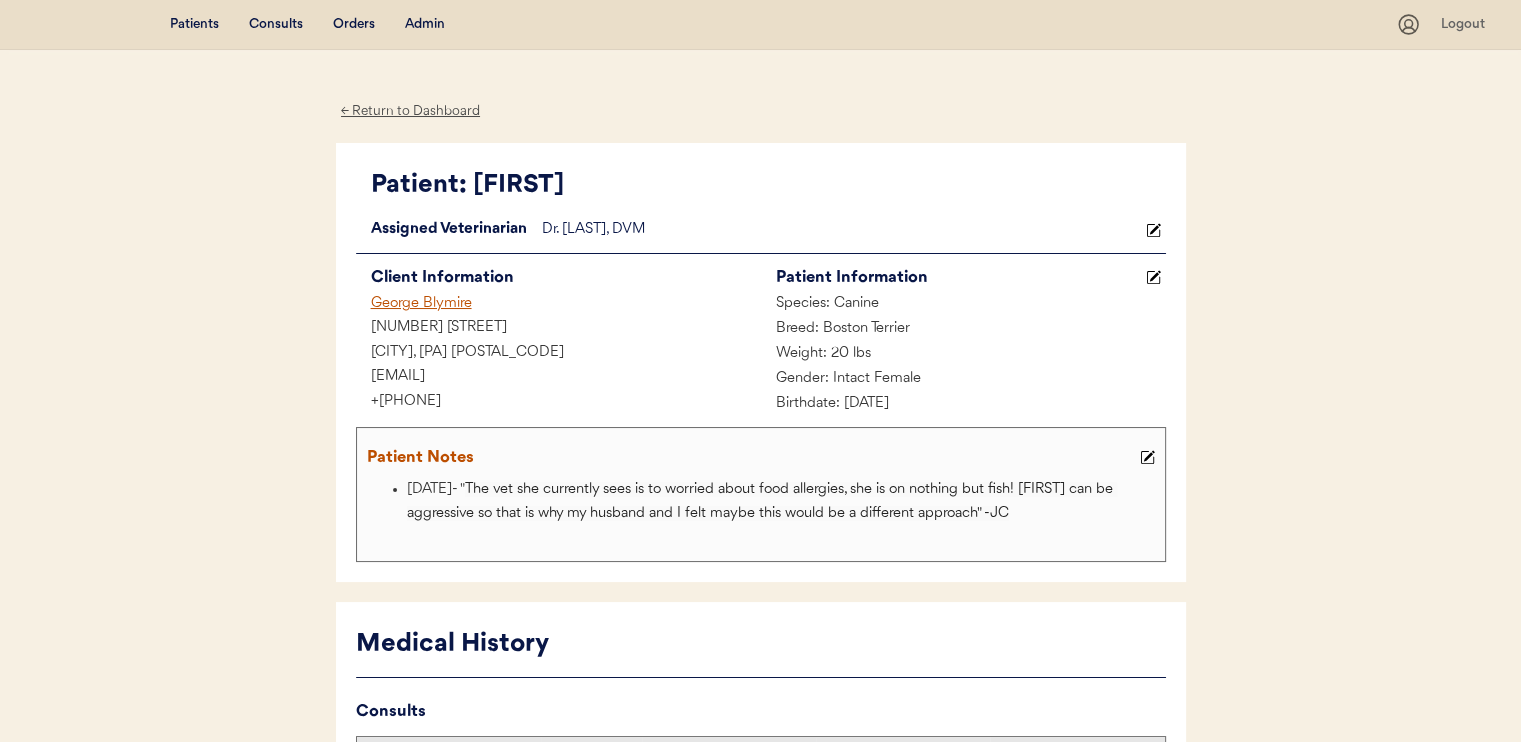 scroll, scrollTop: 0, scrollLeft: 0, axis: both 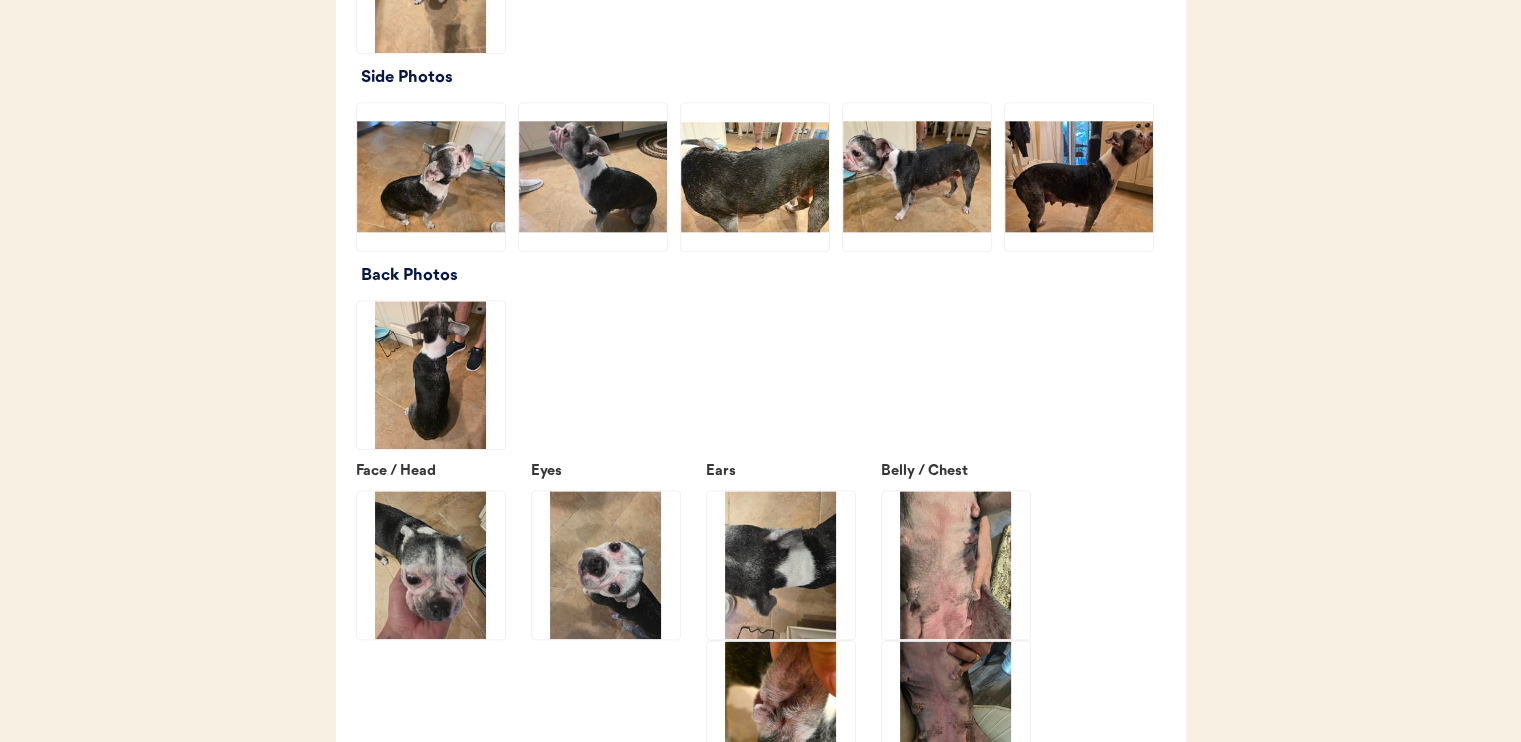 click 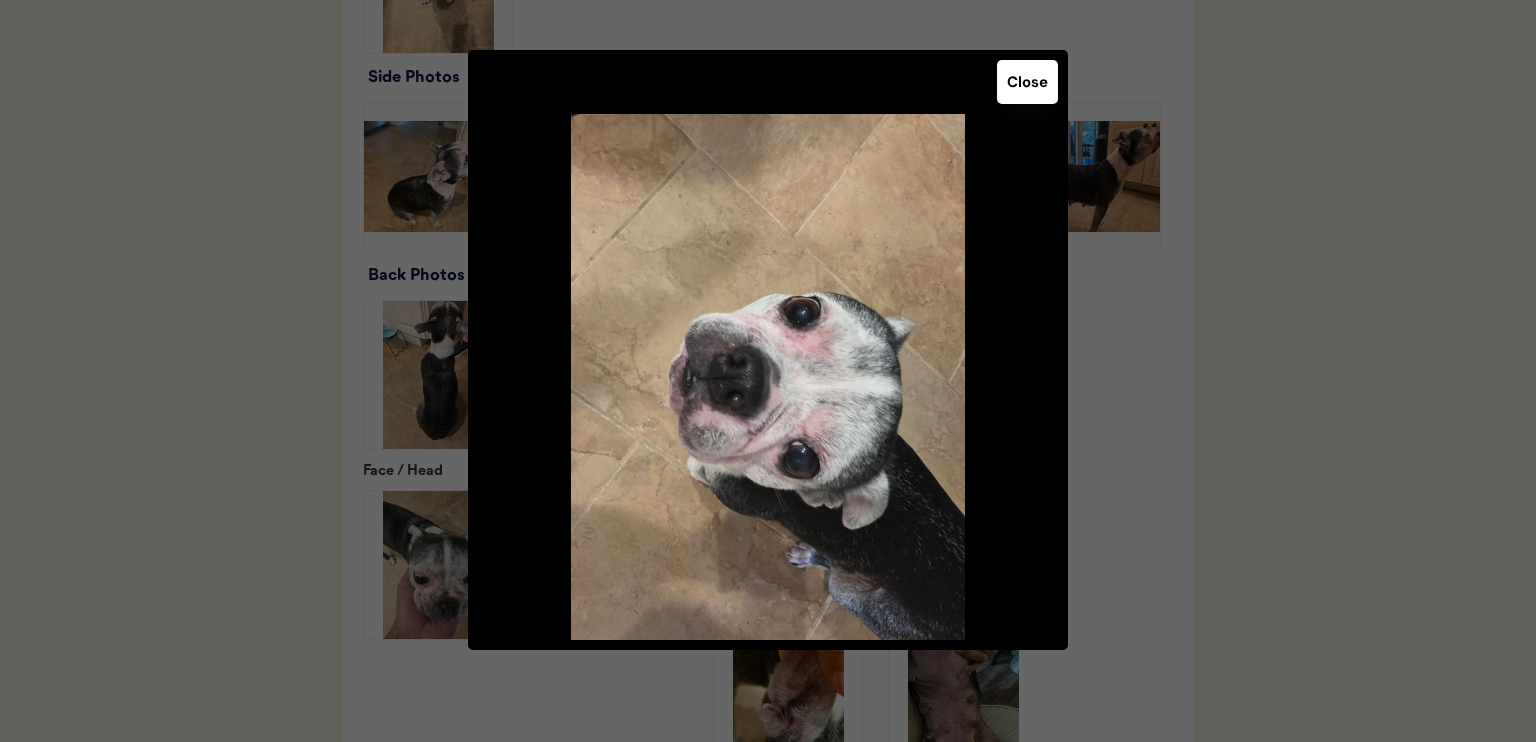 click on "Close" at bounding box center (1027, 82) 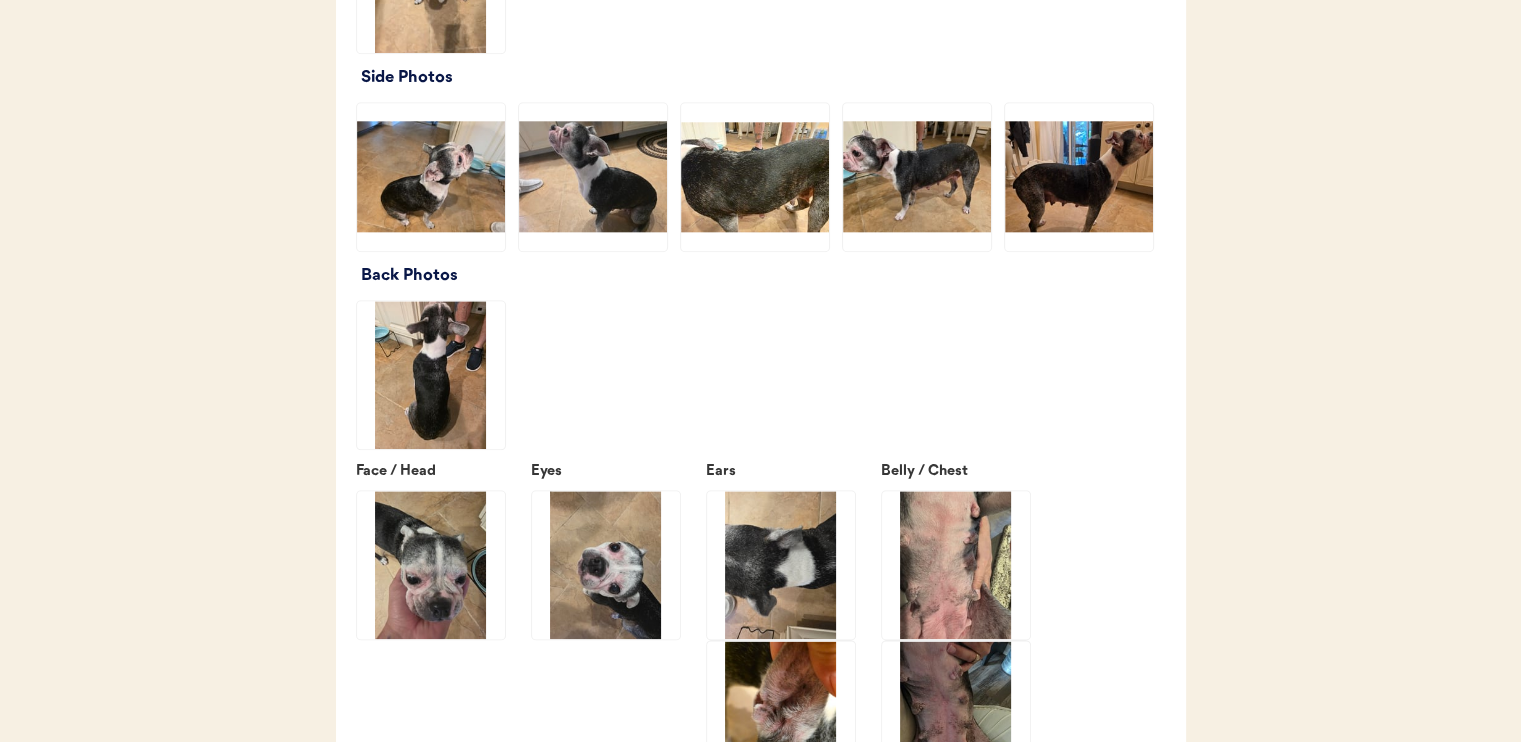 click 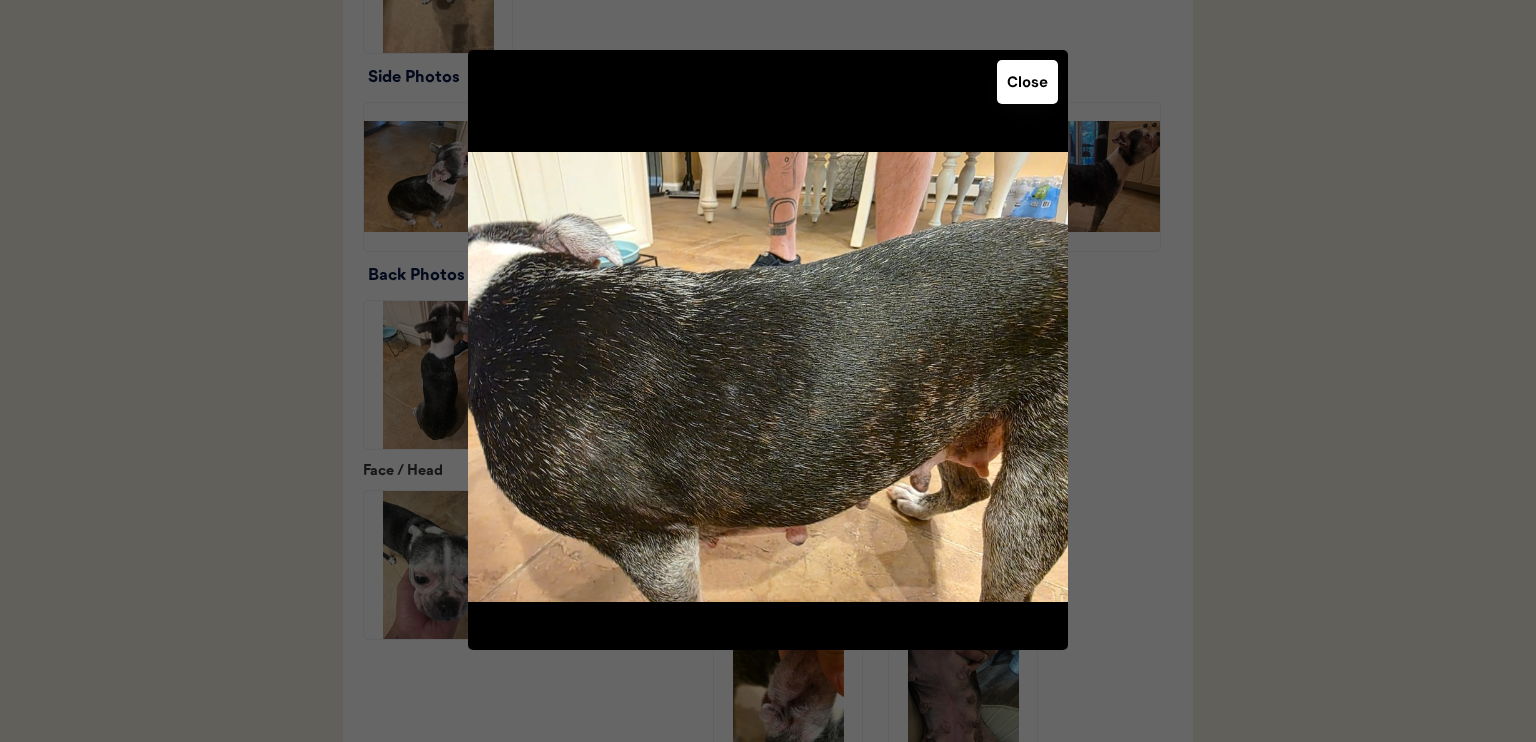 click on "Close" at bounding box center (1027, 82) 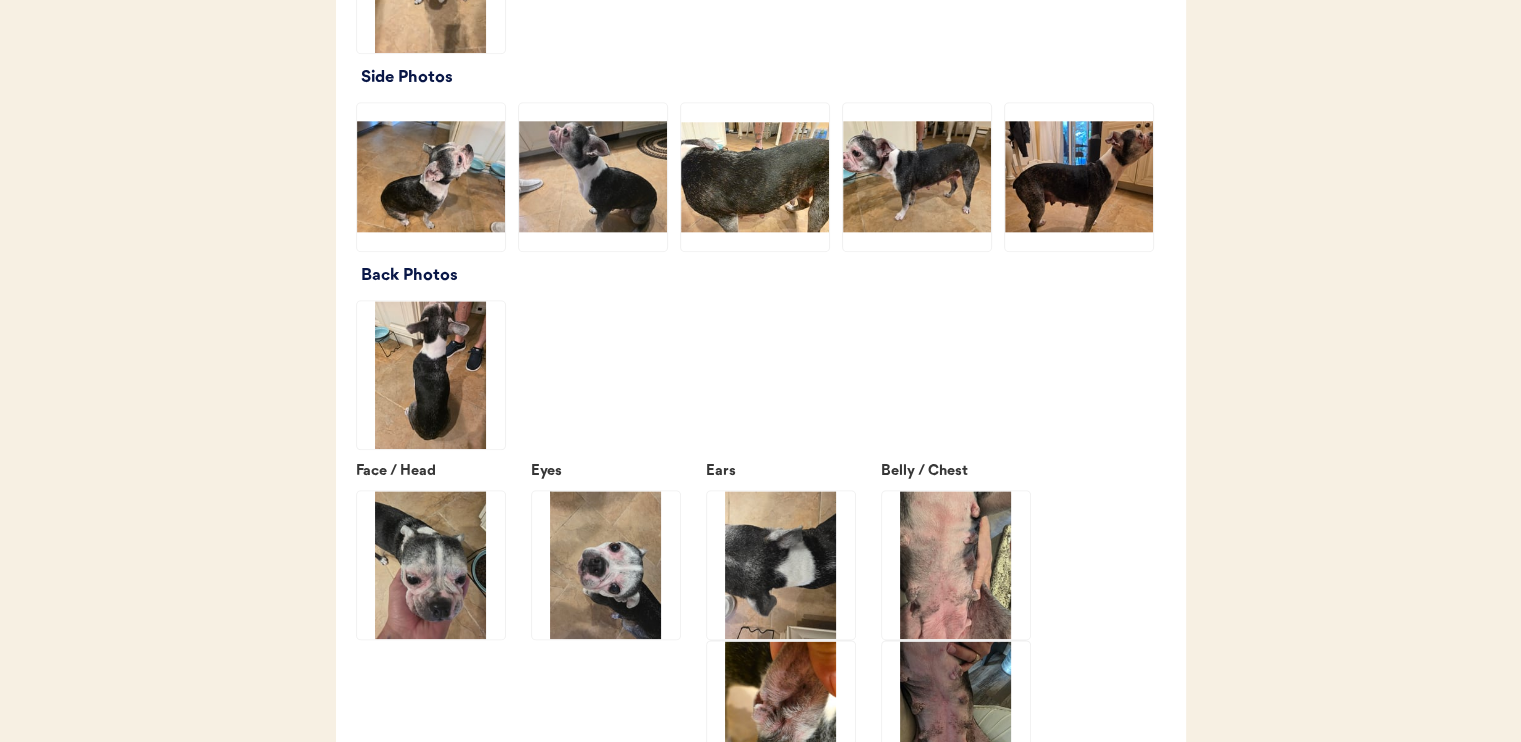 click 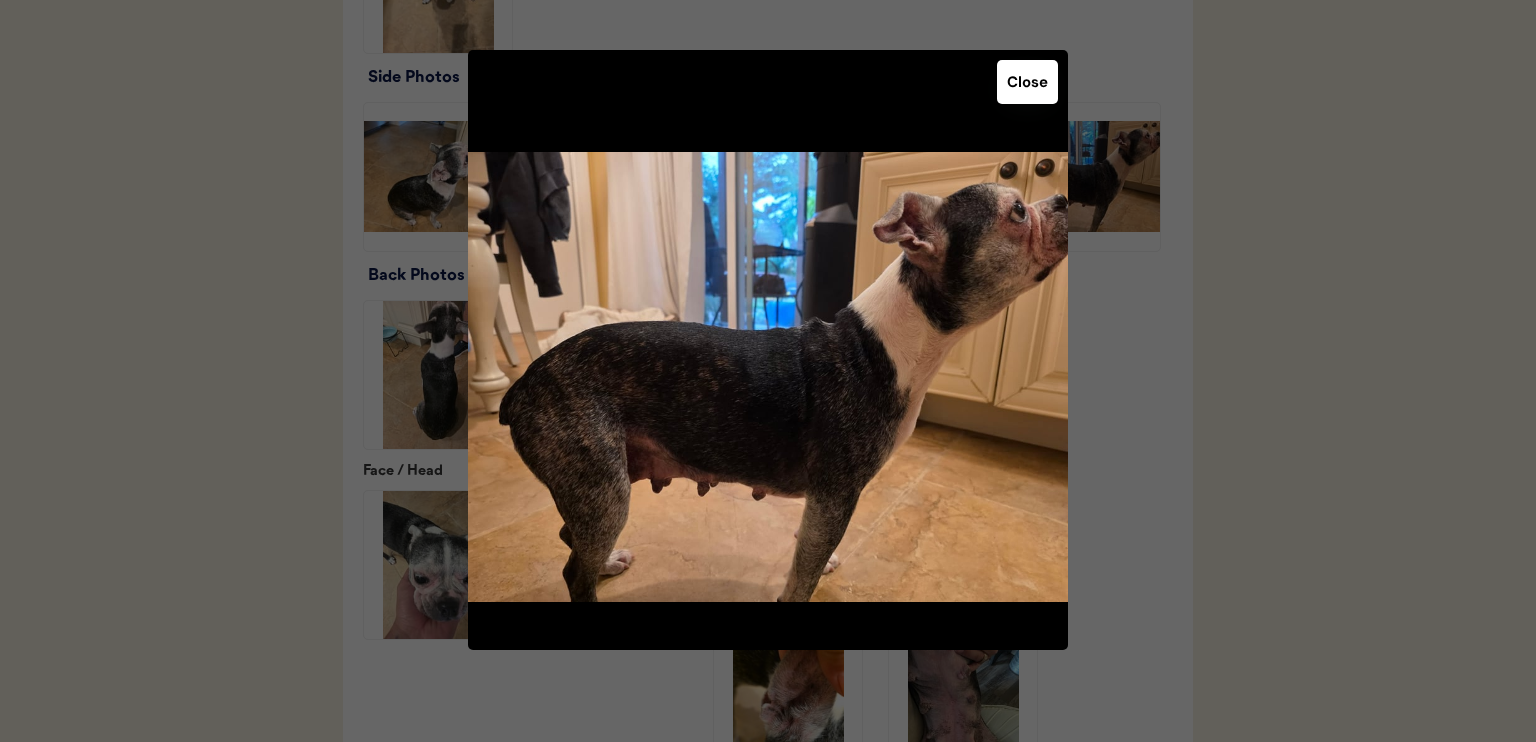 click on "Close" at bounding box center (1027, 82) 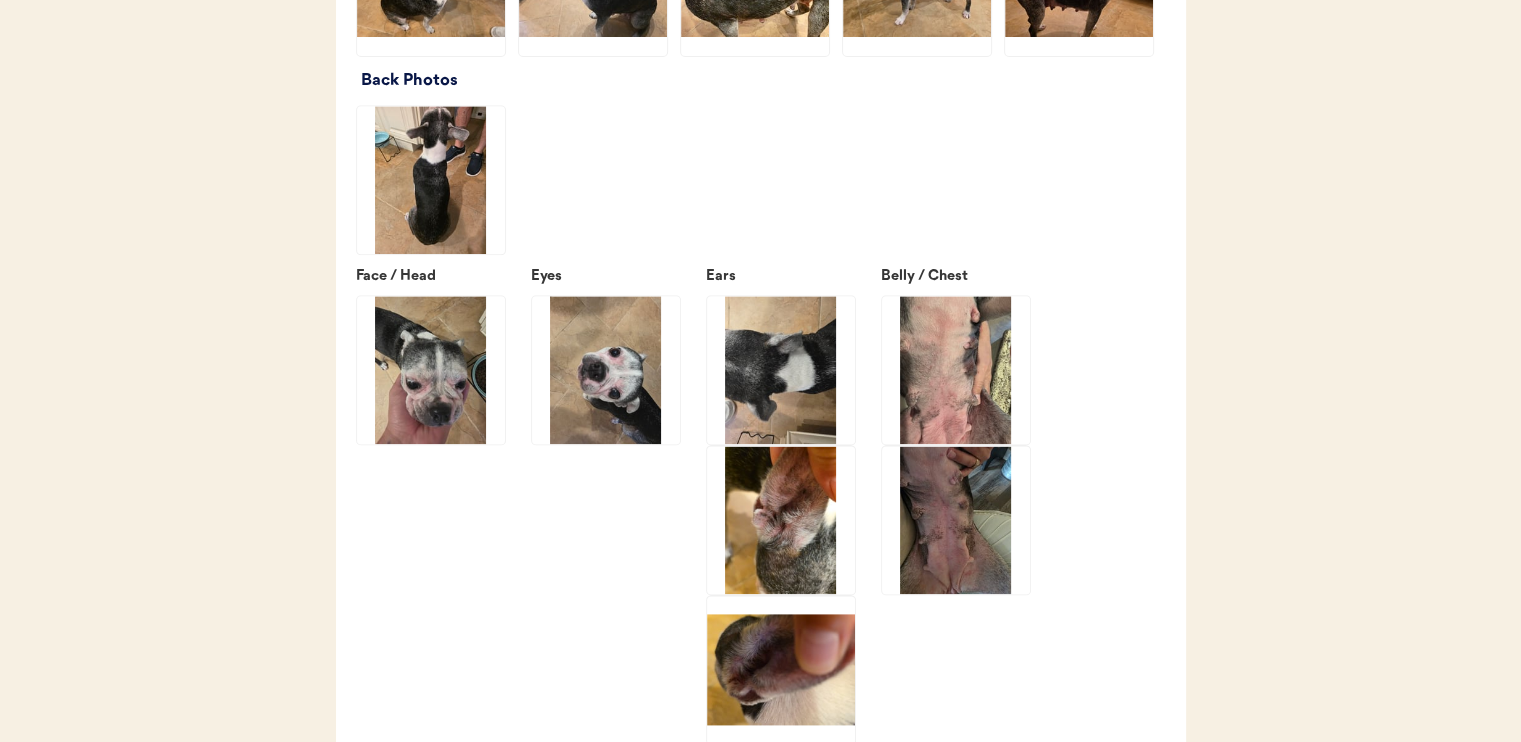 scroll, scrollTop: 2600, scrollLeft: 0, axis: vertical 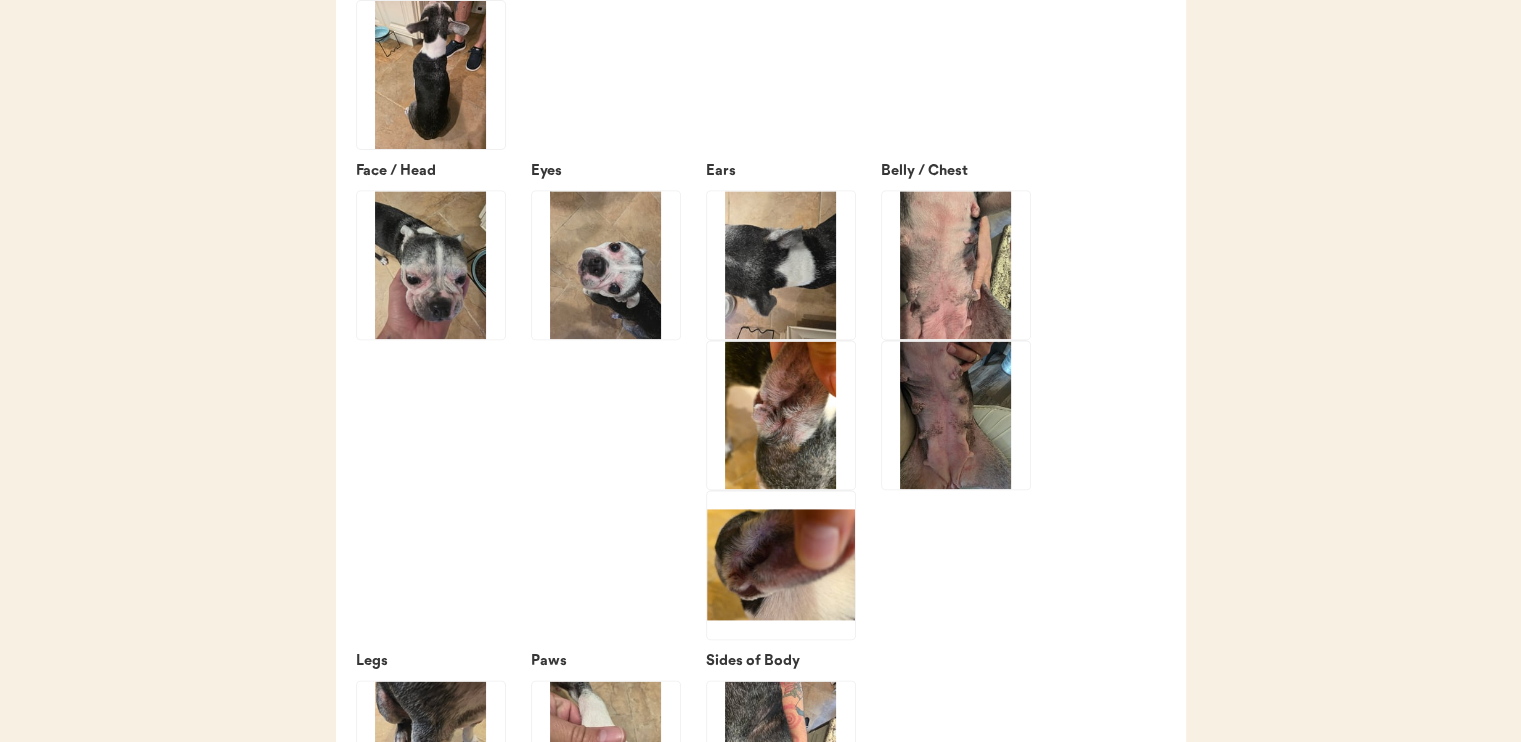 click 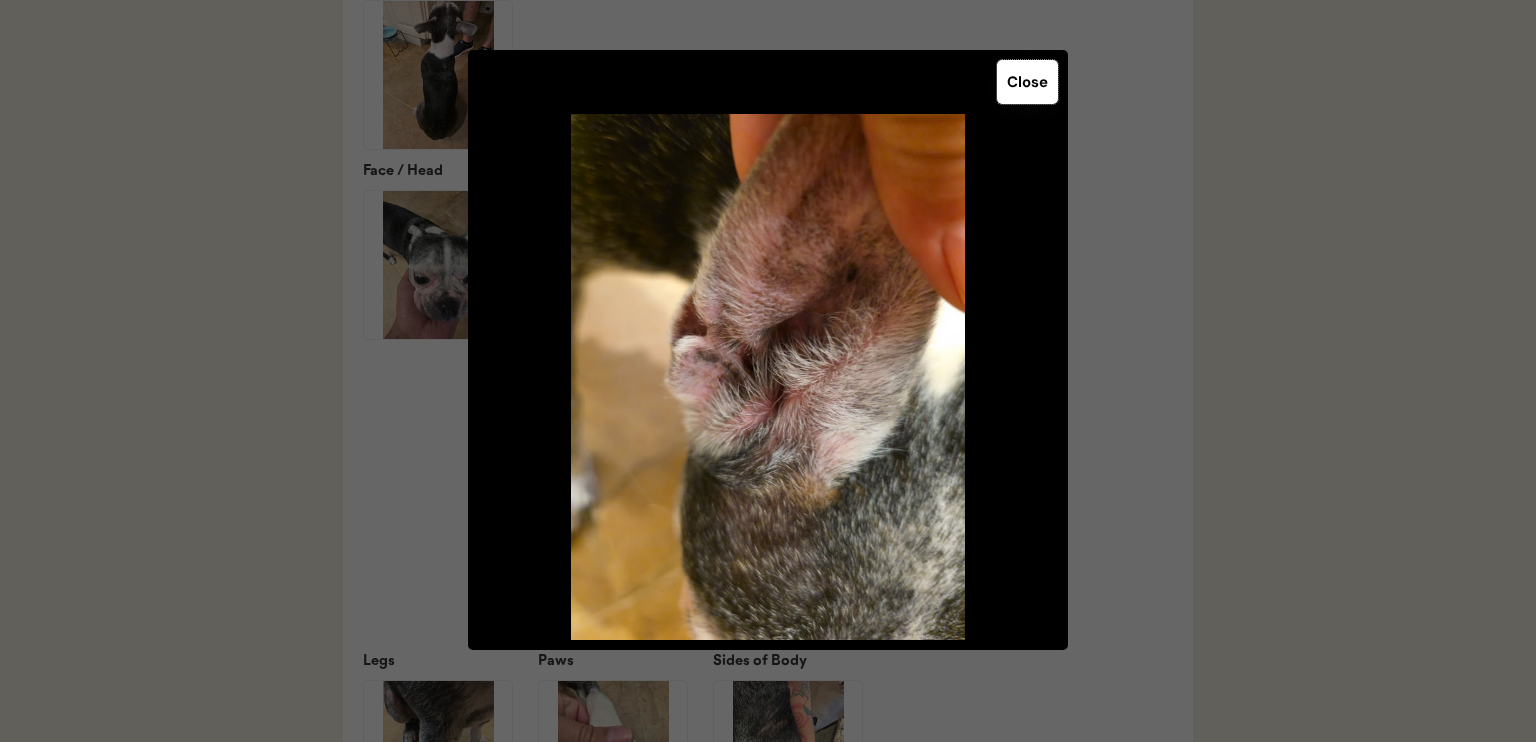 click on "Close" at bounding box center [1027, 82] 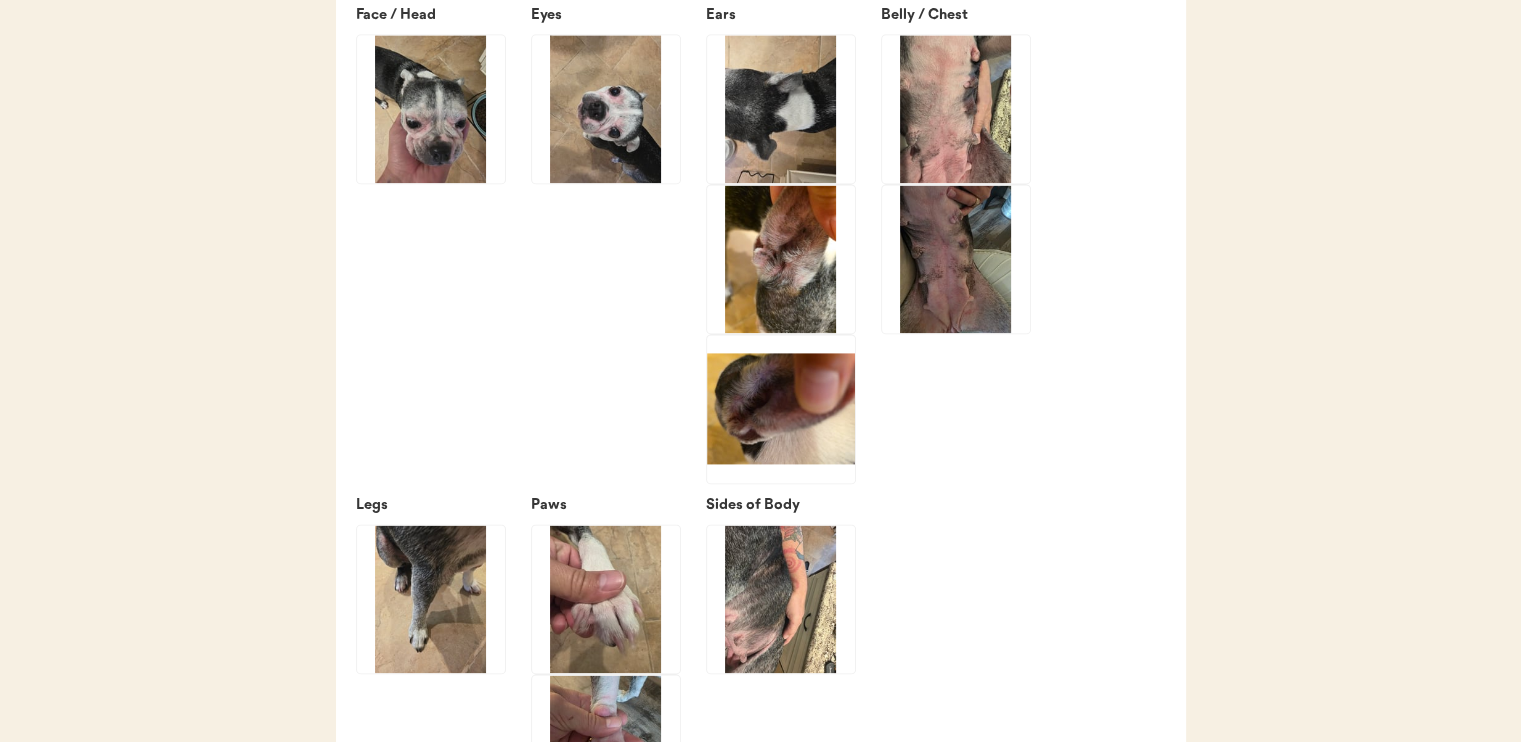 scroll, scrollTop: 2800, scrollLeft: 0, axis: vertical 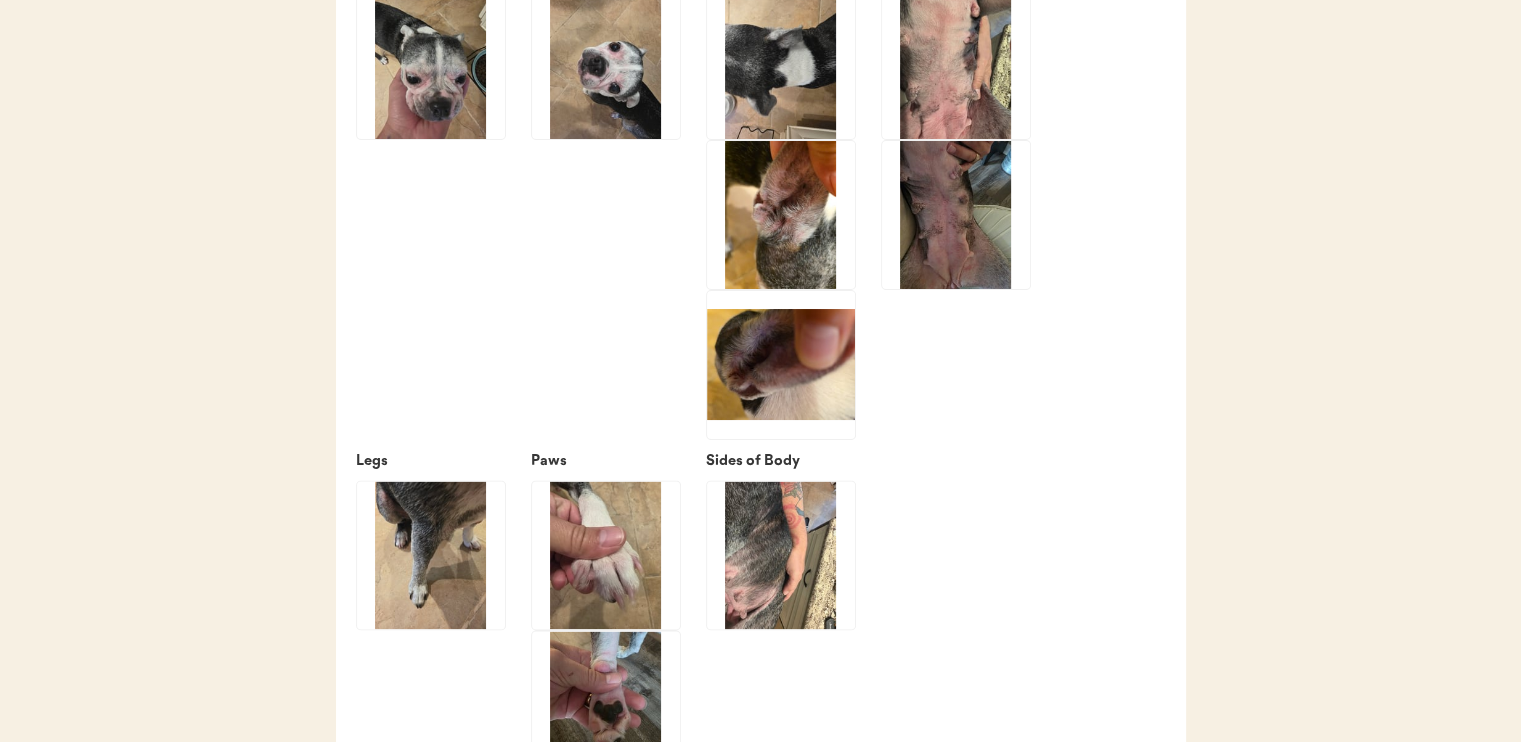 click 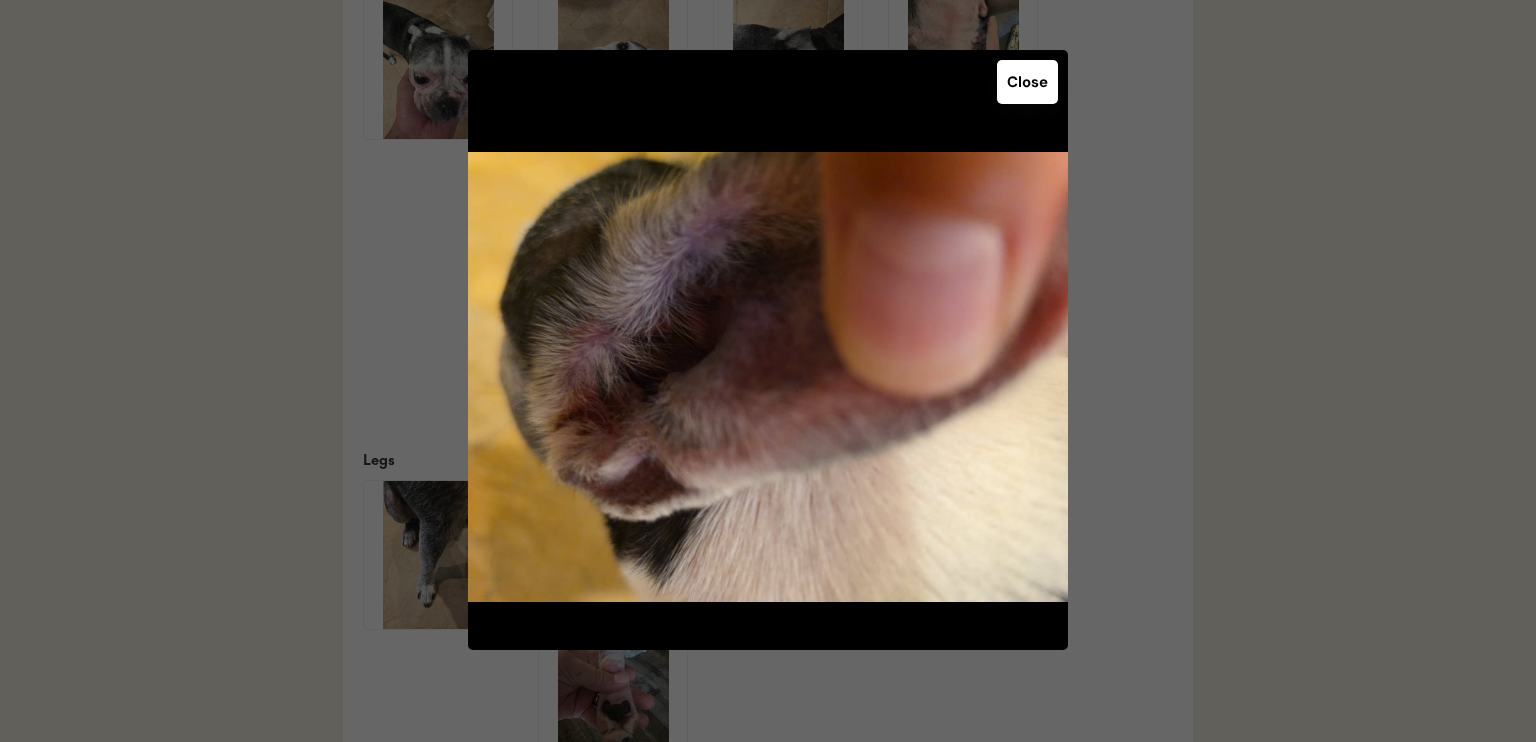 click on "Close" at bounding box center [1027, 82] 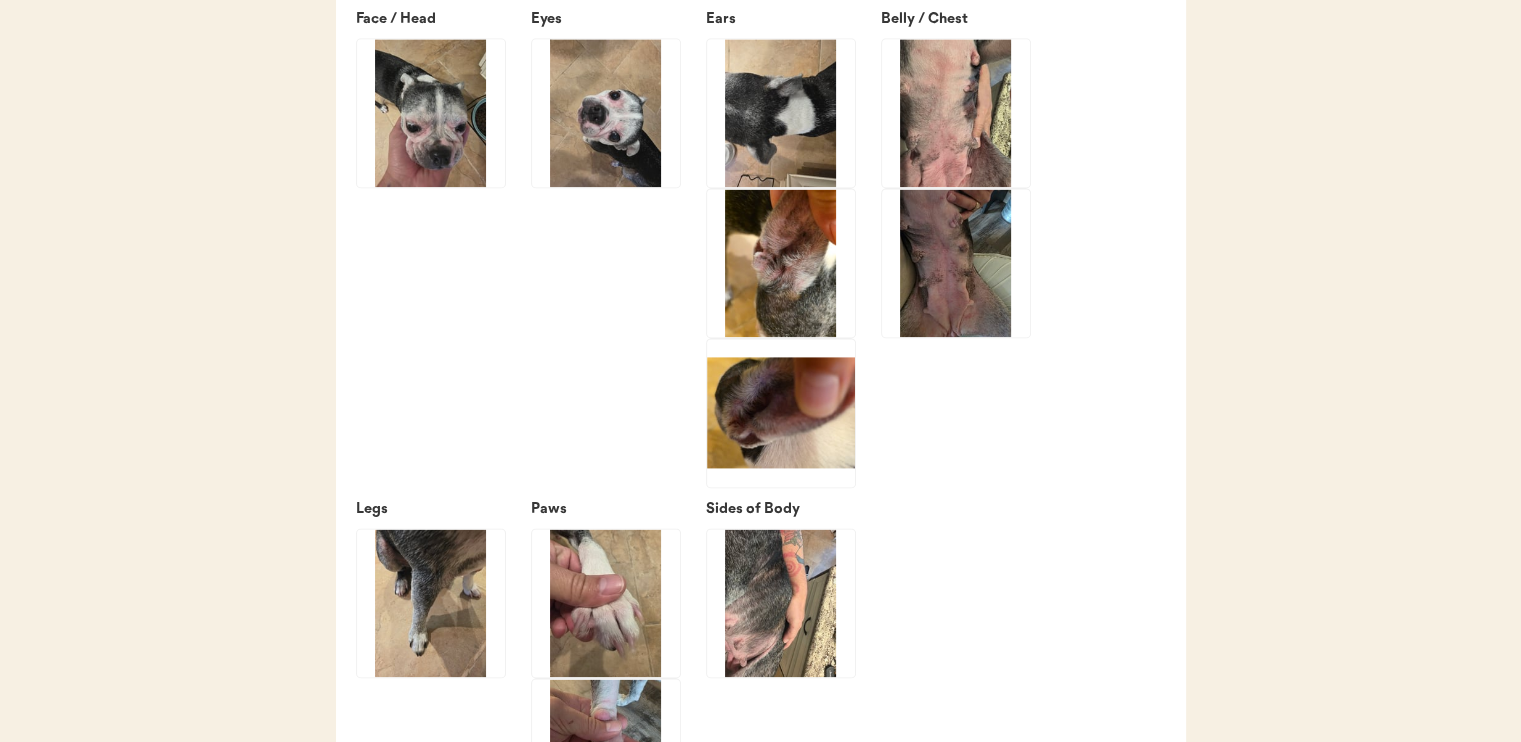 scroll, scrollTop: 2700, scrollLeft: 0, axis: vertical 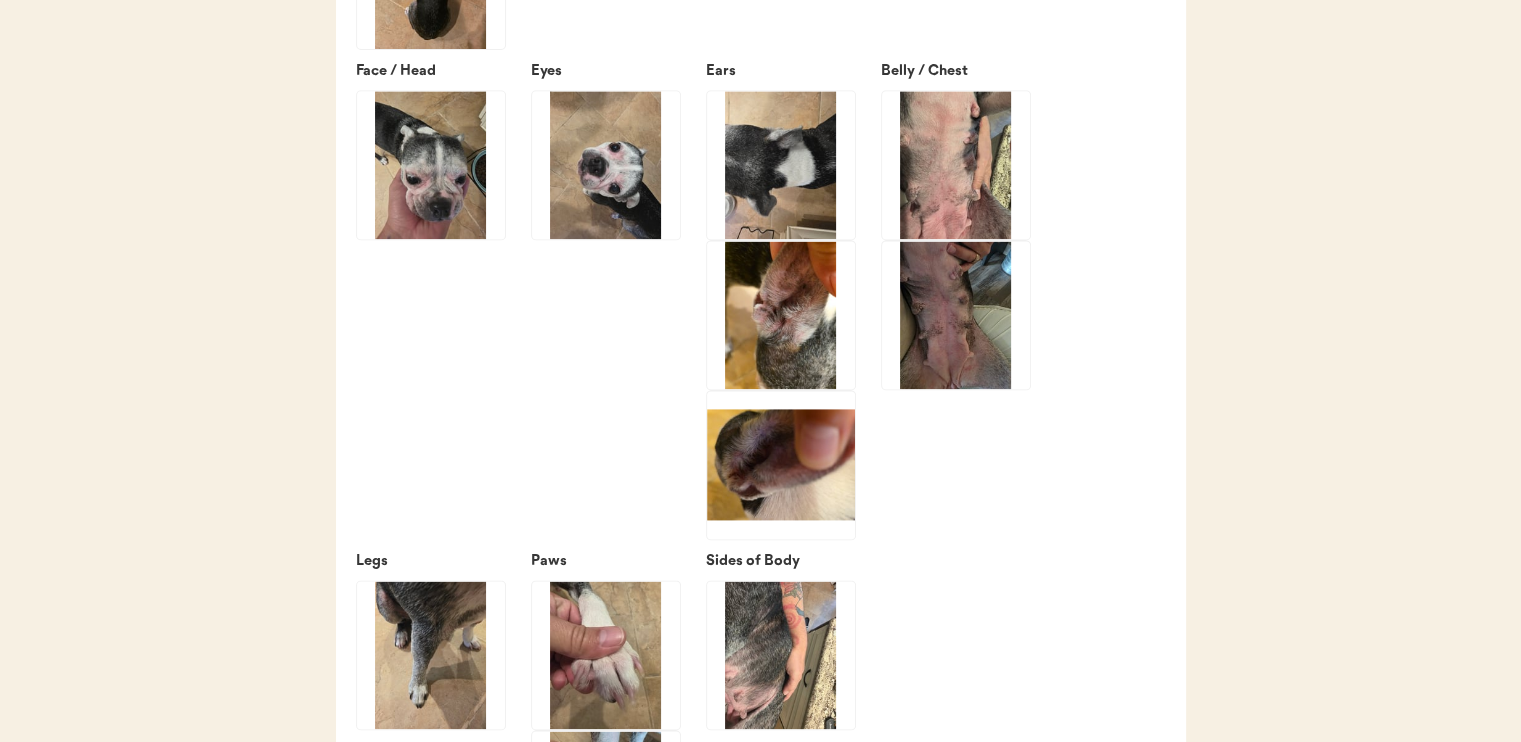 click 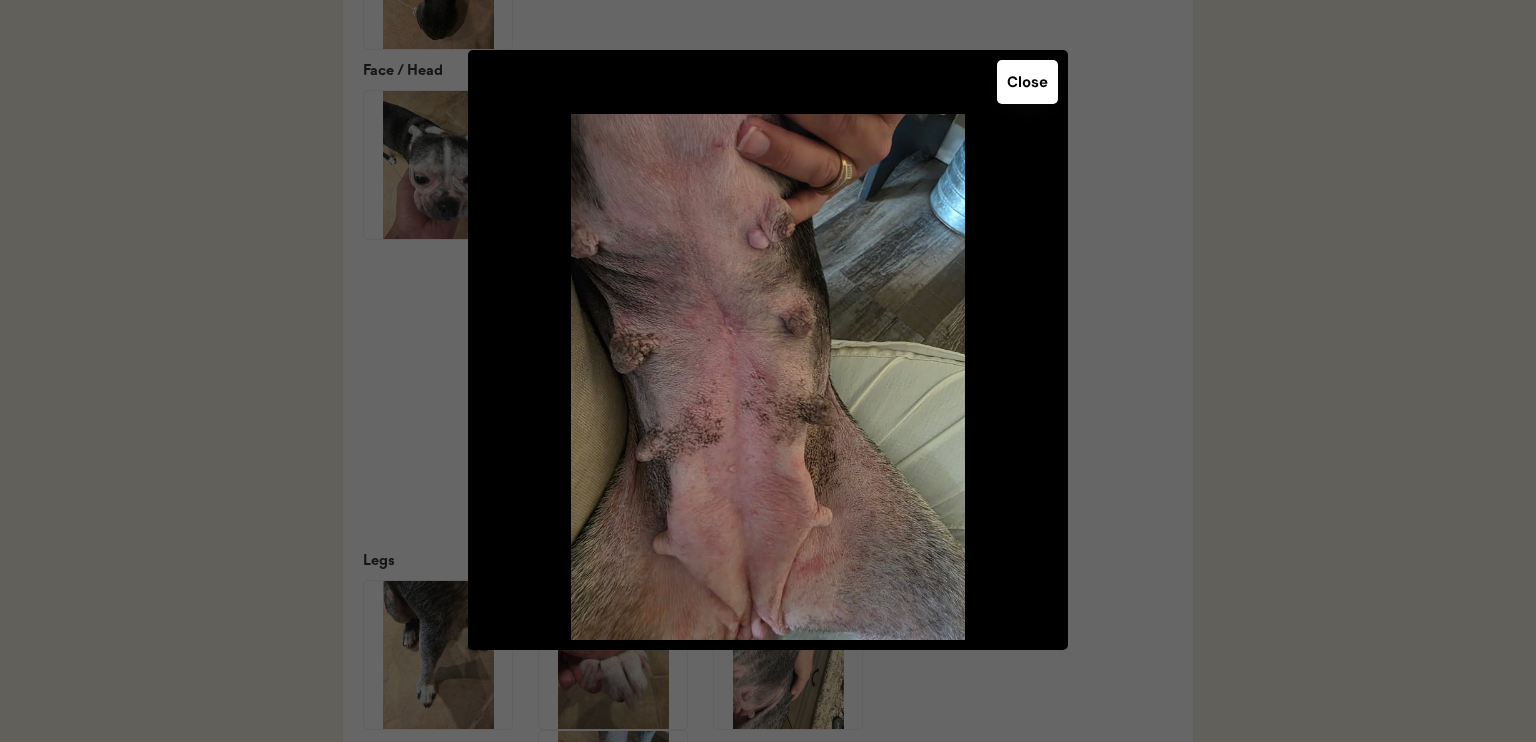 click on "Close" at bounding box center (1027, 82) 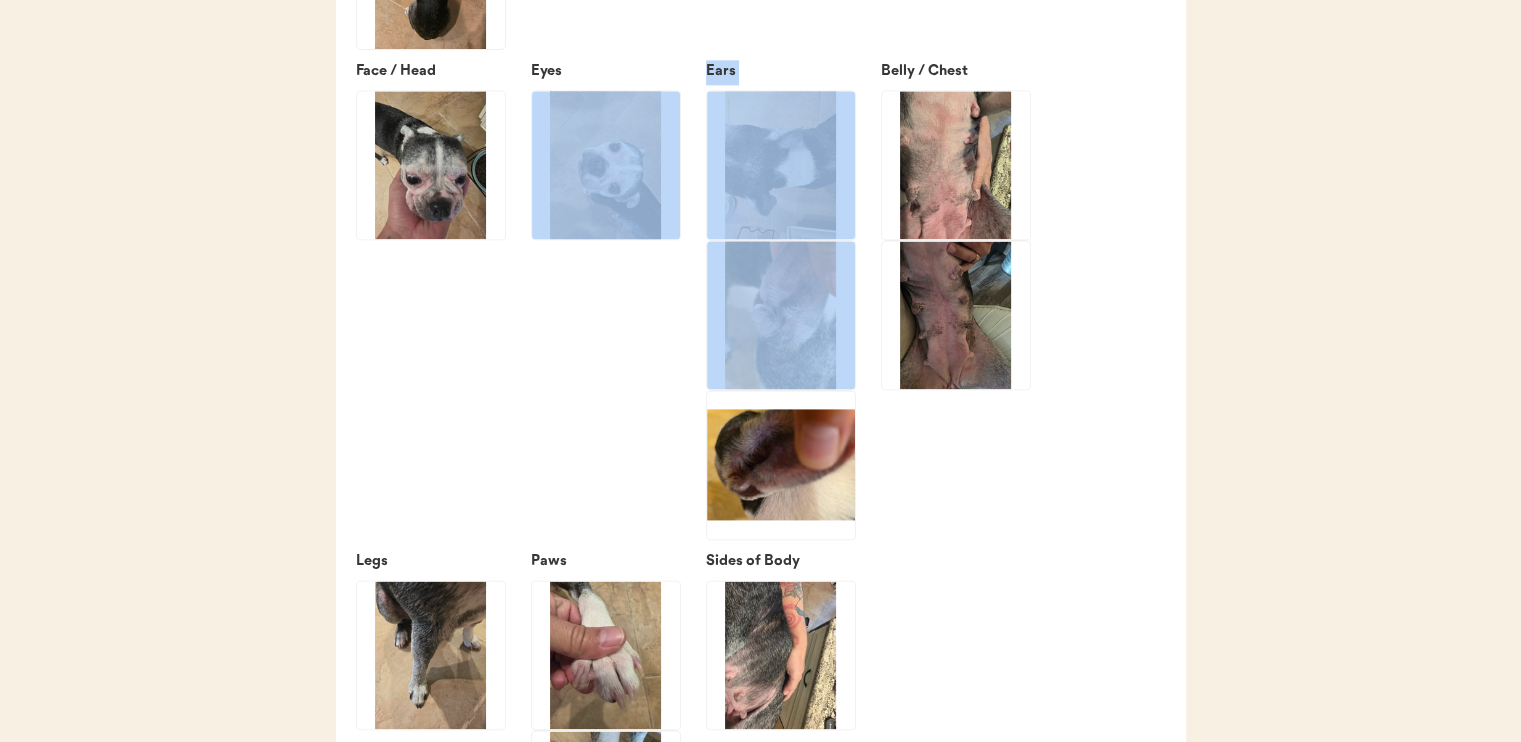 drag, startPoint x: 624, startPoint y: 447, endPoint x: 645, endPoint y: 369, distance: 80.77747 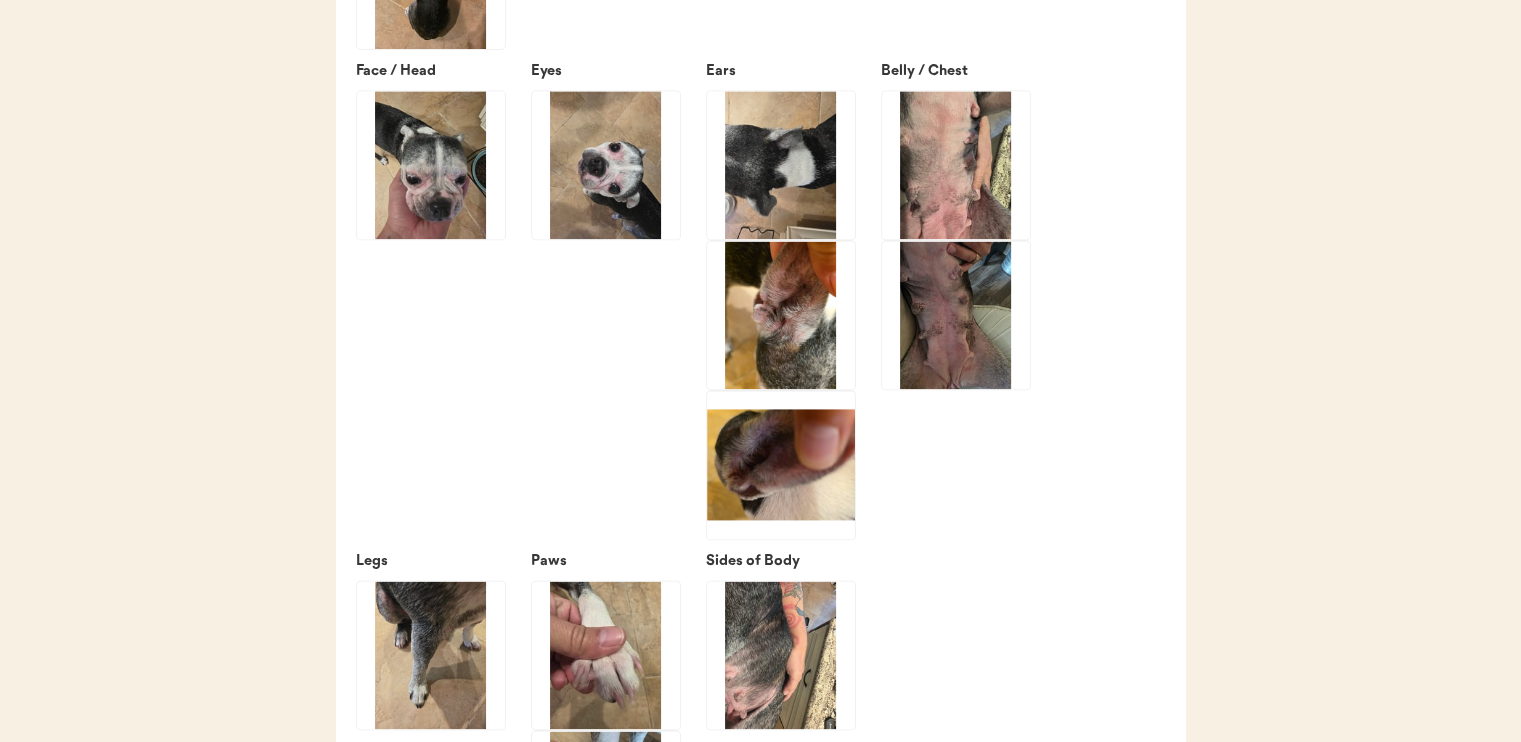 click on "Patients Consults Orders Admin Logout ← Return to Dashboard Patient: Sophia
Loading...
Assigned Veterinarian Dr. Clanin, DVM This customer has a shipping address in PA, a state you are not licensed in. Please reject their request and inform hello@otisforpets.com. Client Information George Blymire 351 Rita Road York, PA 17402 gblymire@farmersfire.com +17177476635 Patient Information Species: Canine Breed: Boston Terrier Weight: 20 lbs Gender: Intact Female Birthdate: August 1, 2017 Patient Notes 8/5/25- " The vet she currently sees is to worried about food allergies, she is on nothing but fish! Sophia can be aggressive so that is why my husband and I felt maybe this would be a different approach" -JC
Medical History" at bounding box center (760, -239) 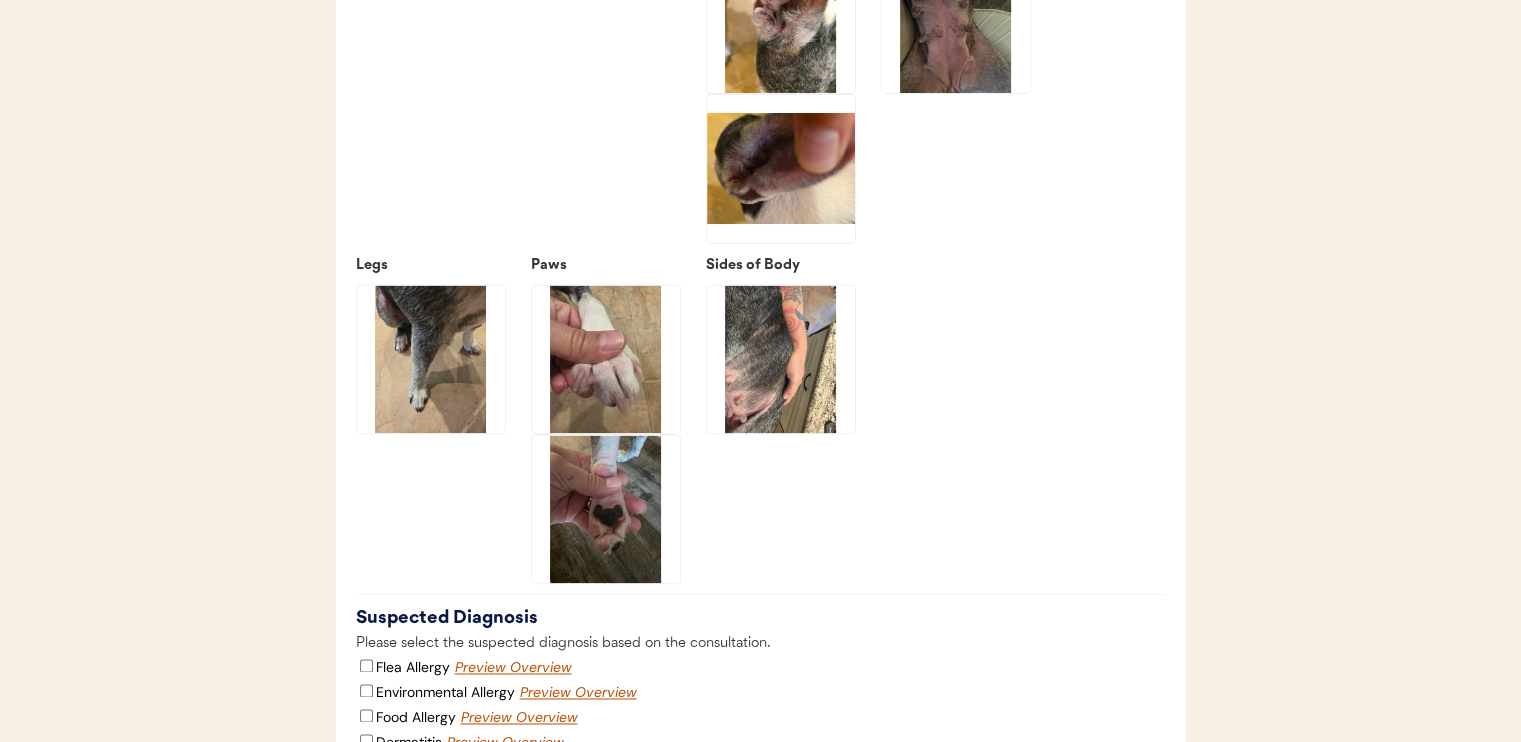 scroll, scrollTop: 3000, scrollLeft: 0, axis: vertical 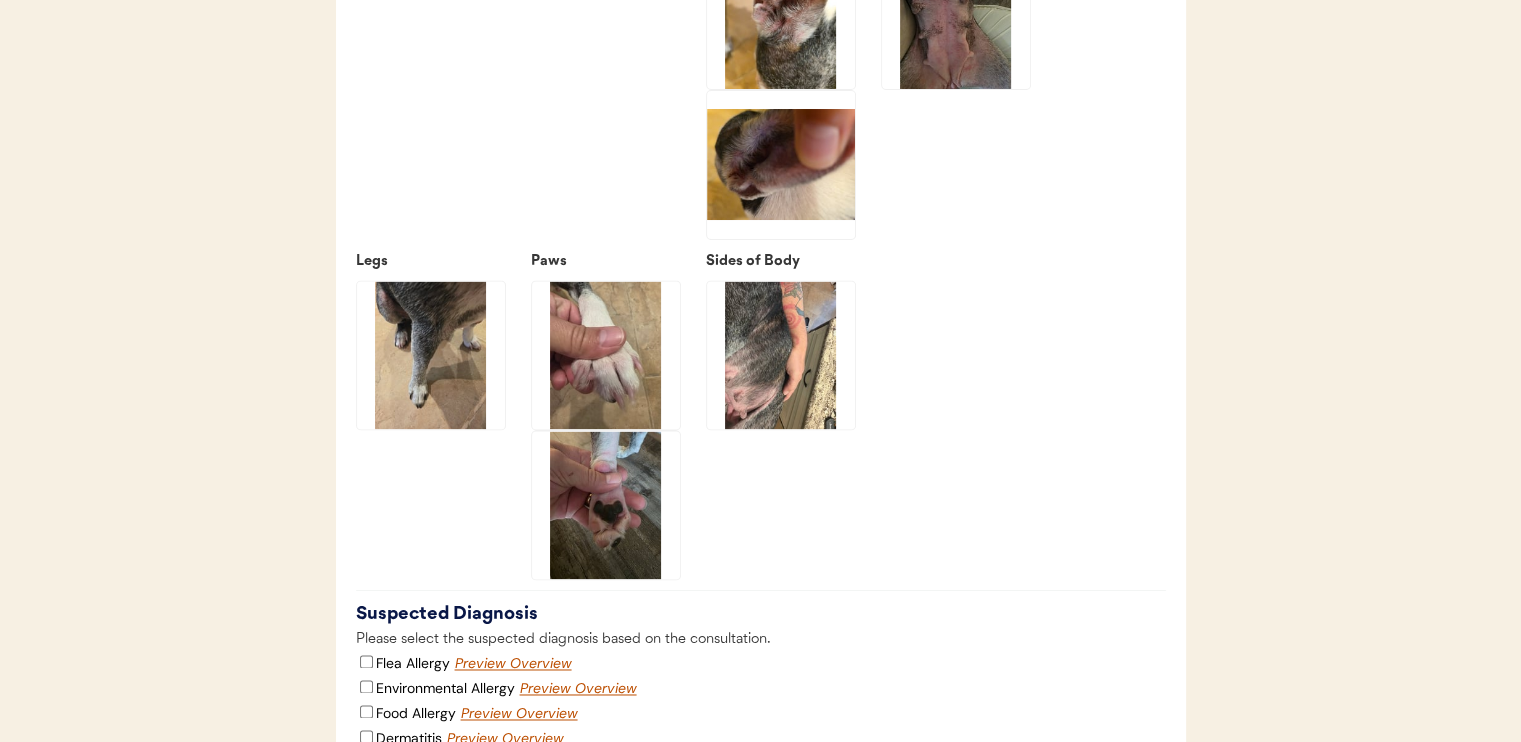 click 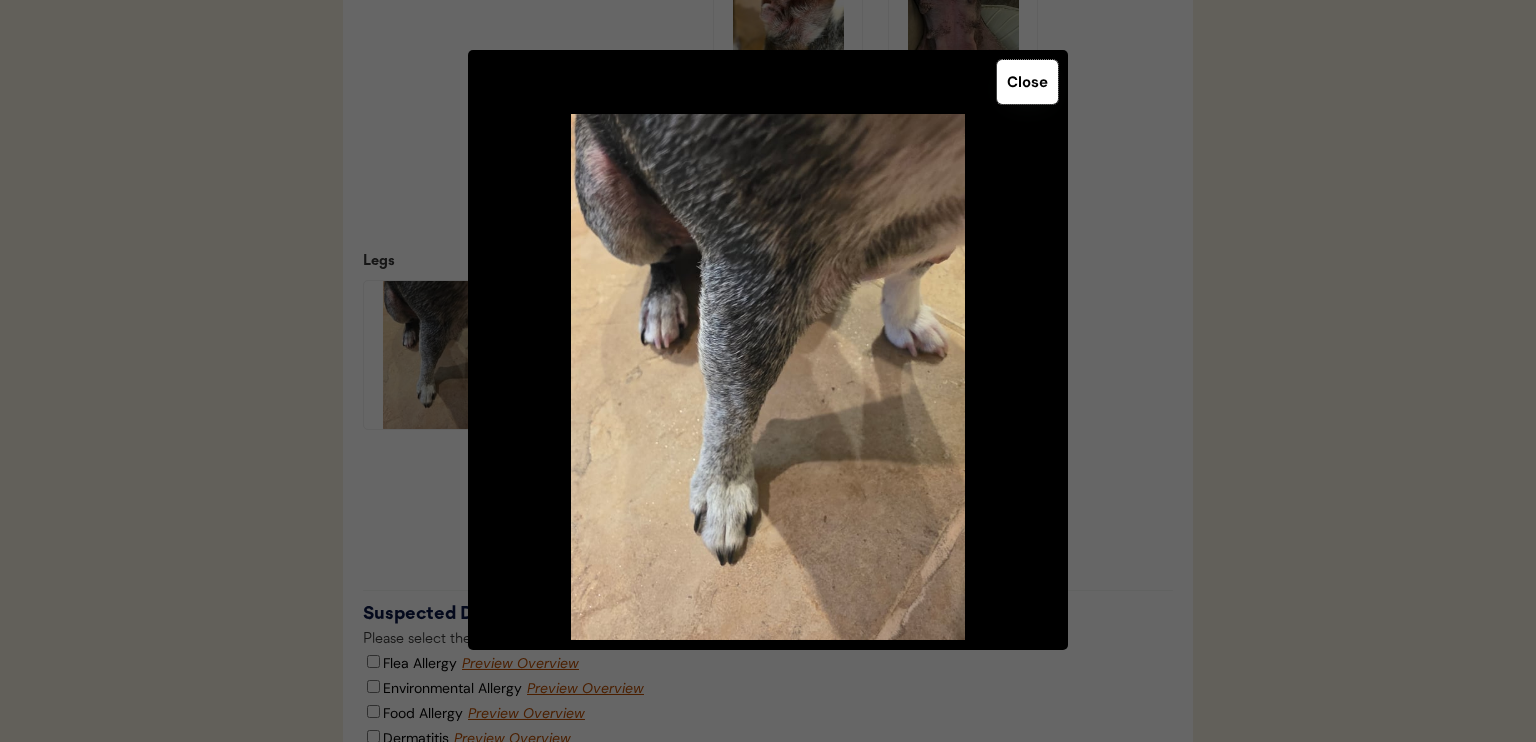 click on "Close" at bounding box center (1027, 82) 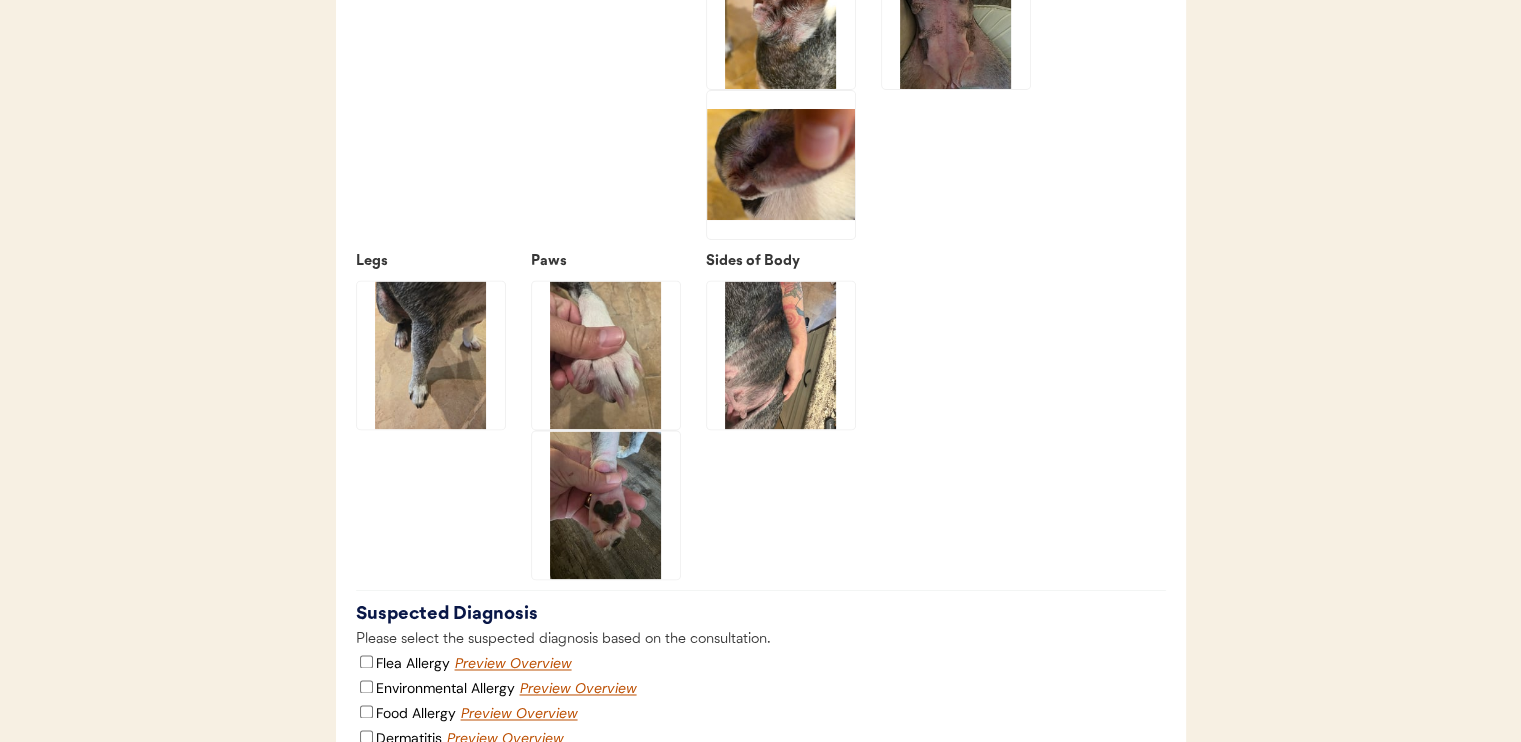 click 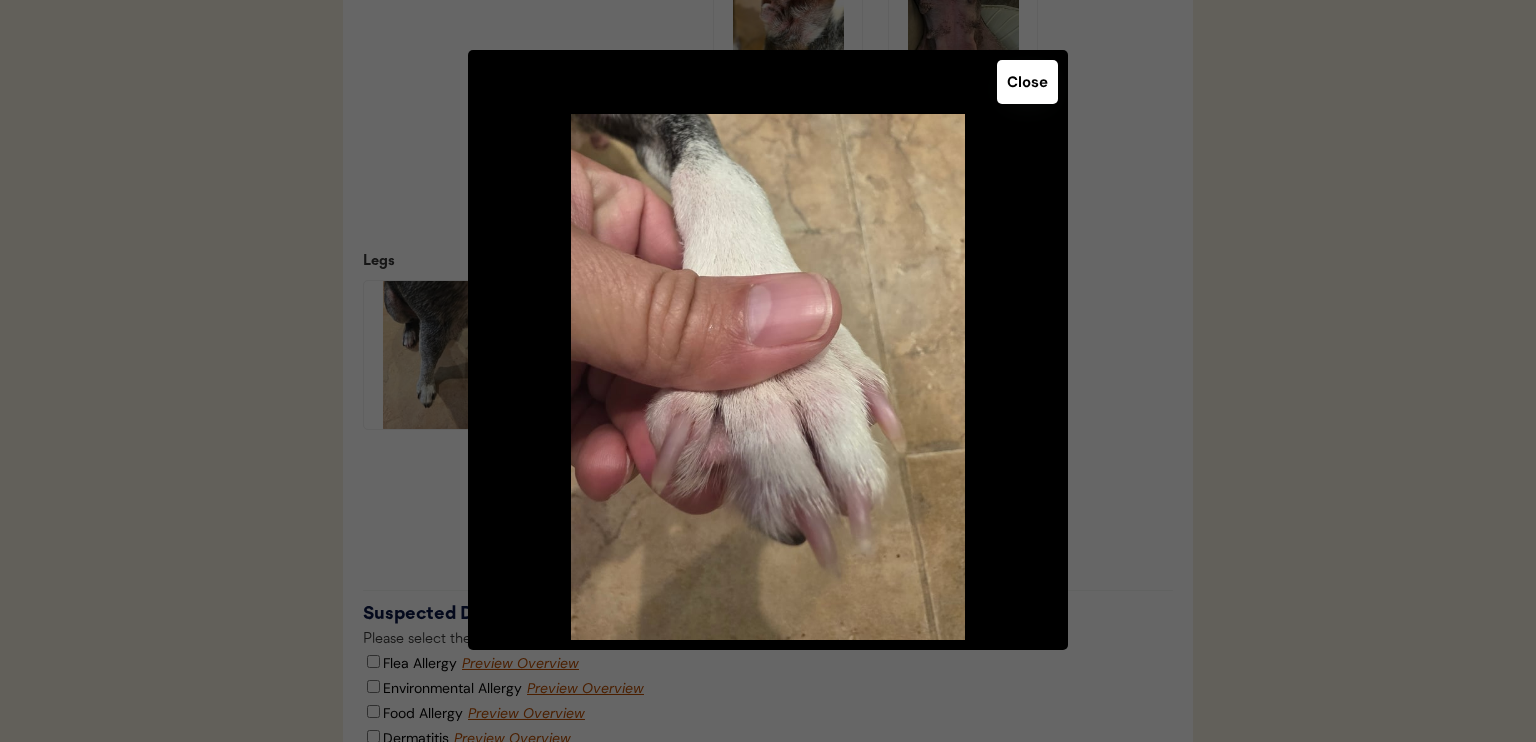 click on "Close" at bounding box center (1027, 82) 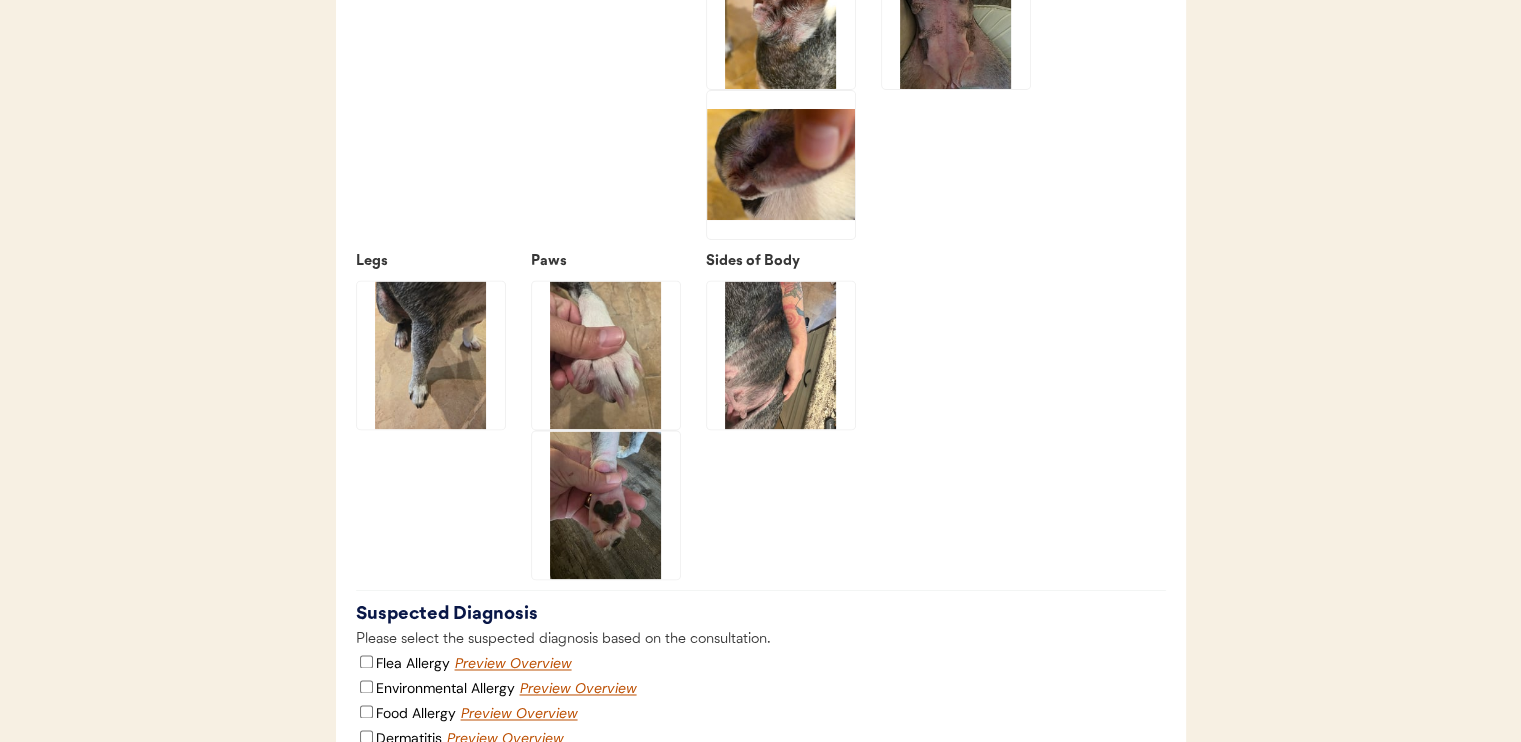 click 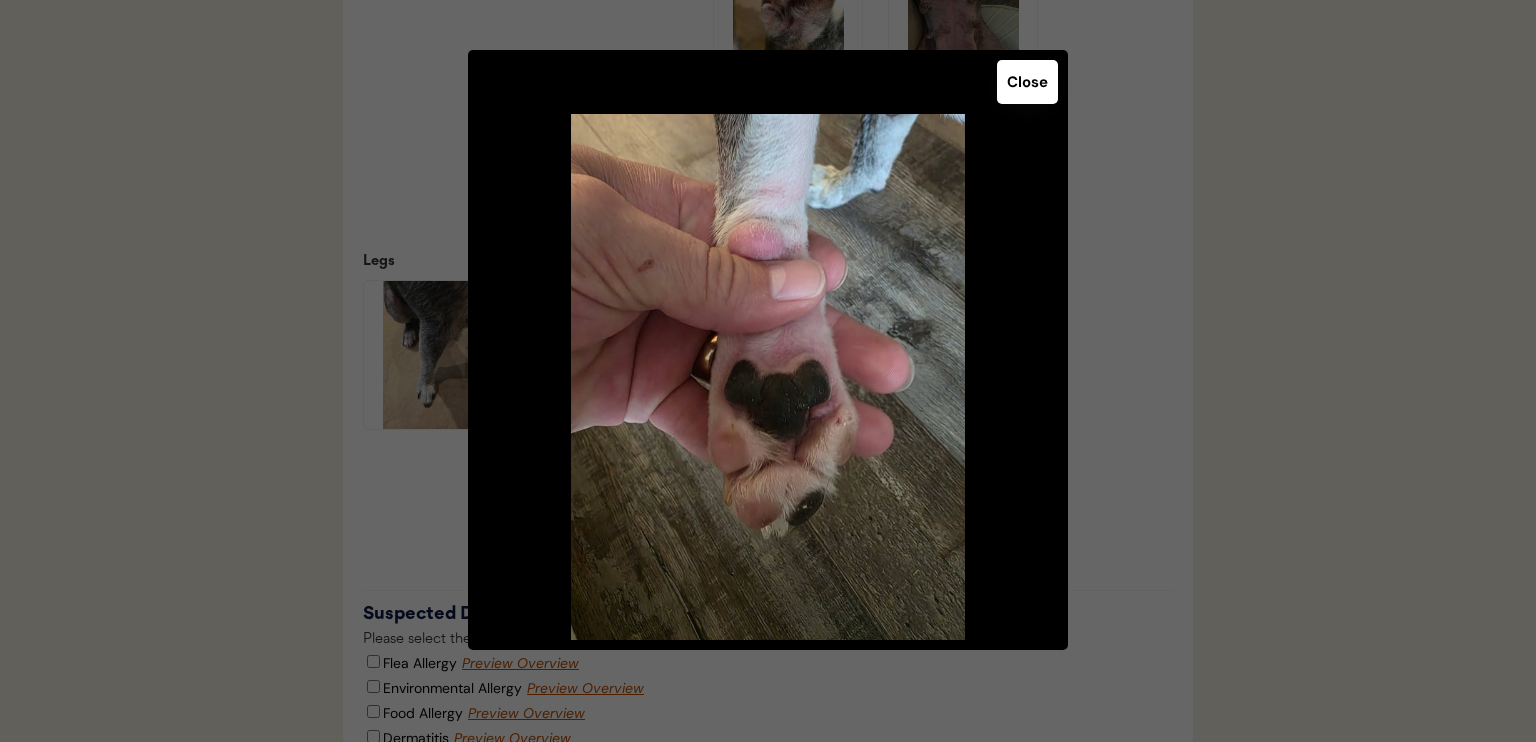 click on "Close" at bounding box center (1027, 82) 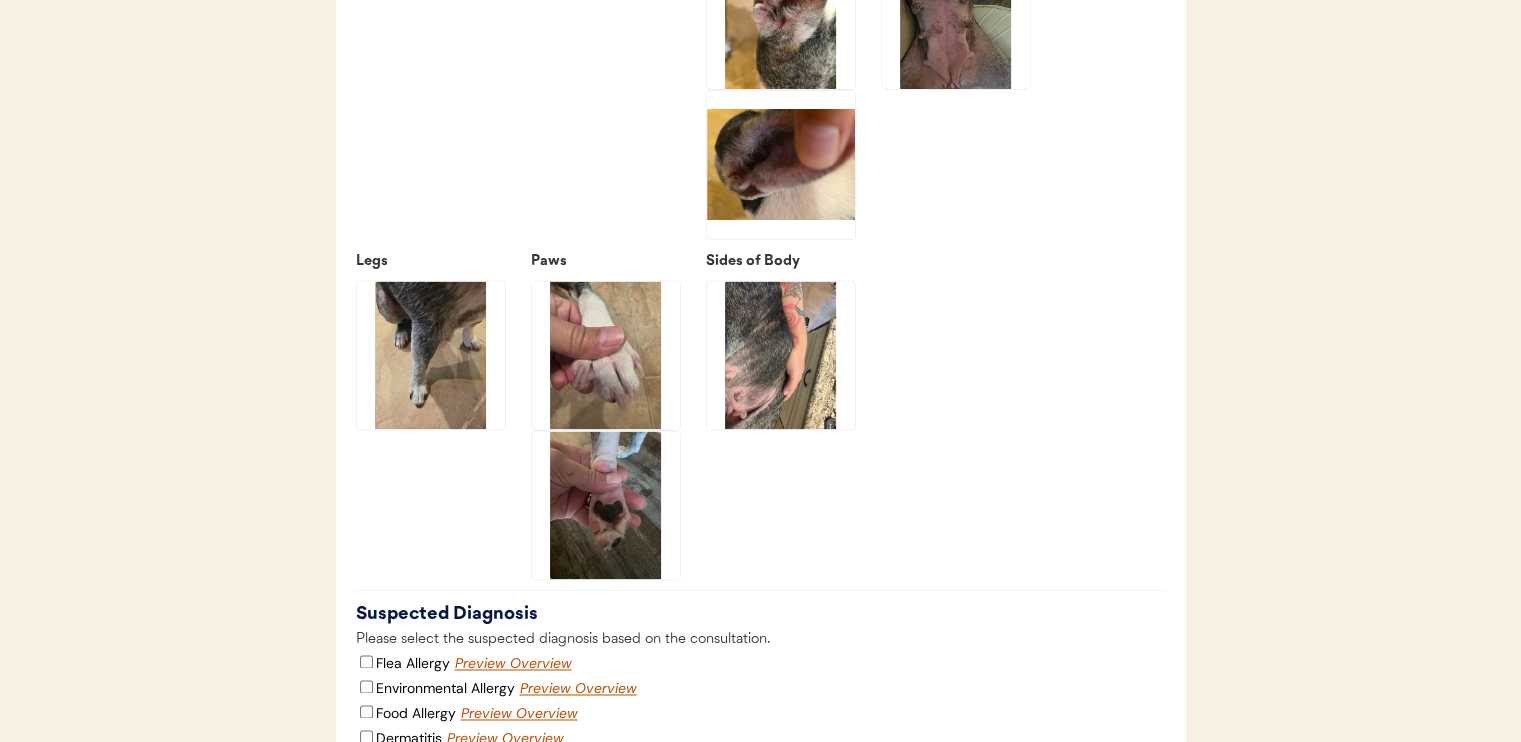 click 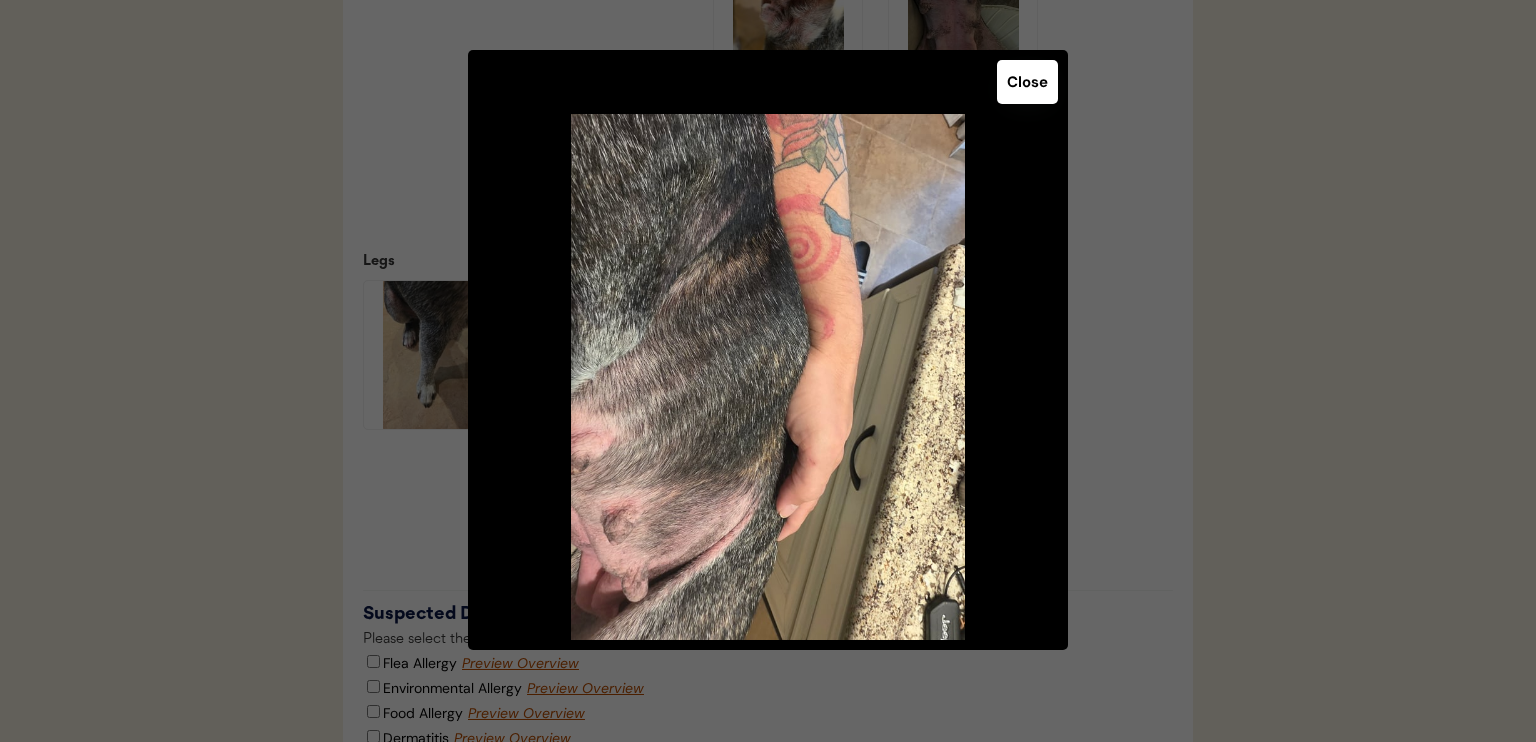click on "Close" at bounding box center [1027, 82] 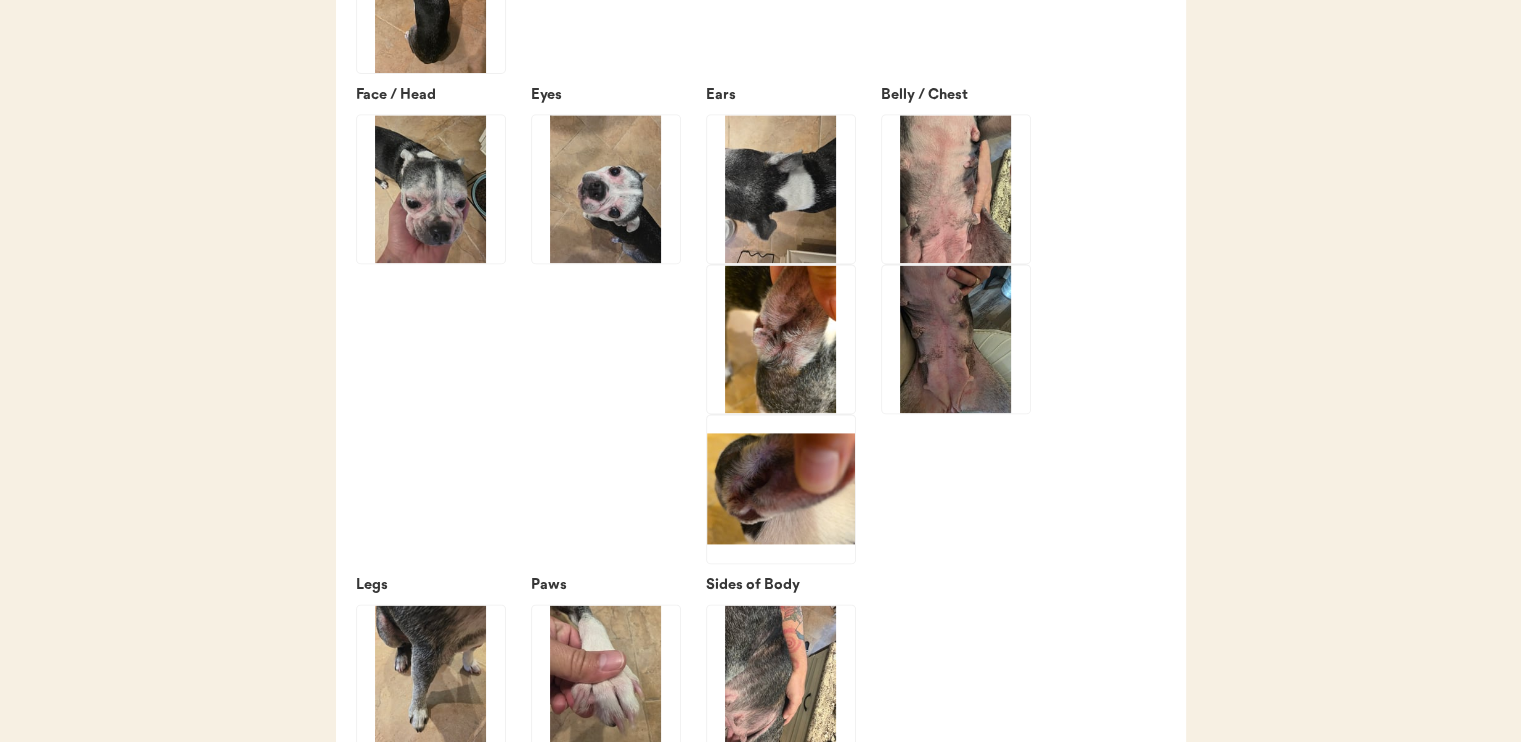 scroll, scrollTop: 2600, scrollLeft: 0, axis: vertical 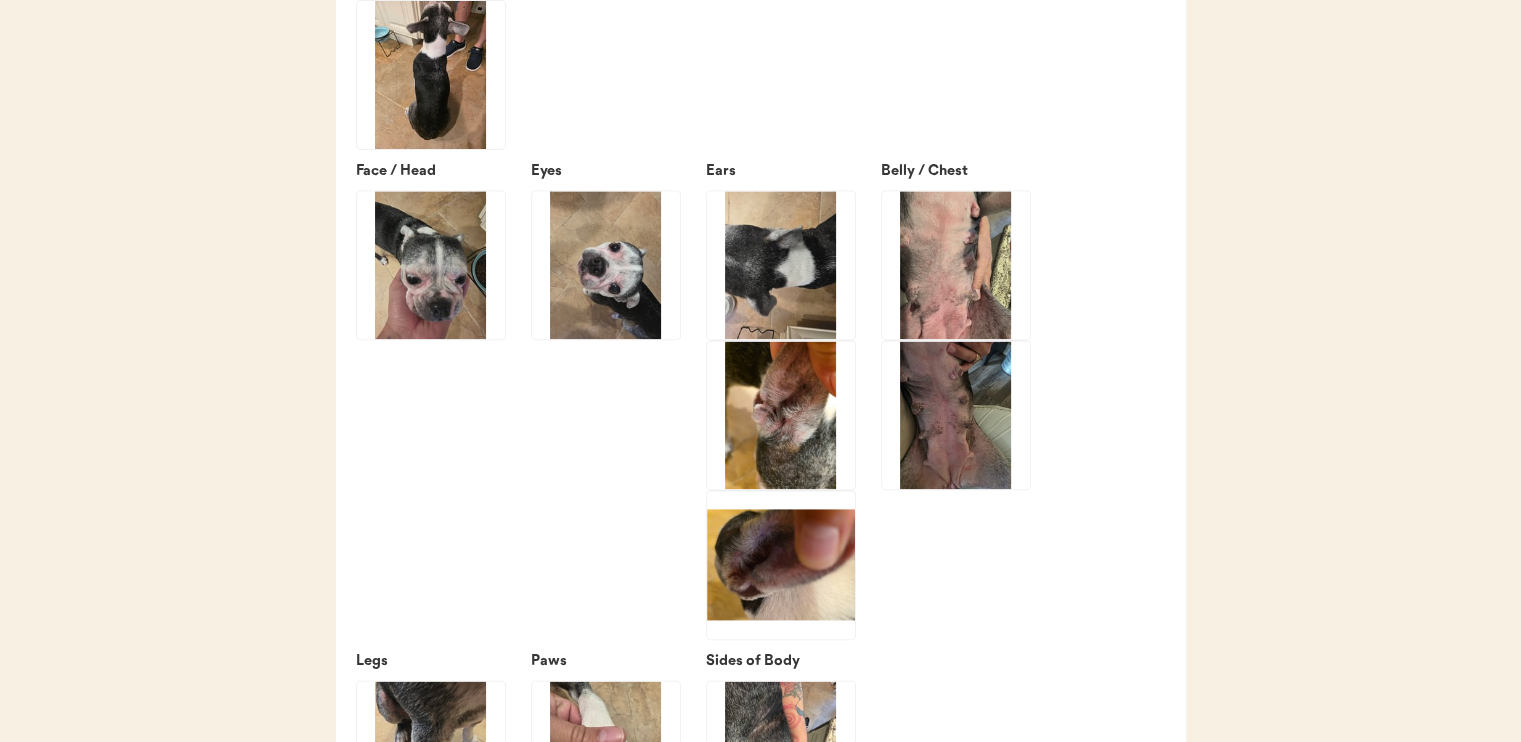click 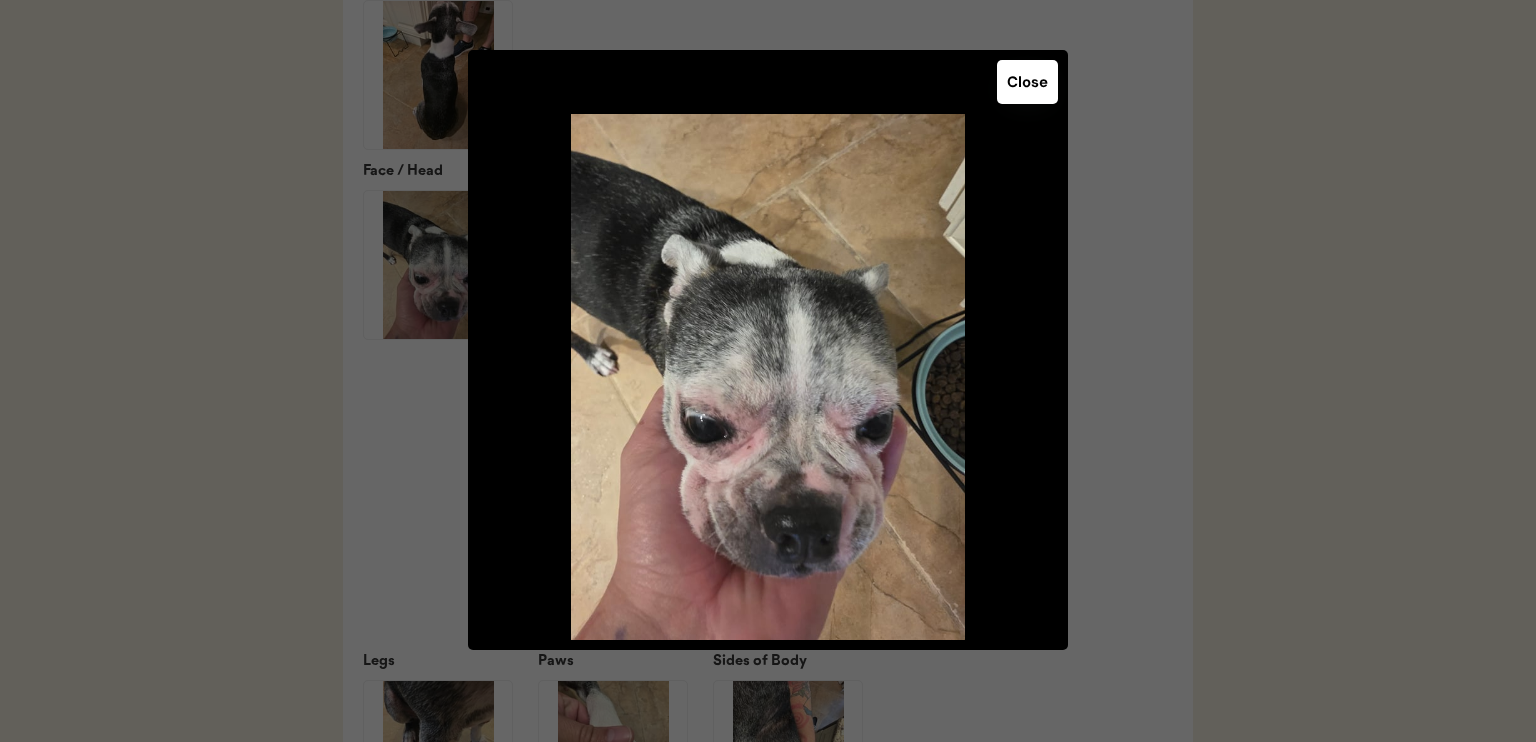 click on "Close" at bounding box center [1027, 82] 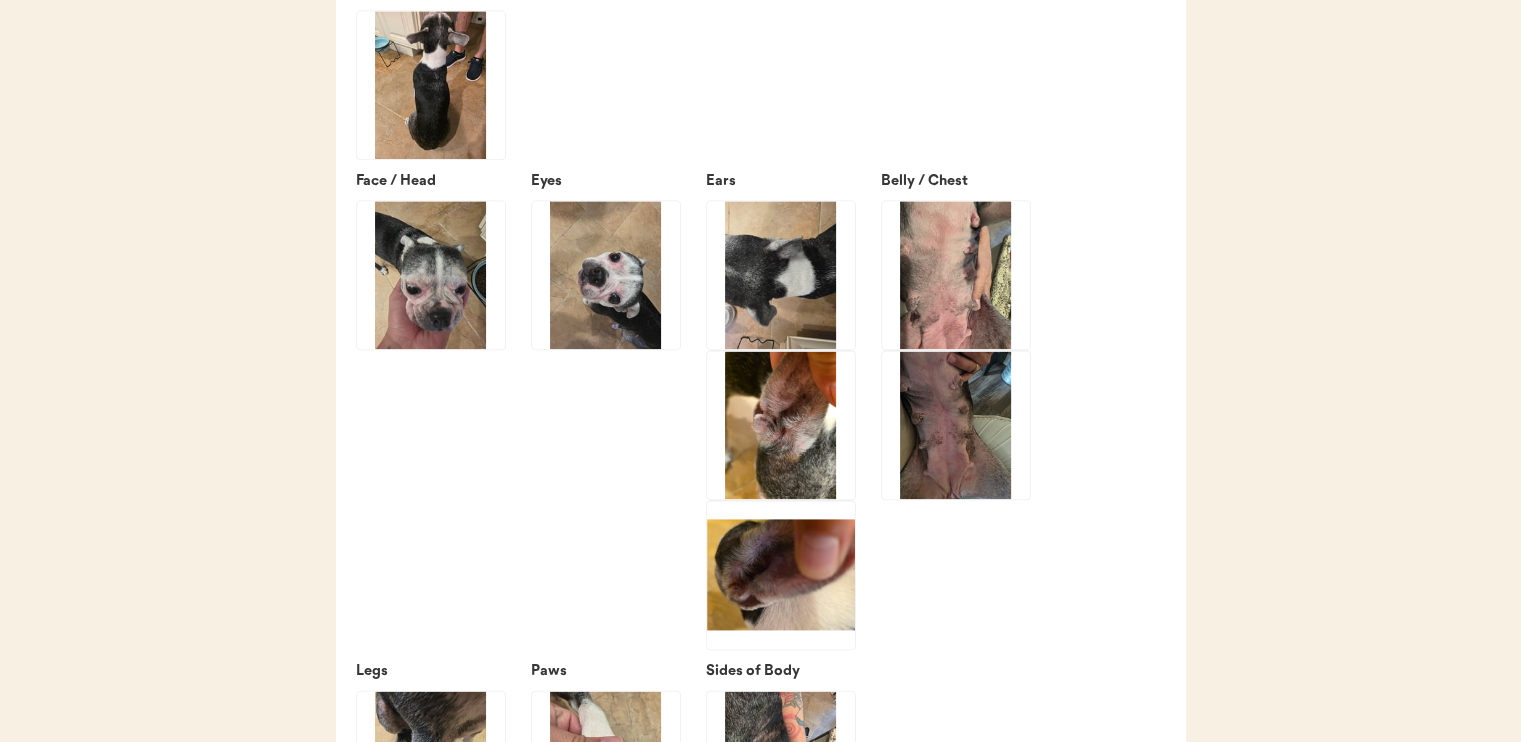 scroll, scrollTop: 2600, scrollLeft: 0, axis: vertical 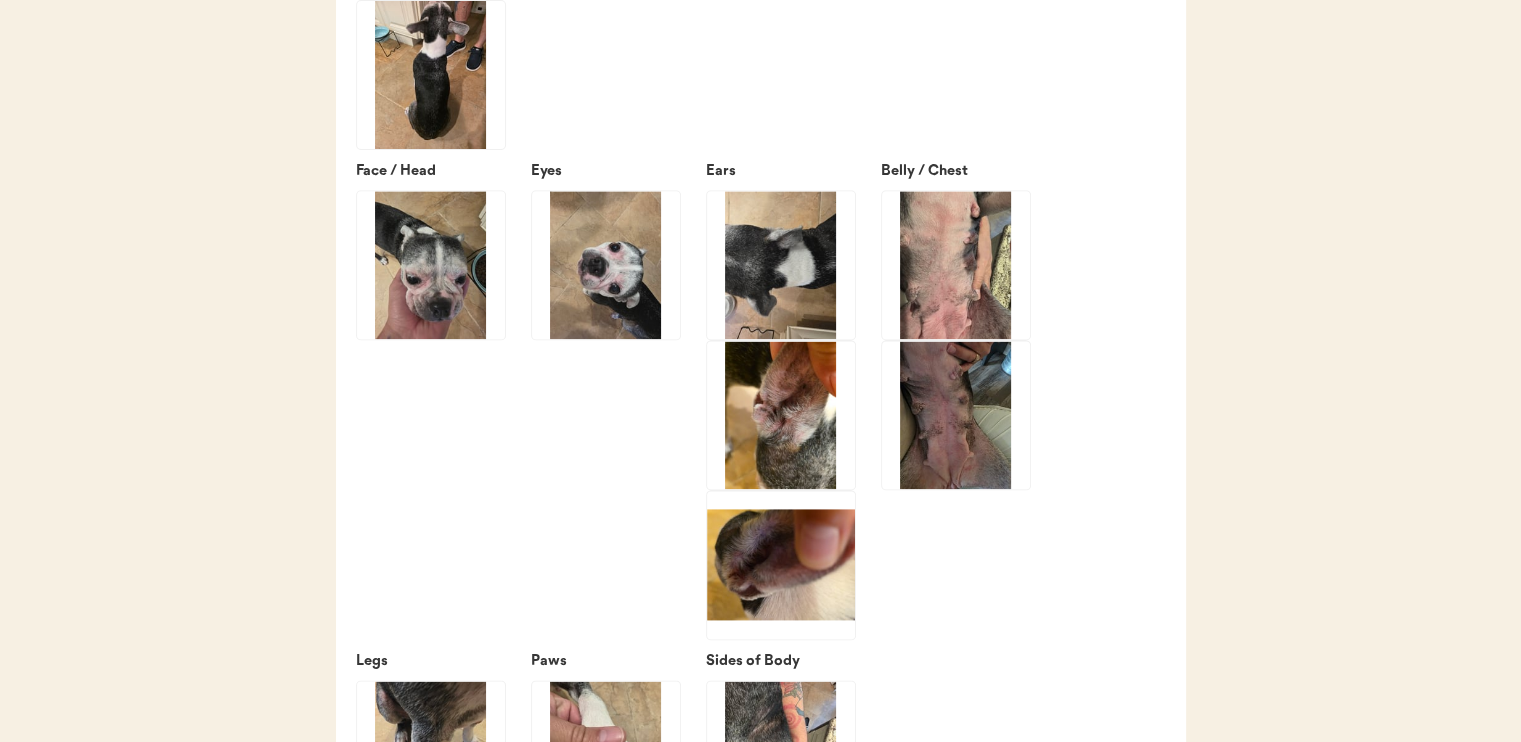 click 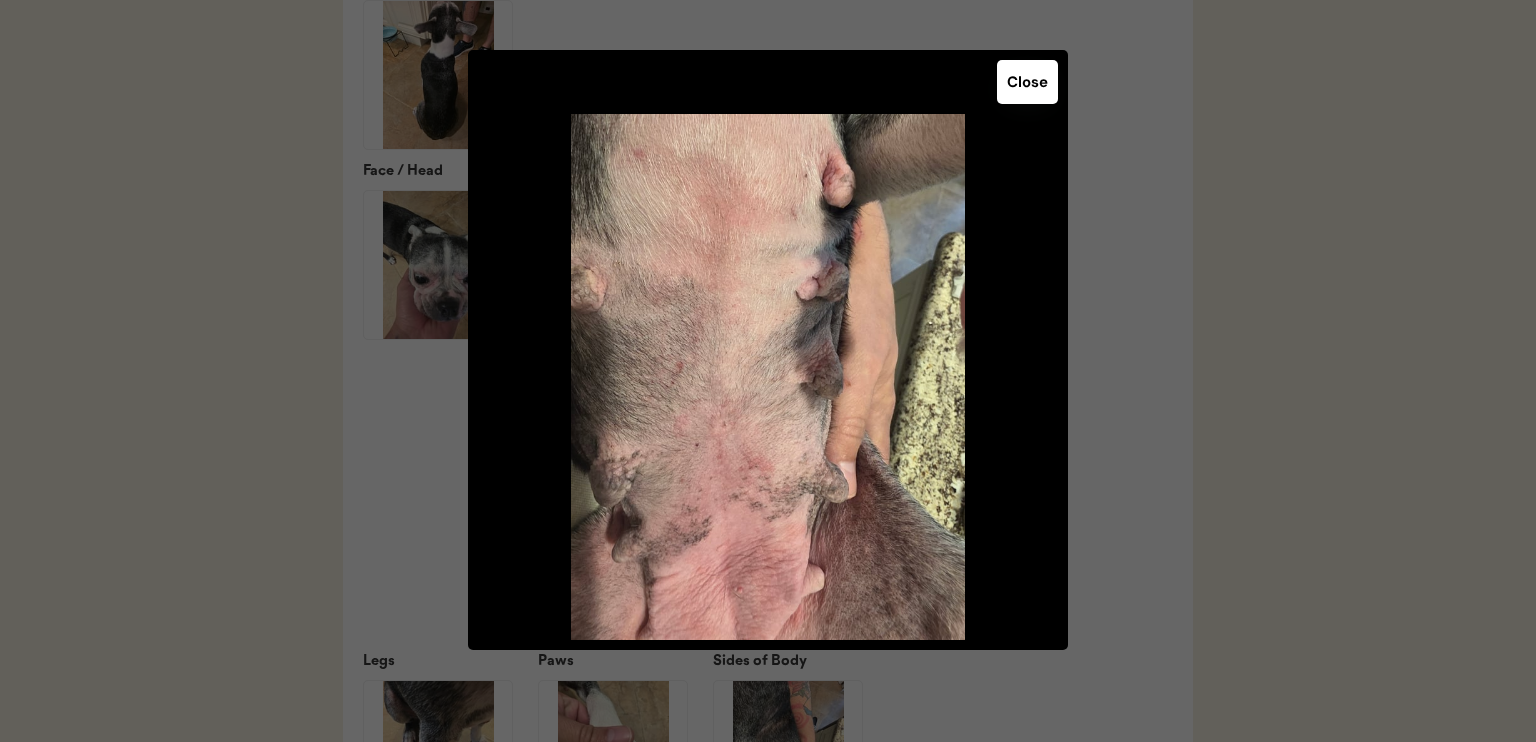 click on "Close" at bounding box center (1027, 82) 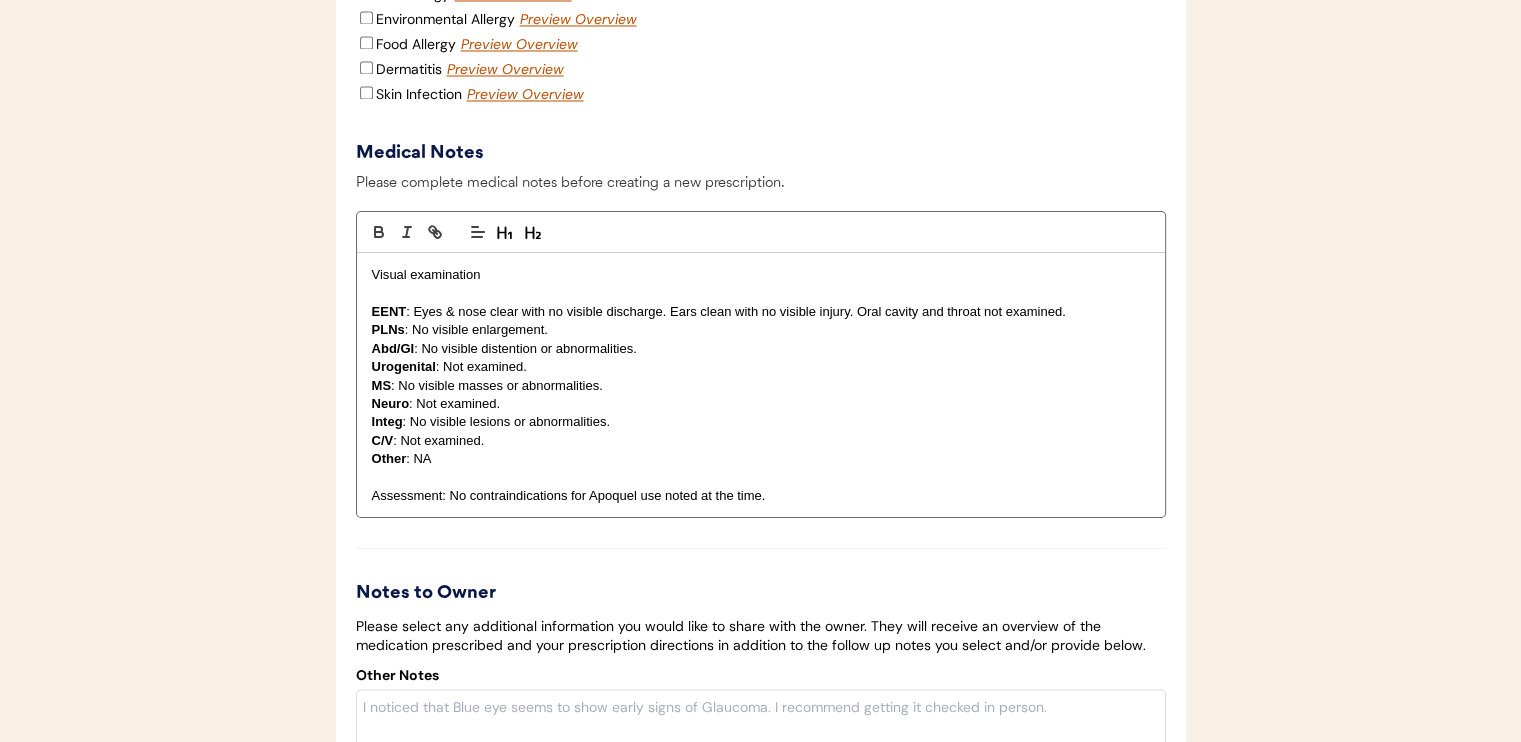 scroll, scrollTop: 3700, scrollLeft: 0, axis: vertical 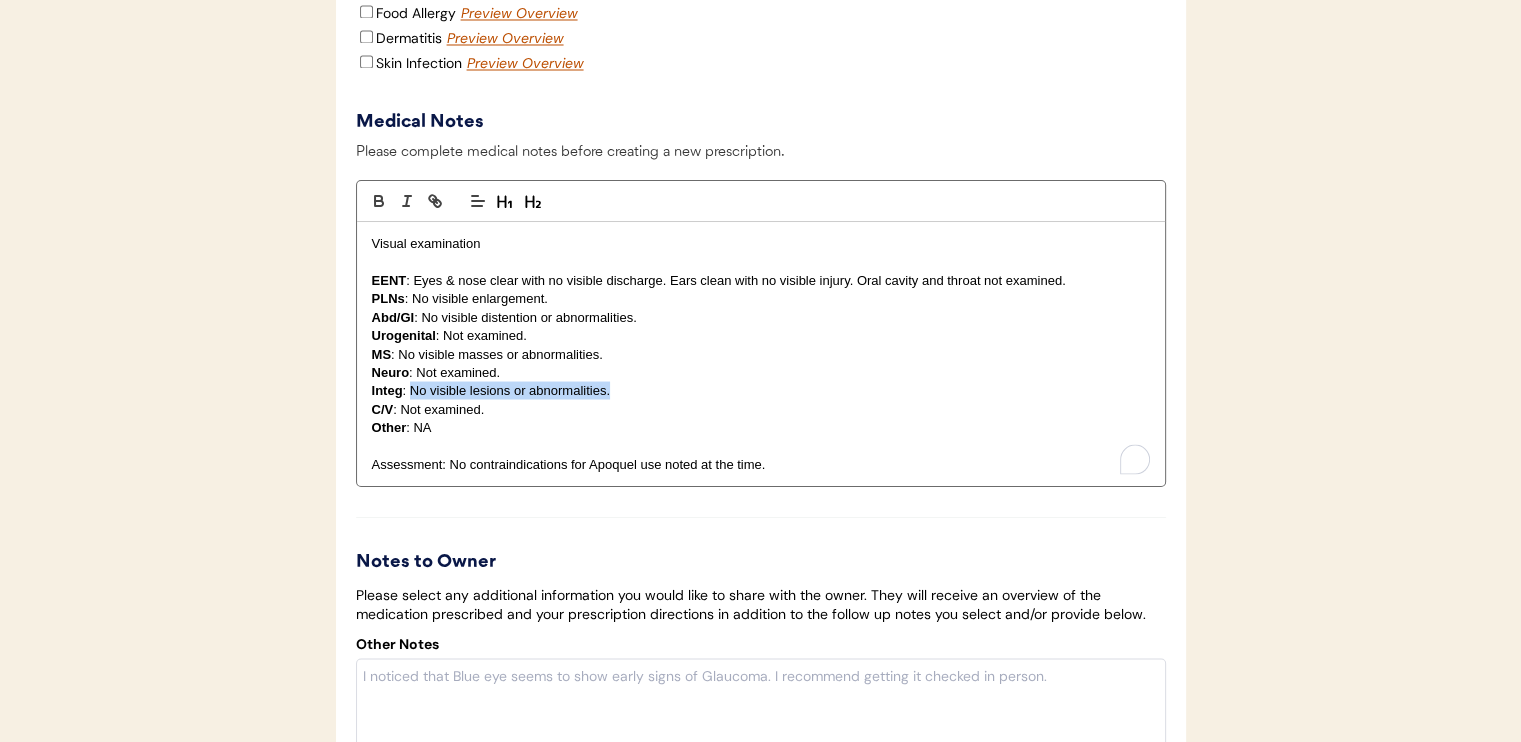 drag, startPoint x: 408, startPoint y: 411, endPoint x: 612, endPoint y: 417, distance: 204.08821 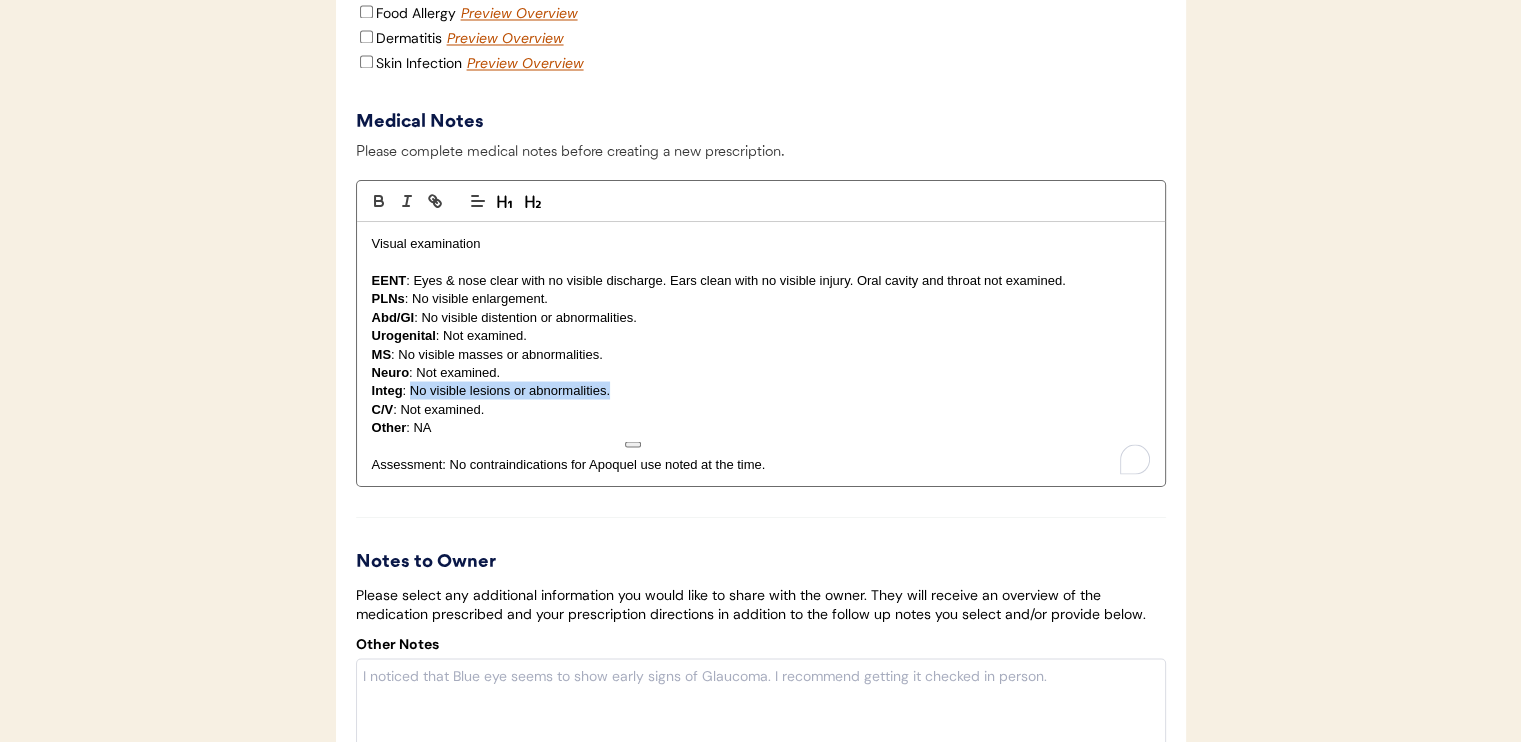 type 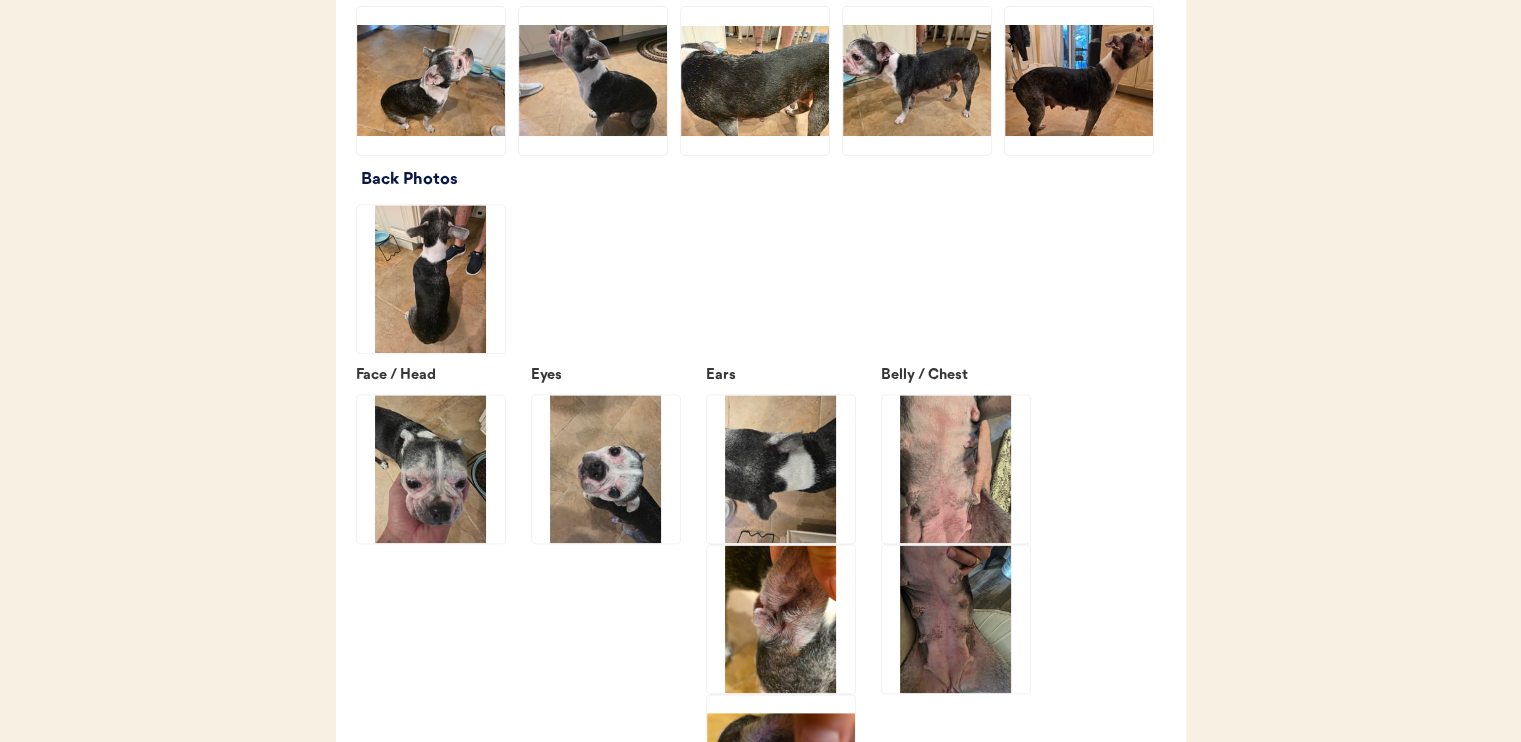 scroll, scrollTop: 2400, scrollLeft: 0, axis: vertical 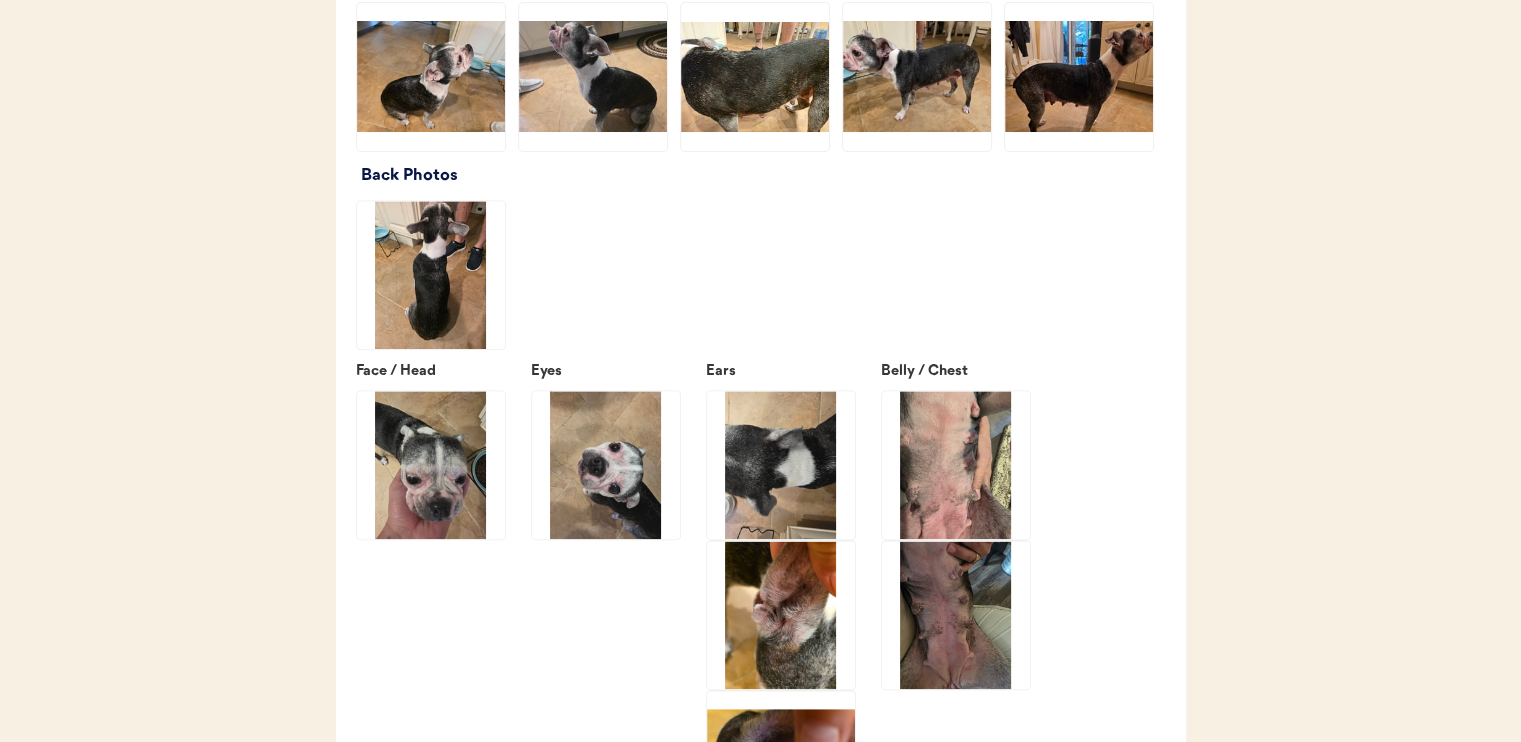 click 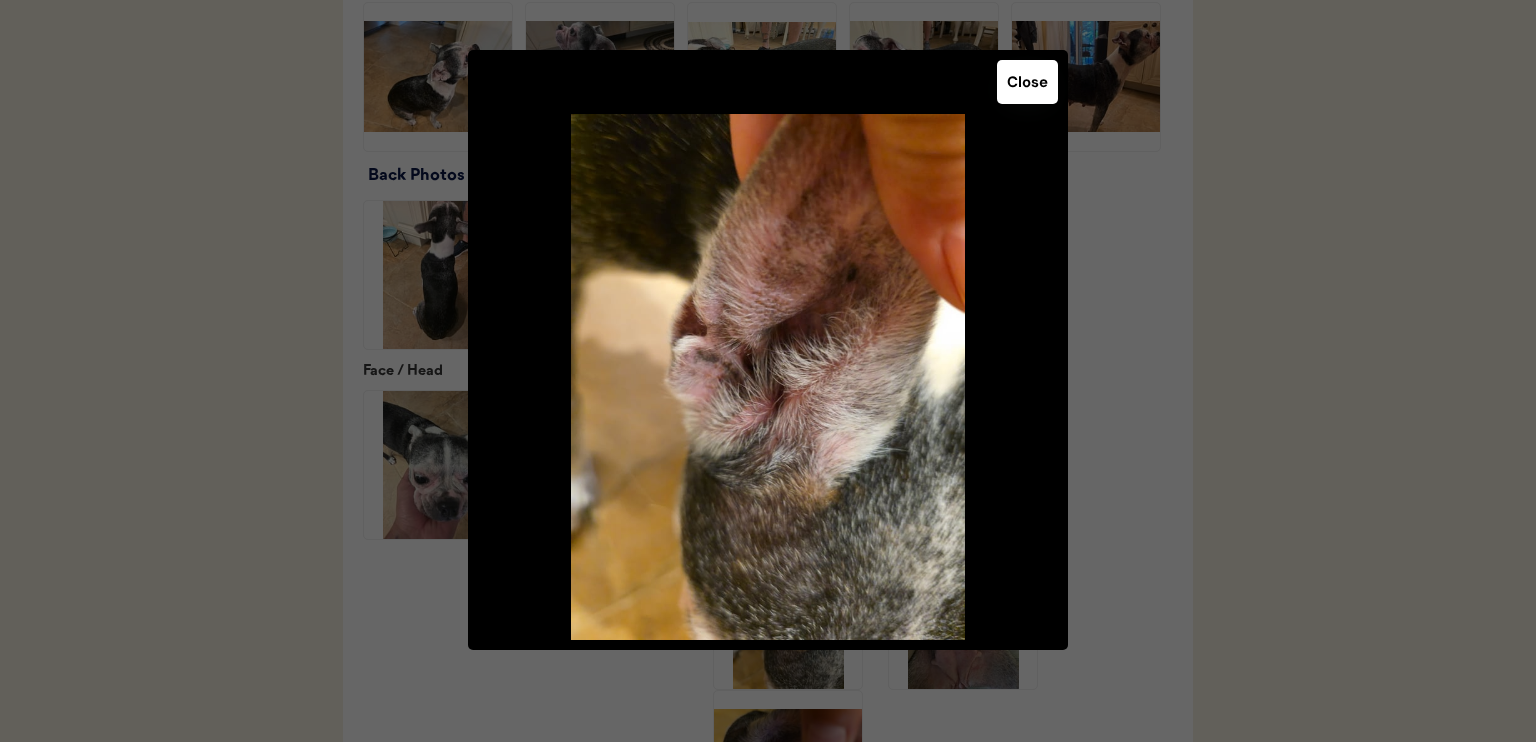 click on "Close" at bounding box center [1027, 82] 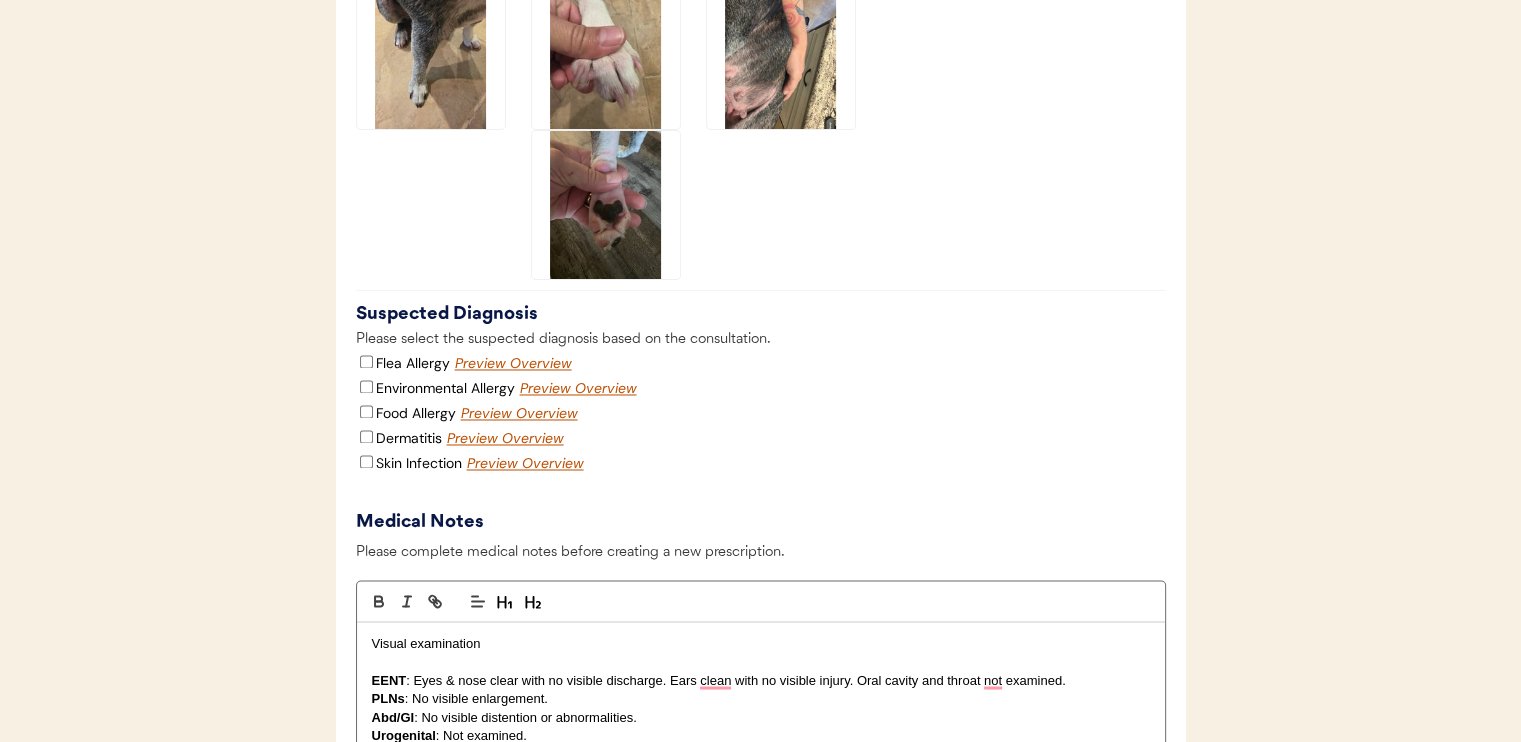 scroll, scrollTop: 3800, scrollLeft: 0, axis: vertical 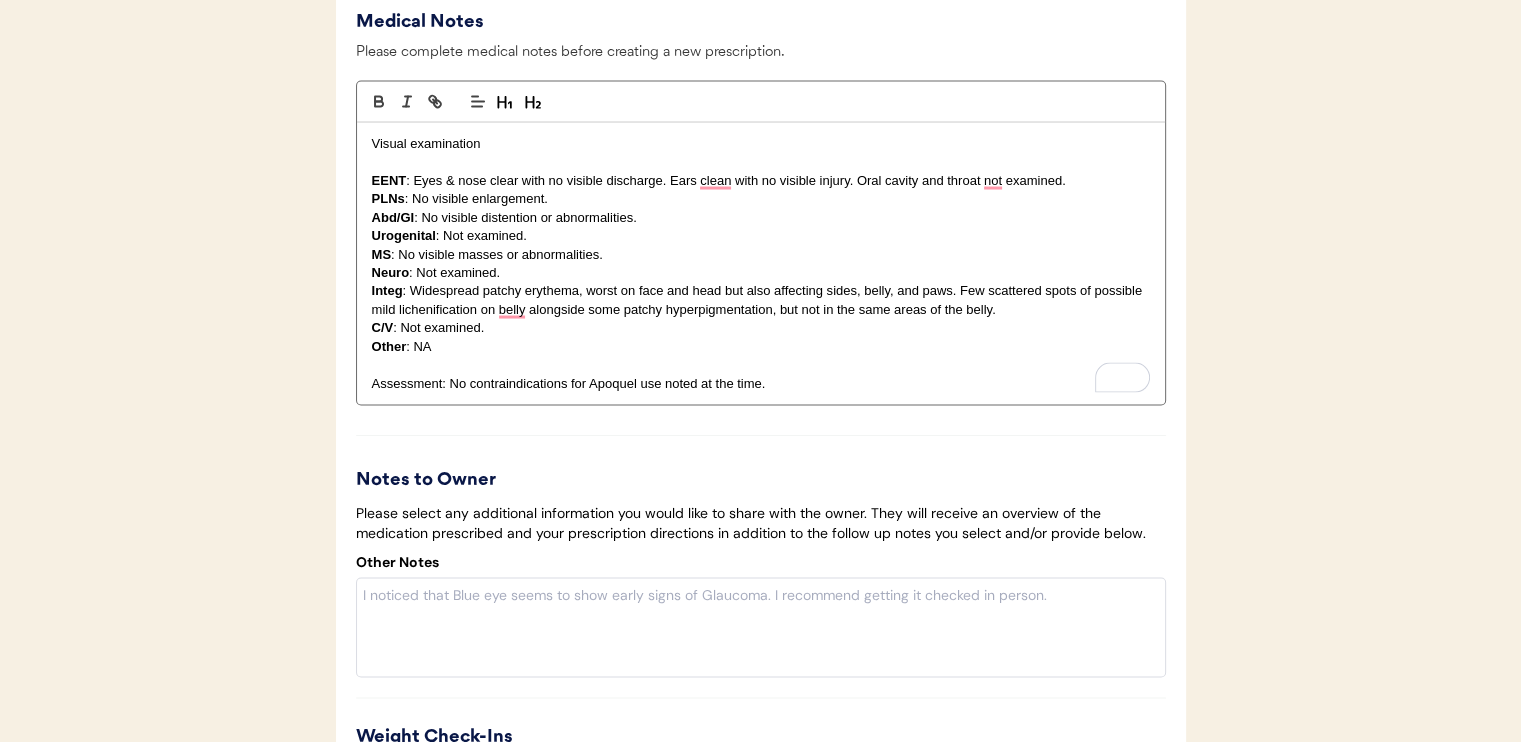 click on "EENT : Eyes & nose clear with no visible discharge. Ears clean with no visible injury. Oral cavity and throat not examined." at bounding box center [761, 180] 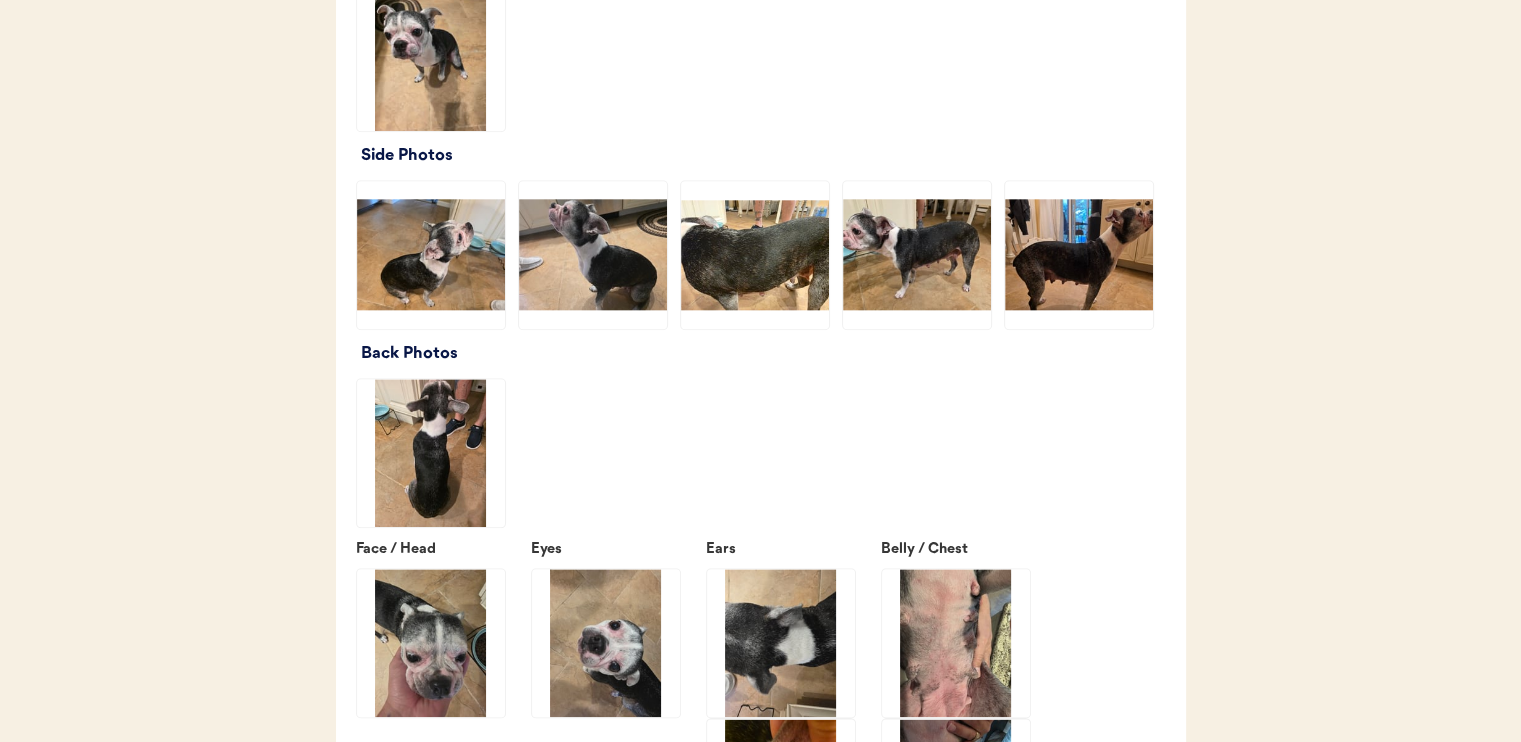 scroll, scrollTop: 2200, scrollLeft: 0, axis: vertical 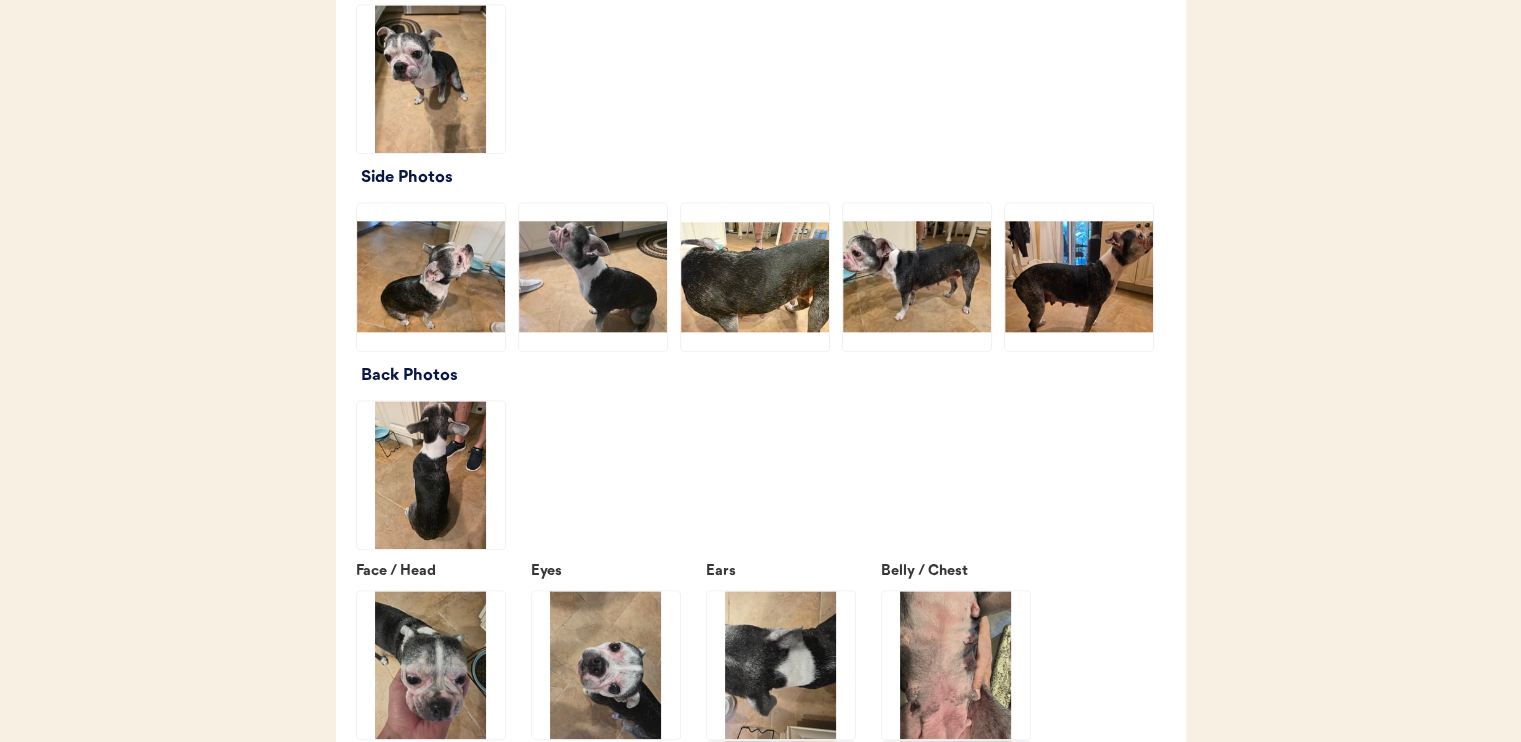 click 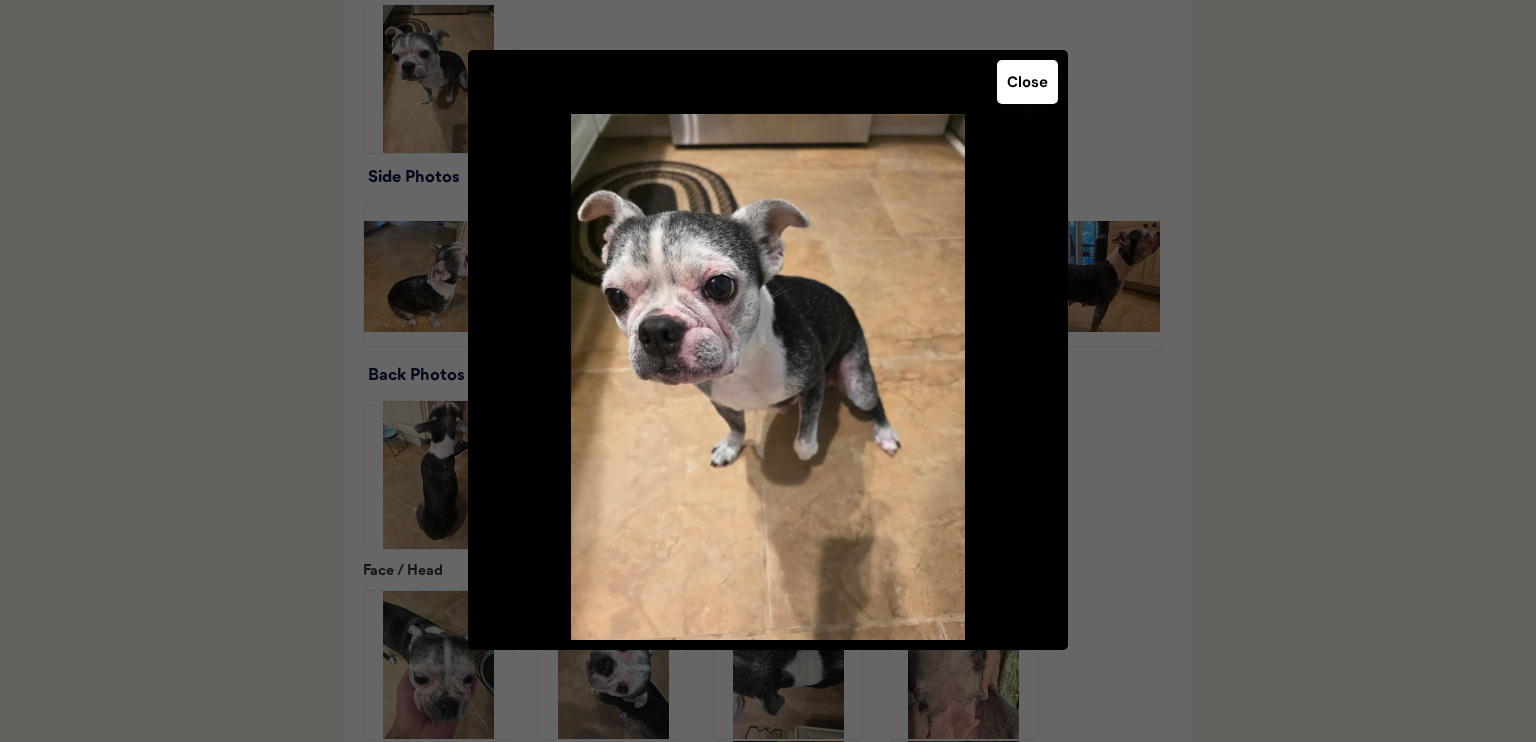 click on "Close" at bounding box center (1027, 82) 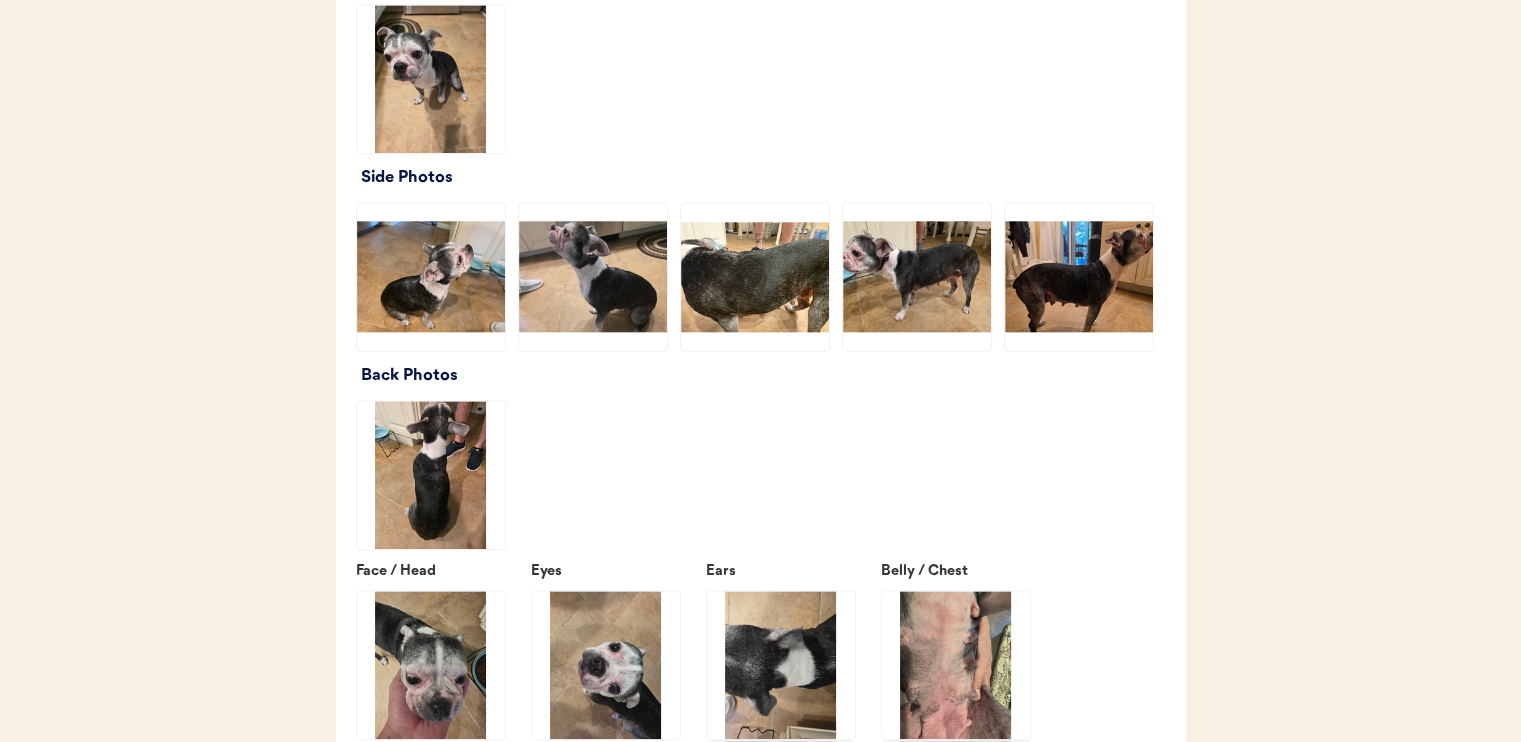 click 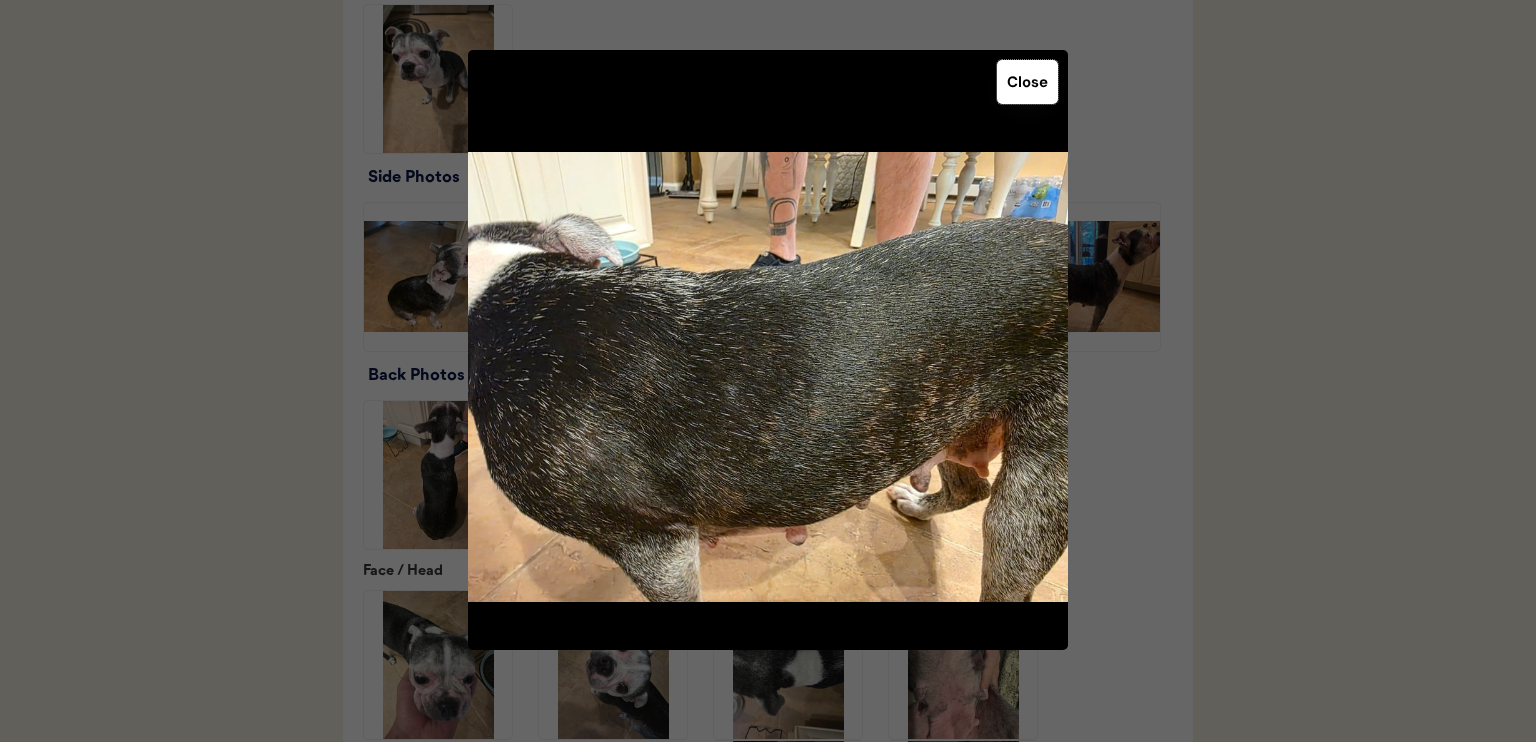 click on "Close" at bounding box center [1027, 82] 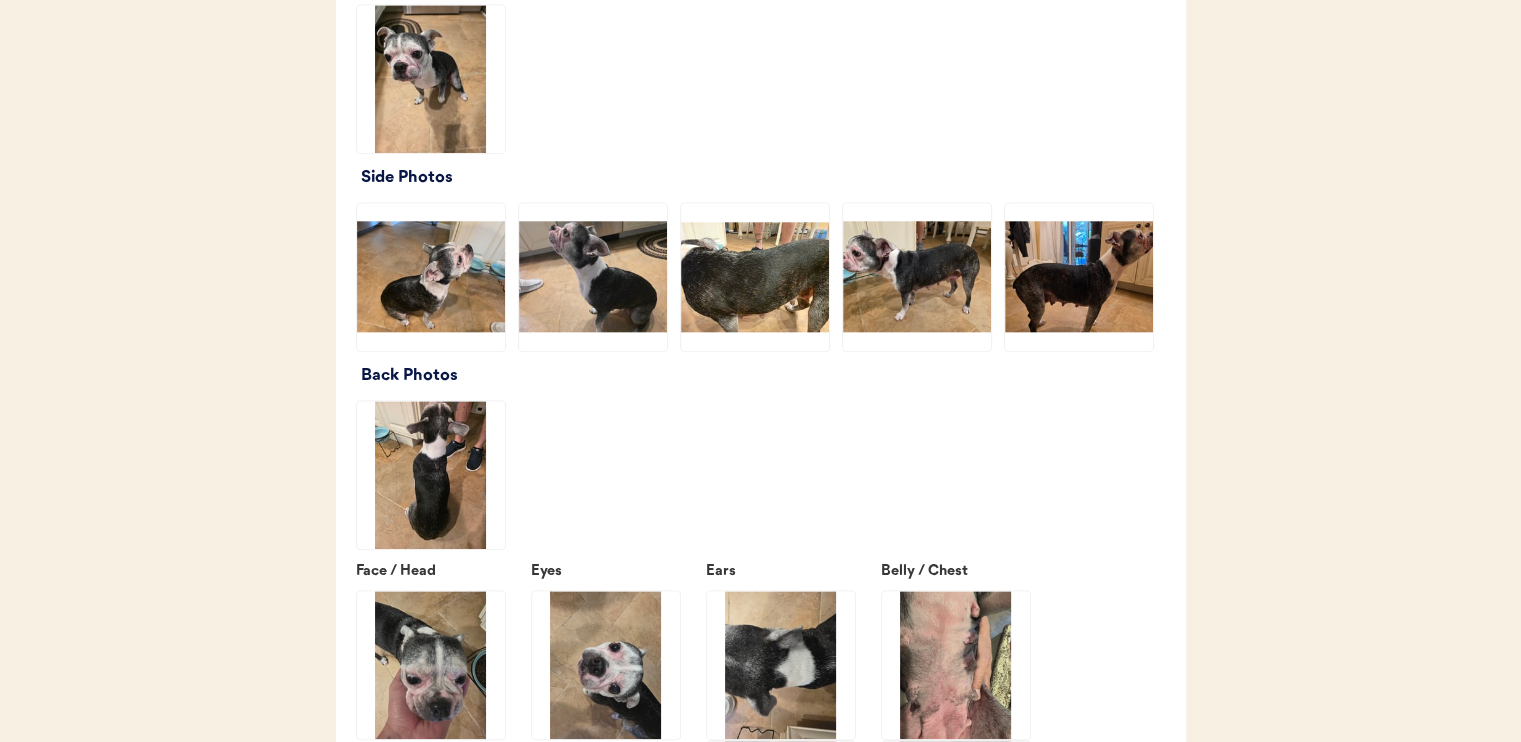 click 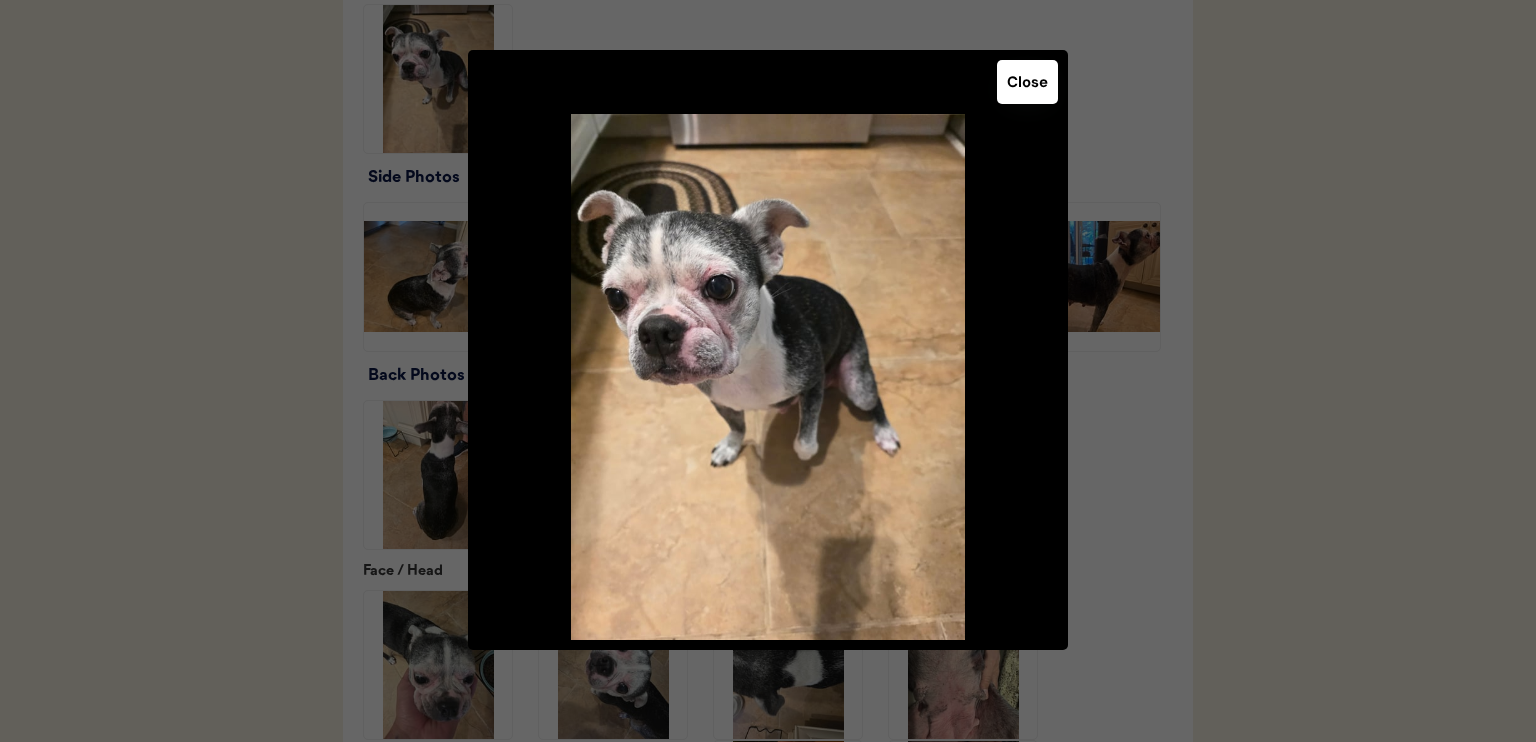 click on "Close" at bounding box center (1027, 82) 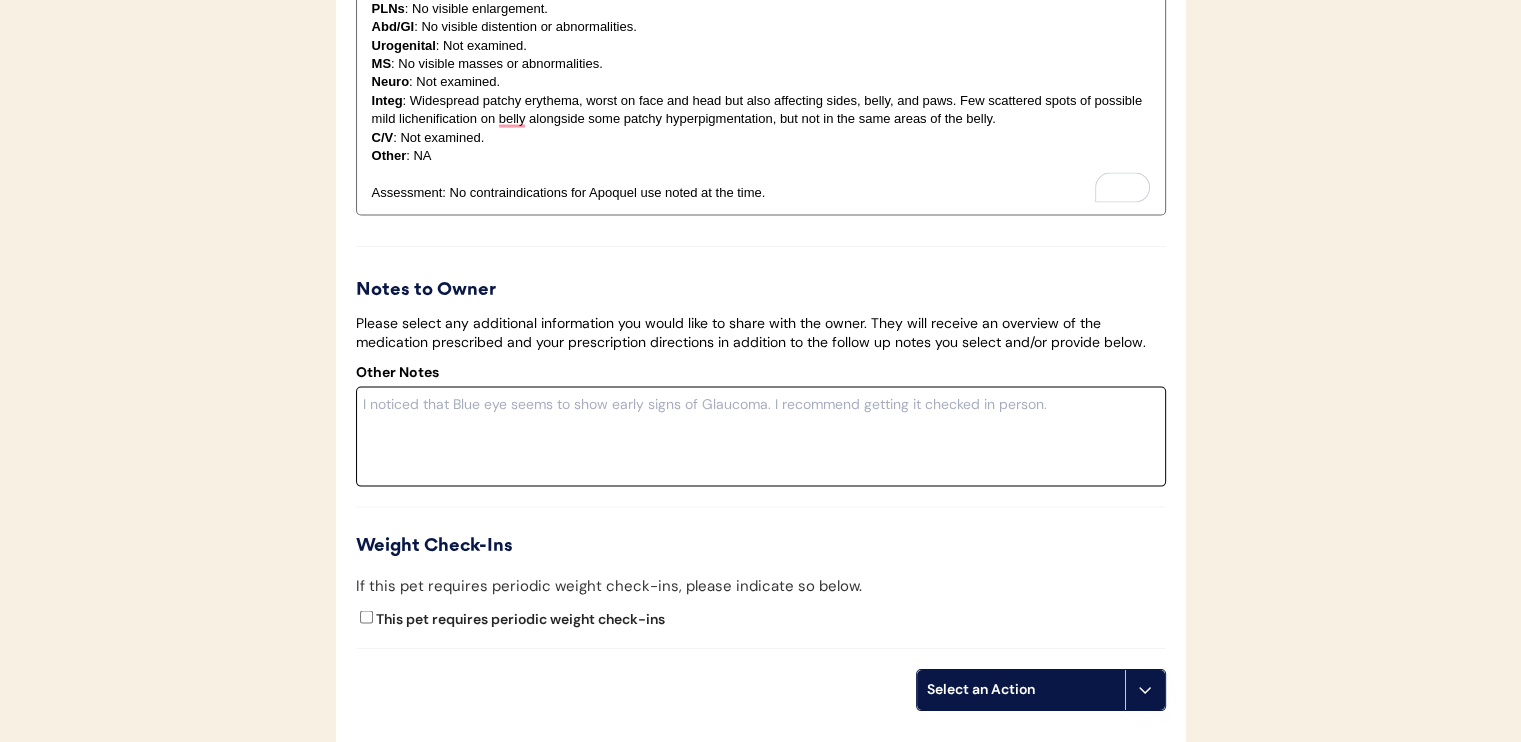 scroll, scrollTop: 3900, scrollLeft: 0, axis: vertical 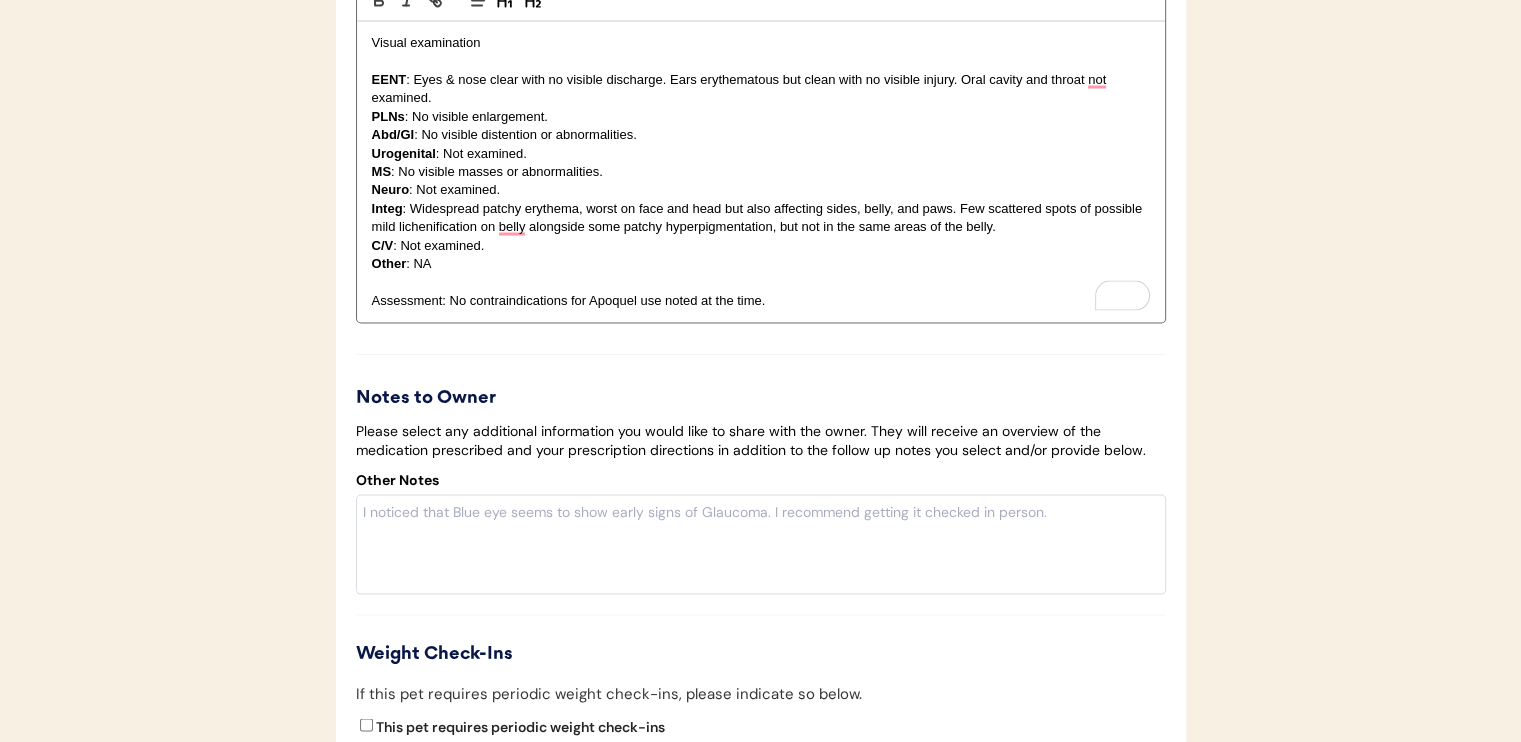 click on "Integ : Widespread patchy erythema, worst on face and head but also affecting sides, belly, and paws. Few scattered spots of possible mild lichenification on belly alongside some patchy hyperpigmentation, but not in the same areas of the belly." at bounding box center [761, 218] 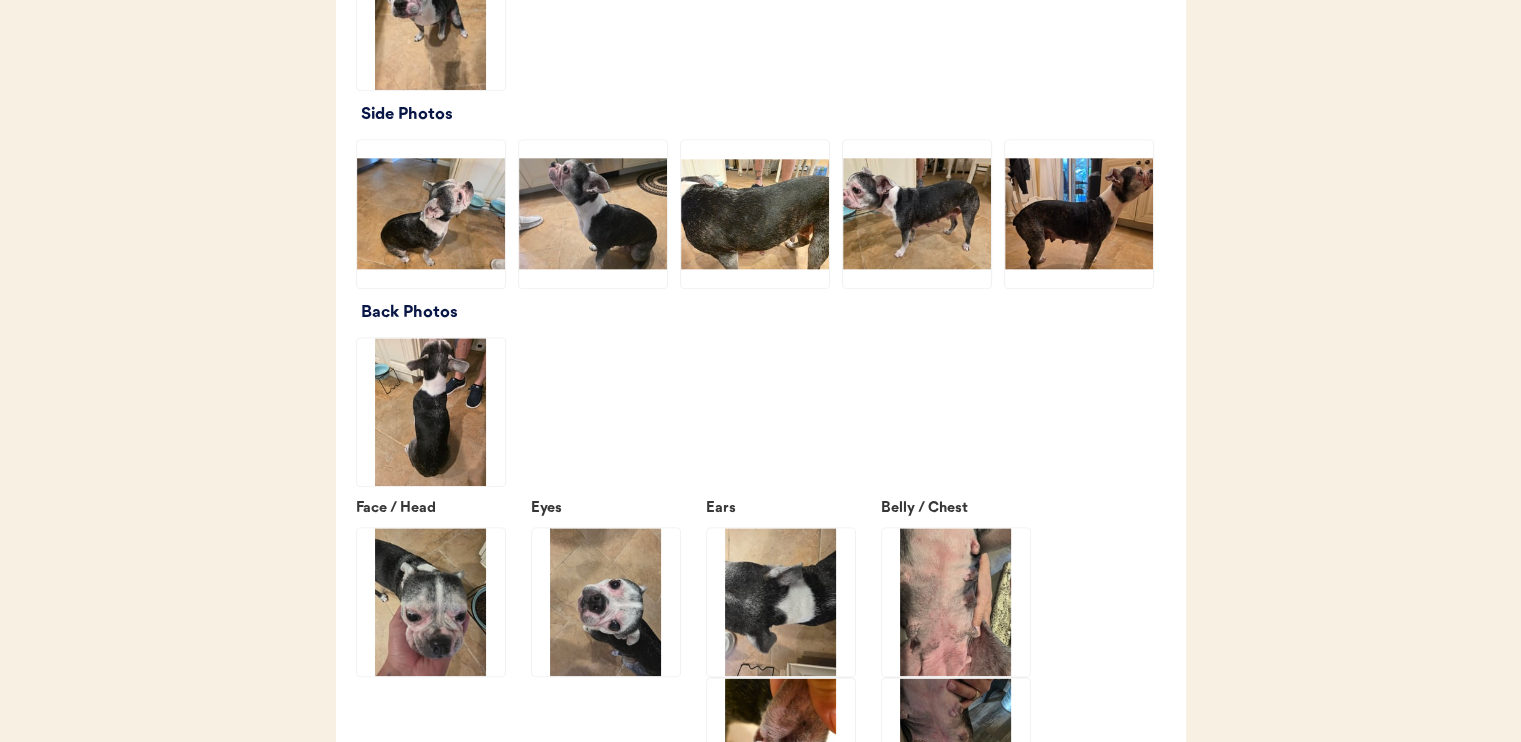 scroll, scrollTop: 2200, scrollLeft: 0, axis: vertical 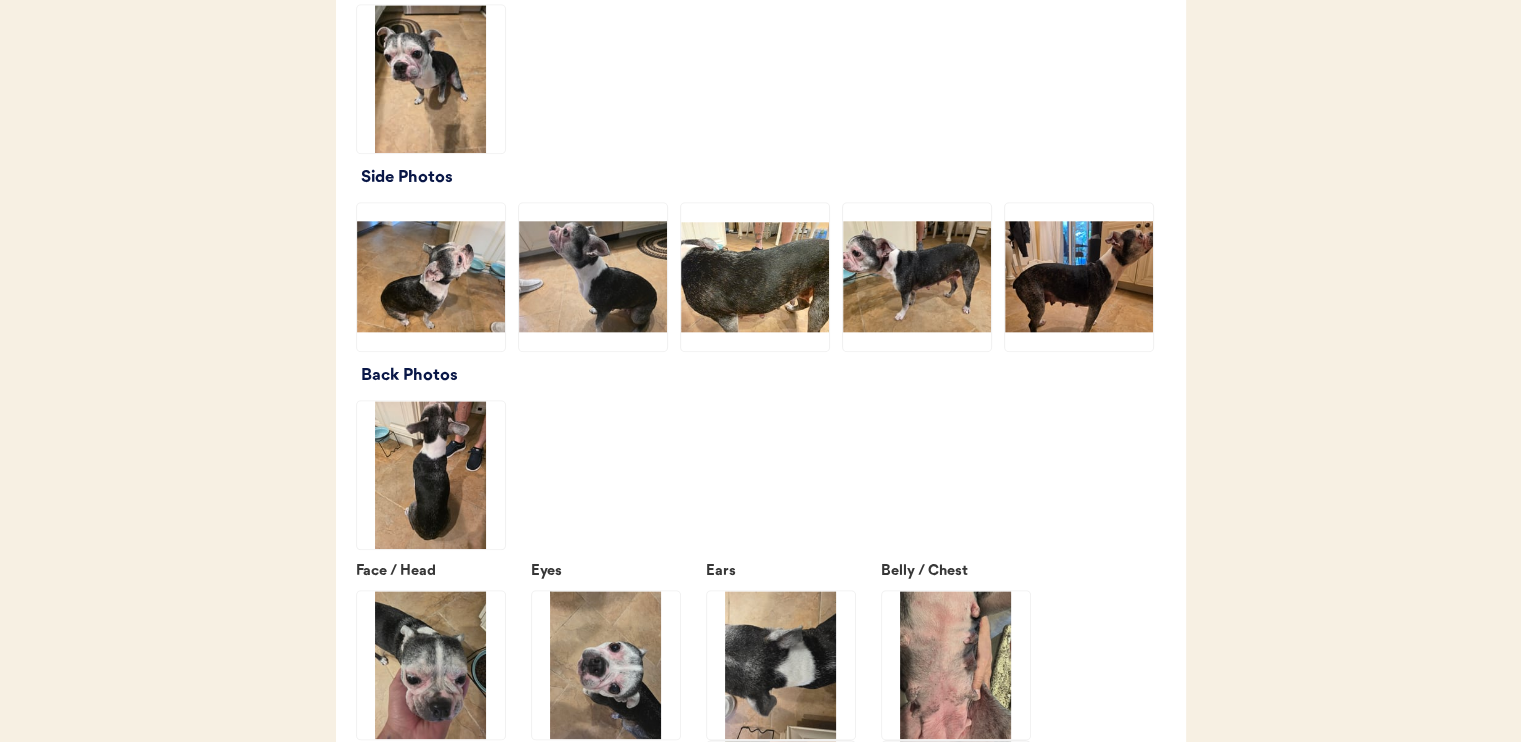 click 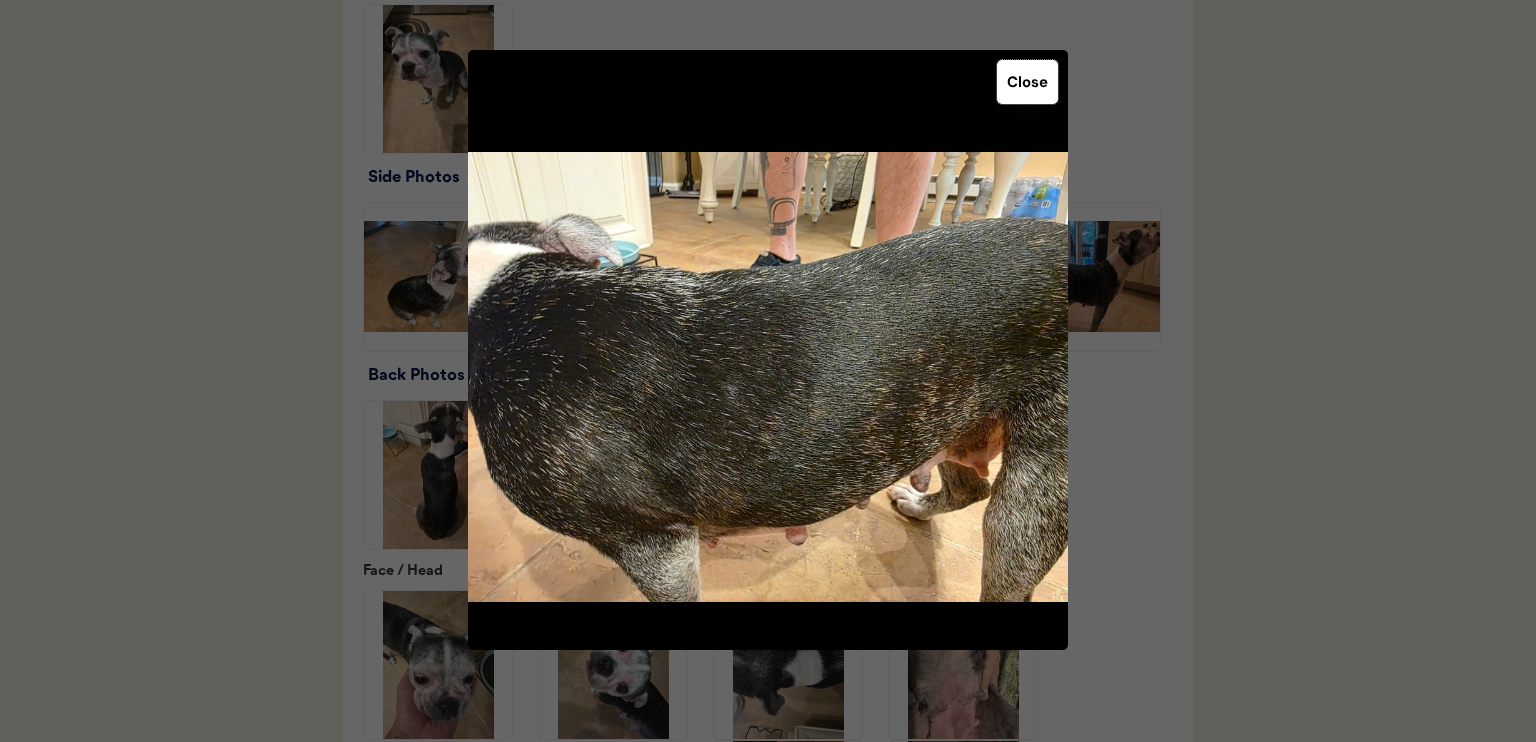 click on "Close" at bounding box center [1027, 82] 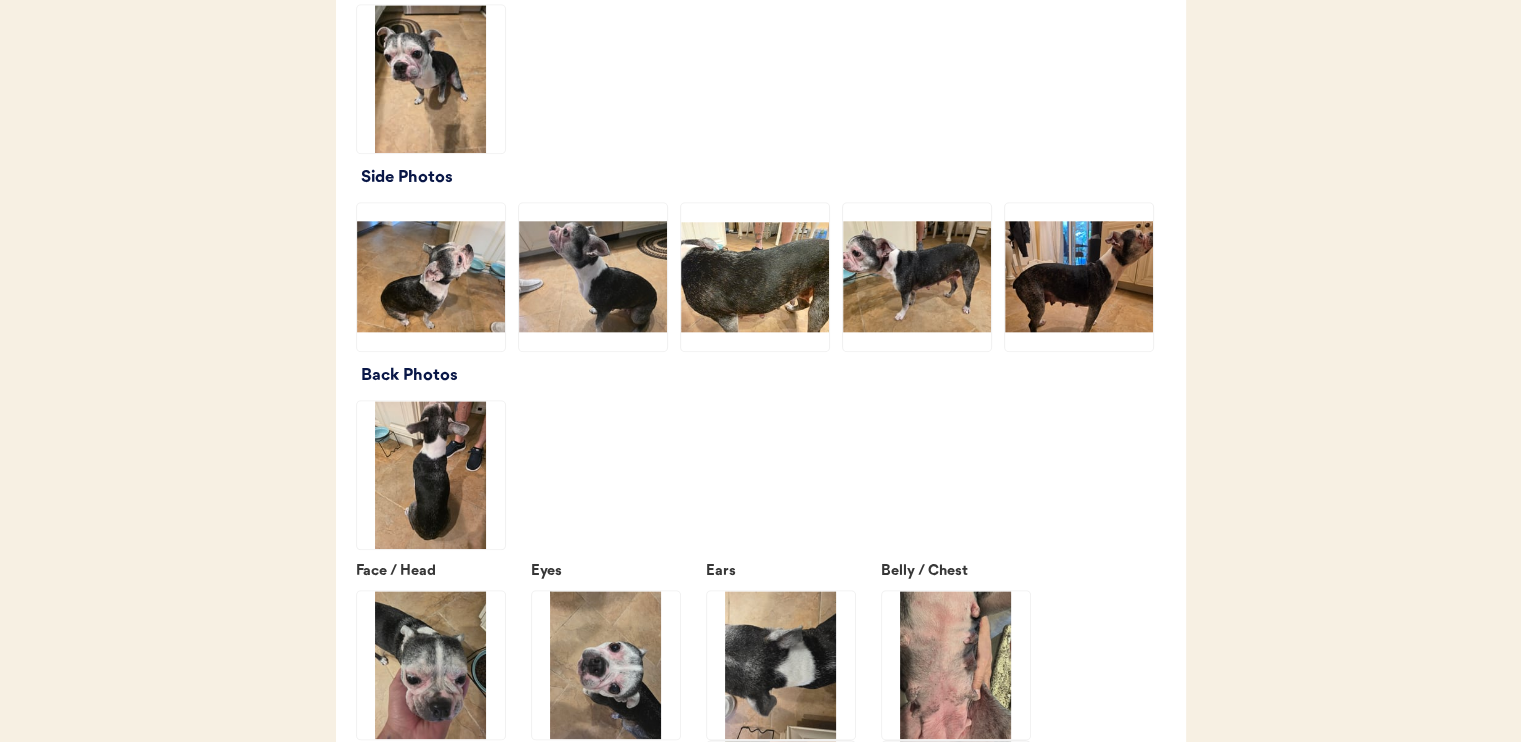 click 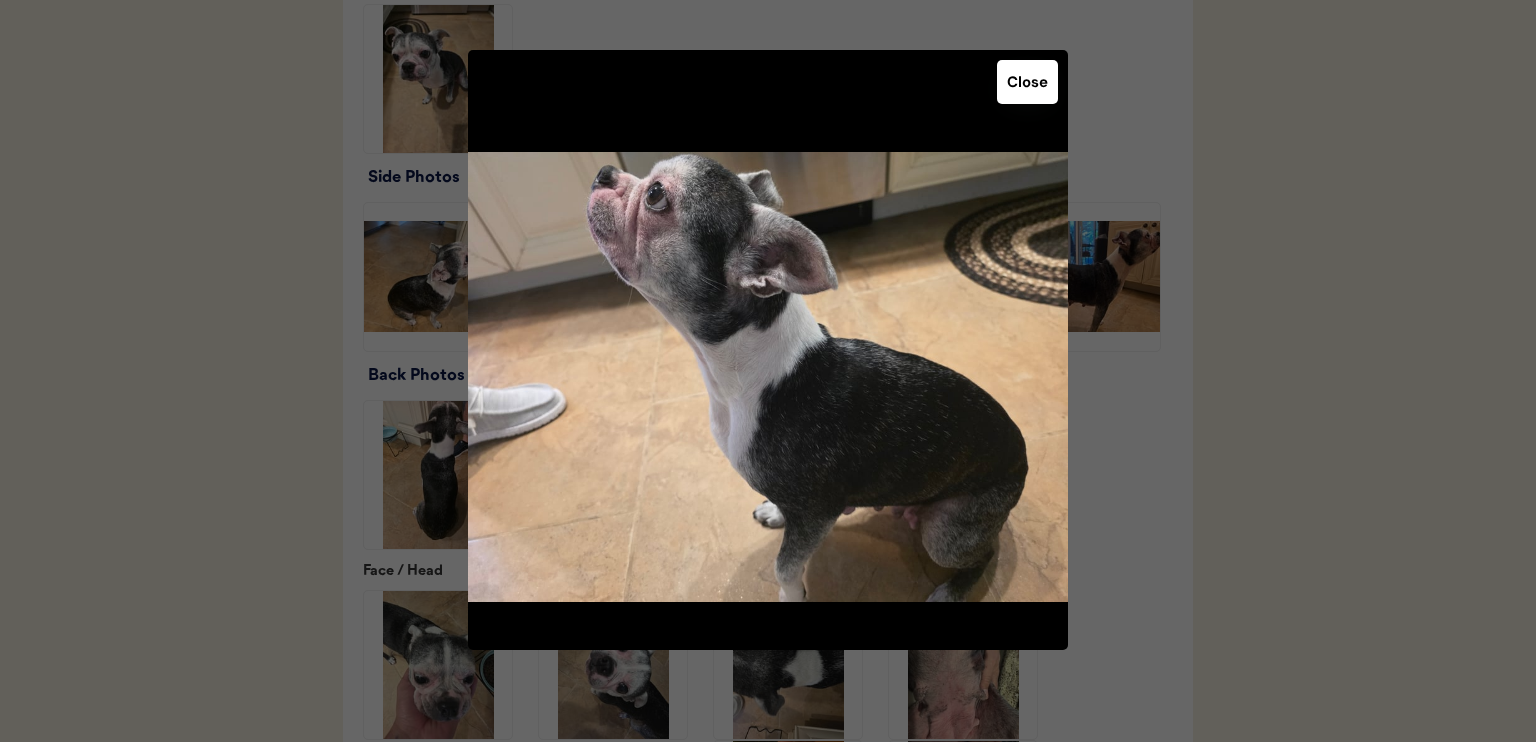 click on "Close" at bounding box center (1027, 82) 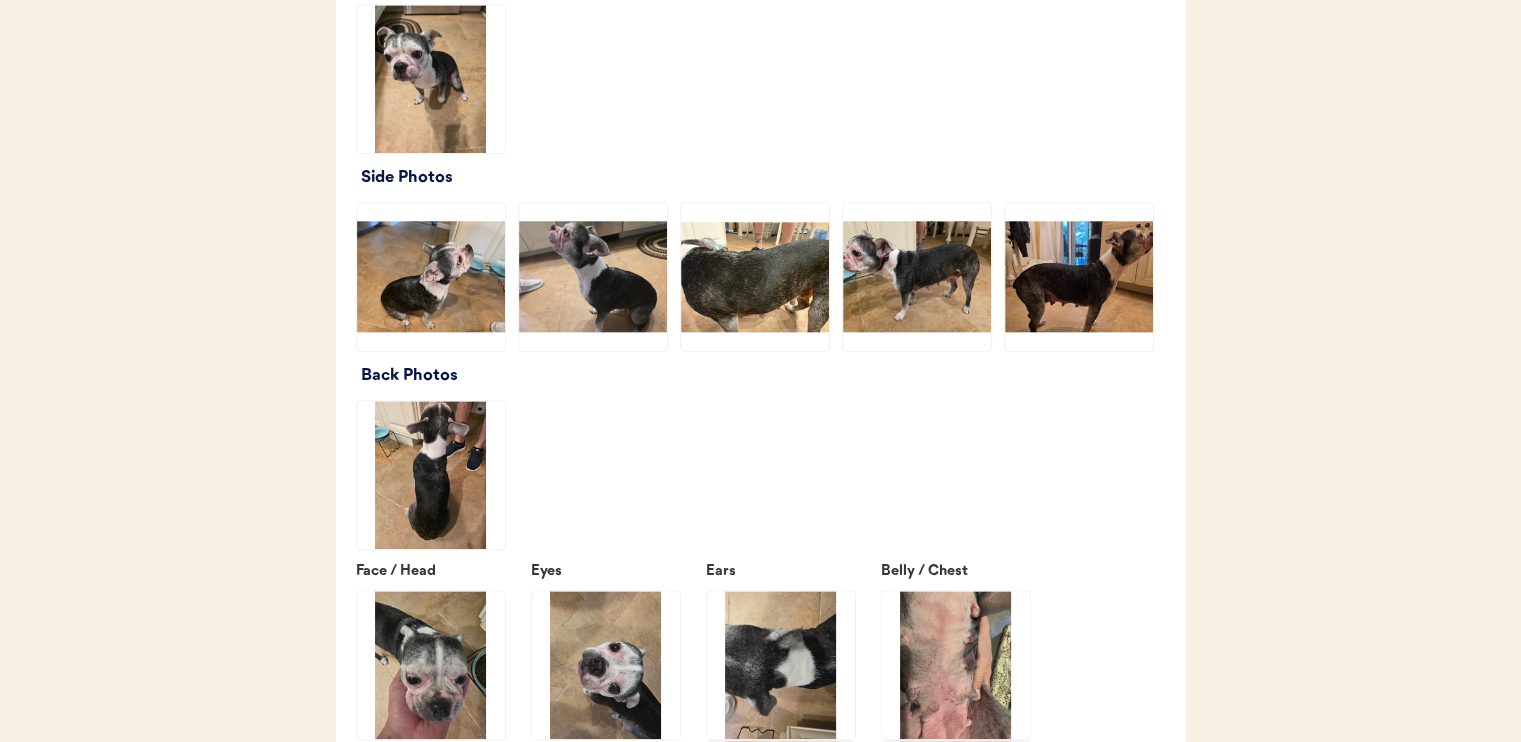 click 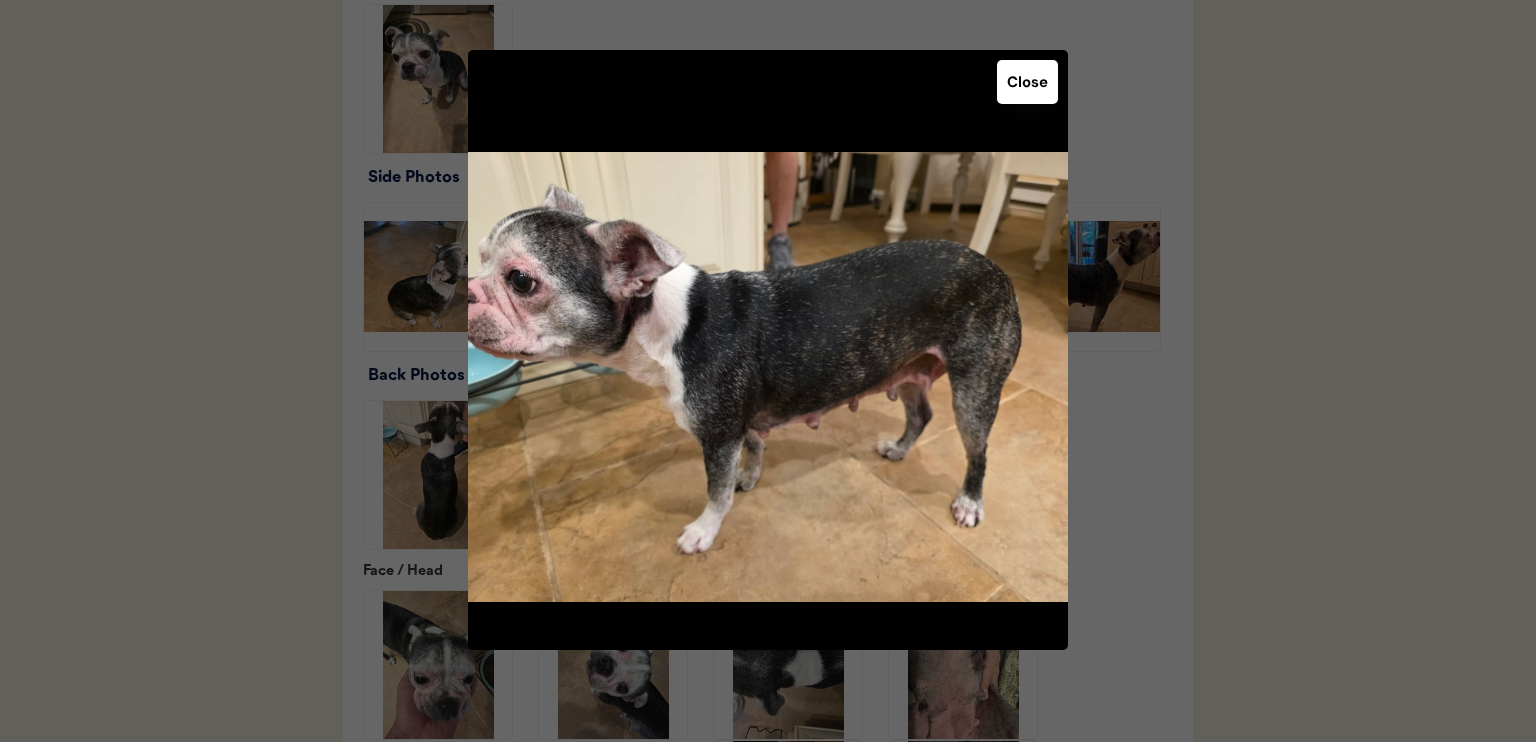 click on "Close" at bounding box center [1027, 82] 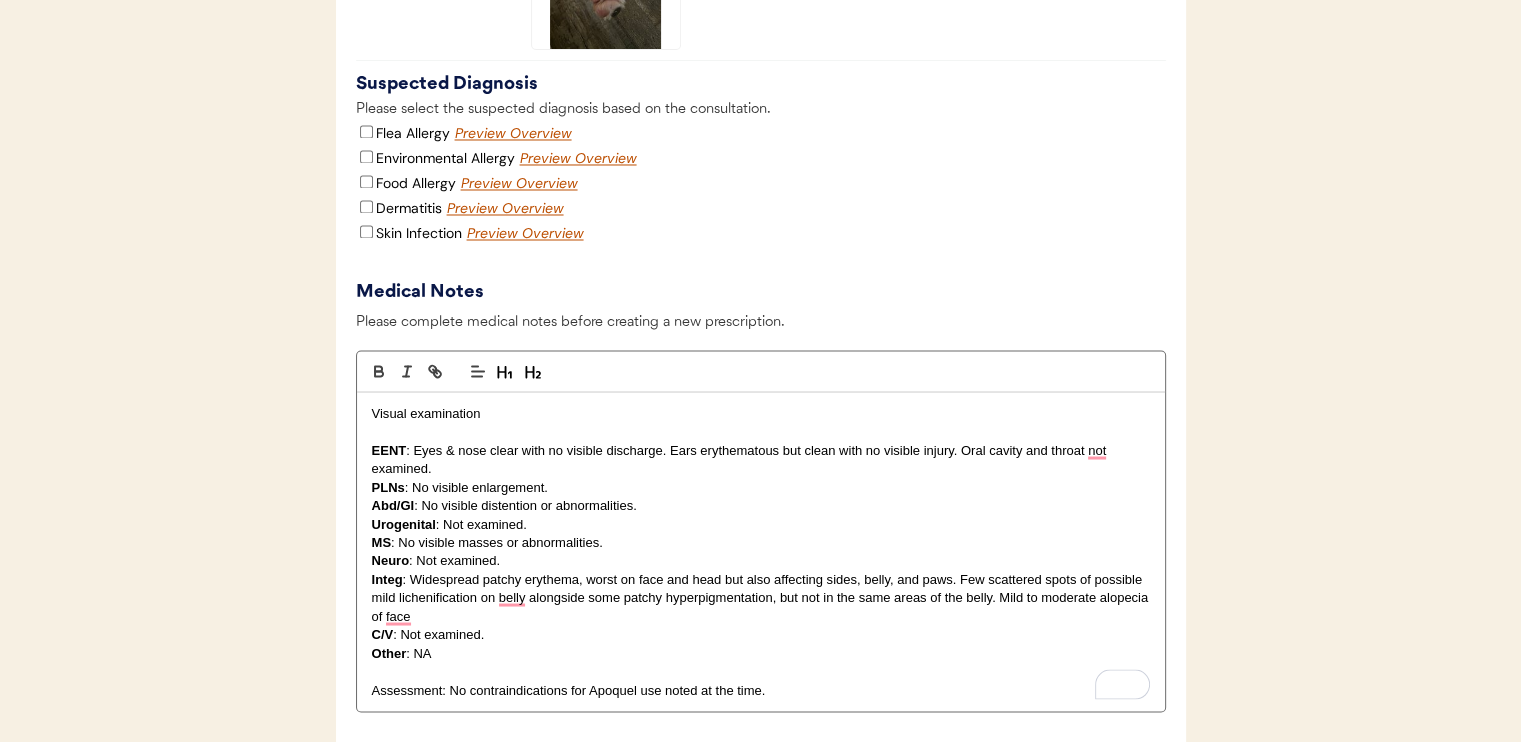 scroll, scrollTop: 3800, scrollLeft: 0, axis: vertical 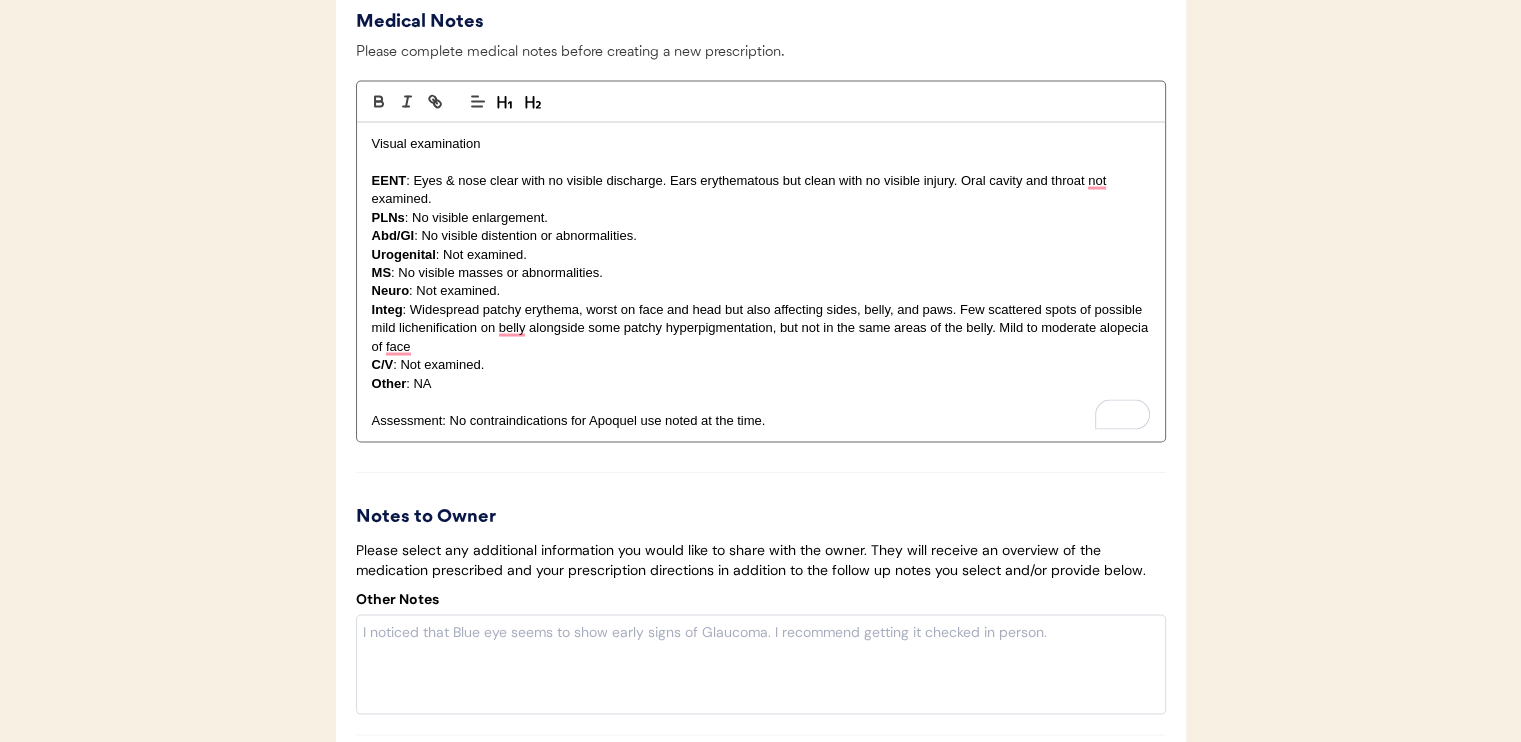 click on "Integ : Widespread patchy erythema, worst on face and head but also affecting sides, belly, and paws. Few scattered spots of possible mild lichenification on belly alongside some patchy hyperpigmentation, but not in the same areas of the belly. Mild to moderate alopecia of face" at bounding box center [761, 327] 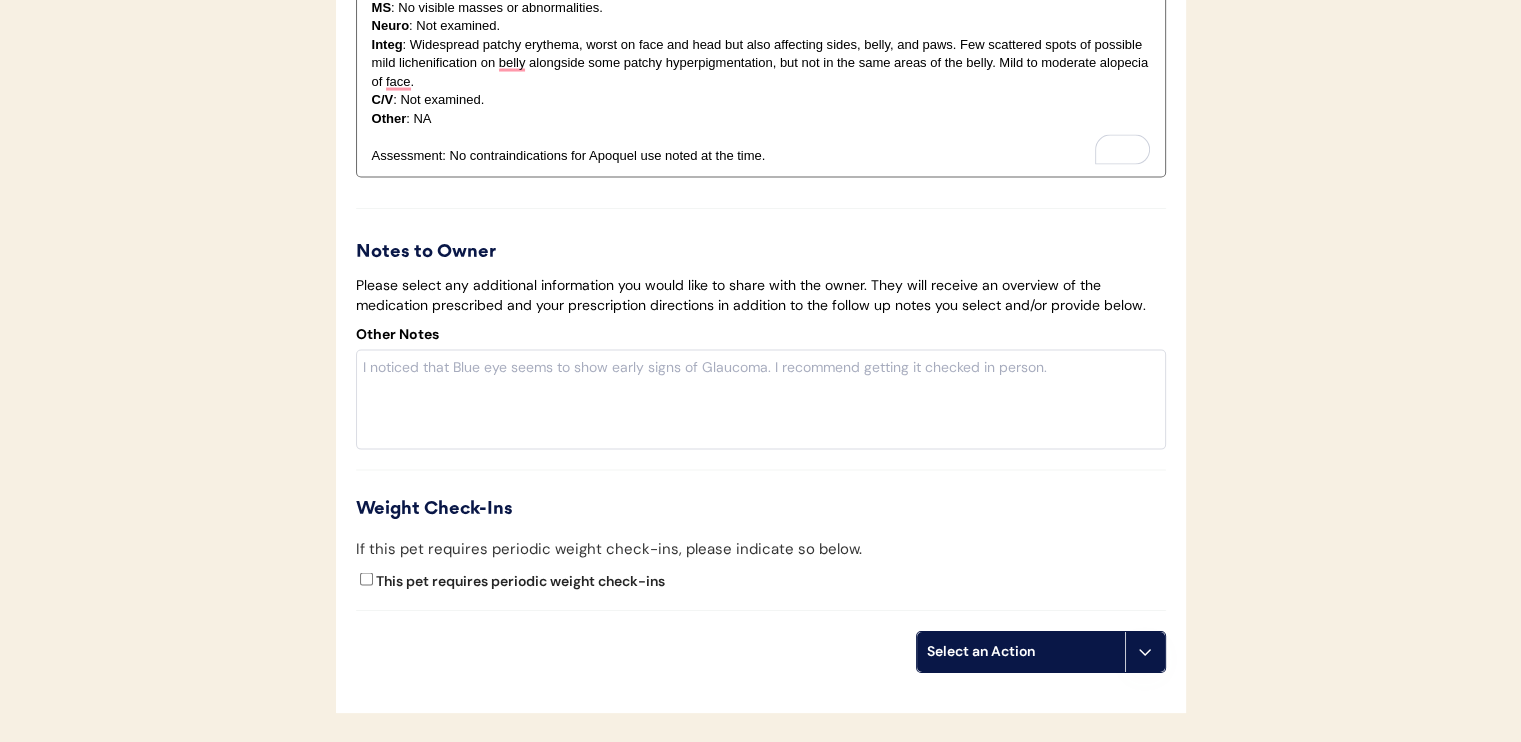 scroll, scrollTop: 4100, scrollLeft: 0, axis: vertical 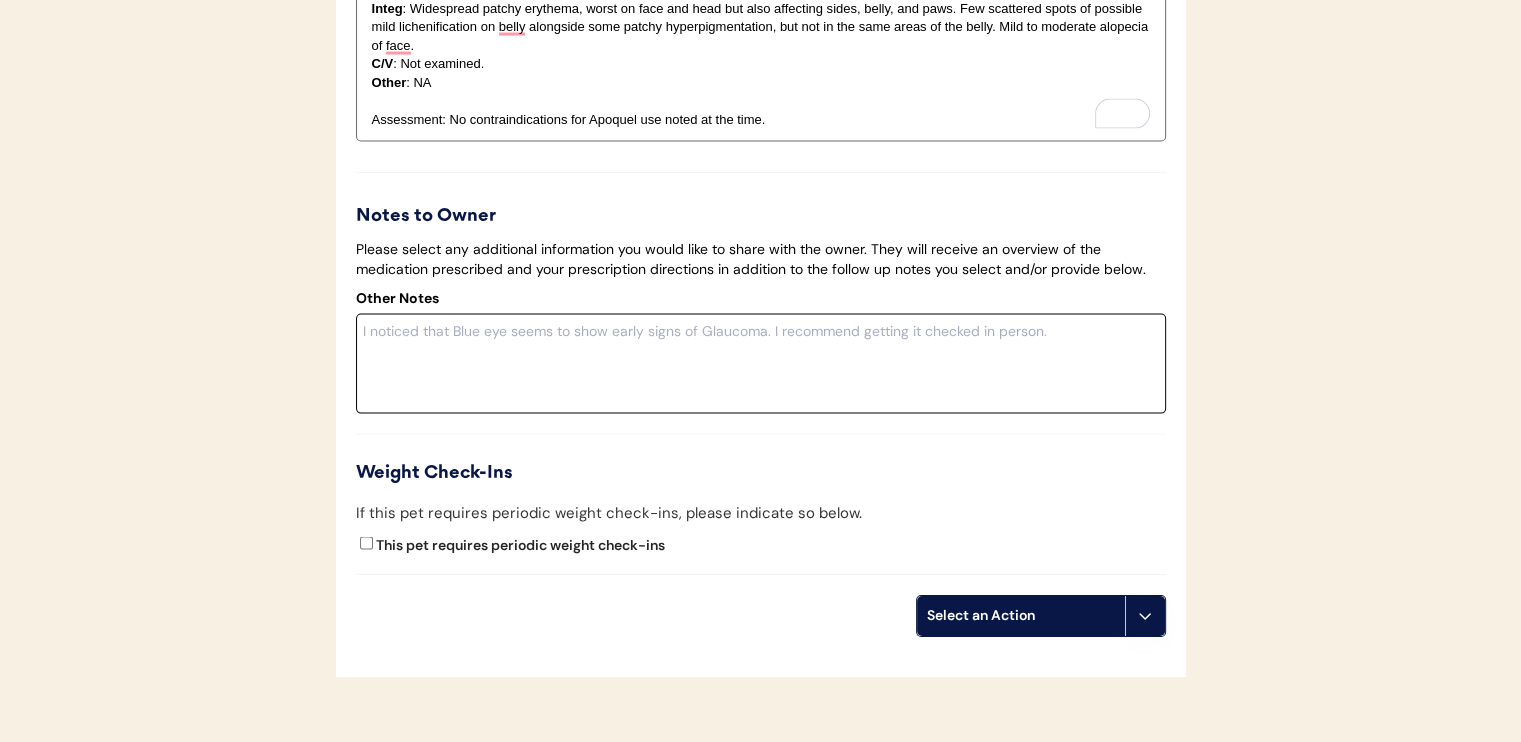 click at bounding box center (761, 364) 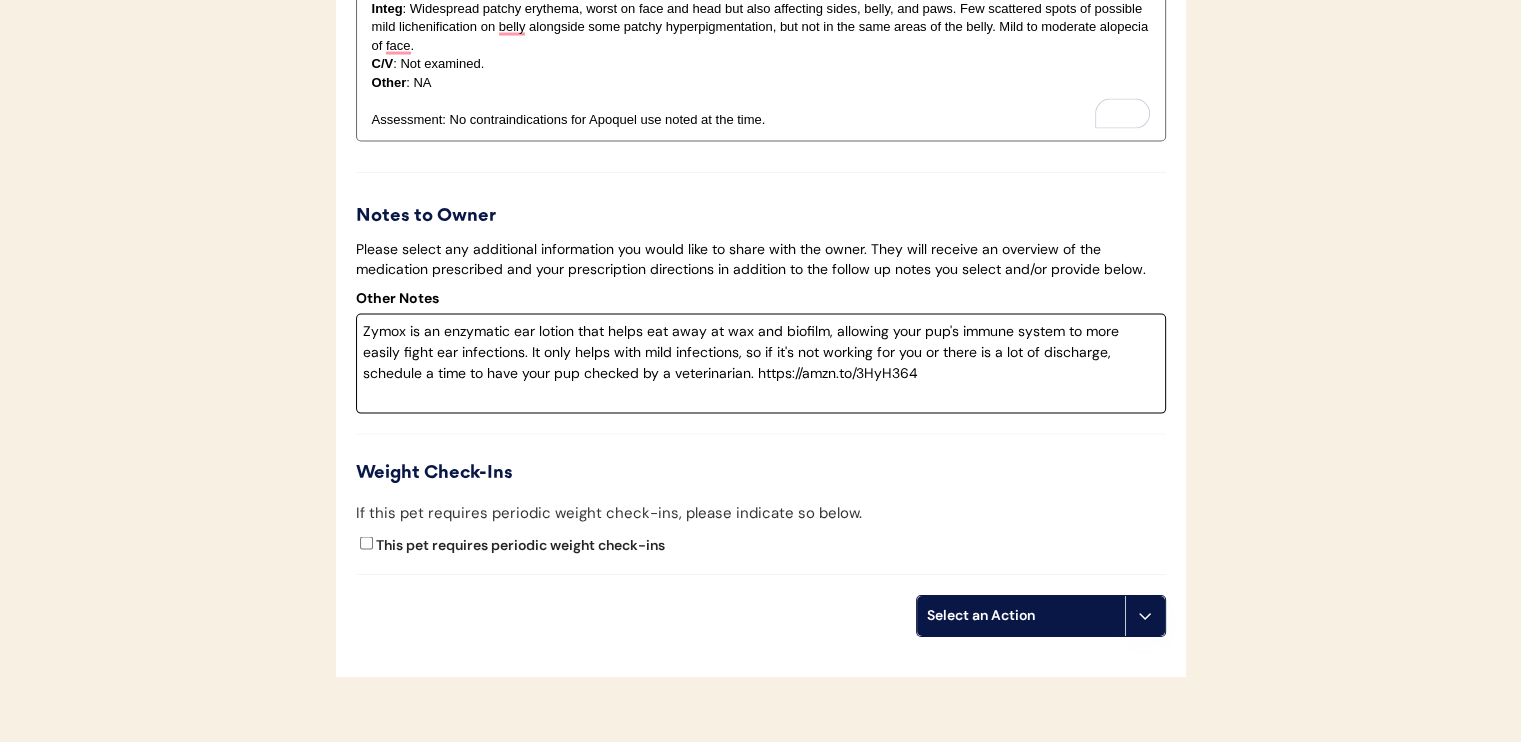 type on "Zymox is an enzymatic ear lotion that helps eat away at wax and biofilm, allowing your pup's immune system to more easily fight ear infections. It only helps with mild infections, so if it's not working for you or there is a lot of discharge, schedule a time to have your pup checked by a veterinarian. https://amzn.to/3HyH364" 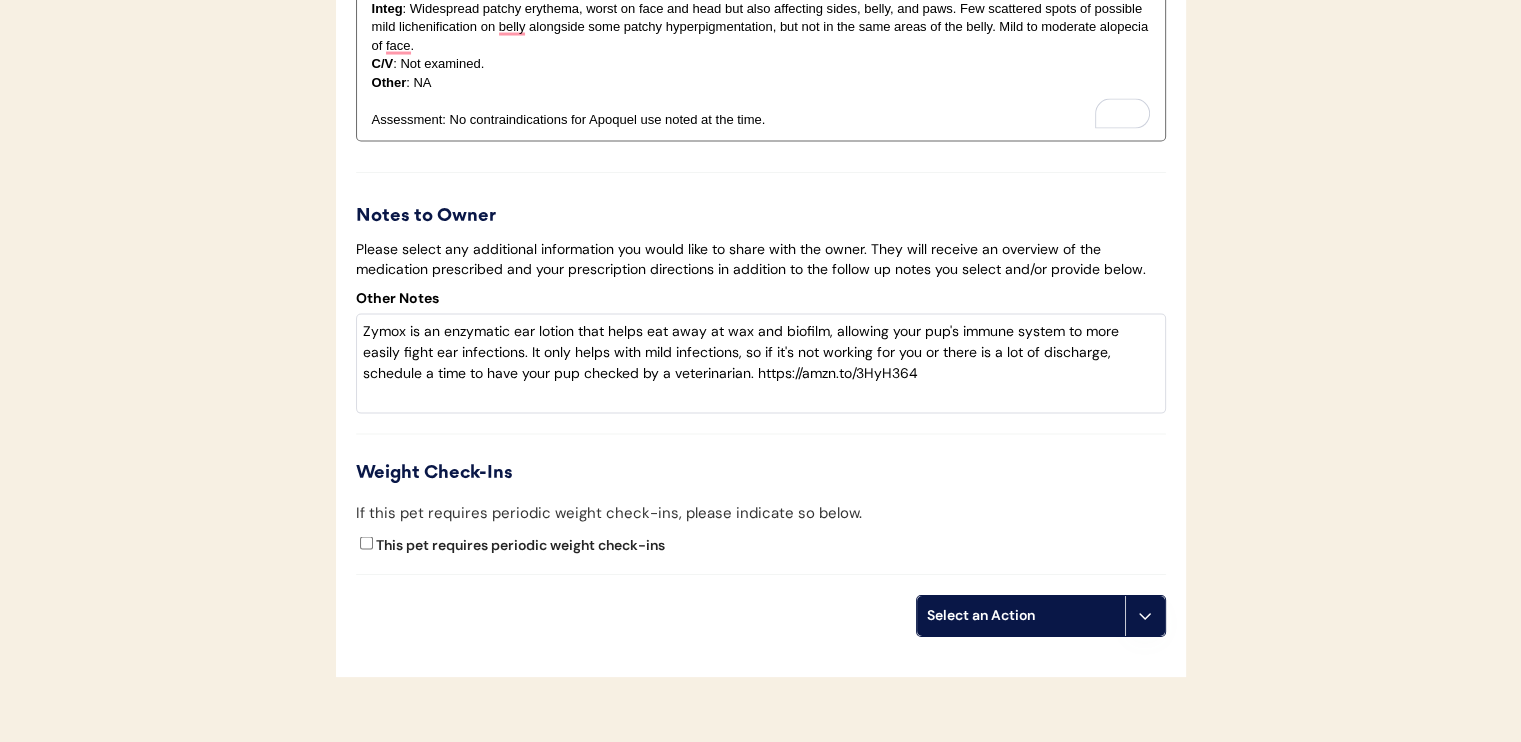 click on "Select an Action" at bounding box center [1021, 616] 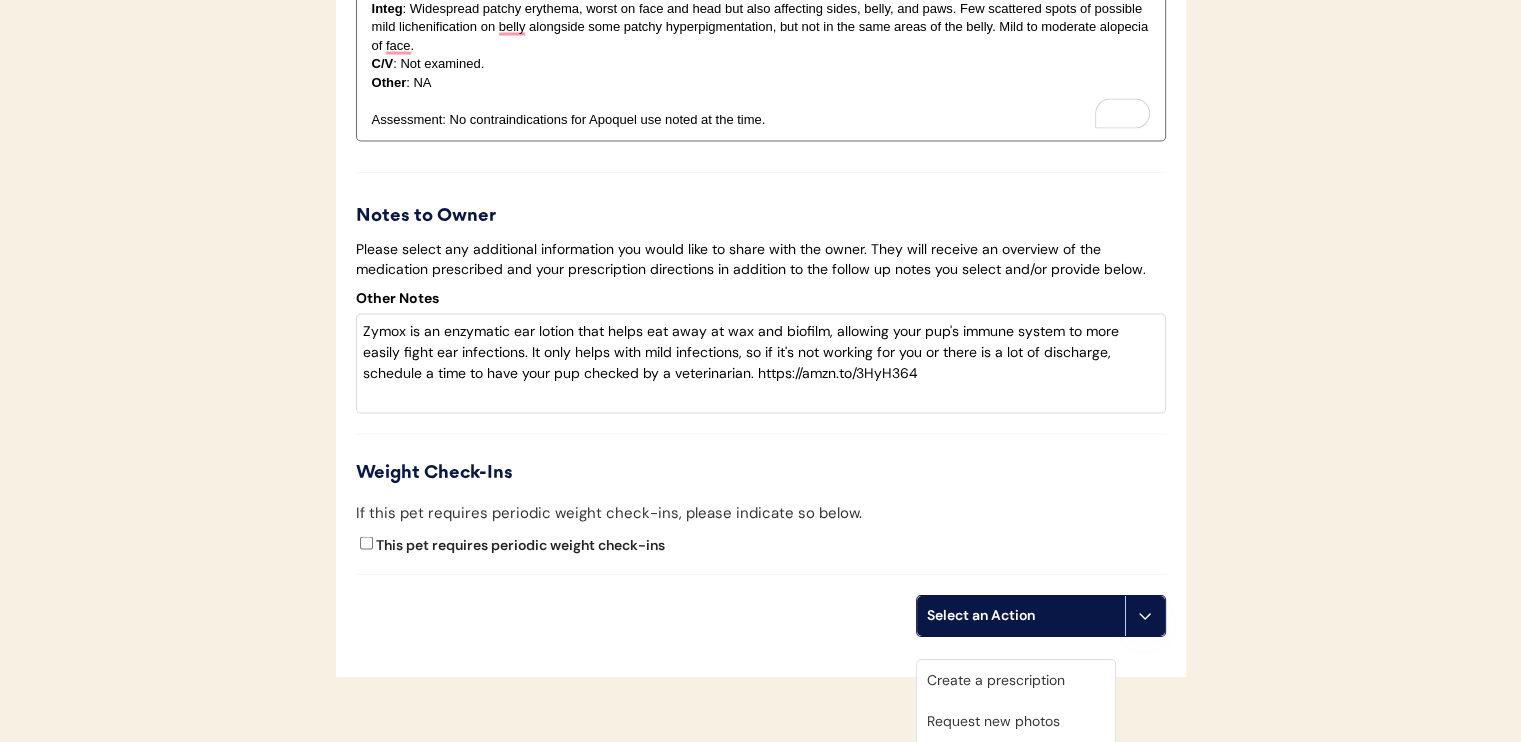 click on "Weight Check-Ins" at bounding box center [761, 473] 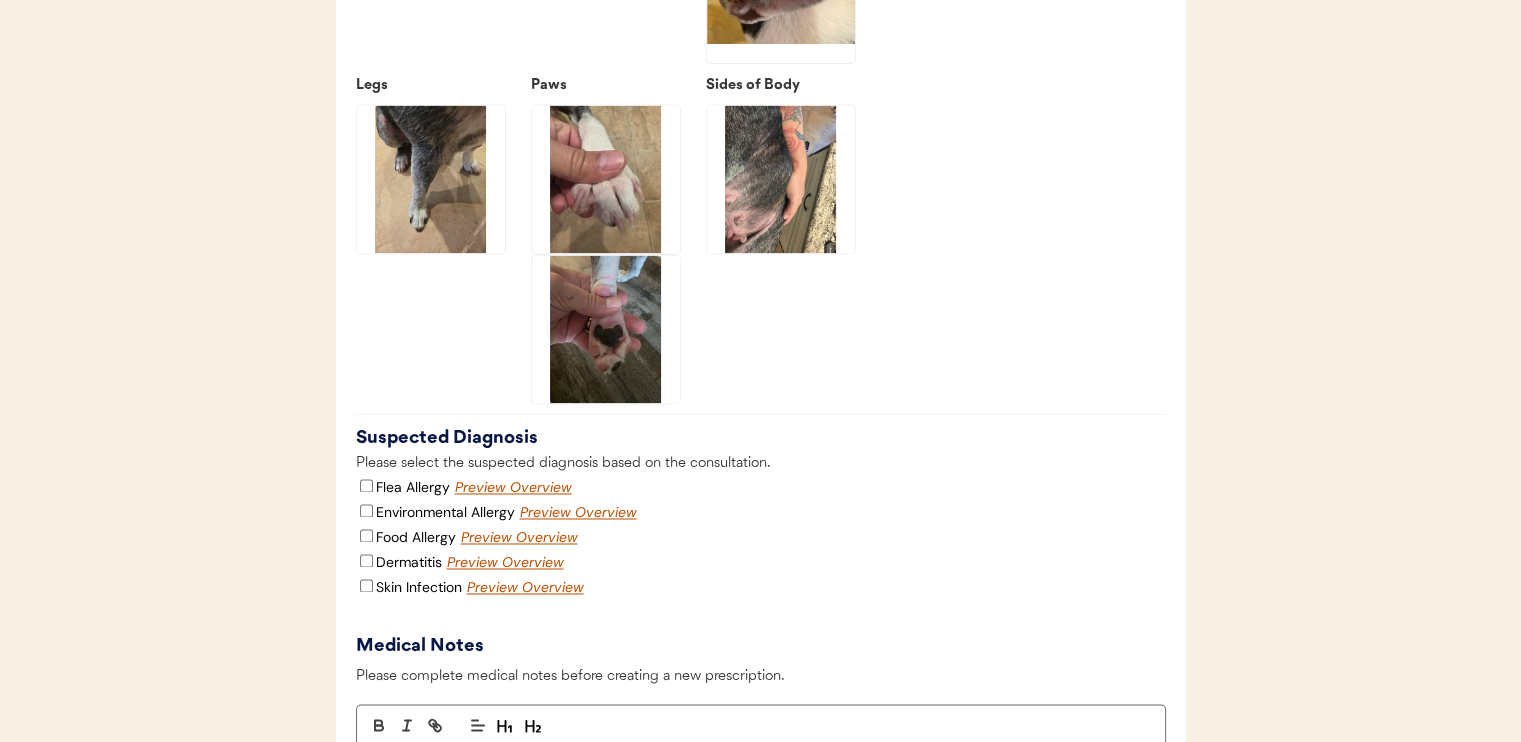 scroll, scrollTop: 3300, scrollLeft: 0, axis: vertical 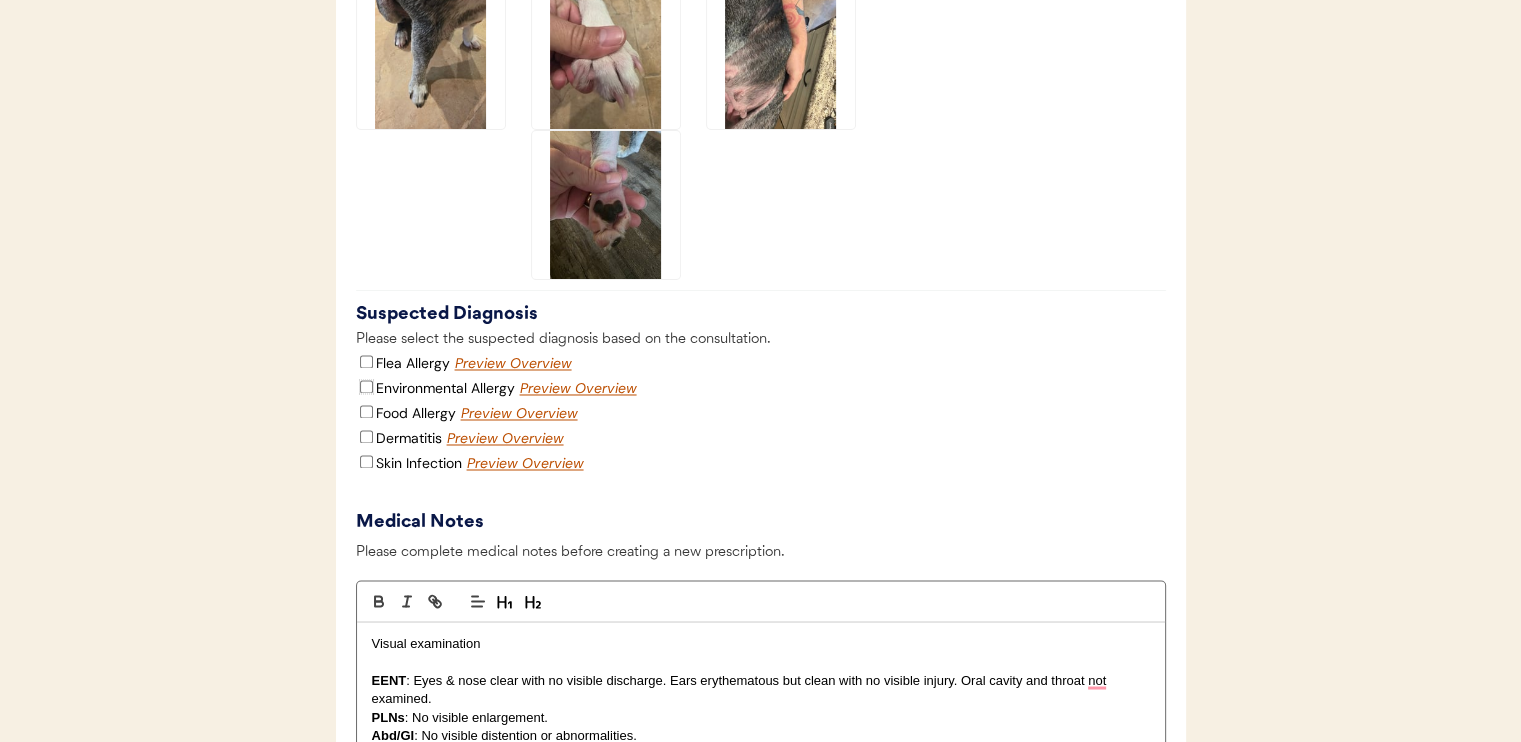 click on "Environmental Allergy" at bounding box center [366, 386] 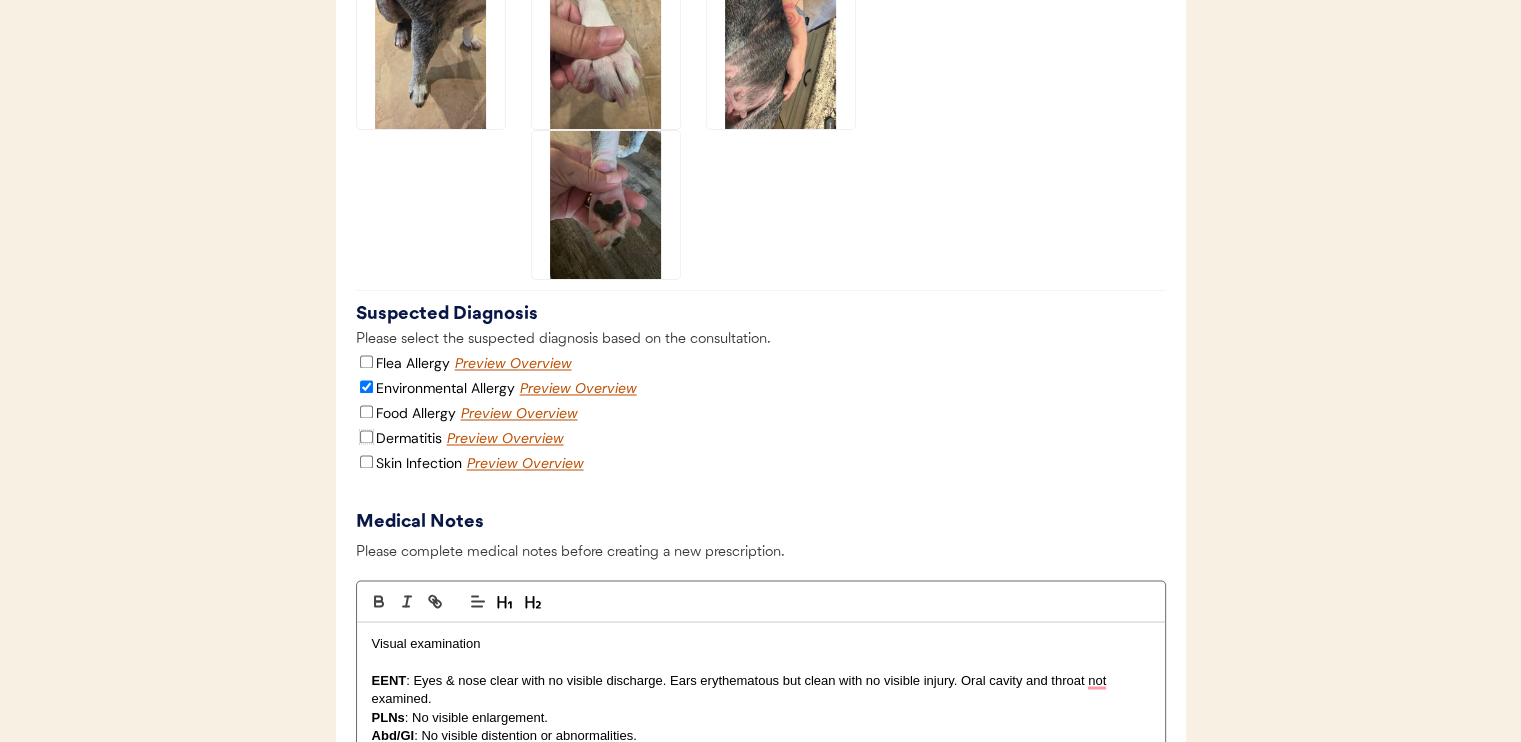 click on "Dermatitis" at bounding box center (366, 436) 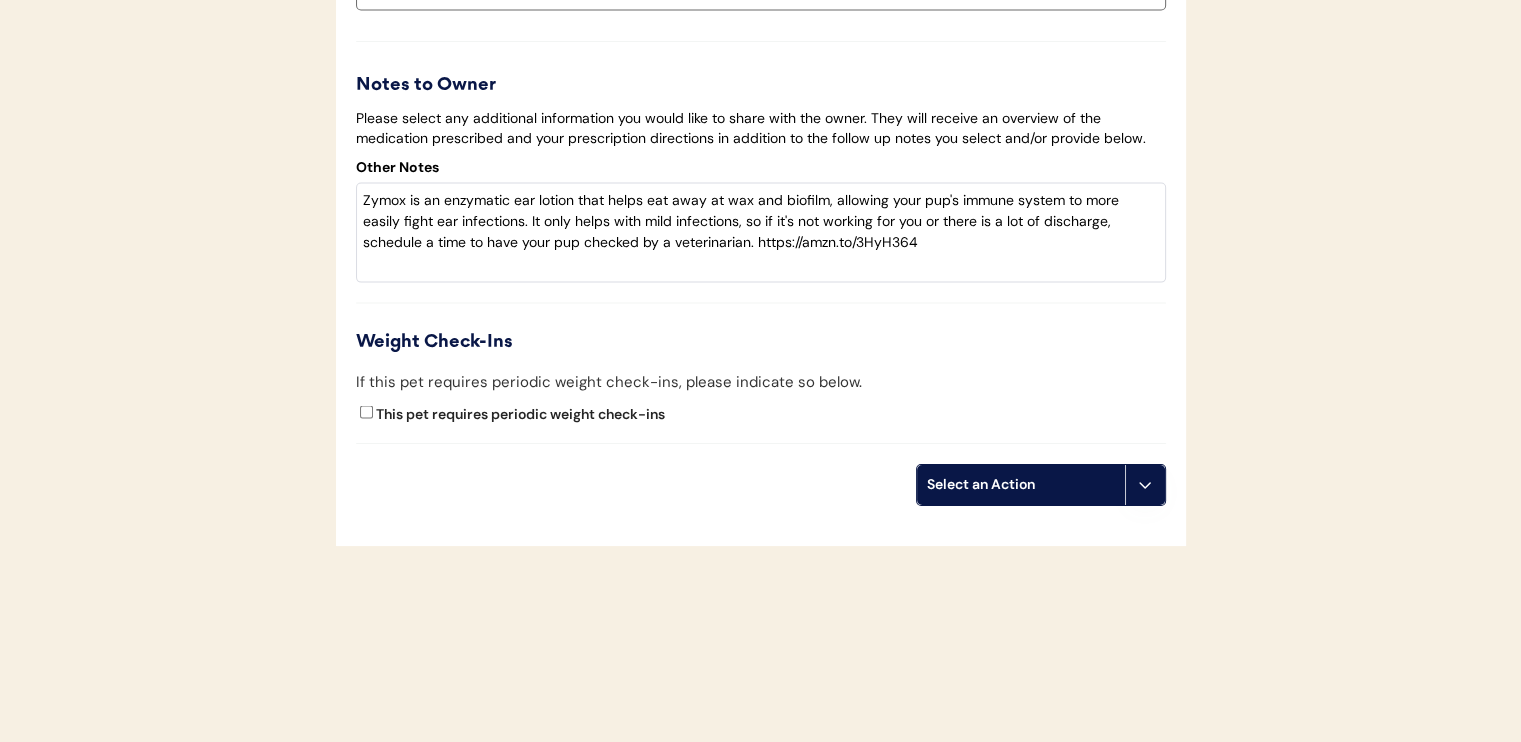 scroll, scrollTop: 4257, scrollLeft: 0, axis: vertical 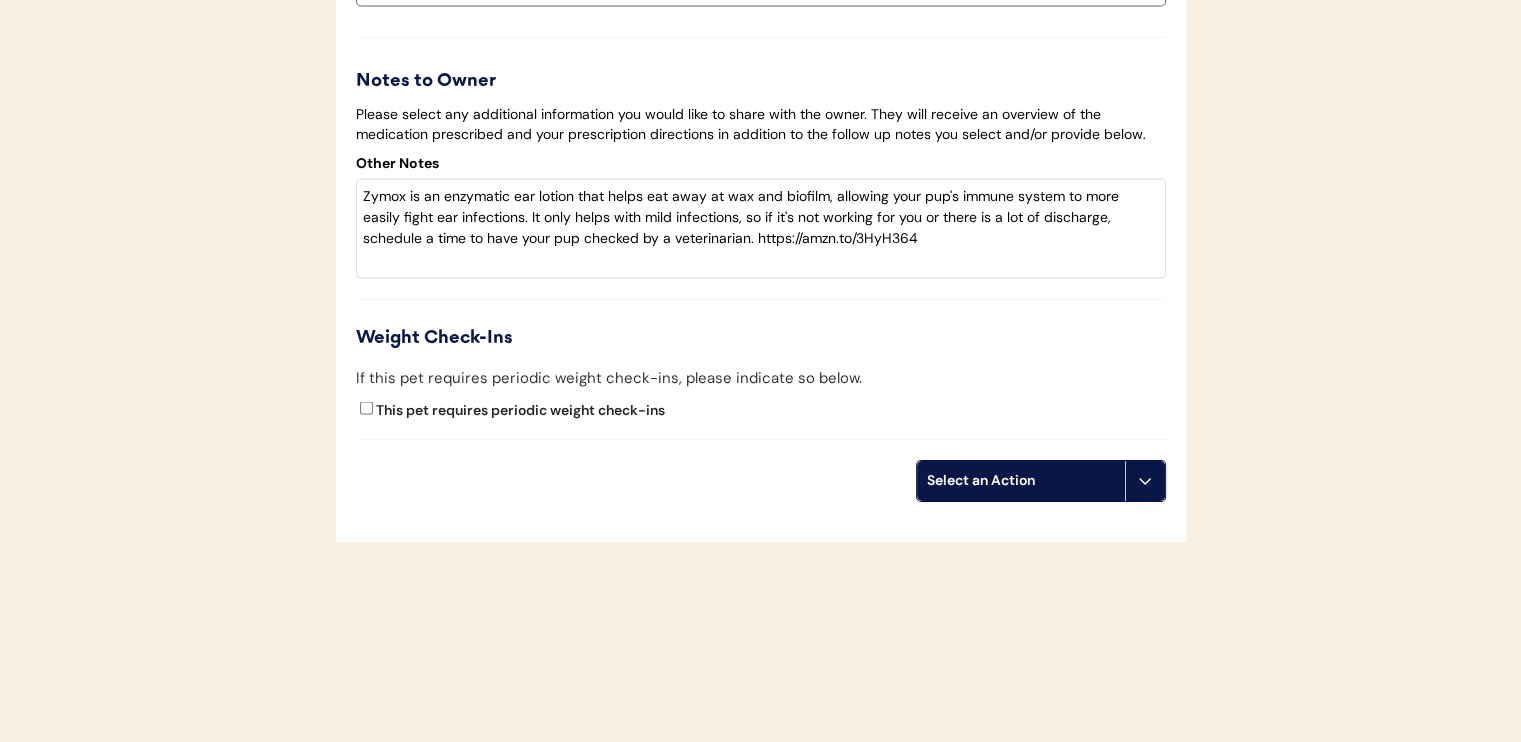 click on "Select an Action" 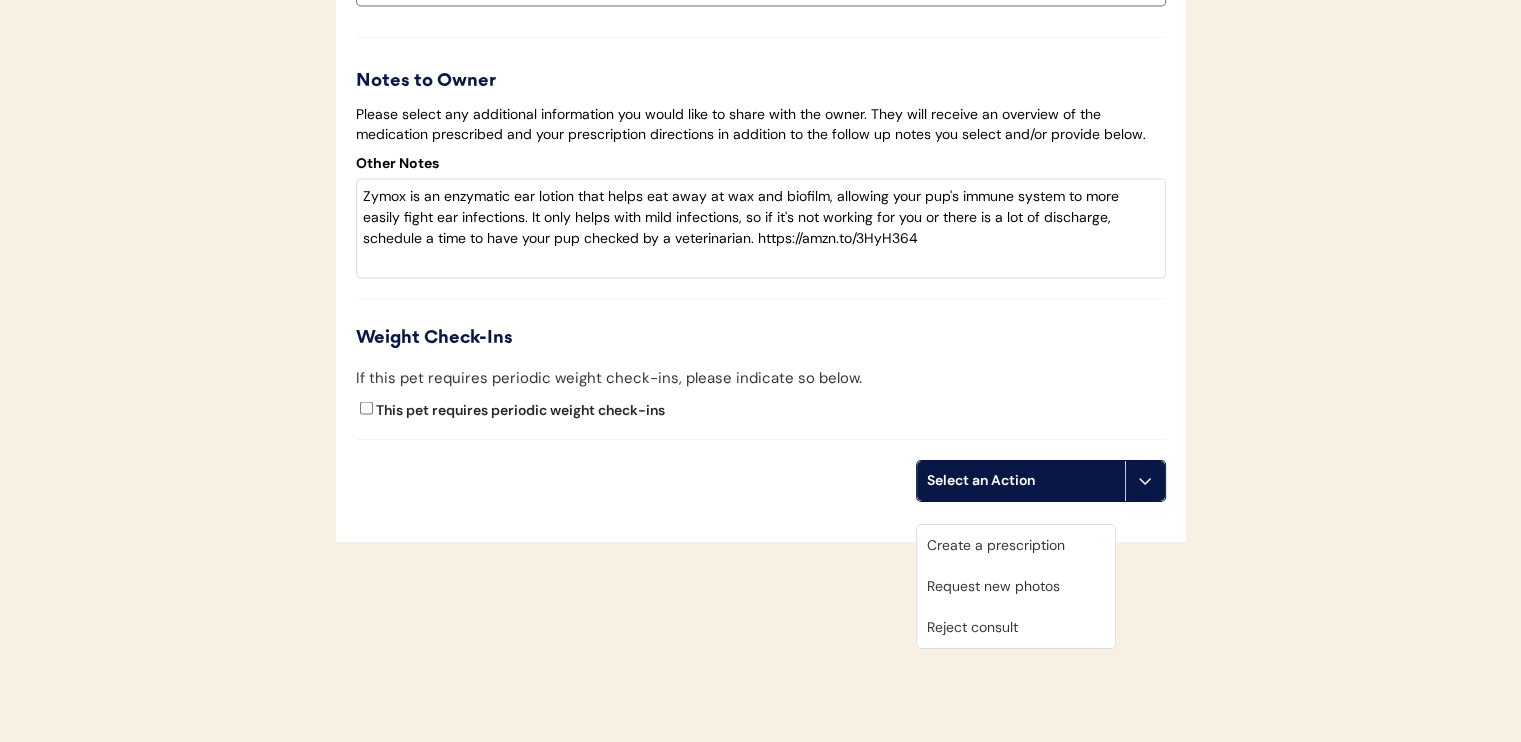 click on "Create a prescription" at bounding box center (1016, 545) 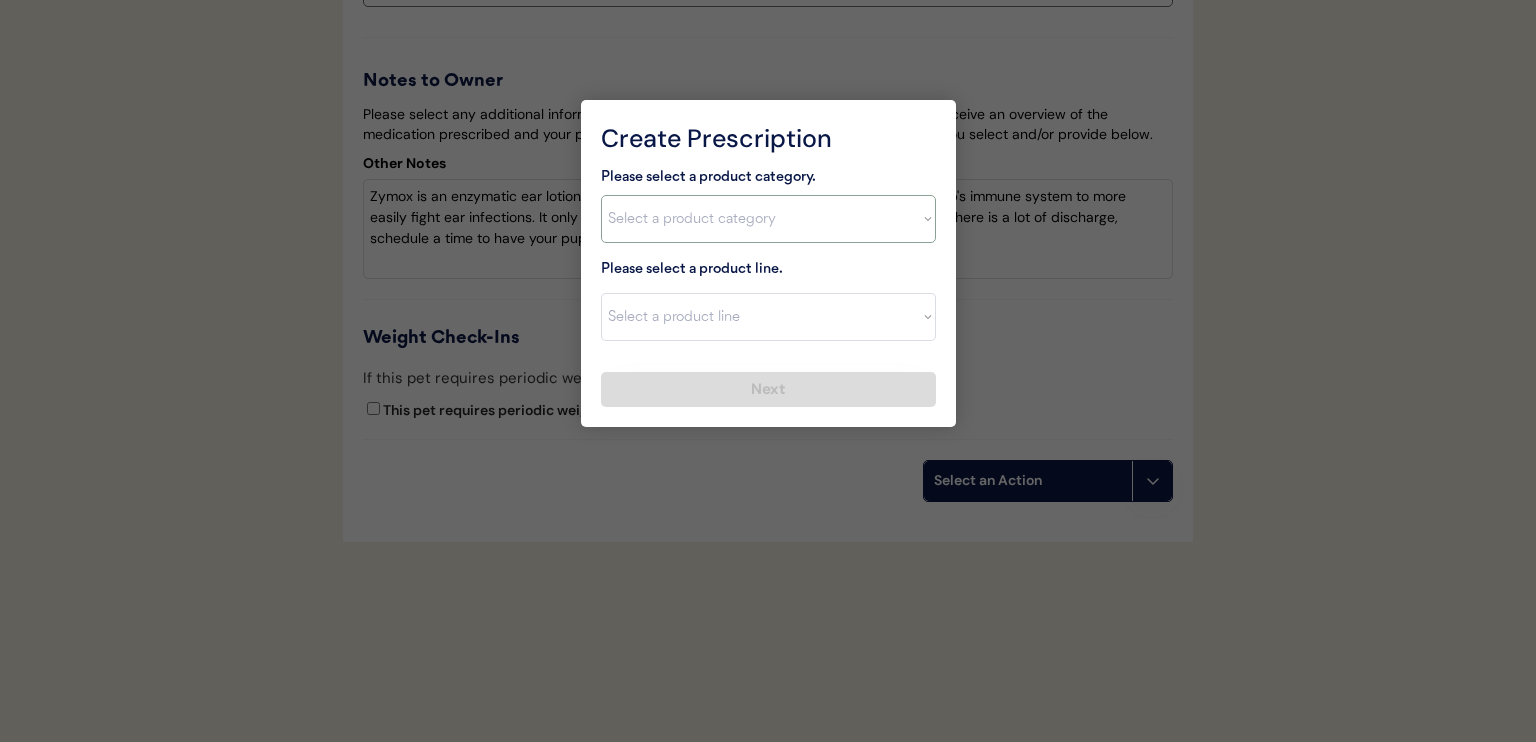 click on "Select a product category Allergies Antibiotics Anxiety Combo Parasite Prevention Flea & Tick Heartworm" at bounding box center (768, 219) 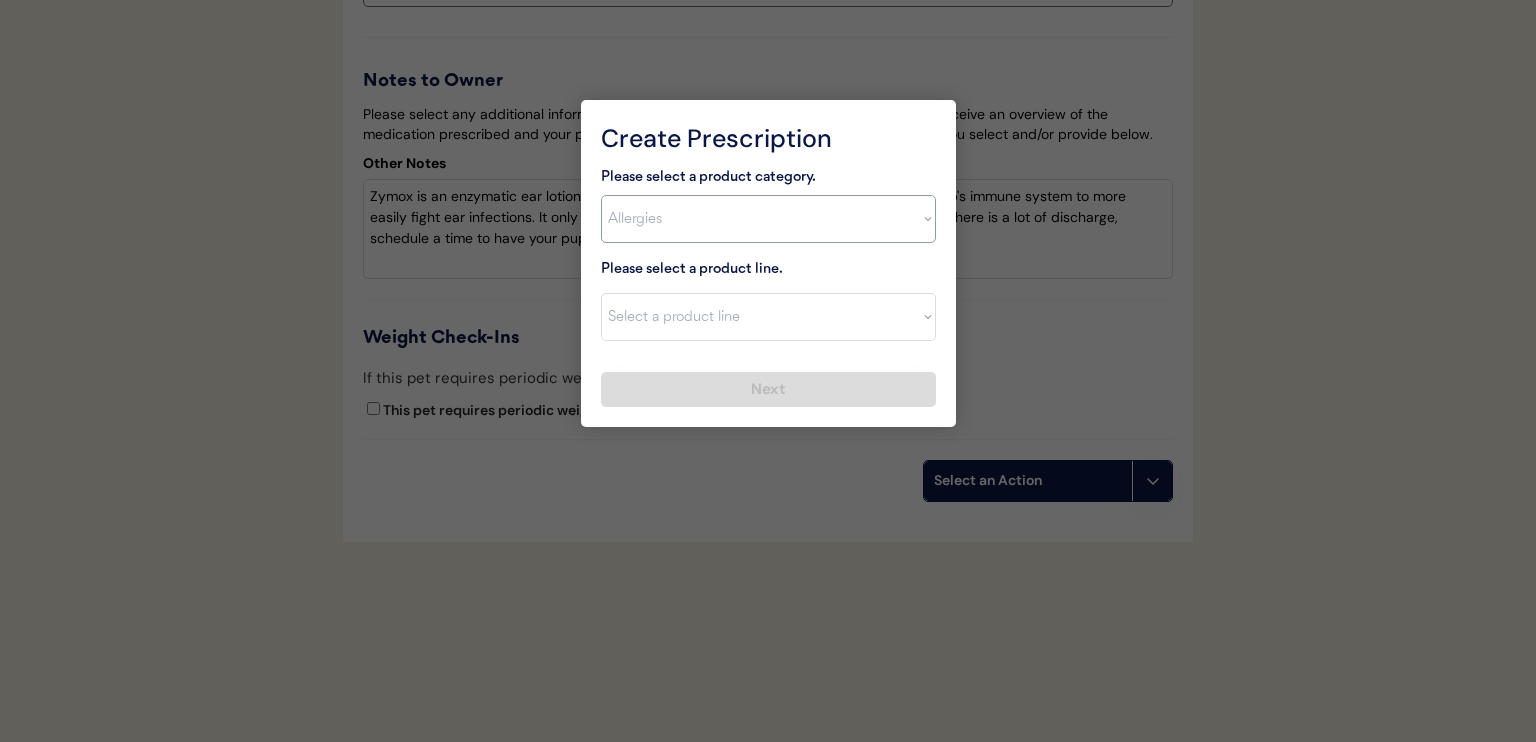 click on "Select a product category Allergies Antibiotics Anxiety Combo Parasite Prevention Flea & Tick Heartworm" at bounding box center [768, 219] 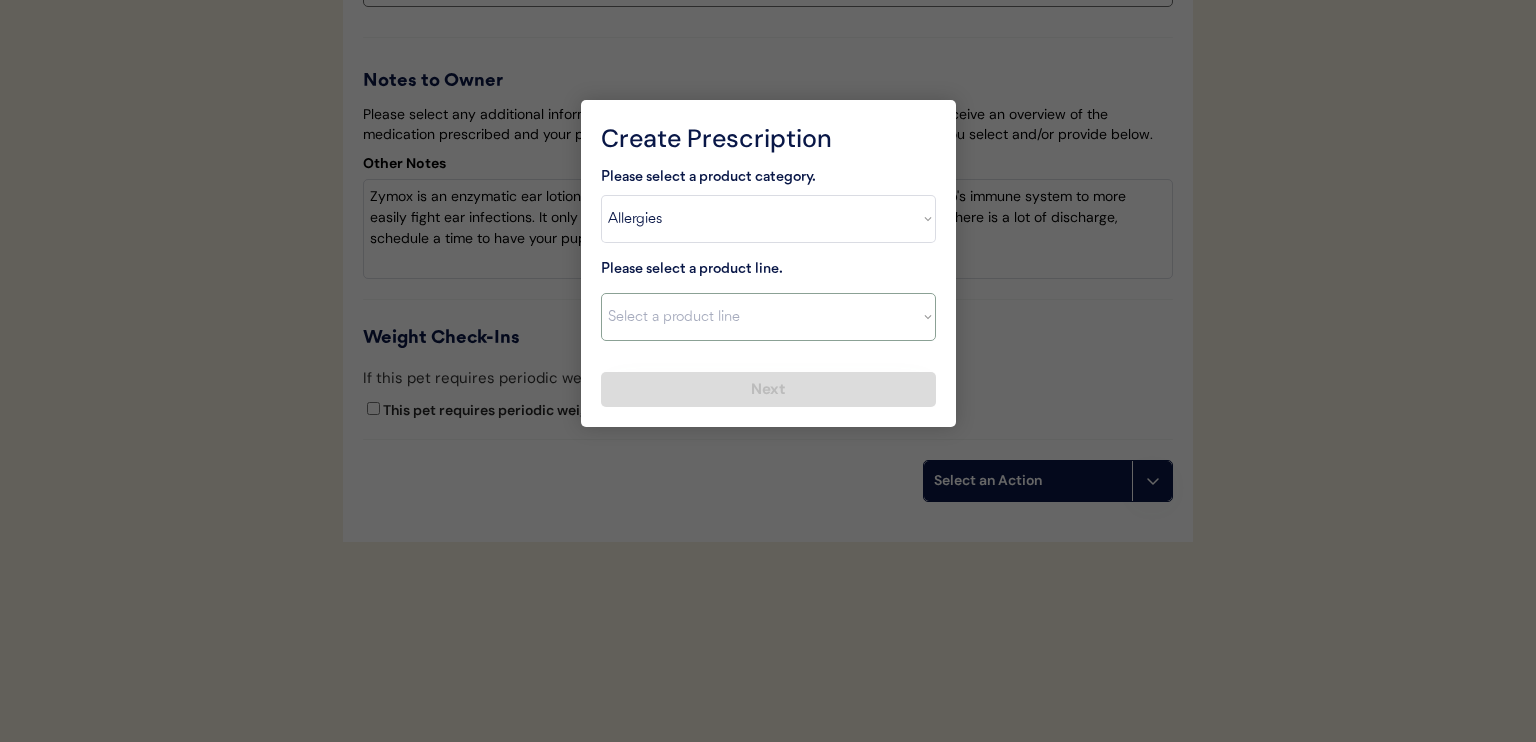 click on "Select a product line" at bounding box center (768, 317) 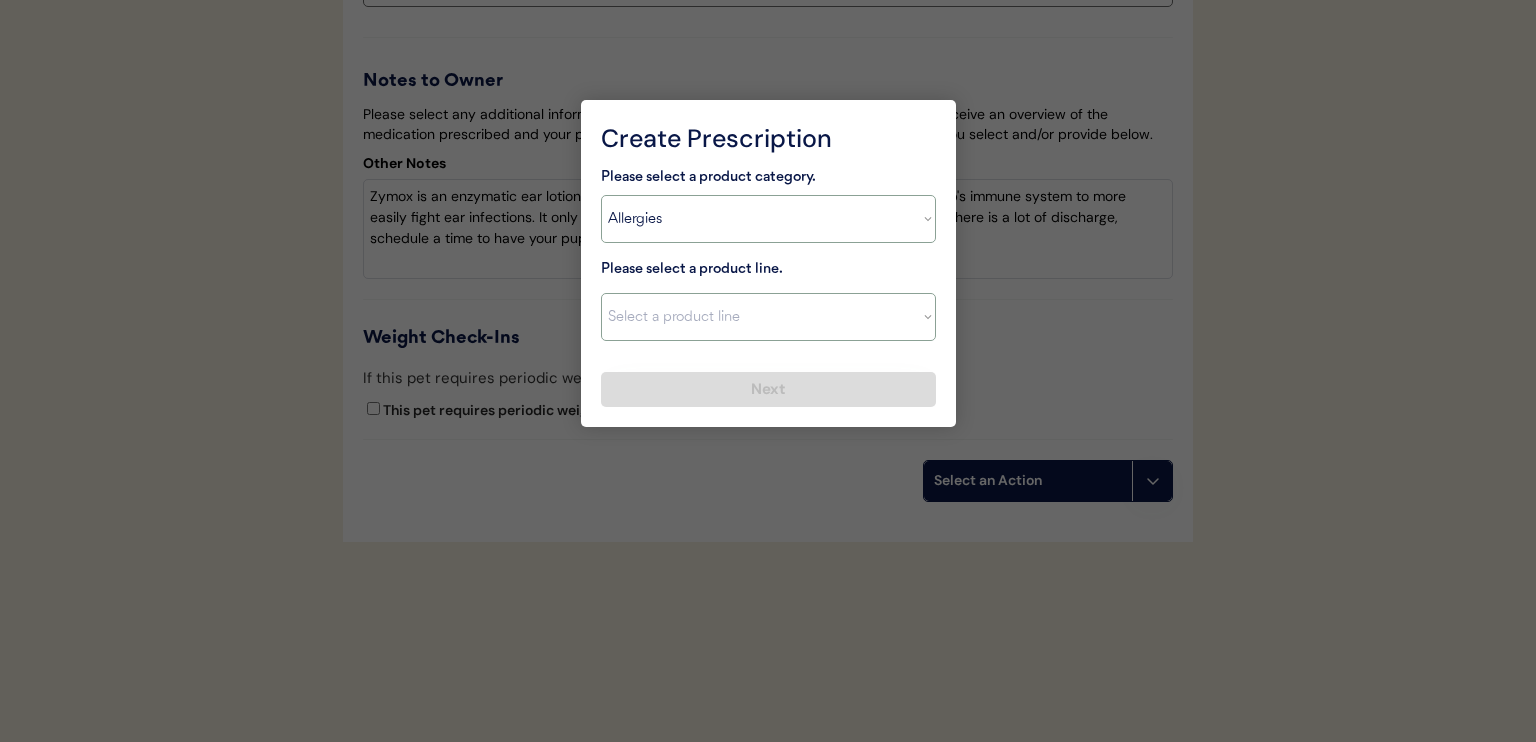 drag, startPoint x: 796, startPoint y: 224, endPoint x: 796, endPoint y: 239, distance: 15 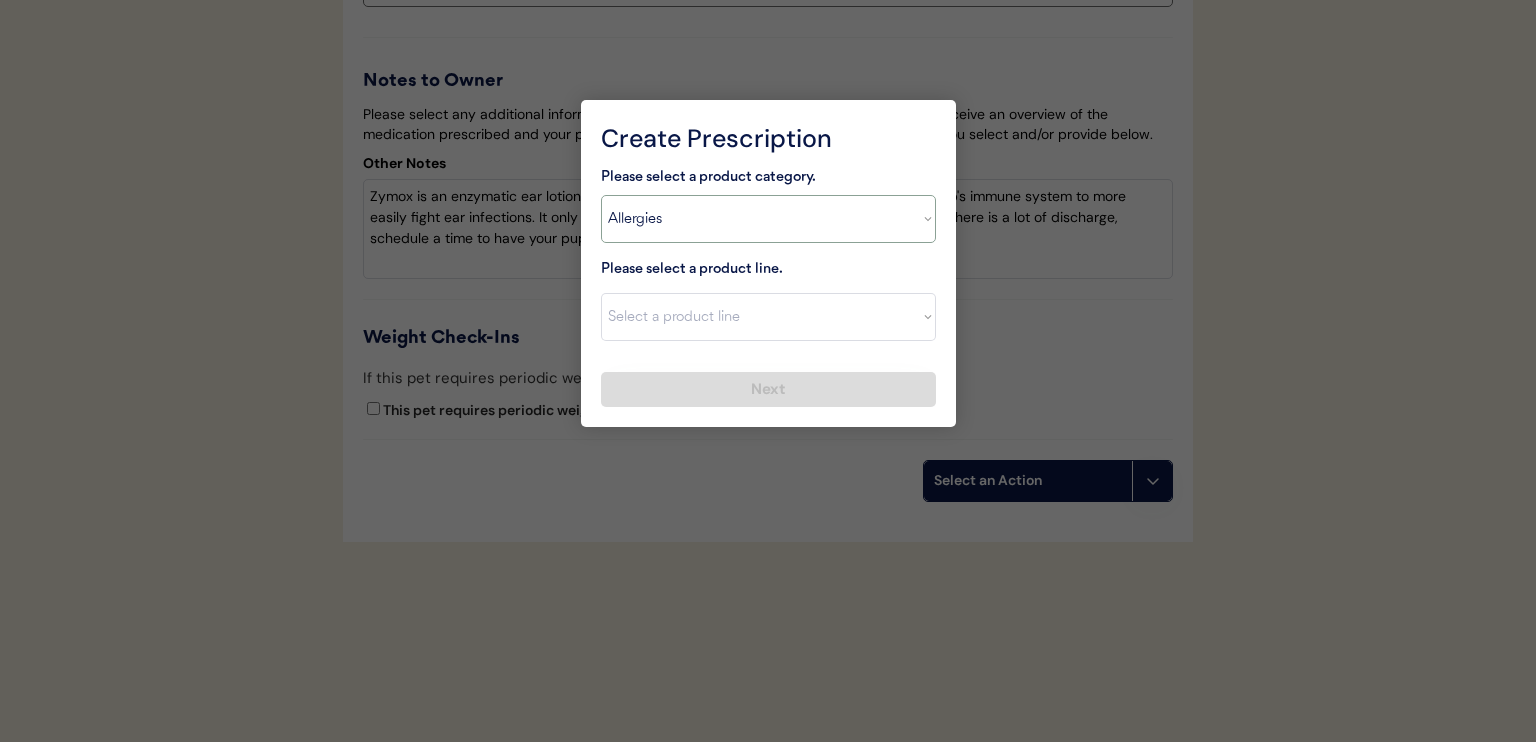 click on "Select a product category Allergies Antibiotics Anxiety Combo Parasite Prevention Flea & Tick Heartworm" at bounding box center [768, 219] 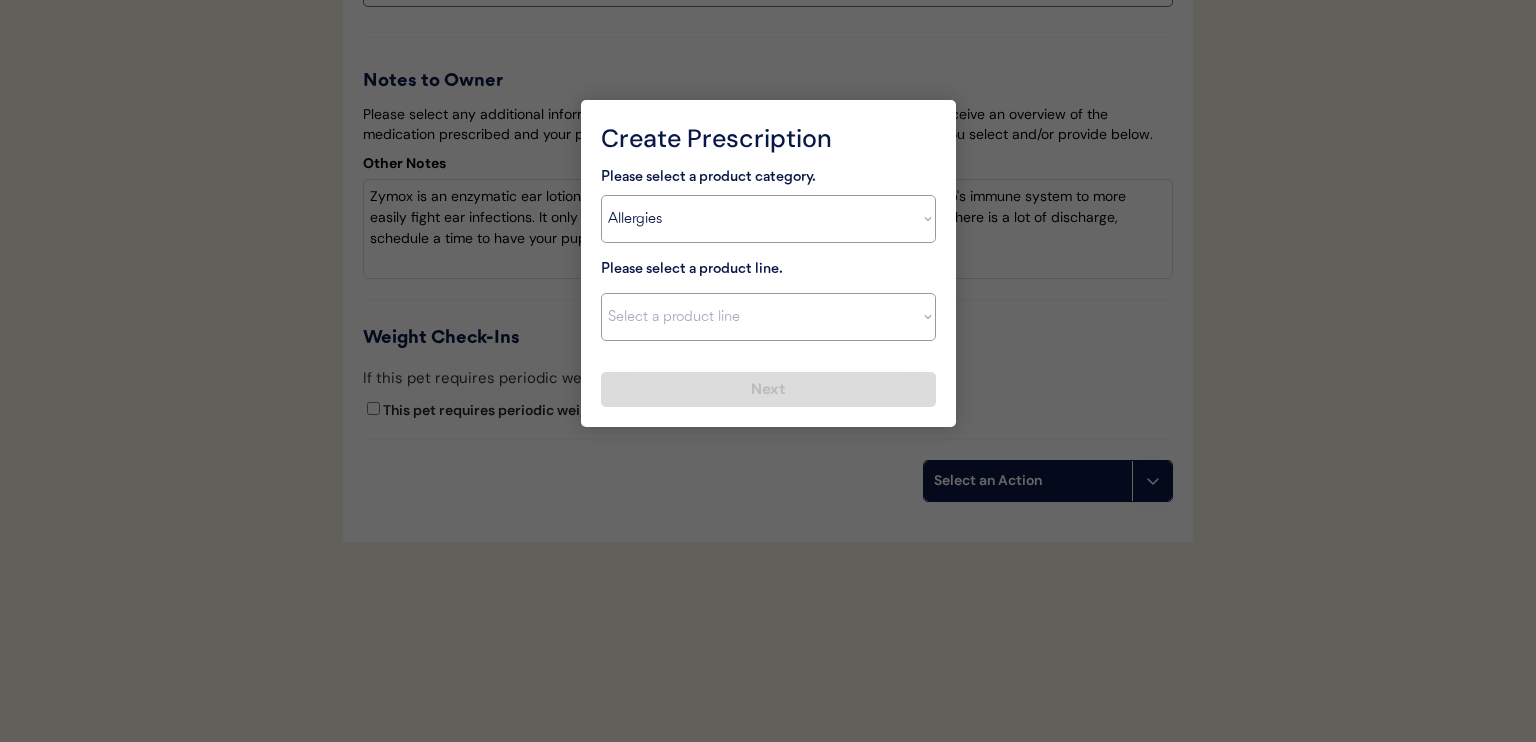 click on "Select a product line Apoquel Chewable Tablet Apoquel Tablet Cyclosporine DermaBenSs Shampoo Hydroxyzine Mal-A-Ket Shampoo Mal-A-Ket Wipes Malaseb Shampoo MiconaHex+Triz Mousse MiconaHex+Triz Wipes Prednisone Temaril-P" at bounding box center (768, 317) 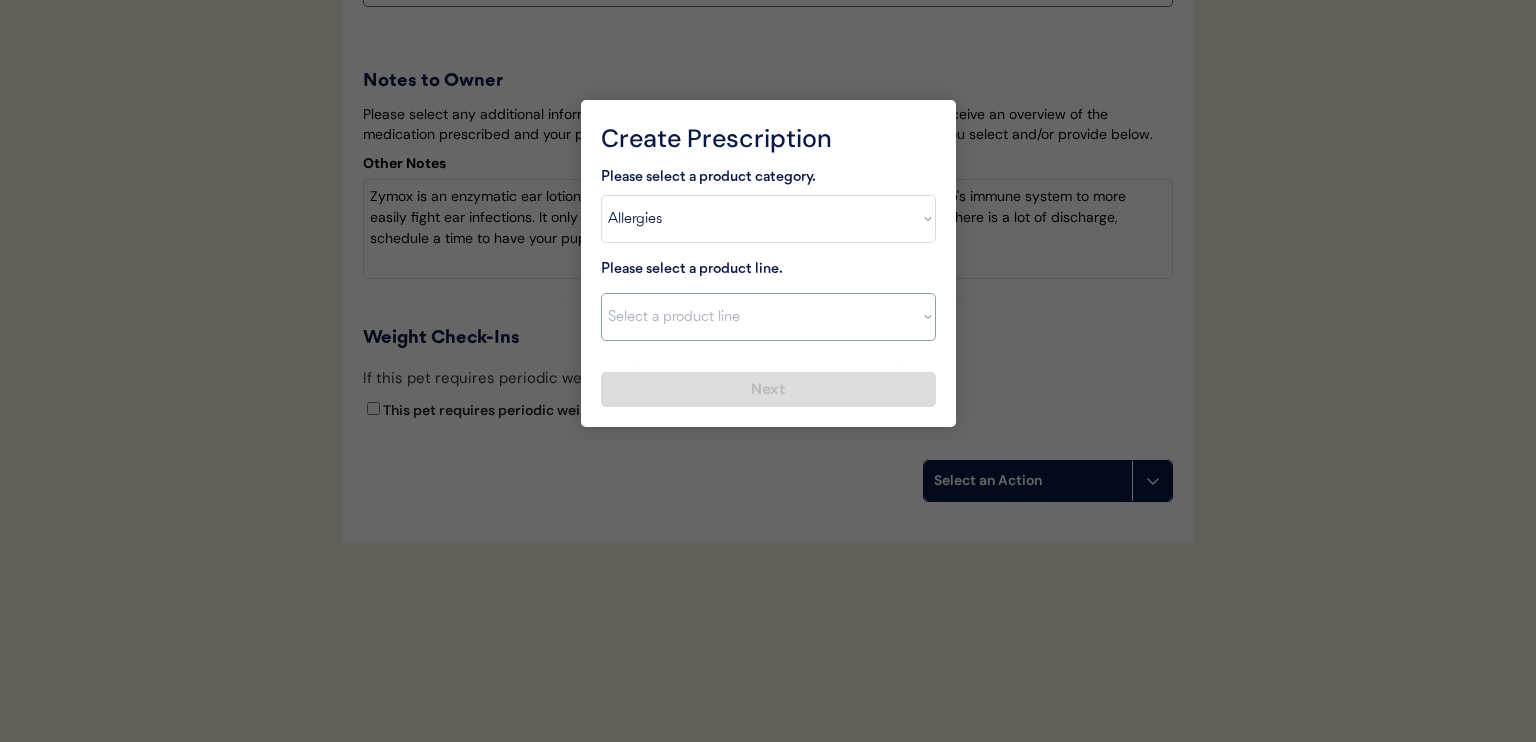 select on ""Apoquel Tablet"" 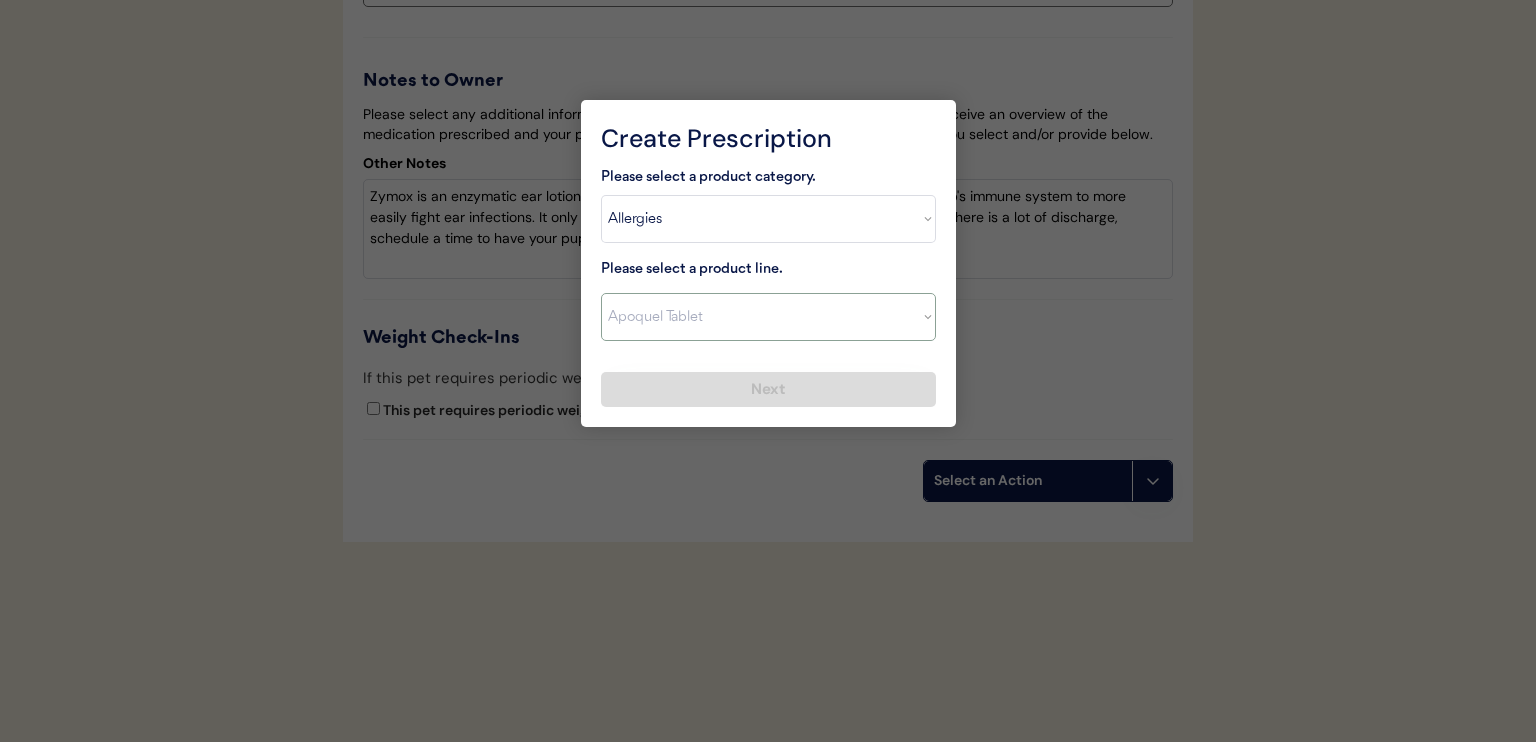 click on "Select a product line Apoquel Chewable Tablet Apoquel Tablet Cyclosporine DermaBenSs Shampoo Hydroxyzine Mal-A-Ket Shampoo Mal-A-Ket Wipes Malaseb Shampoo MiconaHex+Triz Mousse MiconaHex+Triz Wipes Prednisone Temaril-P" at bounding box center (768, 317) 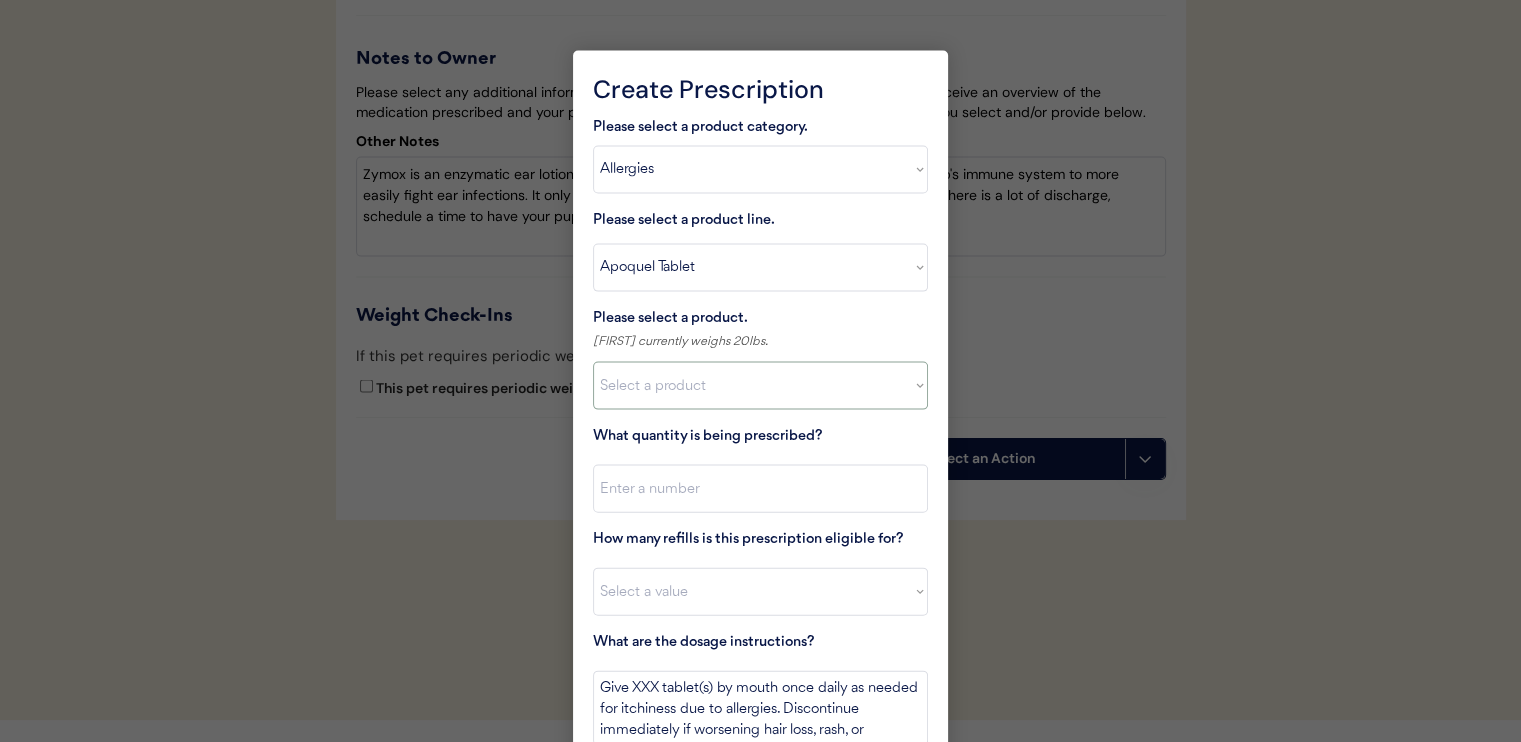 click on "Select a product Apoquel Tablet (16 mg) Apoquel Tablet (3.6 mg) Apoquel Tablet (5.4 mg)" at bounding box center (760, 386) 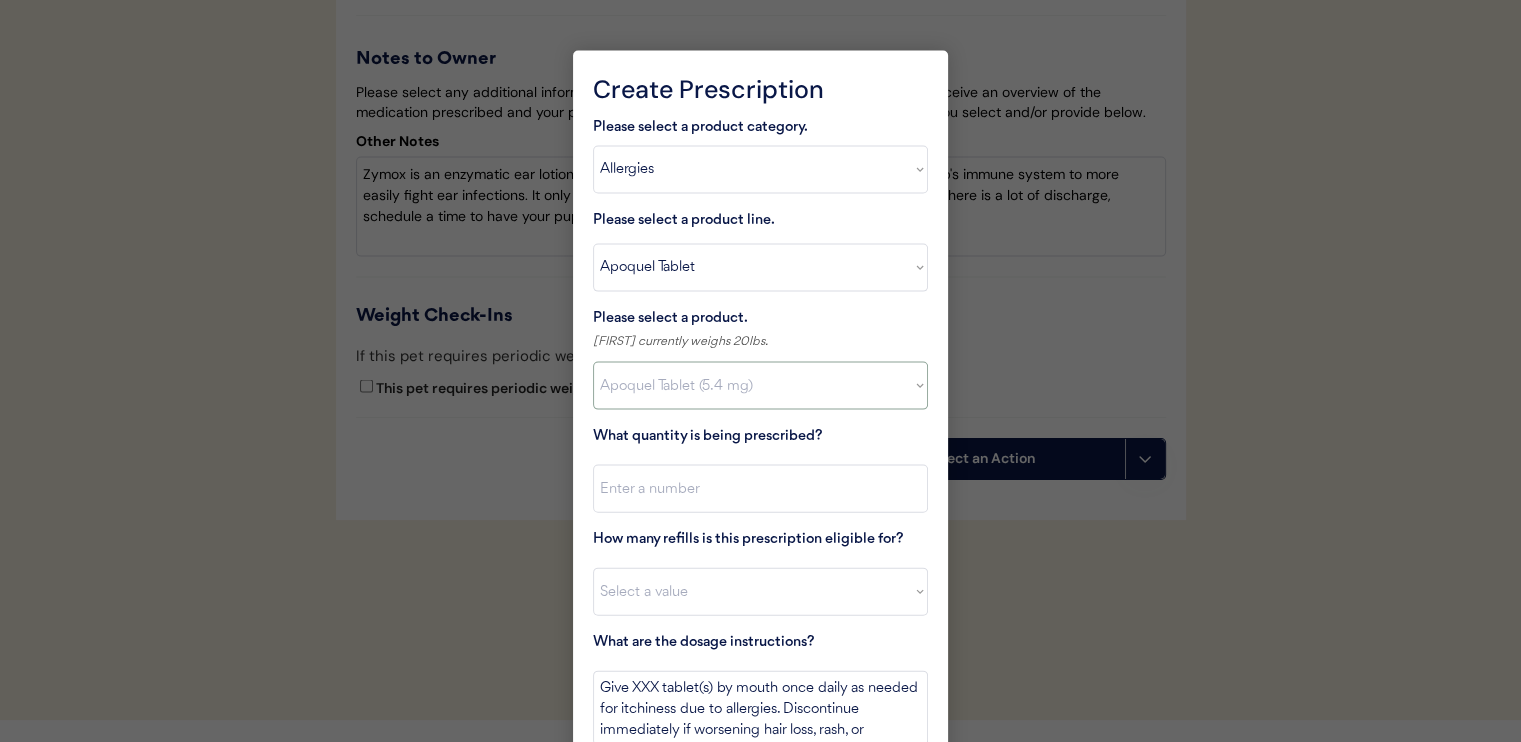 click on "Select a product Apoquel Tablet (16 mg) Apoquel Tablet (3.6 mg) Apoquel Tablet (5.4 mg)" at bounding box center [760, 386] 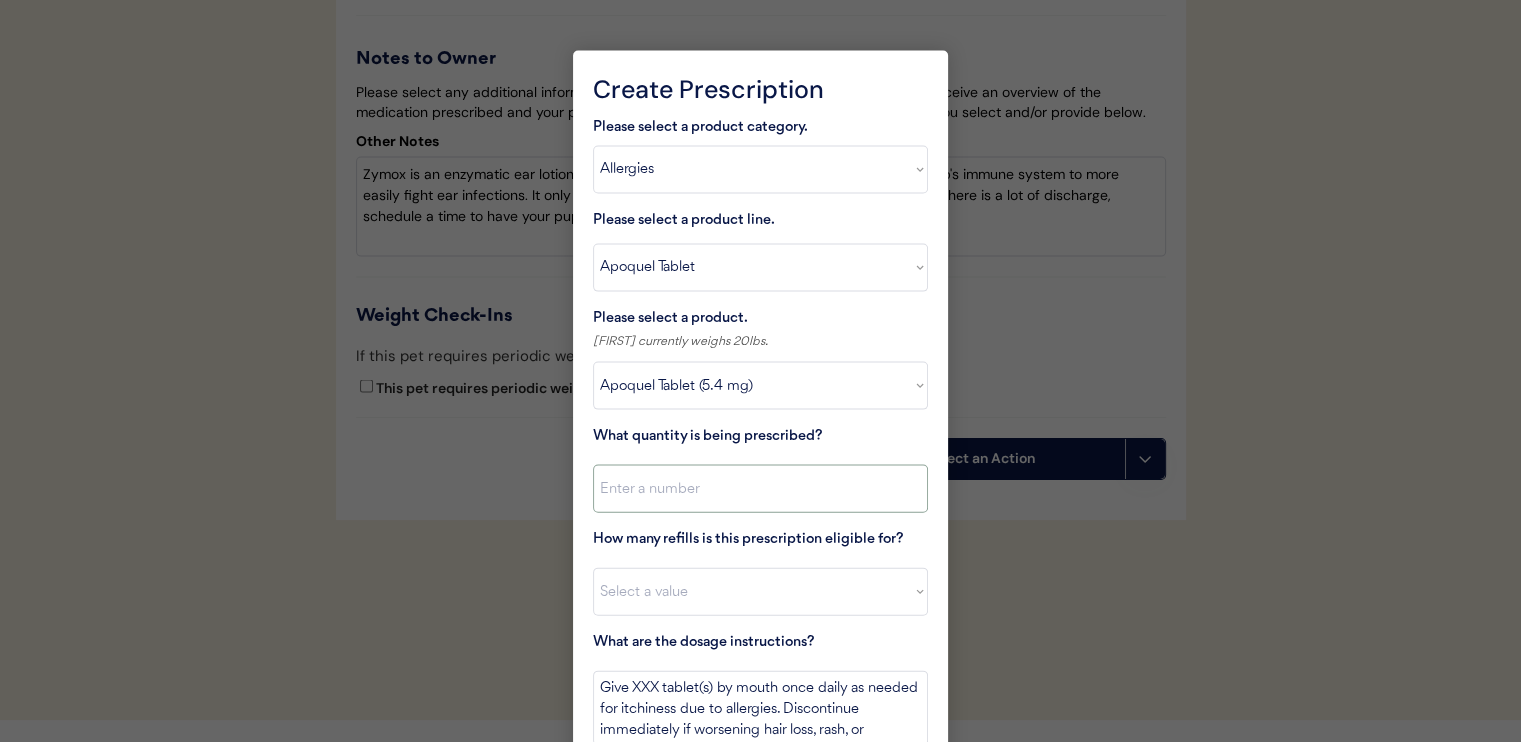 click at bounding box center (760, 489) 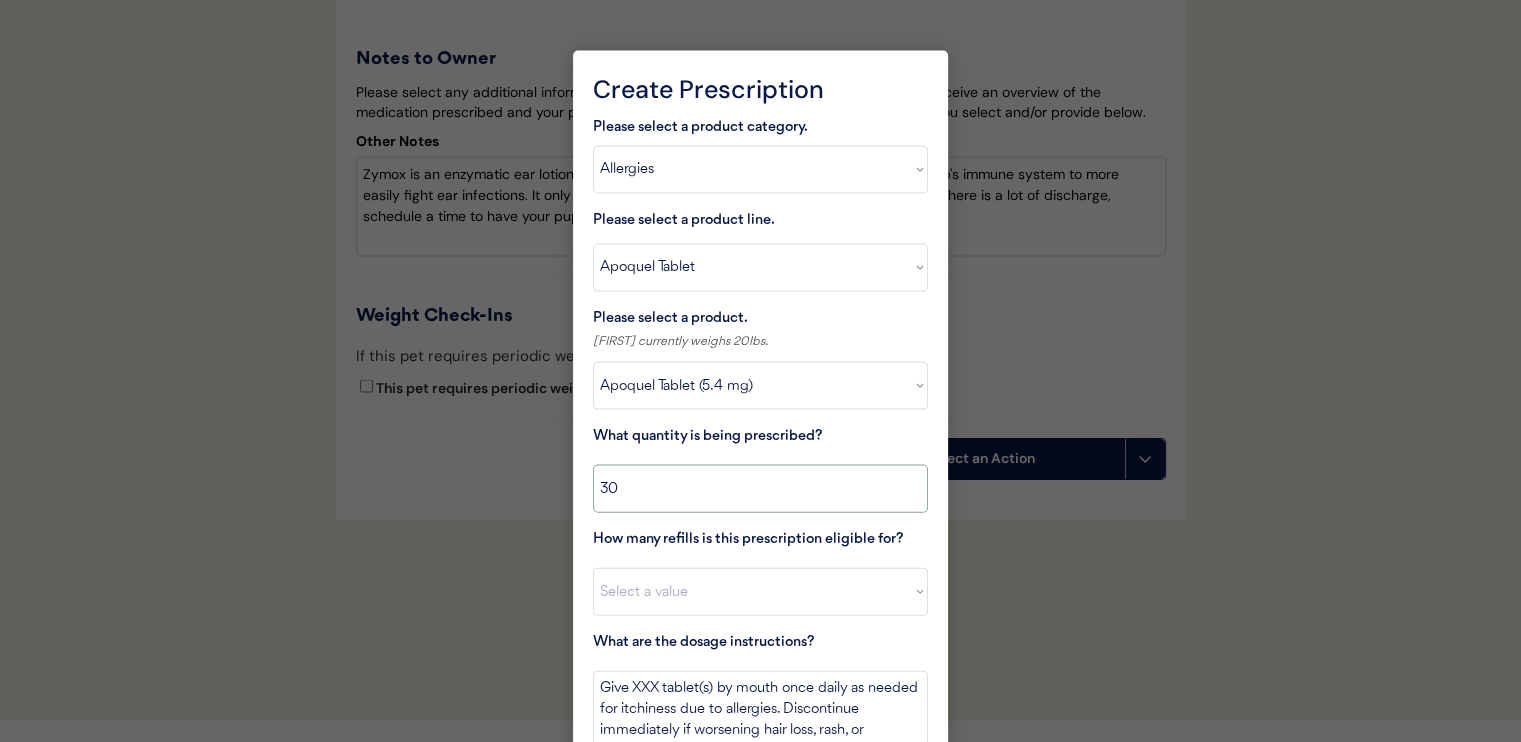 type on "3" 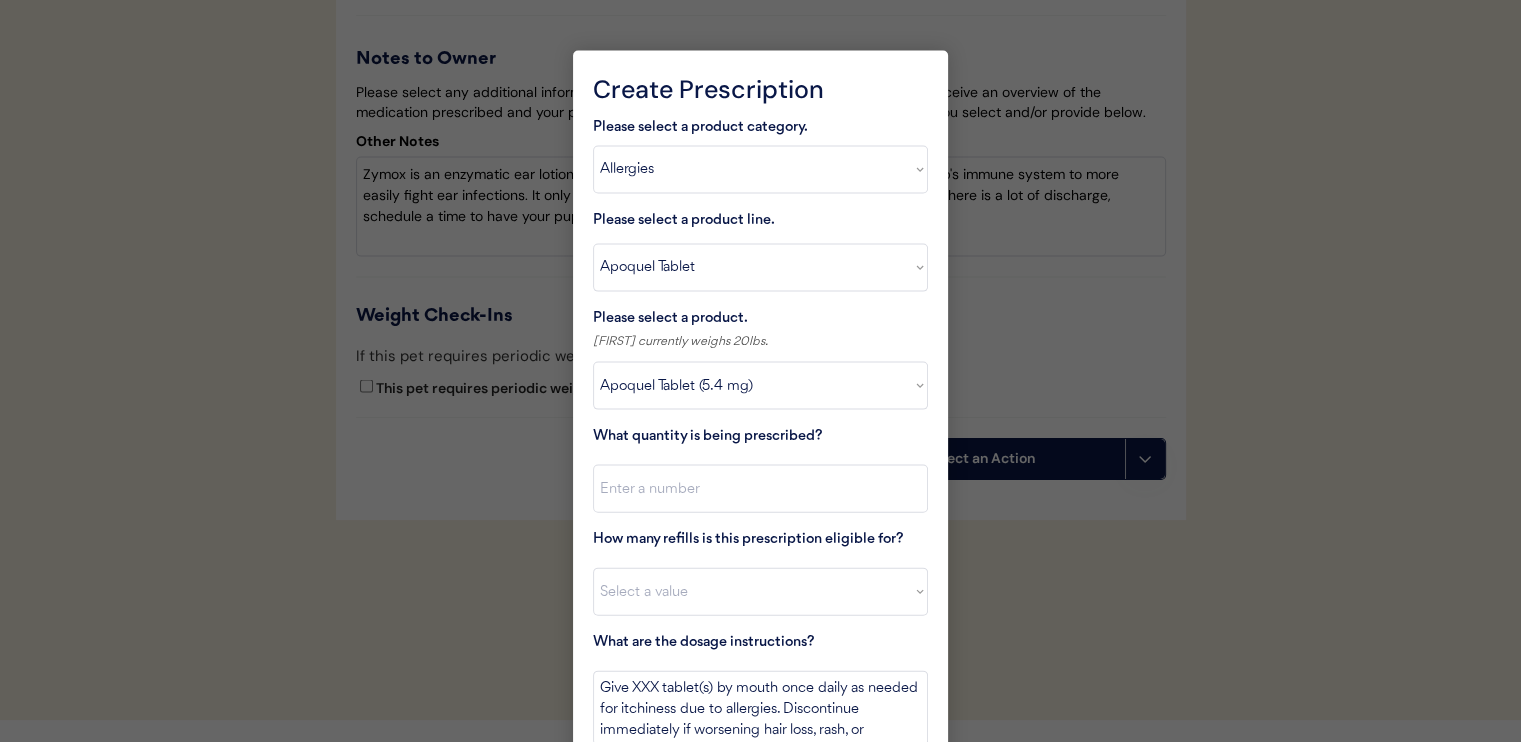 click at bounding box center (760, 371) 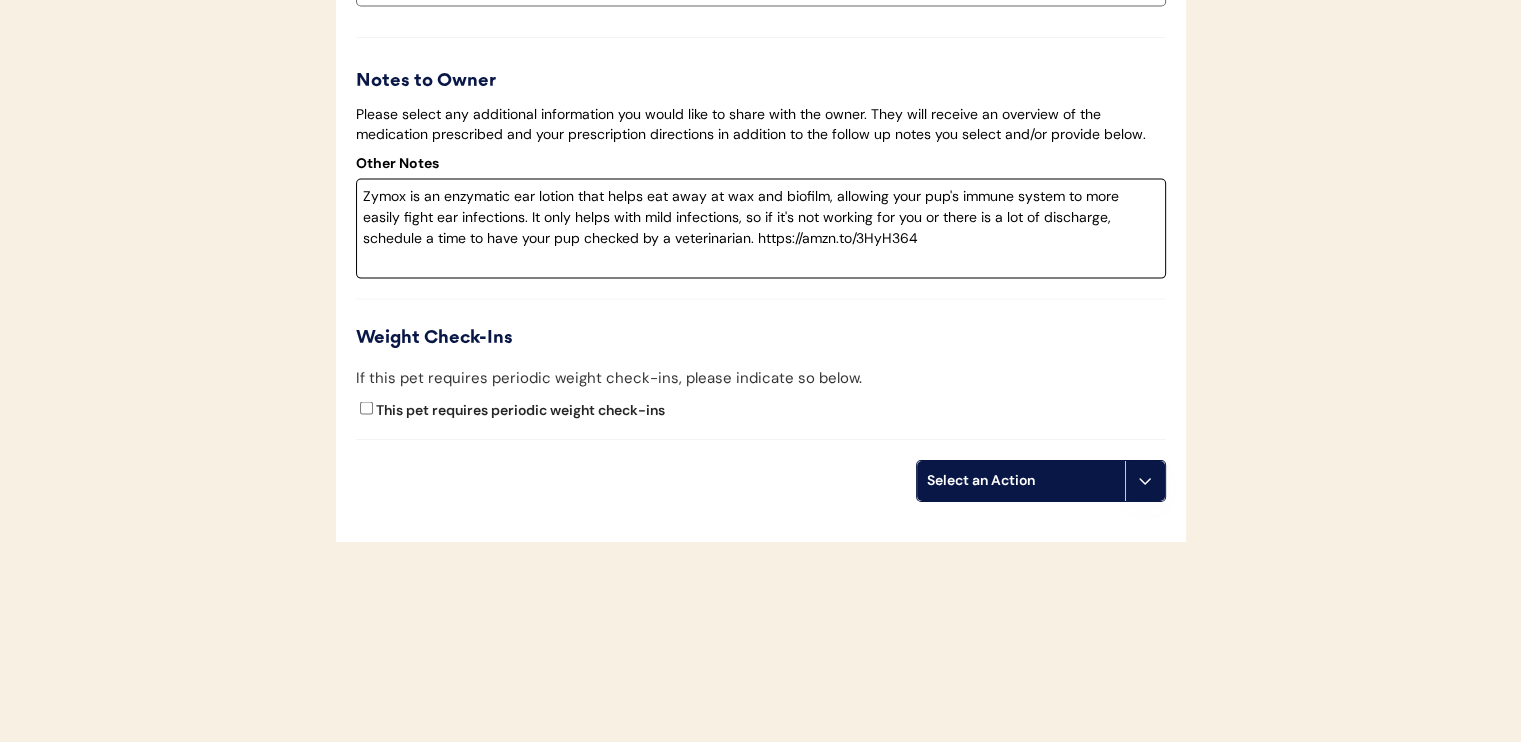 scroll, scrollTop: 4257, scrollLeft: 0, axis: vertical 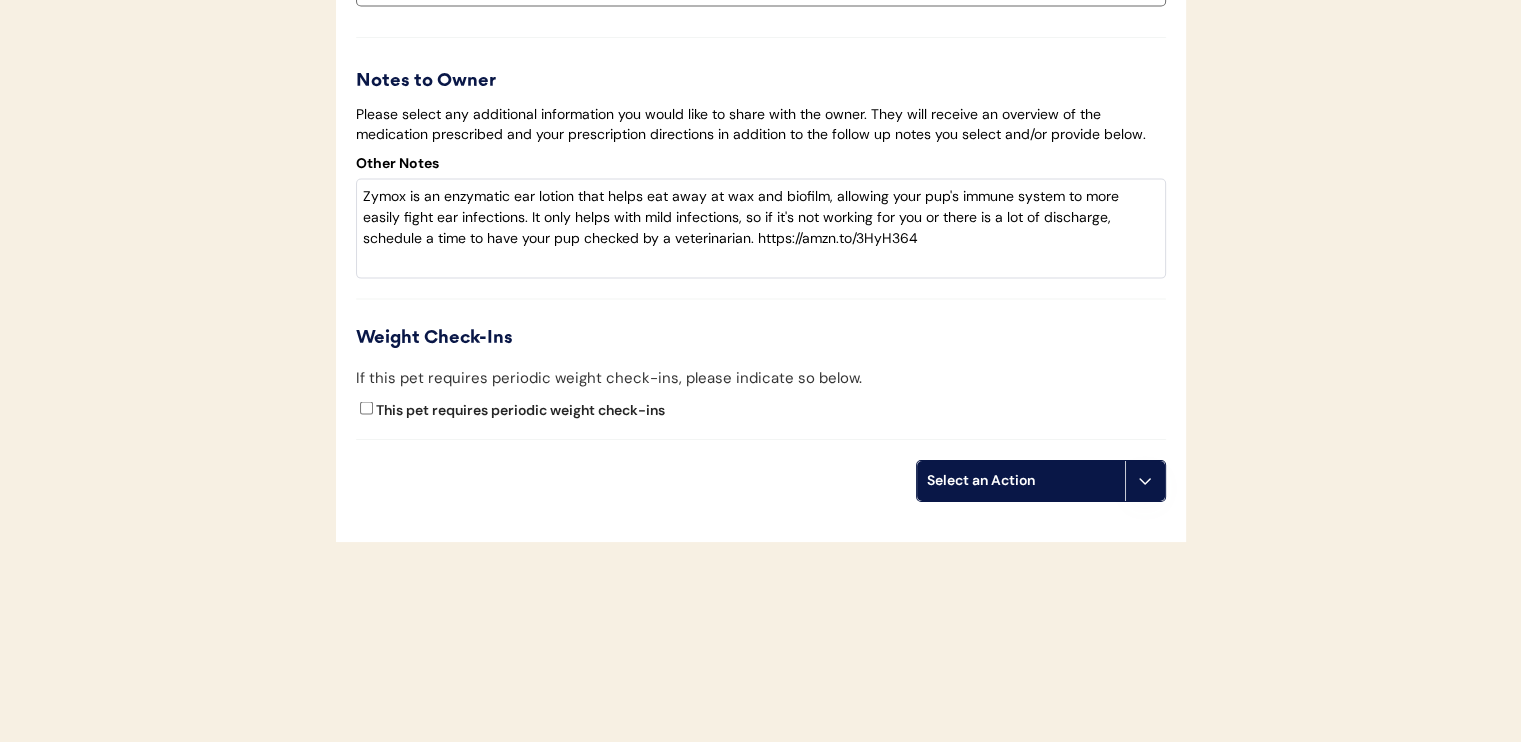 click on "Select an Action" at bounding box center [1021, 481] 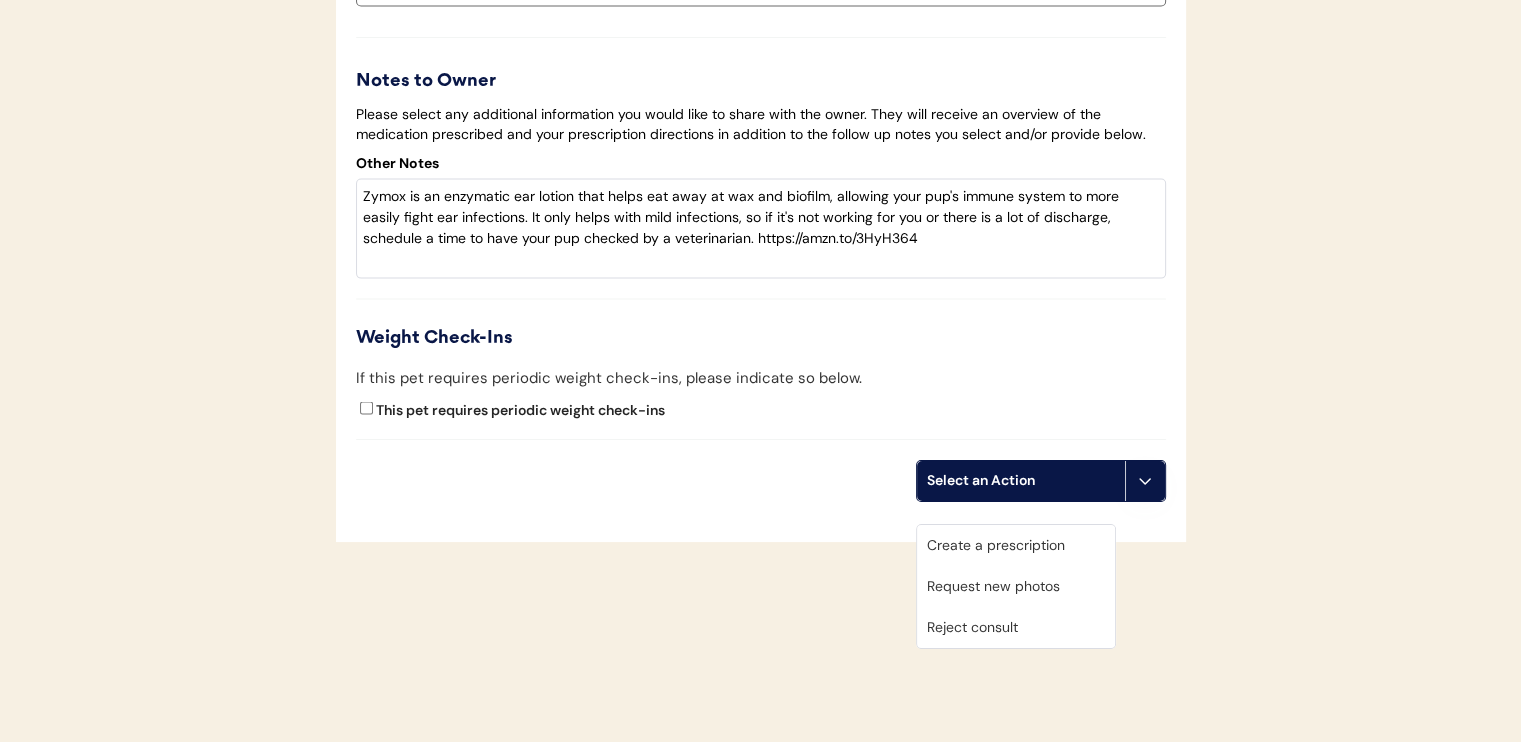 click on "Create a prescription" at bounding box center [1016, 545] 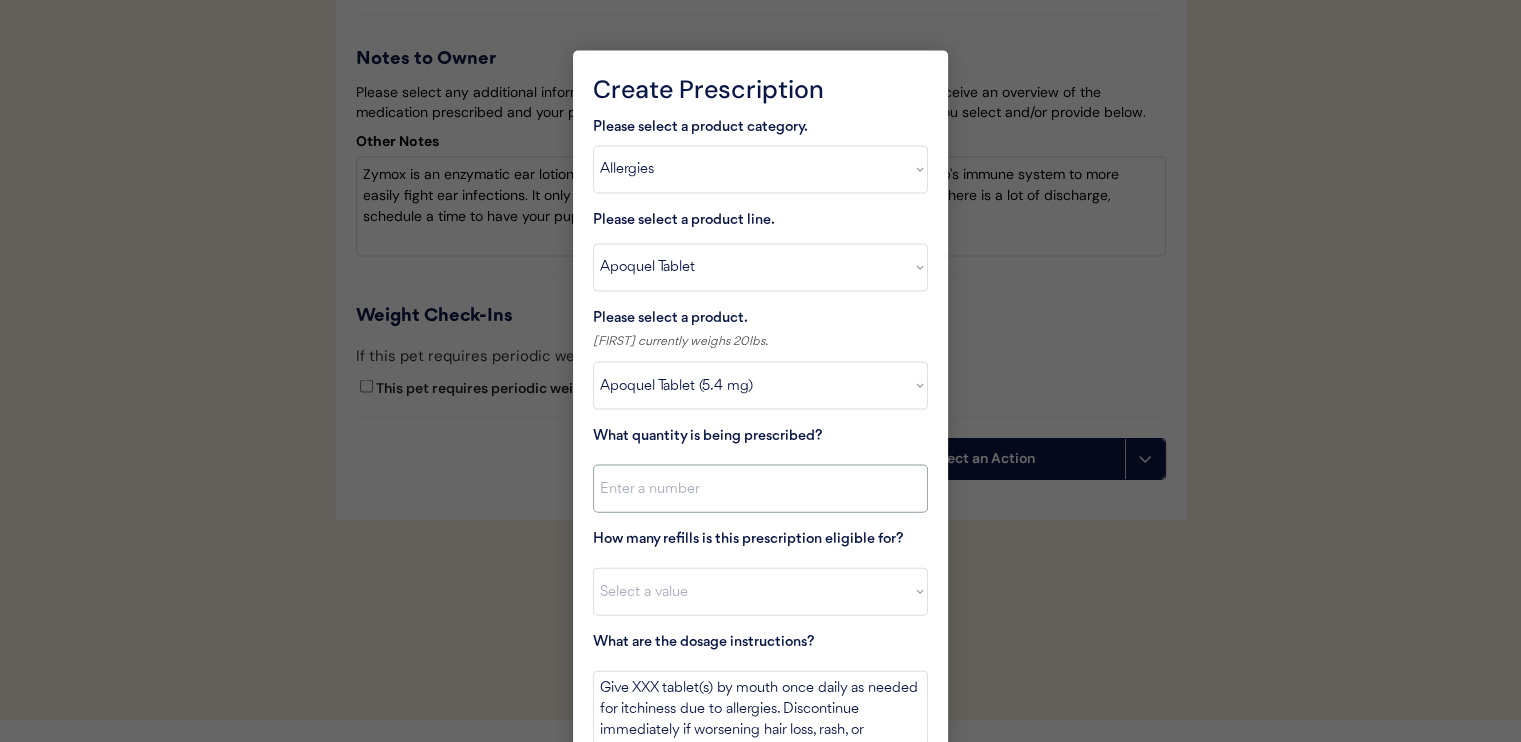 click at bounding box center (760, 489) 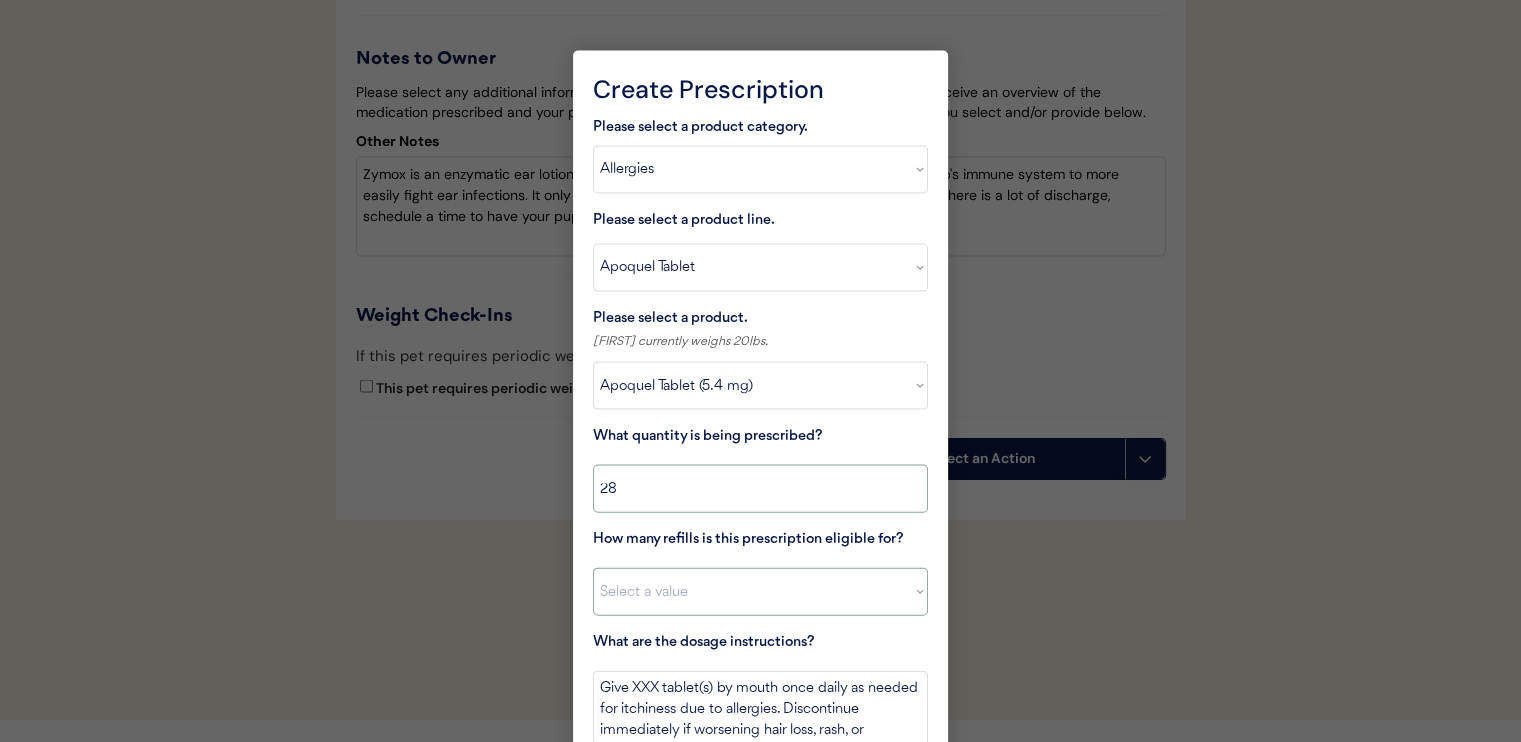 type on "28" 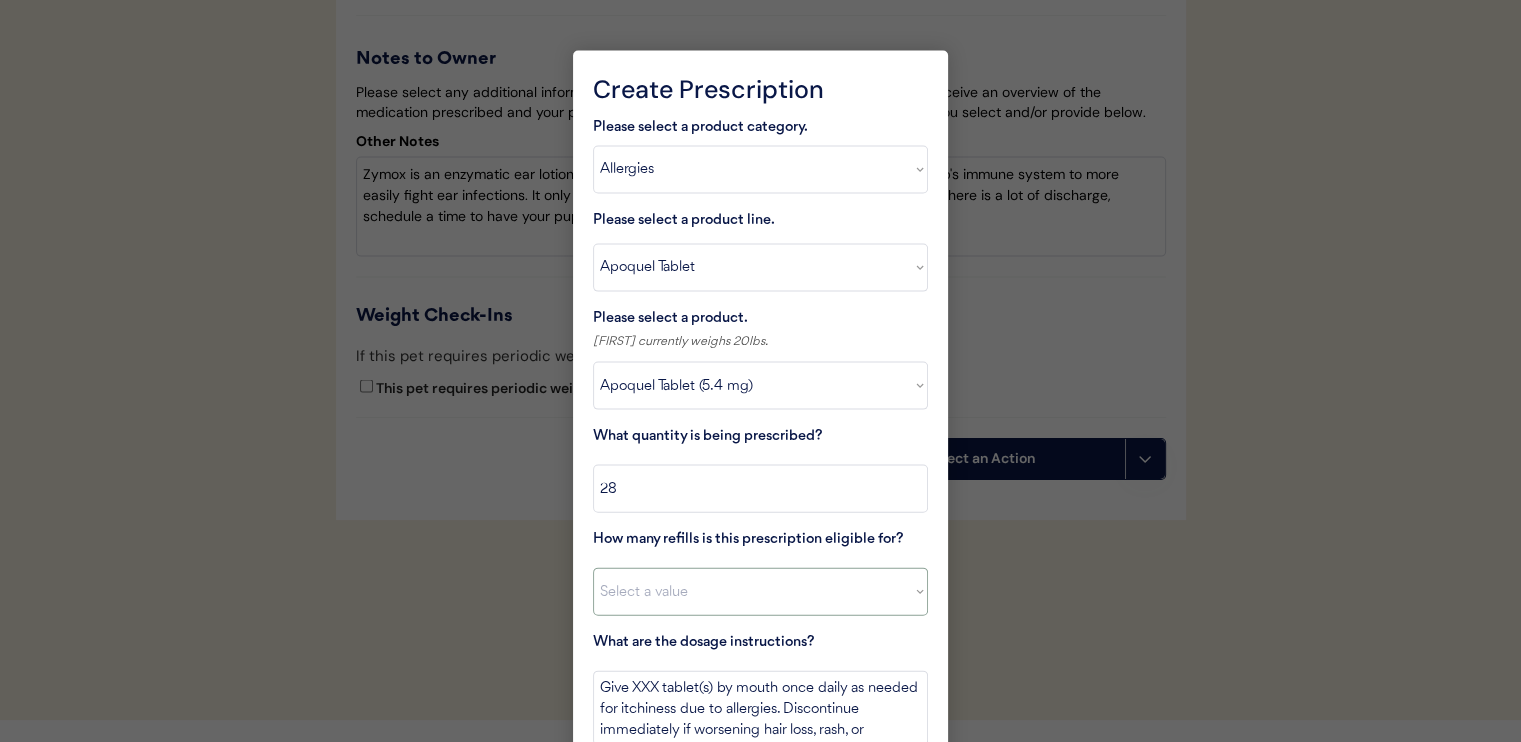 click on "Select a value 0 1 2 3 4 5 6 7 8 10 11" at bounding box center [760, 592] 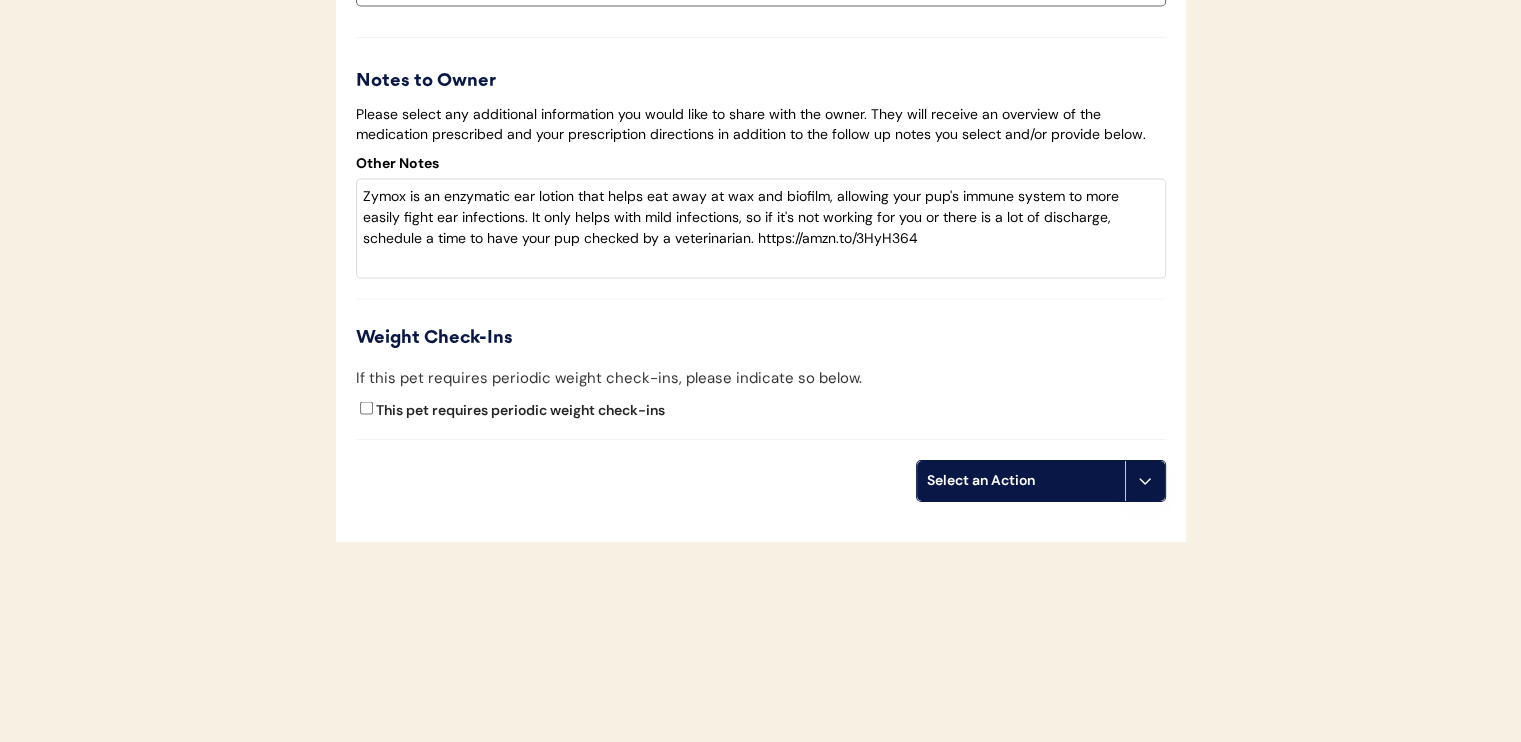 click on "Select an Action" 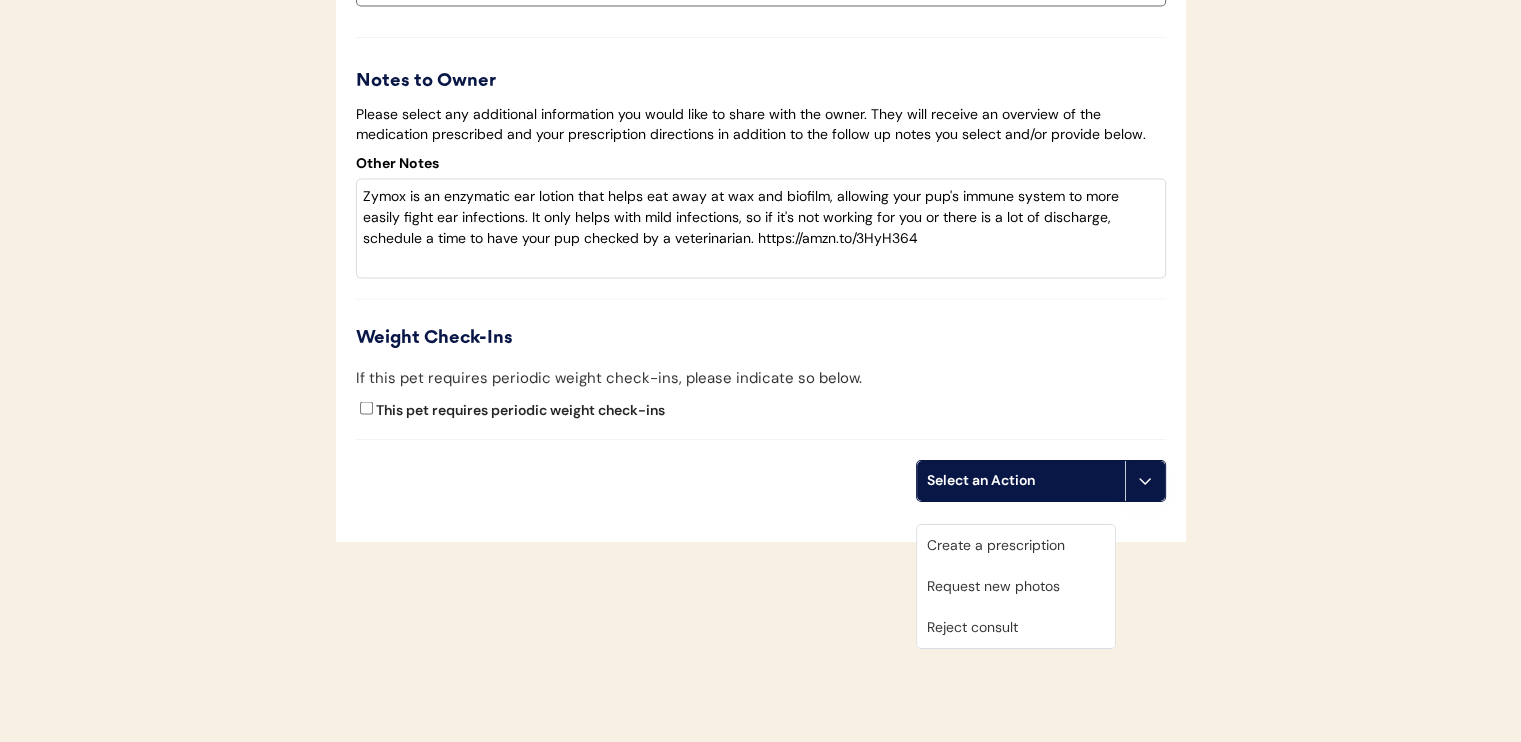 click on "Create a prescription" at bounding box center [1016, 545] 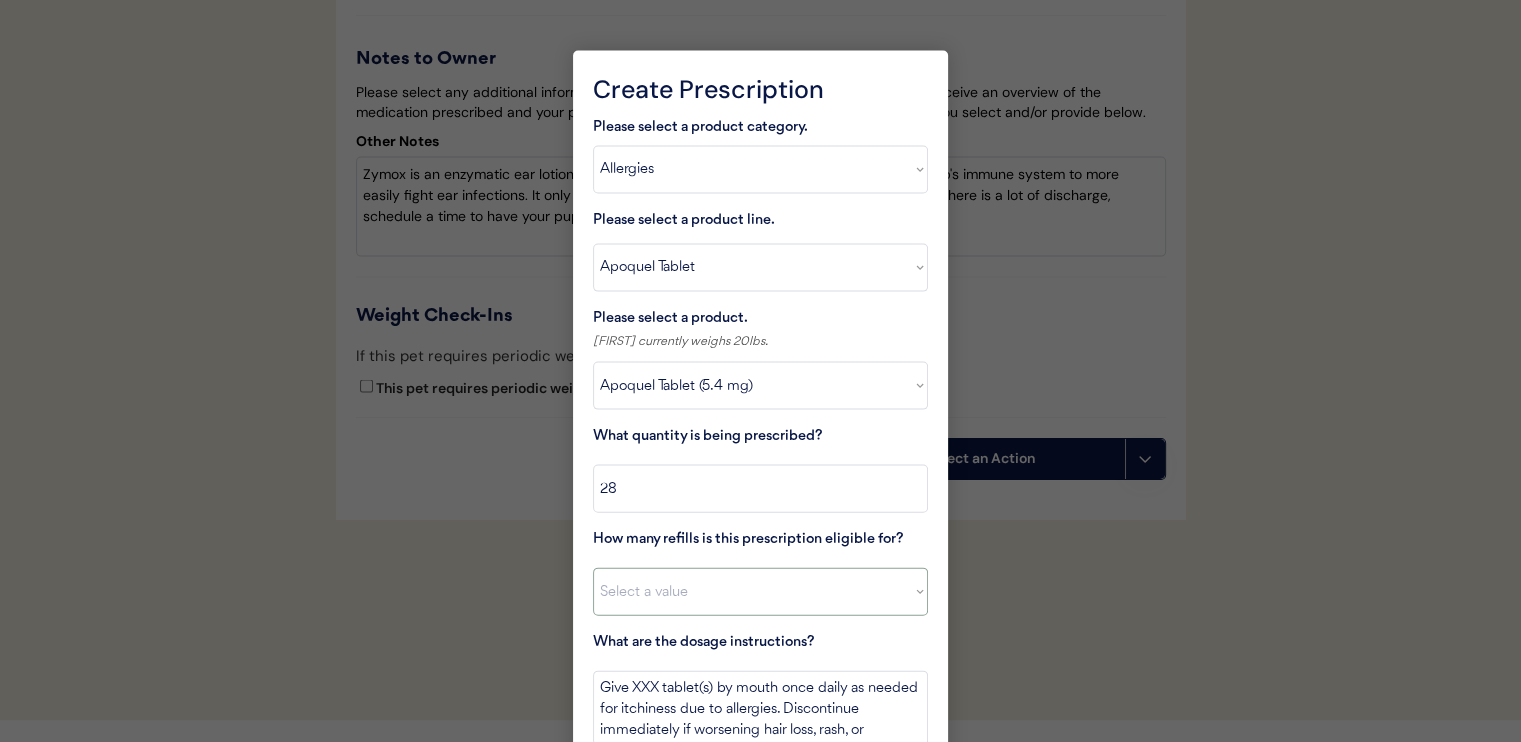 click on "Select a value 0 1 2 3 4 5 6 7 8 10 11" at bounding box center (760, 592) 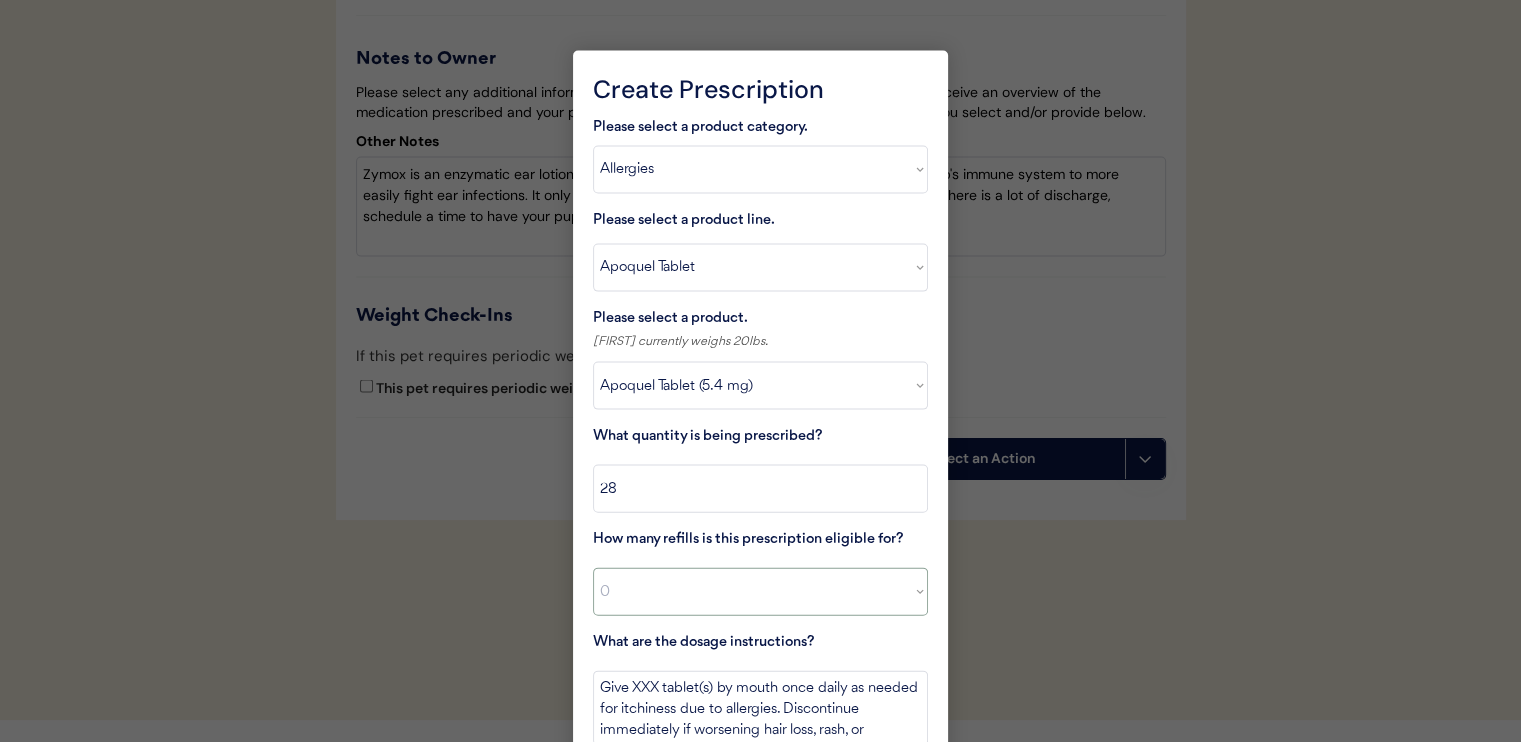 click on "Select a value 0 1 2 3 4 5 6 7 8 10 11" at bounding box center (760, 592) 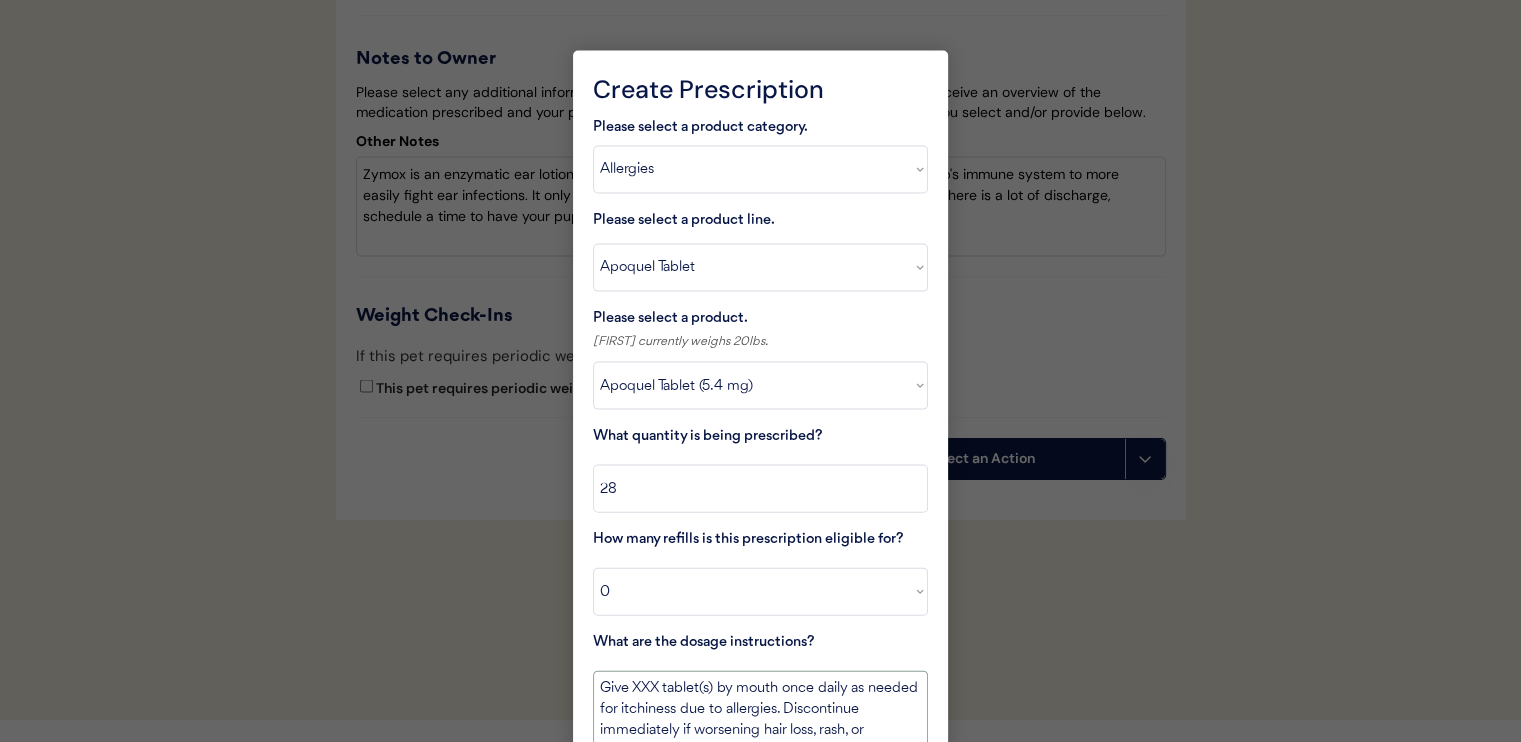 click on "Give XXX tablet(s) by mouth once daily as needed for itchiness due to allergies. Discontinue immediately if worsening hair loss, rash, or numerous small lumps appear." at bounding box center (760, 708) 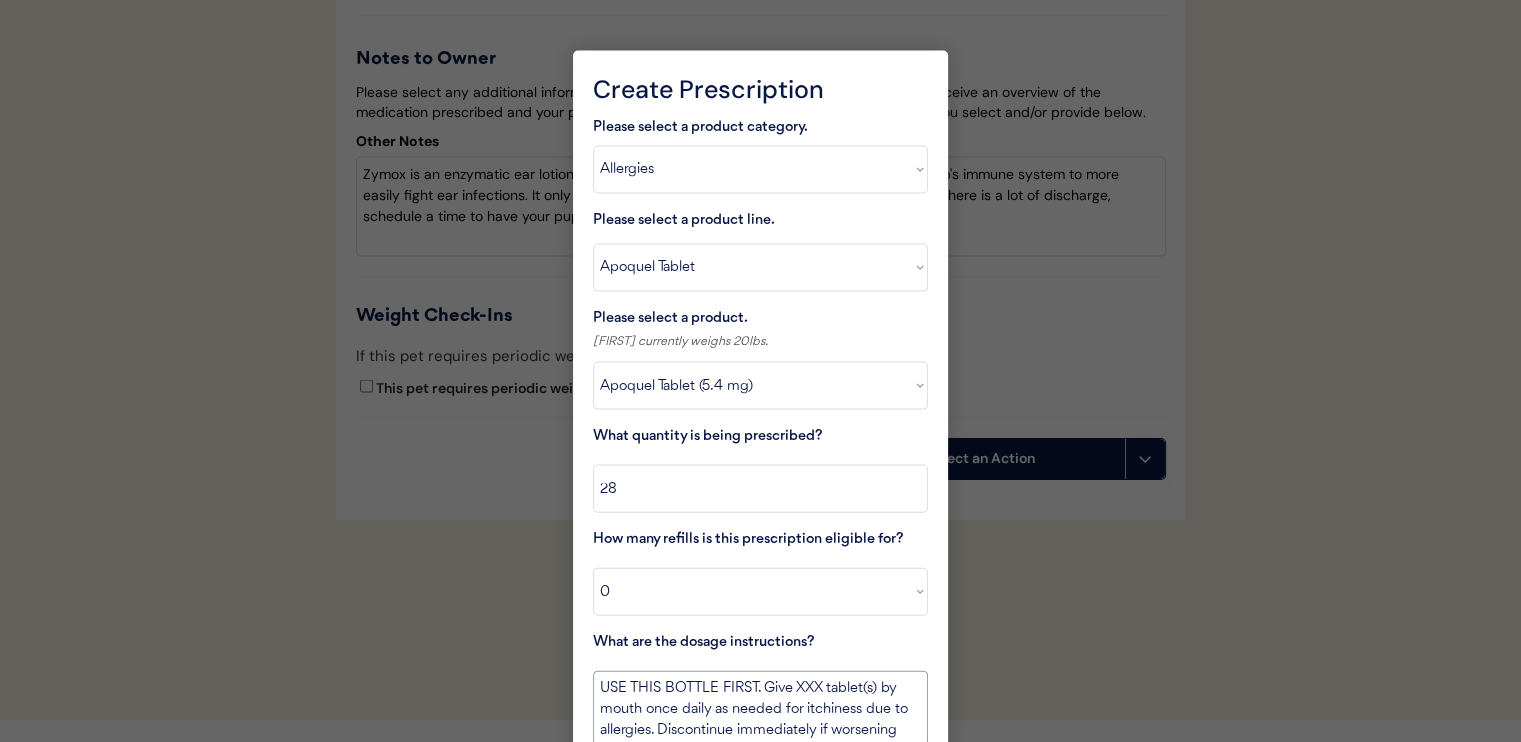 click on "USE THIS BOTTLE FIRST. Give XXX tablet(s) by mouth once daily as needed for itchiness due to allergies. Discontinue immediately if worsening hair loss, rash, or numerous small lumps appear." at bounding box center [760, 708] 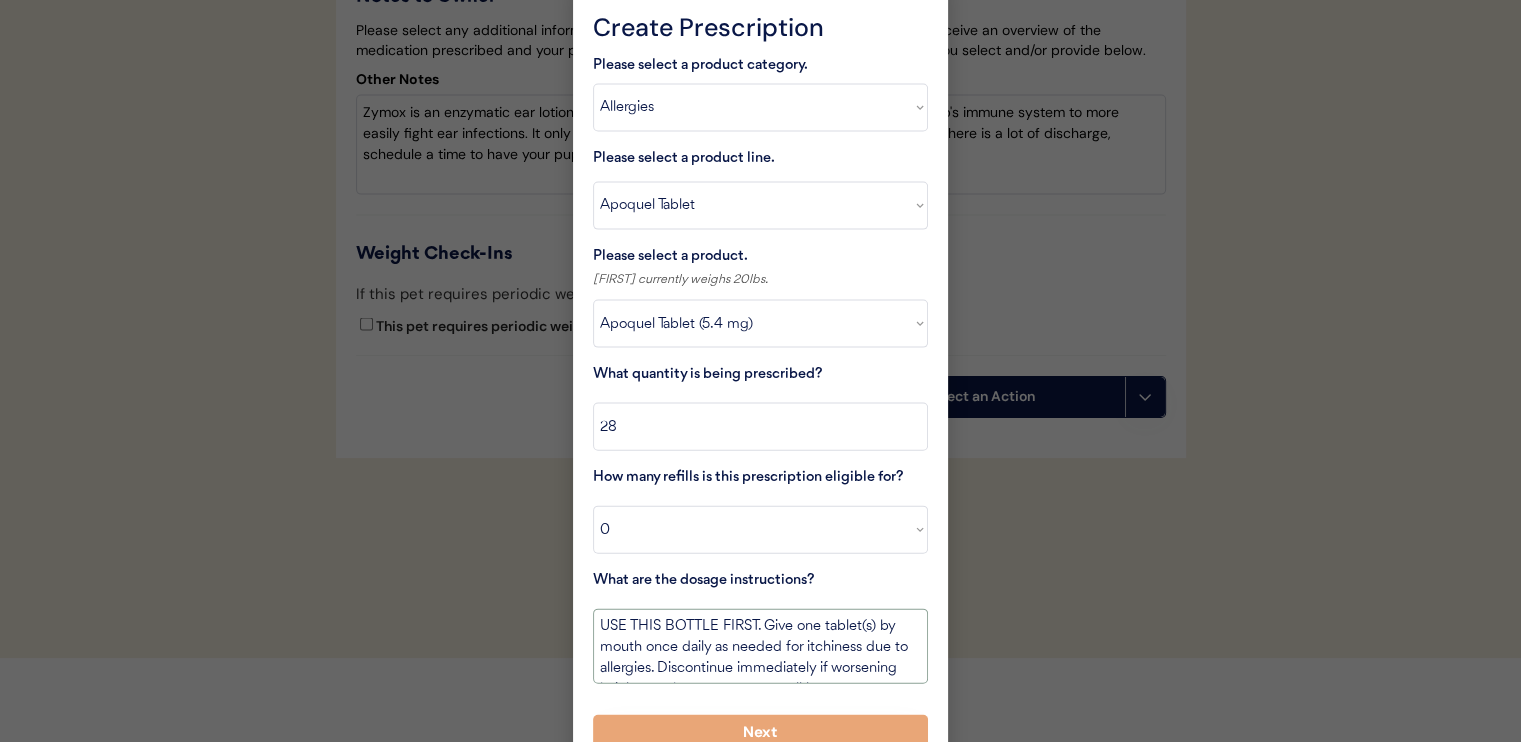 scroll, scrollTop: 4346, scrollLeft: 0, axis: vertical 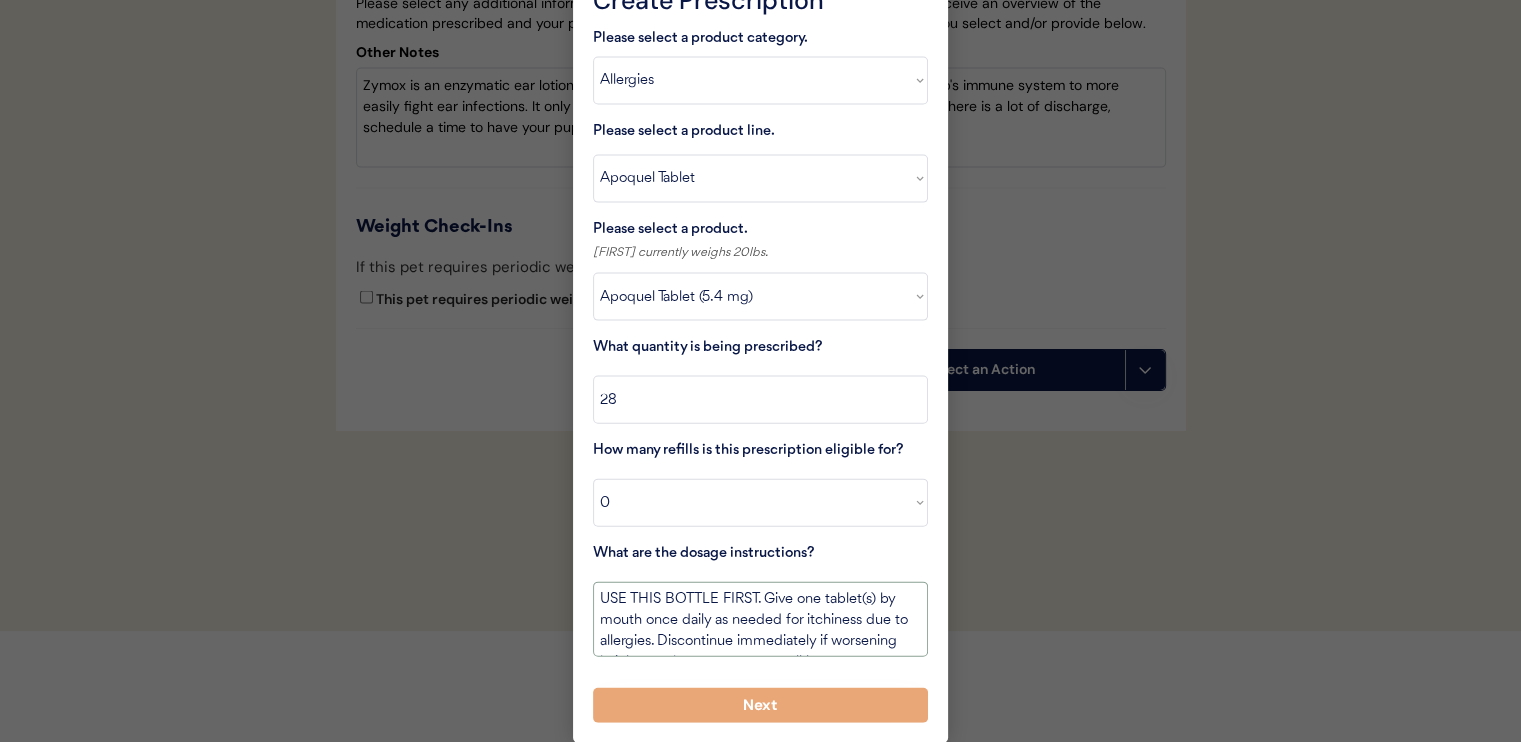 click on "USE THIS BOTTLE FIRST. Give one tablet(s) by mouth once daily as needed for itchiness due to allergies. Discontinue immediately if worsening hair loss, rash, or numerous small lumps appear." at bounding box center [760, 619] 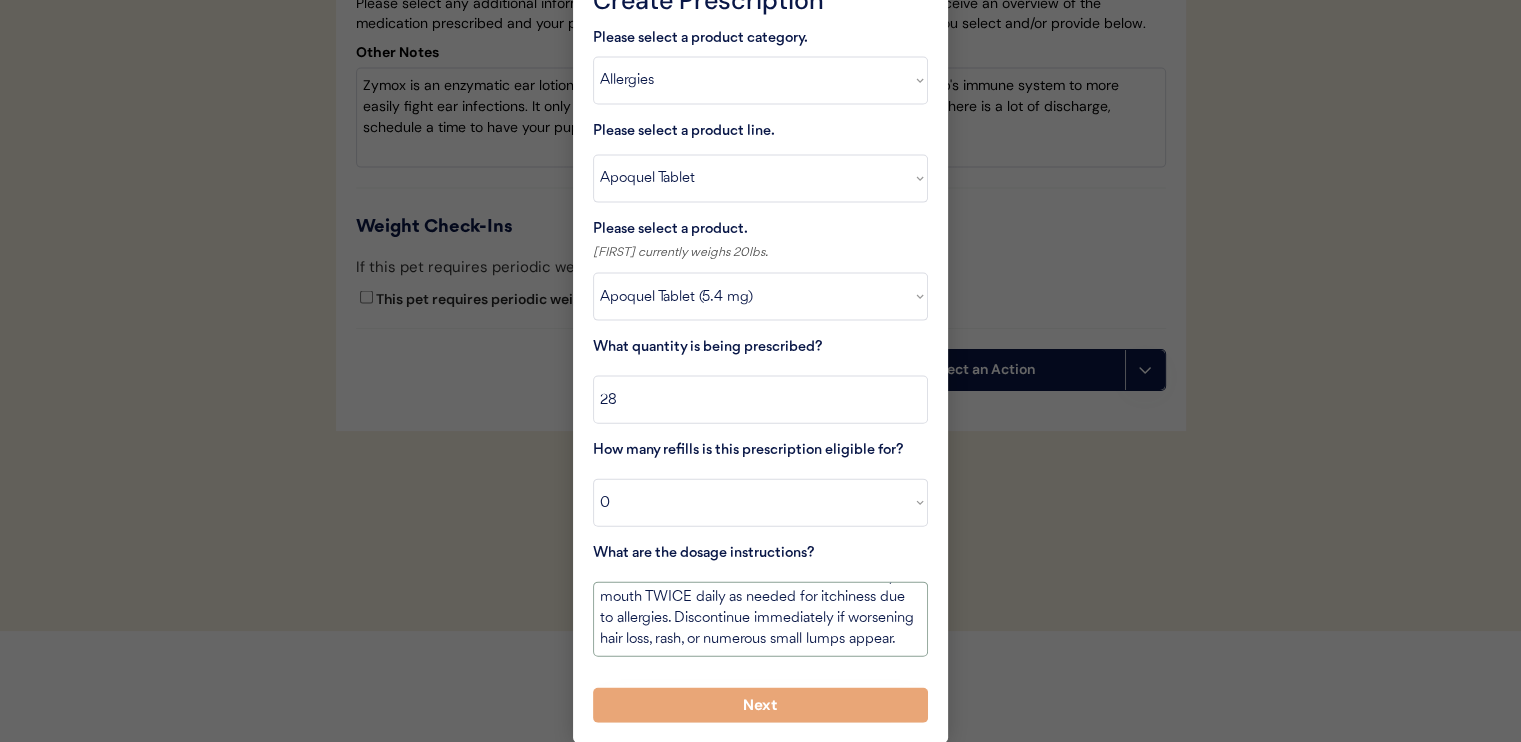 scroll, scrollTop: 43, scrollLeft: 0, axis: vertical 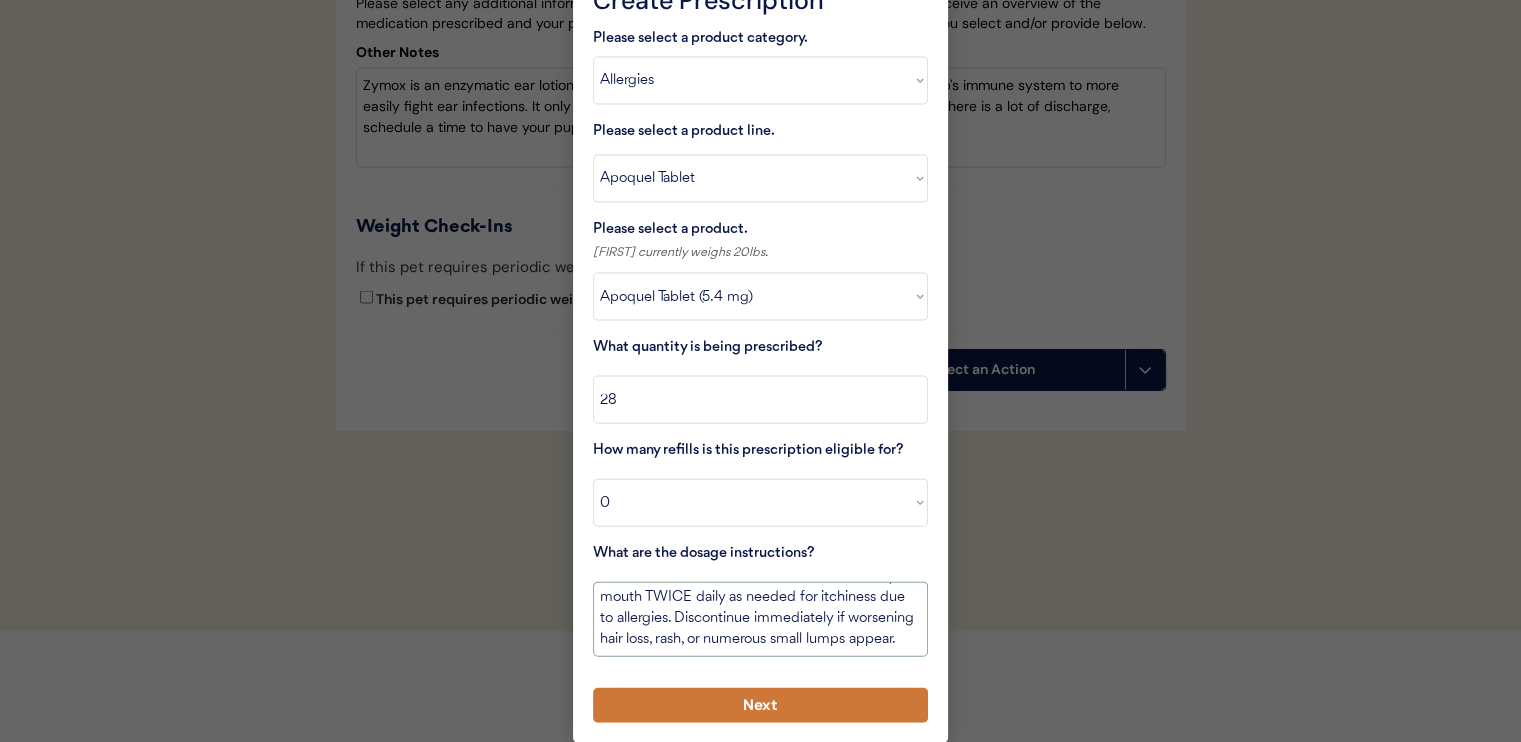 type on "USE THIS BOTTLE FIRST. Give one tablet(s) by mouth TWICE daily as needed for itchiness due to allergies. Discontinue immediately if worsening hair loss, rash, or numerous small lumps appear." 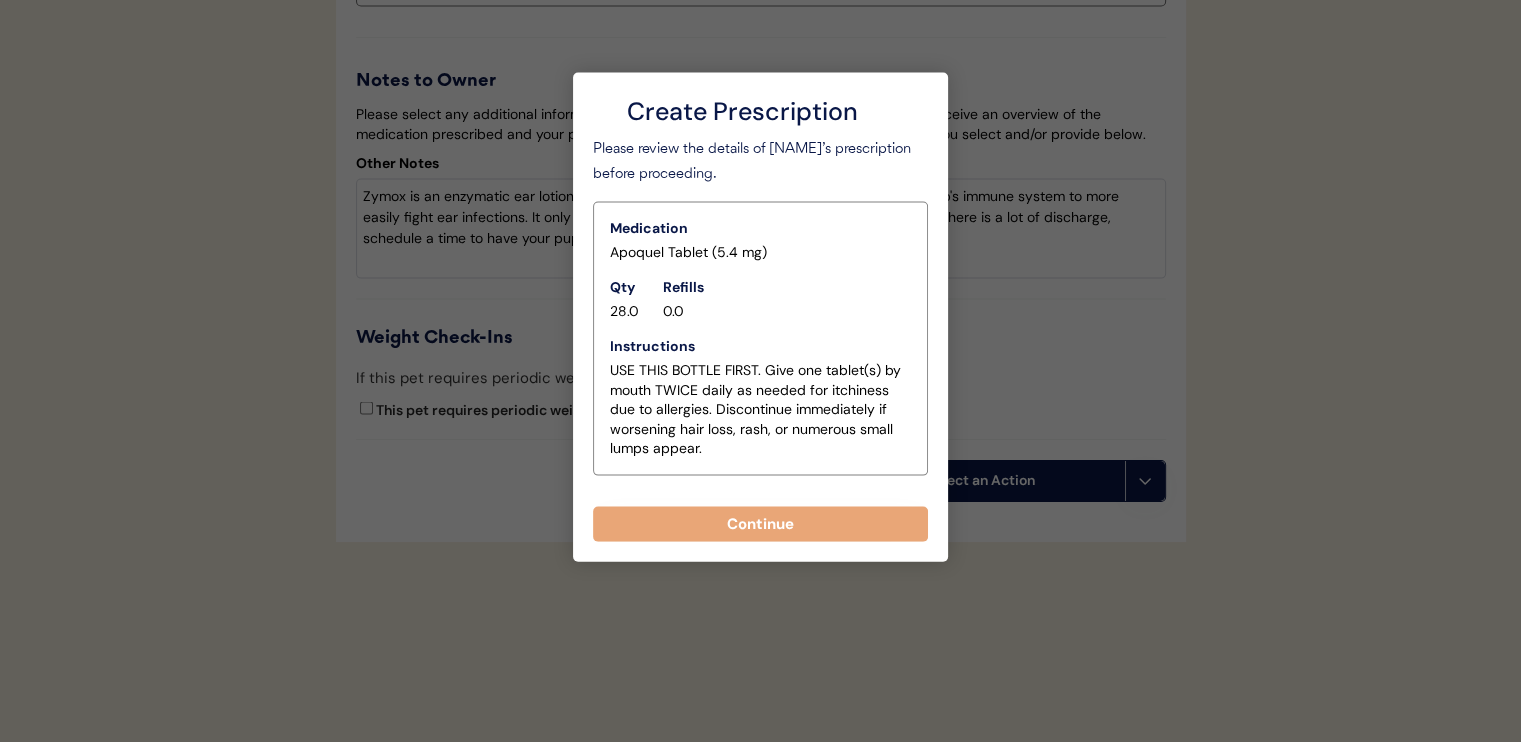 scroll, scrollTop: 4257, scrollLeft: 0, axis: vertical 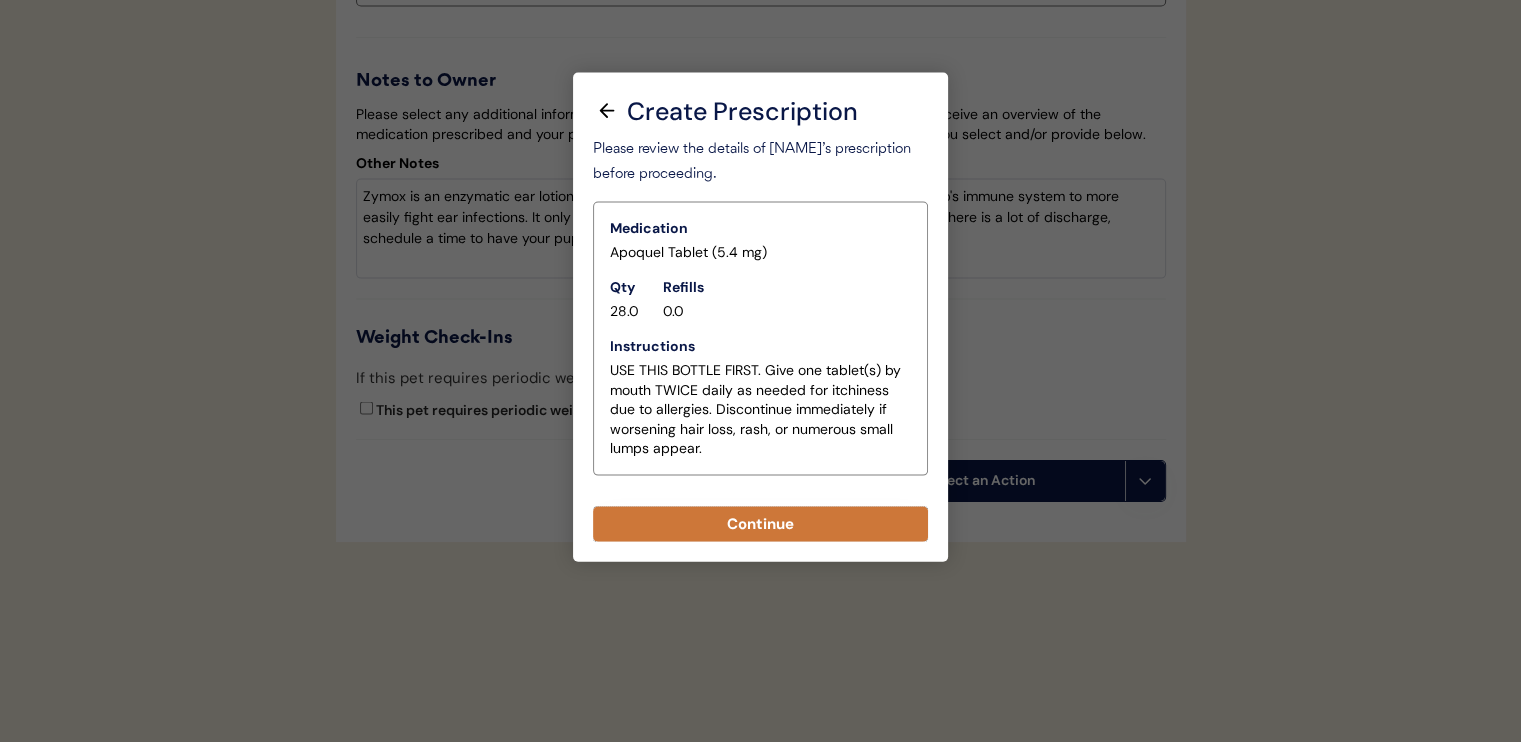 click on "Continue" at bounding box center (760, 524) 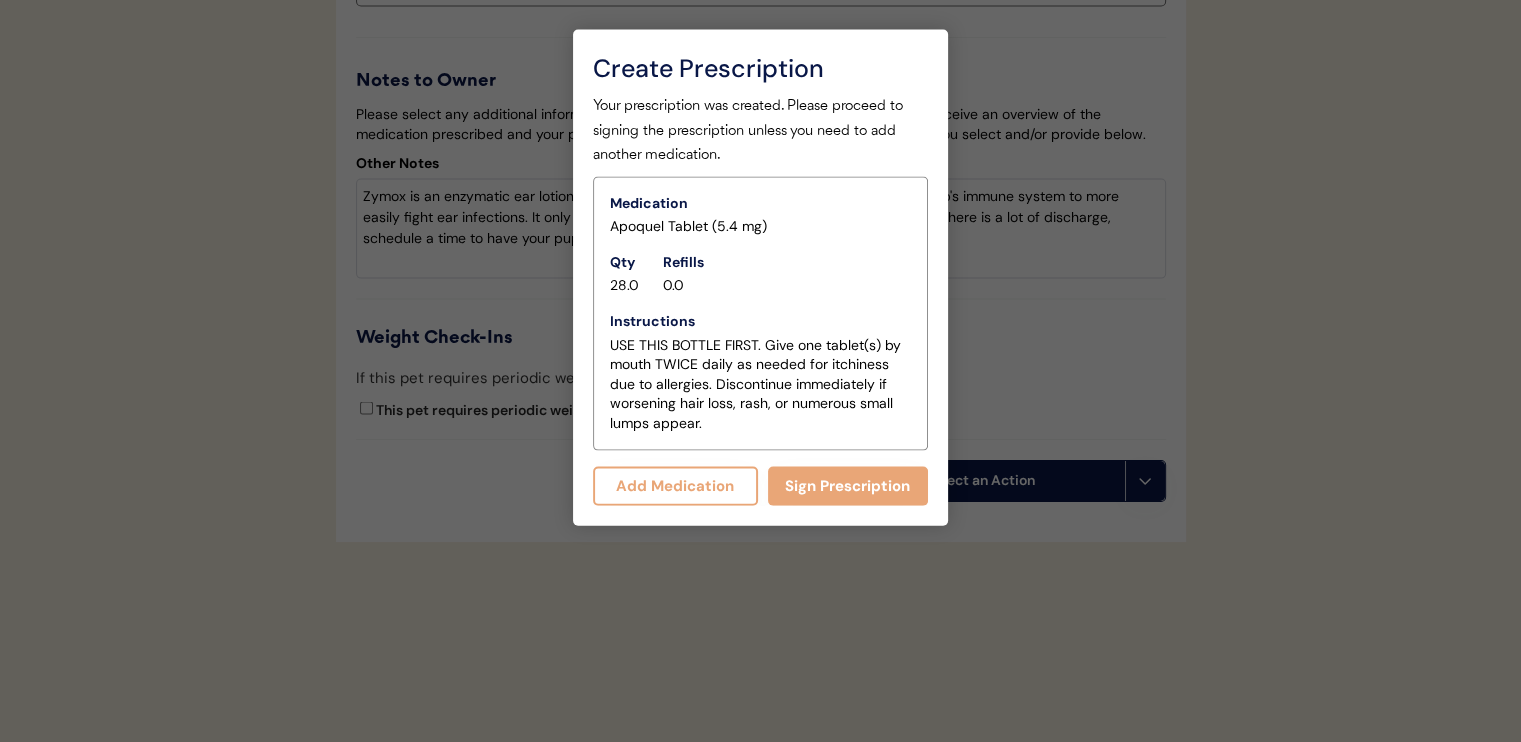 click on "Add Medication" at bounding box center [675, 486] 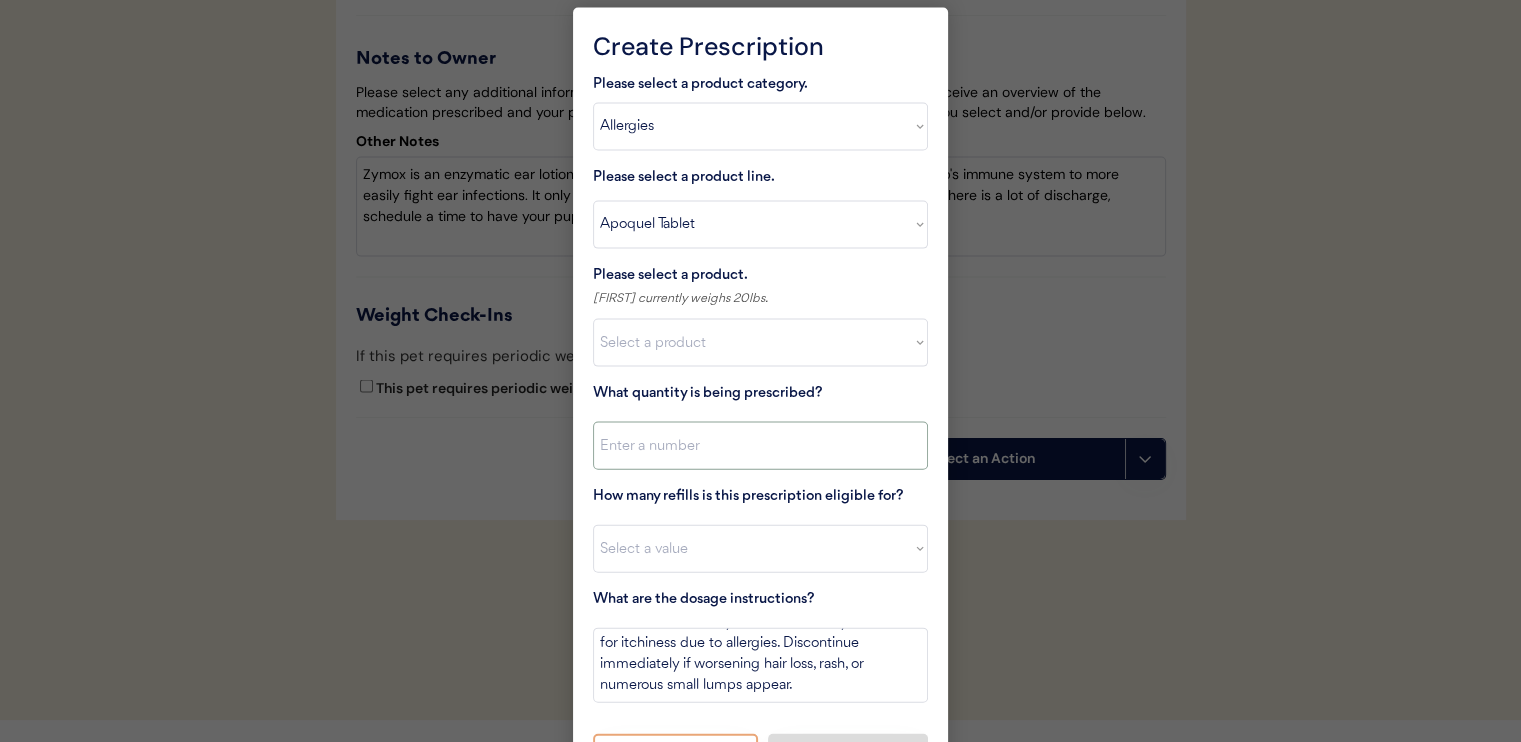 scroll, scrollTop: 22, scrollLeft: 0, axis: vertical 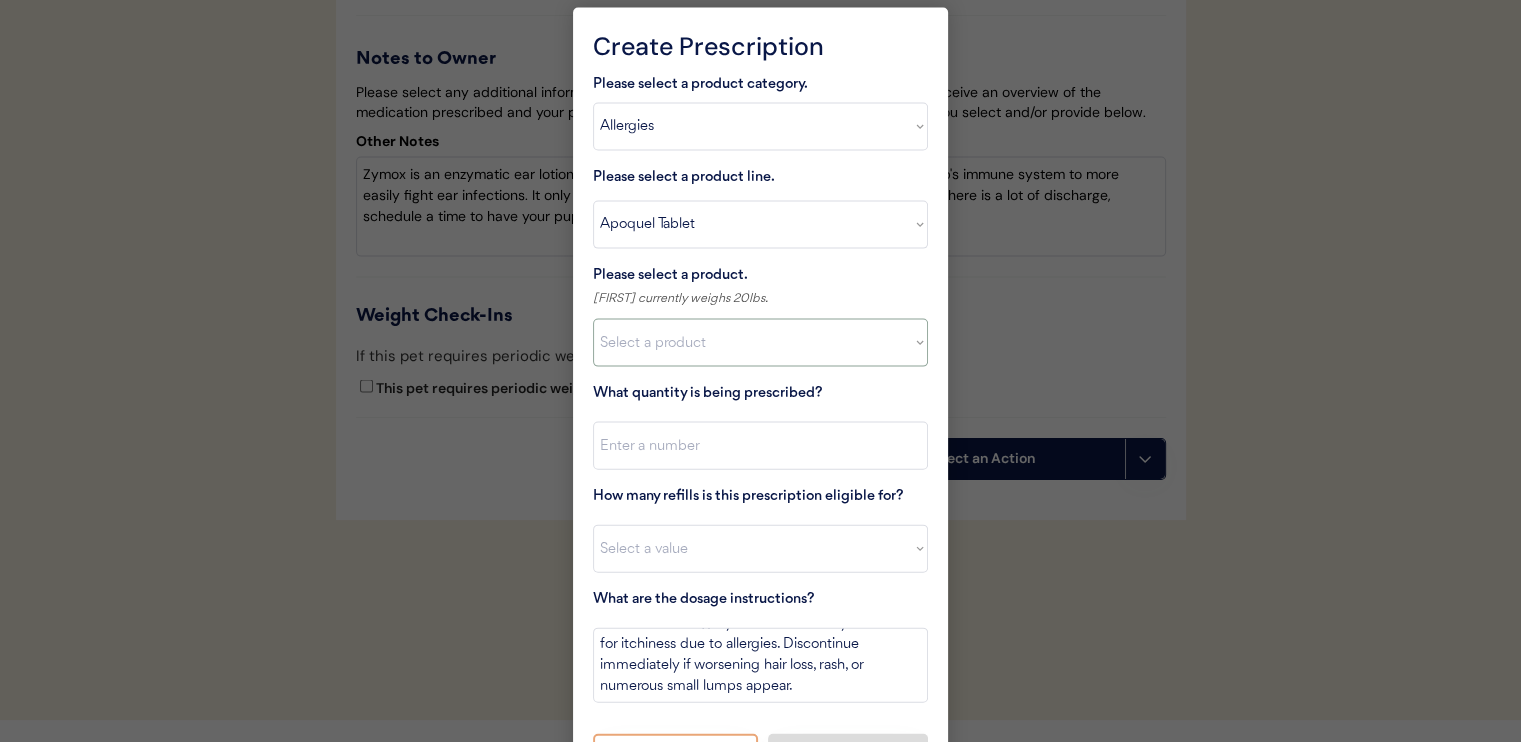 click on "Select a product Apoquel Tablet (16 mg) Apoquel Tablet (3.6 mg) Apoquel Tablet (5.4 mg)" at bounding box center (760, 343) 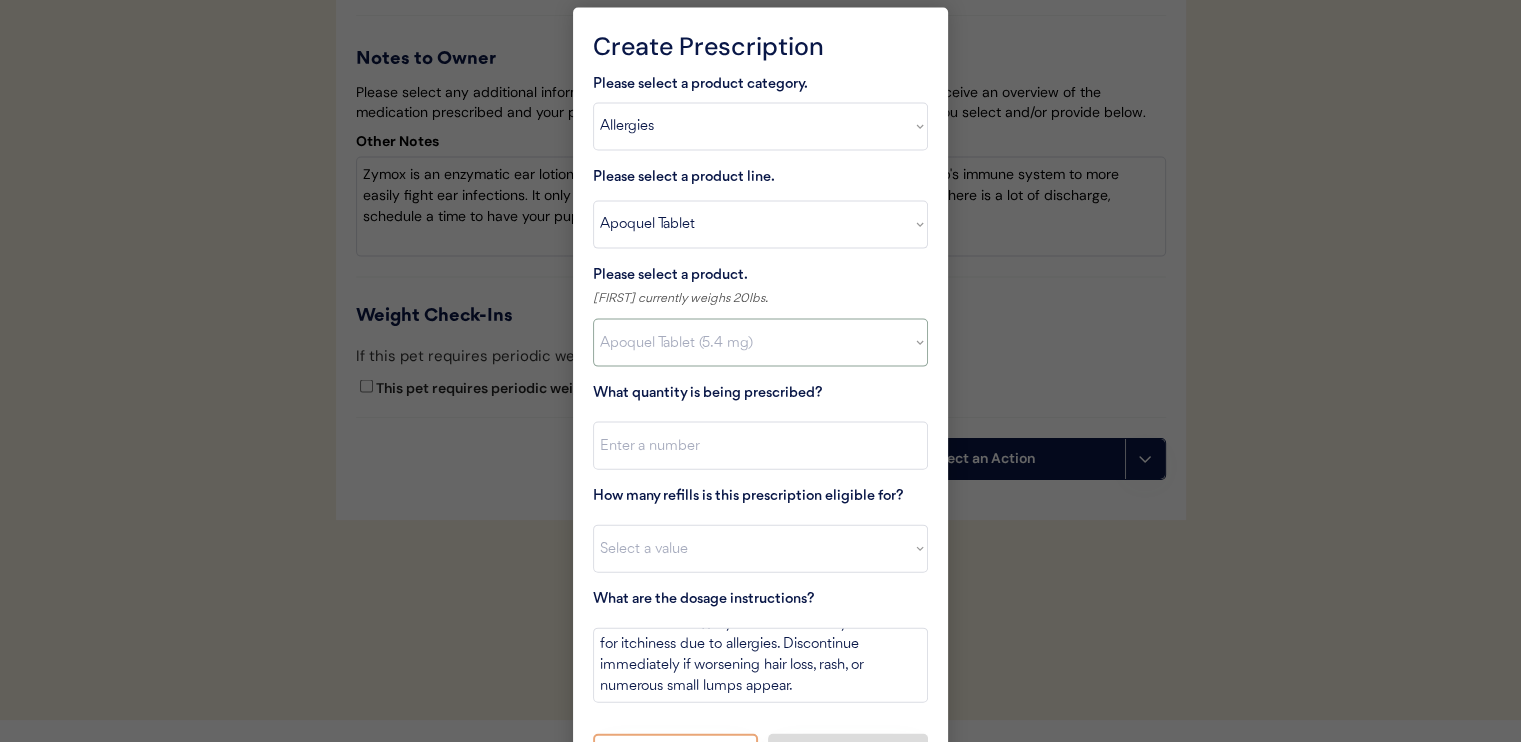 click on "Select a product Apoquel Tablet (16 mg) Apoquel Tablet (3.6 mg) Apoquel Tablet (5.4 mg)" at bounding box center [760, 343] 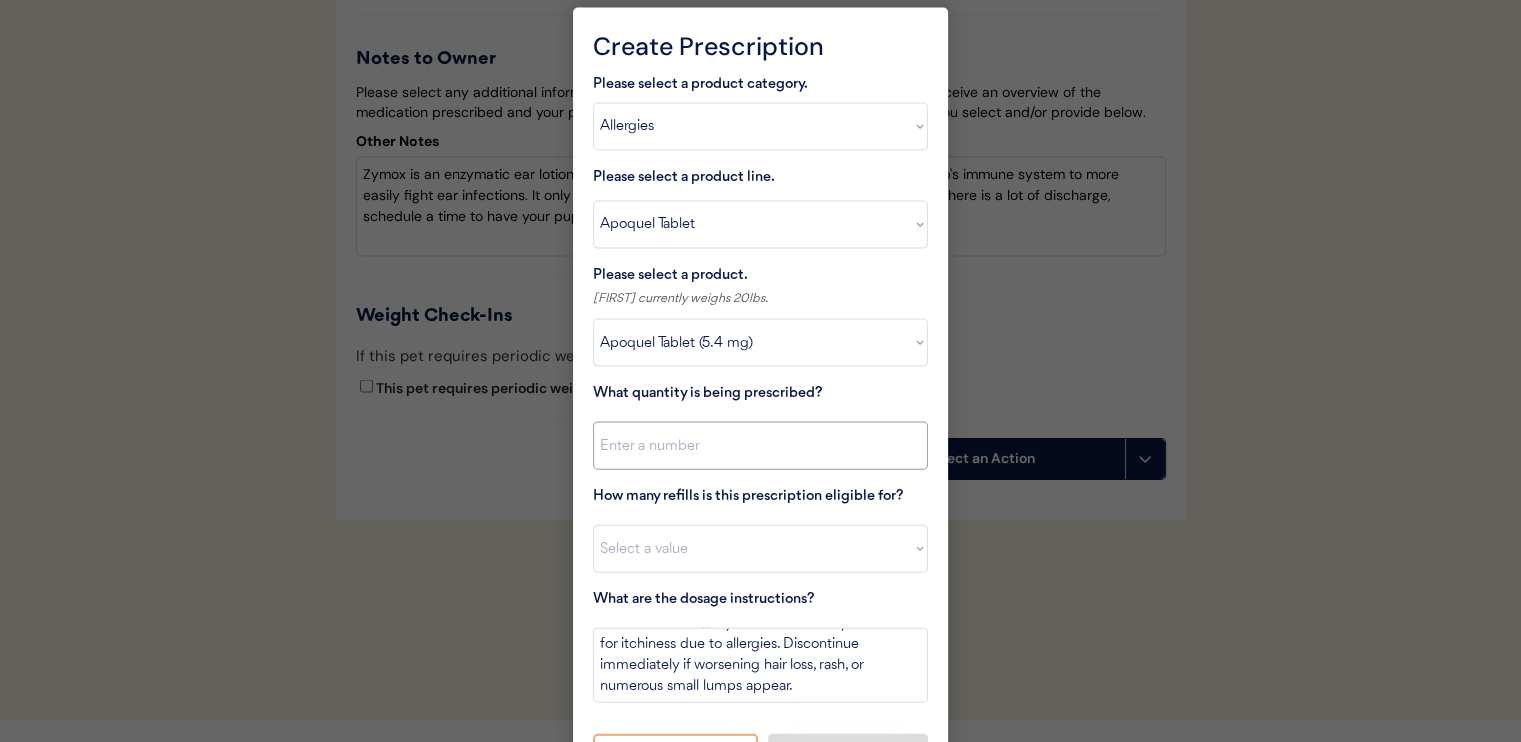 click at bounding box center [760, 446] 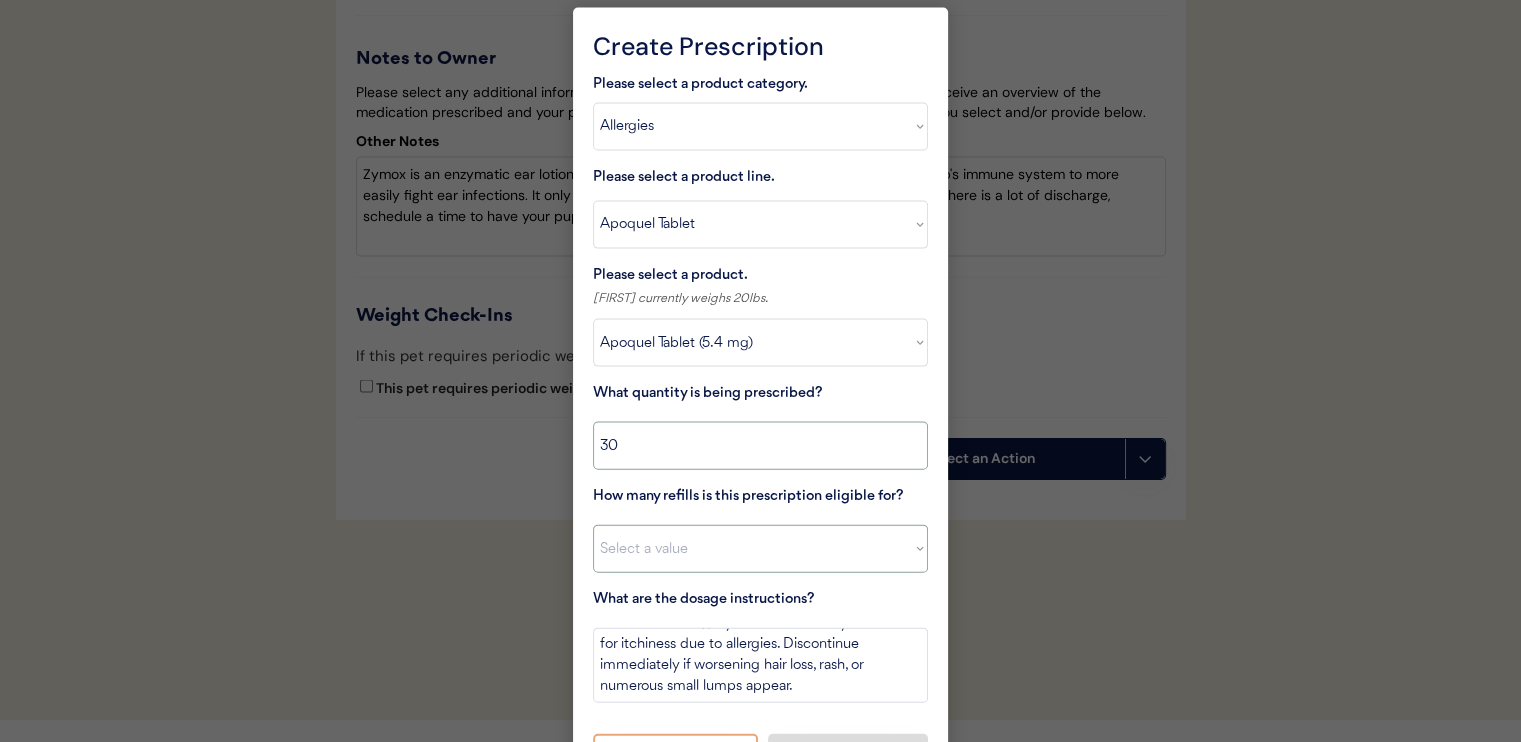 type on "30" 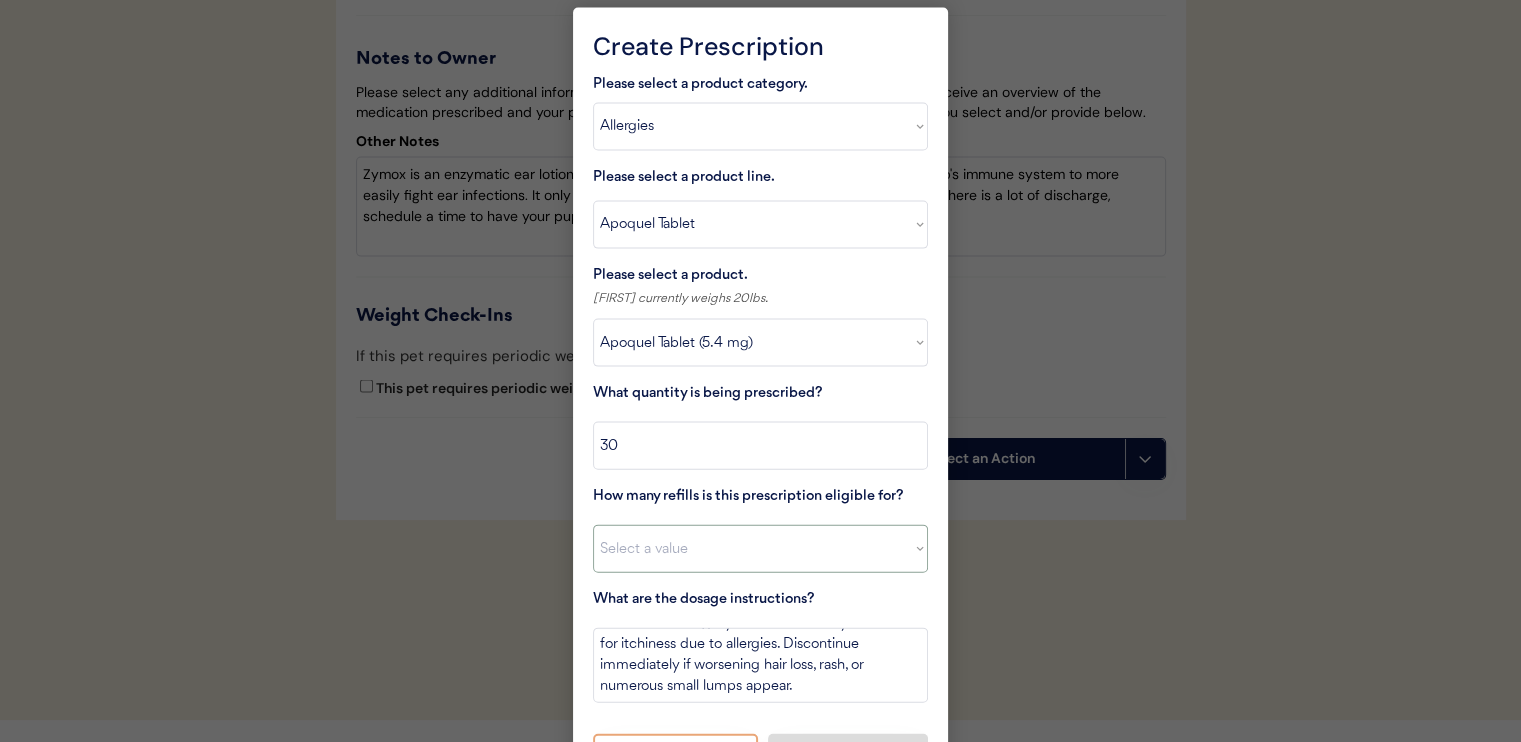 click on "Select a value 0 1 2 3 4 5 6 7 8 10 11" at bounding box center [760, 549] 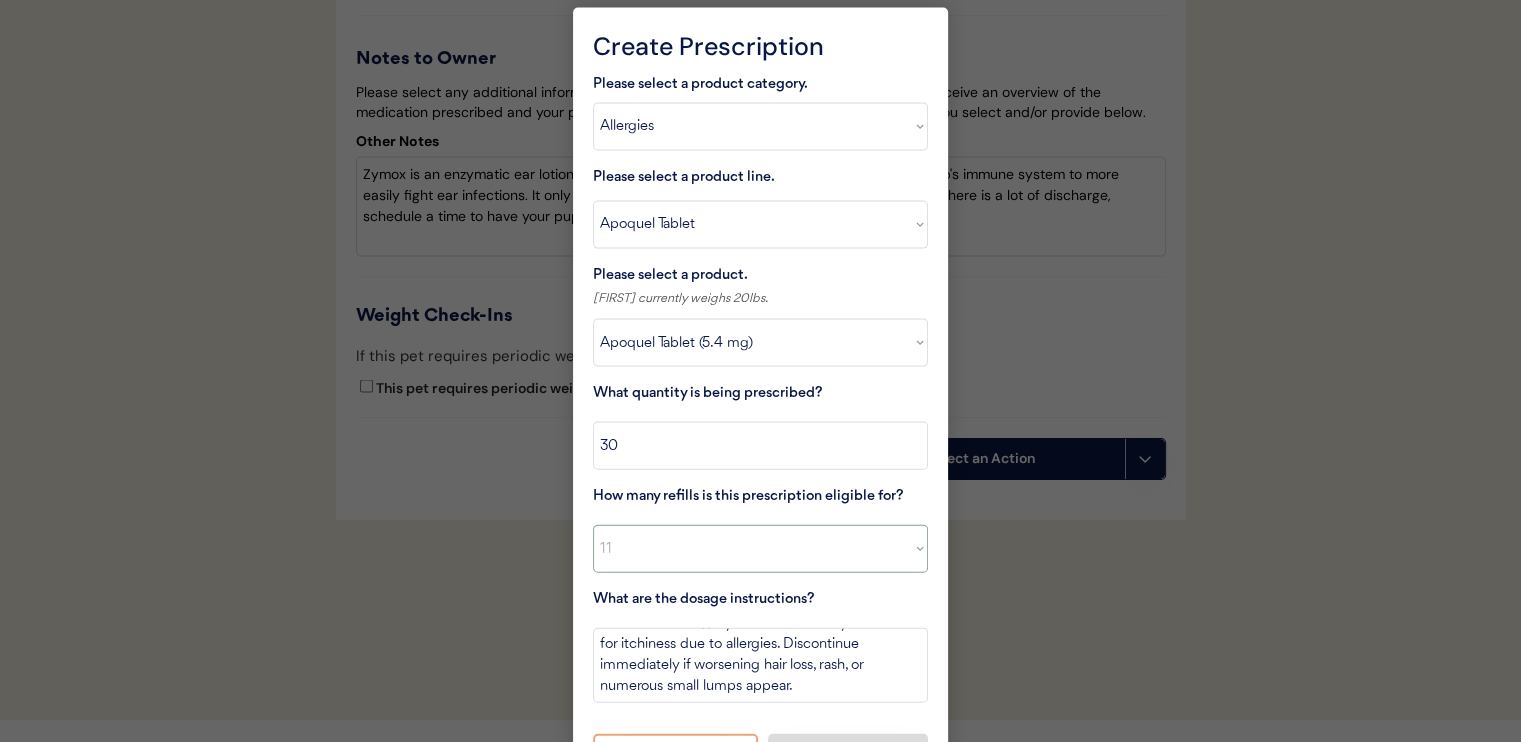 click on "Select a value 0 1 2 3 4 5 6 7 8 10 11" at bounding box center (760, 549) 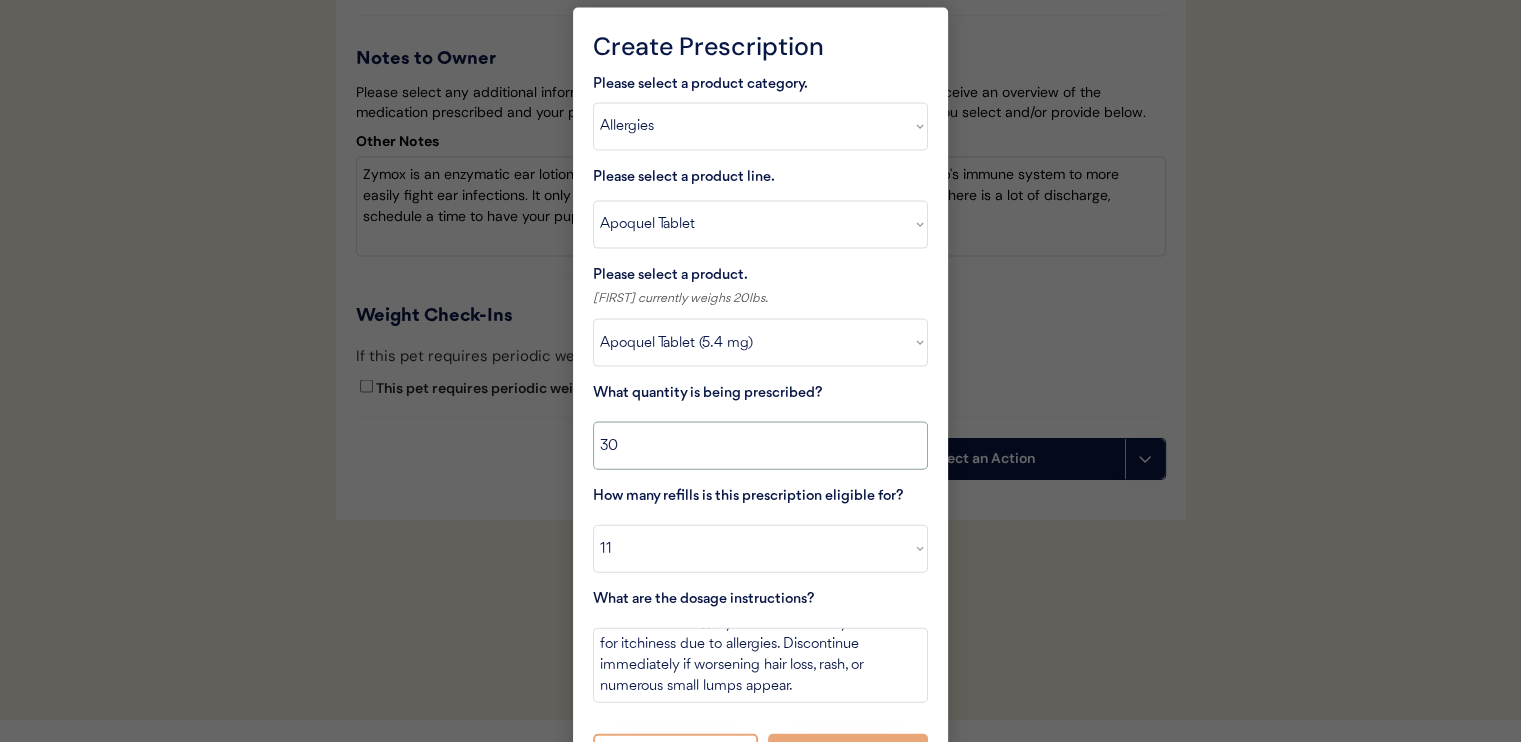 scroll, scrollTop: 4349, scrollLeft: 0, axis: vertical 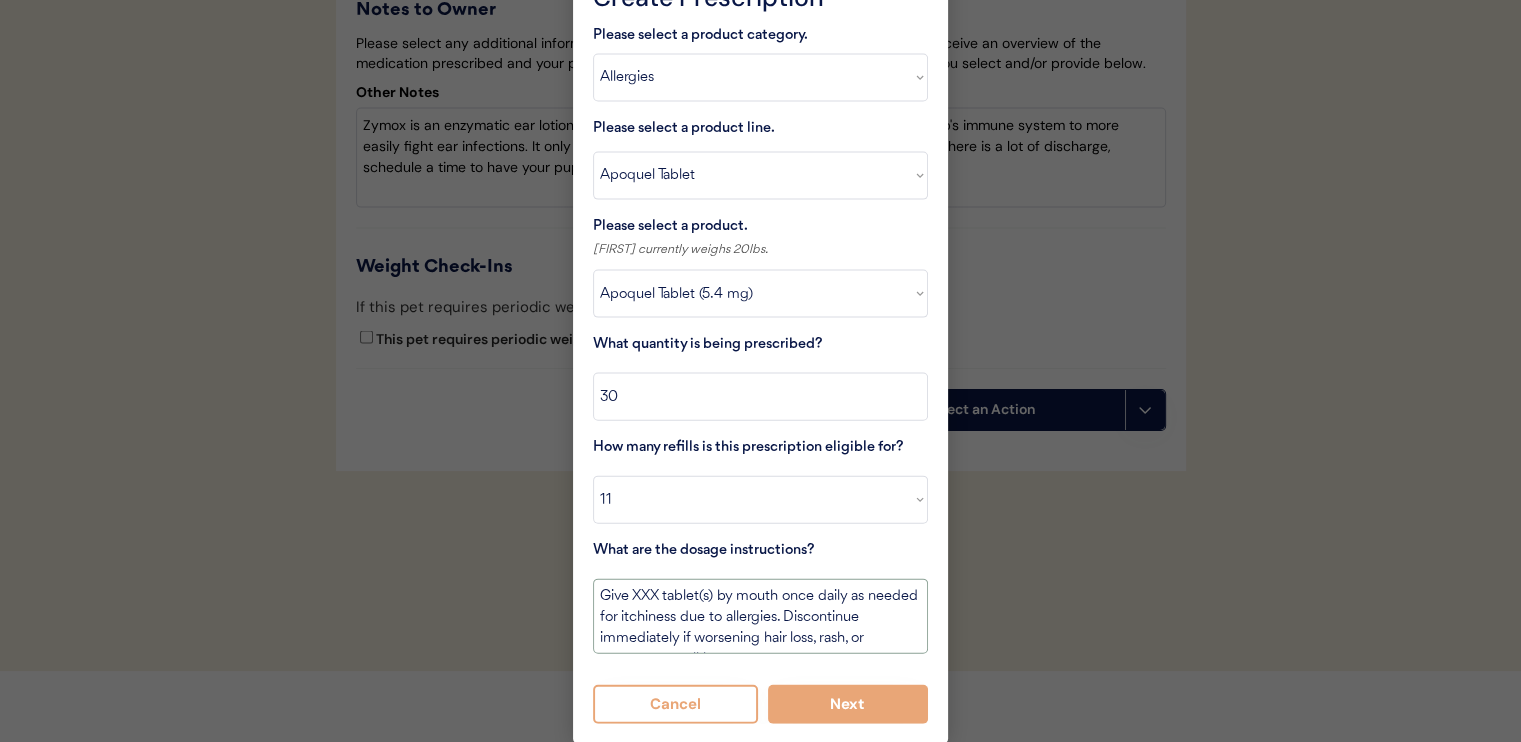 click on "Give XXX tablet(s) by mouth once daily as needed for itchiness due to allergies. Discontinue immediately if worsening hair loss, rash, or numerous small lumps appear." at bounding box center (760, 616) 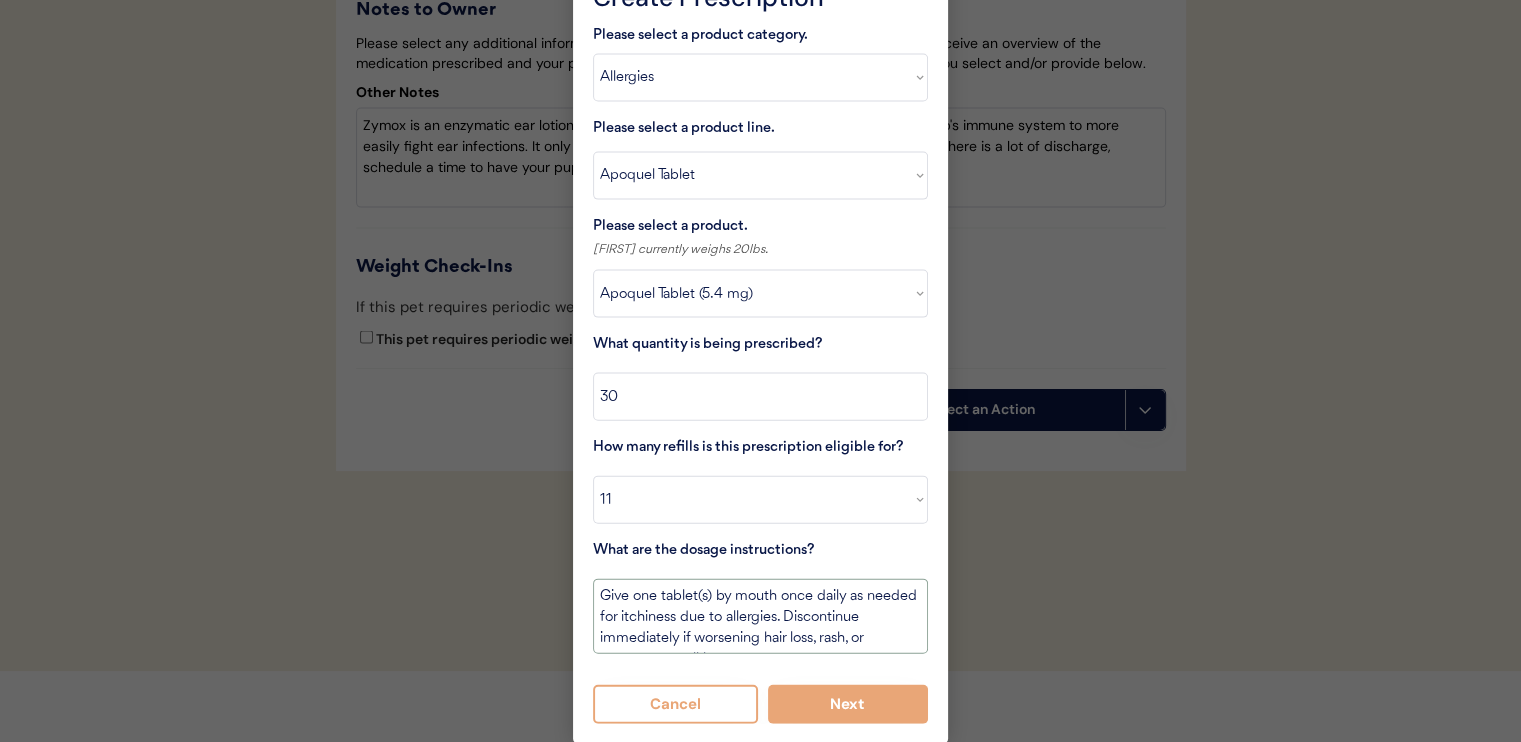 click on "Give one tablet(s) by mouth once daily as needed for itchiness due to allergies. Discontinue immediately if worsening hair loss, rash, or numerous small lumps appear." at bounding box center [760, 616] 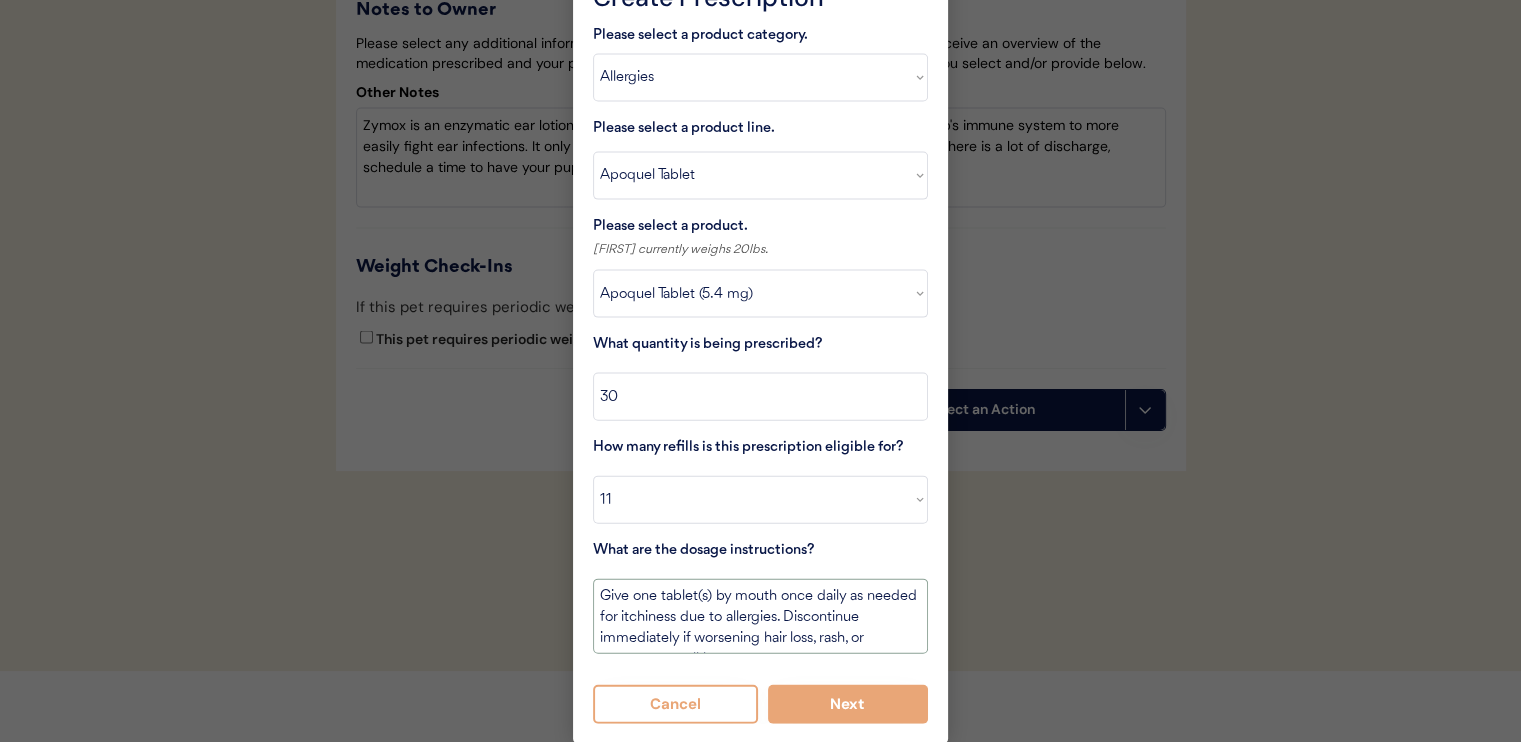 click on "Give one tablet(s) by mouth once daily as needed for itchiness due to allergies. Discontinue immediately if worsening hair loss, rash, or numerous small lumps appear." at bounding box center (760, 616) 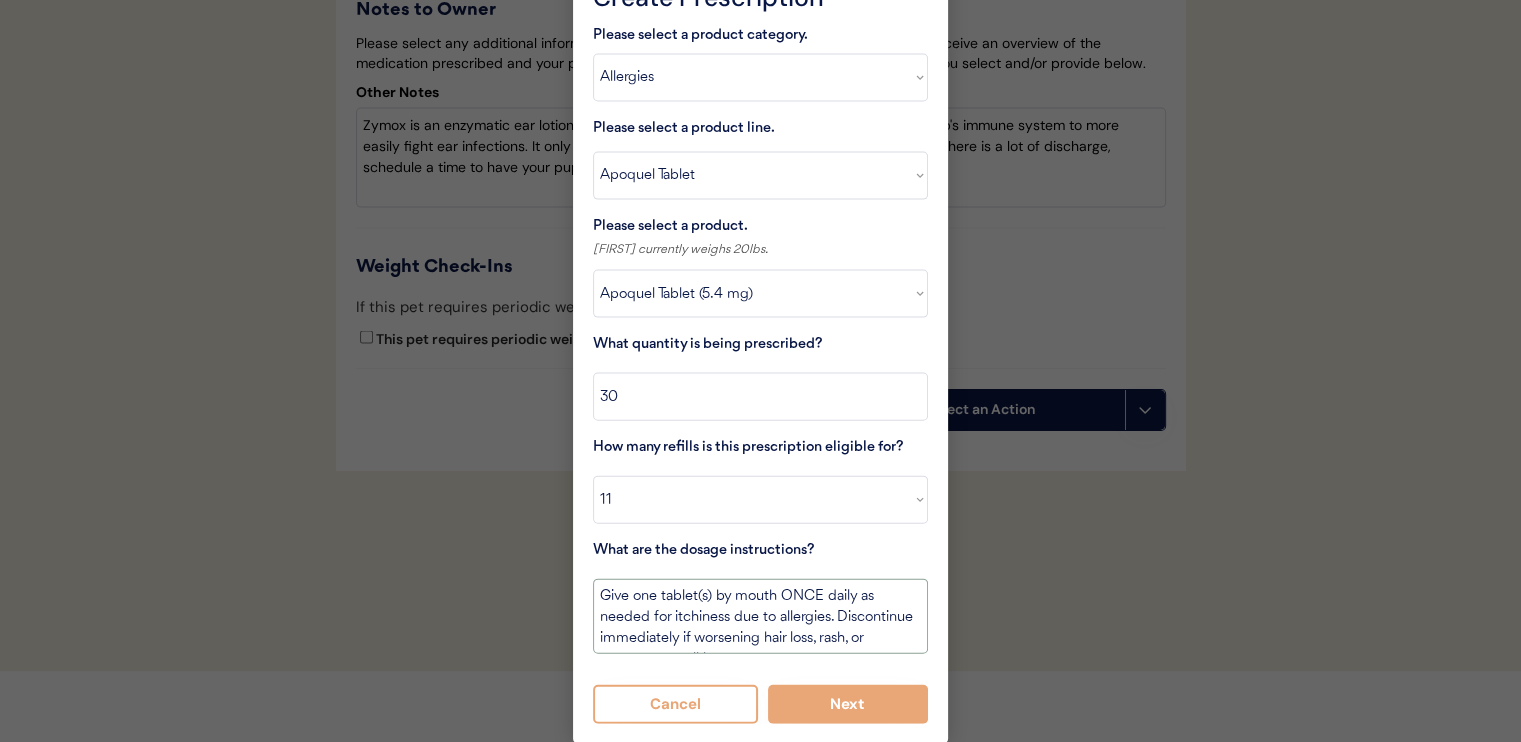click on "Give one tablet(s) by mouth ONCE daily as needed for itchiness due to allergies. Discontinue immediately if worsening hair loss, rash, or numerous small lumps appear." at bounding box center (760, 616) 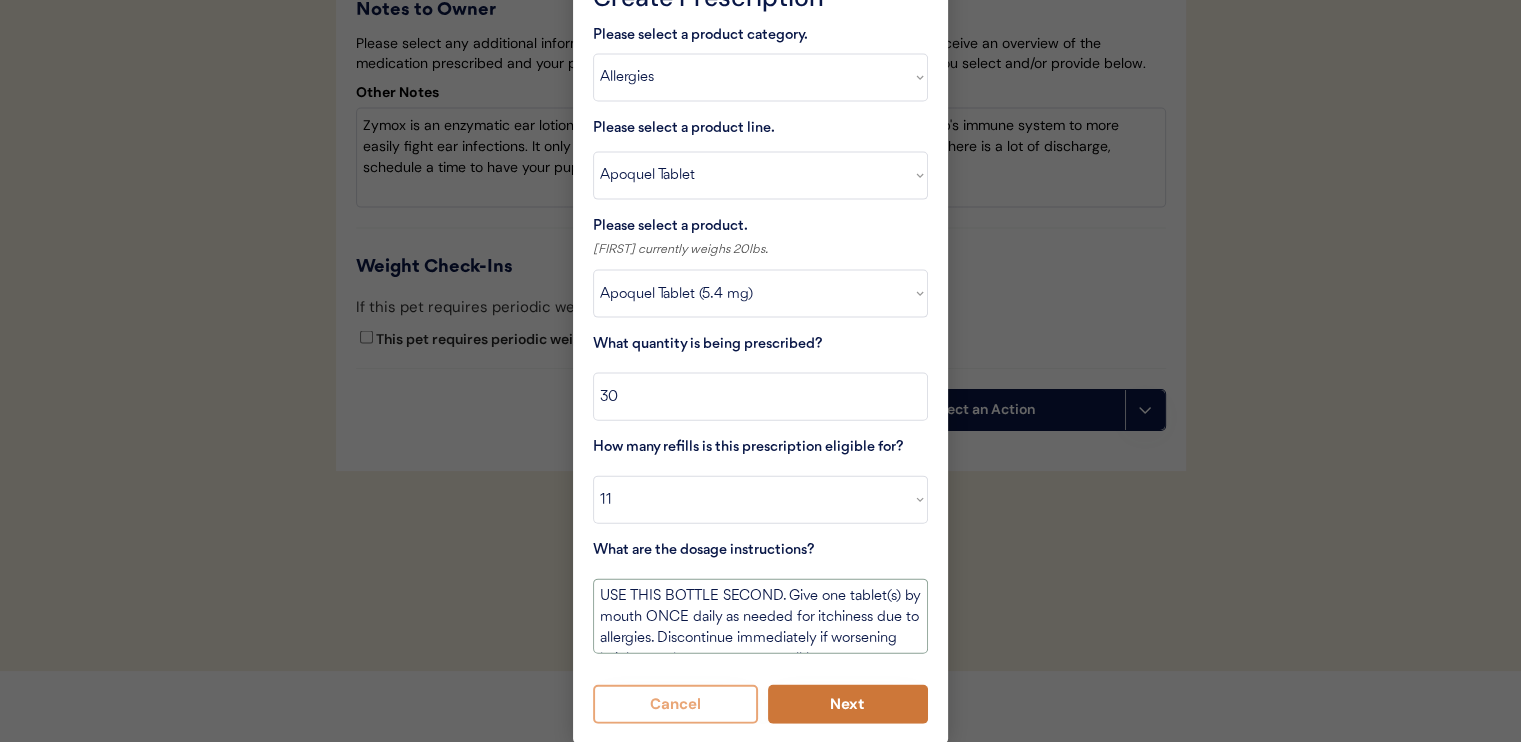 type on "USE THIS BOTTLE SECOND. Give one tablet(s) by mouth ONCE daily as needed for itchiness due to allergies. Discontinue immediately if worsening hair loss, rash, or numerous small lumps appear." 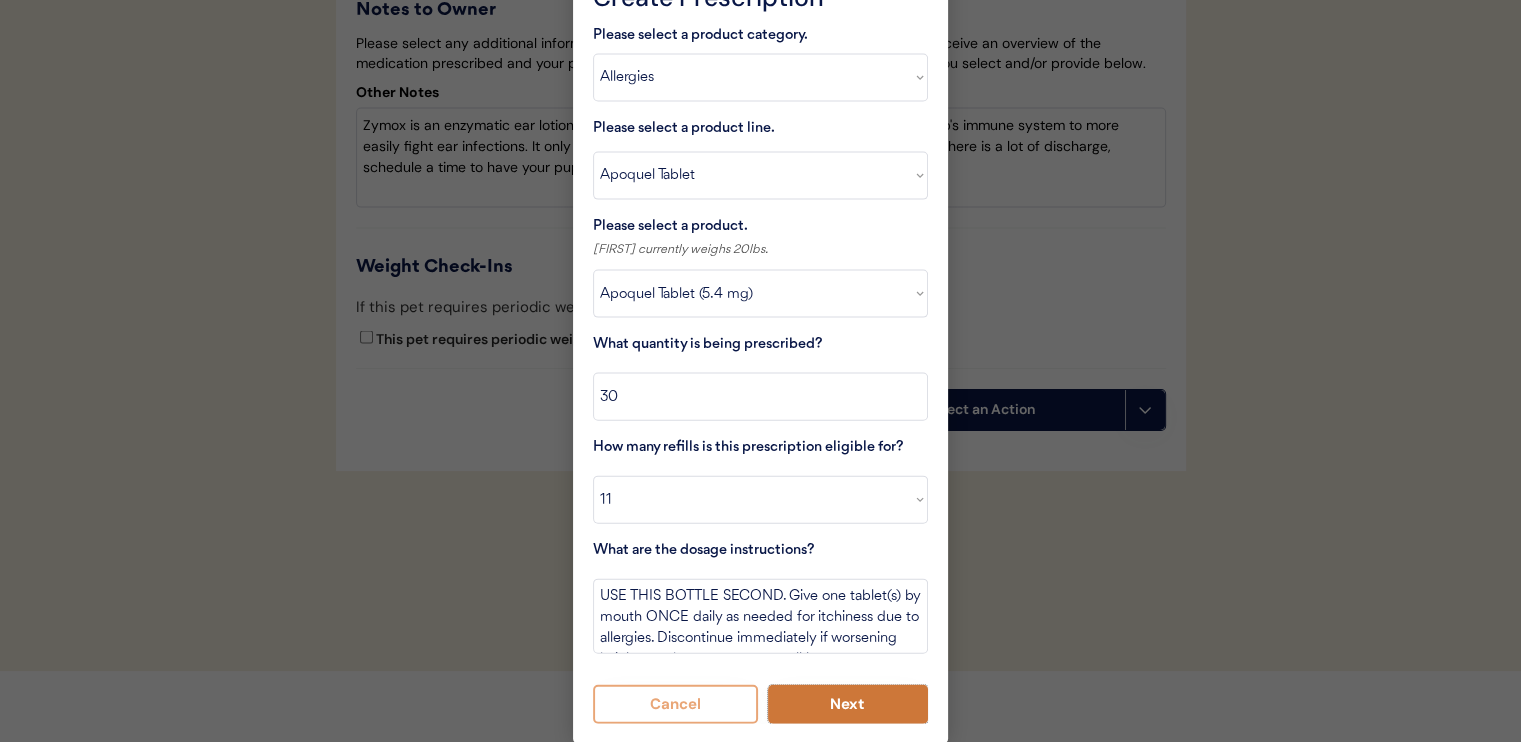 click on "Next" at bounding box center [848, 704] 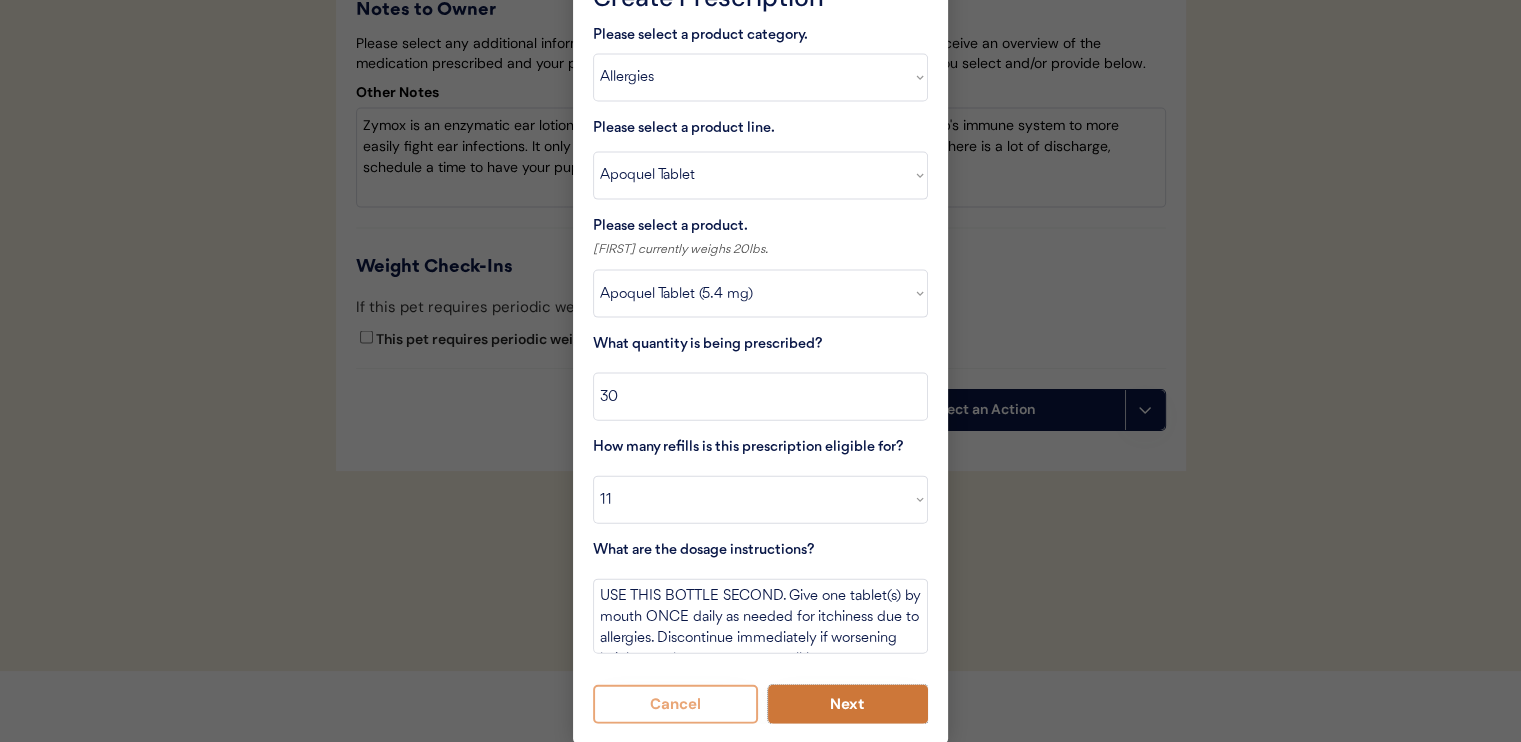 scroll, scrollTop: 4300, scrollLeft: 0, axis: vertical 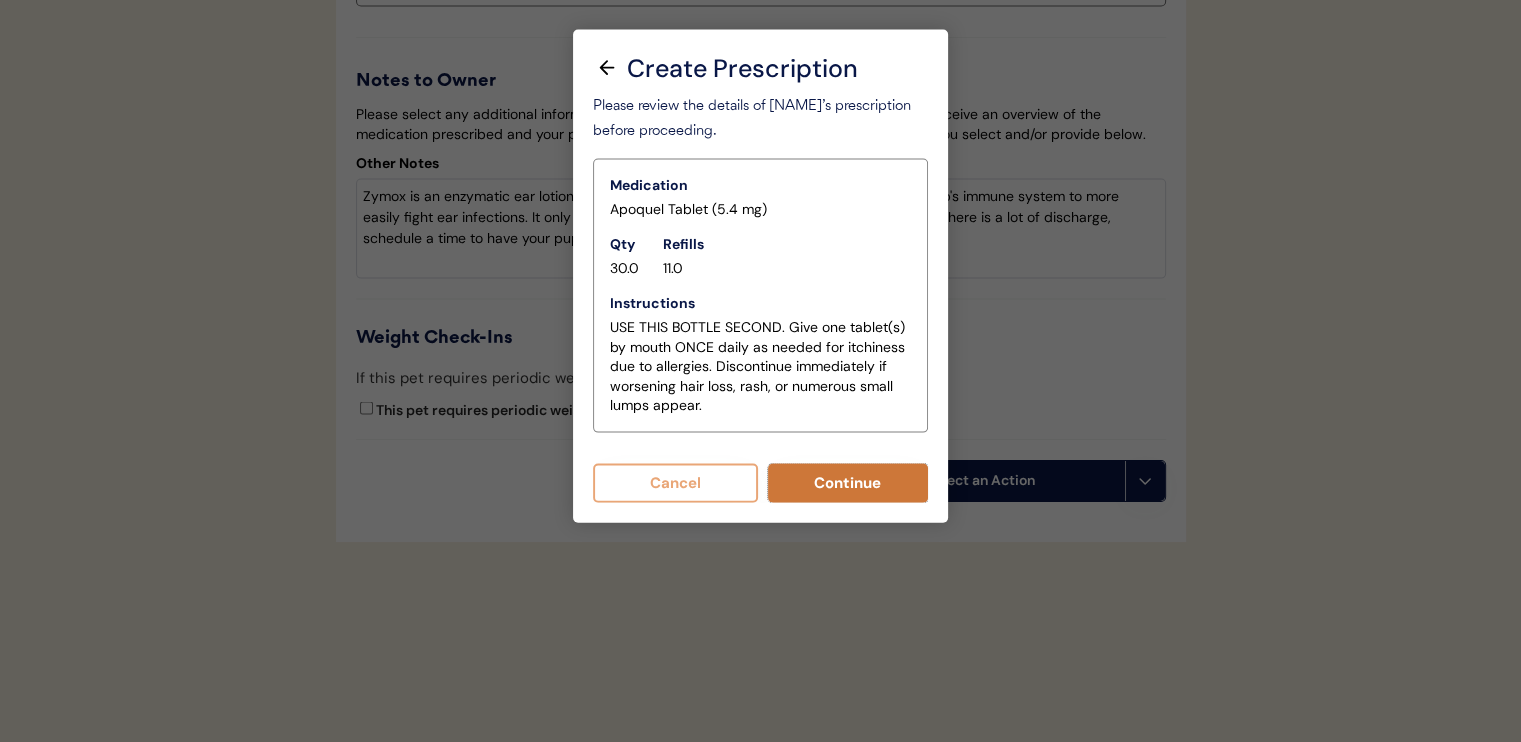 click on "Continue" at bounding box center (848, 483) 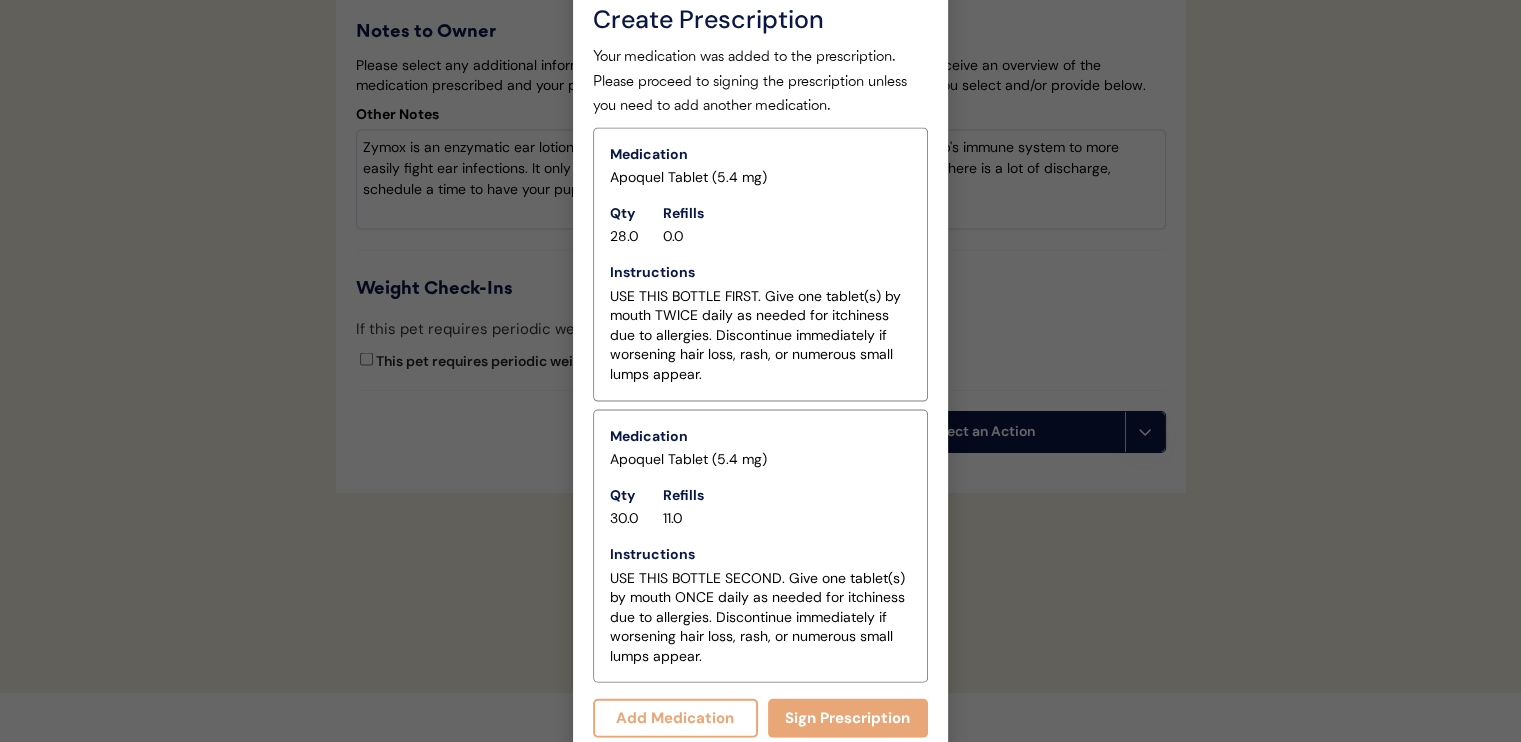 scroll, scrollTop: 4341, scrollLeft: 0, axis: vertical 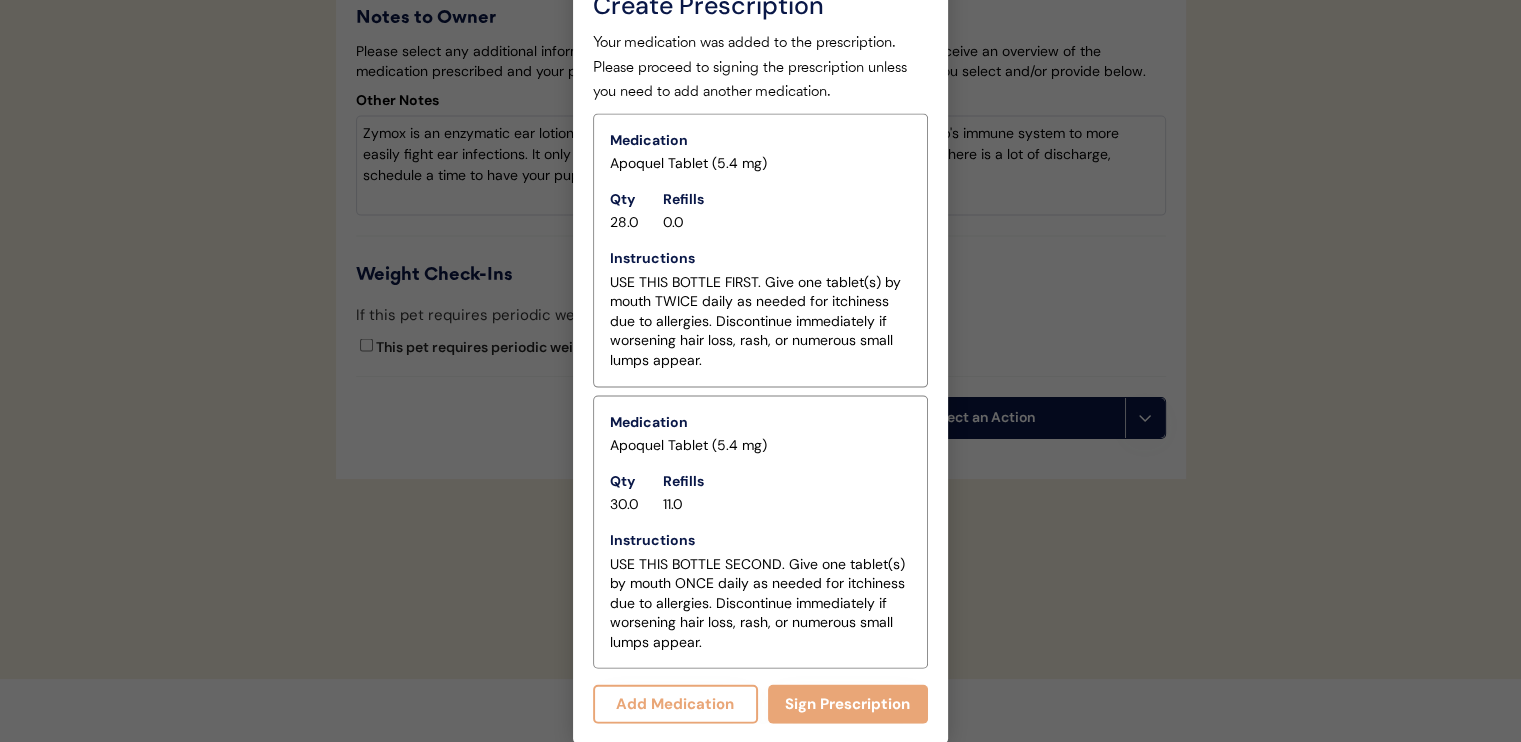 click on "Add Medication" at bounding box center (675, 704) 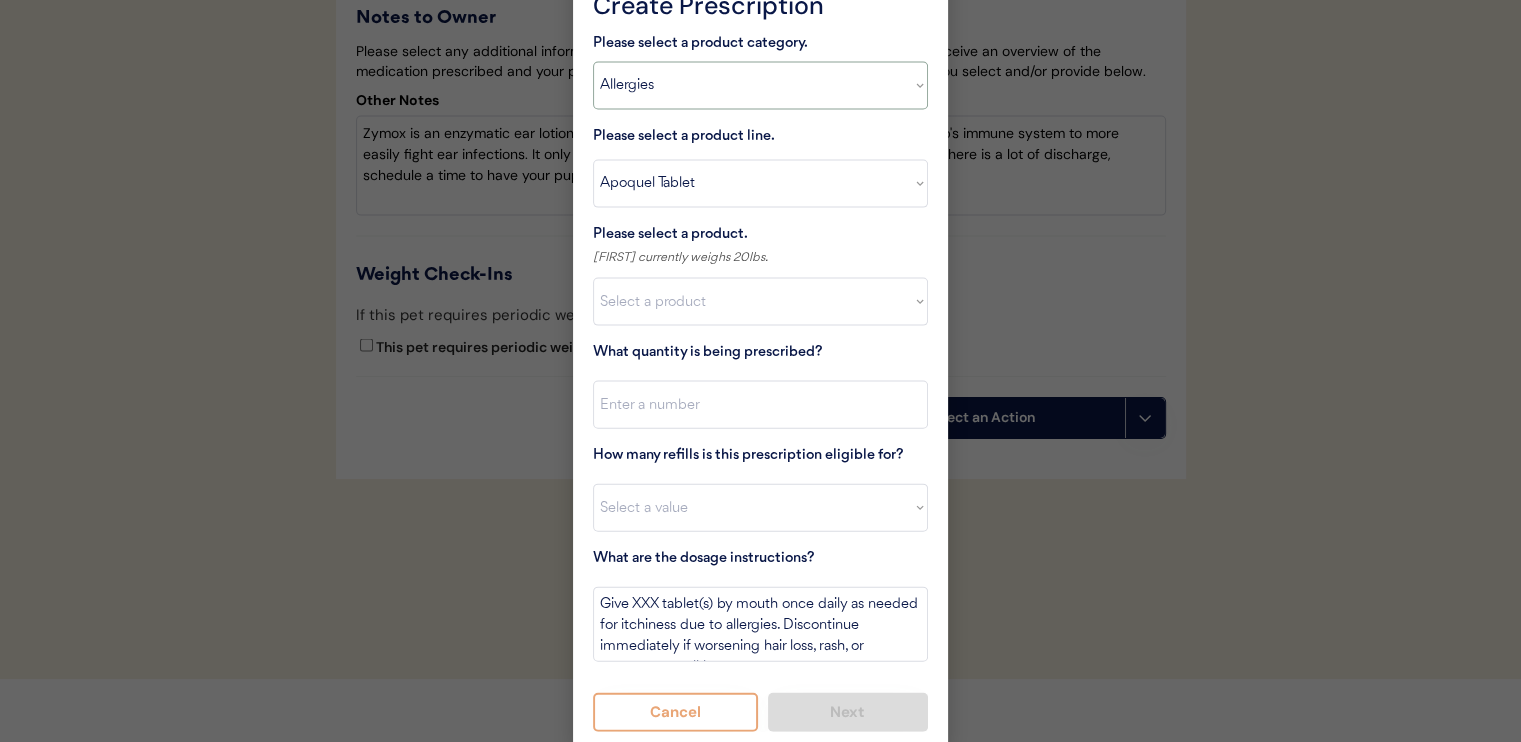 click on "Select a product category Allergies Antibiotics Anxiety Combo Parasite Prevention Flea & Tick Heartworm" at bounding box center (760, 86) 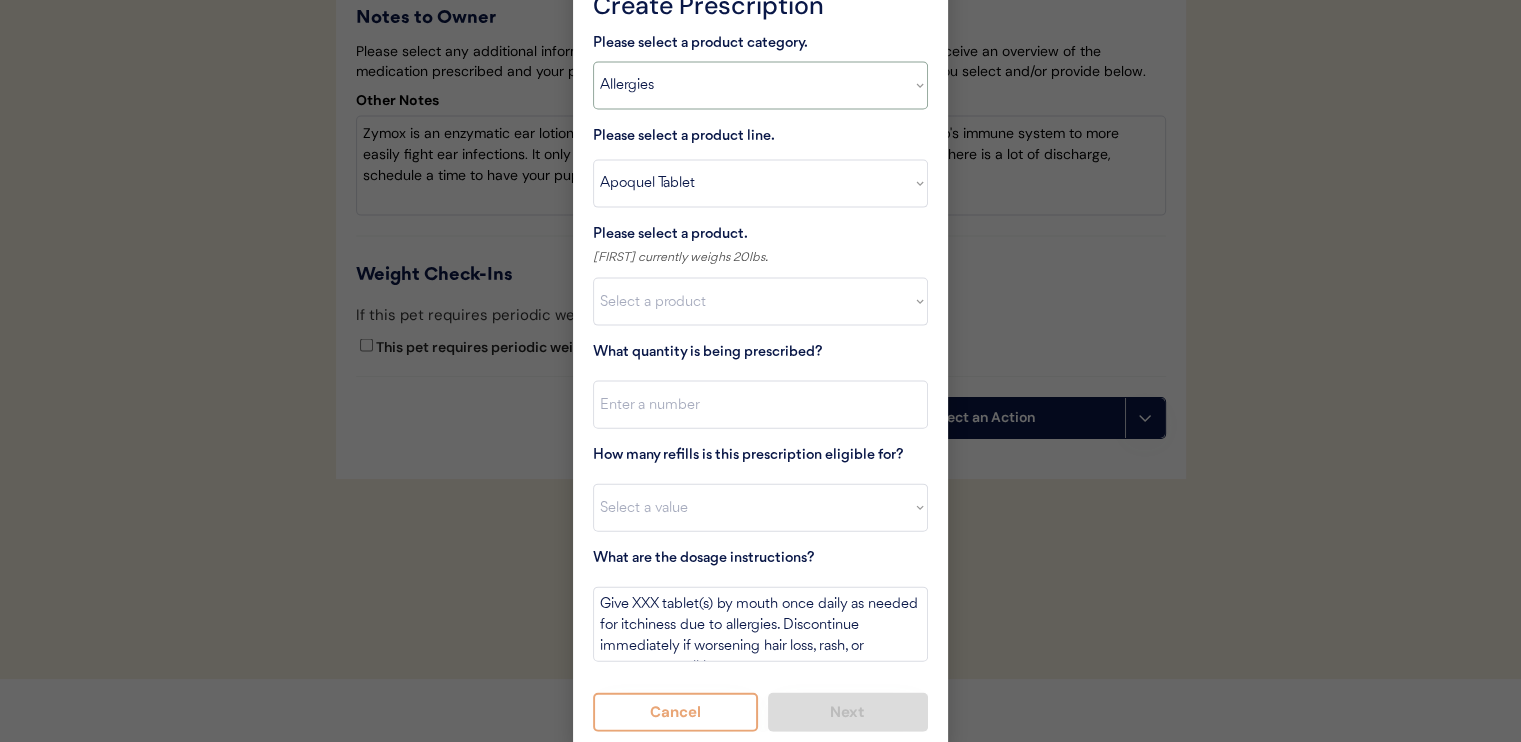 click at bounding box center (760, 371) 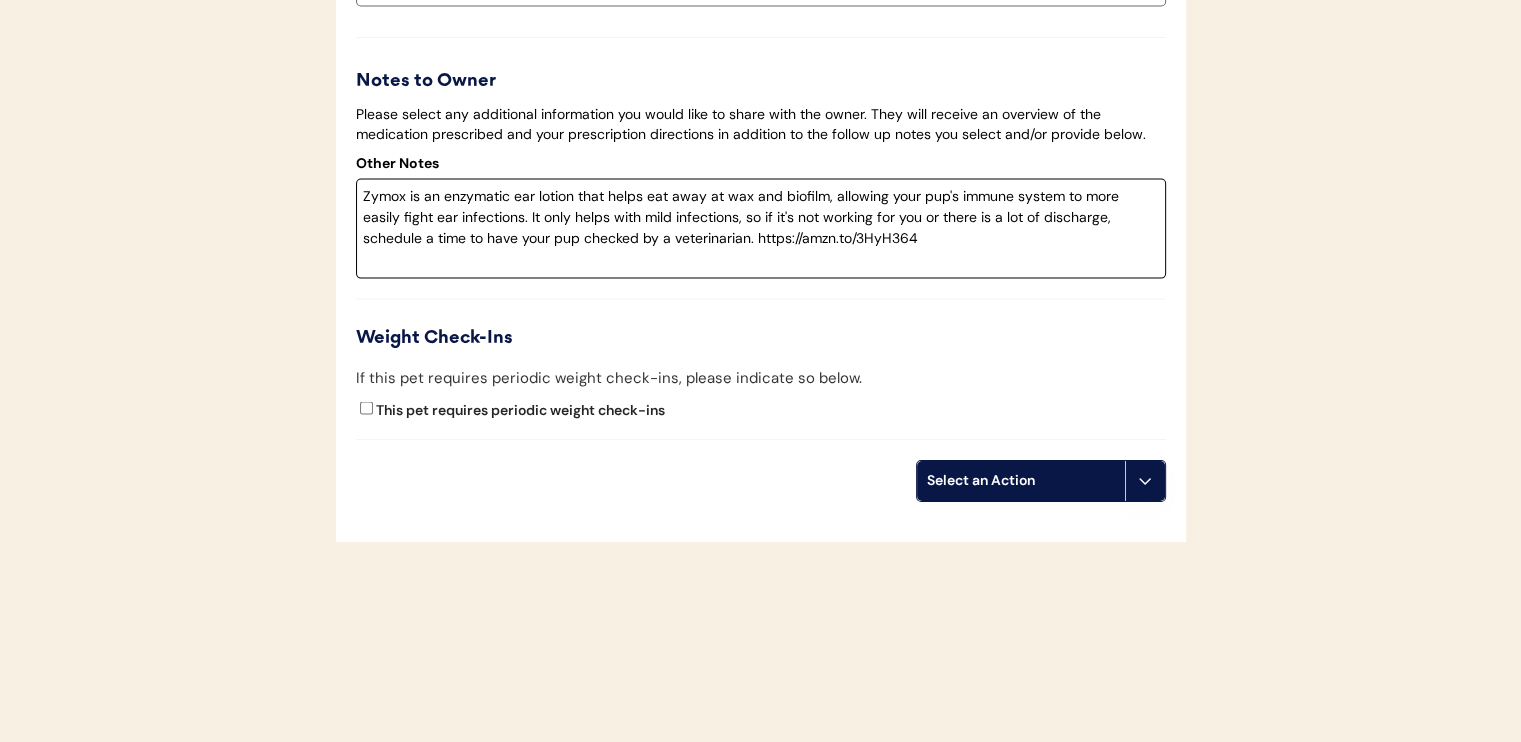 scroll, scrollTop: 4300, scrollLeft: 0, axis: vertical 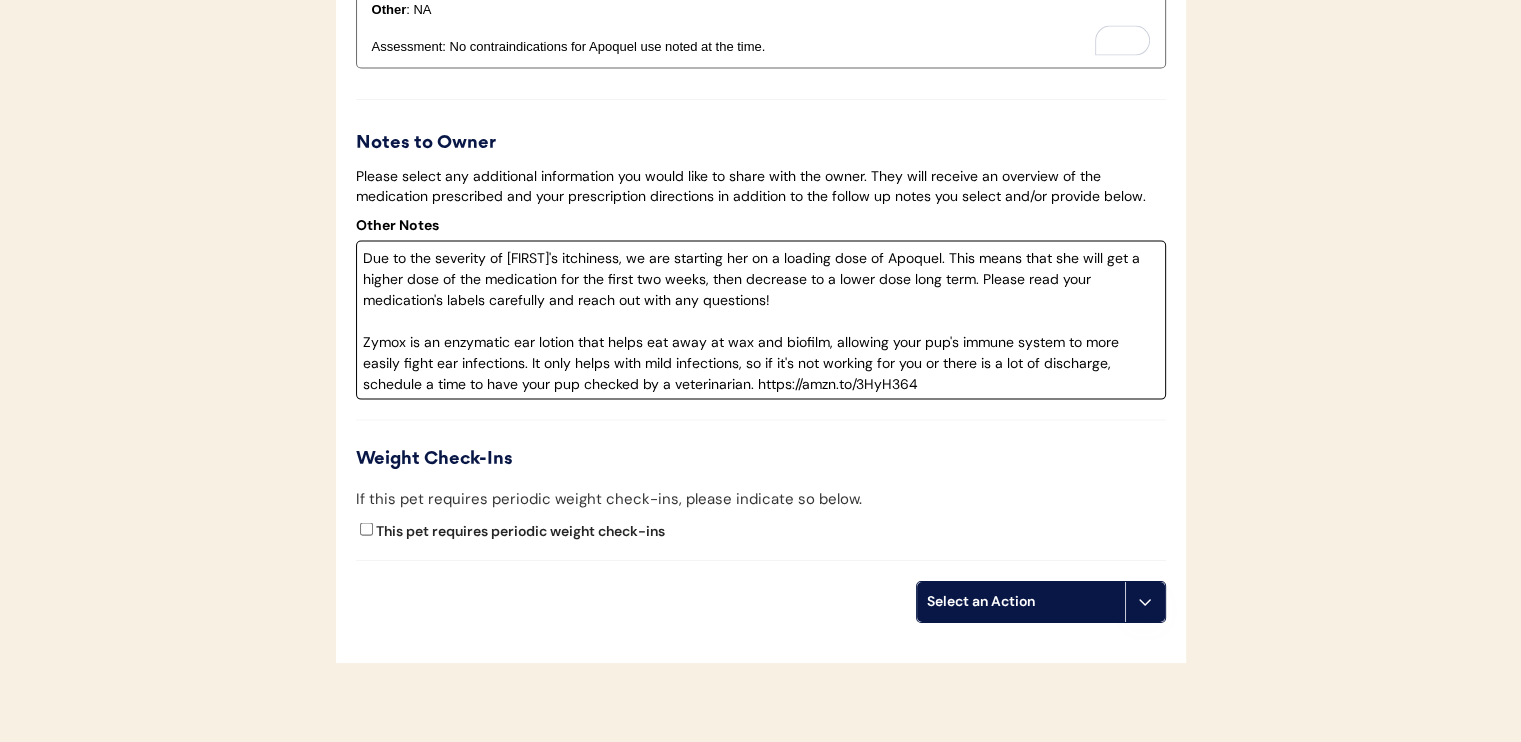 type on "Due to the severity of Sophia's itchiness, we are starting her on a loading dose of Apoquel. This means that she will get a higher dose of the medication for the first two weeks, then decrease to a lower dose long term. Please read your medication's labels carefully and reach out with any questions!
Zymox is an enzymatic ear lotion that helps eat away at wax and biofilm, allowing your pup's immune system to more easily fight ear infections. It only helps with mild infections, so if it's not working for you or there is a lot of discharge, schedule a time to have your pup checked by a veterinarian. https://amzn.to/3HyH364" 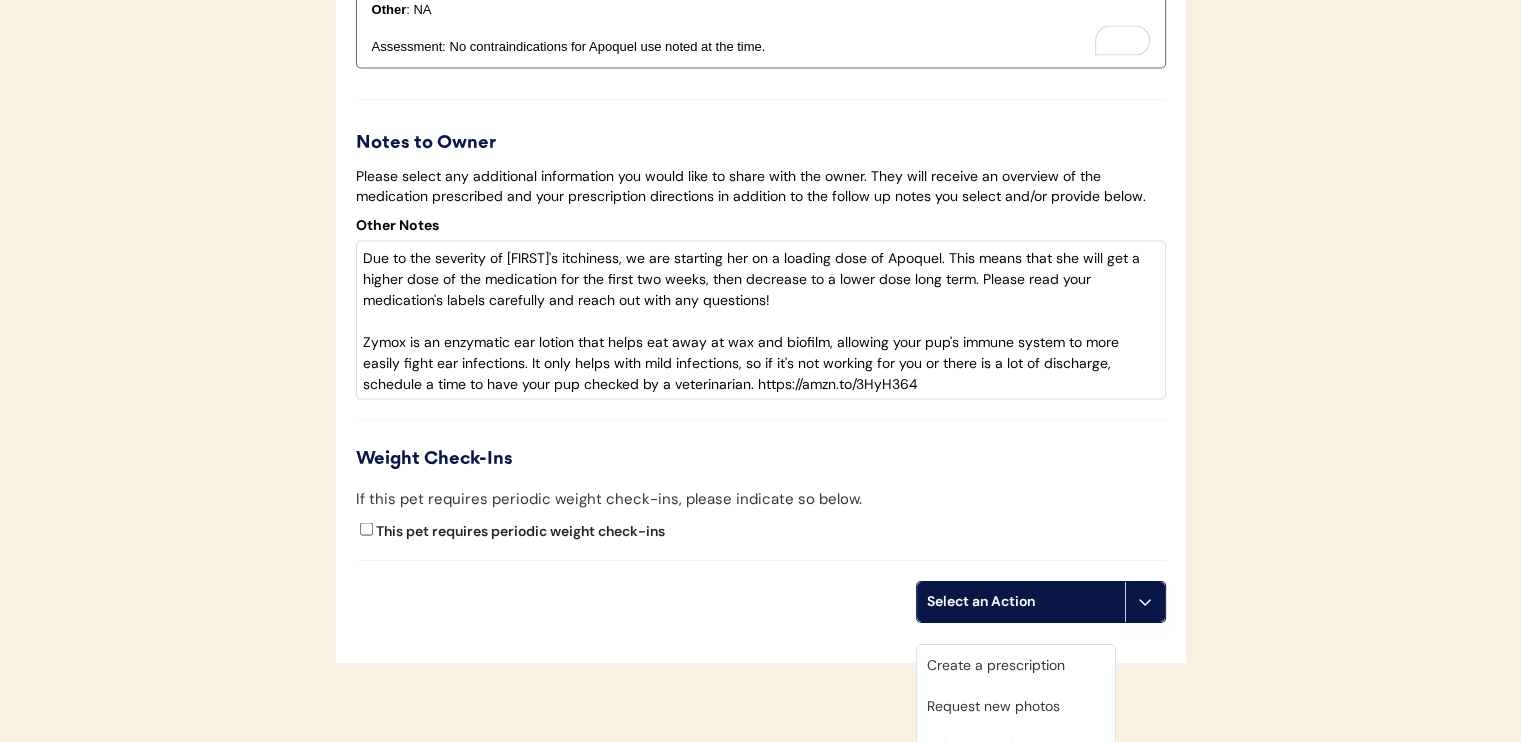 click on "Create a prescription" at bounding box center (1016, 665) 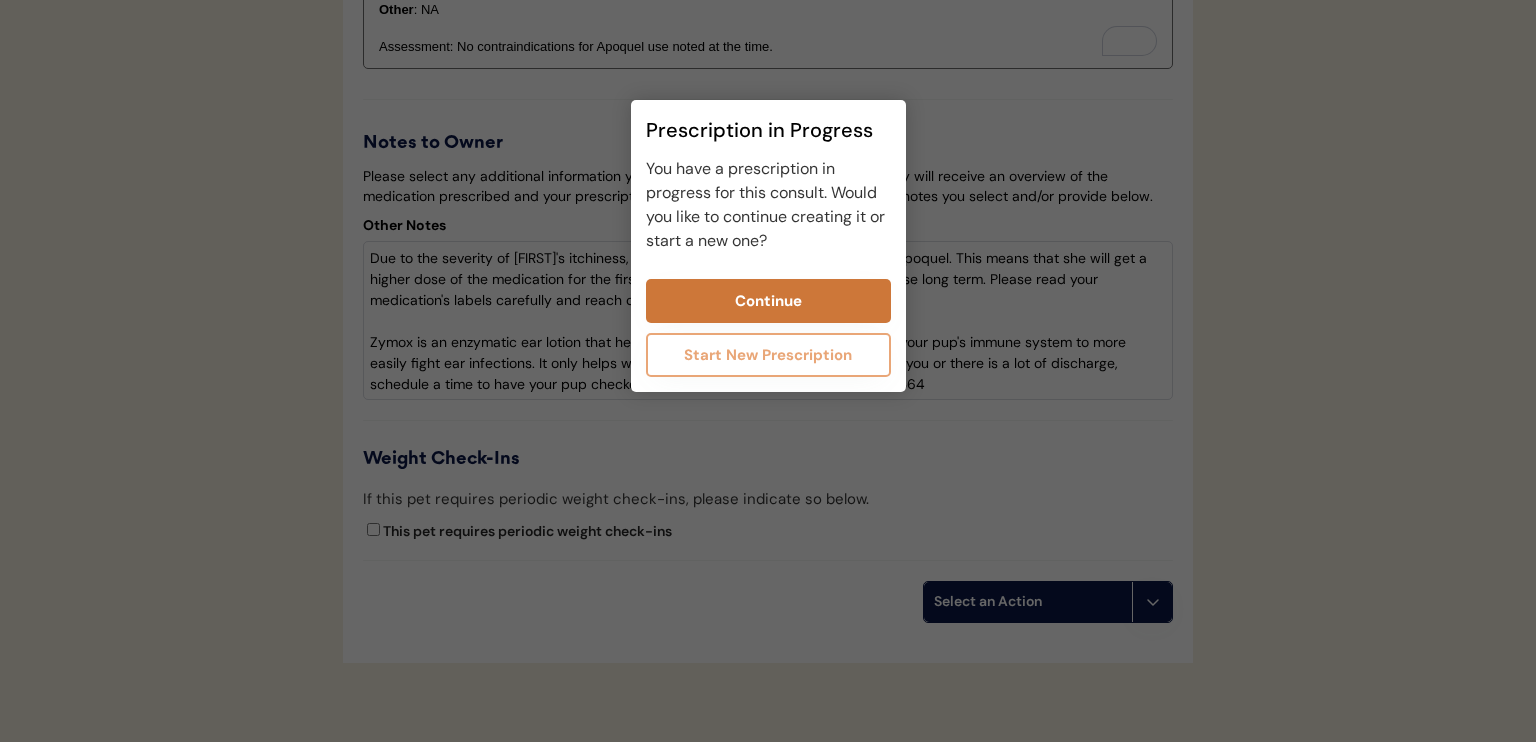 click on "Continue" at bounding box center [768, 301] 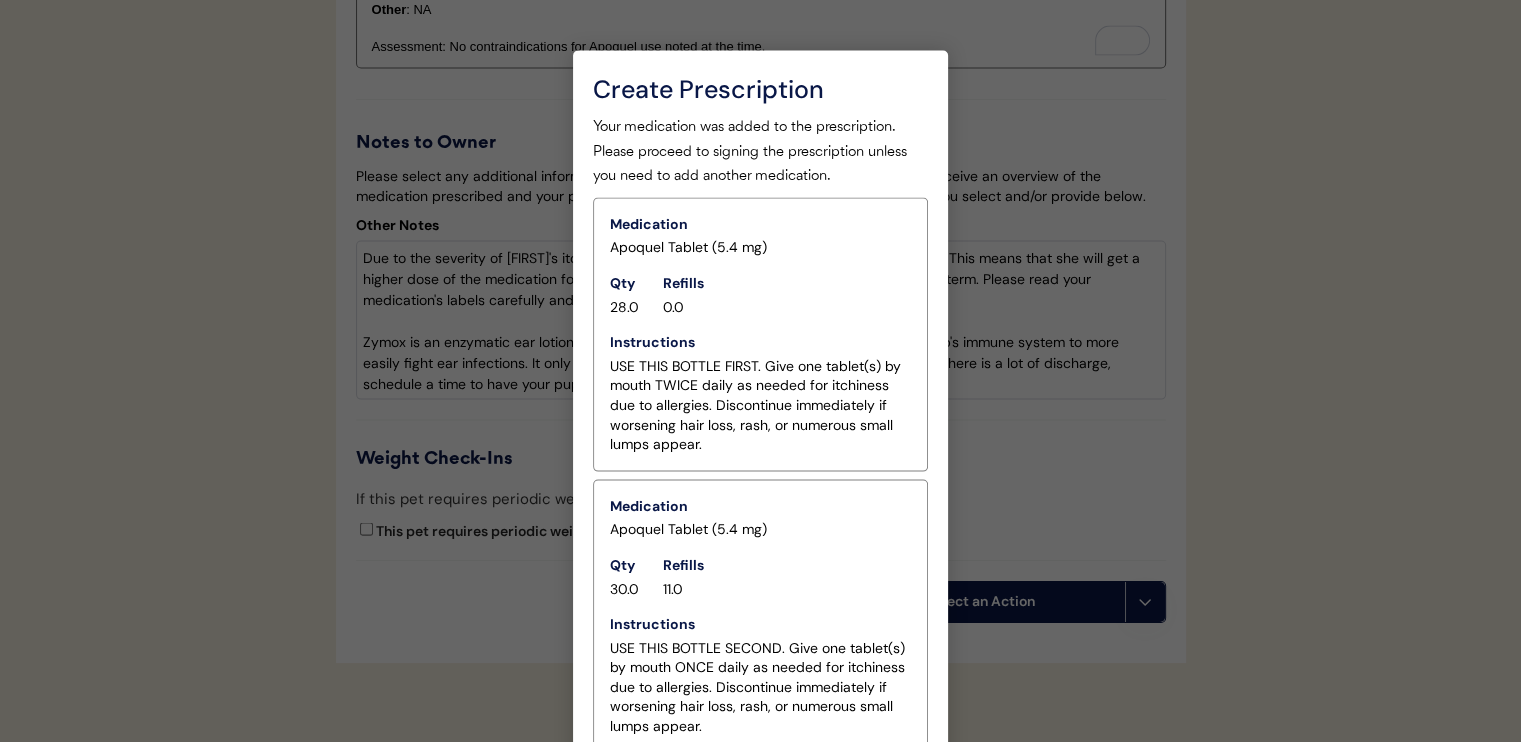 scroll, scrollTop: 4359, scrollLeft: 0, axis: vertical 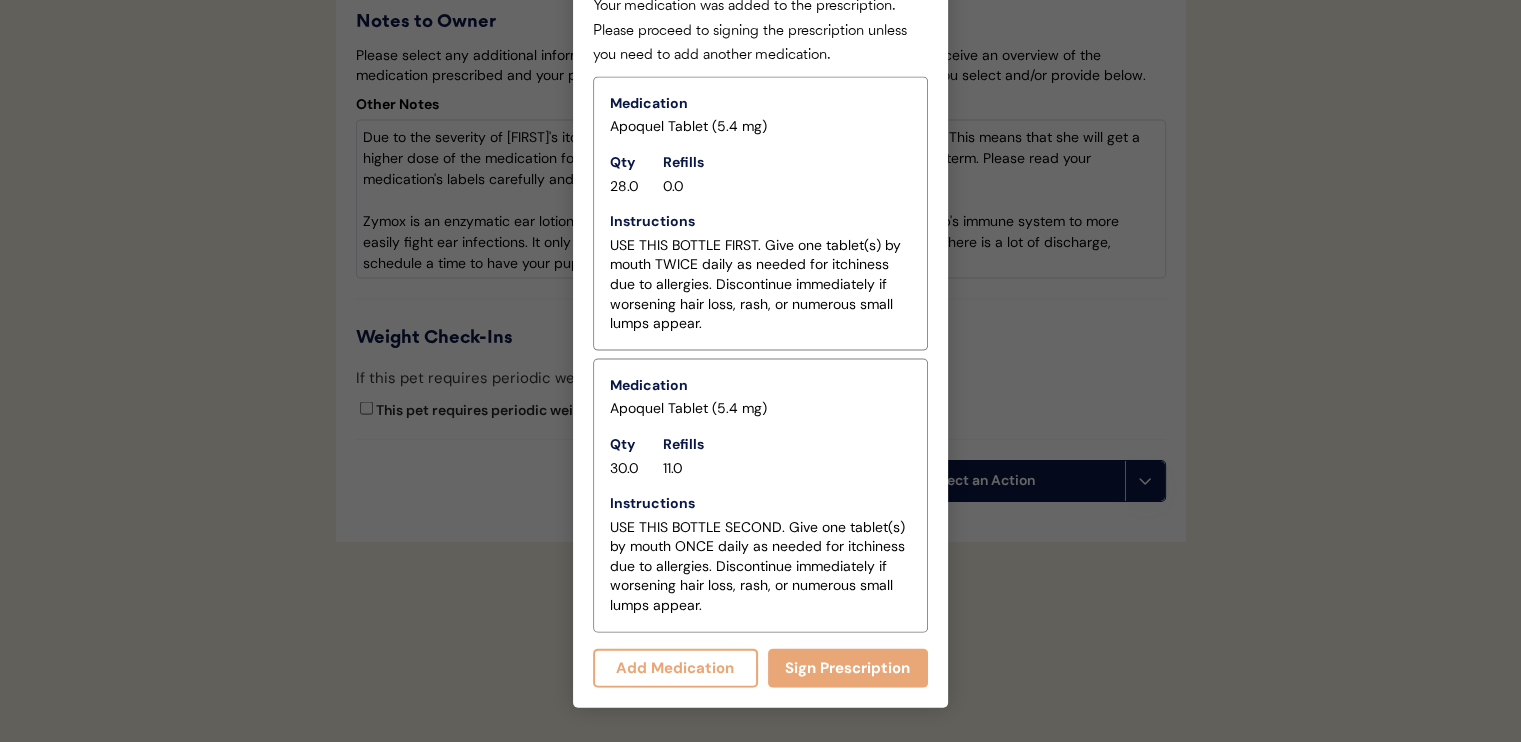 click on "Add Medication" at bounding box center [675, 668] 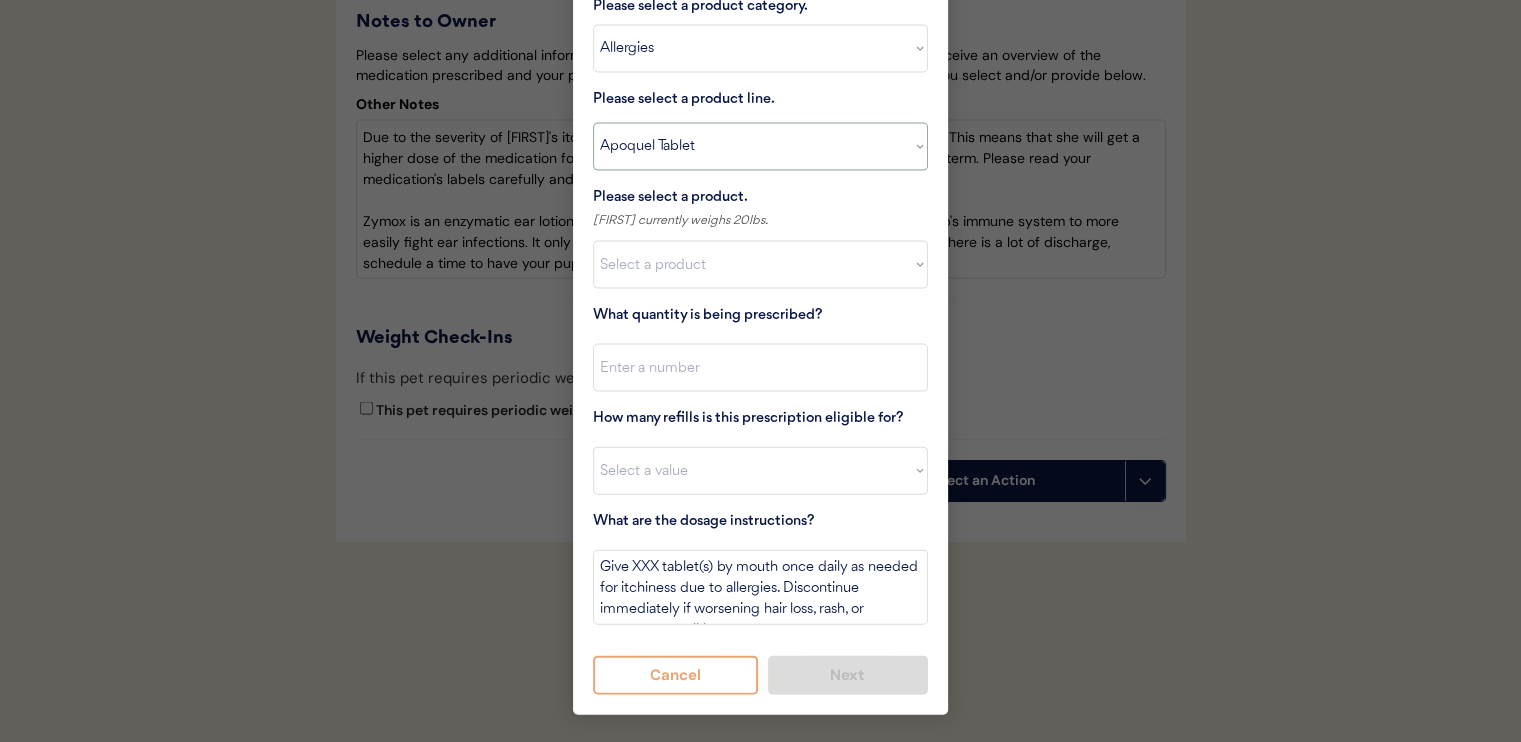 click on "Select a product line Apoquel Chewable Tablet Apoquel Tablet Cyclosporine DermaBenSs Shampoo Hydroxyzine Mal-A-Ket Shampoo Mal-A-Ket Wipes Malaseb Shampoo MiconaHex+Triz Mousse MiconaHex+Triz Wipes Prednisone Temaril-P" at bounding box center (760, 147) 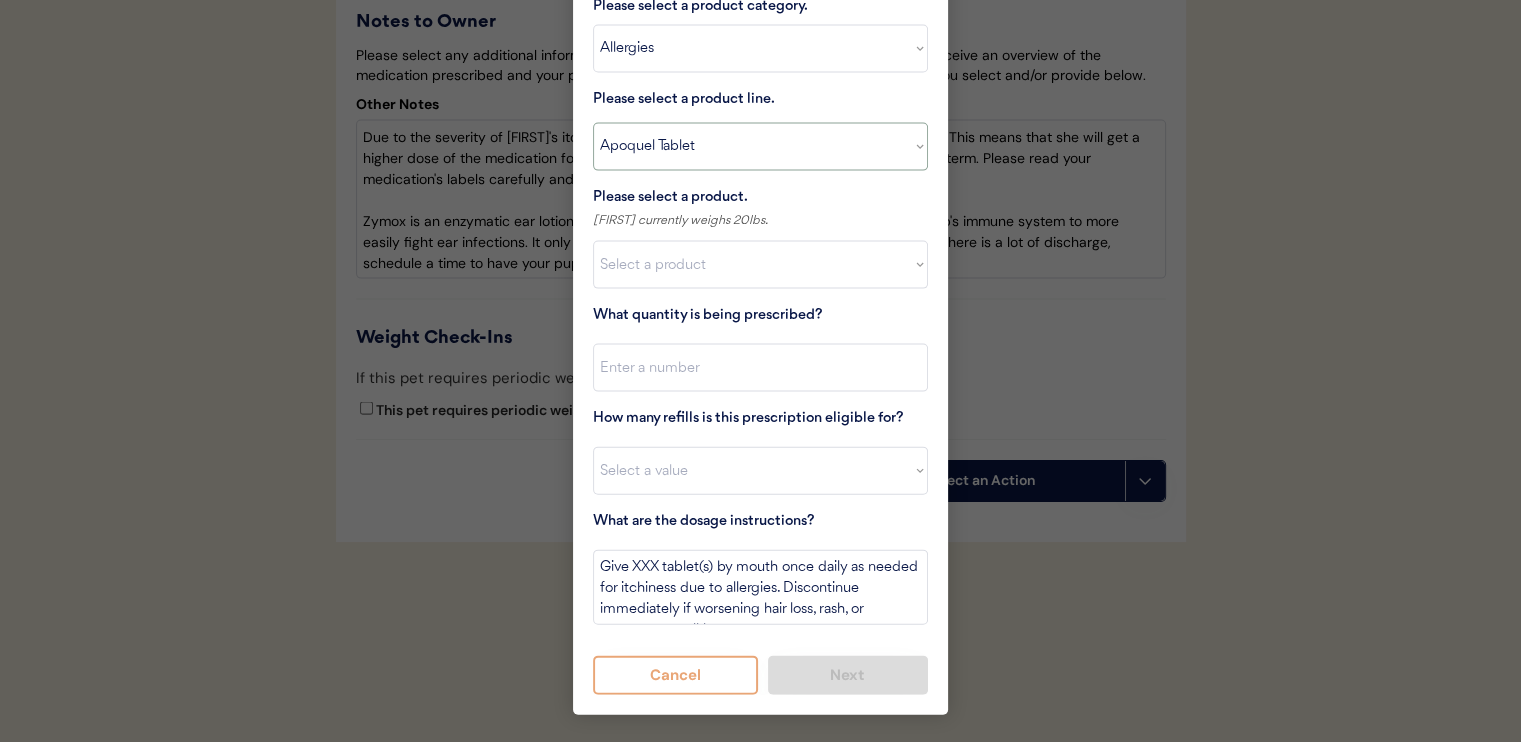select on ""Mal-A-Ket Shampoo"" 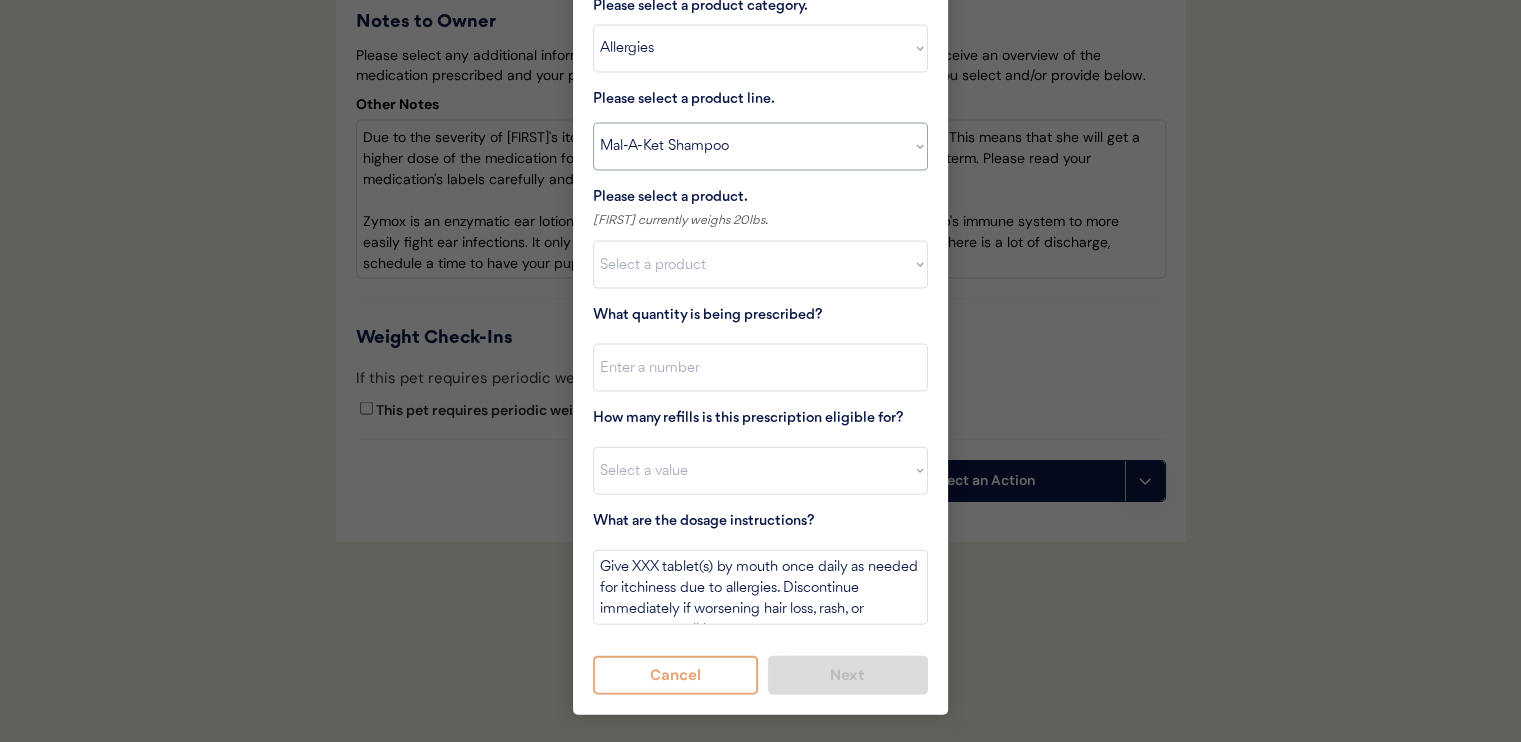 click on "Select a product line Apoquel Chewable Tablet Apoquel Tablet Cyclosporine DermaBenSs Shampoo Hydroxyzine Mal-A-Ket Shampoo Mal-A-Ket Wipes Malaseb Shampoo MiconaHex+Triz Mousse MiconaHex+Triz Wipes Prednisone Temaril-P" at bounding box center [760, 147] 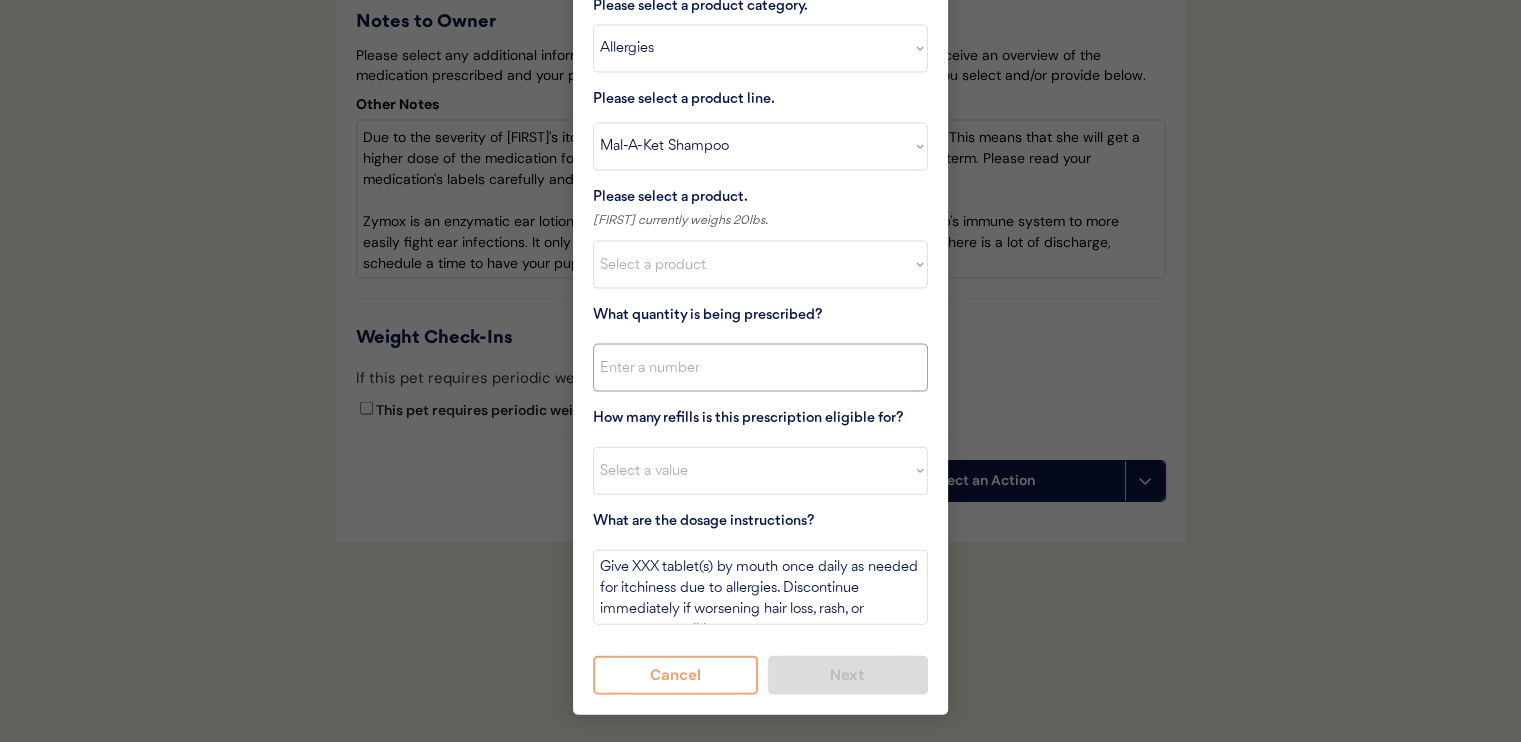 type on "Bathe every other day for 2 weeks, then once weekly for one month, then as needed for skin health. Allow lather to stand for 15 minutes prior to rinsing." 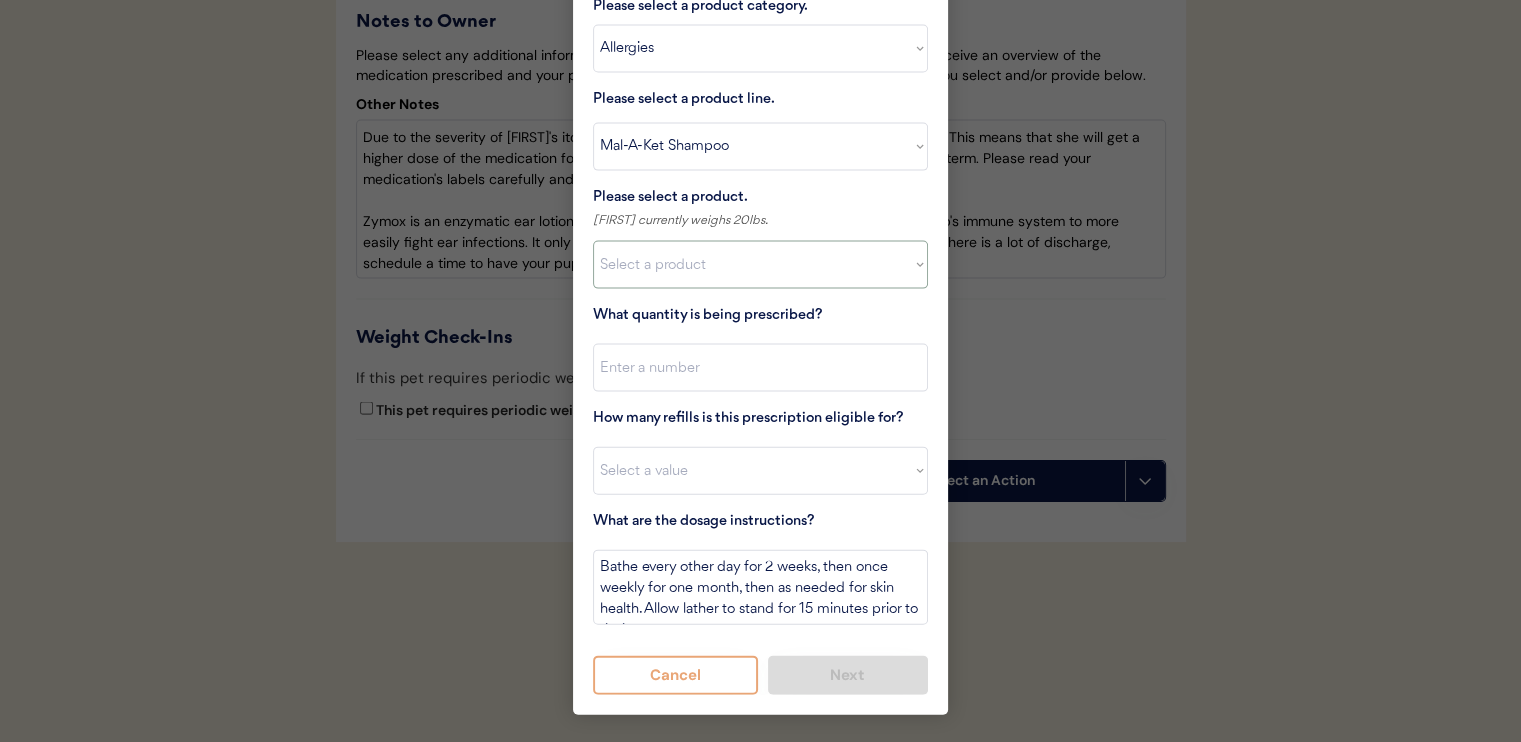 click on "Select a product Mal-A-Ket Shampoo, 8 oz" at bounding box center (760, 265) 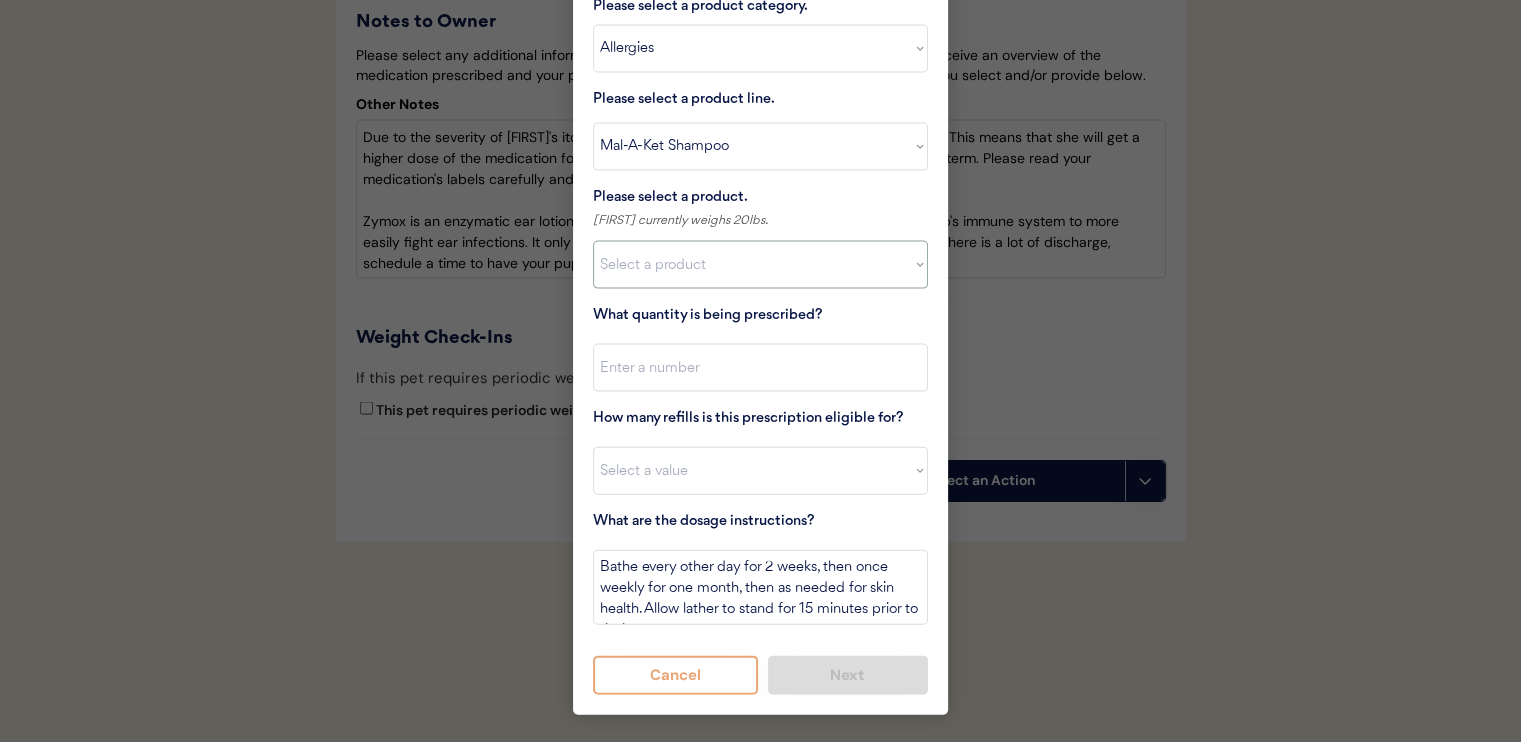 select on ""1348695171700984260__LOOKUP__1732553434443x237257447760914180"" 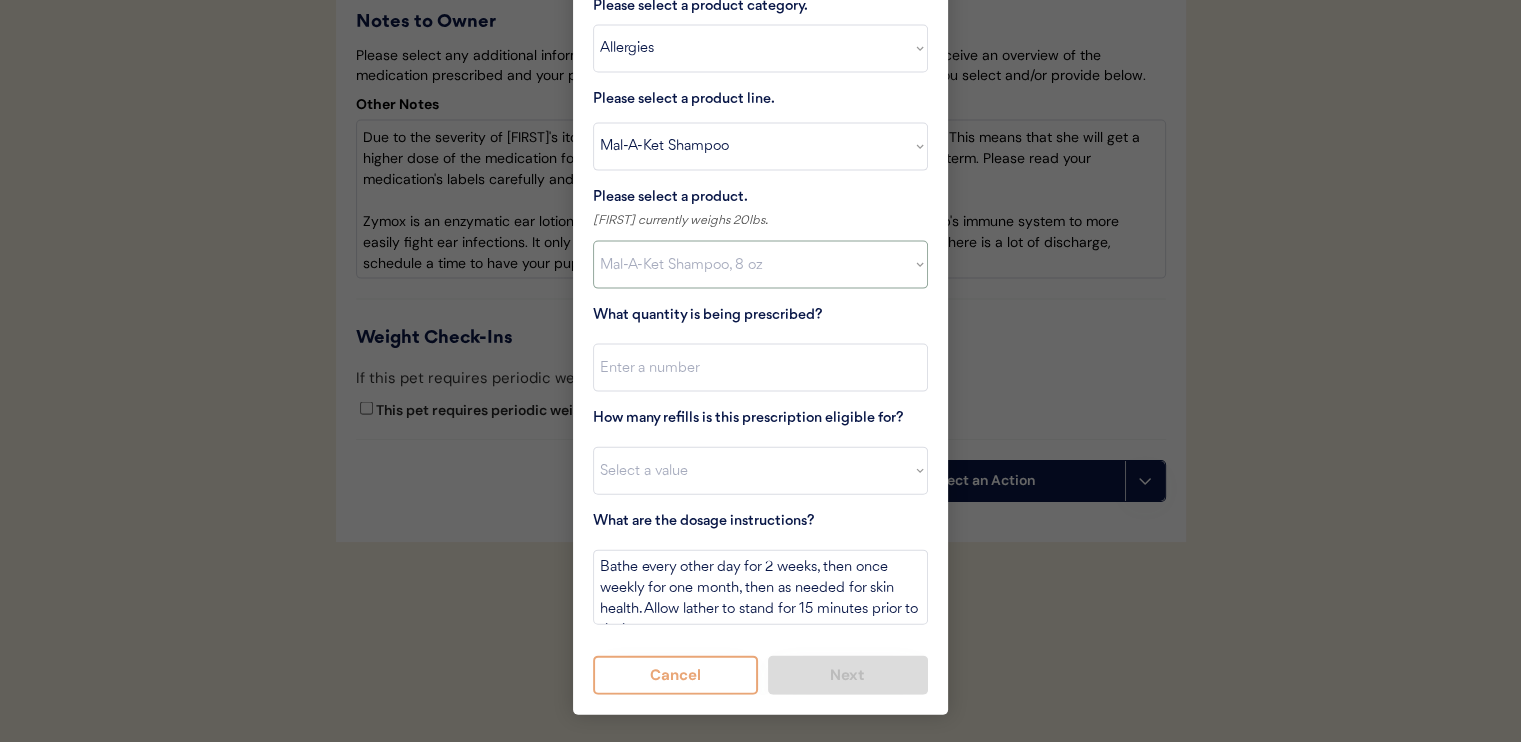 click on "Select a product Mal-A-Ket Shampoo, 8 oz" at bounding box center (760, 265) 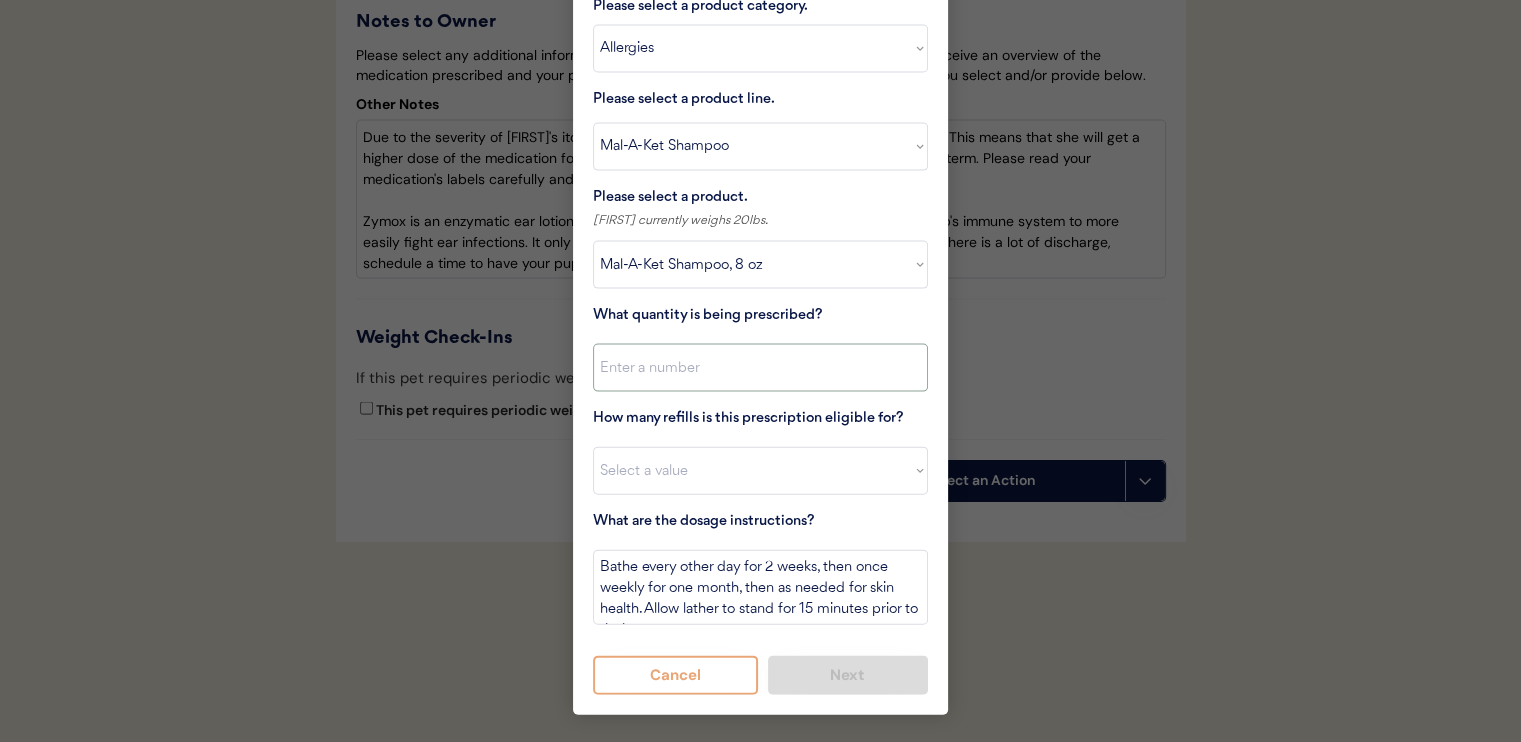 click at bounding box center [760, 368] 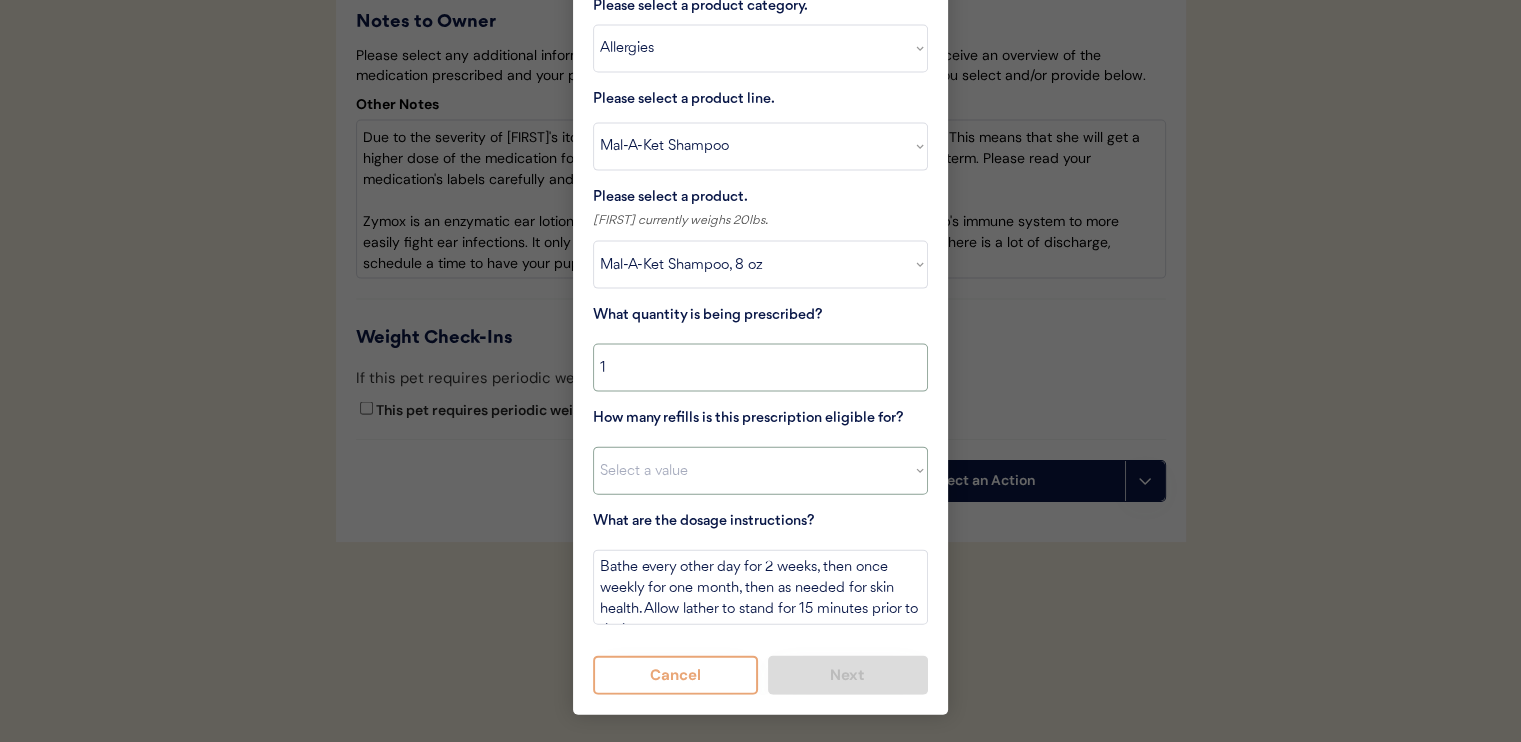 type on "1" 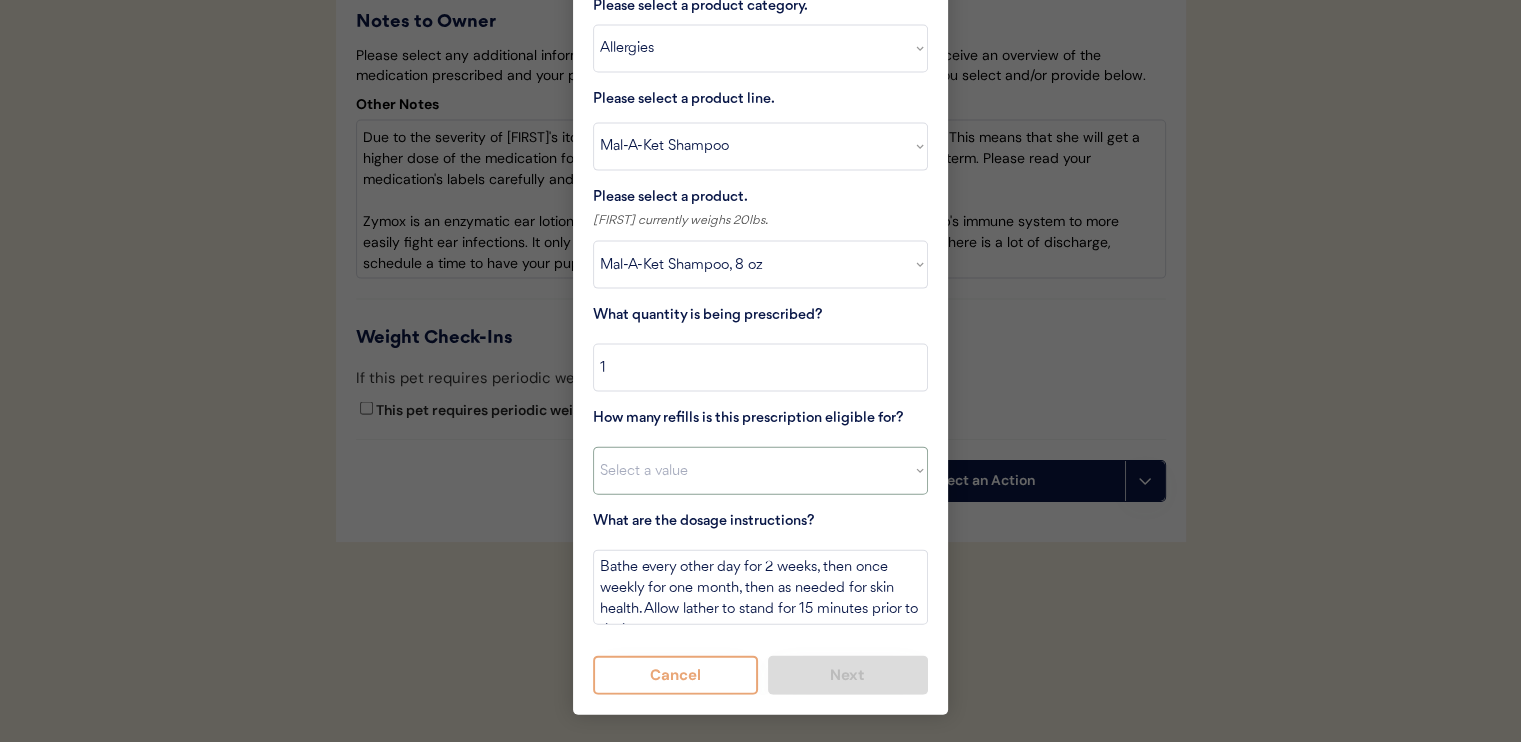 select on "11" 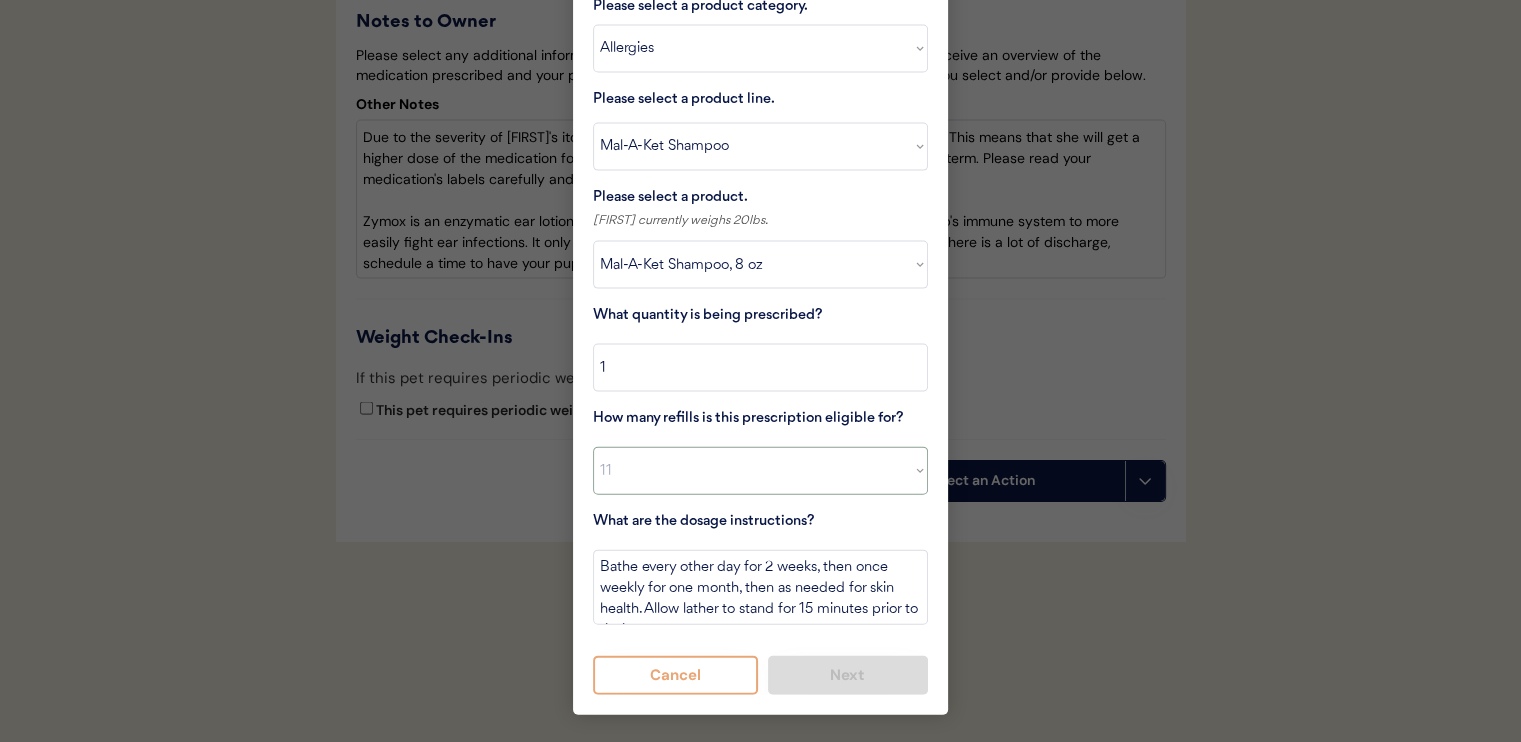 click on "Select a value 0 1 2 3 4 5 6 7 8 10 11" at bounding box center [760, 471] 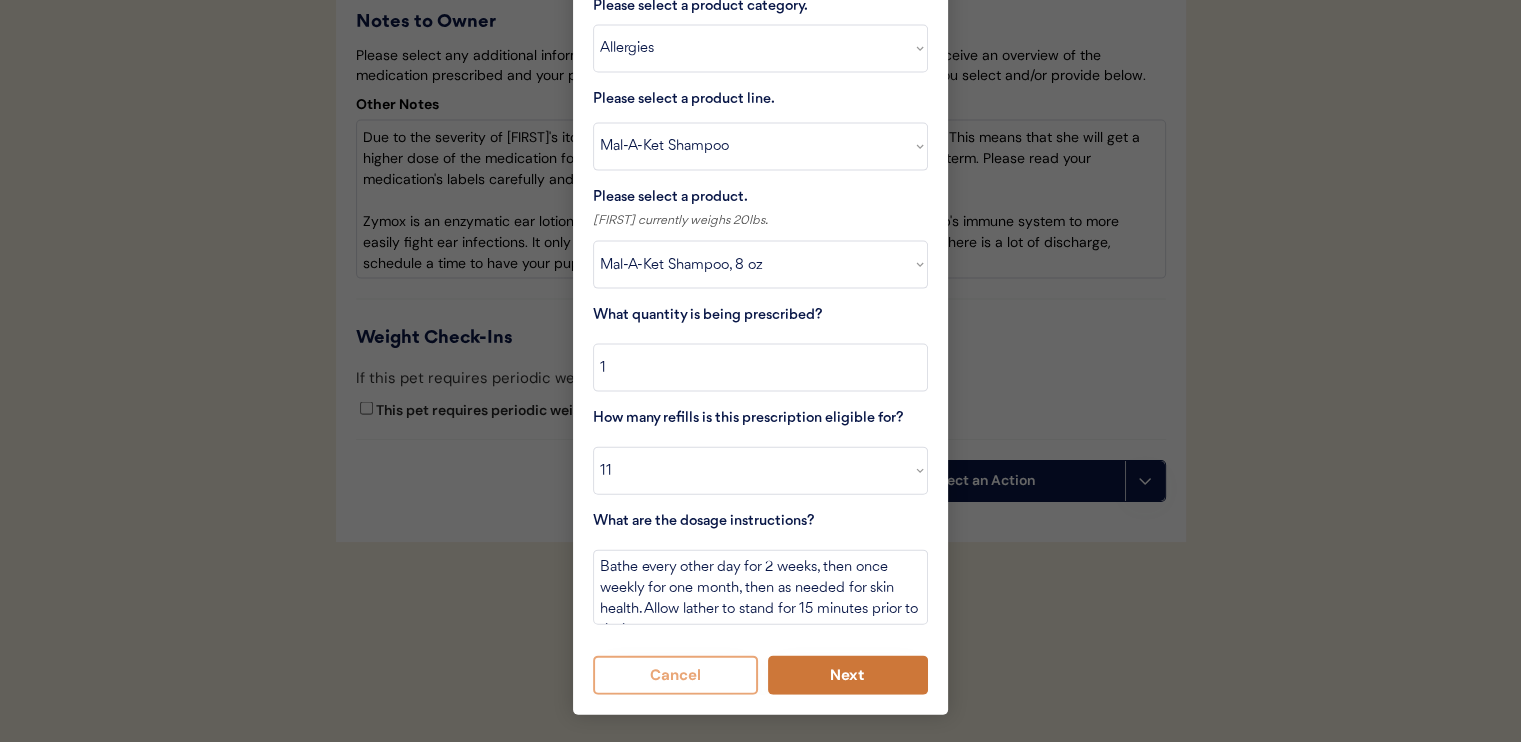 click on "Next" at bounding box center [848, 675] 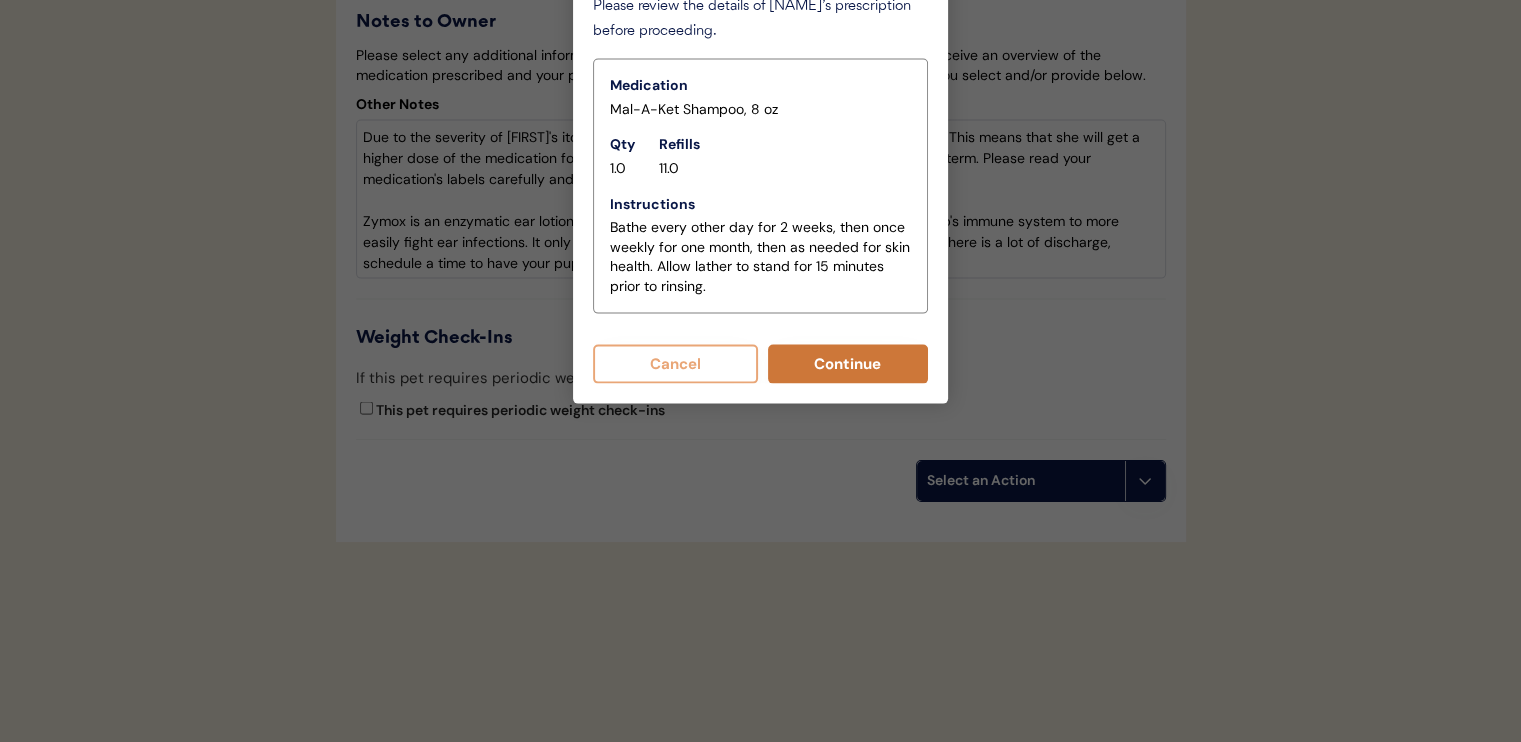 click on "Continue" at bounding box center (848, 364) 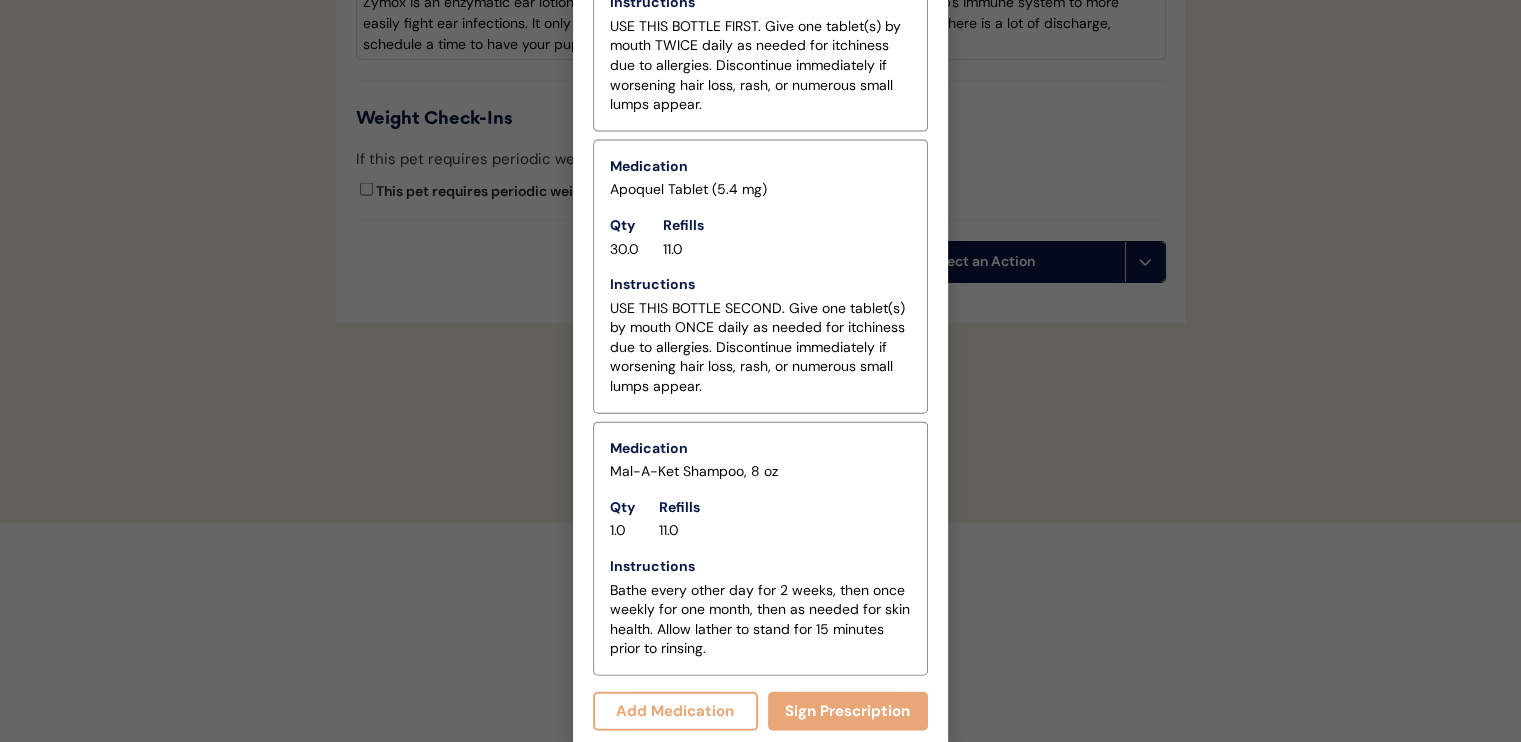 scroll, scrollTop: 4562, scrollLeft: 0, axis: vertical 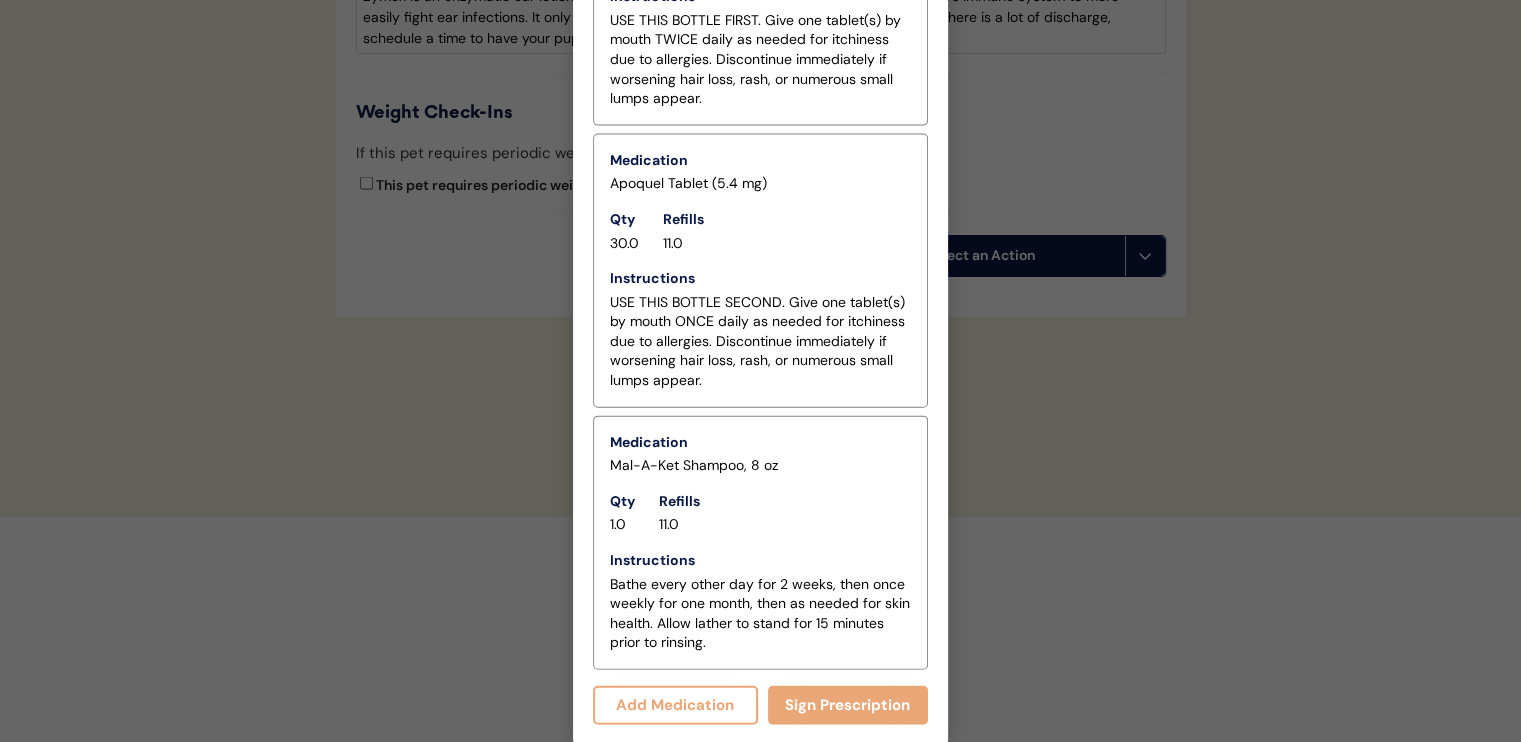 click on "Add Medication" at bounding box center (675, 705) 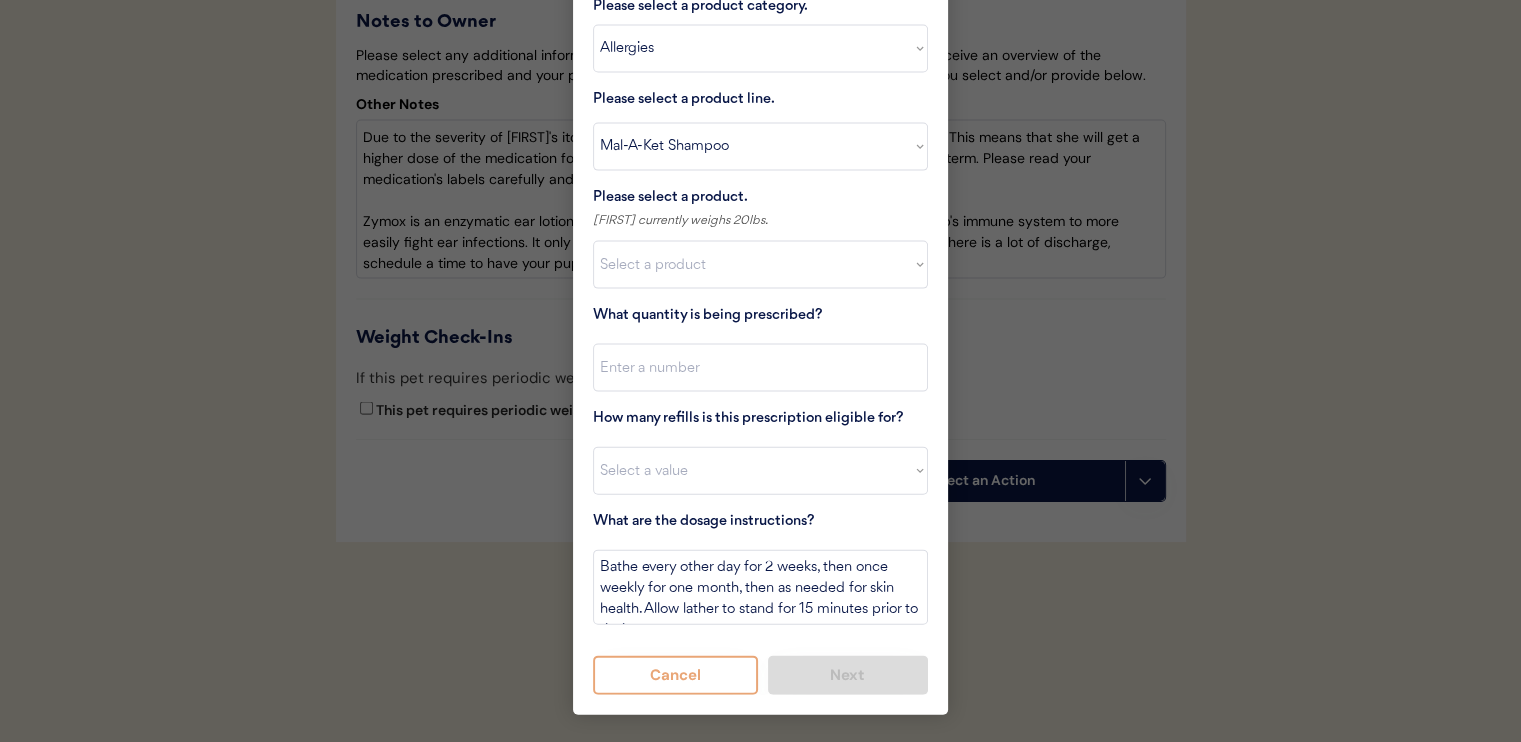 scroll, scrollTop: 4359, scrollLeft: 0, axis: vertical 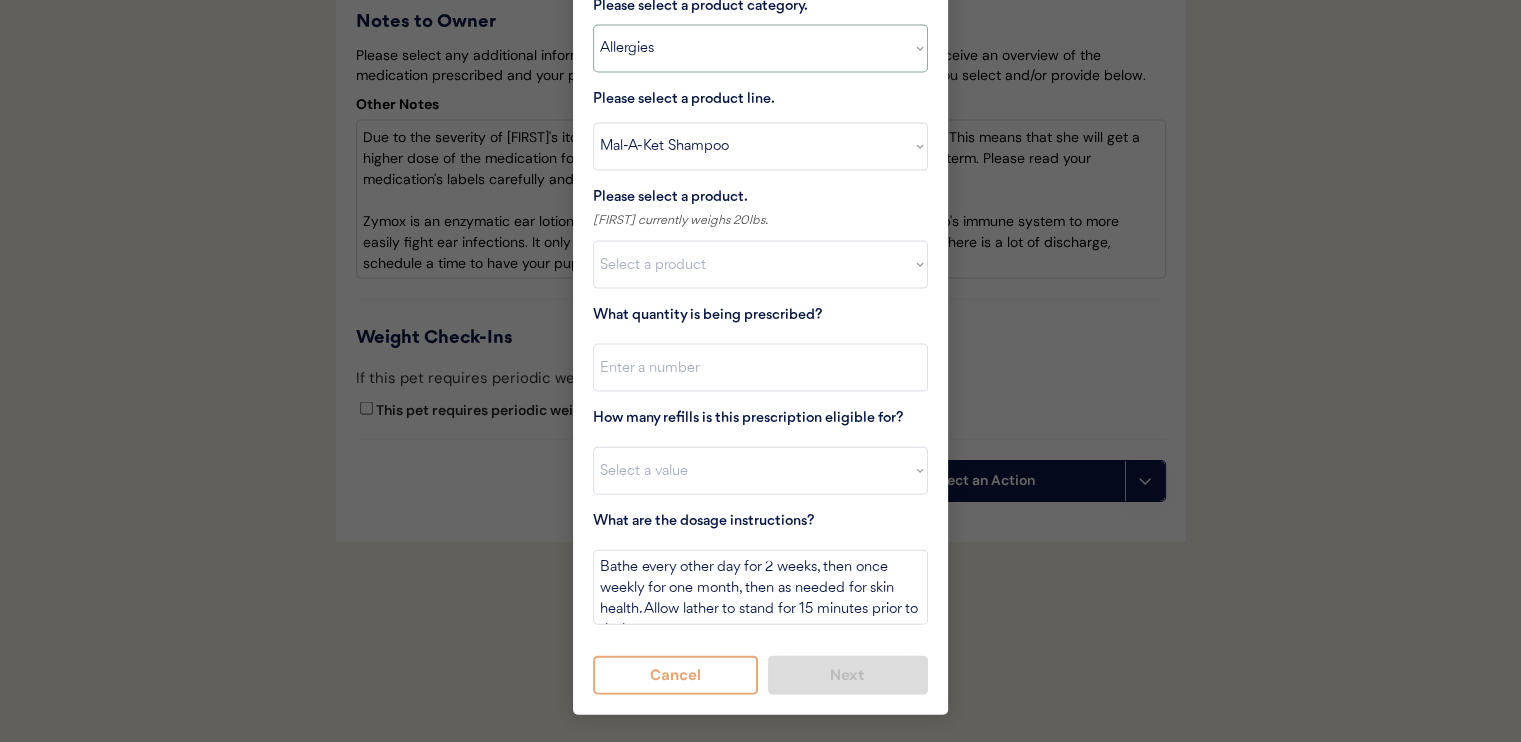 click on "Select a product category Allergies Antibiotics Anxiety Combo Parasite Prevention Flea & Tick Heartworm" at bounding box center [760, 49] 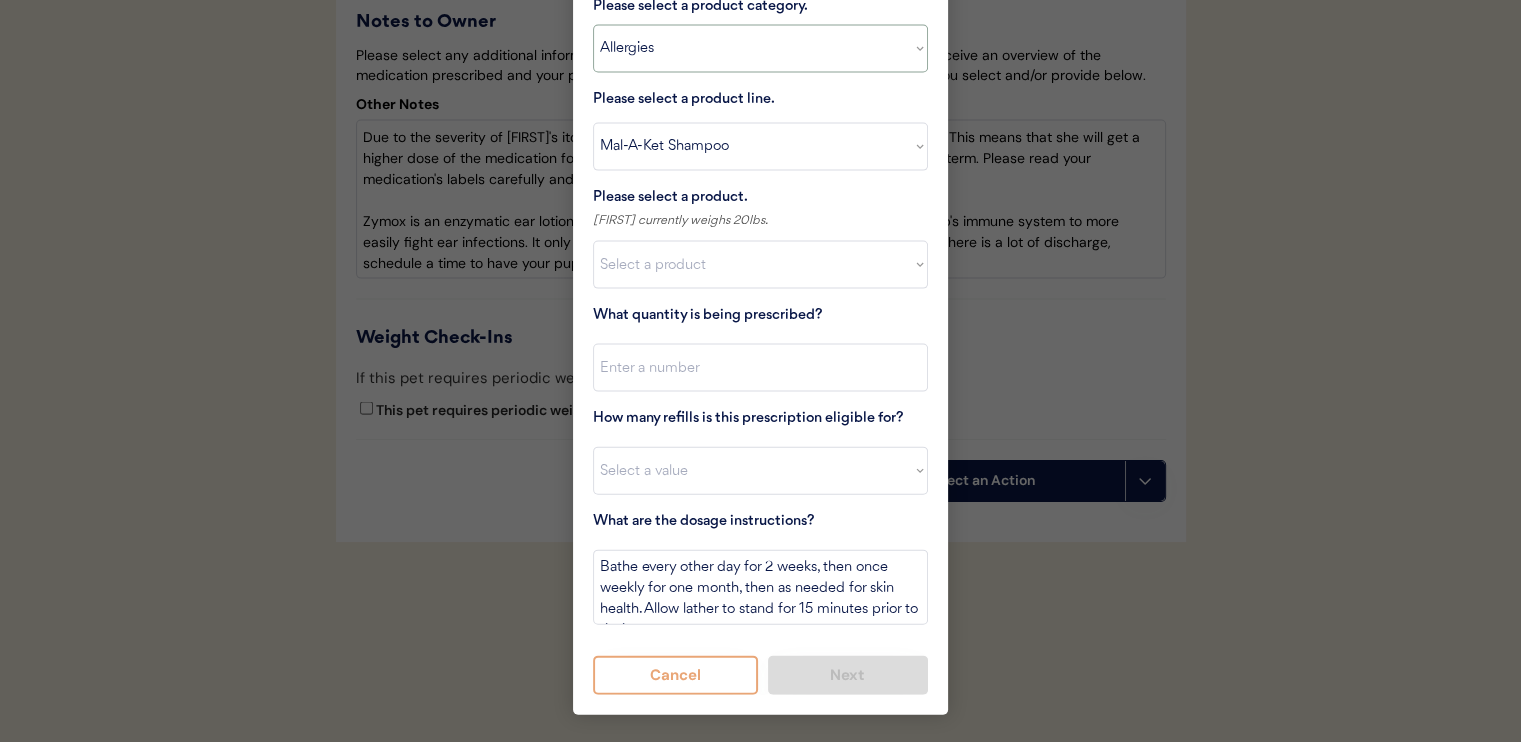 select on ""flea___tick"" 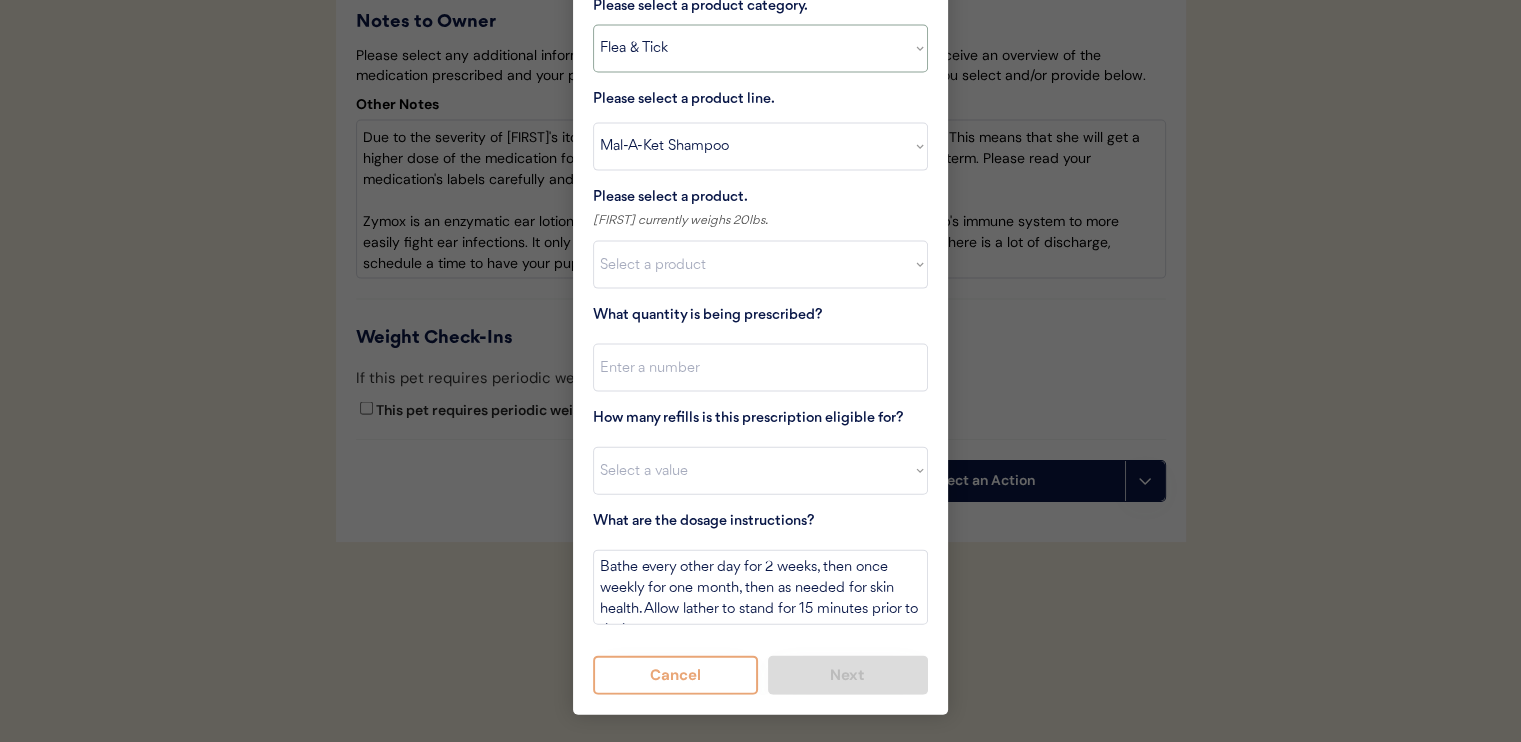 click on "Select a product category Allergies Antibiotics Anxiety Combo Parasite Prevention Flea & Tick Heartworm" at bounding box center (760, 49) 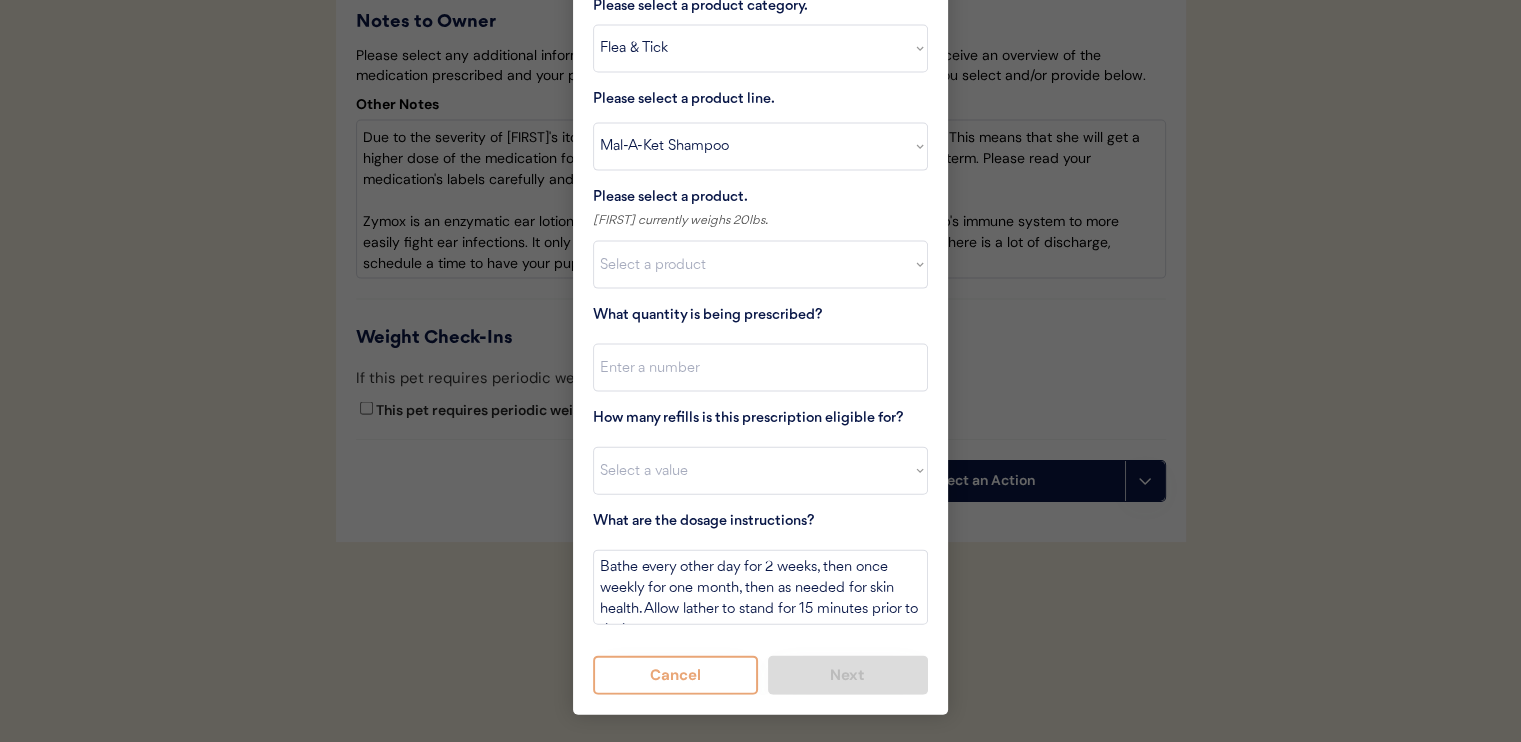 type 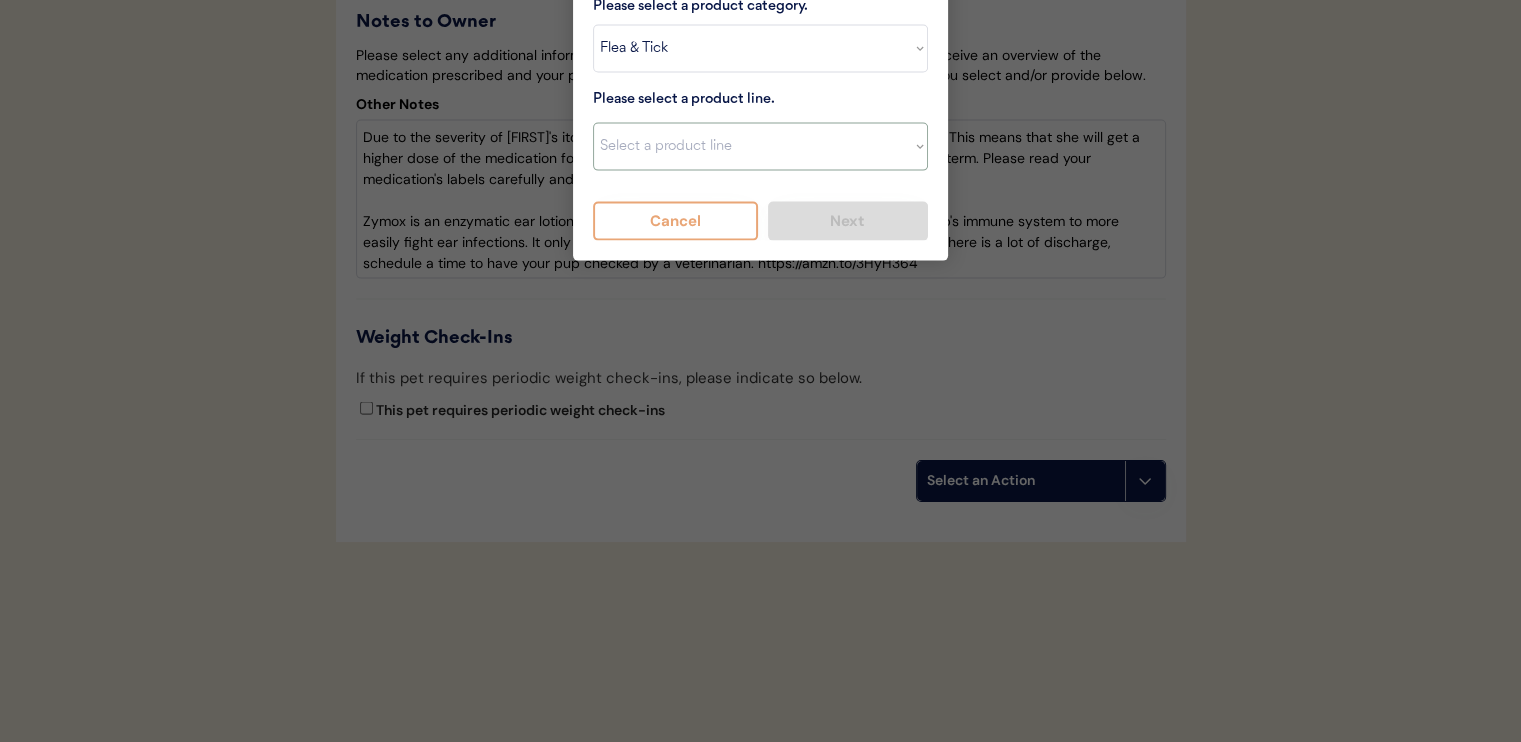 click on "Select a product line Advantix II Bravecto 1 Month Bravecto 1 Month (3 Month) Bravecto 3 Month Credelio for Dogs Credelio for Dogs (3 Month) NexGard Simparica Simparica (3 Month)" at bounding box center [760, 147] 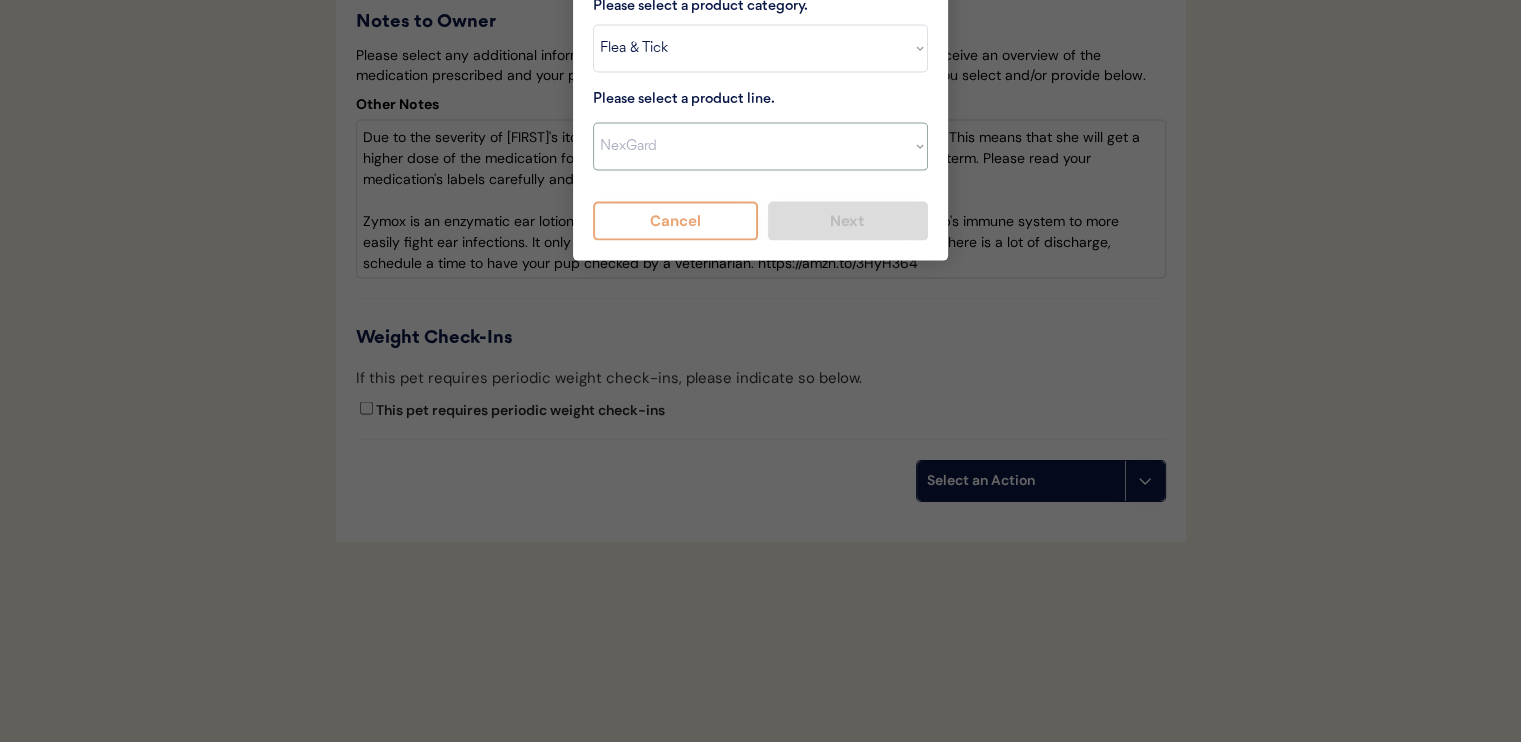 click on "Select a product line Advantix II Bravecto 1 Month Bravecto 1 Month (3 Month) Bravecto 3 Month Credelio for Dogs Credelio for Dogs (3 Month) NexGard Simparica Simparica (3 Month)" at bounding box center [760, 147] 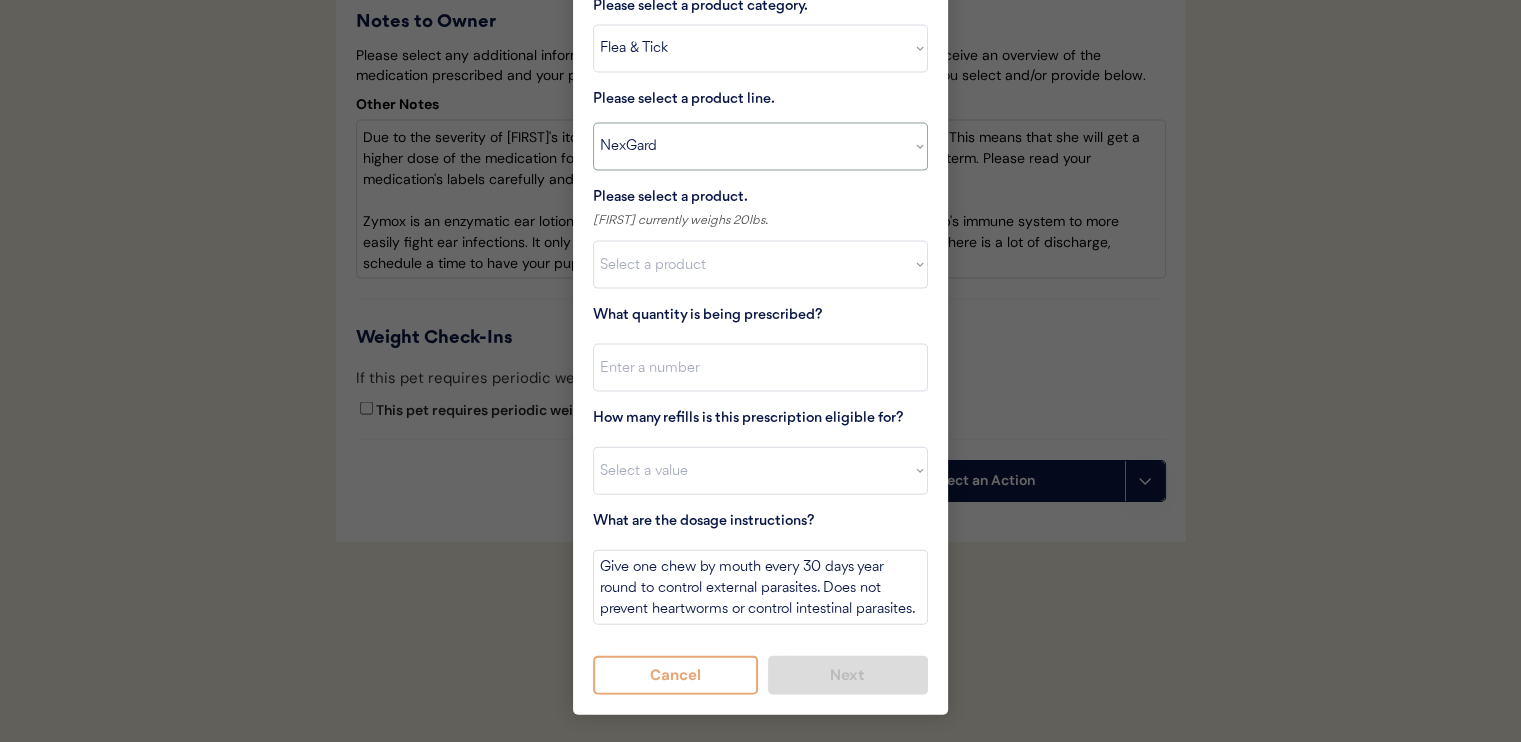 click on "Select a product line Advantix II Bravecto 1 Month Bravecto 1 Month (3 Month) Bravecto 3 Month Credelio for Dogs Credelio for Dogs (3 Month) NexGard Simparica Simparica (3 Month)" at bounding box center [760, 147] 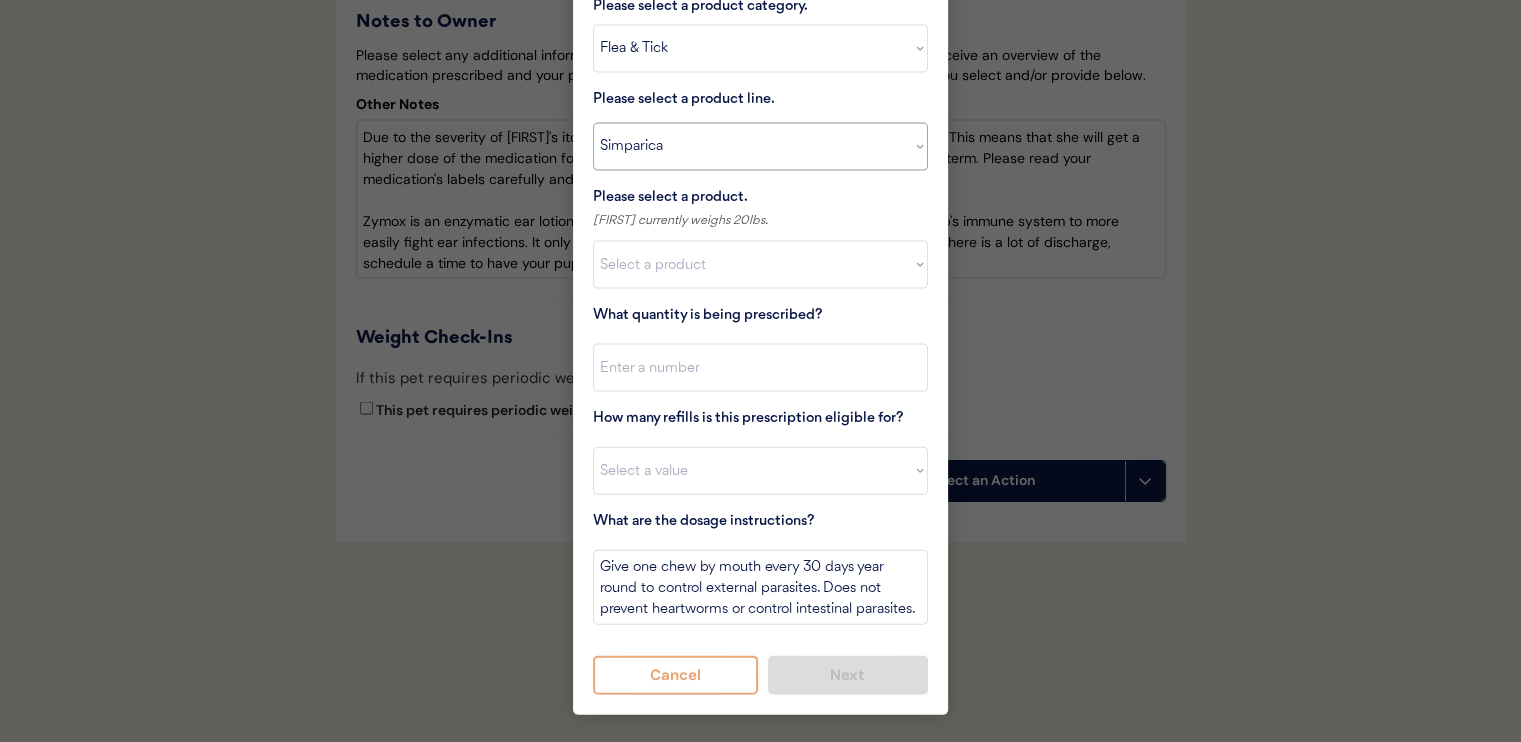 click on "Select a product line Advantix II Bravecto 1 Month Bravecto 1 Month (3 Month) Bravecto 3 Month Credelio for Dogs Credelio for Dogs (3 Month) NexGard Simparica Simparica (3 Month)" at bounding box center [760, 147] 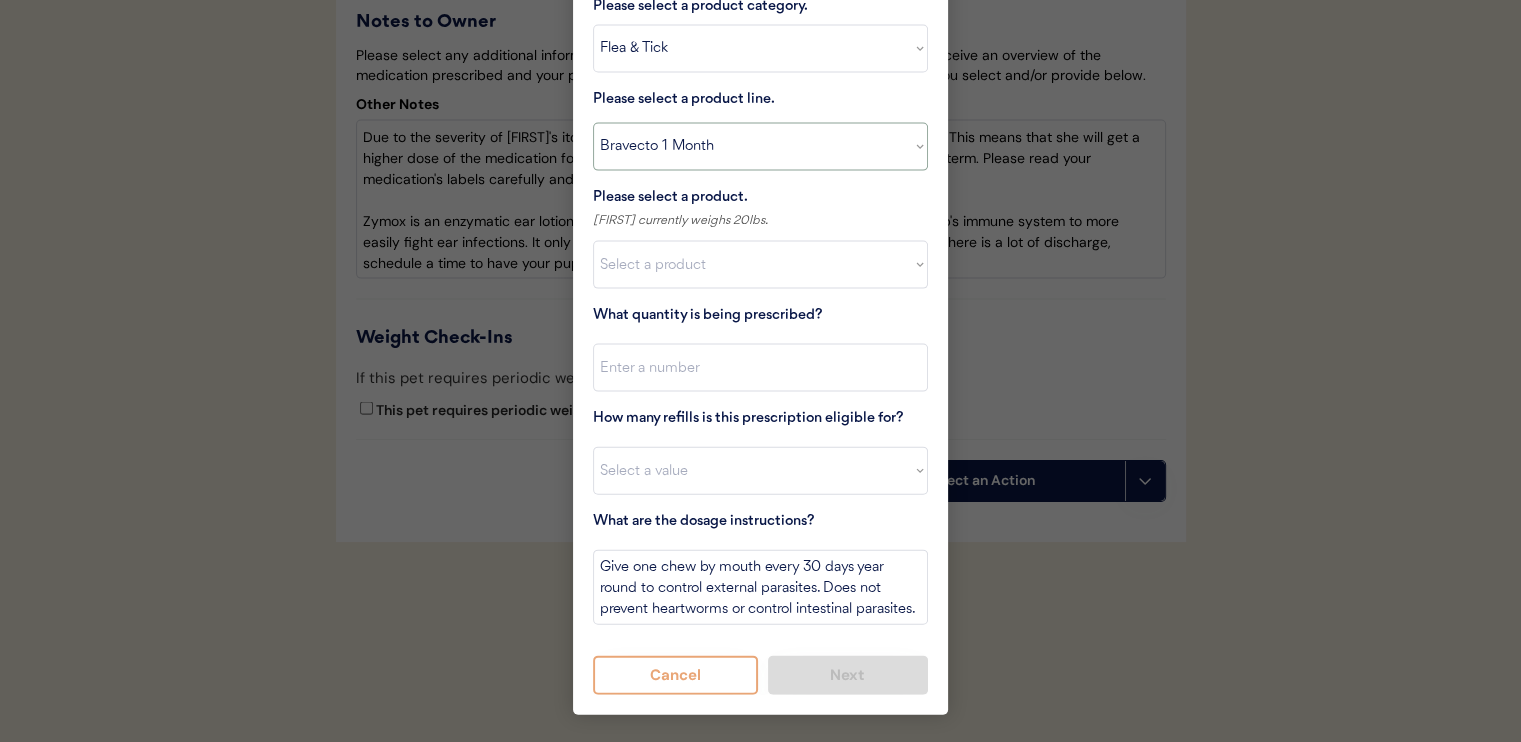 click on "Select a product line Advantix II Bravecto 1 Month Bravecto 1 Month (3 Month) Bravecto 3 Month Credelio for Dogs Credelio for Dogs (3 Month) NexGard Simparica Simparica (3 Month)" at bounding box center [760, 147] 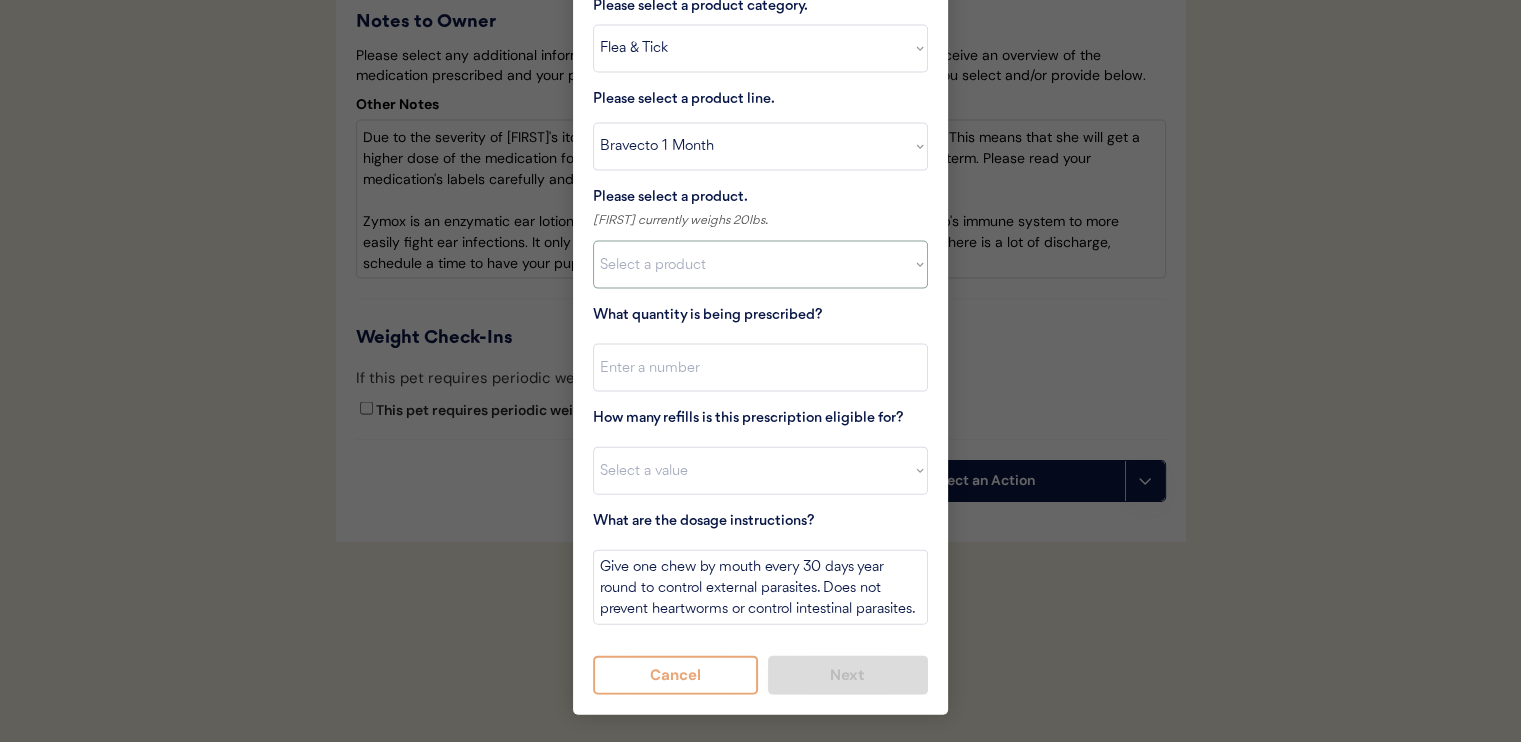 click on "Select a product Bravecto 1 Month, 4.4 - 9.9lbs Bravecto 1 Month, 9.9 - 22lbs Bravecto 1 Month, 22 - 44lbs Bravecto 1 Month, 44-88lbs" at bounding box center [760, 265] 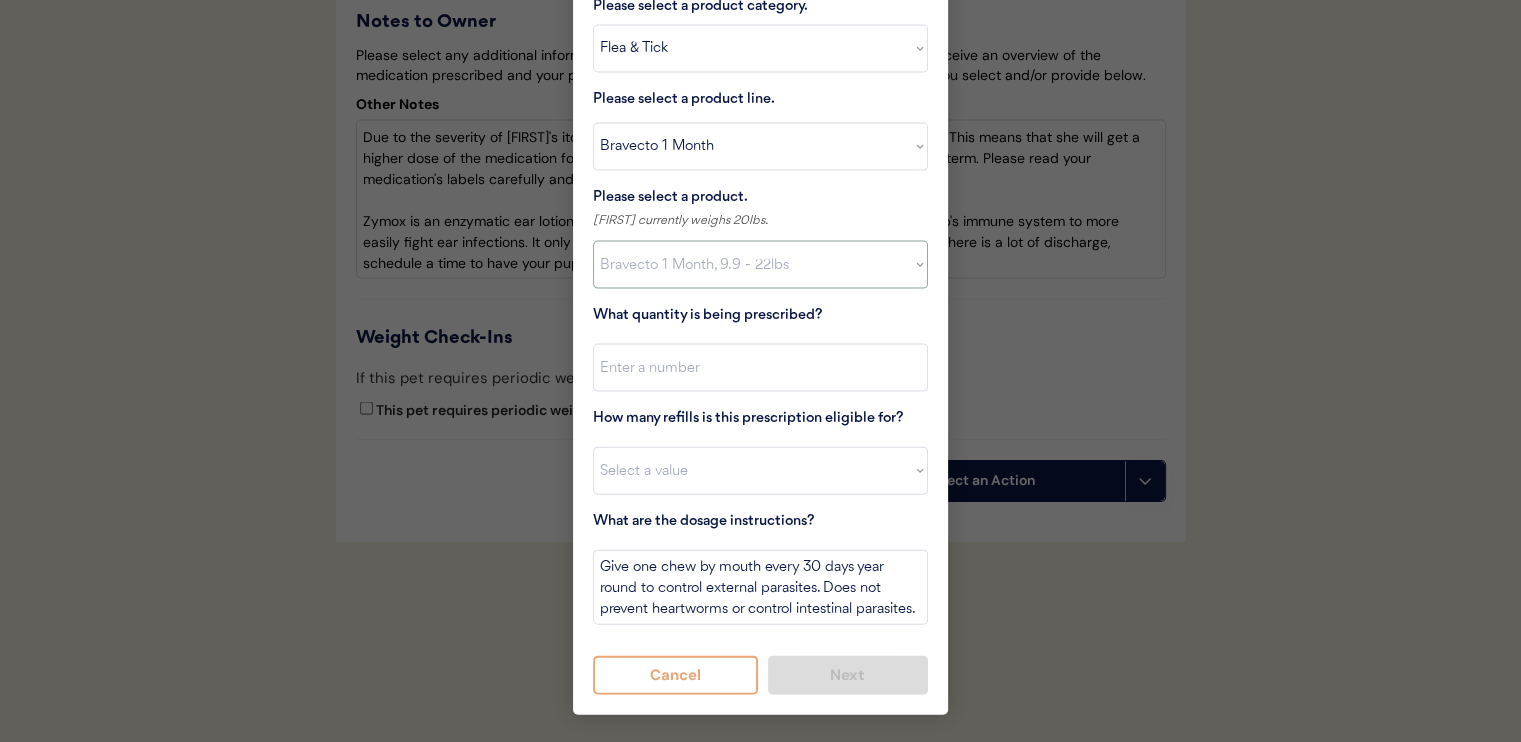click on "Select a product Bravecto 1 Month, 4.4 - 9.9lbs Bravecto 1 Month, 9.9 - 22lbs Bravecto 1 Month, 22 - 44lbs Bravecto 1 Month, 44-88lbs" at bounding box center [760, 265] 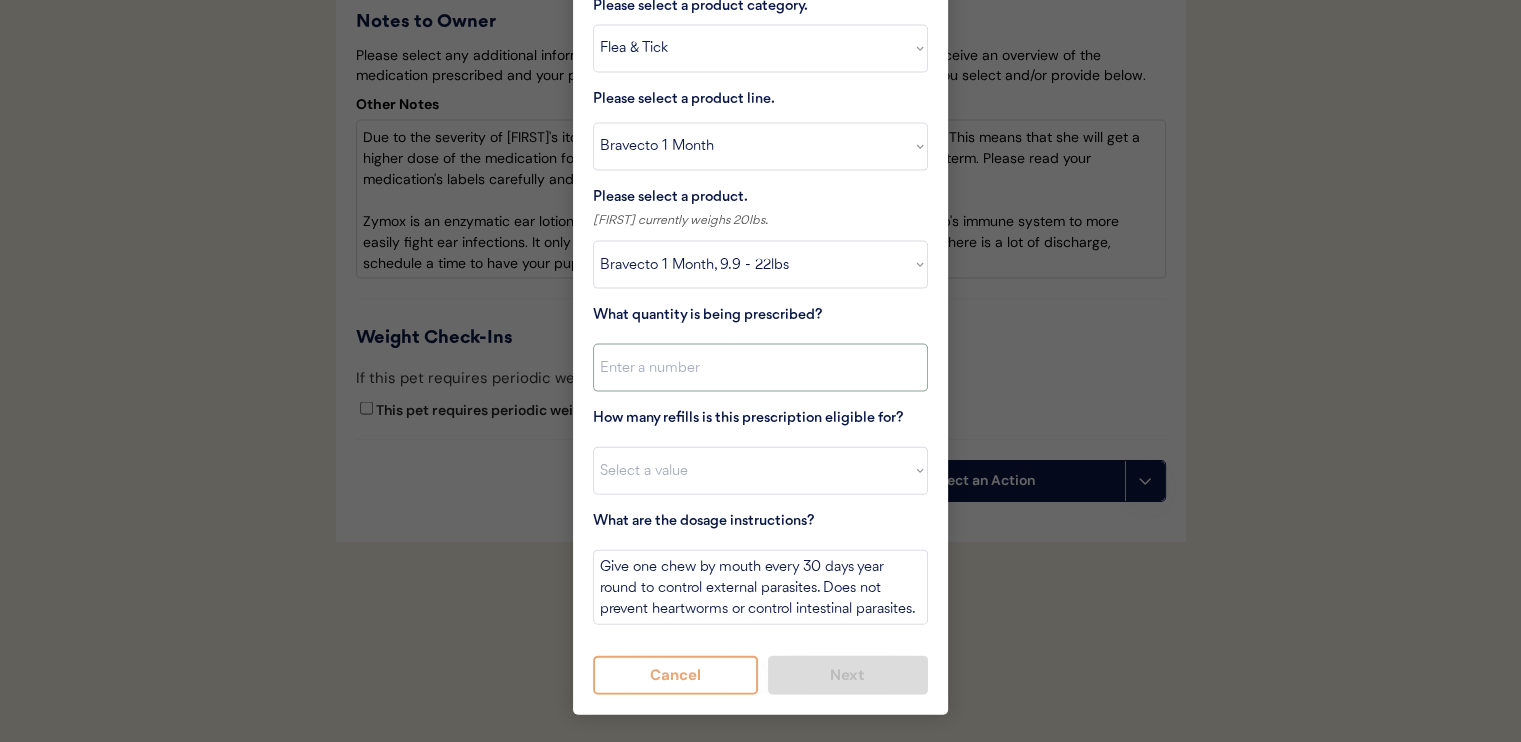 click at bounding box center (760, 368) 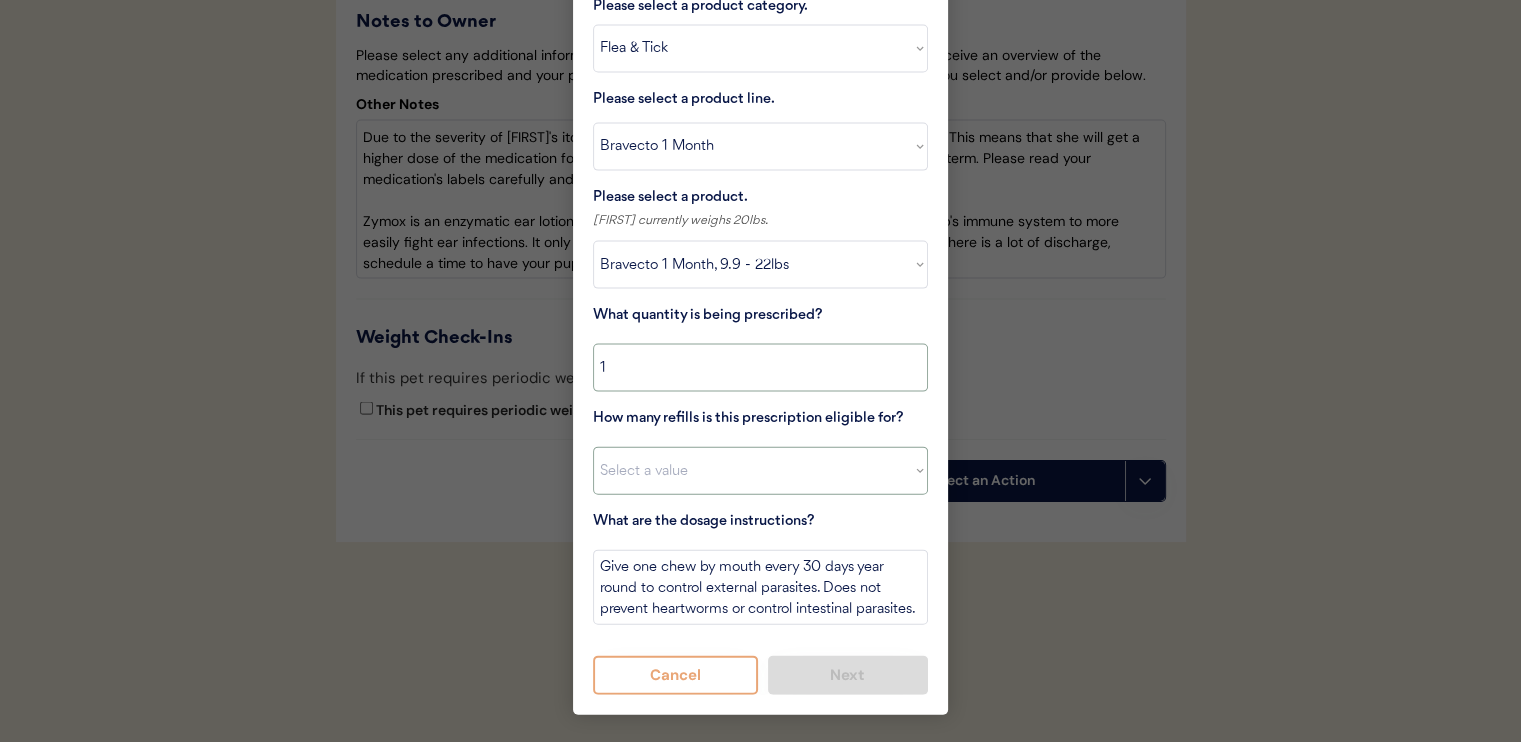 type on "1" 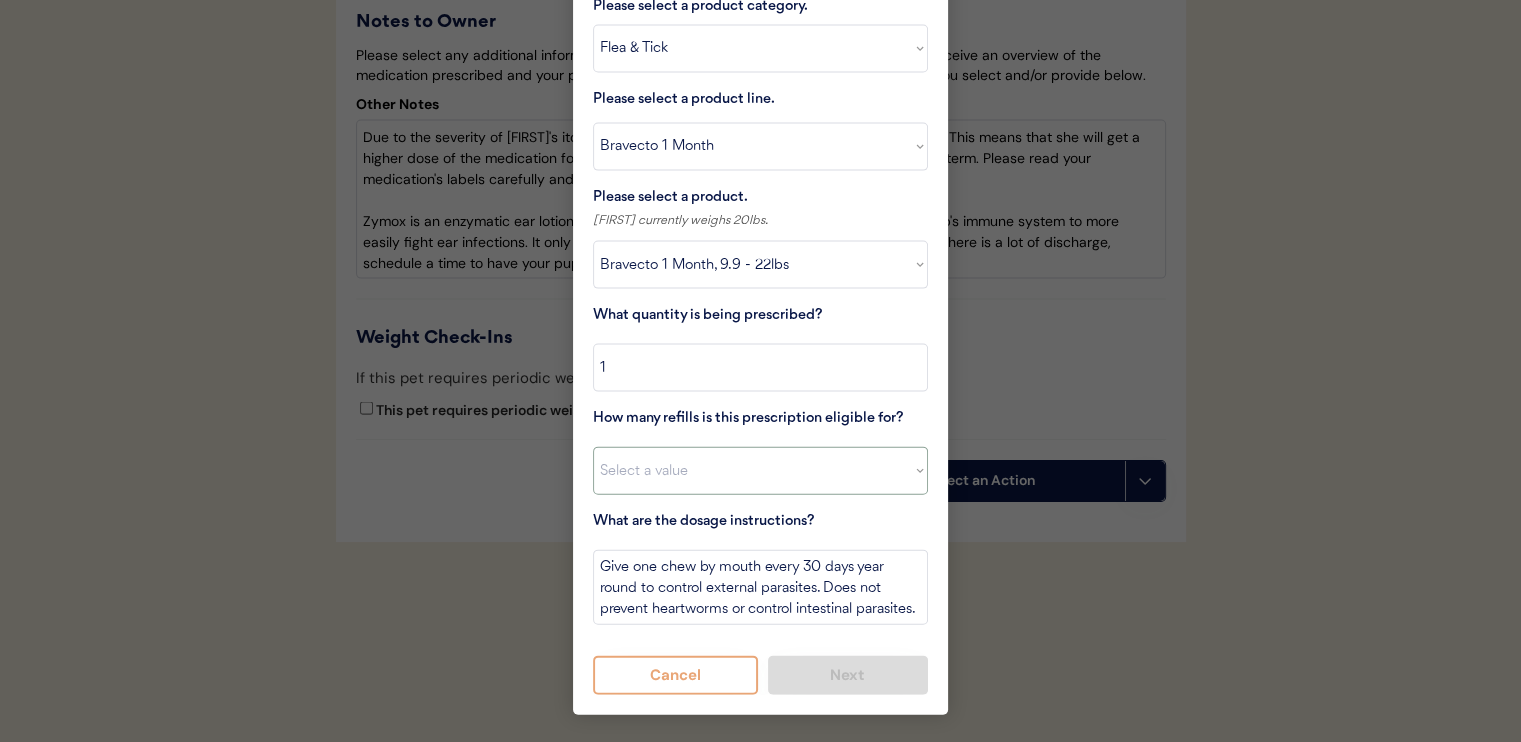 click on "Select a value 0 1 2 3 4 5 6 7 8 10 11" at bounding box center [760, 471] 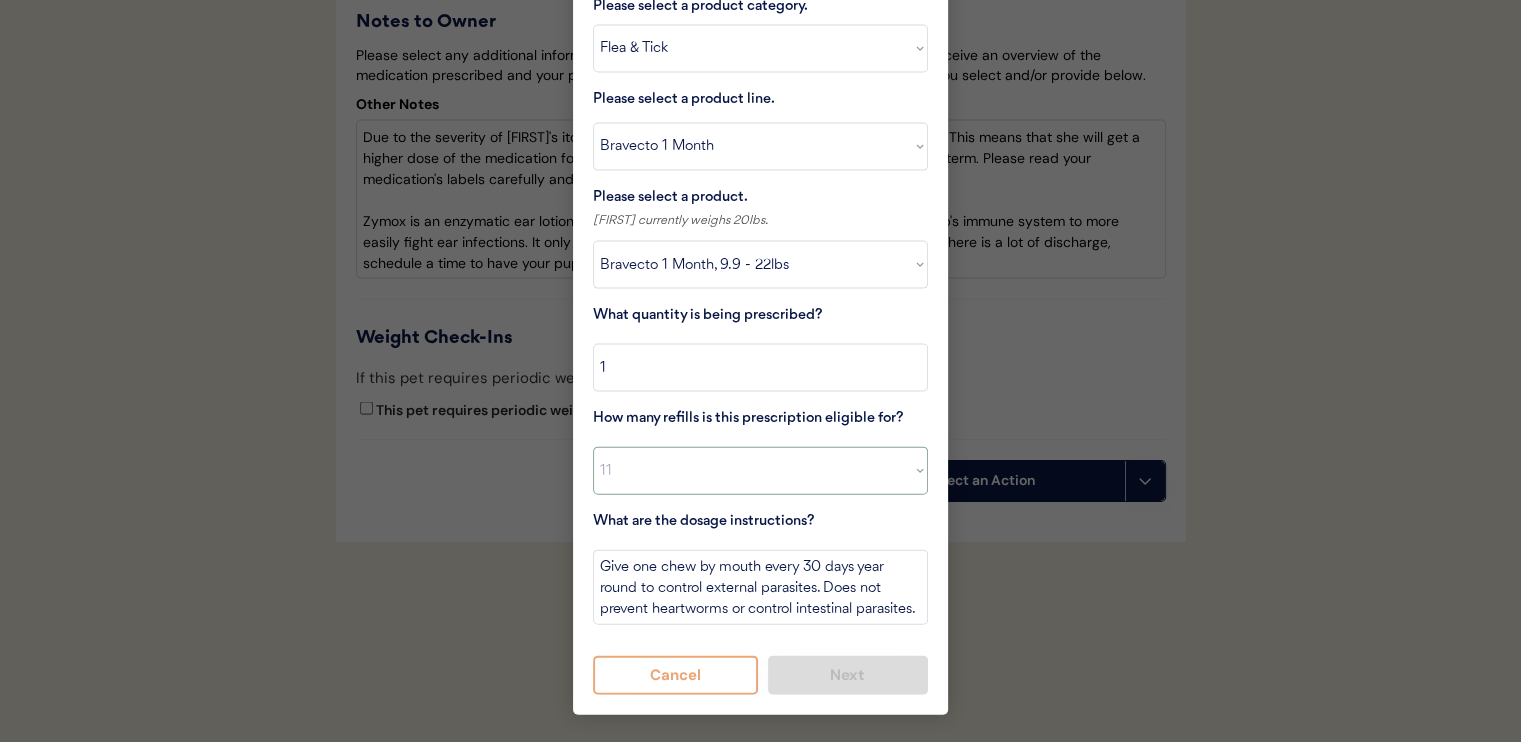 click on "Select a value 0 1 2 3 4 5 6 7 8 10 11" at bounding box center [760, 471] 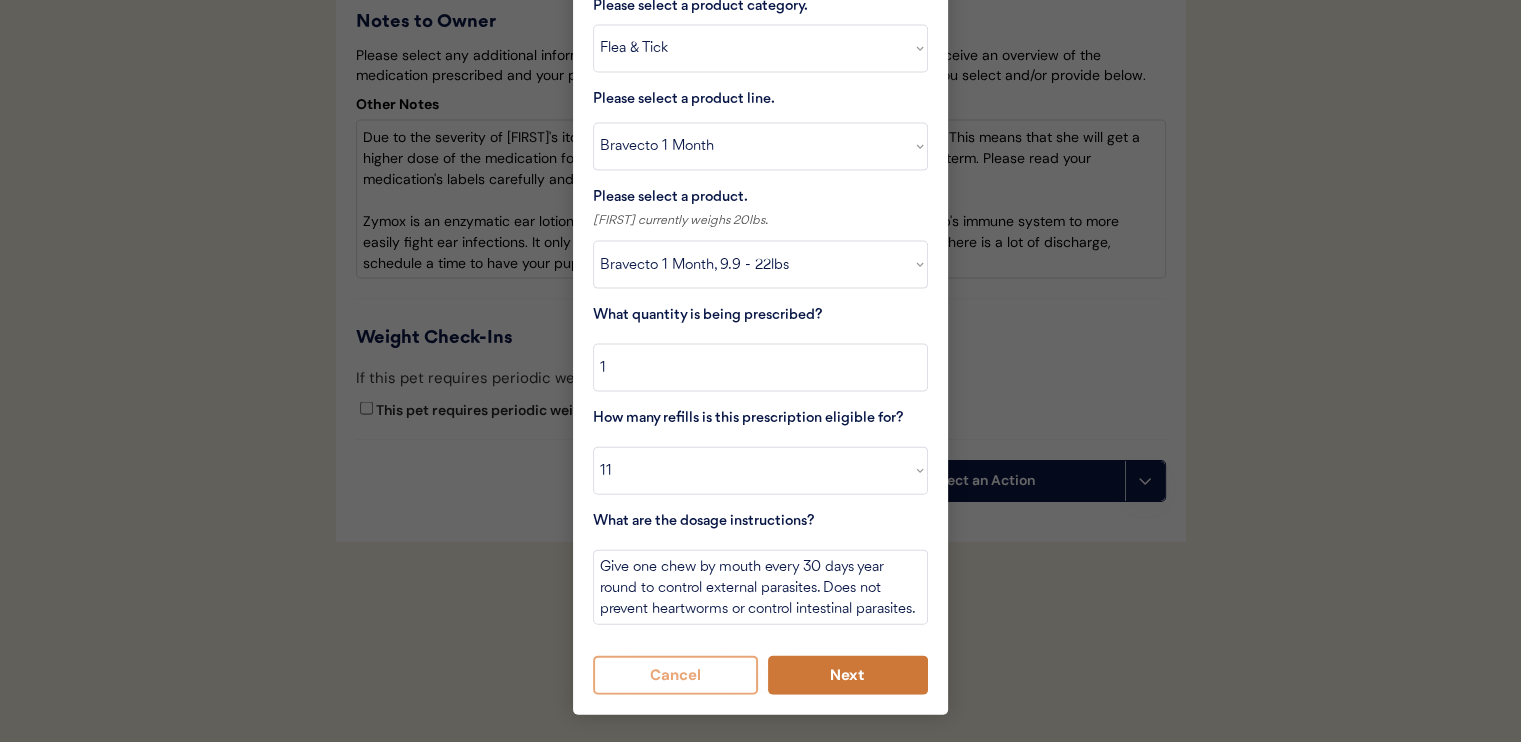 click on "Next" at bounding box center (848, 675) 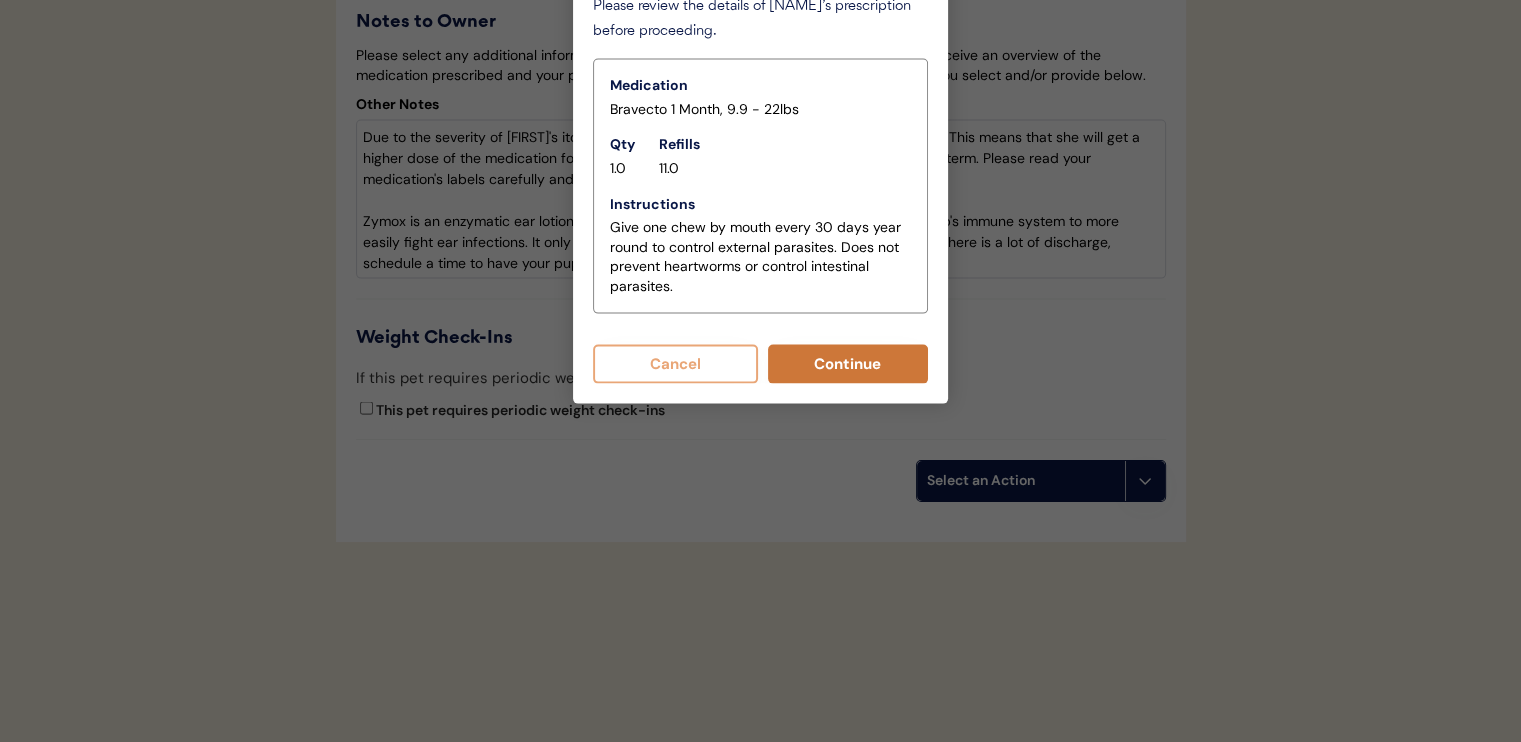 click on "Continue" at bounding box center (848, 364) 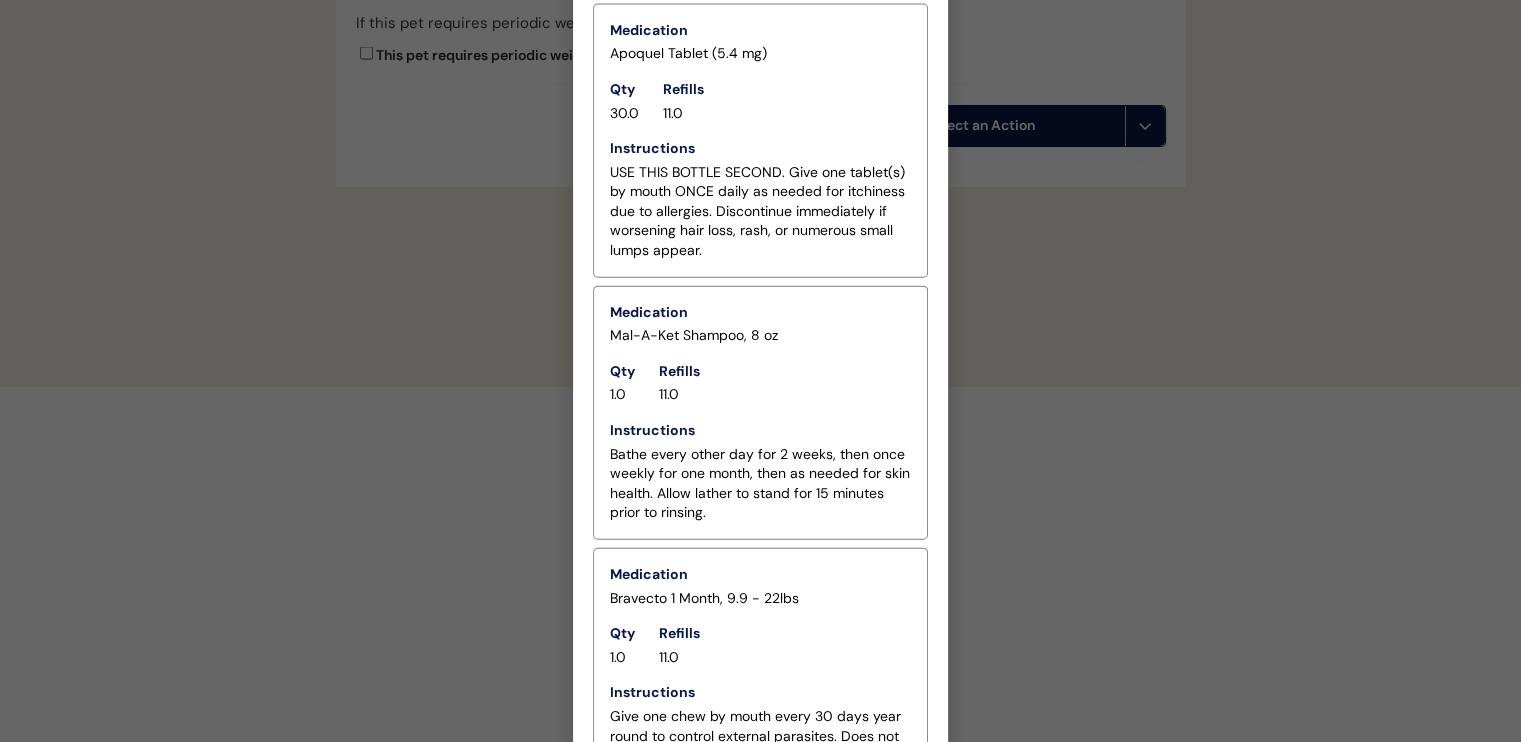 scroll, scrollTop: 4824, scrollLeft: 0, axis: vertical 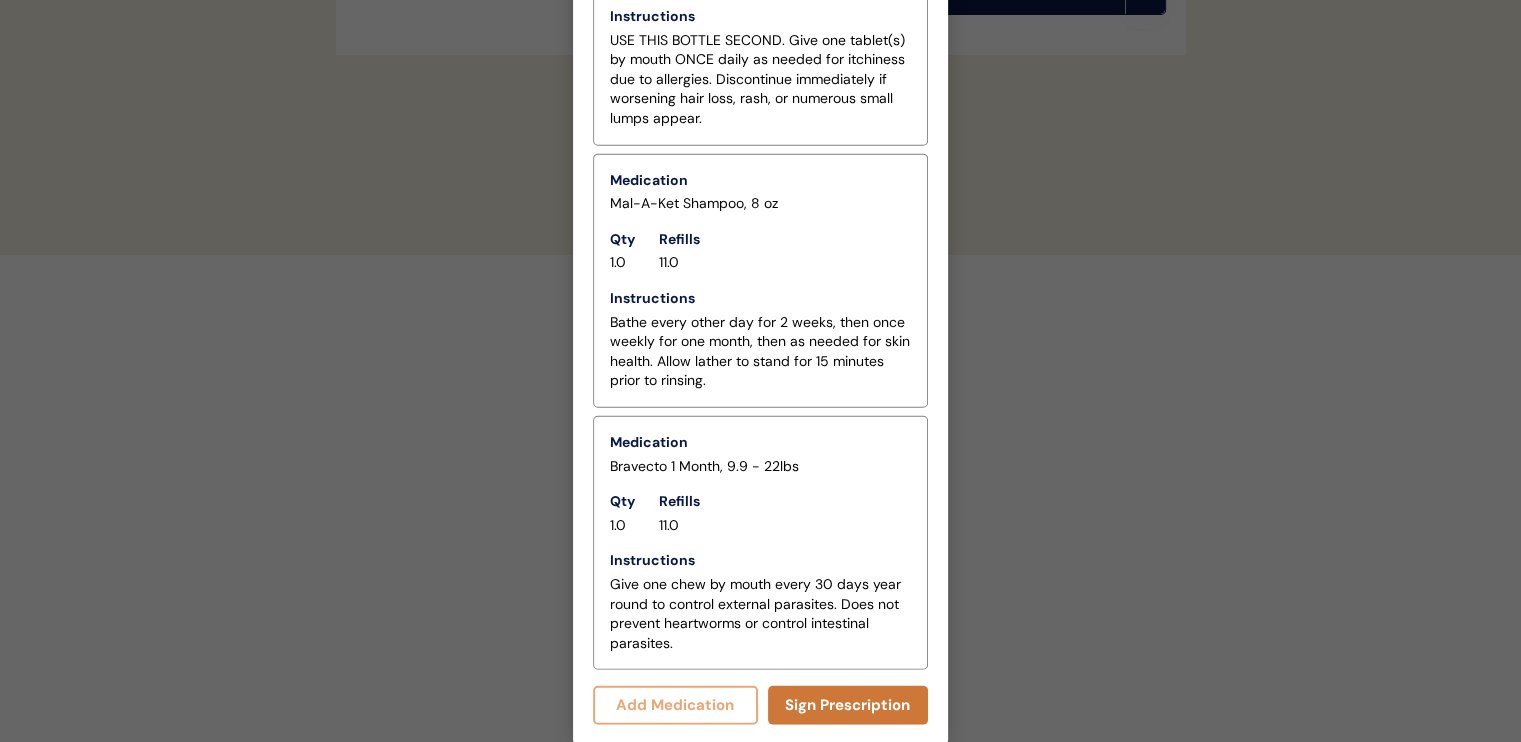click on "Sign Prescription" at bounding box center [848, 705] 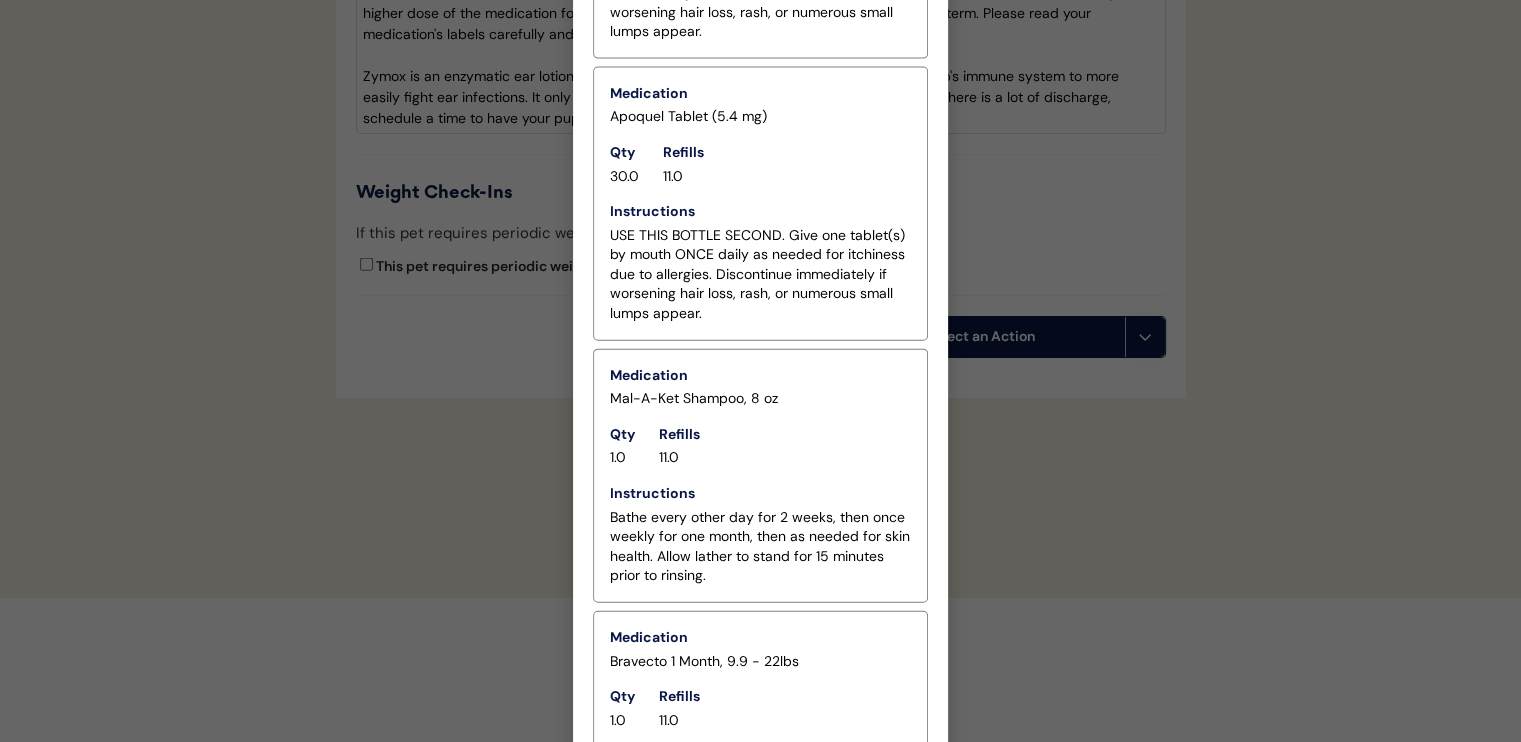 scroll, scrollTop: 4824, scrollLeft: 0, axis: vertical 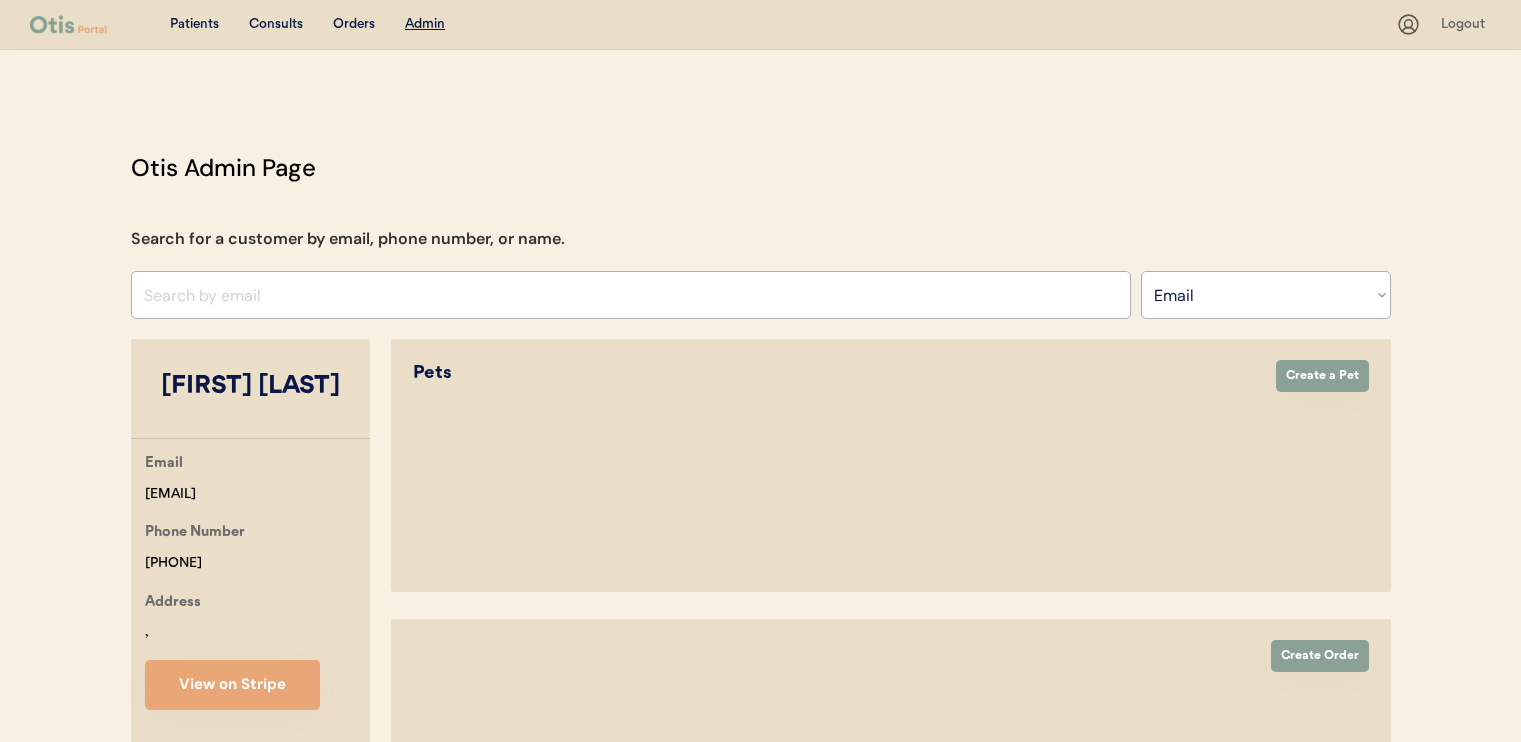 select on ""Email"" 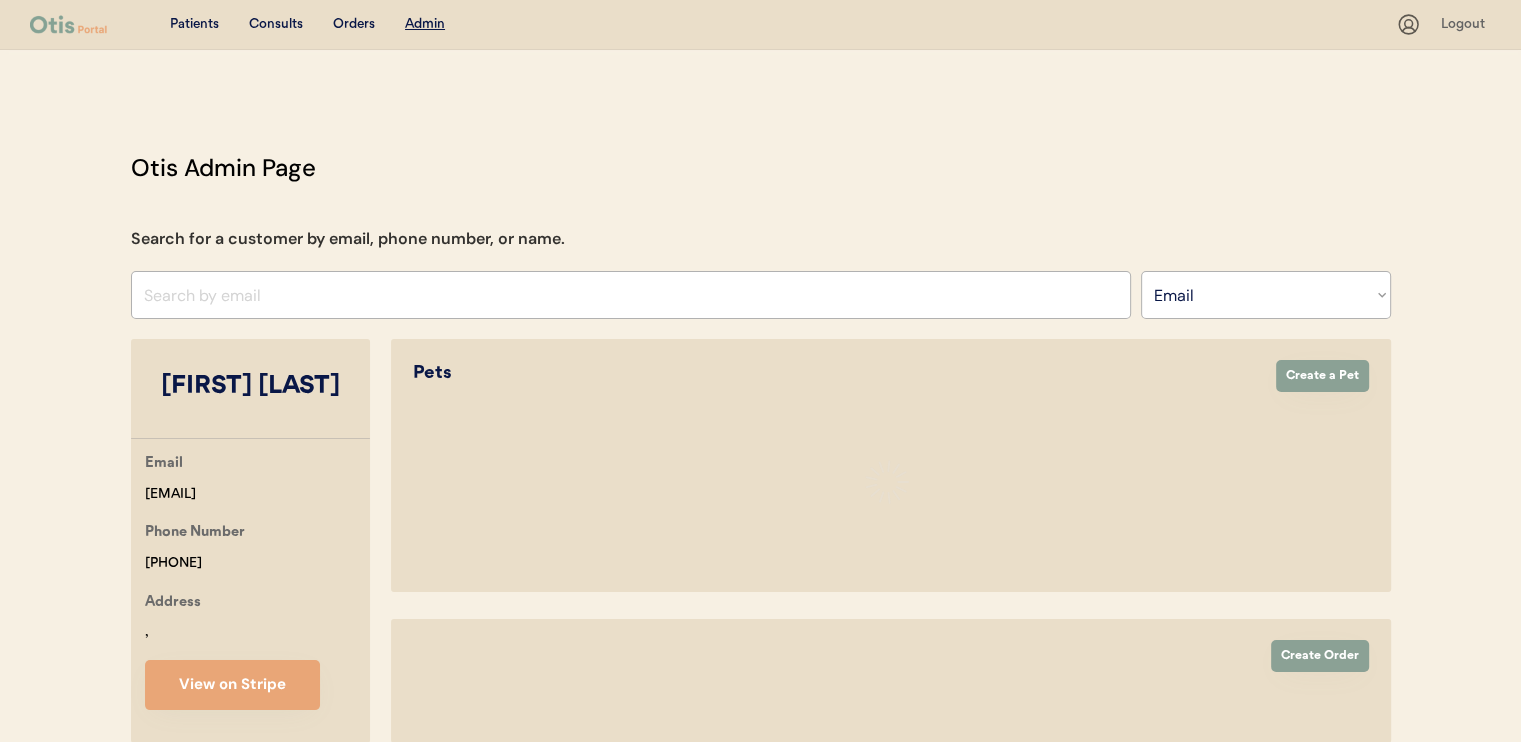 scroll, scrollTop: 0, scrollLeft: 0, axis: both 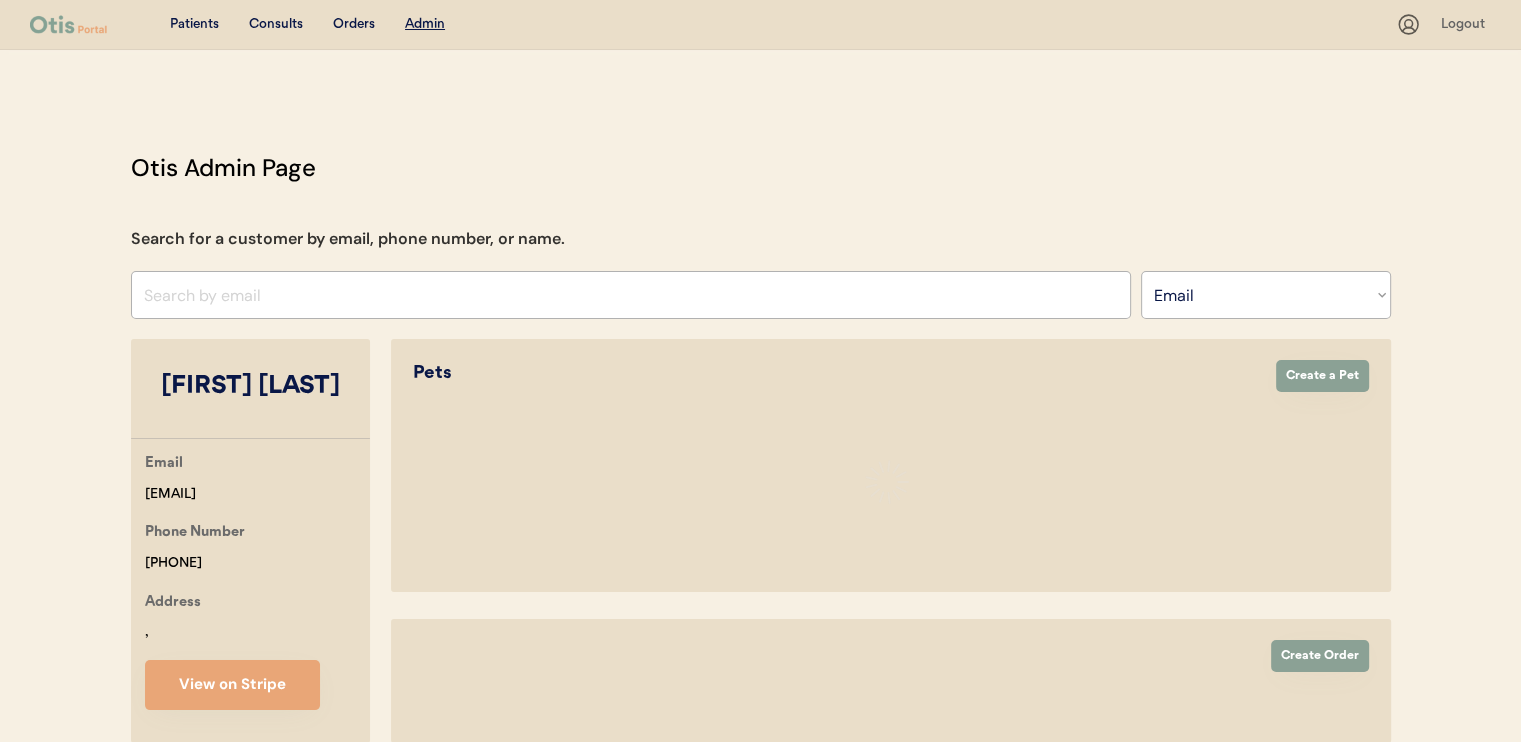 select on "true" 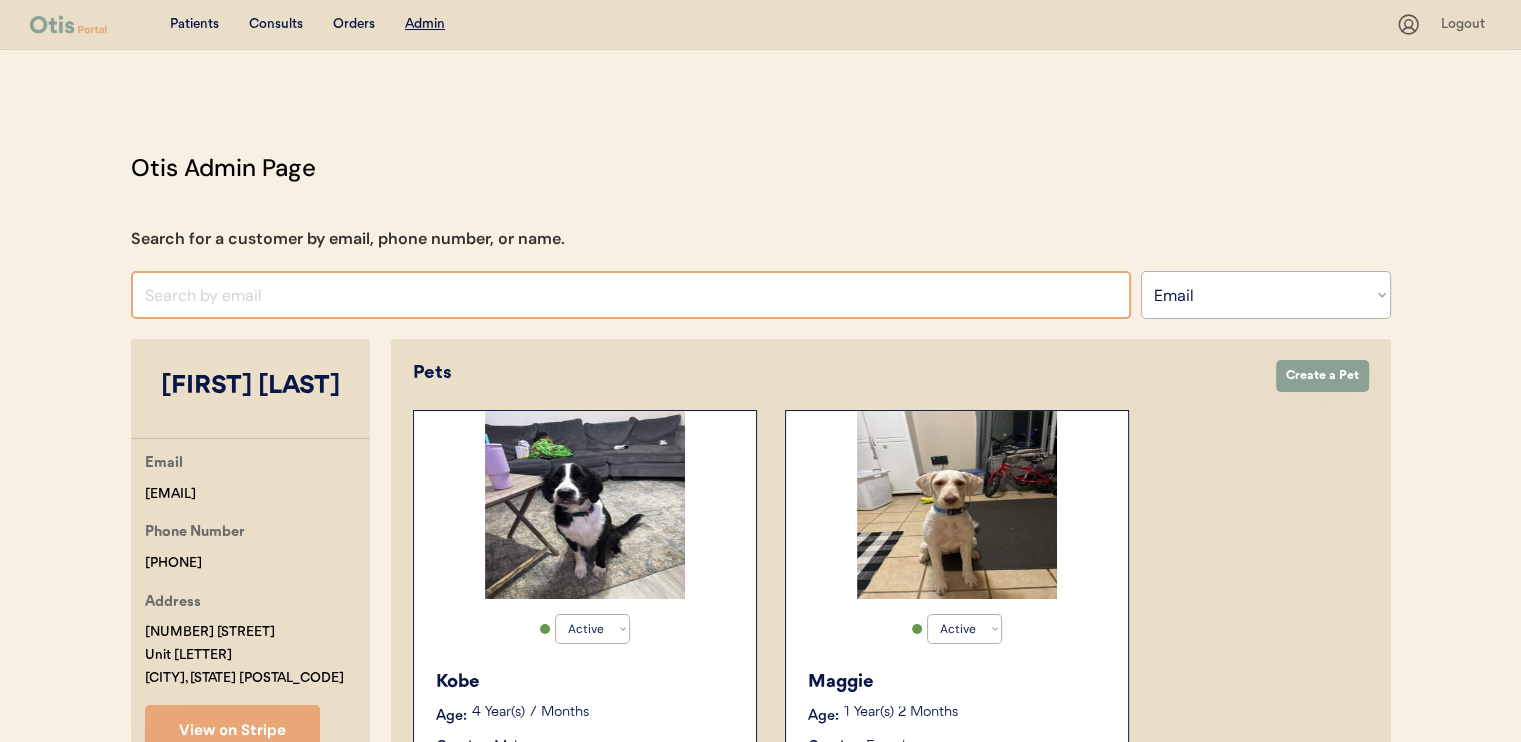 scroll, scrollTop: 0, scrollLeft: 0, axis: both 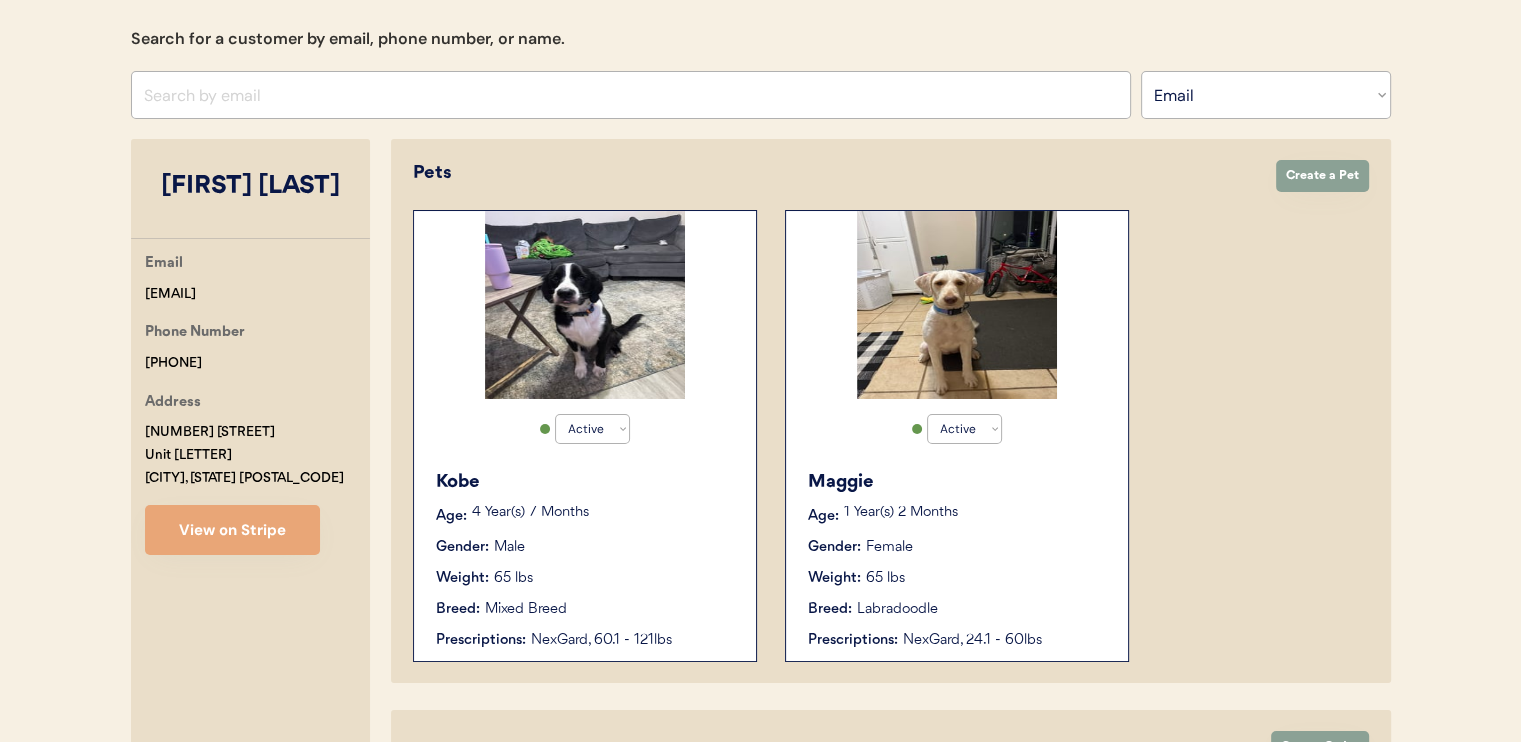 click on "Gender: Female" at bounding box center (958, 547) 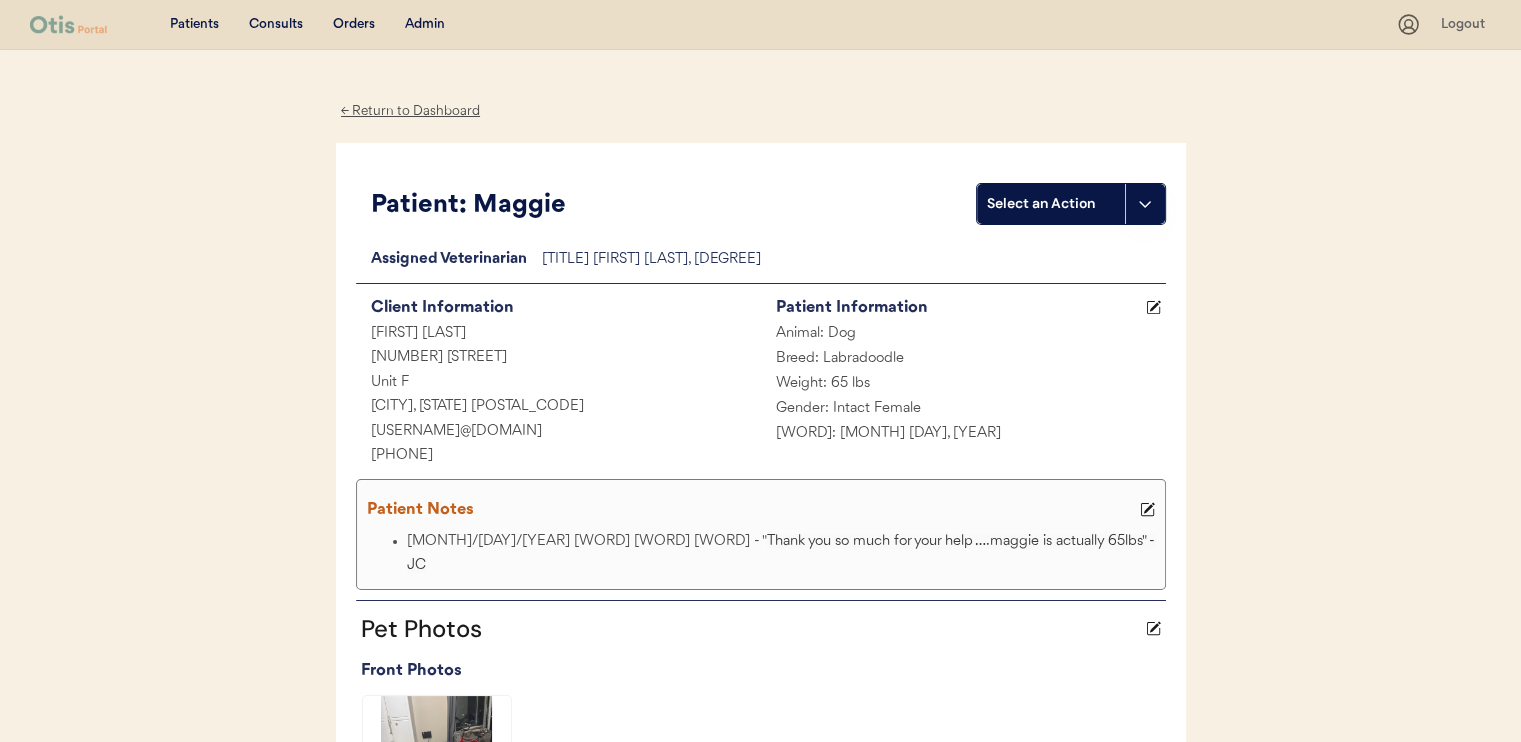 scroll, scrollTop: 0, scrollLeft: 0, axis: both 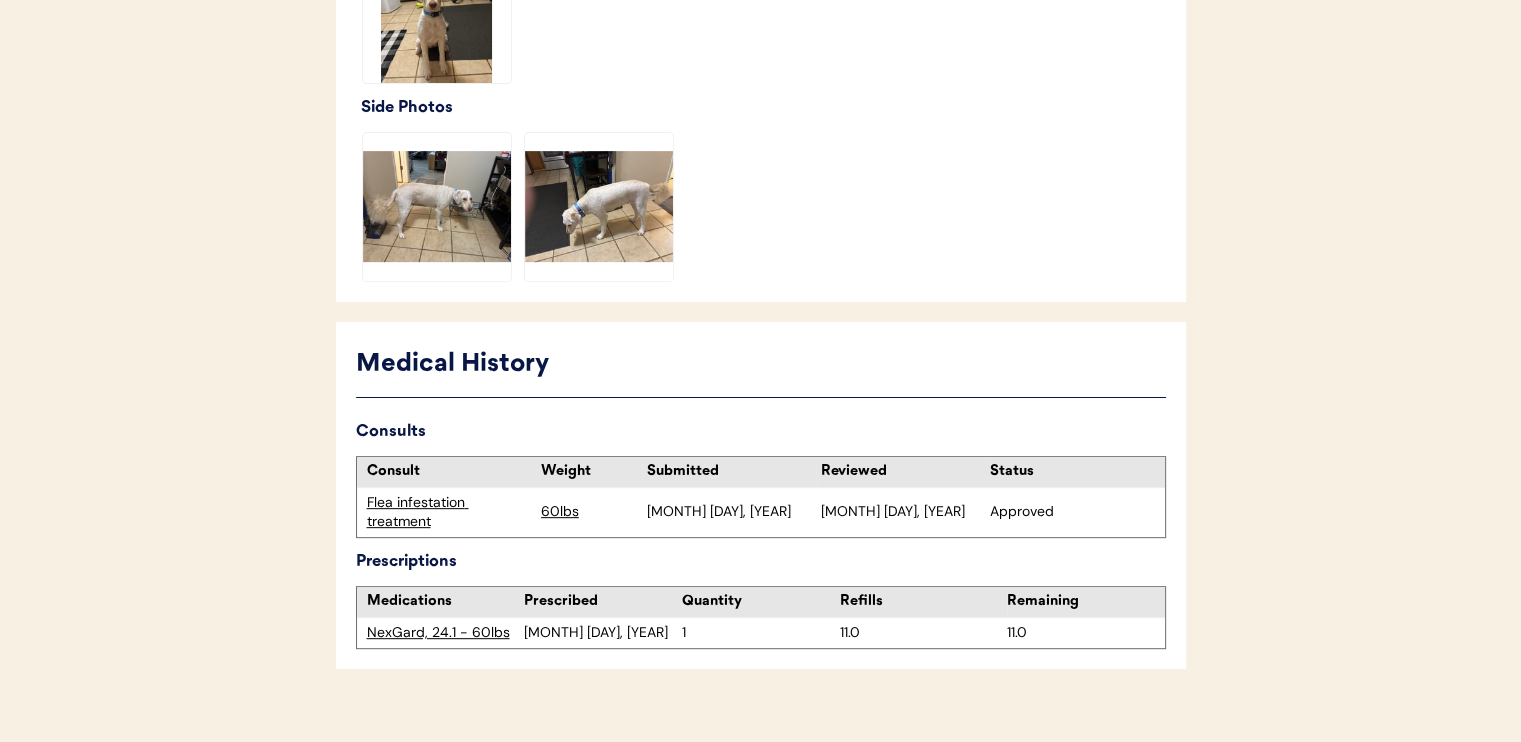 click on "Flea infestation treatment" at bounding box center (449, 512) 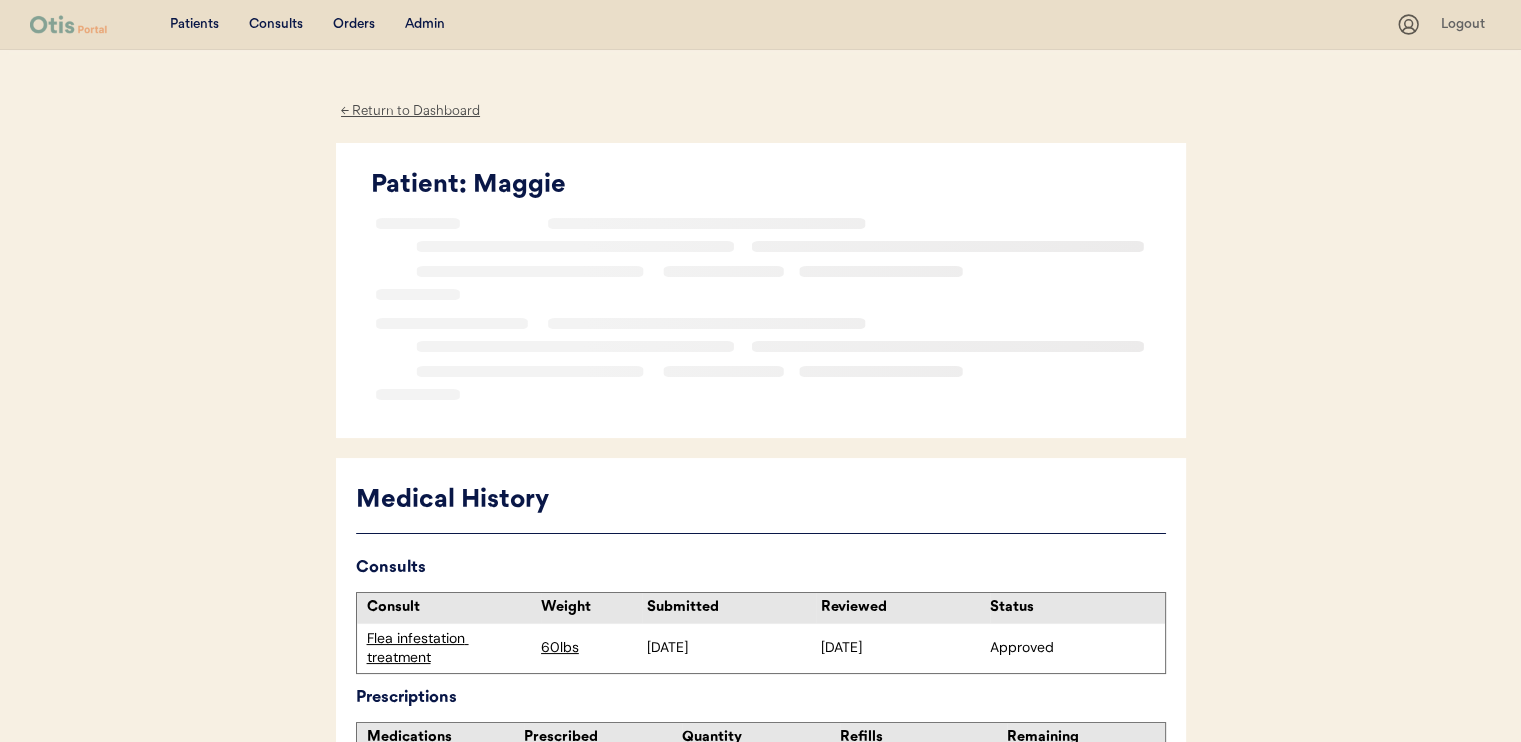 scroll, scrollTop: 0, scrollLeft: 0, axis: both 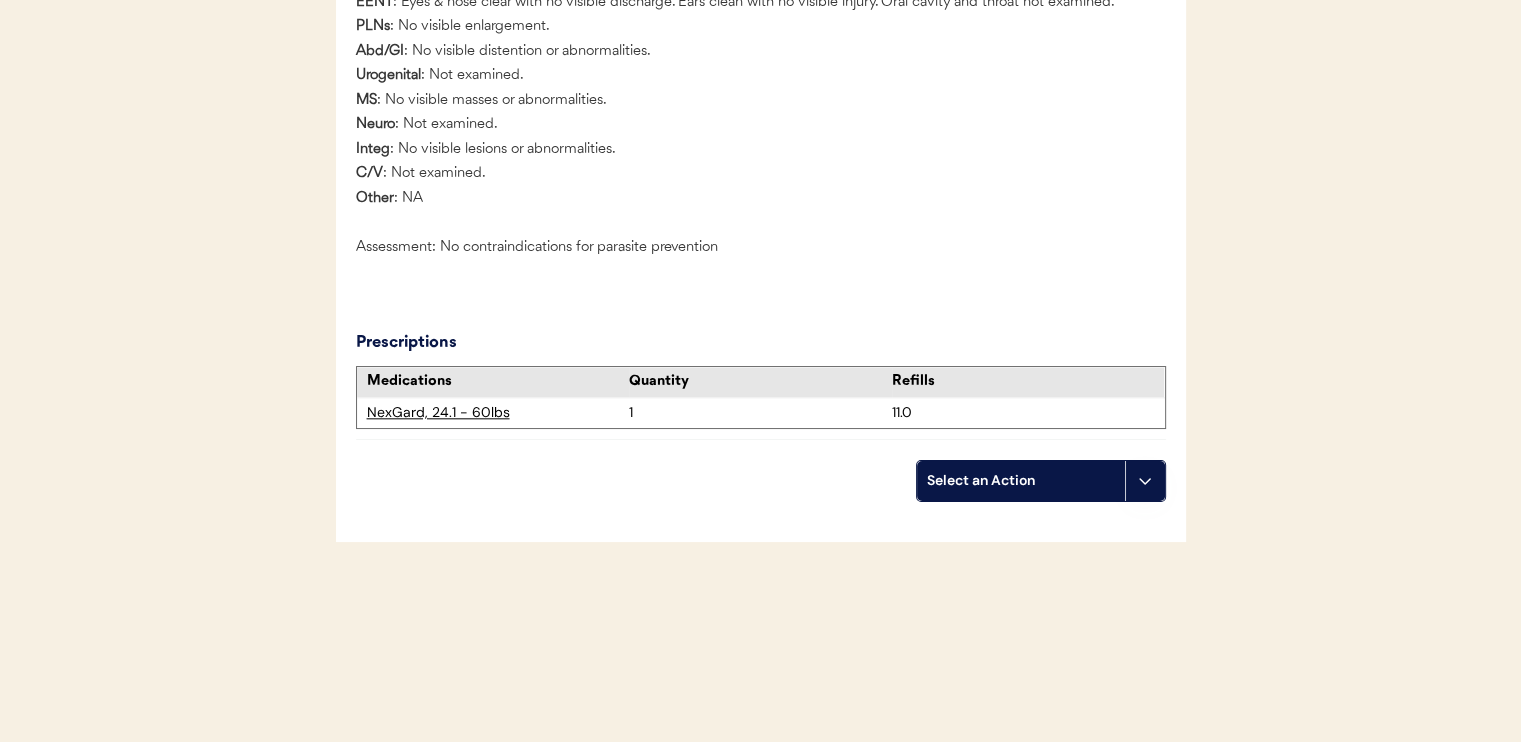 click on "Select an Action" at bounding box center [1021, 481] 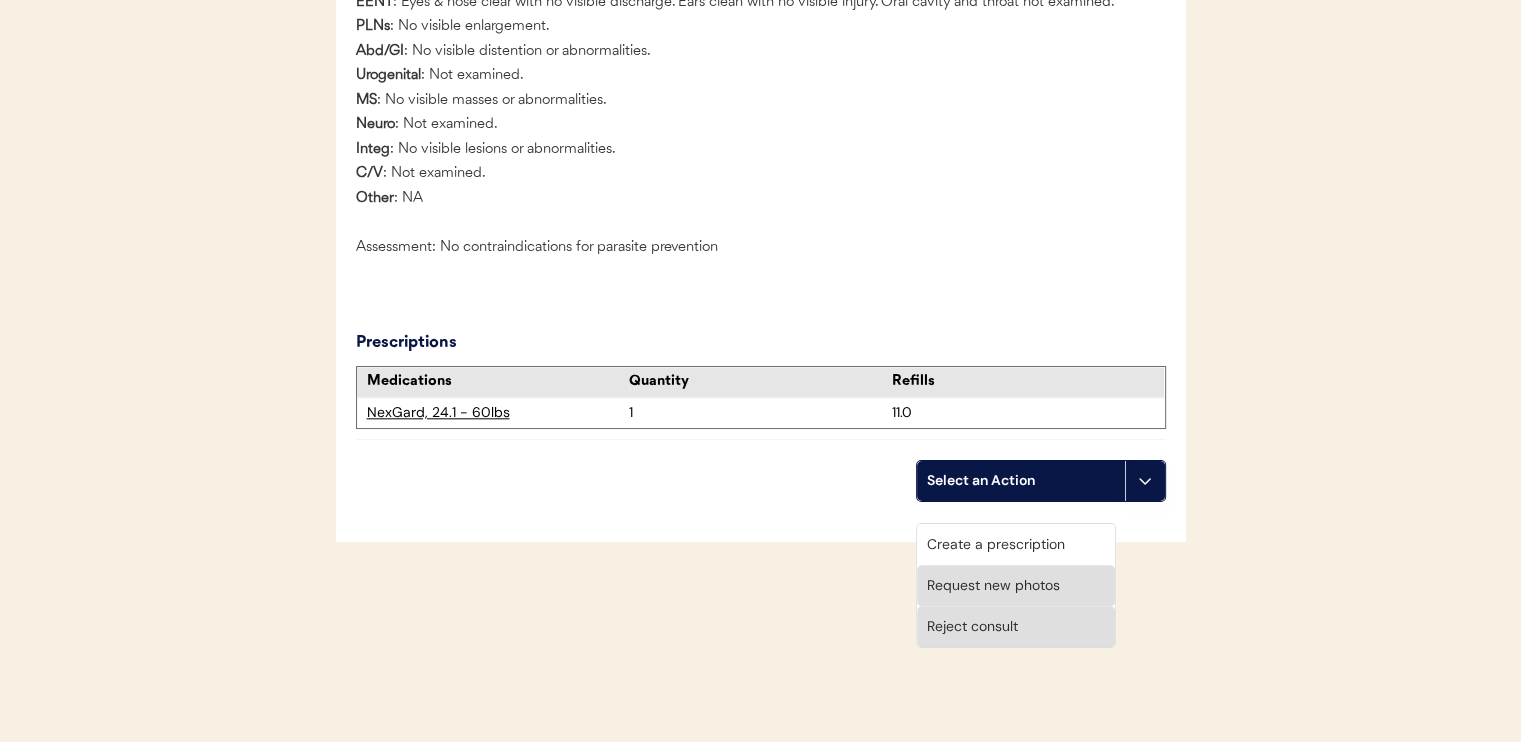 click on "Create a prescription" at bounding box center [1016, 544] 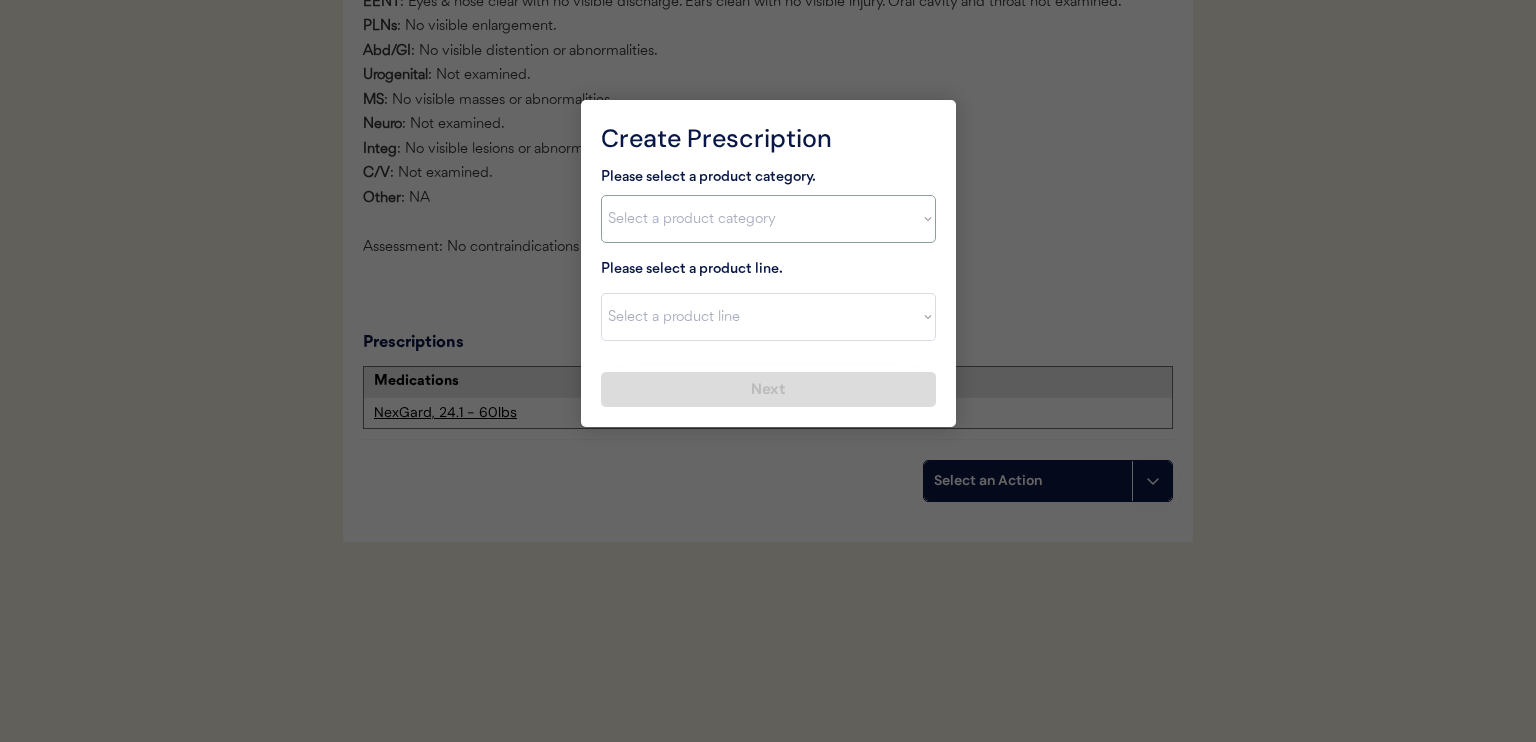 click on "Select a product category Allergies Antibiotics Anxiety Combo Parasite Prevention Flea & Tick Heartworm" at bounding box center (768, 219) 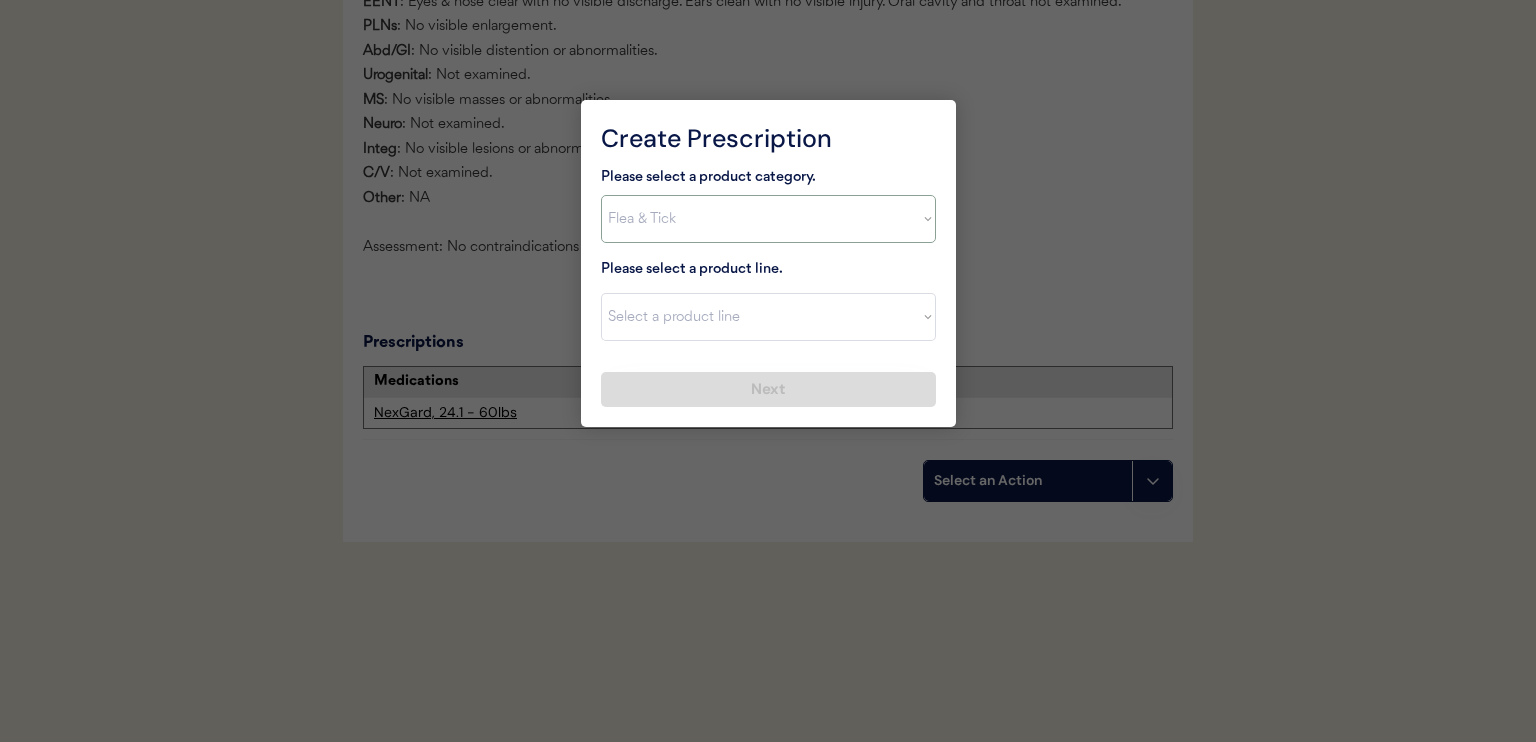 click on "Select a product category Allergies Antibiotics Anxiety Combo Parasite Prevention Flea & Tick Heartworm" at bounding box center (768, 219) 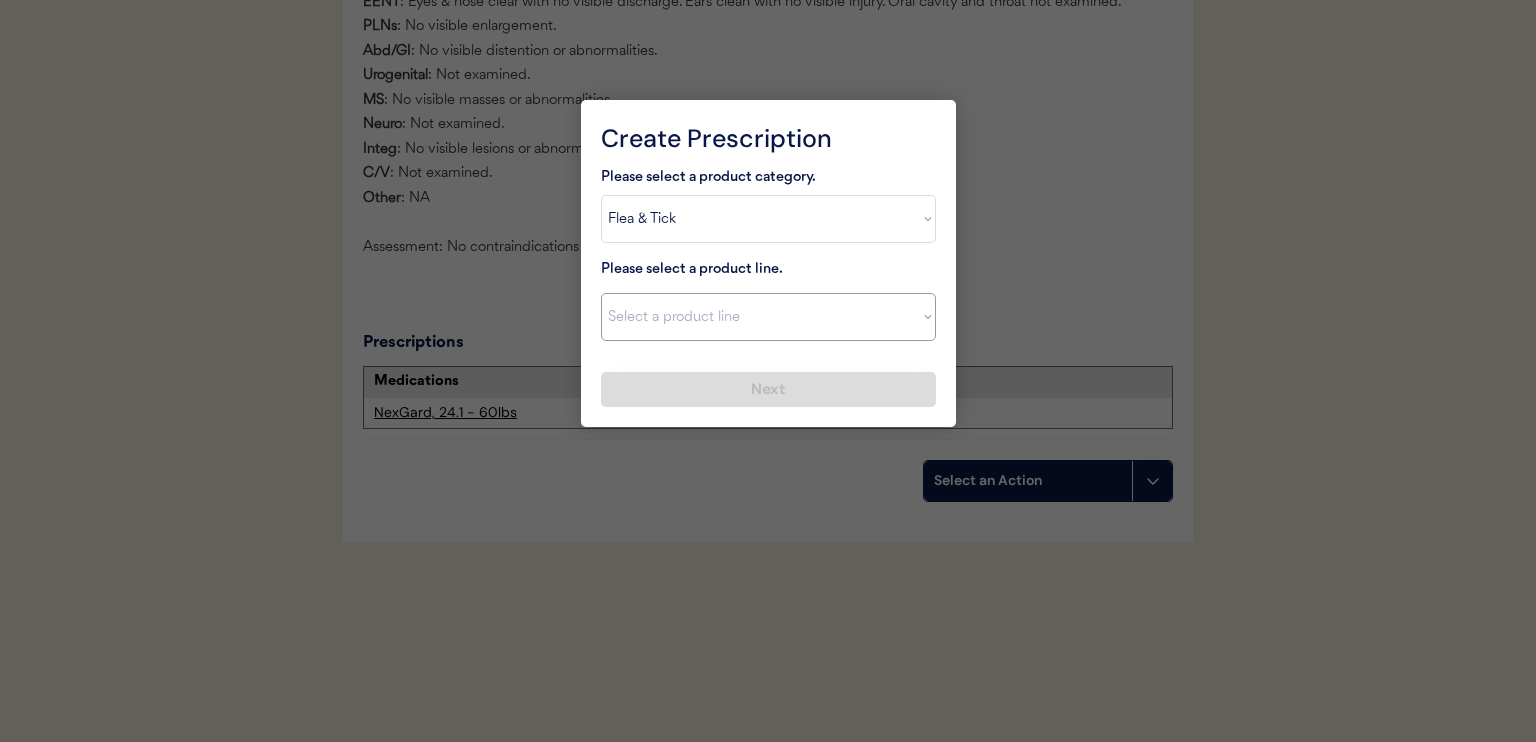 click on "Select a product line Advantix II Bravecto 1 Month Bravecto 1 Month (3 Month) Bravecto 3 Month Credelio for Dogs Credelio for Dogs (3 Month) NexGard Simparica Simparica (3 Month)" at bounding box center (768, 317) 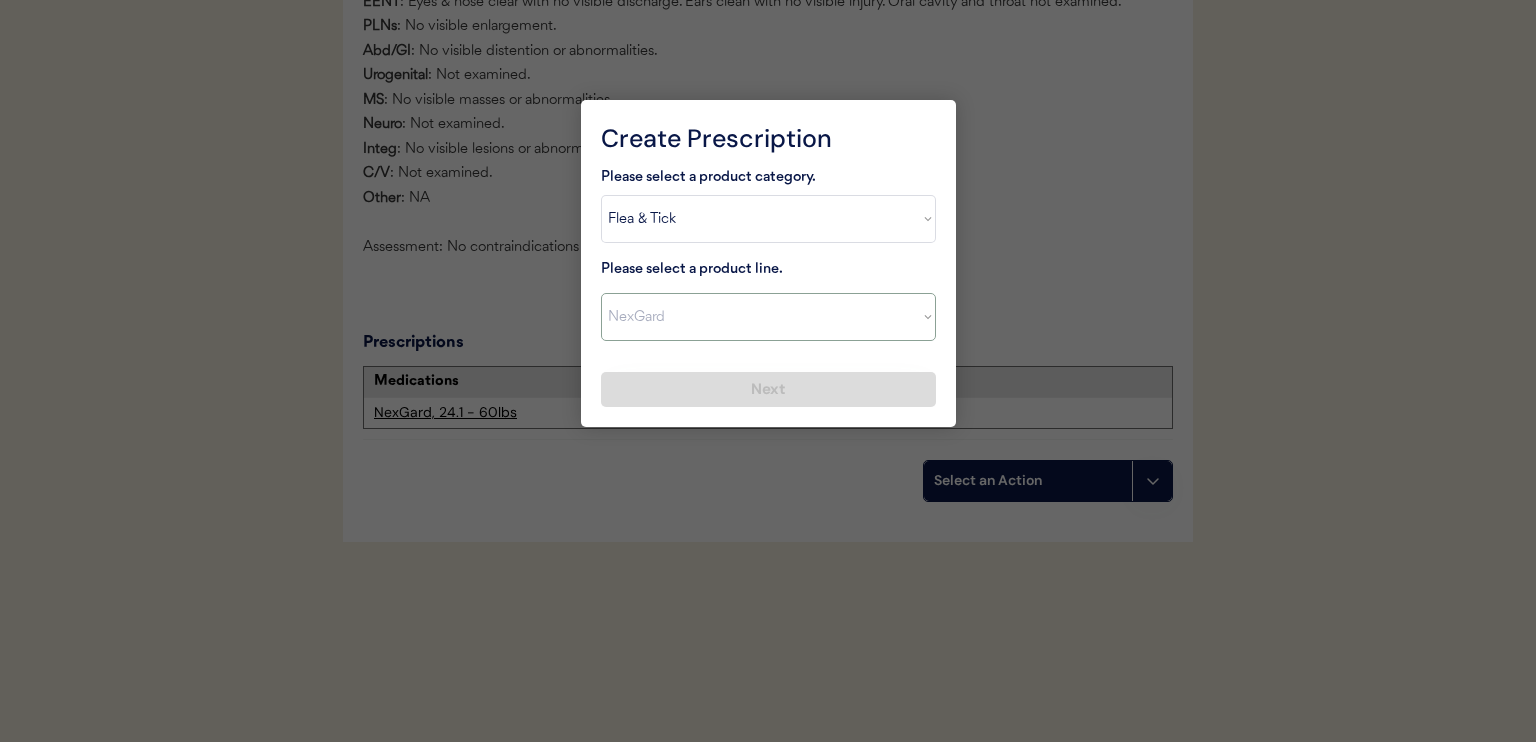 click on "Select a product line Advantix II Bravecto 1 Month Bravecto 1 Month (3 Month) Bravecto 3 Month Credelio for Dogs Credelio for Dogs (3 Month) NexGard Simparica Simparica (3 Month)" at bounding box center [768, 317] 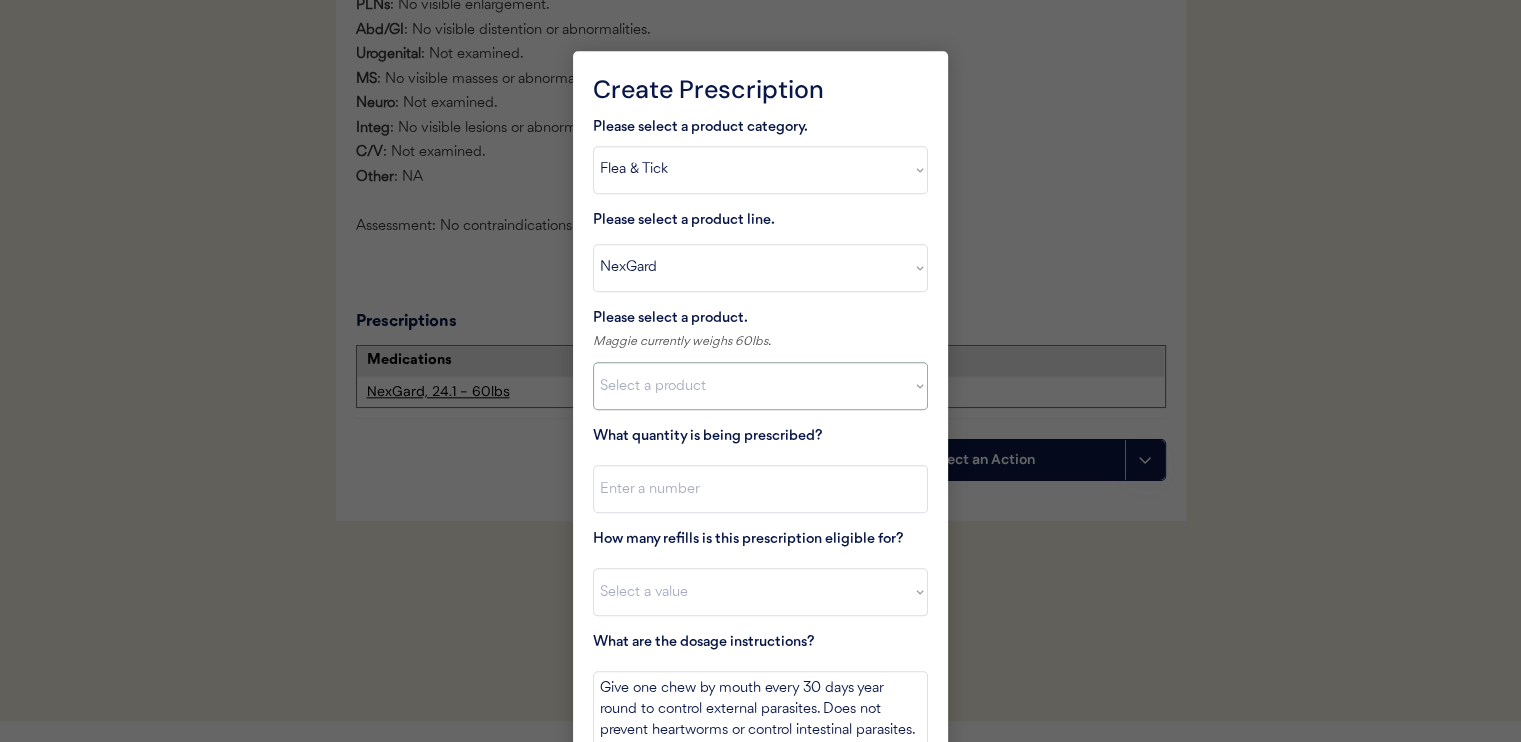 click on "Select a product NexGard, 4 - 10lbs NexGard, 10.1 - 24lbs NexGard, 24.1 - 60lbs NexGard, 60.1 - 121lbs" at bounding box center (760, 386) 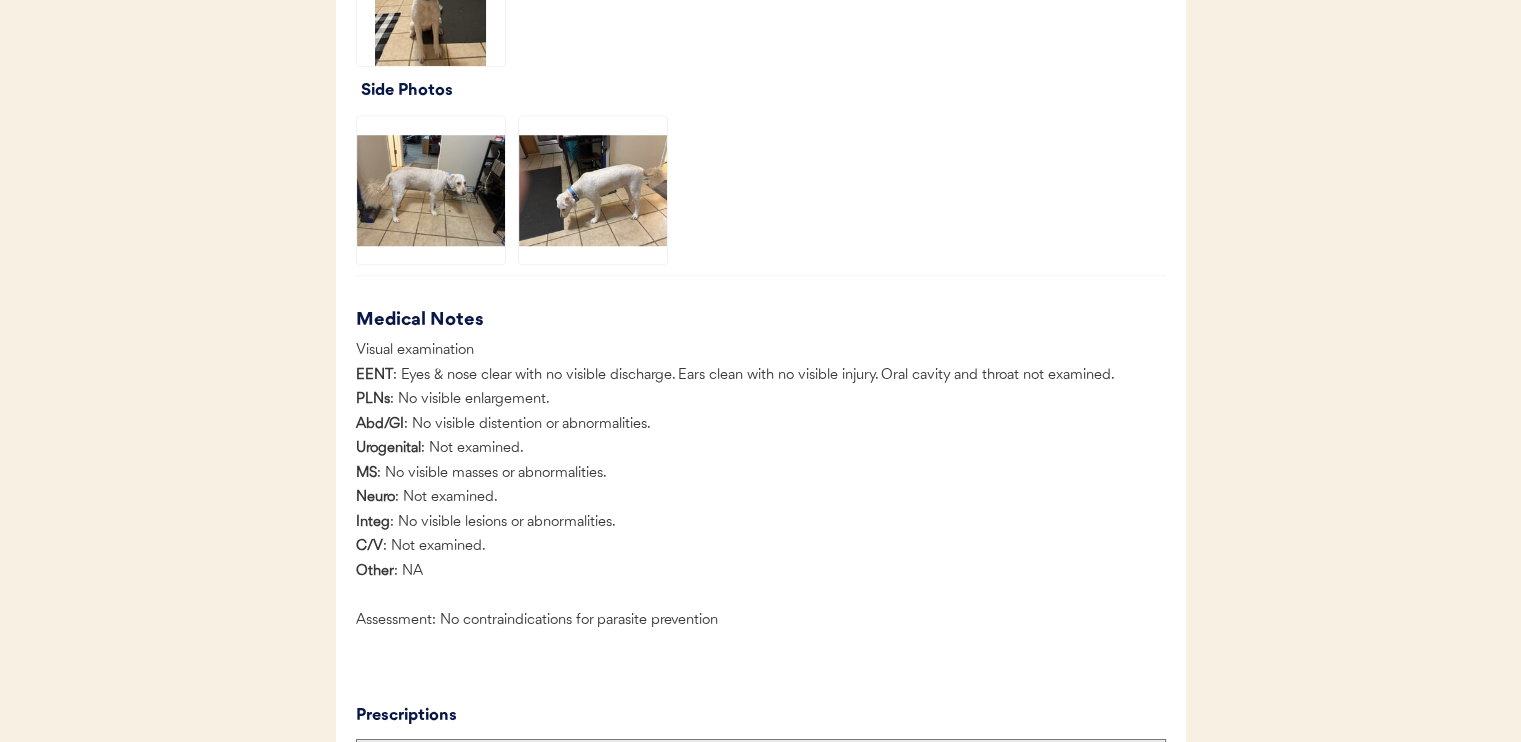 scroll, scrollTop: 2064, scrollLeft: 0, axis: vertical 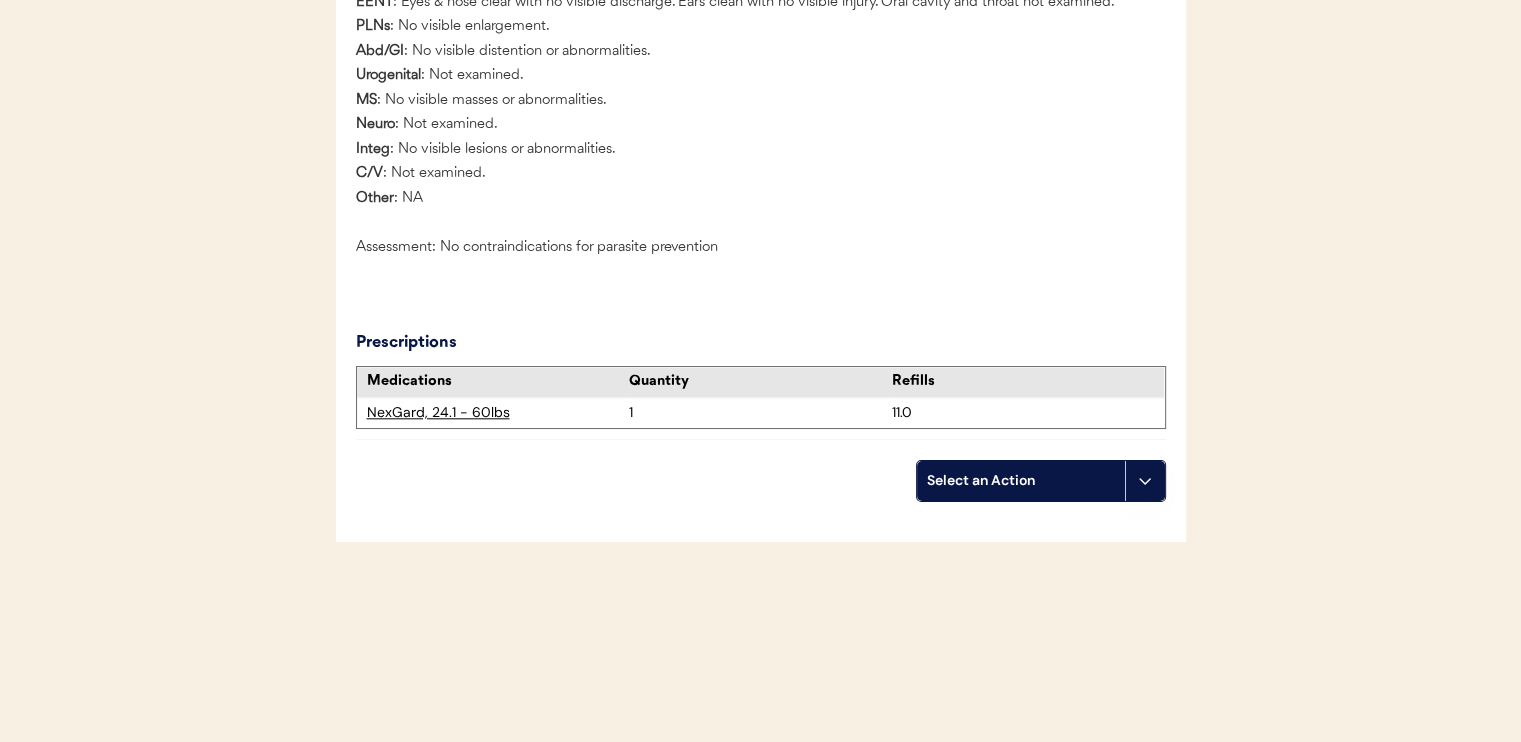 click on "Select an Action" at bounding box center (1021, 481) 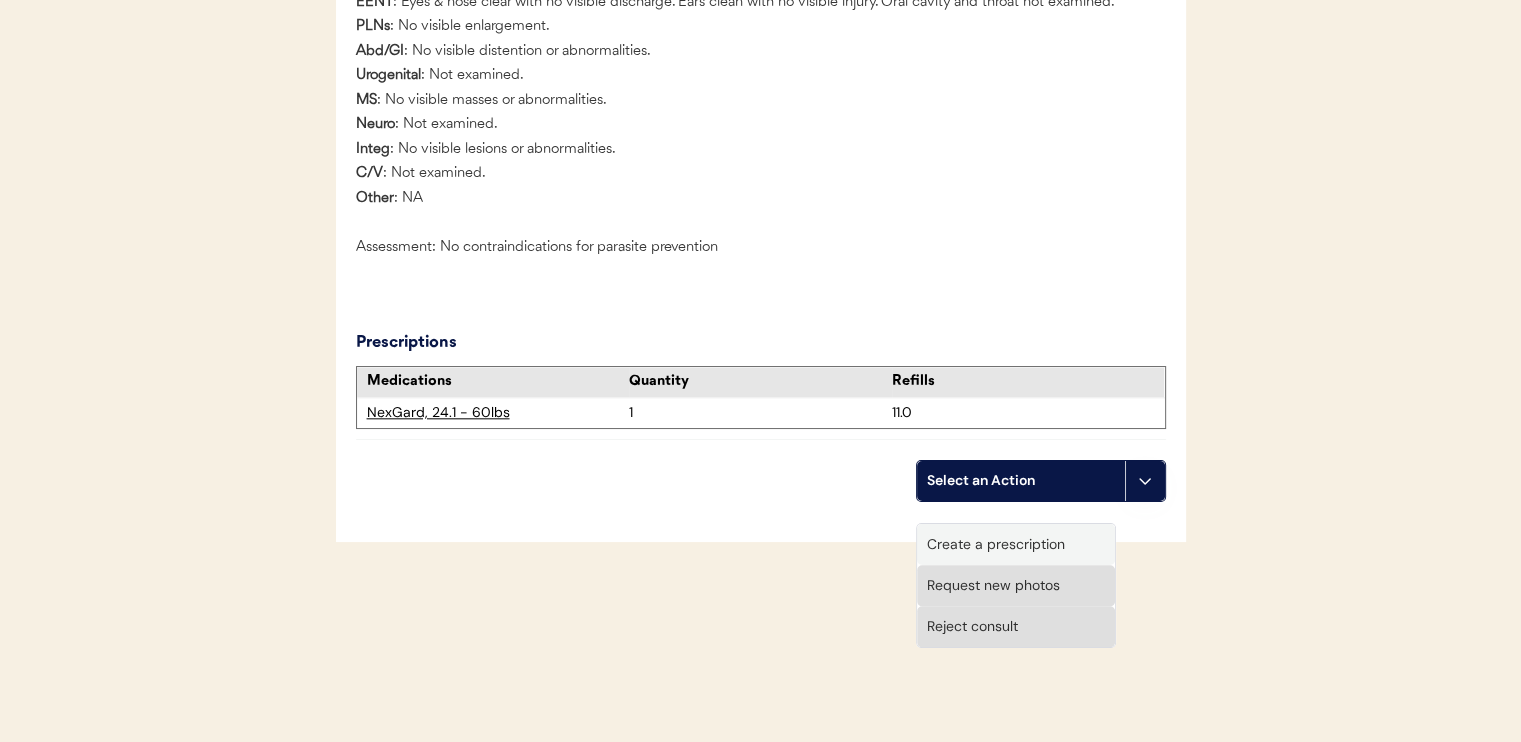 click on "Create a prescription" at bounding box center [1016, 544] 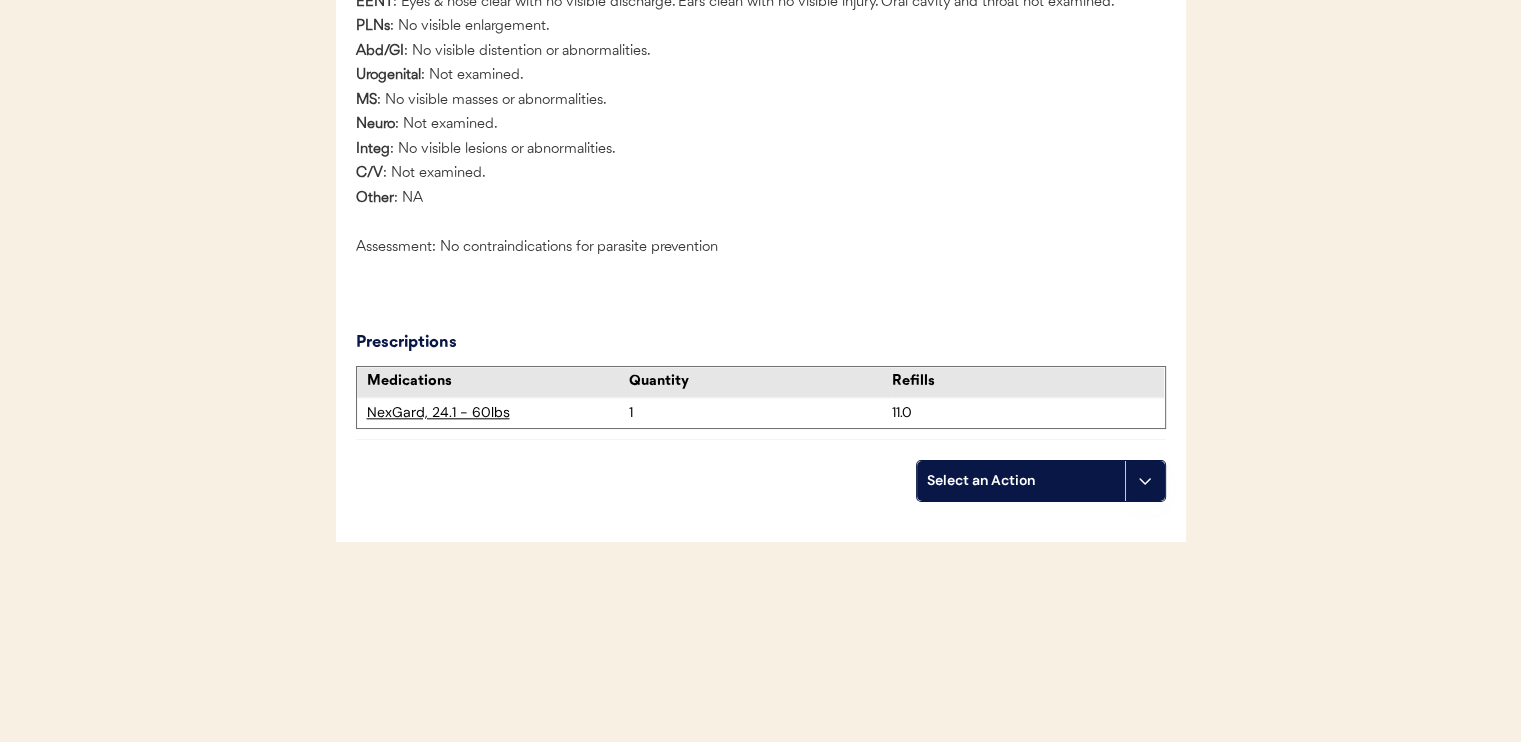 click on "Select an Action" at bounding box center (1021, 481) 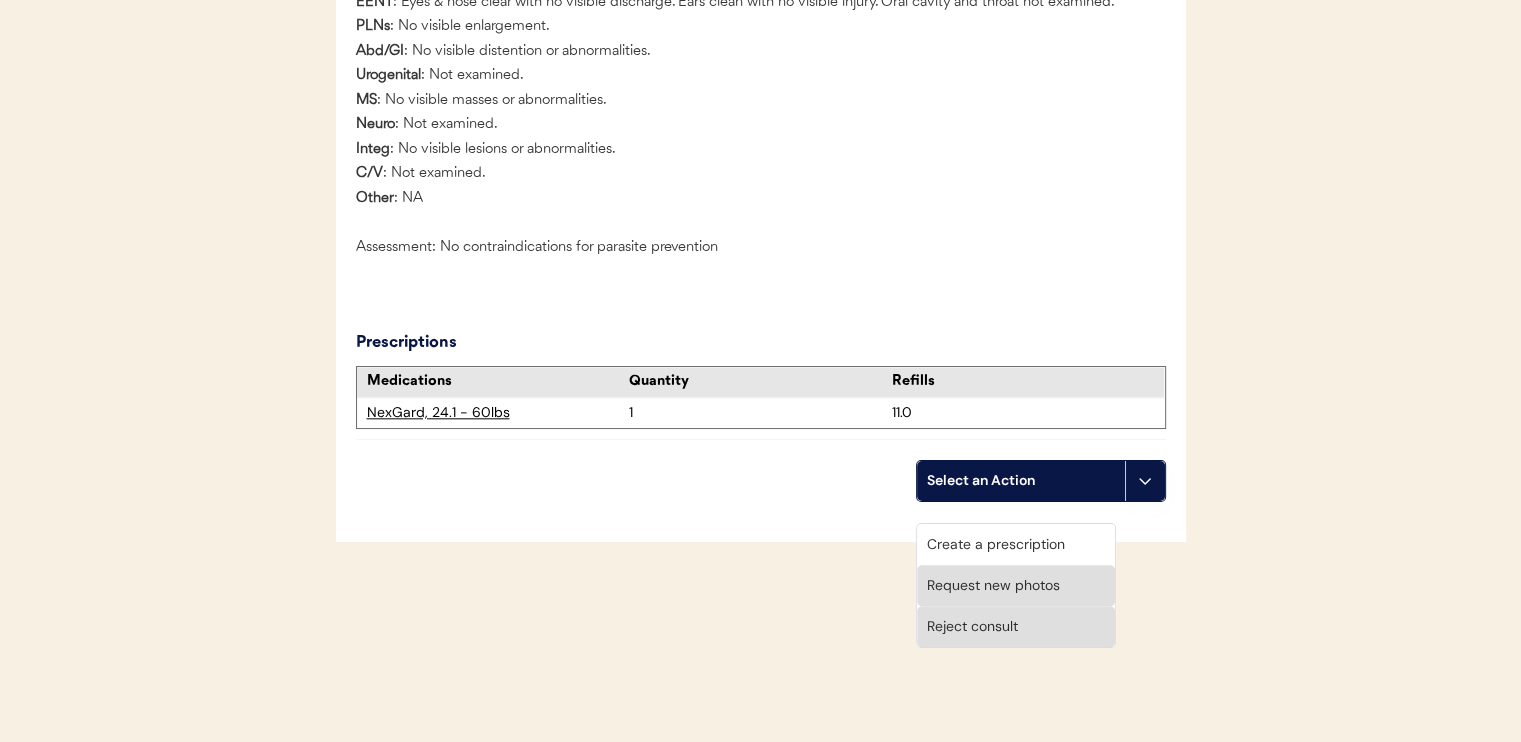 click on "Consult Overview Submitted August 5, 2025 Reviewed August 6, 2025 View Consult History Request: Flea Infestation Treatment Patient has requested a treatment plan to address an ongoing flea infestation.  ⚠️ Patient opted out of receiving heartworm preventatives Medical History Flea & Tick Medication History Bravecto taken greater than 6 months ago Flea Infestation Symptoms Experiencing excessive itching around neck for 7 or more days Treatments Applied Flea and tick shampoo Currently Breeding No Epilepsy History No Front Photos Side Photos Medical Notes Visual examination
EENT : Eyes & nose clear with no visible discharge. Ears clean with no visible injury. Oral cavity and throat not examined. PLNs : No visible enlargement. Abd/GI : No visible distention or abnormalities. Urogenital : Not examined. MS : No visible masses or abnormalities. Neuro : Not examined. Integ : No visible lesions or abnormalities. C/V : Not examined. Other : NA Assessment: No contraindications for parasite prevention" at bounding box center [761, -267] 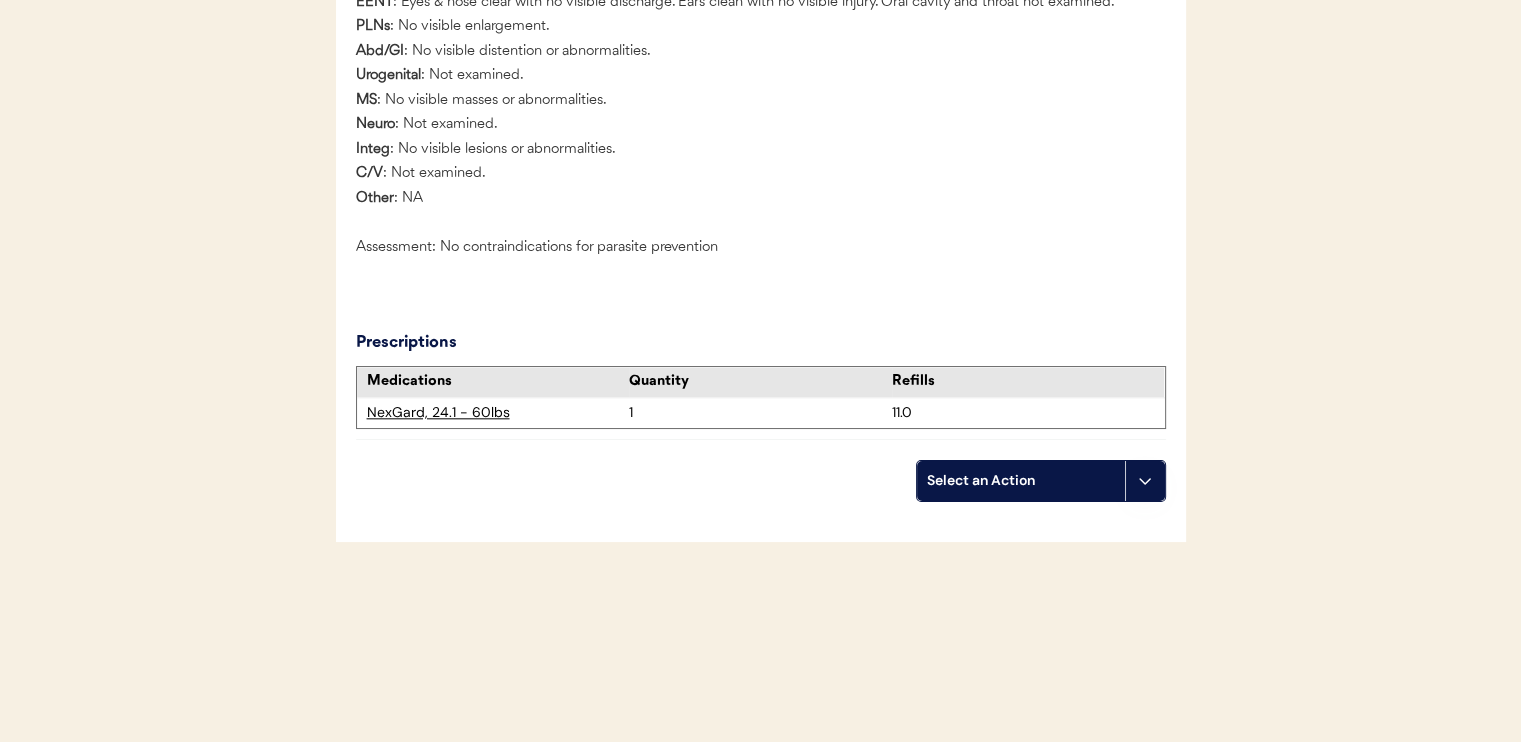 click on "Select an Action" 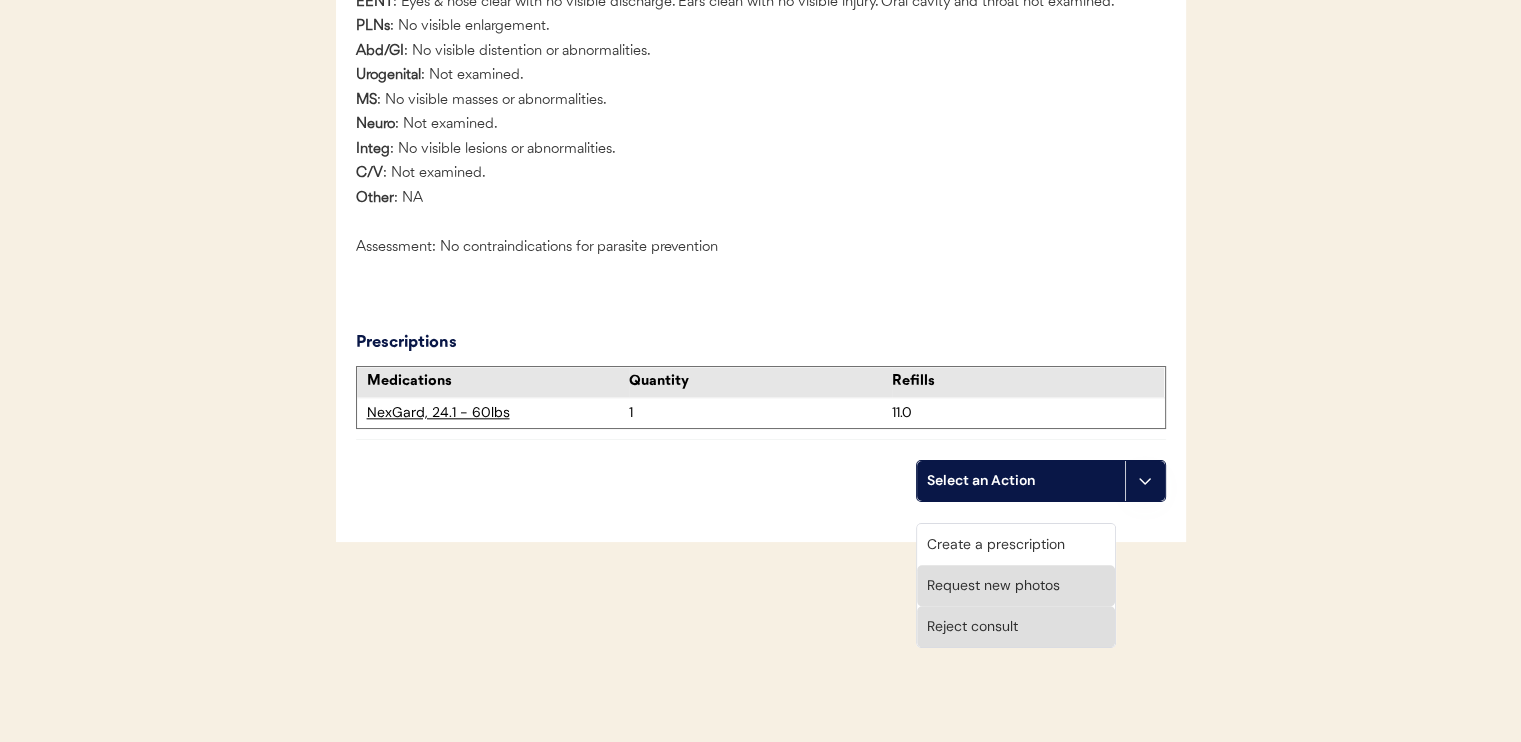click on "Consult Overview Submitted August 5, 2025 Reviewed August 6, 2025 View Consult History Request: Flea Infestation Treatment Patient has requested a treatment plan to address an ongoing flea infestation.  ⚠️ Patient opted out of receiving heartworm preventatives Medical History Flea & Tick Medication History Bravecto taken greater than 6 months ago Flea Infestation Symptoms Experiencing excessive itching around neck for 7 or more days Treatments Applied Flea and tick shampoo Currently Breeding No Epilepsy History No Front Photos Side Photos Medical Notes Visual examination
EENT : Eyes & nose clear with no visible discharge. Ears clean with no visible injury. Oral cavity and throat not examined. PLNs : No visible enlargement. Abd/GI : No visible distention or abnormalities. Urogenital : Not examined. MS : No visible masses or abnormalities. Neuro : Not examined. Integ : No visible lesions or abnormalities. C/V : Not examined. Other : NA Assessment: No contraindications for parasite prevention" at bounding box center [761, -277] 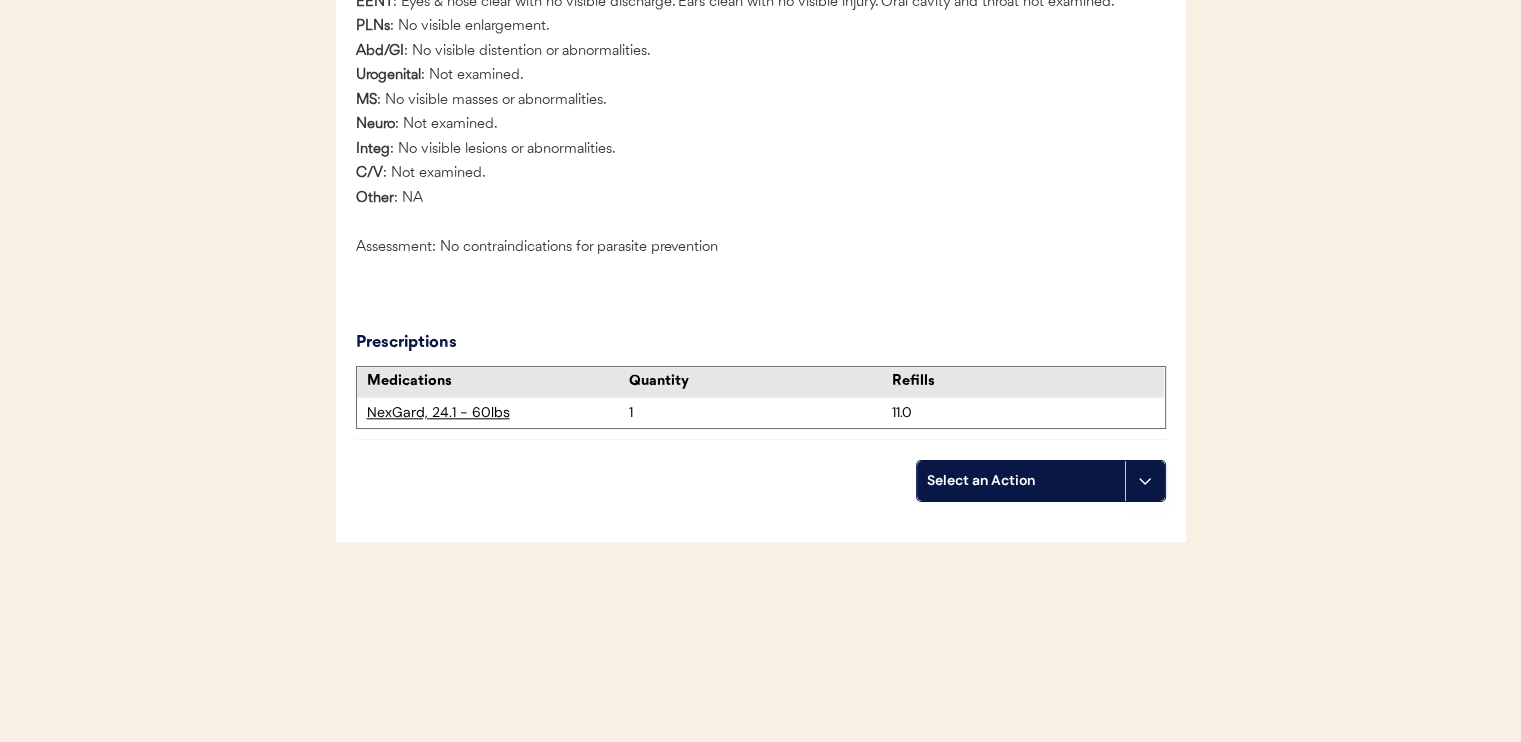 scroll, scrollTop: 2064, scrollLeft: 0, axis: vertical 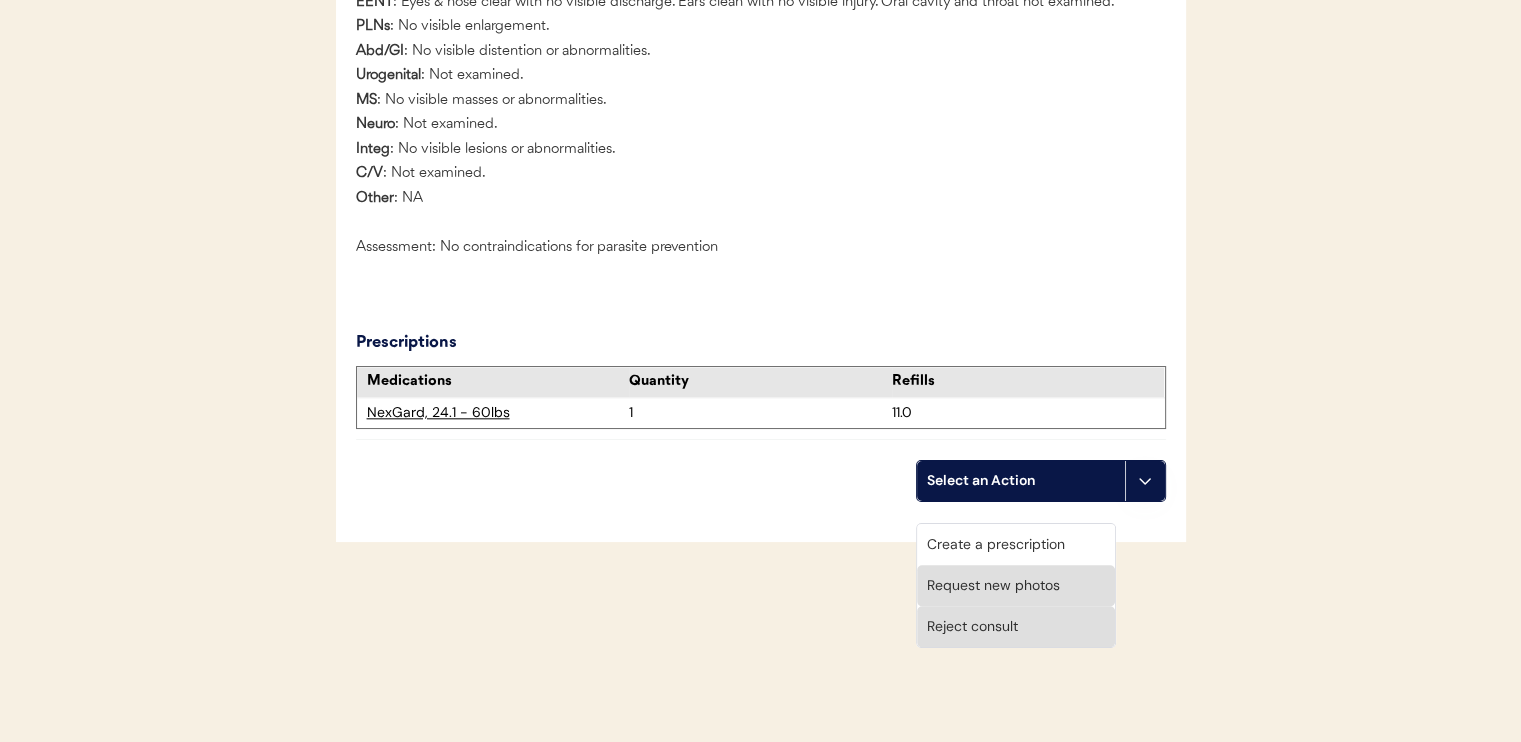 click on "Create a prescription" at bounding box center (1016, 544) 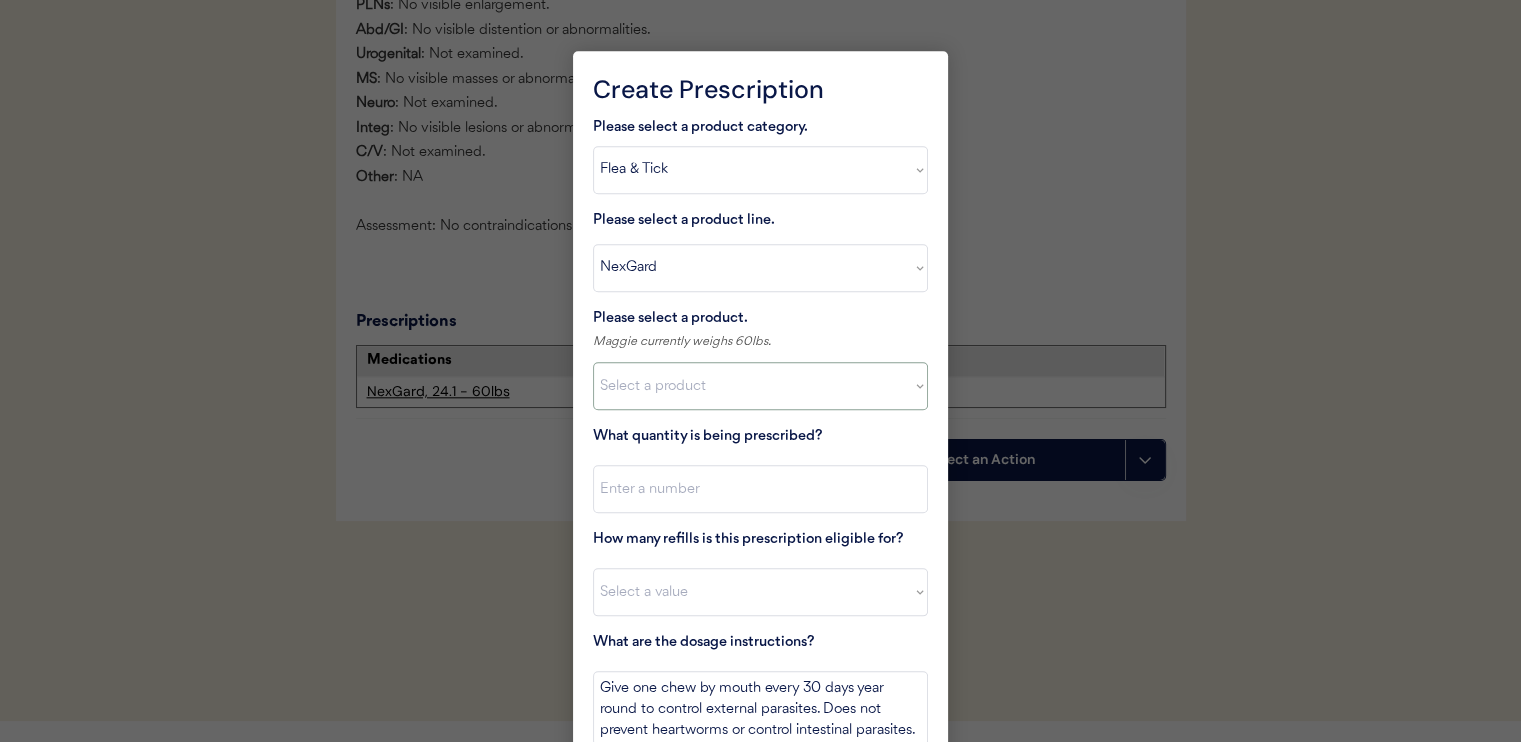 click on "Select a product NexGard, 4 - 10lbs NexGard, 10.1 - 24lbs NexGard, 24.1 - 60lbs NexGard, 60.1 - 121lbs" at bounding box center [760, 386] 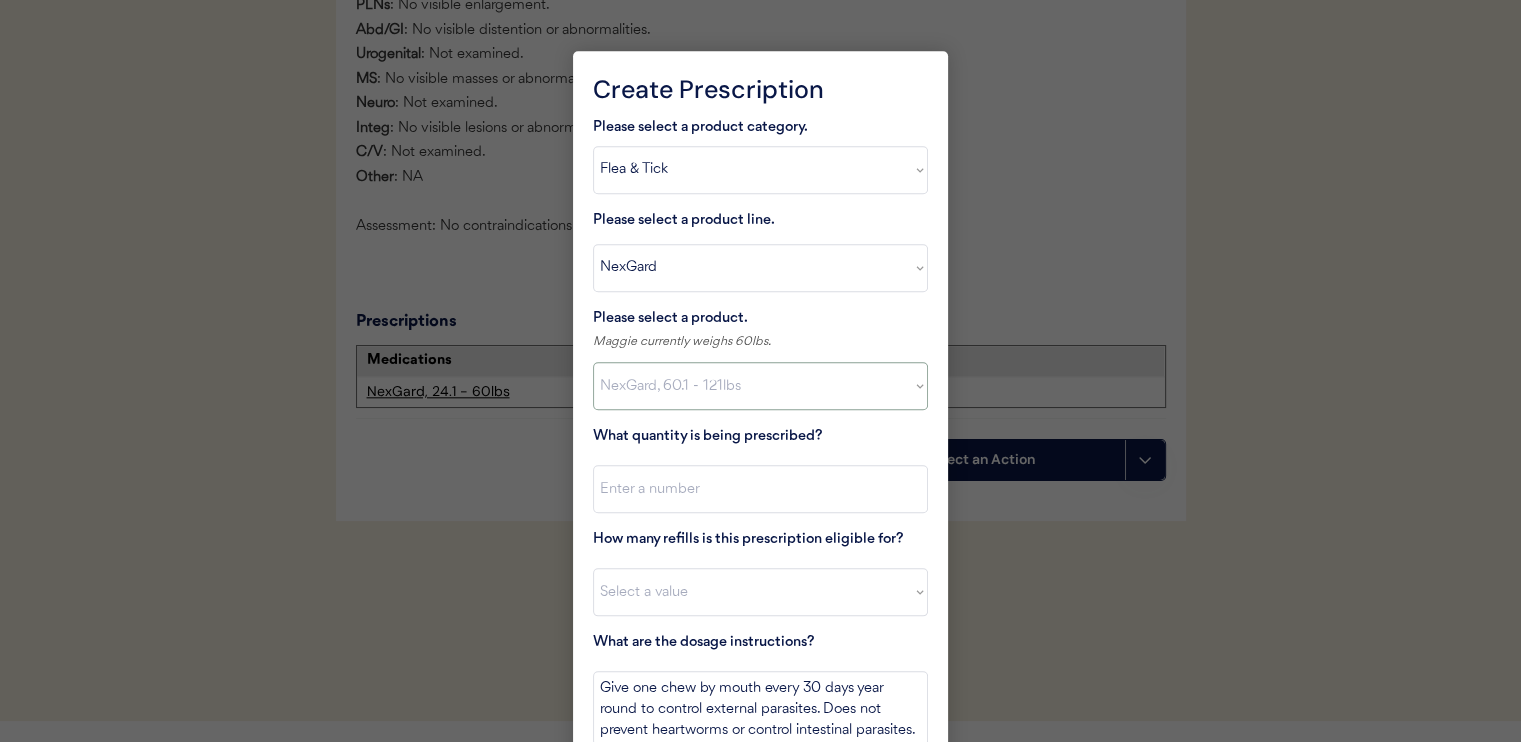 click on "Select a product NexGard, 4 - 10lbs NexGard, 10.1 - 24lbs NexGard, 24.1 - 60lbs NexGard, 60.1 - 121lbs" at bounding box center [760, 386] 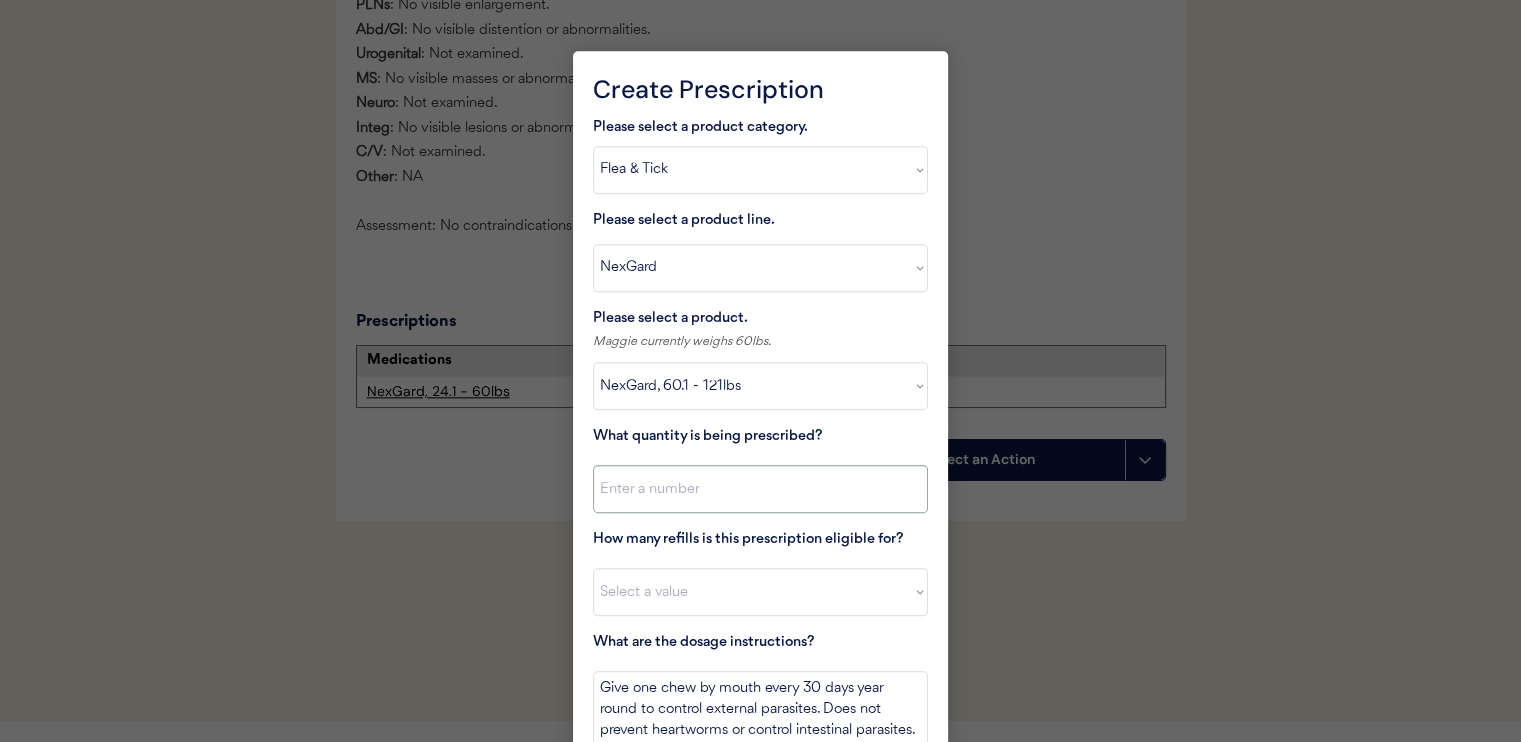 click at bounding box center (760, 489) 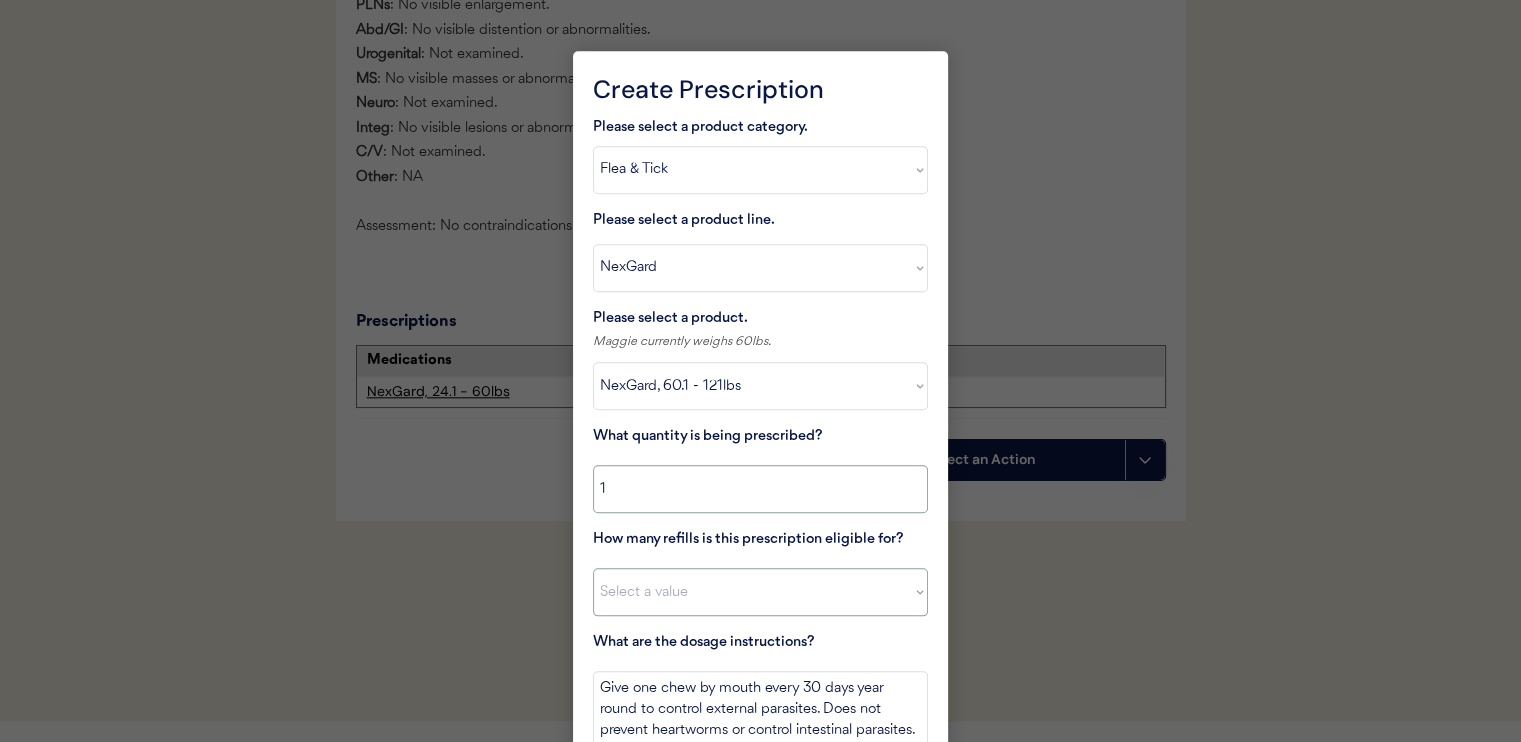 type on "1" 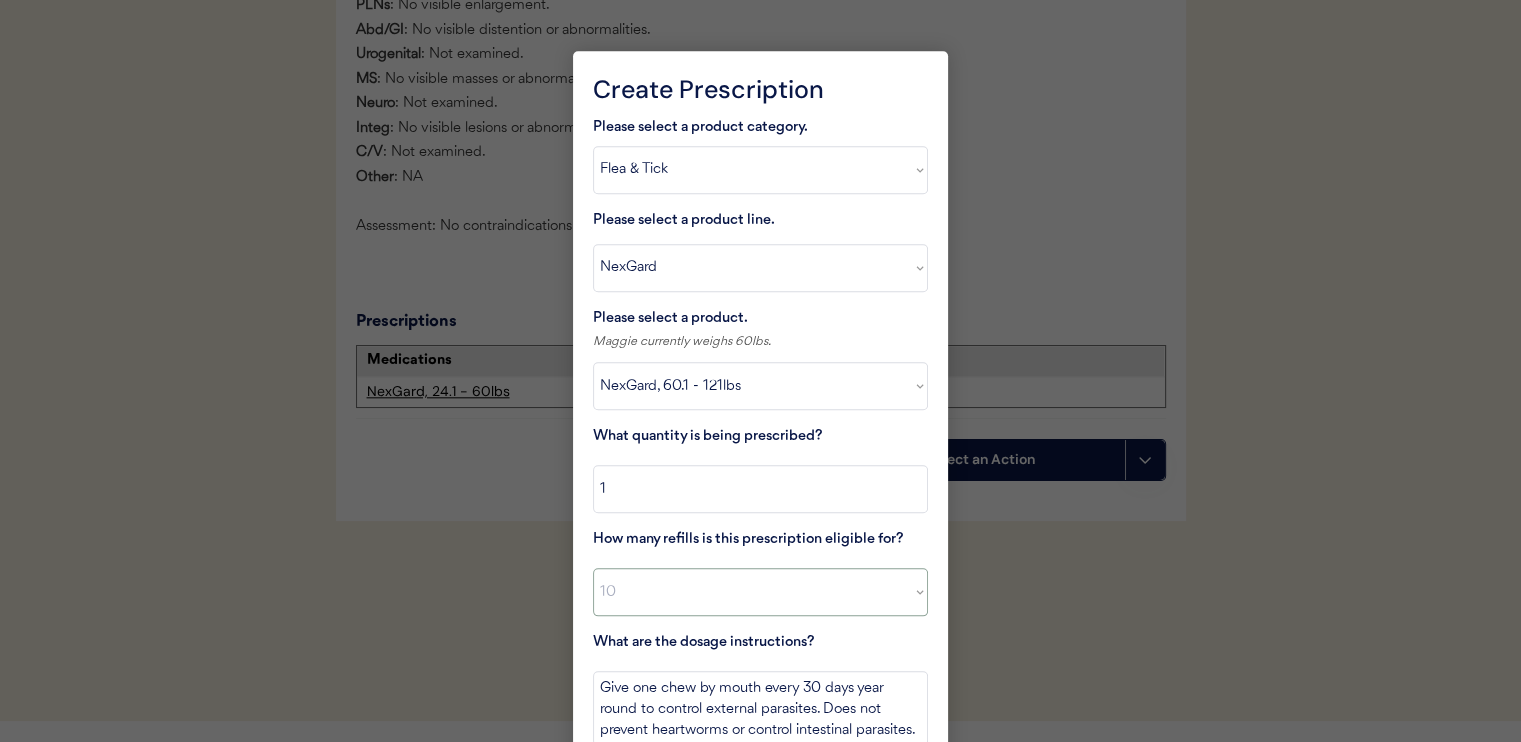 click on "Select a value 0 1 2 3 4 5 6 7 8 10 11" at bounding box center (760, 592) 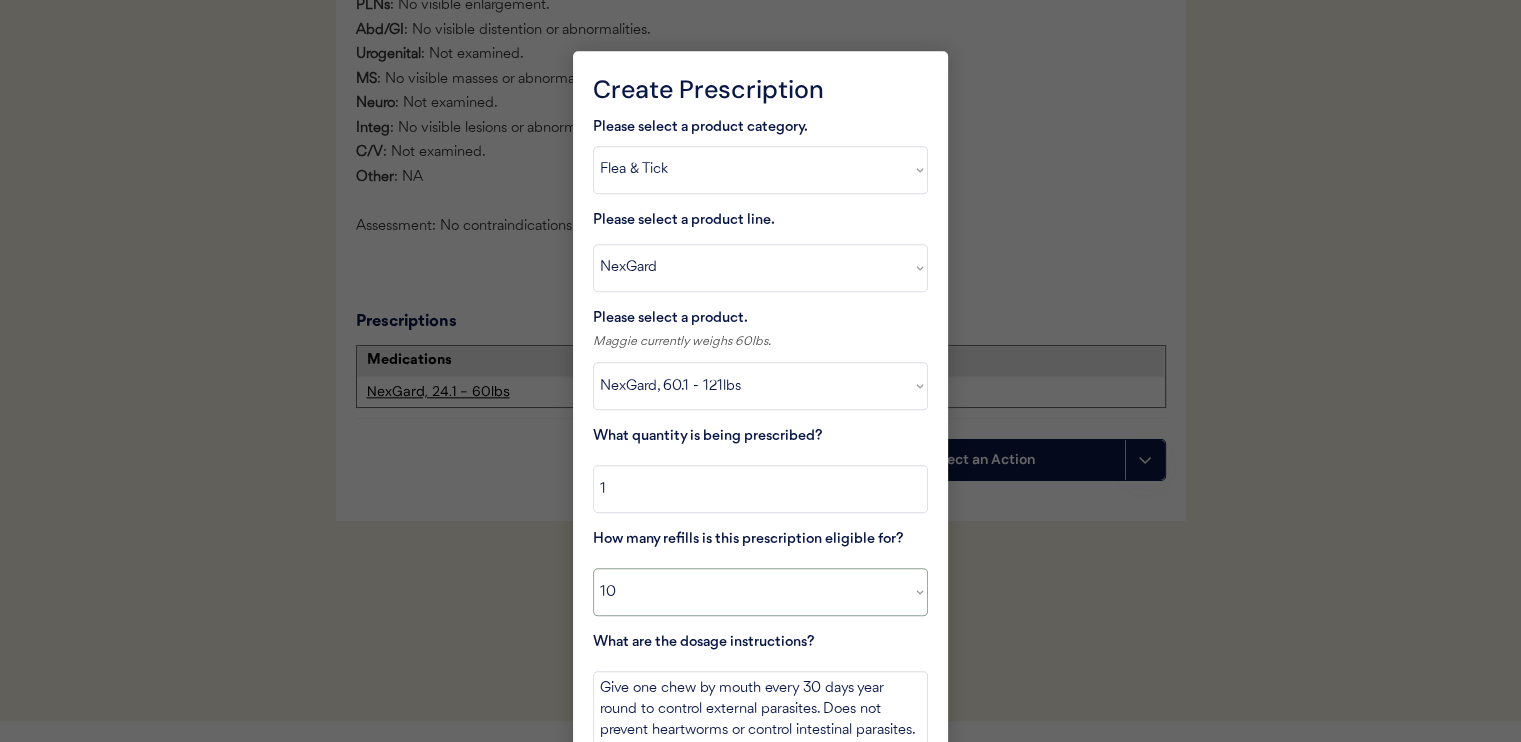 click on "Select a value 0 1 2 3 4 5 6 7 8 10 11" at bounding box center [760, 592] 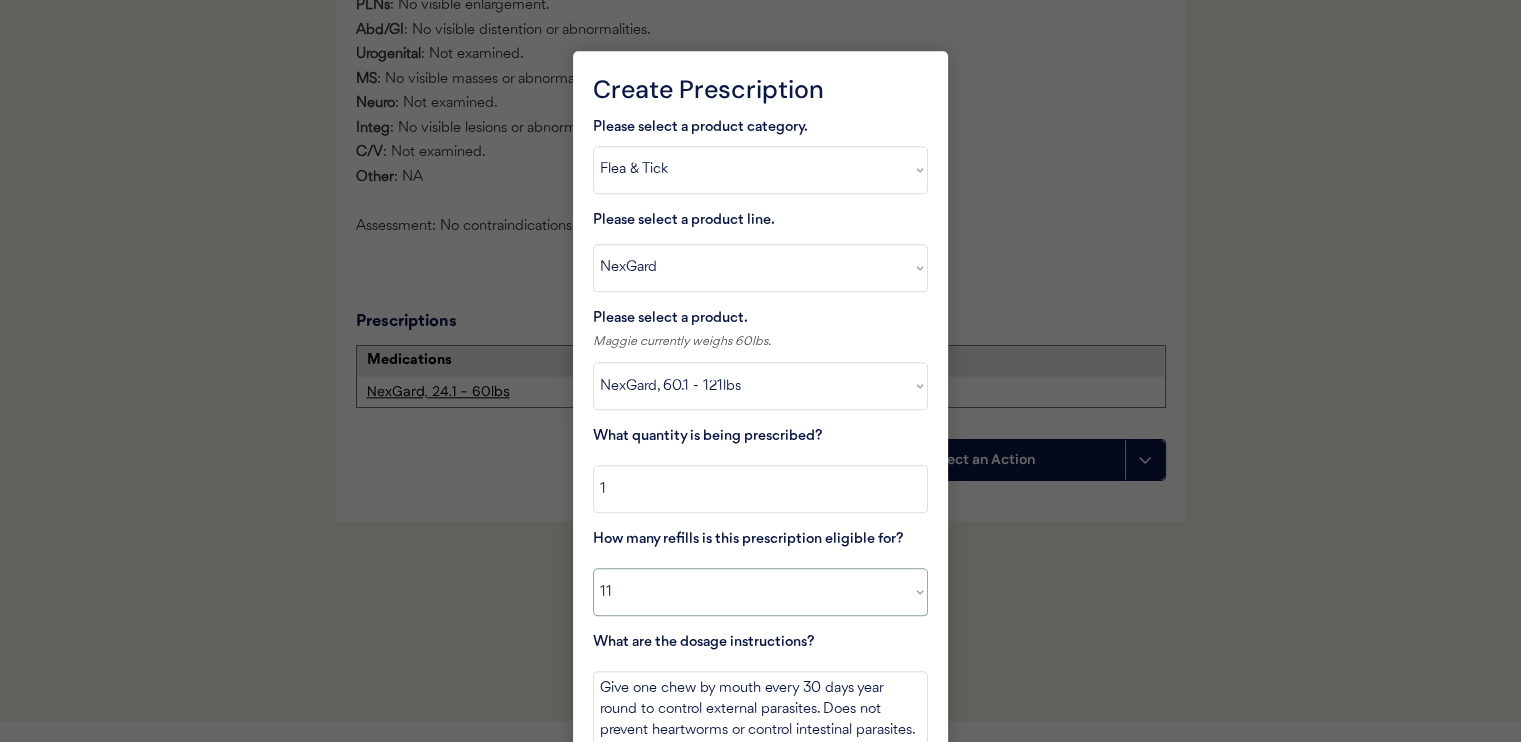 click on "Select a value 0 1 2 3 4 5 6 7 8 10 11" at bounding box center (760, 592) 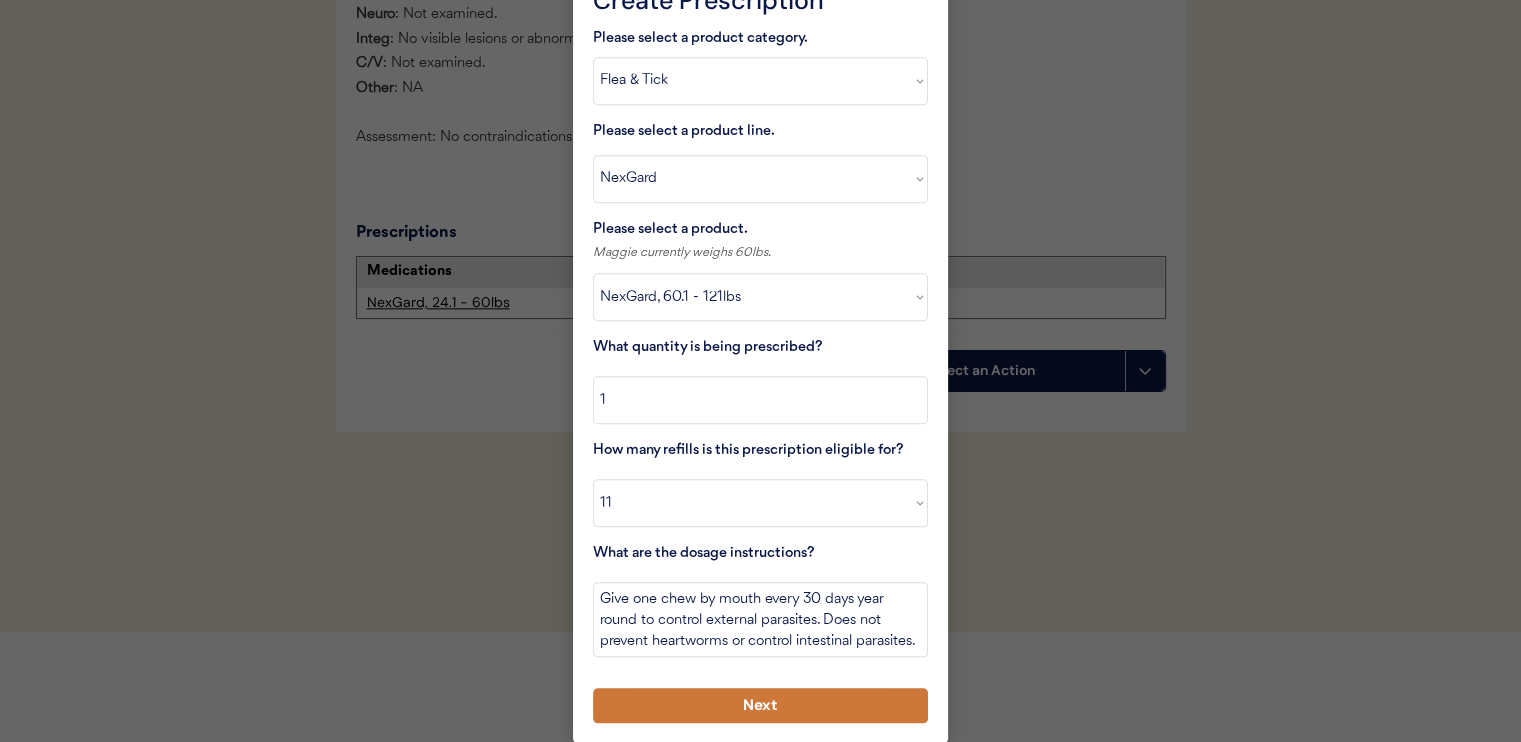 click on "Next" at bounding box center [760, 705] 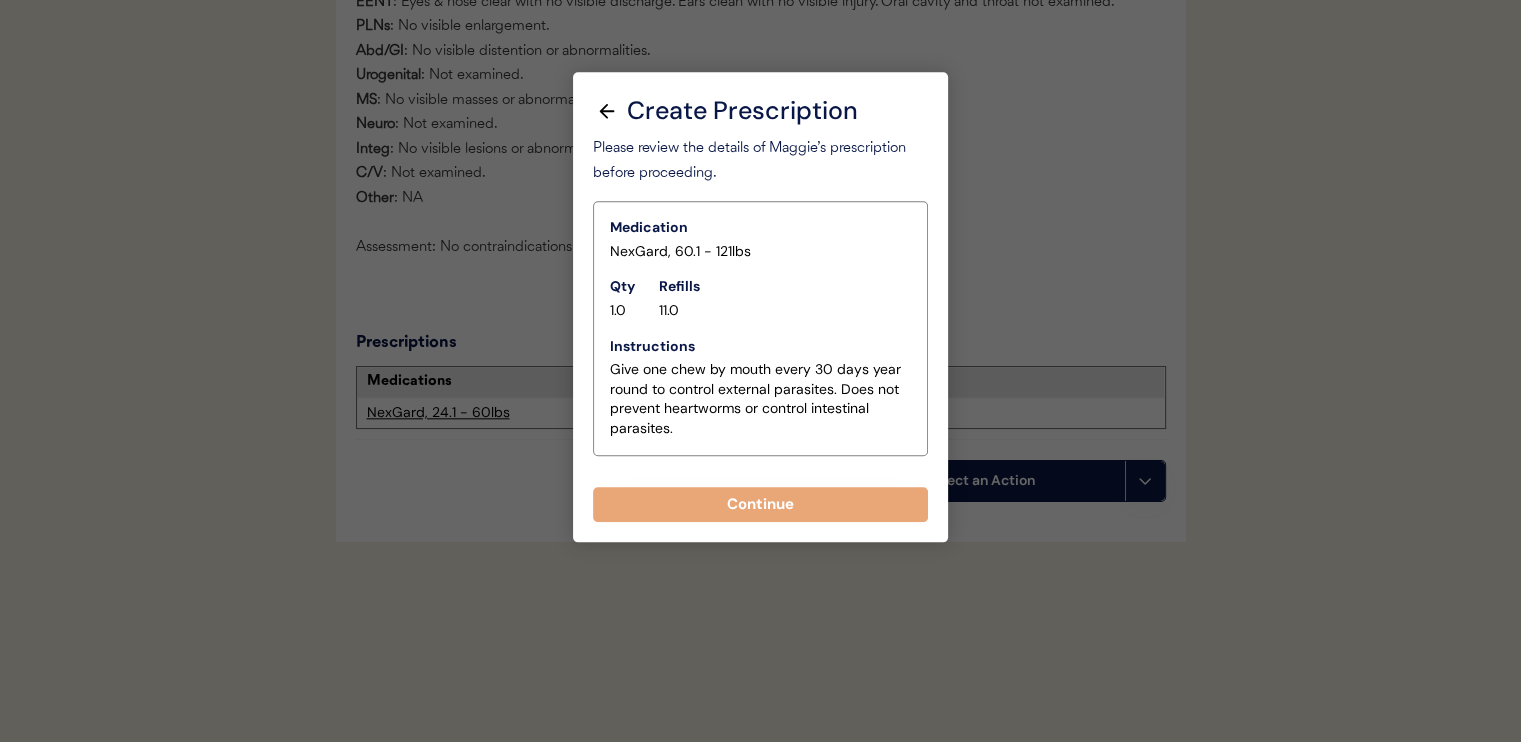 scroll, scrollTop: 2064, scrollLeft: 0, axis: vertical 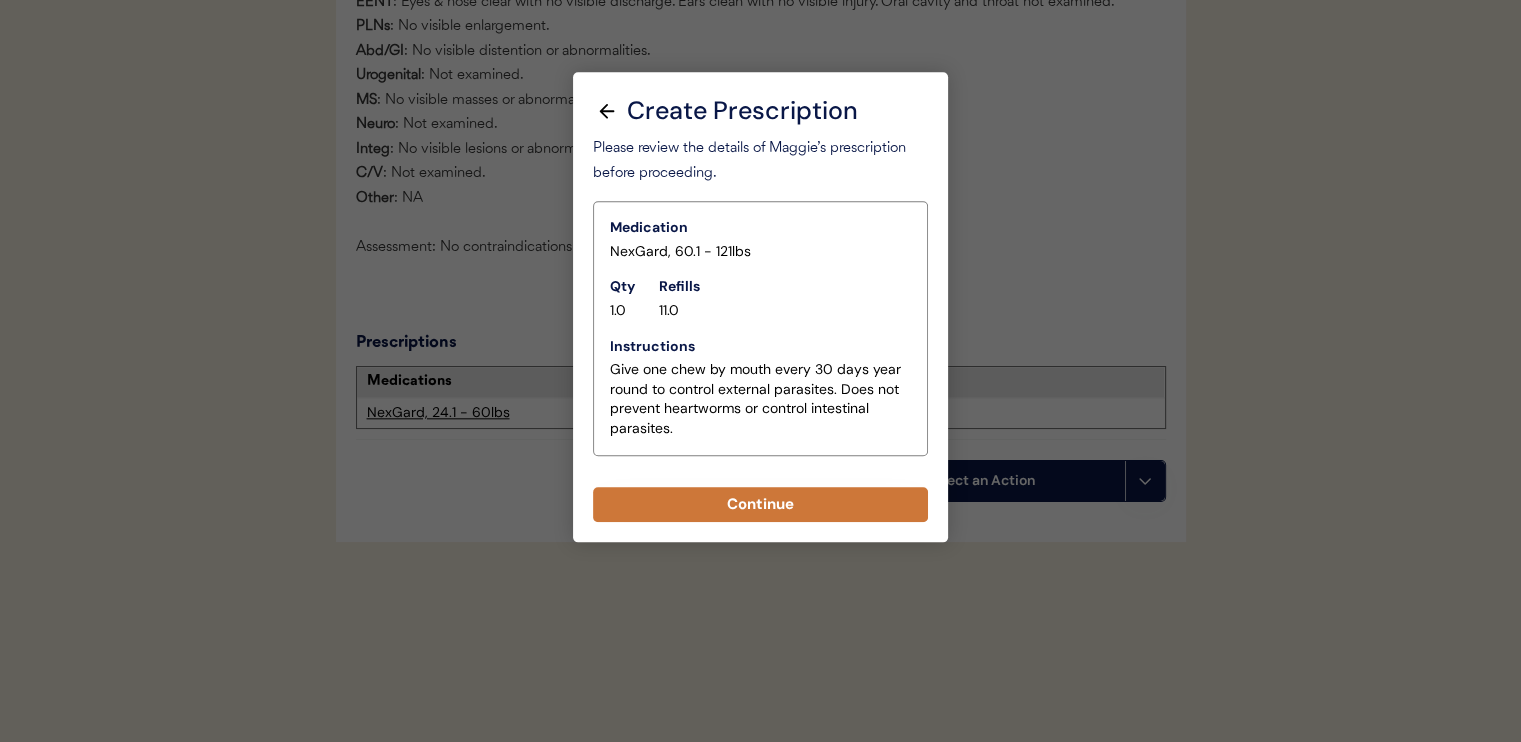 click on "Continue" at bounding box center (760, 504) 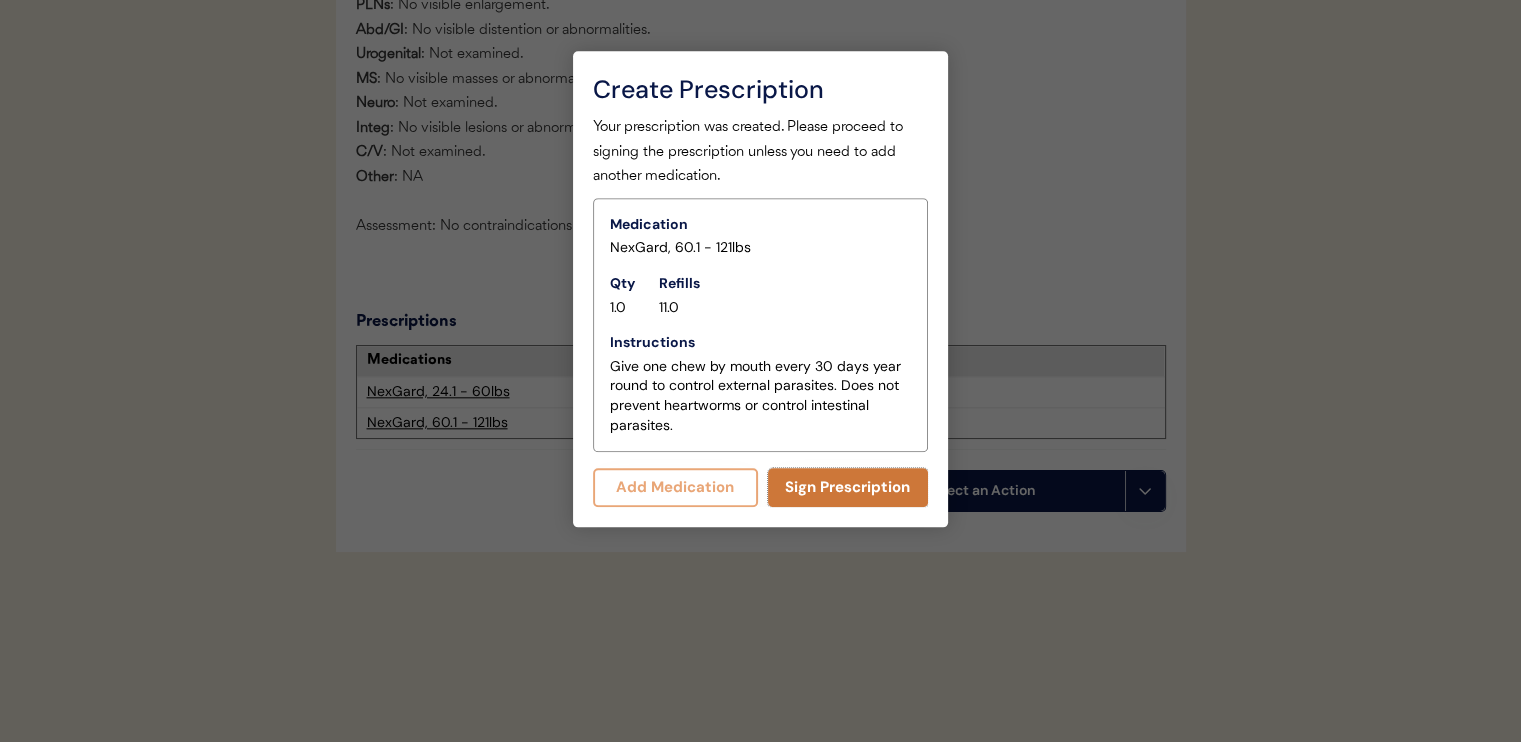 click on "Sign Prescription" at bounding box center [848, 487] 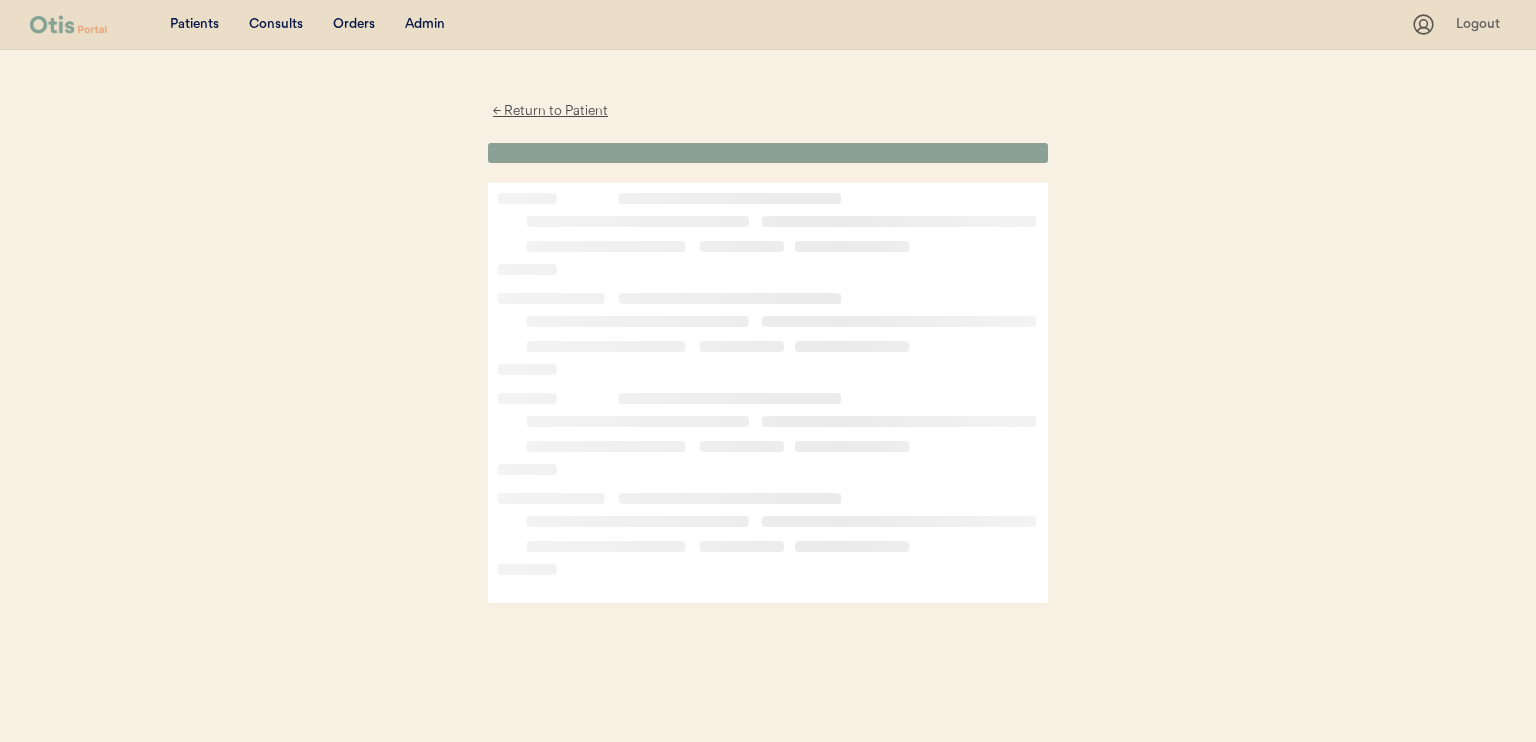 scroll, scrollTop: 0, scrollLeft: 0, axis: both 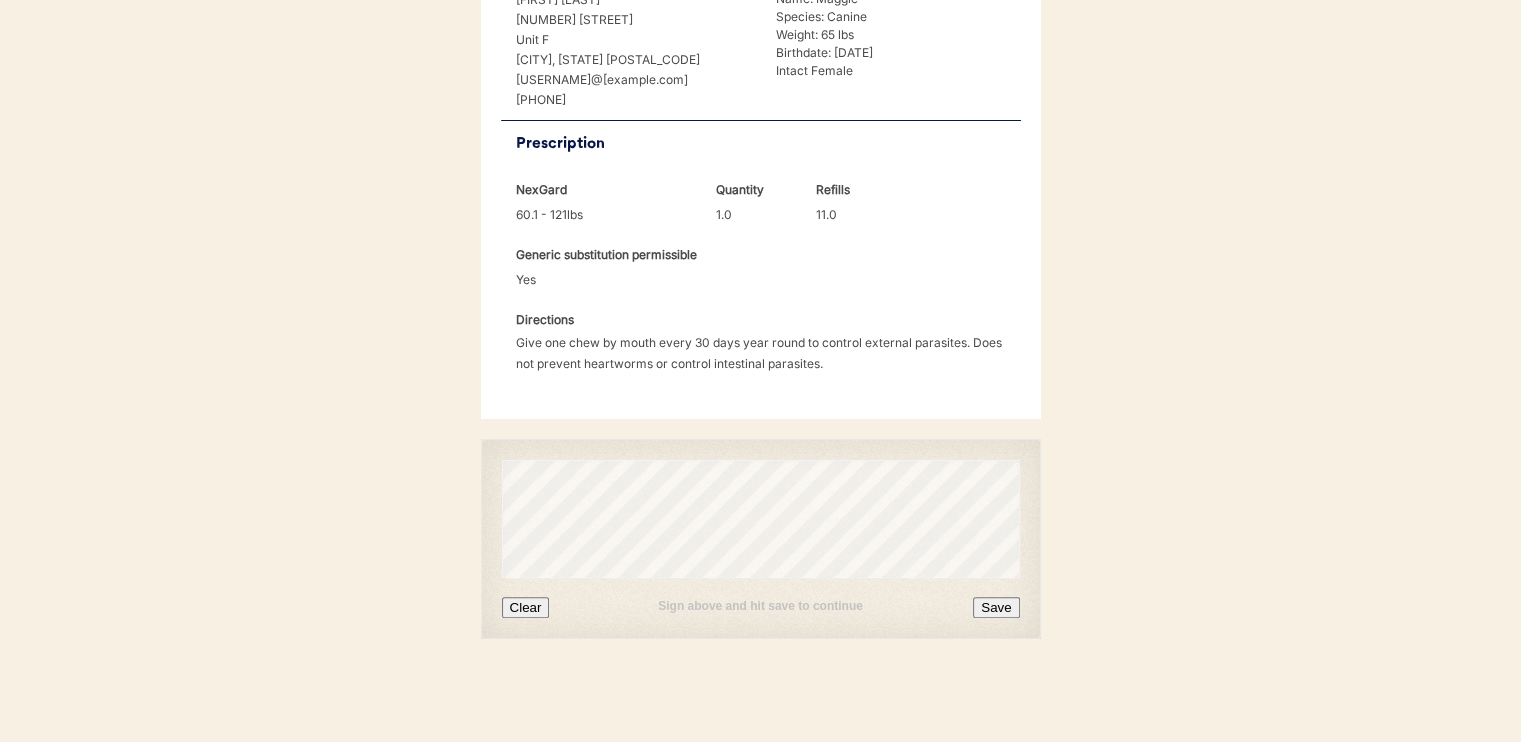 click on "← Return to Patient Please review and sign the following prescription for [PERSON]'s order to be finalized.
Loading...
Loading...
Prescribing Veterinarian Otis Veterinary Clinic Dr. [FIRST] [LAST], DVM
License [LICENSE_NUMBER] Date [DATE] Client [FIRST] [LAST] [NUMBER] [STREET] Unit F [CITY], [STATE] [POSTAL_CODE] [EMAIL] [PHONE] Patient Name: [PERSON]
Species: Canine Weight: 65 lbs Birthdate: [DATE] Intact Female NexGard" at bounding box center [761, 144] 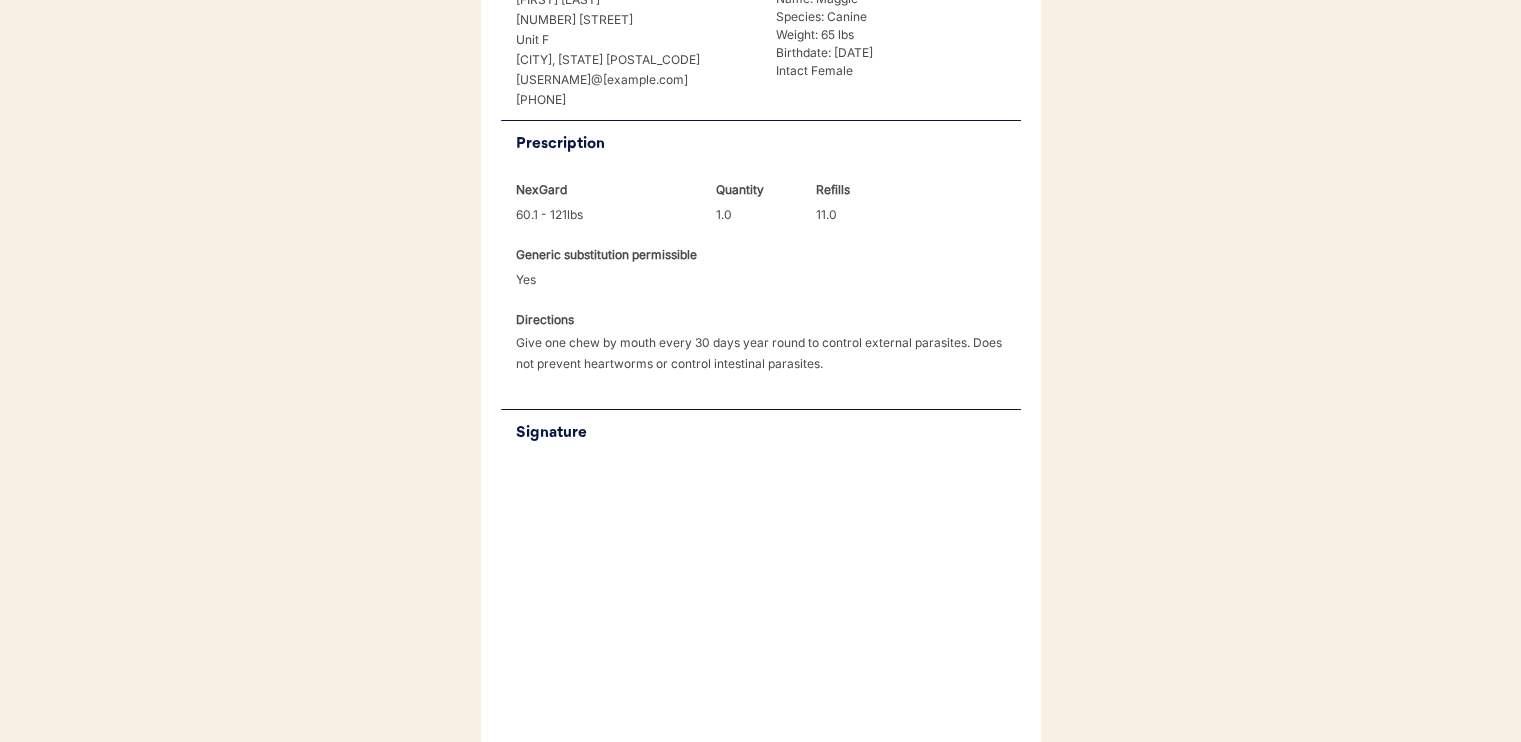 scroll, scrollTop: 0, scrollLeft: 0, axis: both 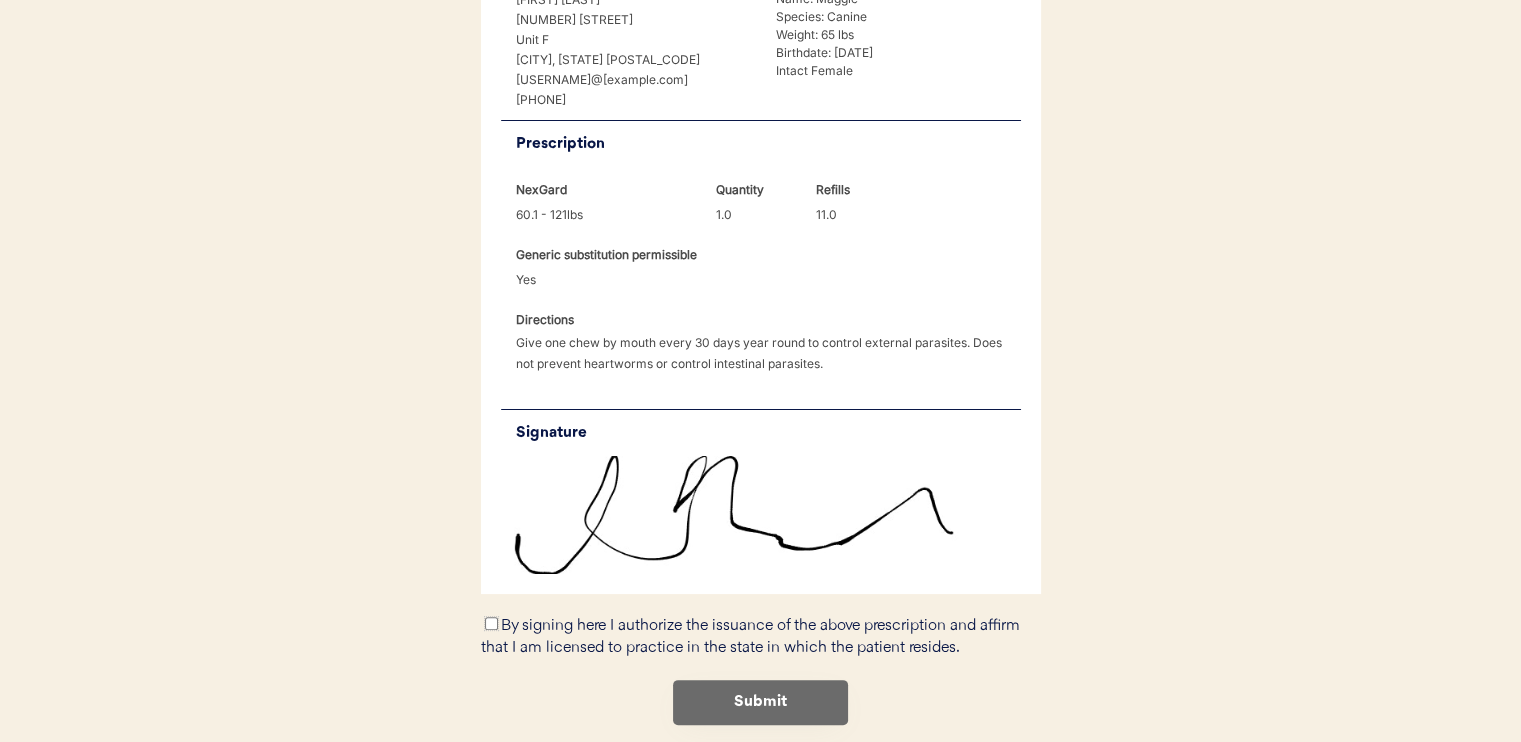 click on "By signing here I authorize the issuance of the above prescription and affirm that I am licensed to practice in the state in which the patient resides." at bounding box center [491, 623] 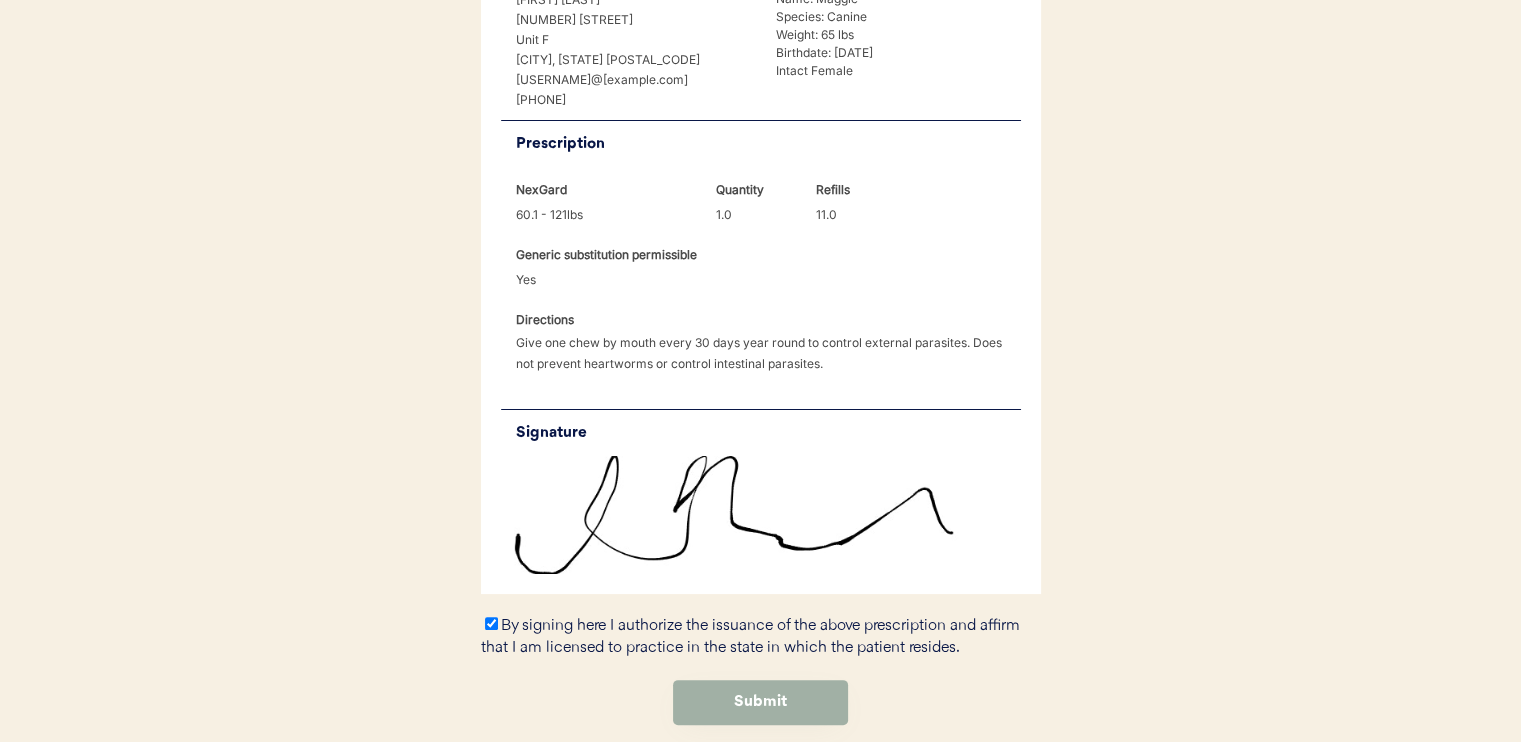 click on "Submit" at bounding box center (760, 702) 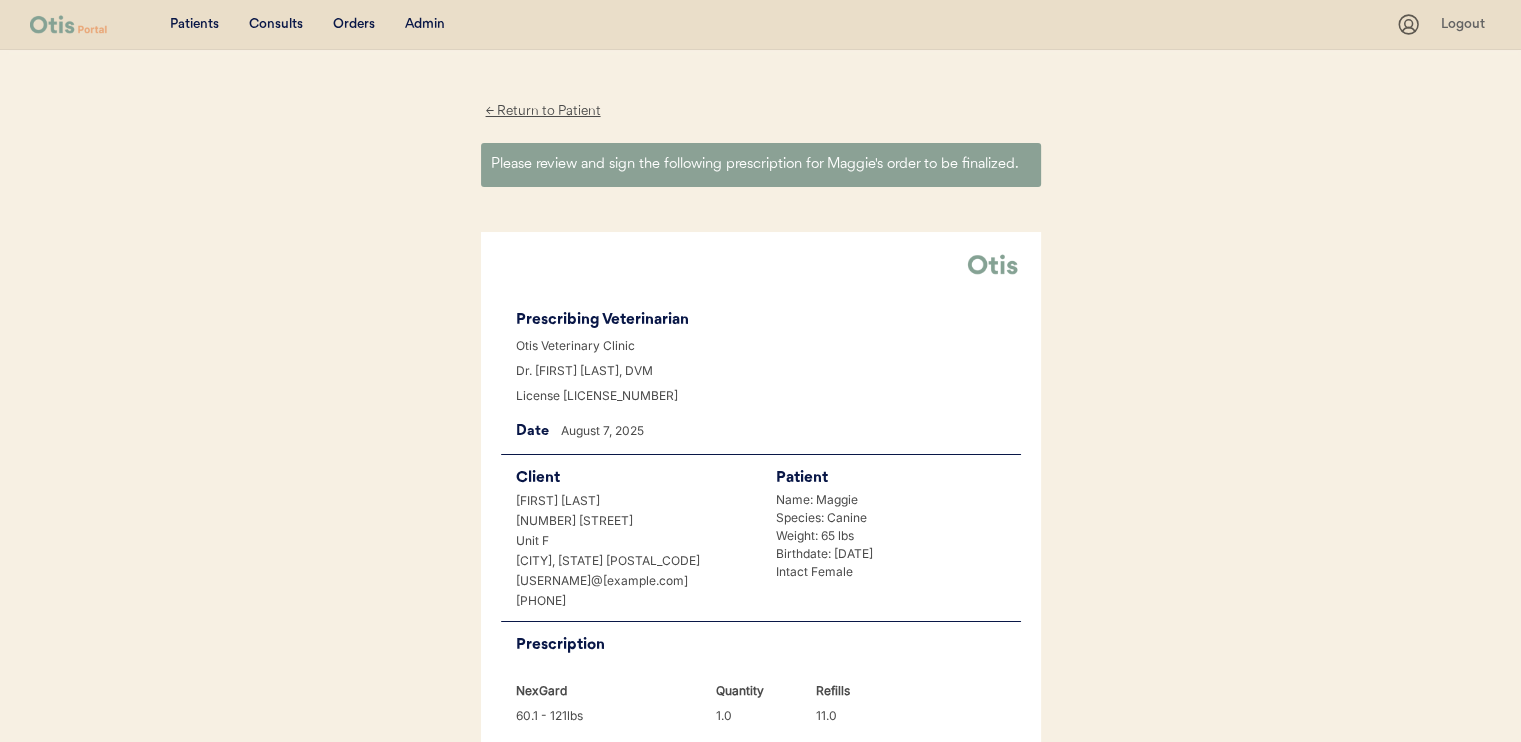 scroll, scrollTop: 37, scrollLeft: 0, axis: vertical 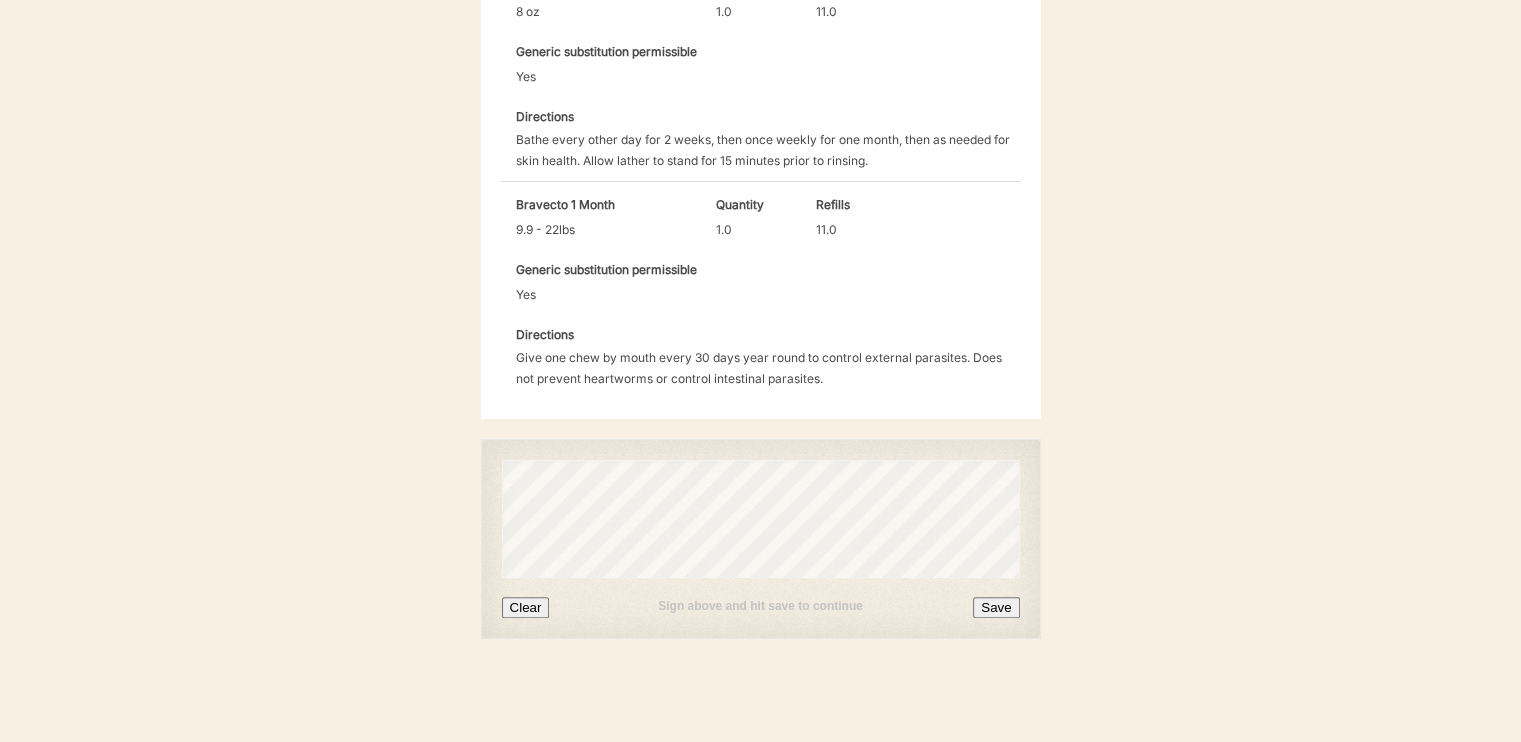 click on "Save" at bounding box center [996, 607] 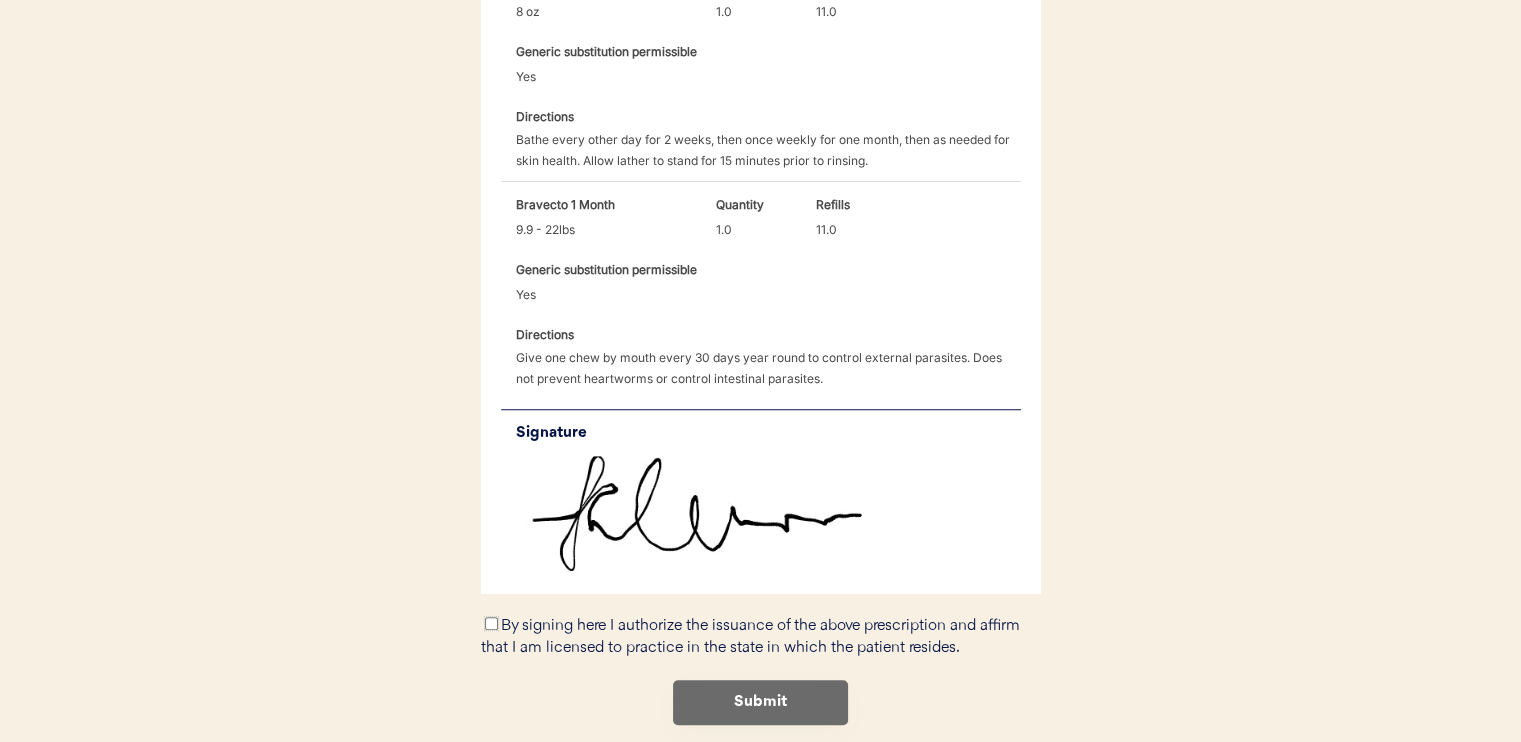 click on "By signing here I authorize the issuance of the above prescription and affirm that I am licensed to practice in the state in which the patient resides." at bounding box center (491, 623) 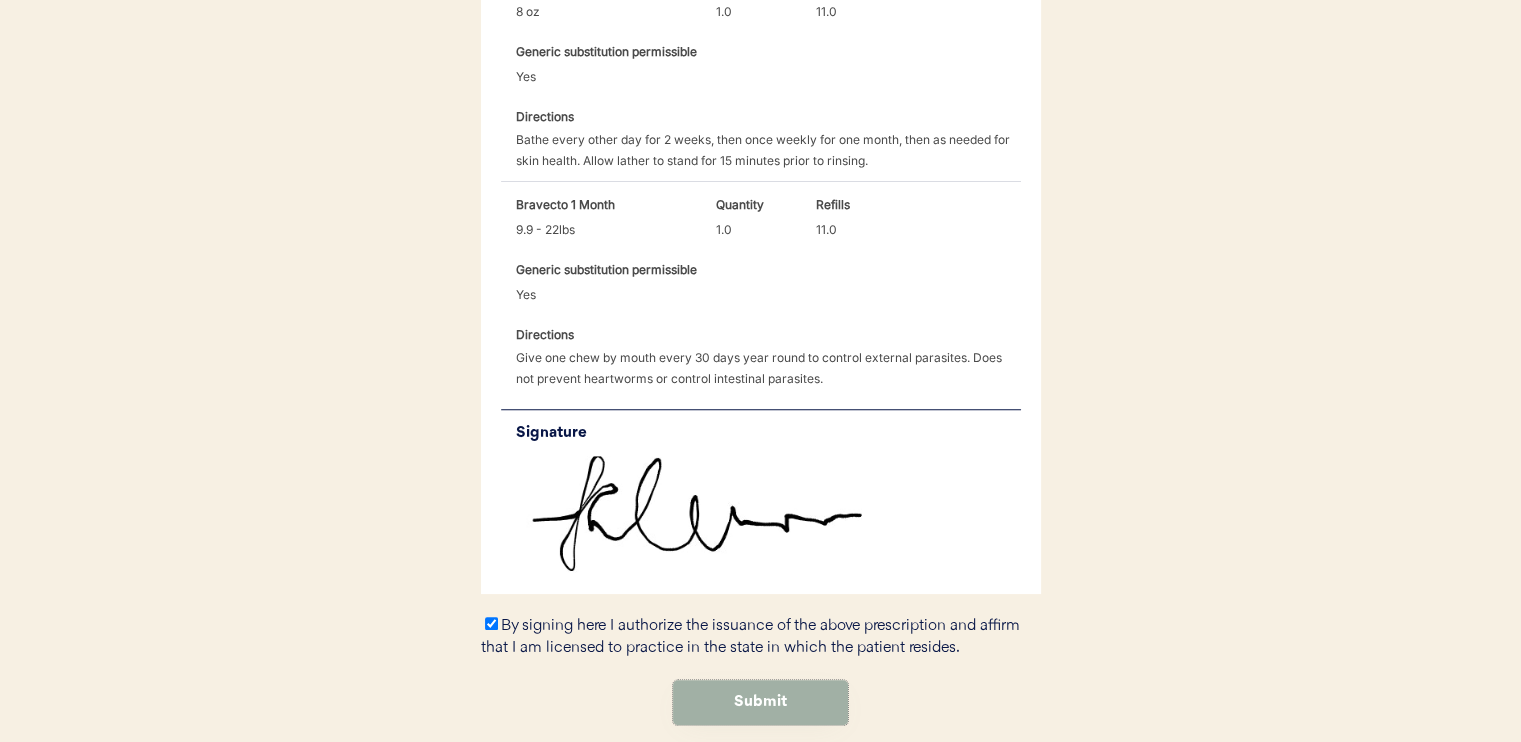 click on "Submit" at bounding box center [760, 702] 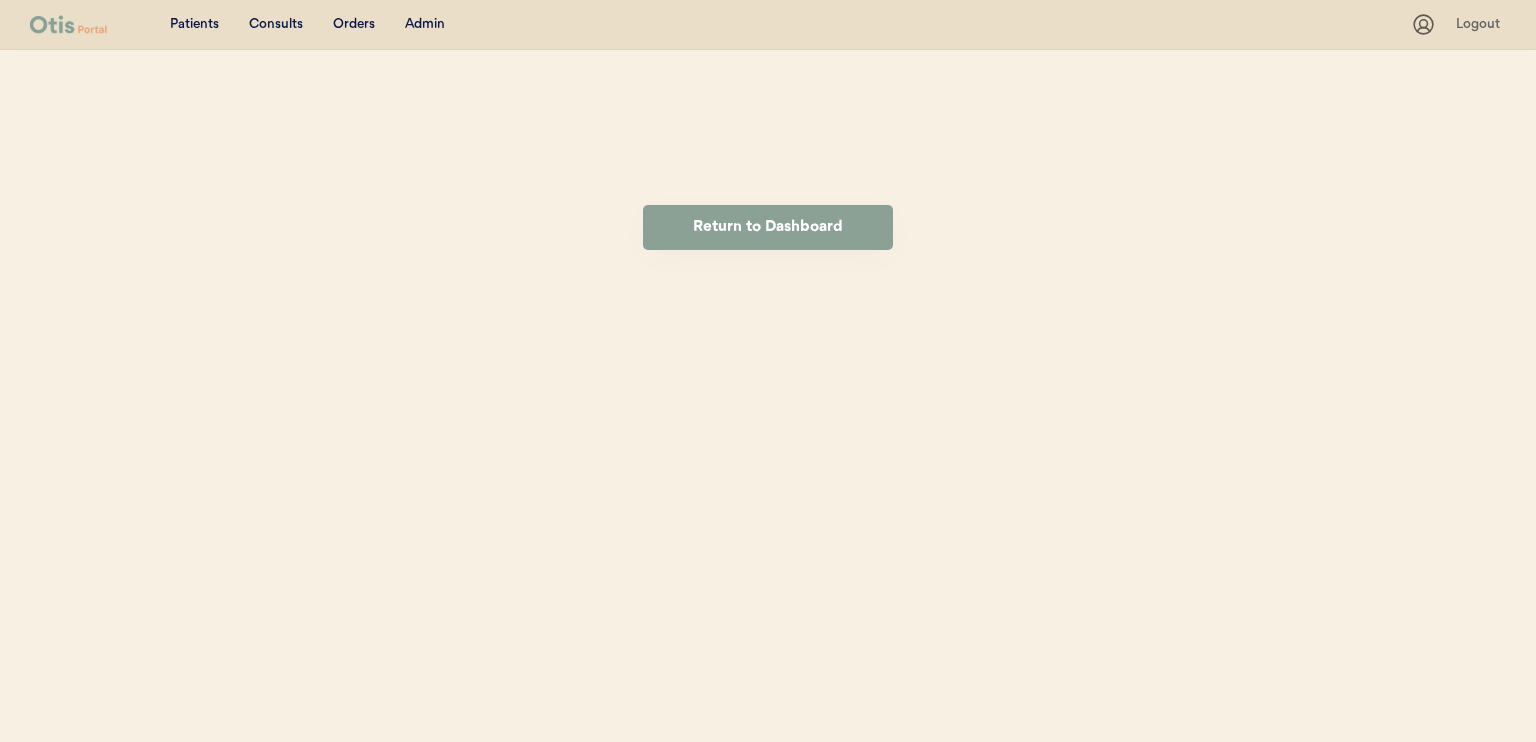 scroll, scrollTop: 0, scrollLeft: 0, axis: both 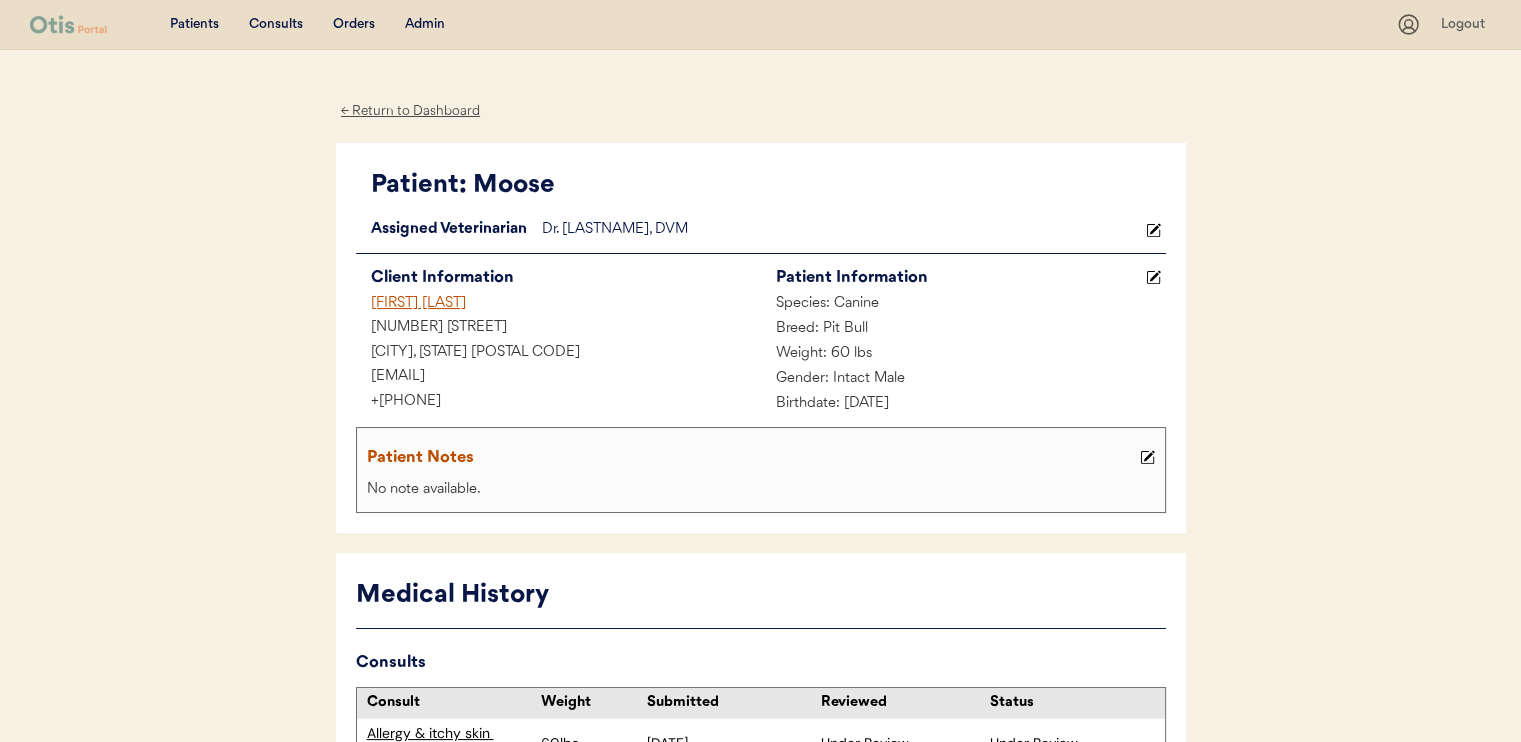 click on "Patients Consults Orders Admin Logout ← Return to Dashboard Patient: [NAME]
Loading...
Assigned Veterinarian Dr. Clanin, DVM Client Information Bri Funk 3296 Partridge Dr Dover, PA 17315 brimarief3@example.com +17178773844 Patient Information Species: Canine Breed: Pit Bull Weight: 60 lbs Gender: Intact Male Birthdate: [DATE] Patient Notes No note available. Medical History Consults Consult Weight
Submitted Reviewed Status Allergy & itchy skin prescription request 60lbs July 26, 2025 Under Review Under Review Prescriptions No prescriptions on file Consult Overview Submitted July 26, 2025 View Consult History Request: Allergy & Itchy Skin Prescription Request Medical History Problem Overview OTC Treatments Seasonality:" at bounding box center (760, 2469) 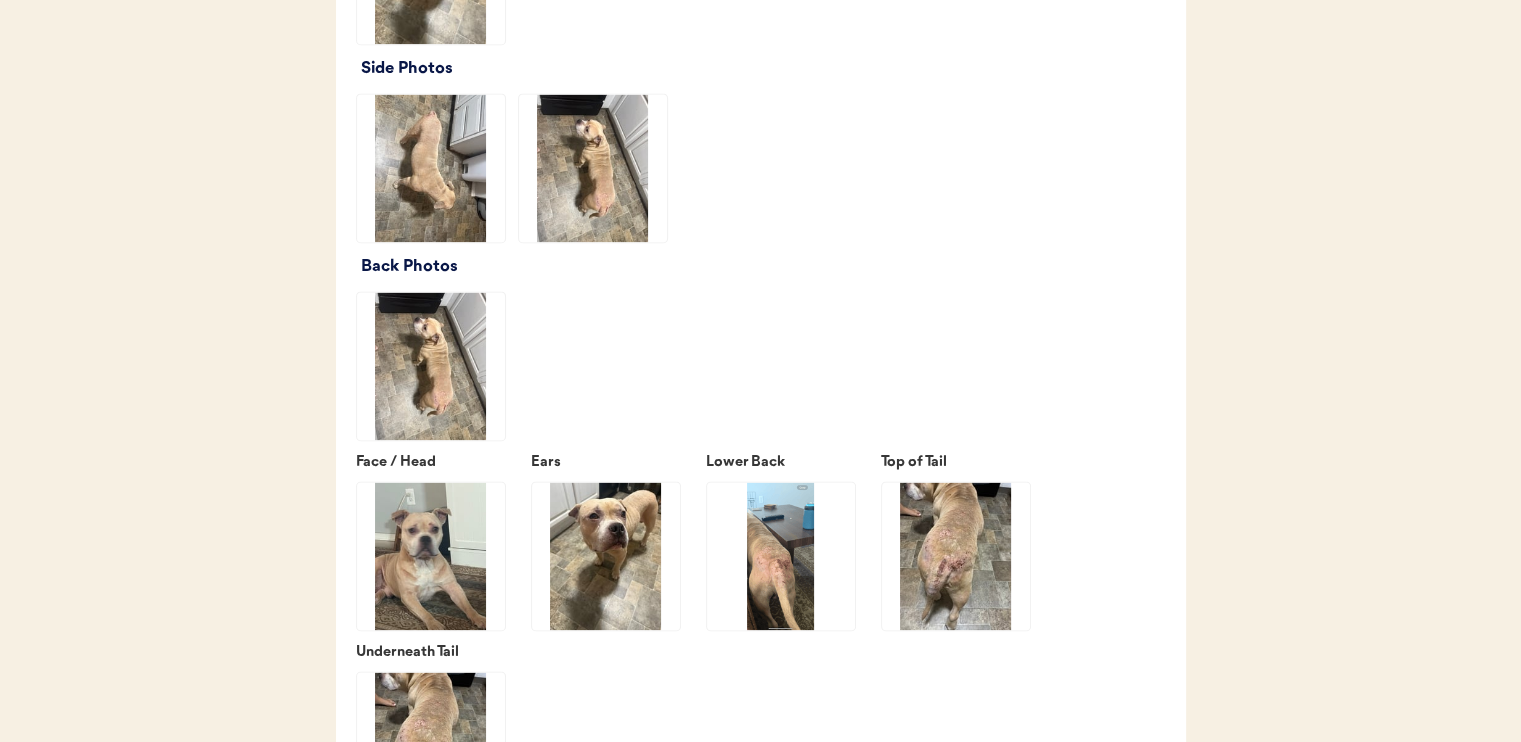 scroll, scrollTop: 3000, scrollLeft: 0, axis: vertical 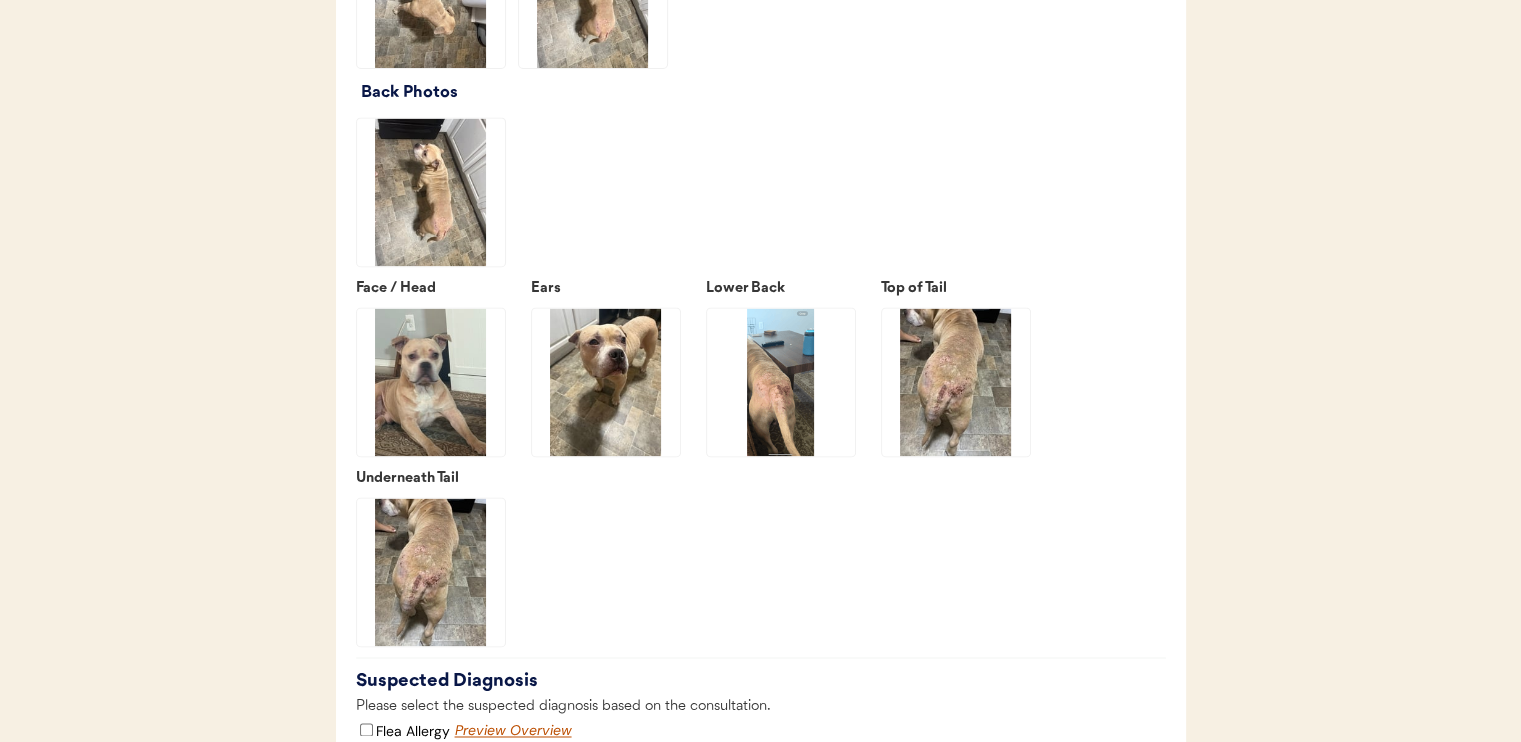 click 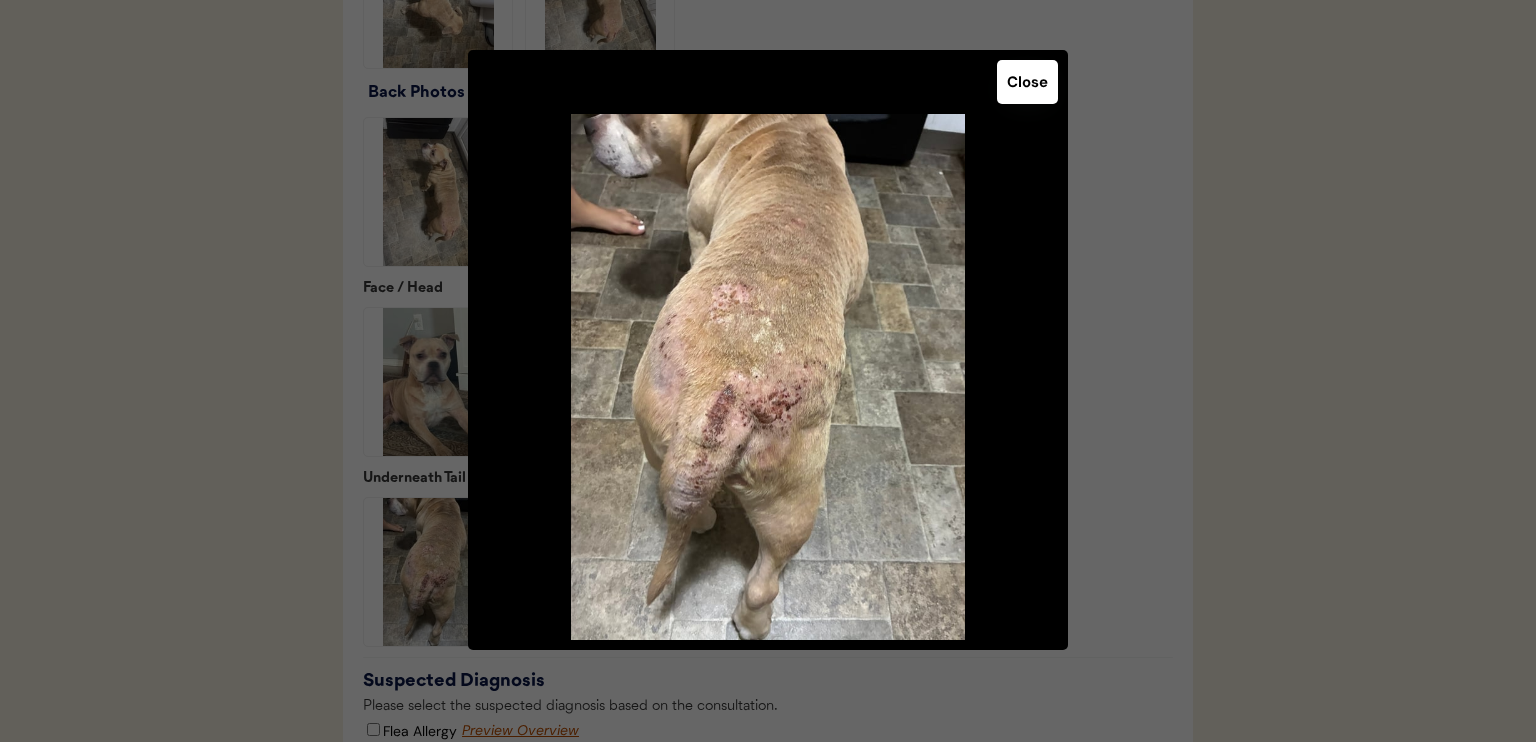 click on "Close" at bounding box center [1027, 82] 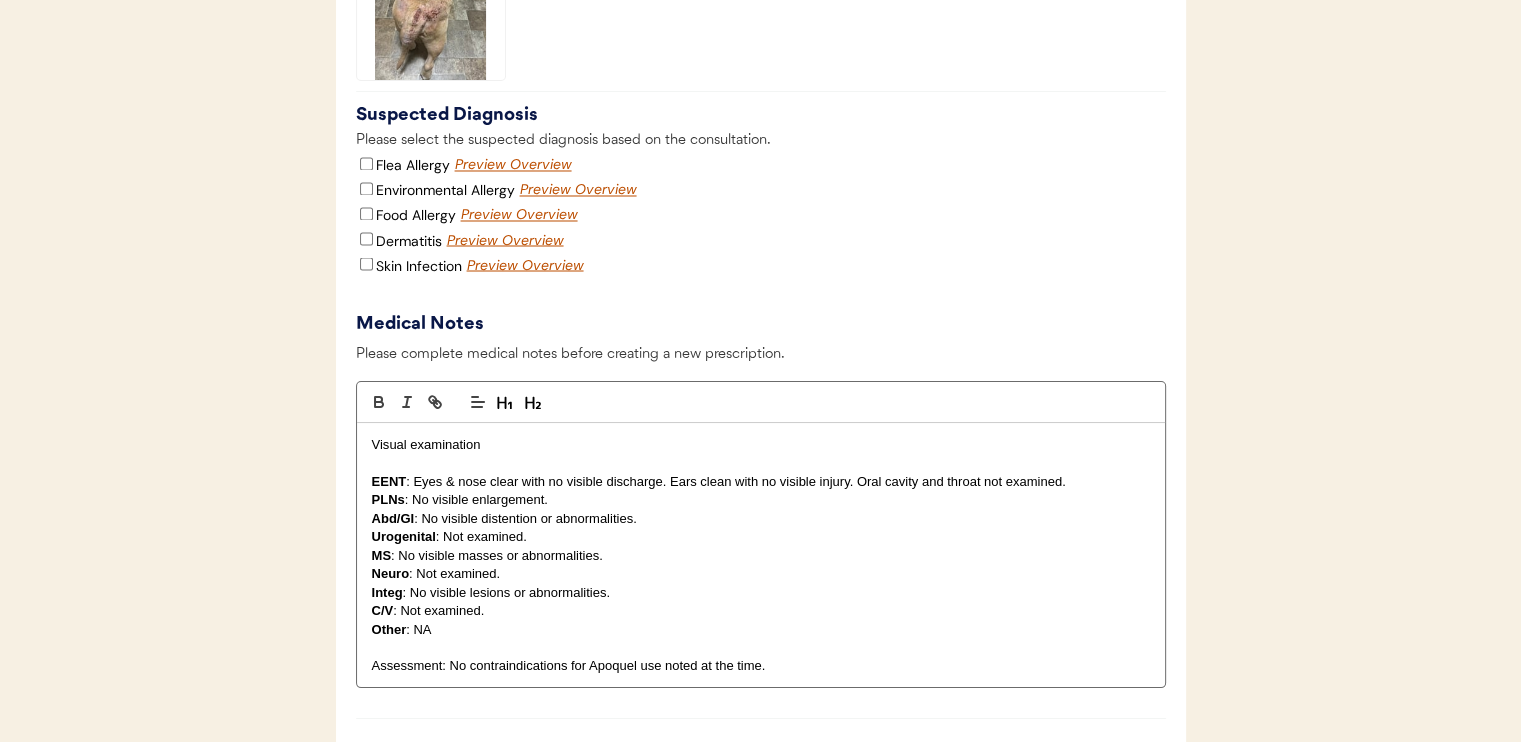 scroll, scrollTop: 3700, scrollLeft: 0, axis: vertical 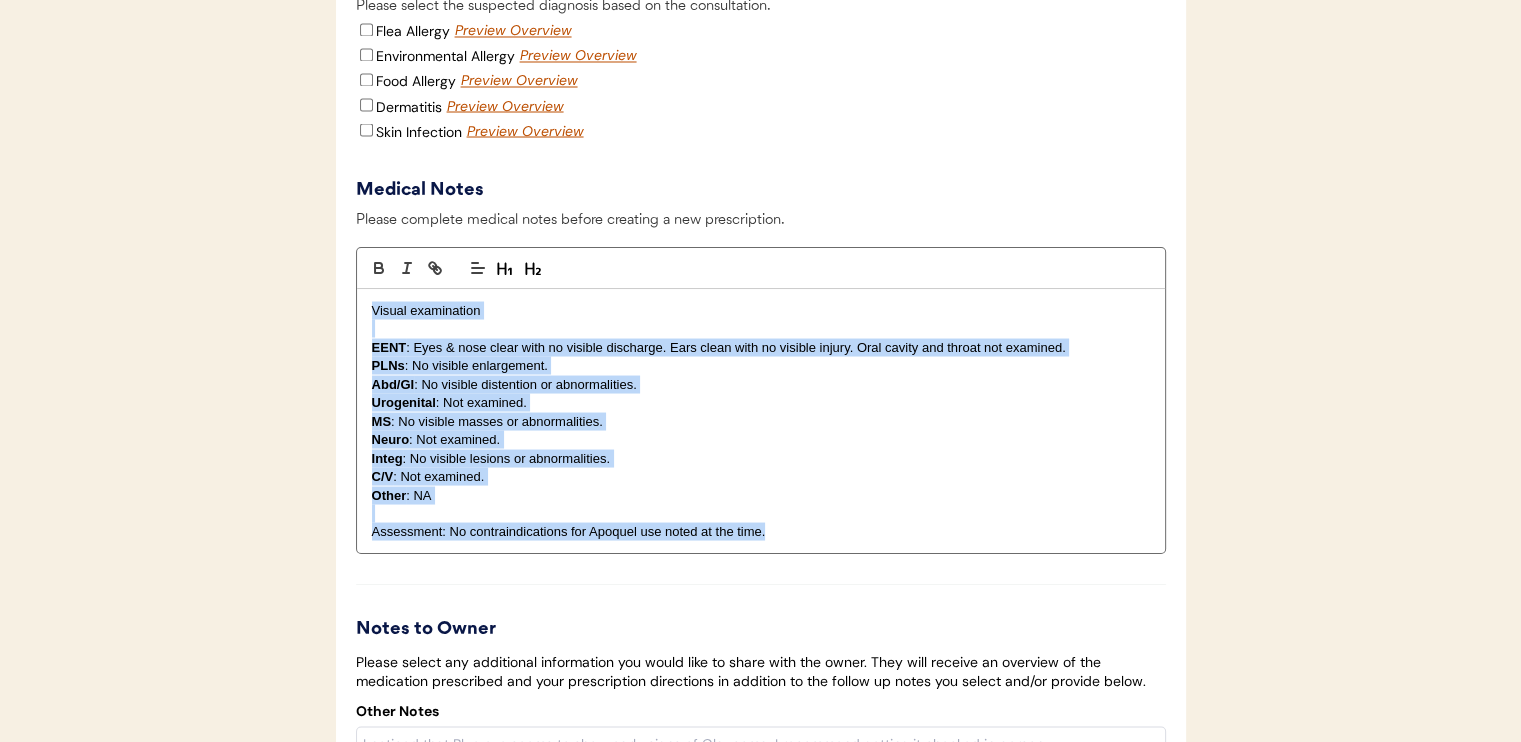 drag, startPoint x: 357, startPoint y: 323, endPoint x: 955, endPoint y: 565, distance: 645.11084 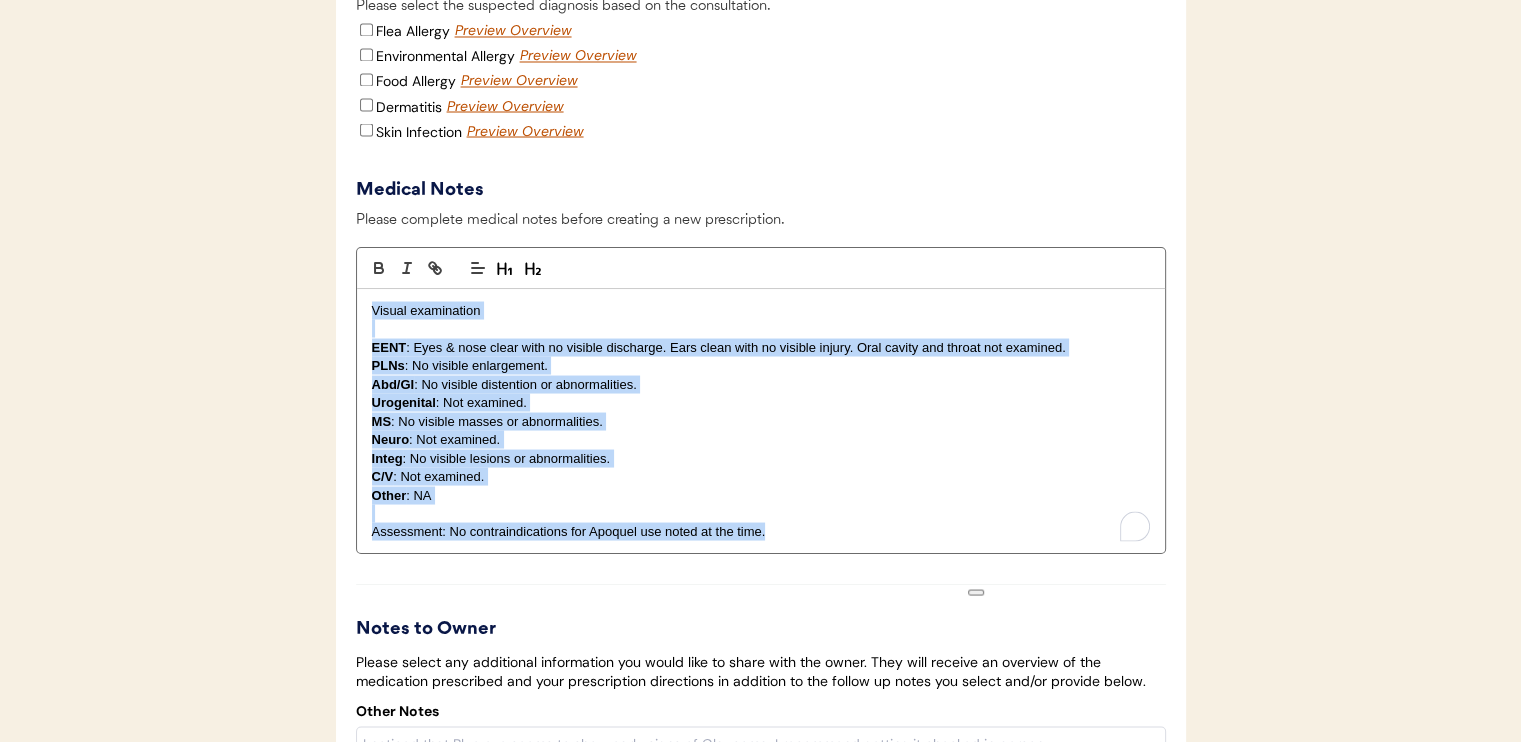 type 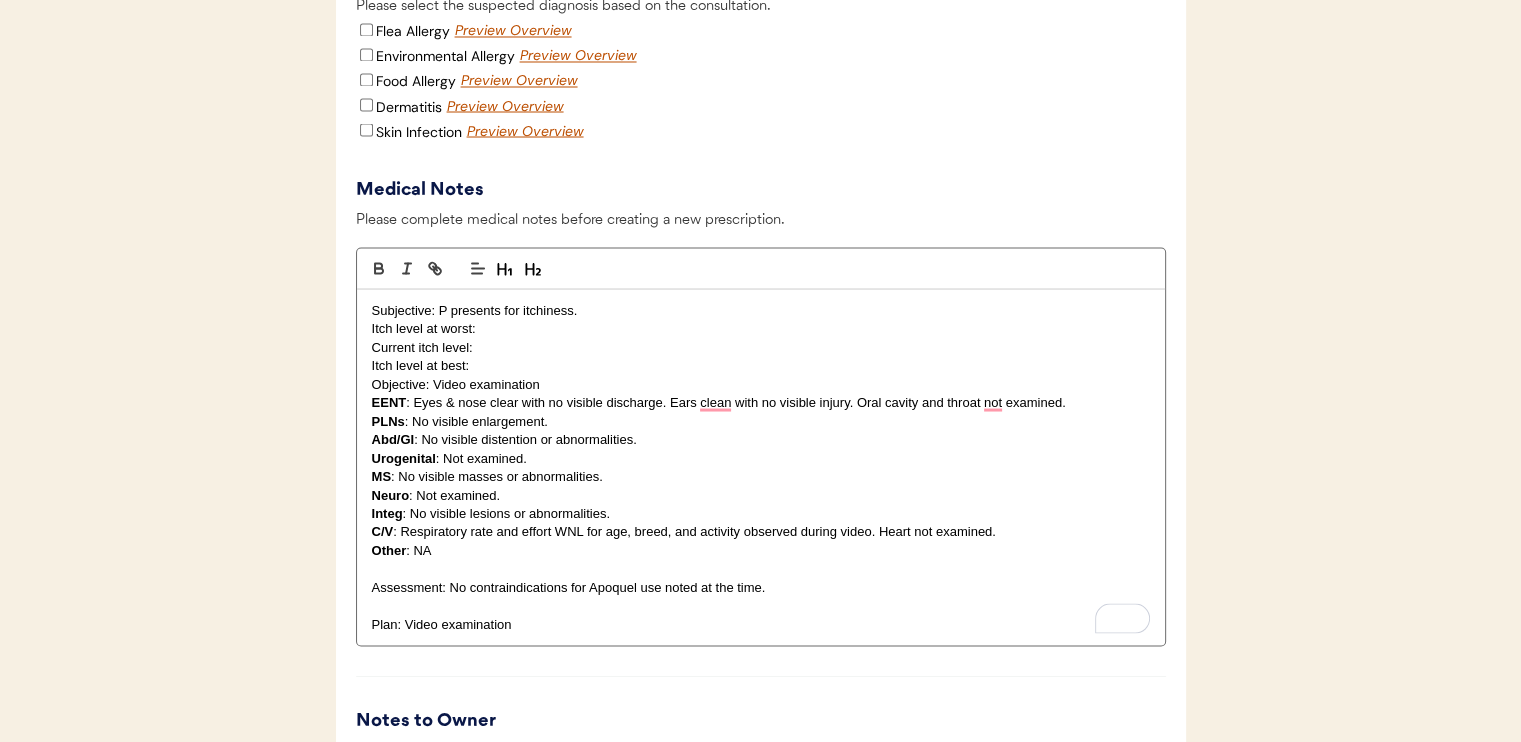 click on "Itch level at best:" at bounding box center (761, 365) 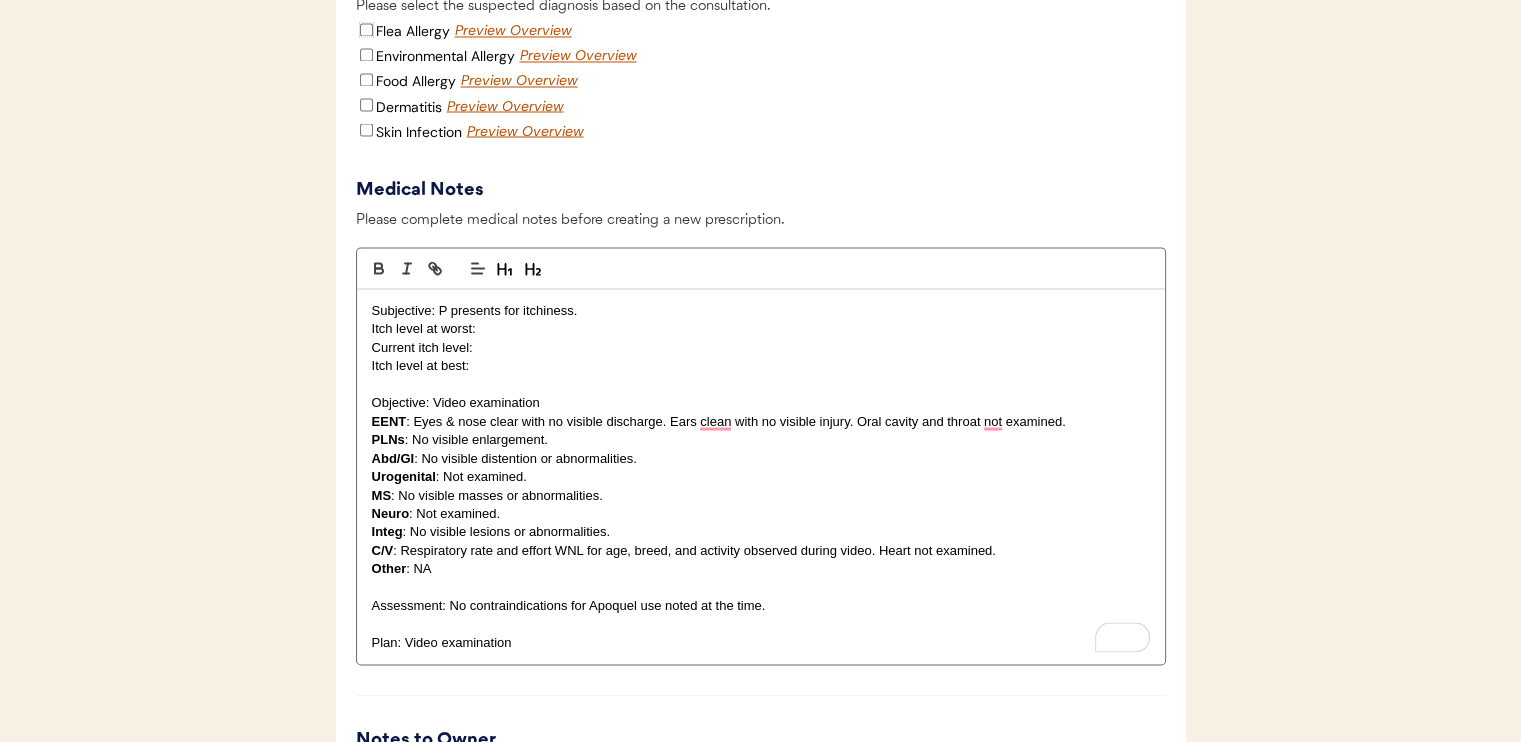 click on "Flea Allergy" at bounding box center [366, 29] 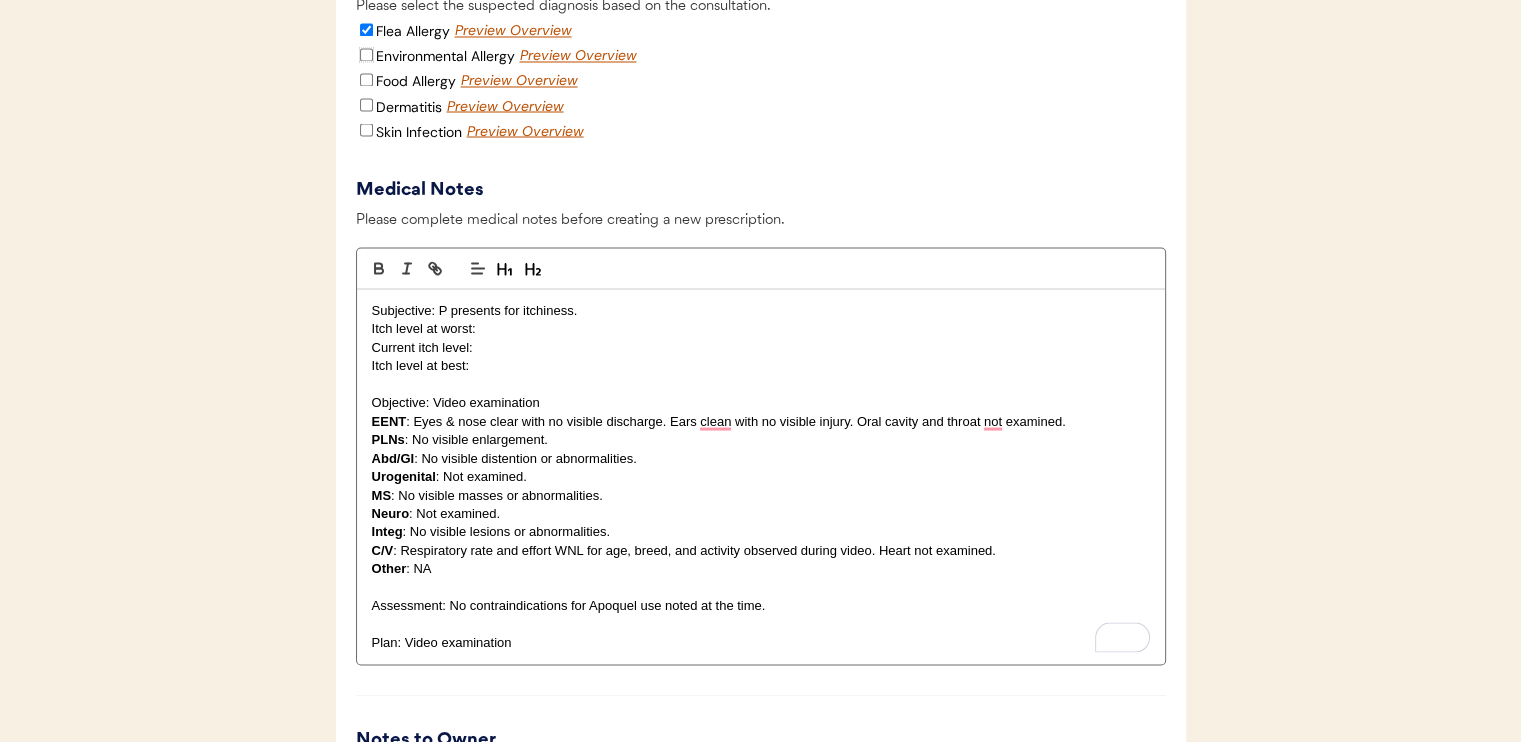 click on "Environmental Allergy" at bounding box center [366, 54] 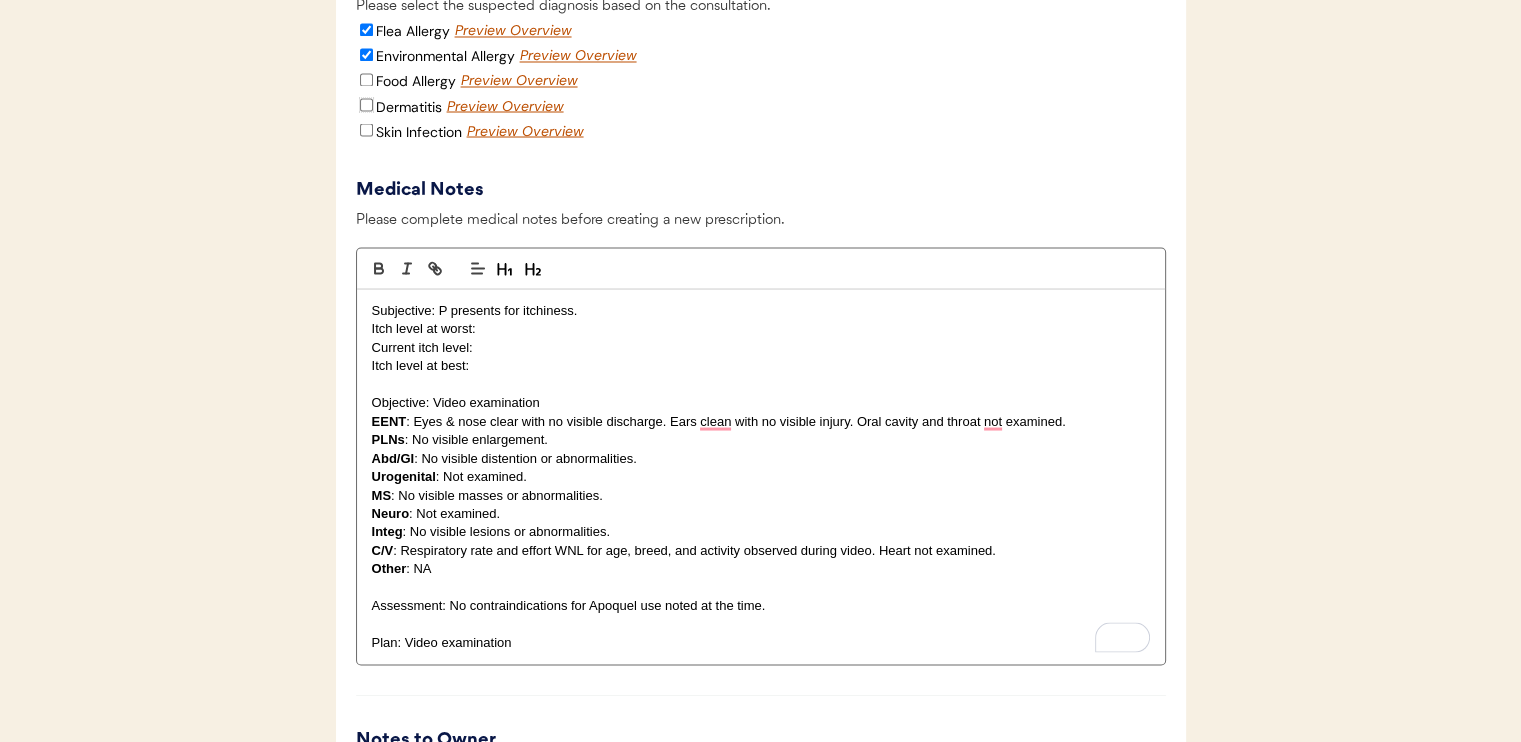 click on "Dermatitis" at bounding box center [366, 104] 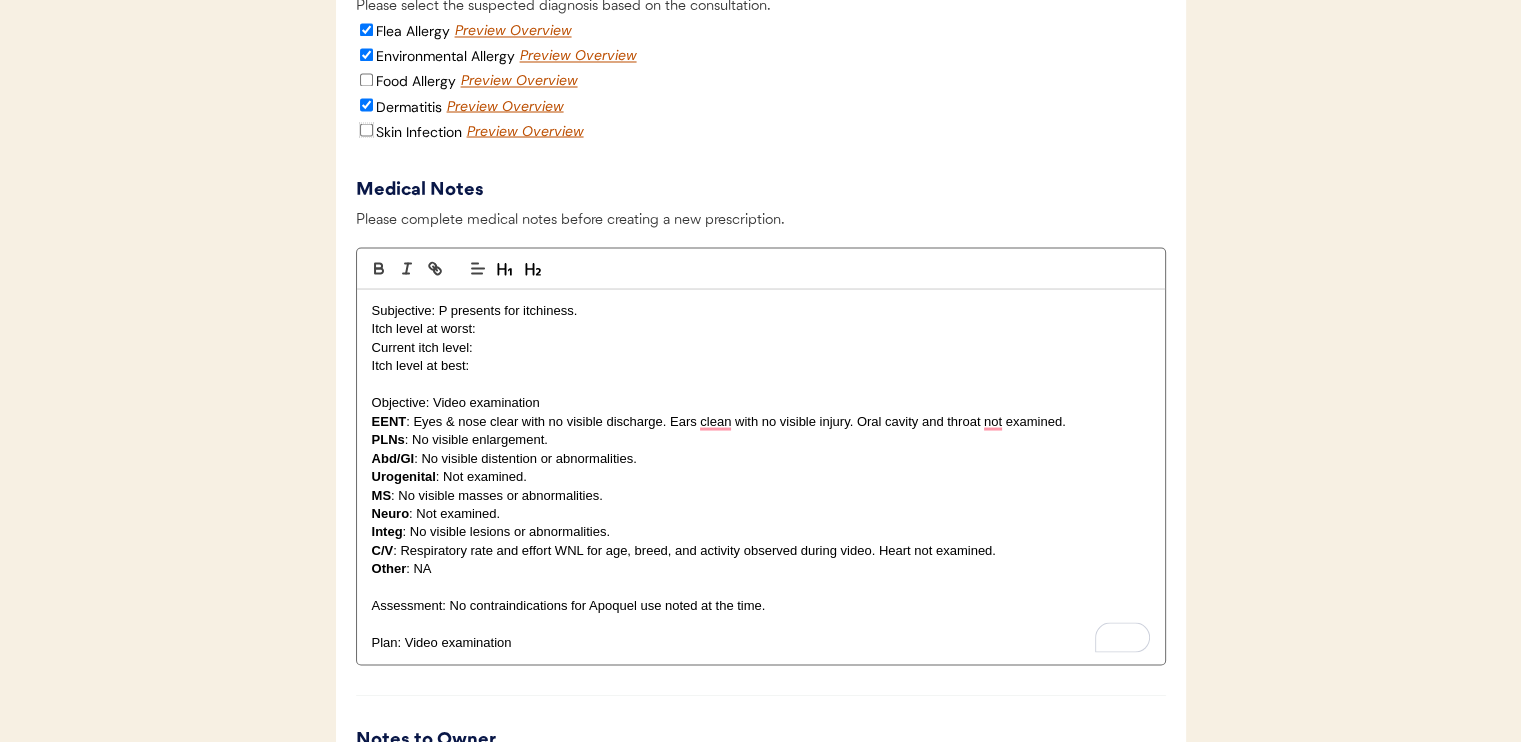 click on "Skin Infection" at bounding box center [366, 129] 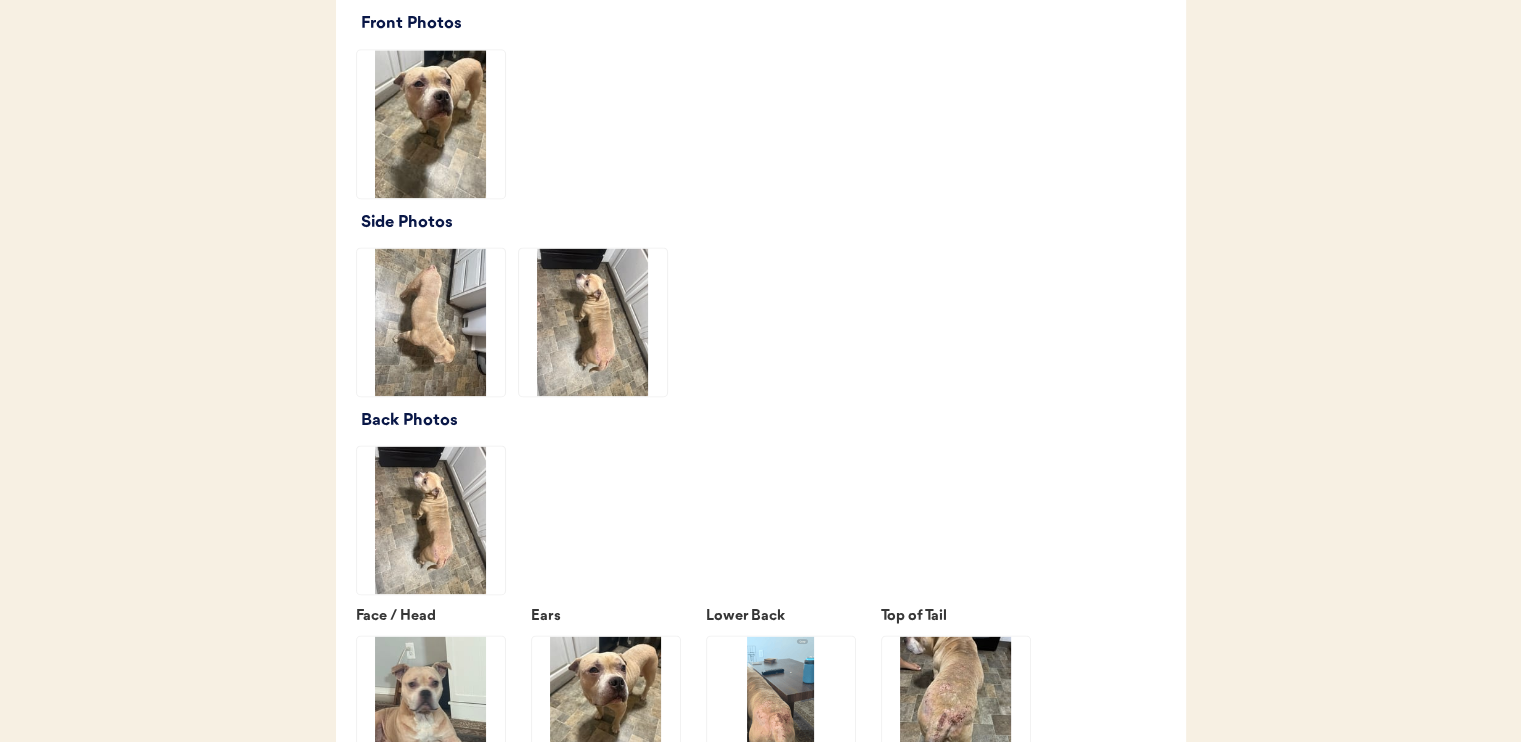 scroll, scrollTop: 2500, scrollLeft: 0, axis: vertical 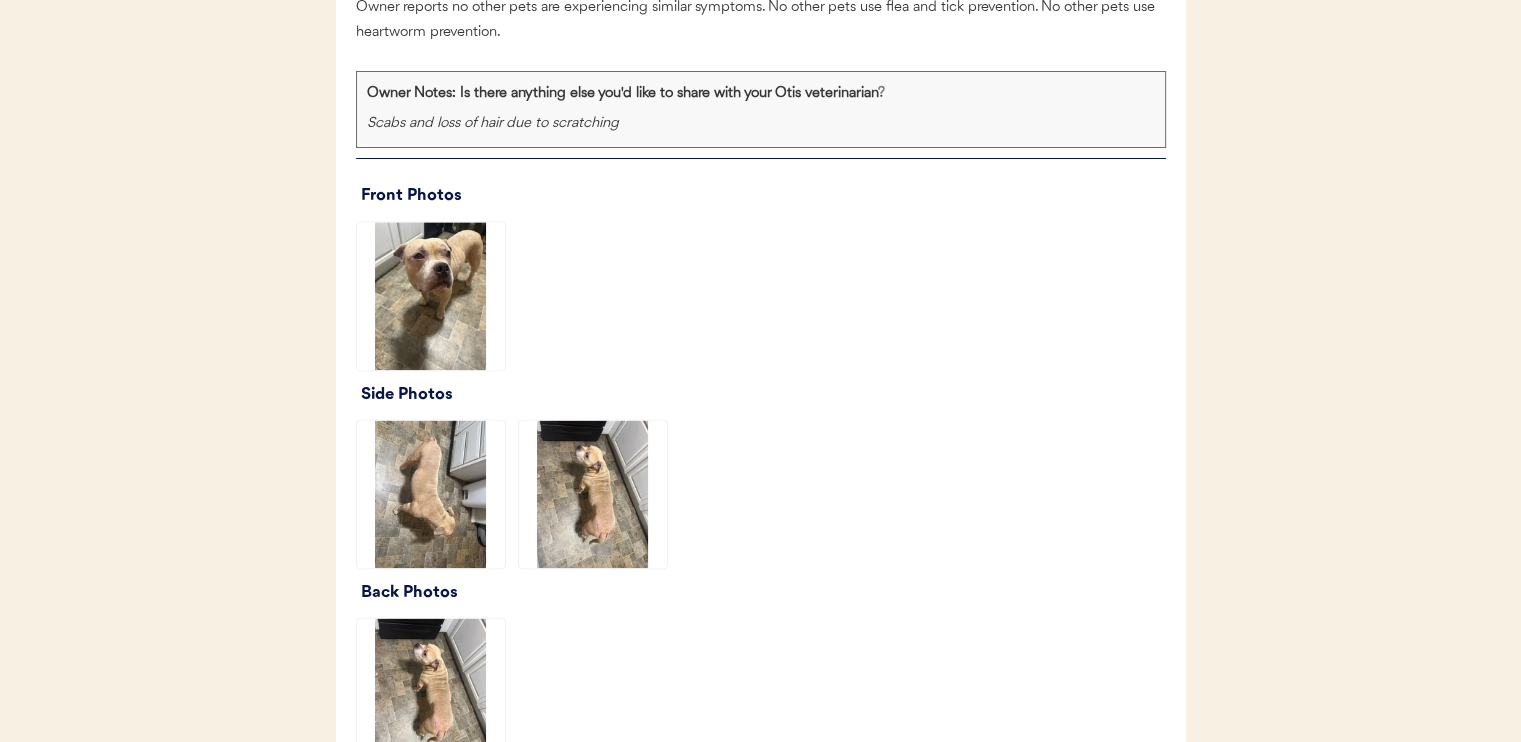 click 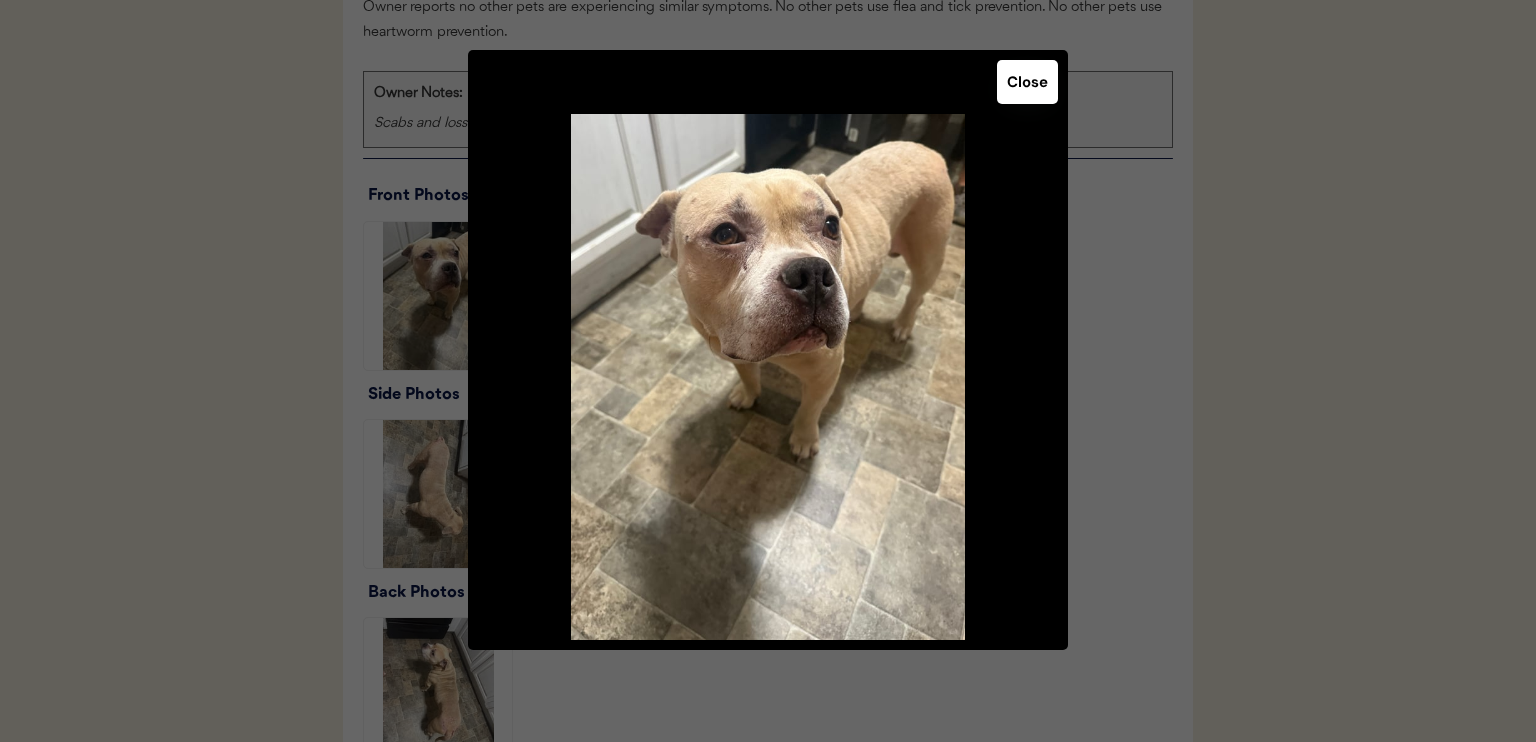 click on "Close" at bounding box center (1027, 82) 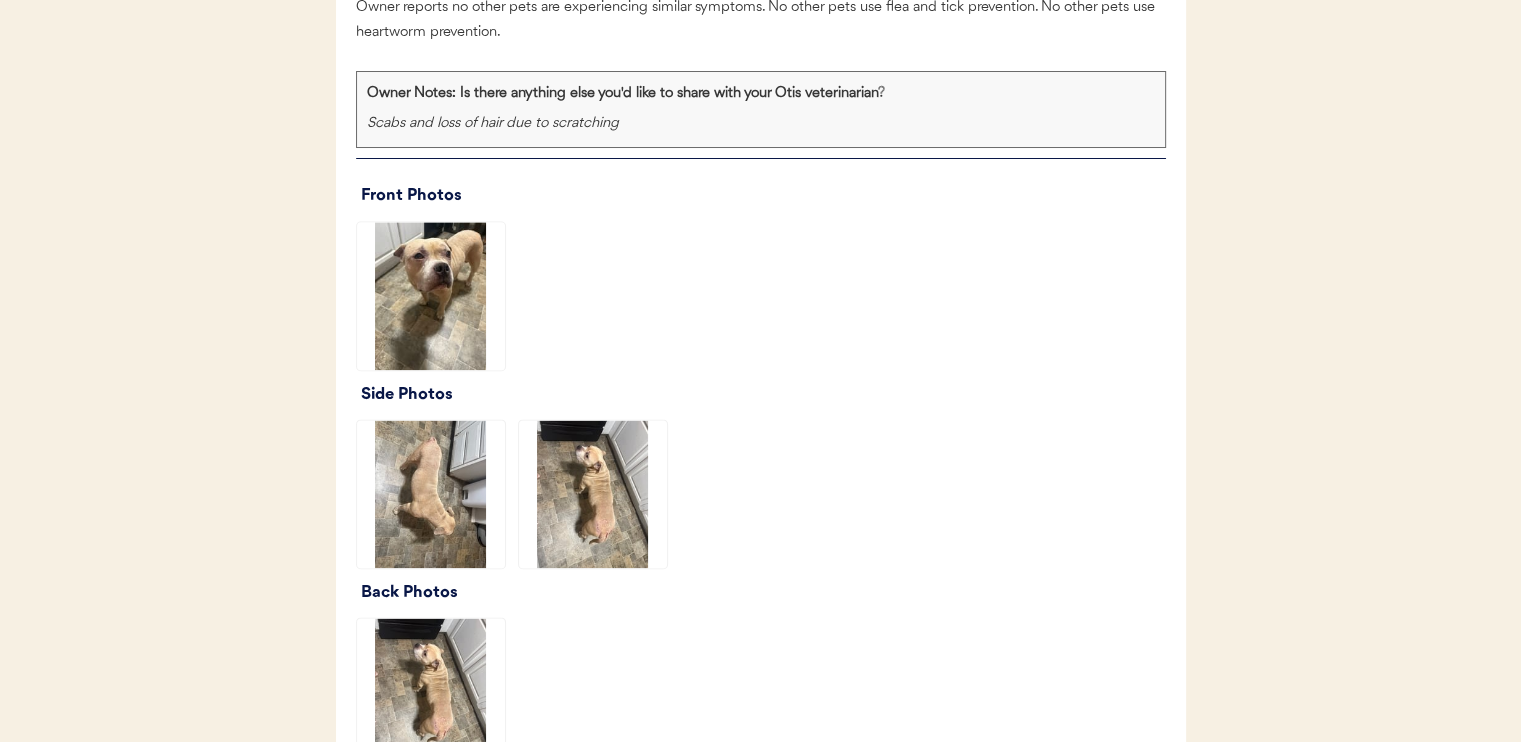 click 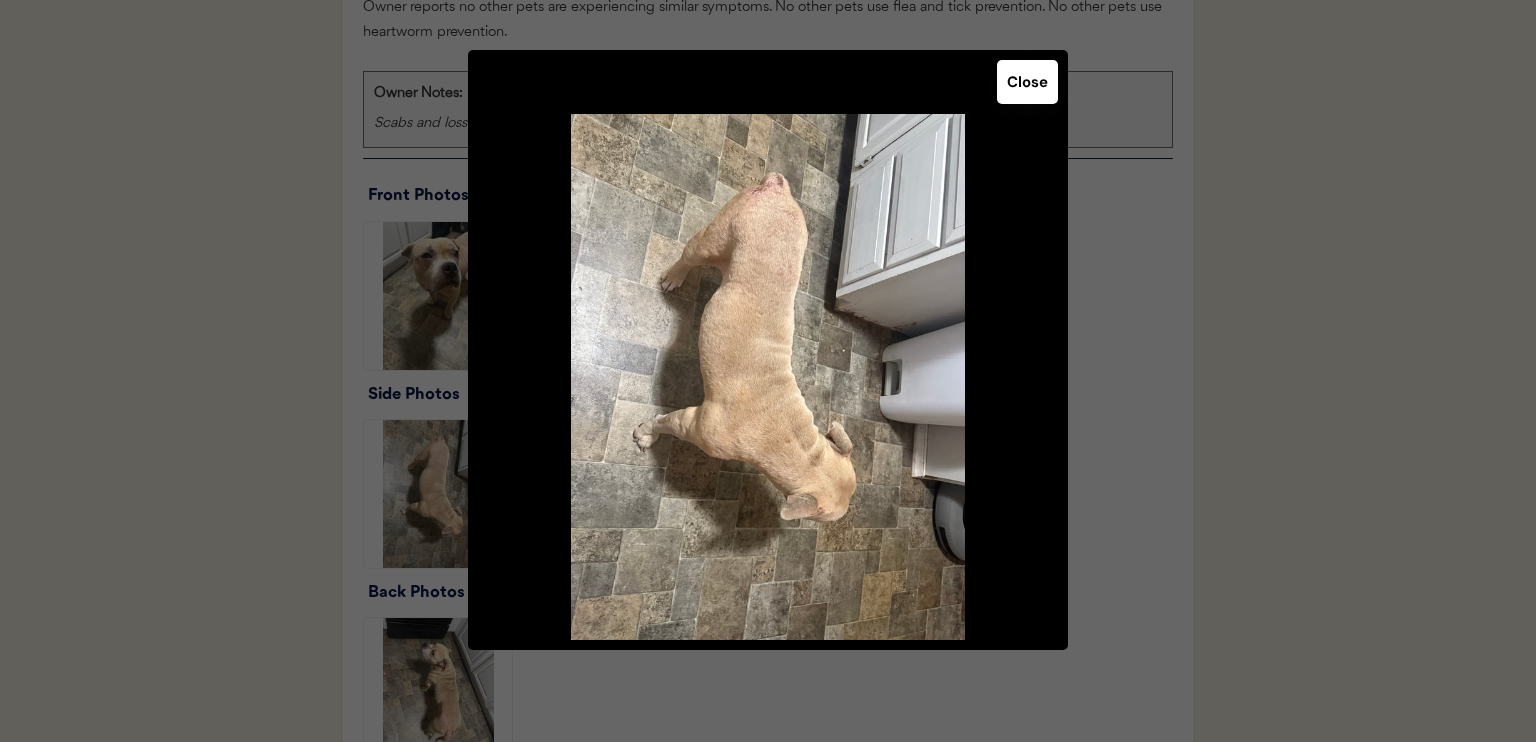 click on "Close" at bounding box center [1027, 82] 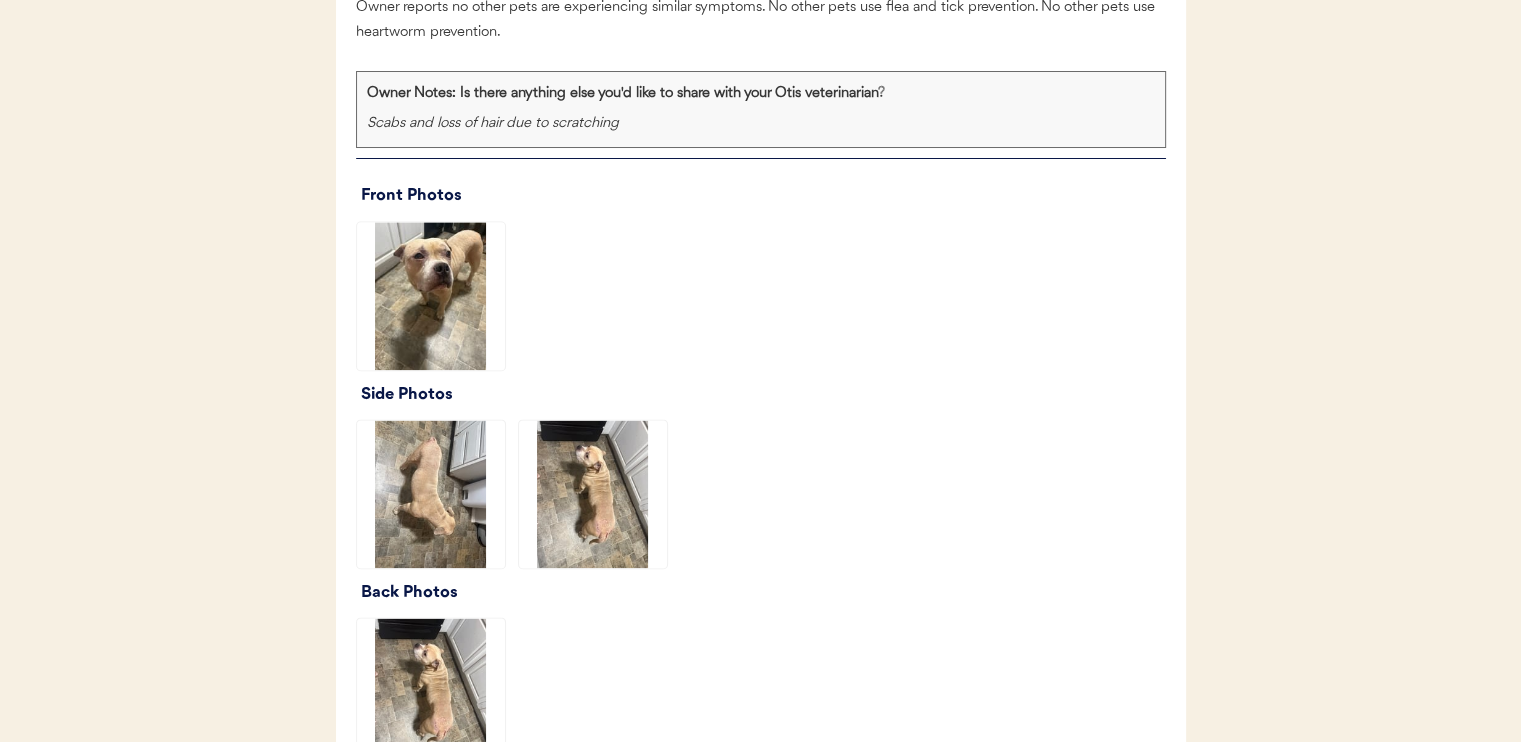 click 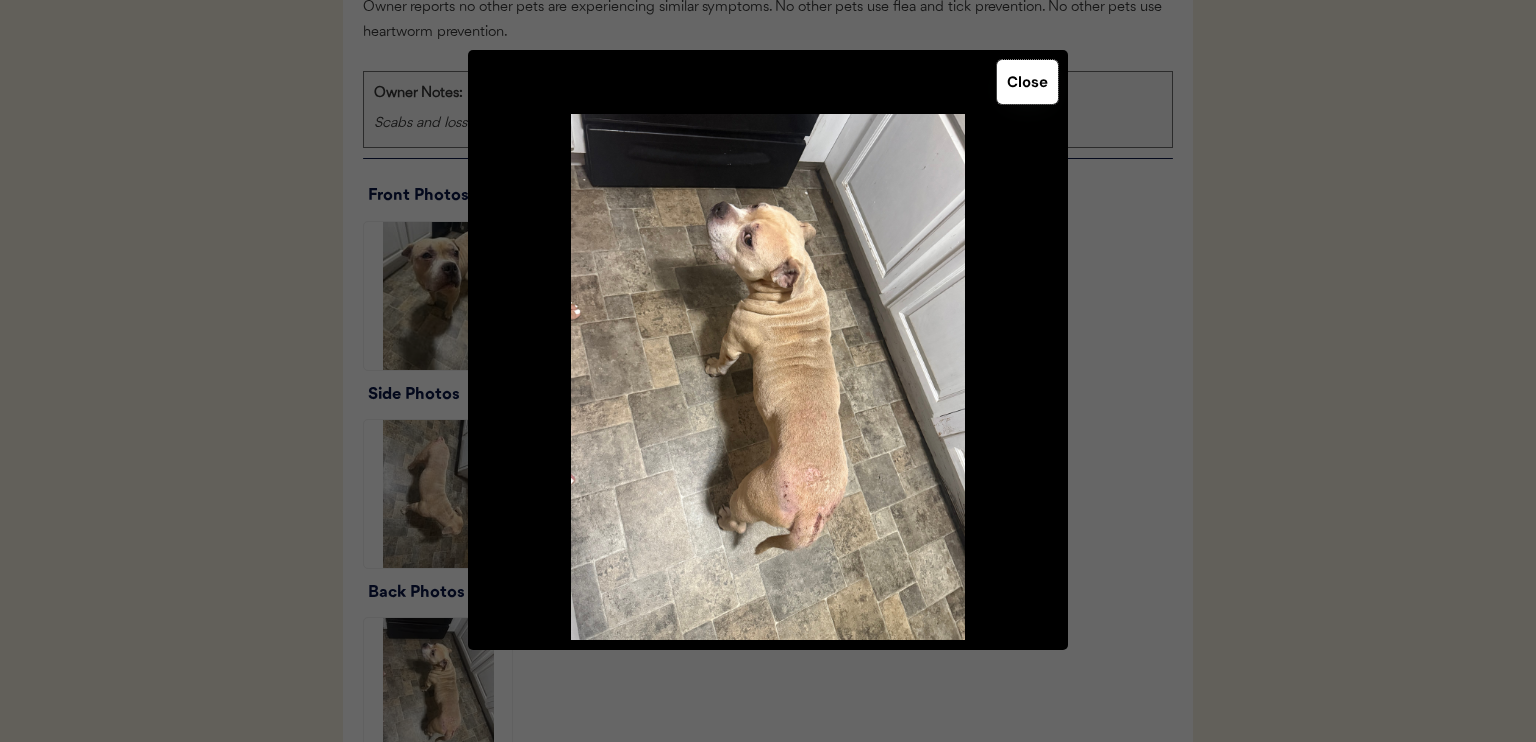 click on "Close" at bounding box center [1027, 82] 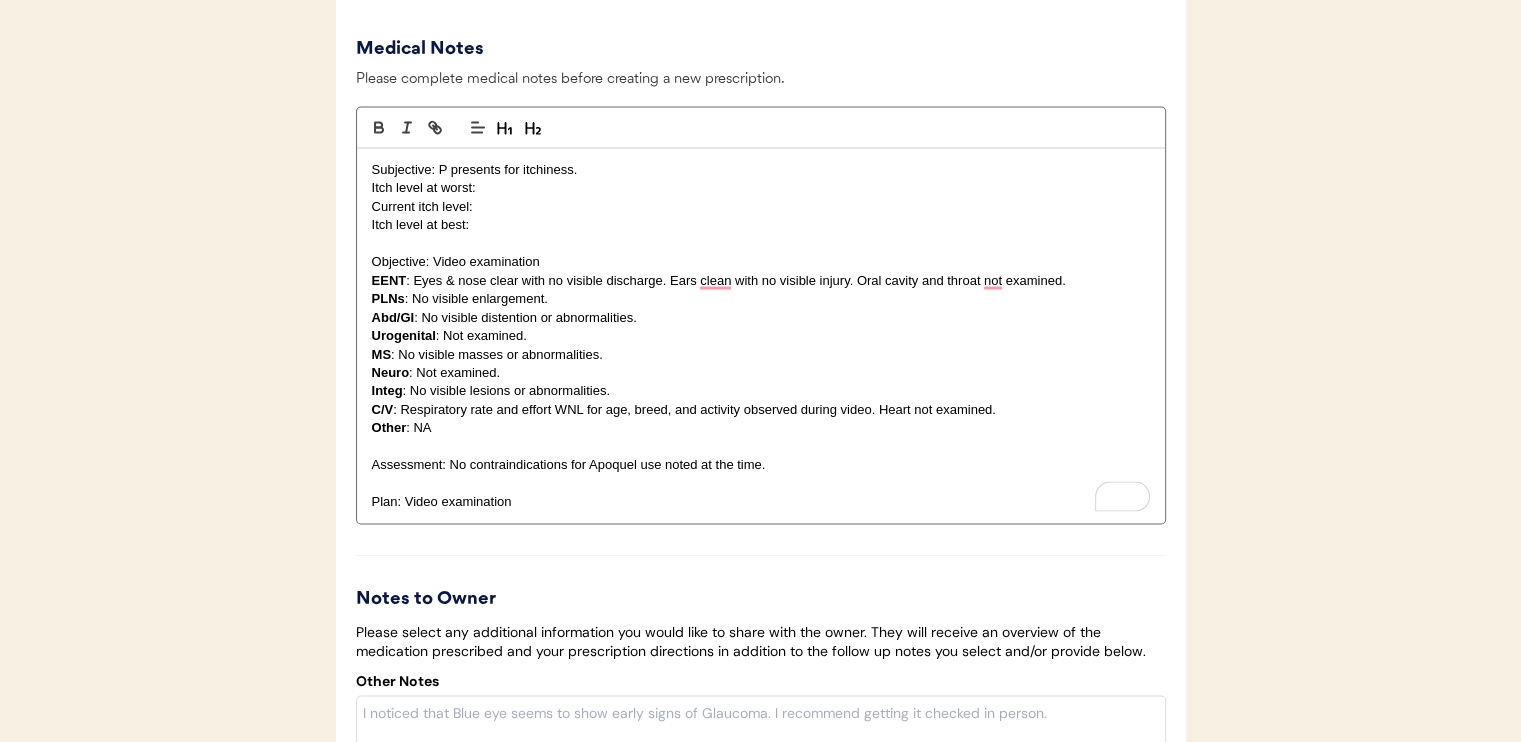 scroll, scrollTop: 3900, scrollLeft: 0, axis: vertical 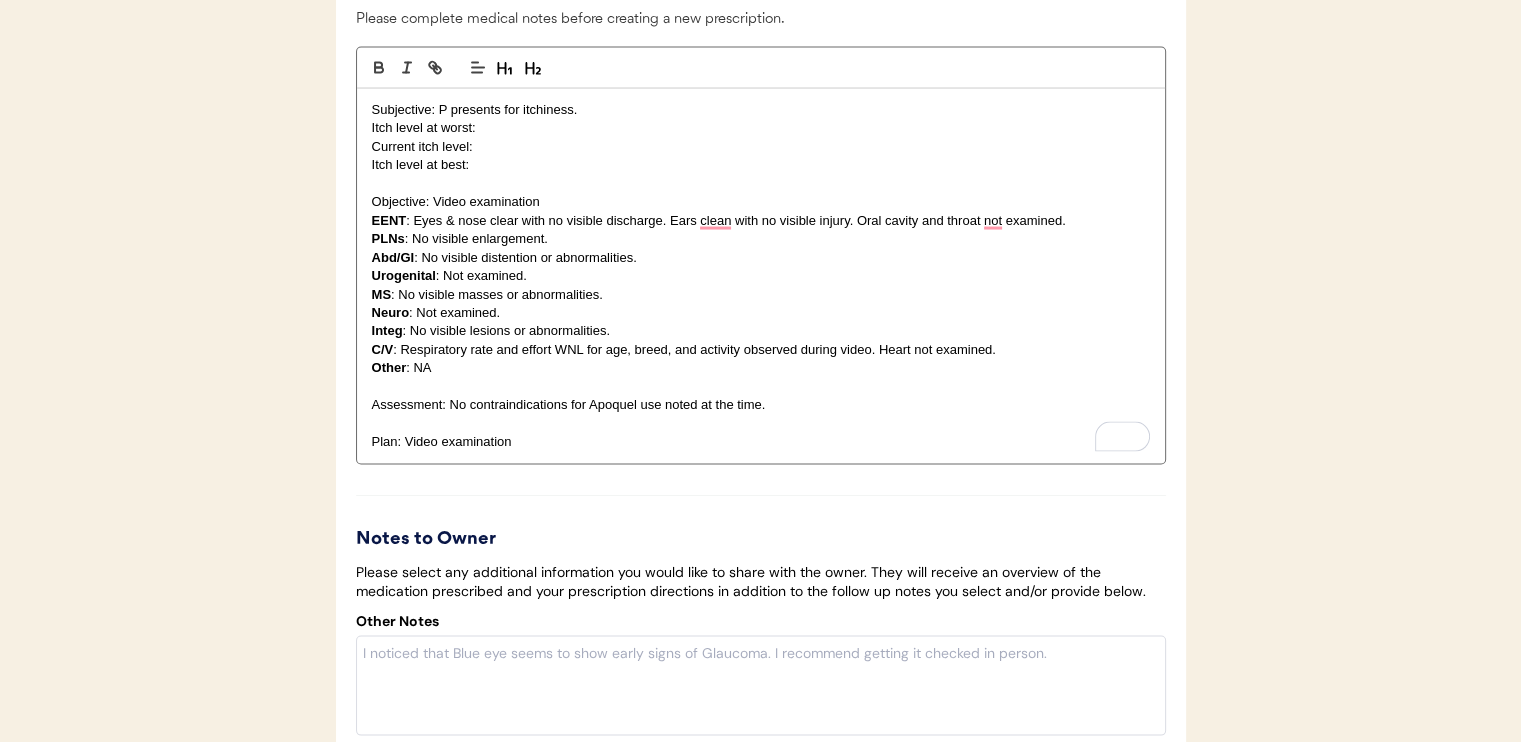 click on "Plan: Video examination" at bounding box center [761, 442] 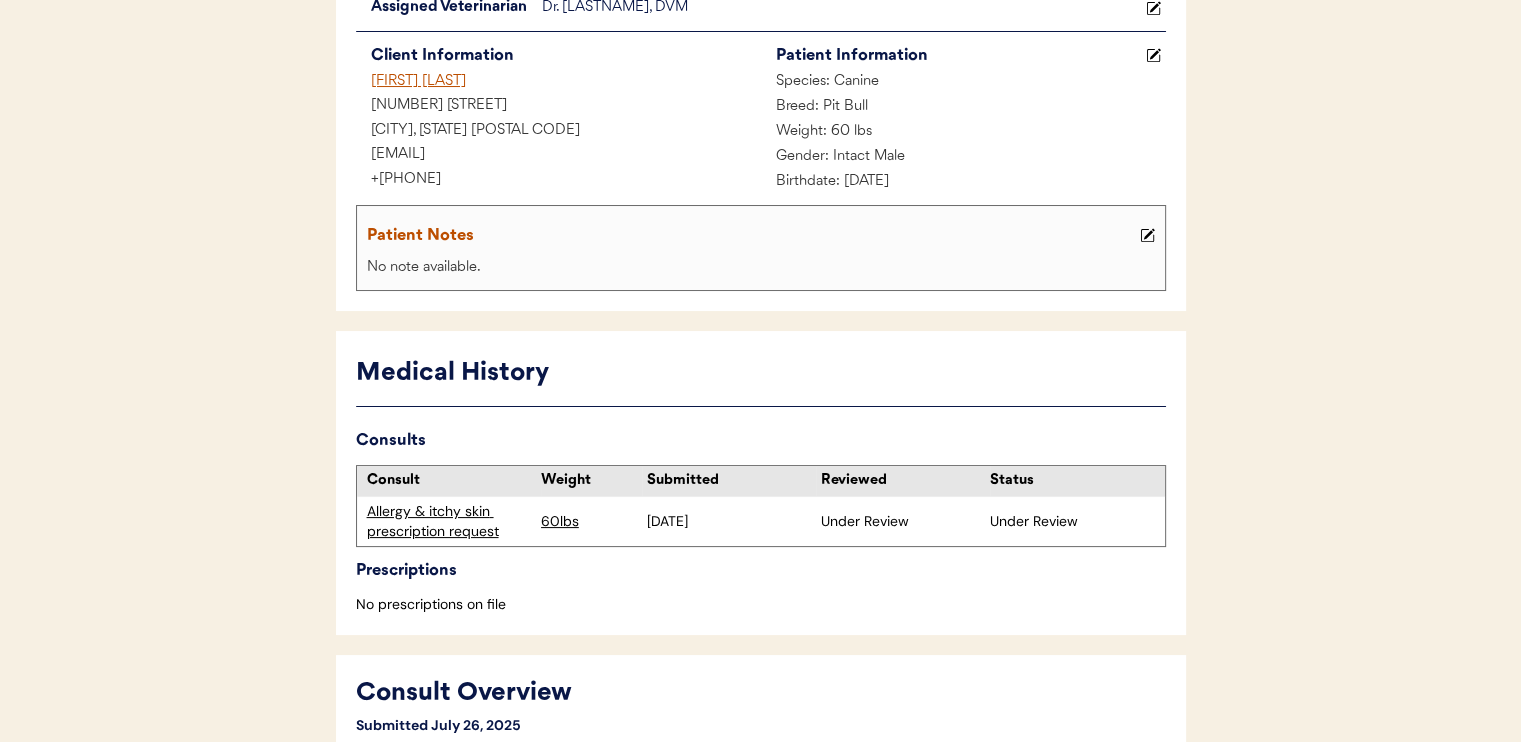scroll, scrollTop: 0, scrollLeft: 0, axis: both 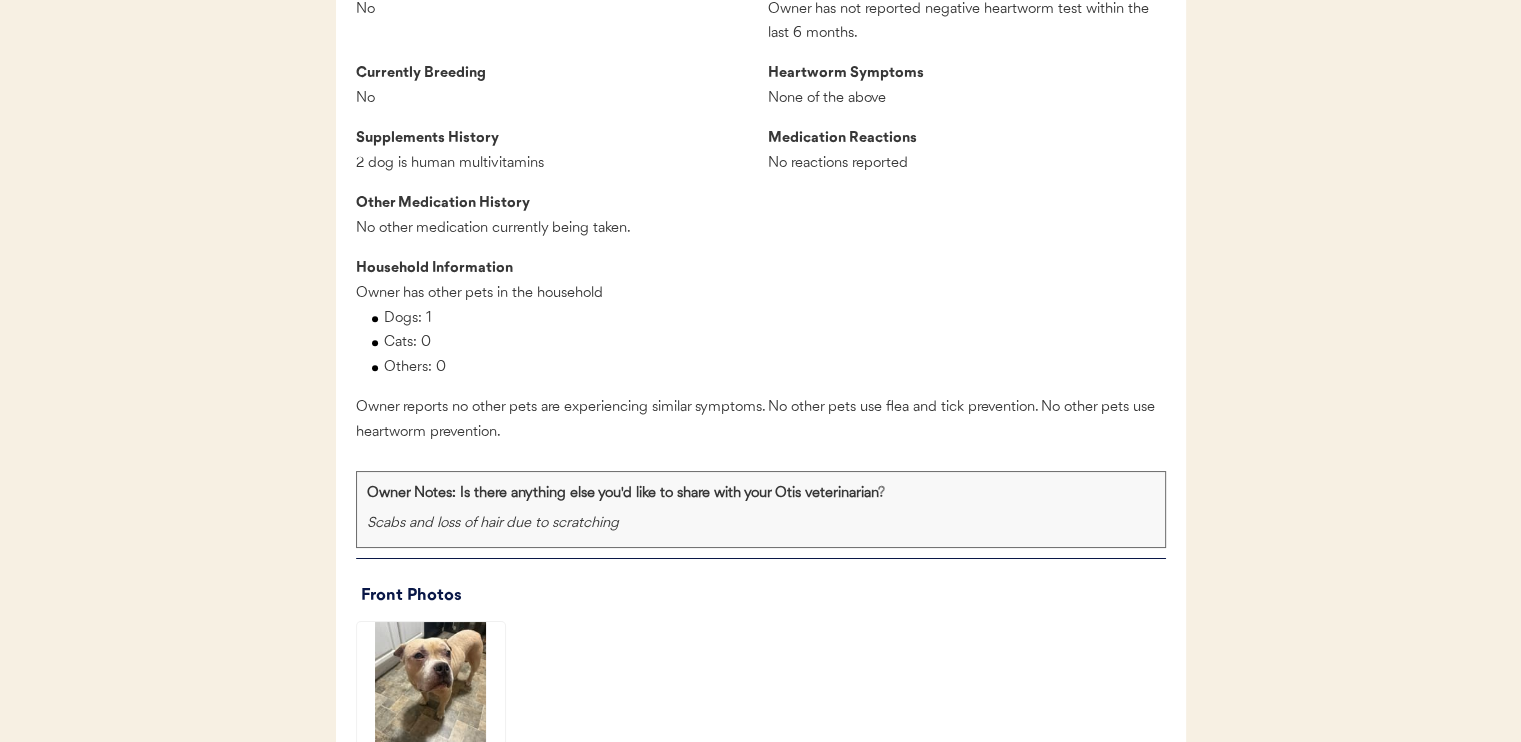 click on "Owner reports no other pets are experiencing similar symptoms. No other pets use flea and tick prevention. No other pets use heartworm prevention." at bounding box center [761, 420] 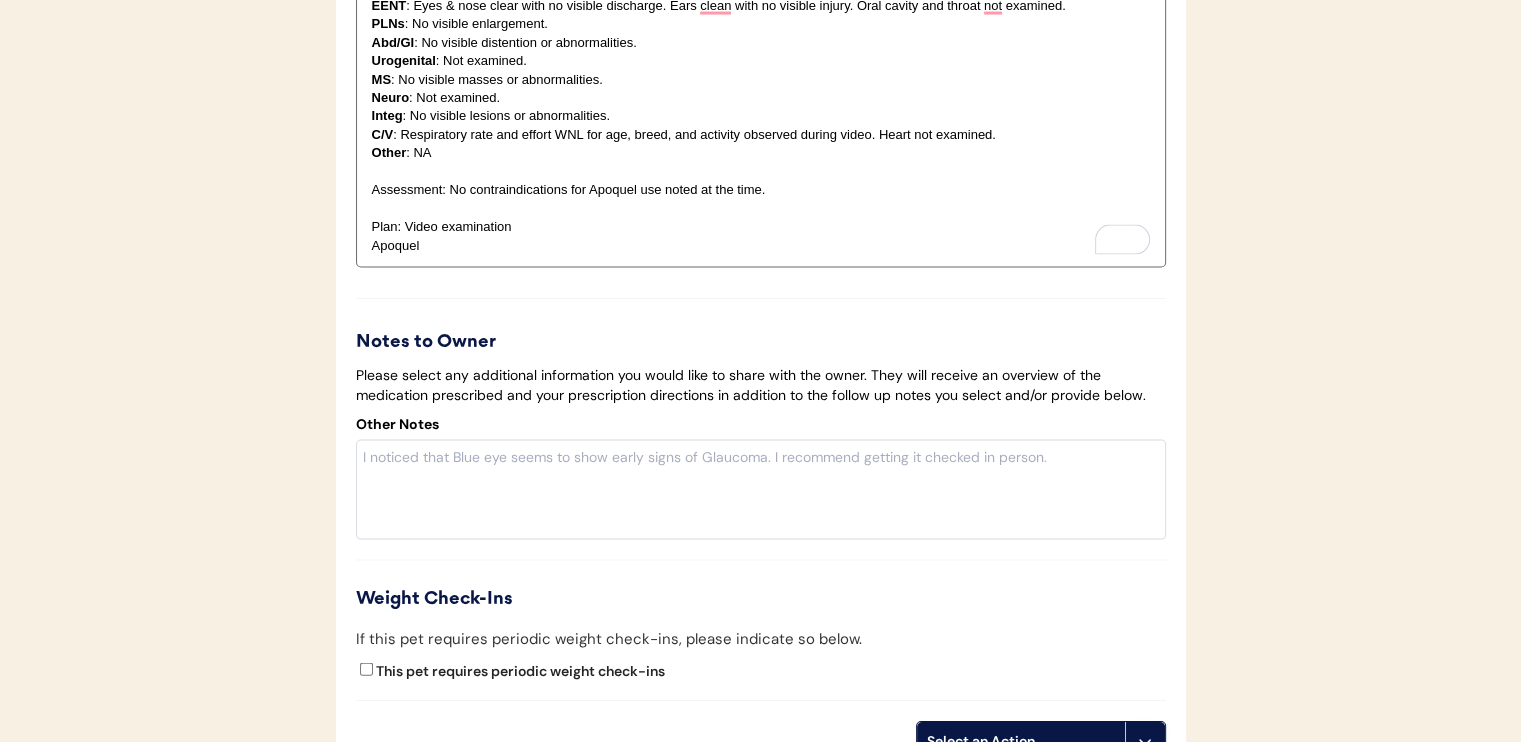 scroll, scrollTop: 4098, scrollLeft: 0, axis: vertical 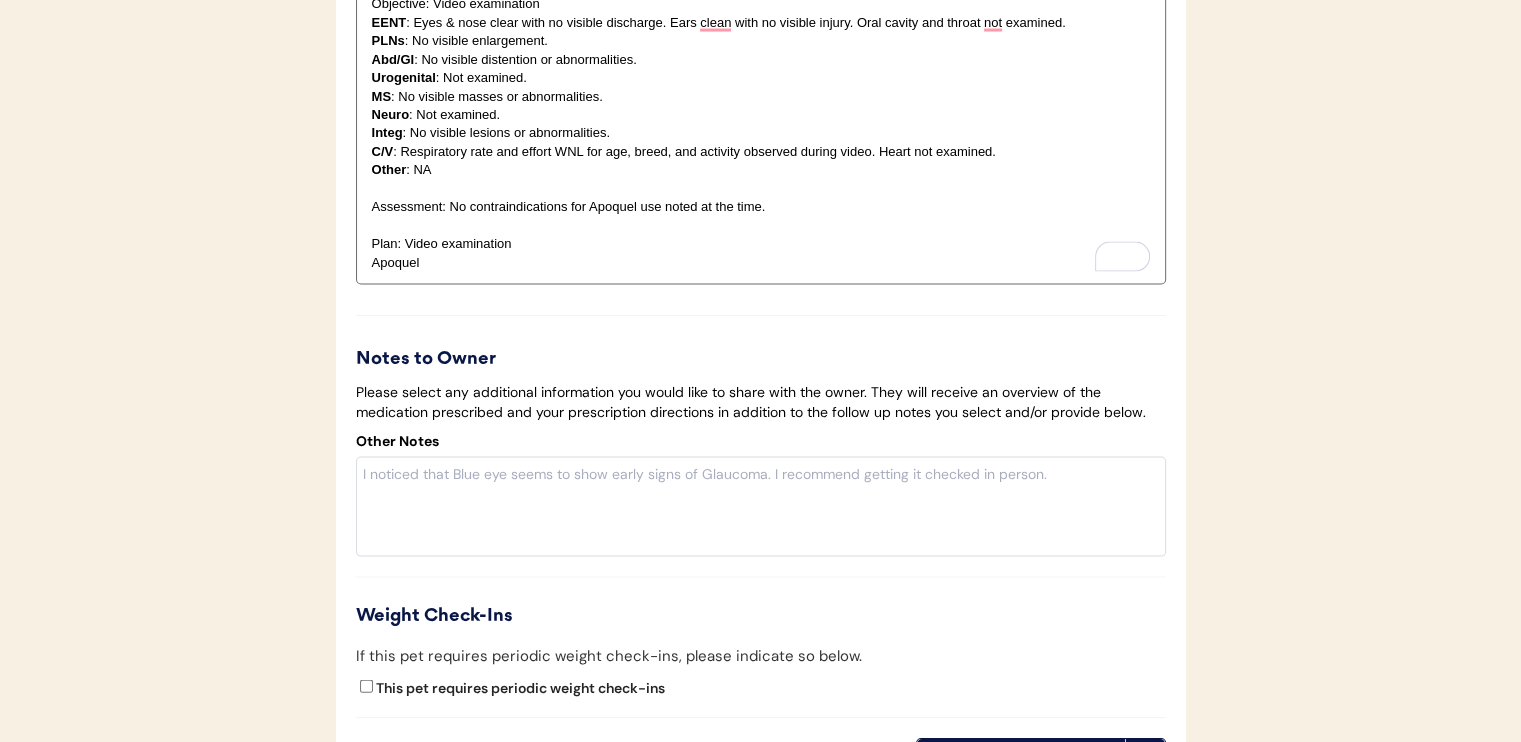 click on "Apoquel" at bounding box center (761, 263) 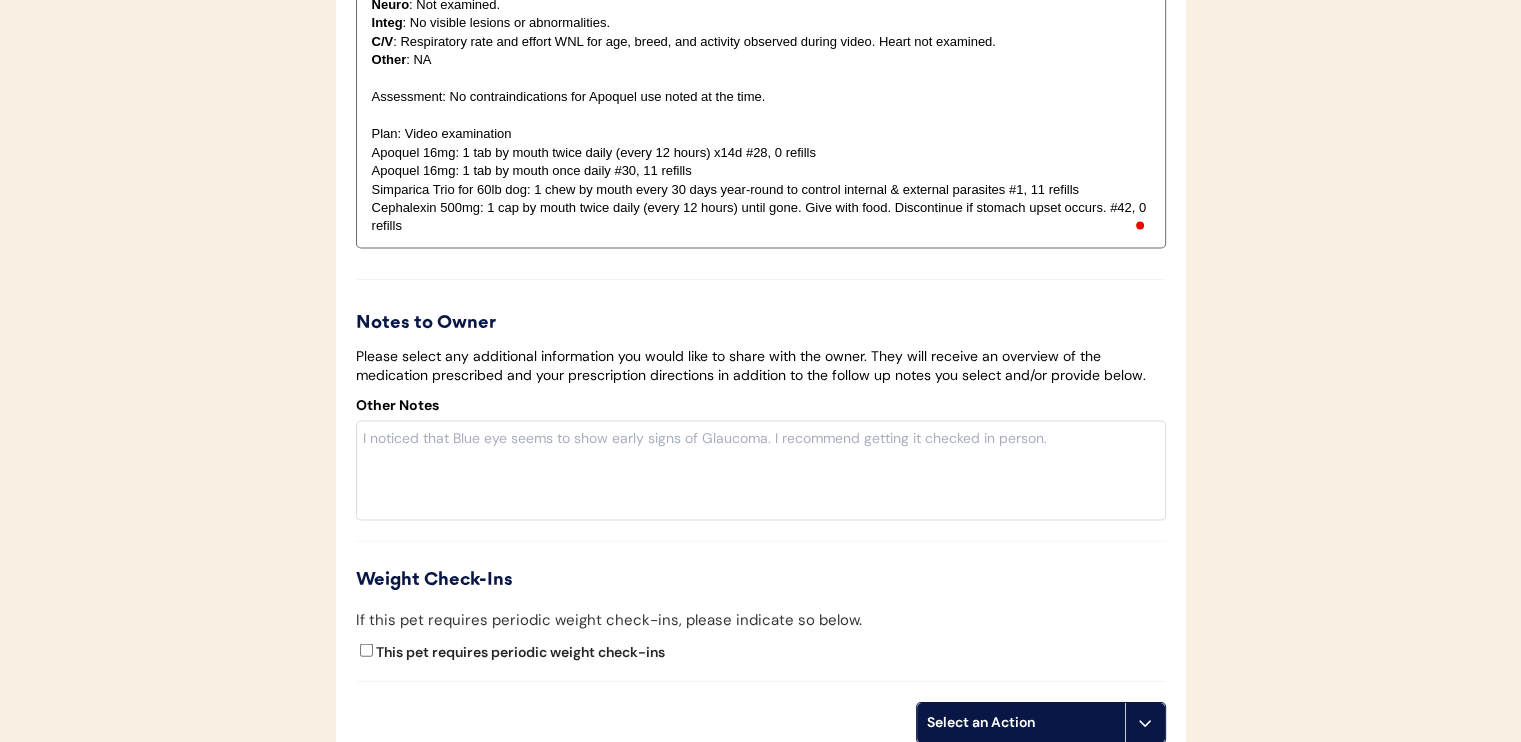 scroll, scrollTop: 4172, scrollLeft: 0, axis: vertical 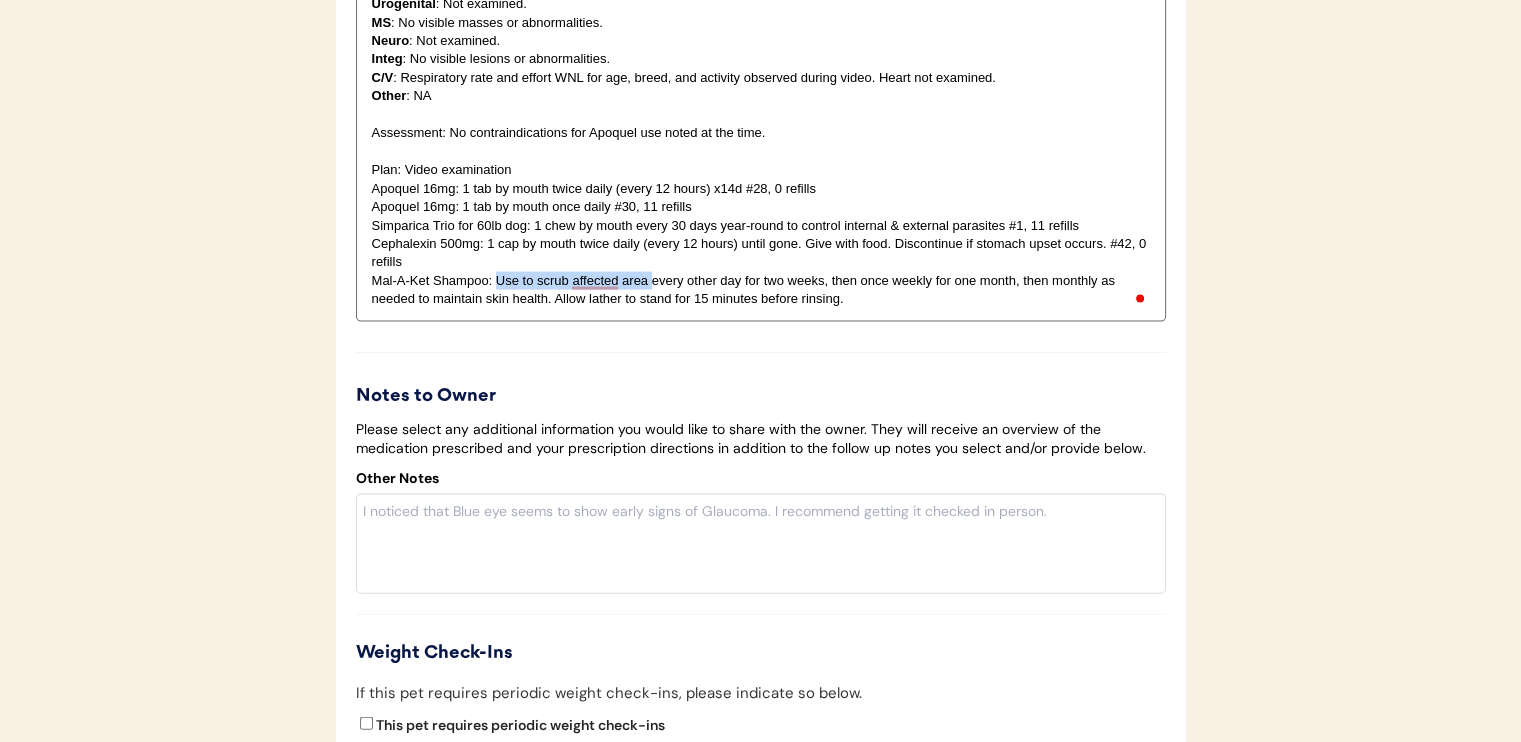 drag, startPoint x: 497, startPoint y: 305, endPoint x: 650, endPoint y: 302, distance: 153.0294 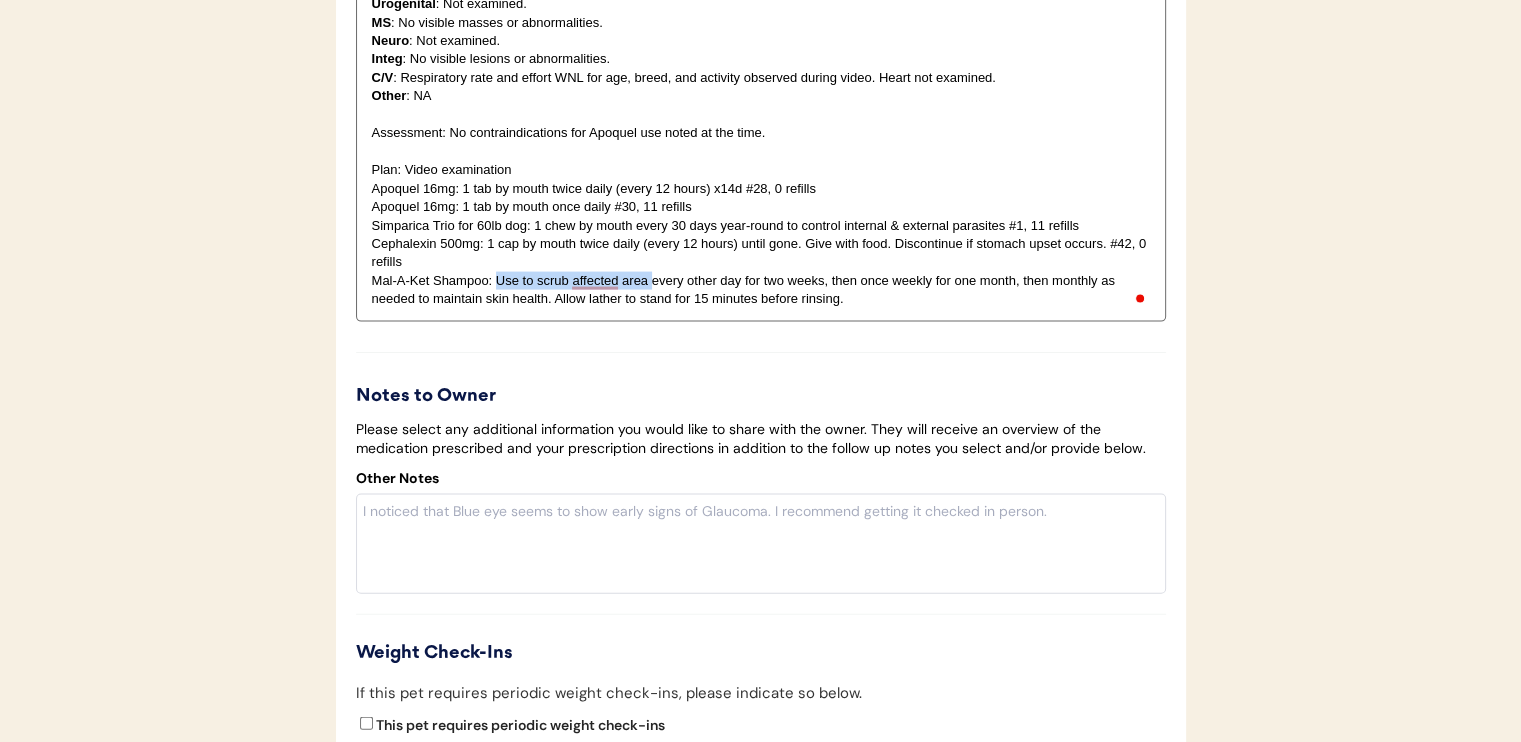 click on "Mal-A-Ket Shampoo: Use to scrub affected area every other day for two weeks, then once weekly for one month, then monthly as needed to maintain skin health. Allow lather to stand for 15 minutes before rinsing." at bounding box center (761, 290) 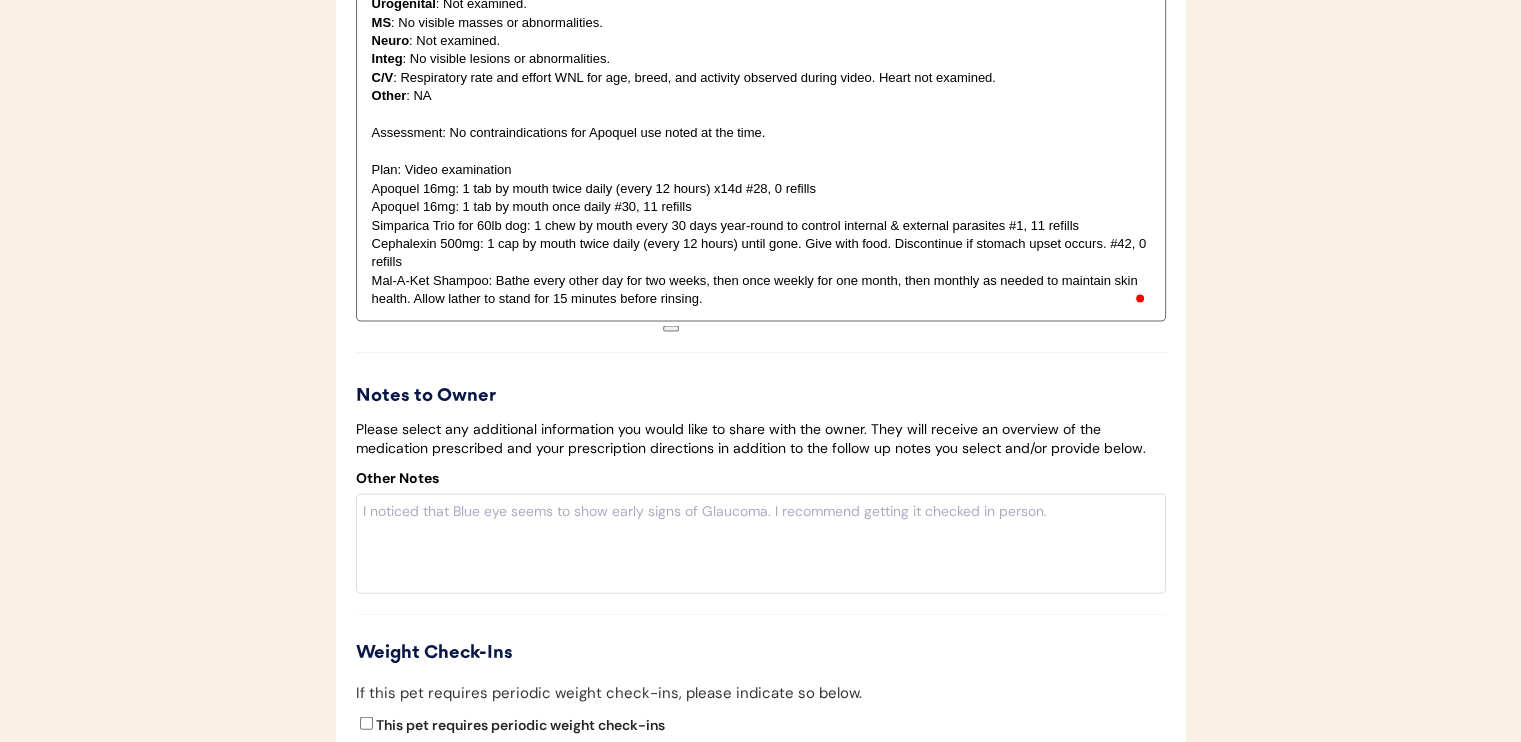 click on "Mal-A-Ket Shampoo: Bathe every other day for two weeks, then once weekly for one month, then monthly as needed to maintain skin health. Allow lather to stand for 15 minutes before rinsing." at bounding box center [761, 290] 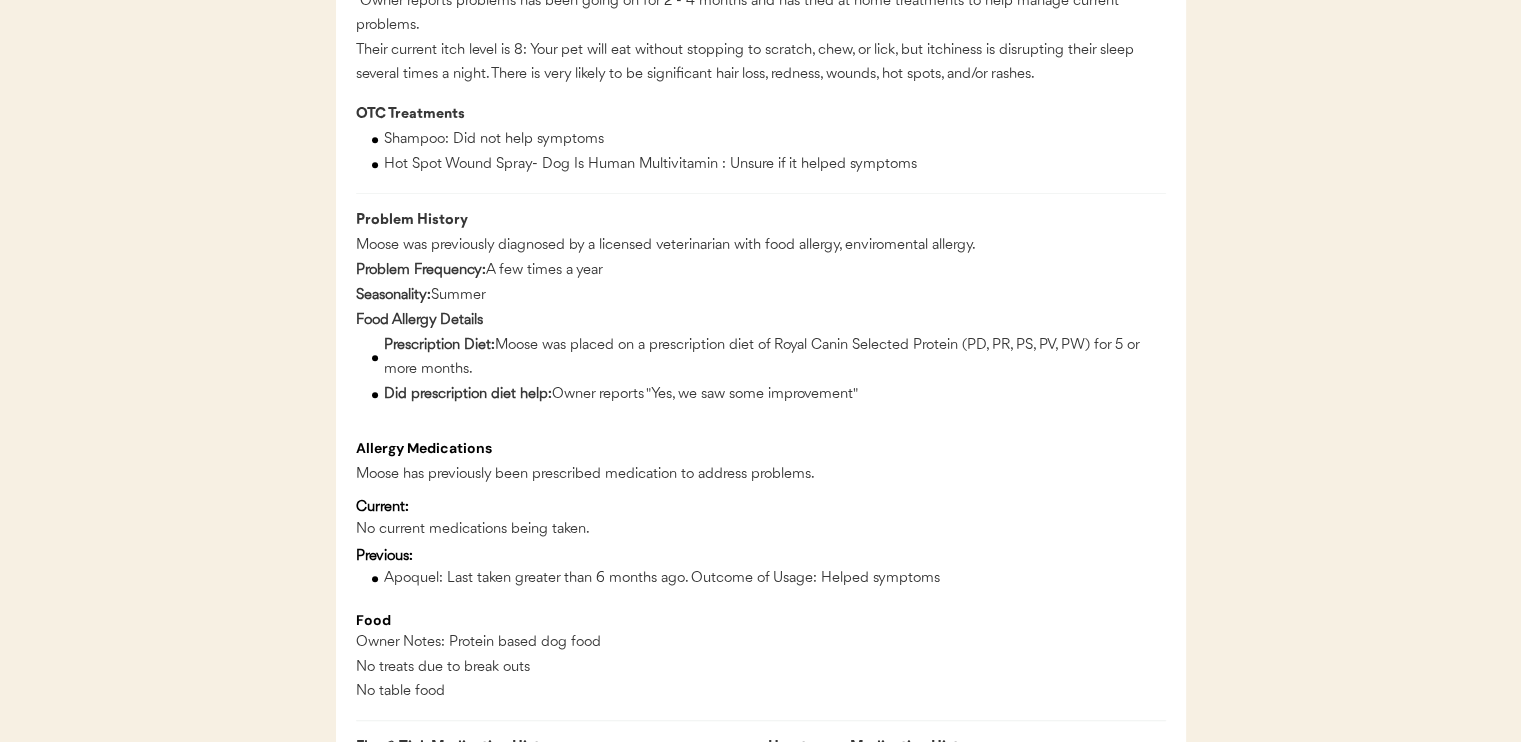 scroll, scrollTop: 1172, scrollLeft: 0, axis: vertical 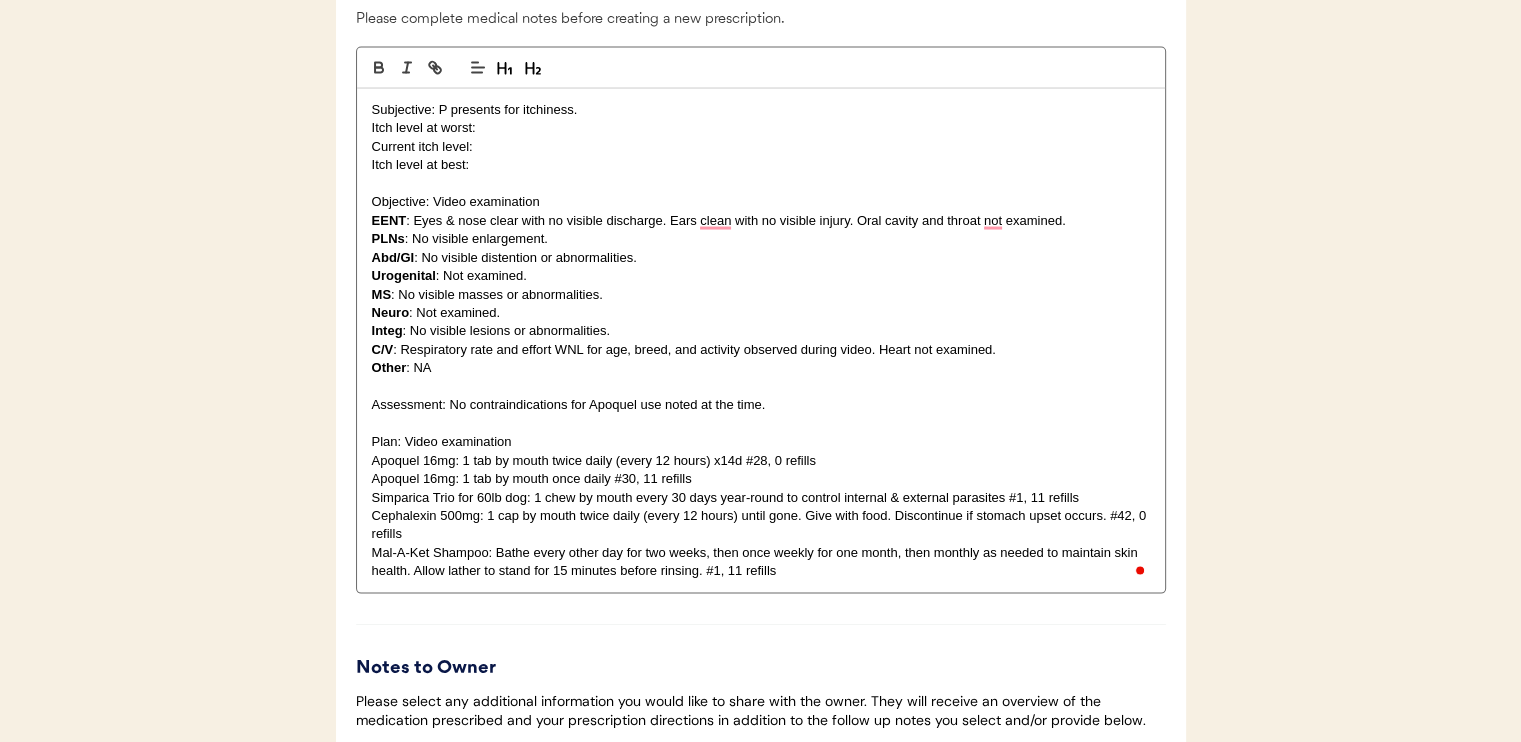 click on "Current itch level:" at bounding box center [761, 147] 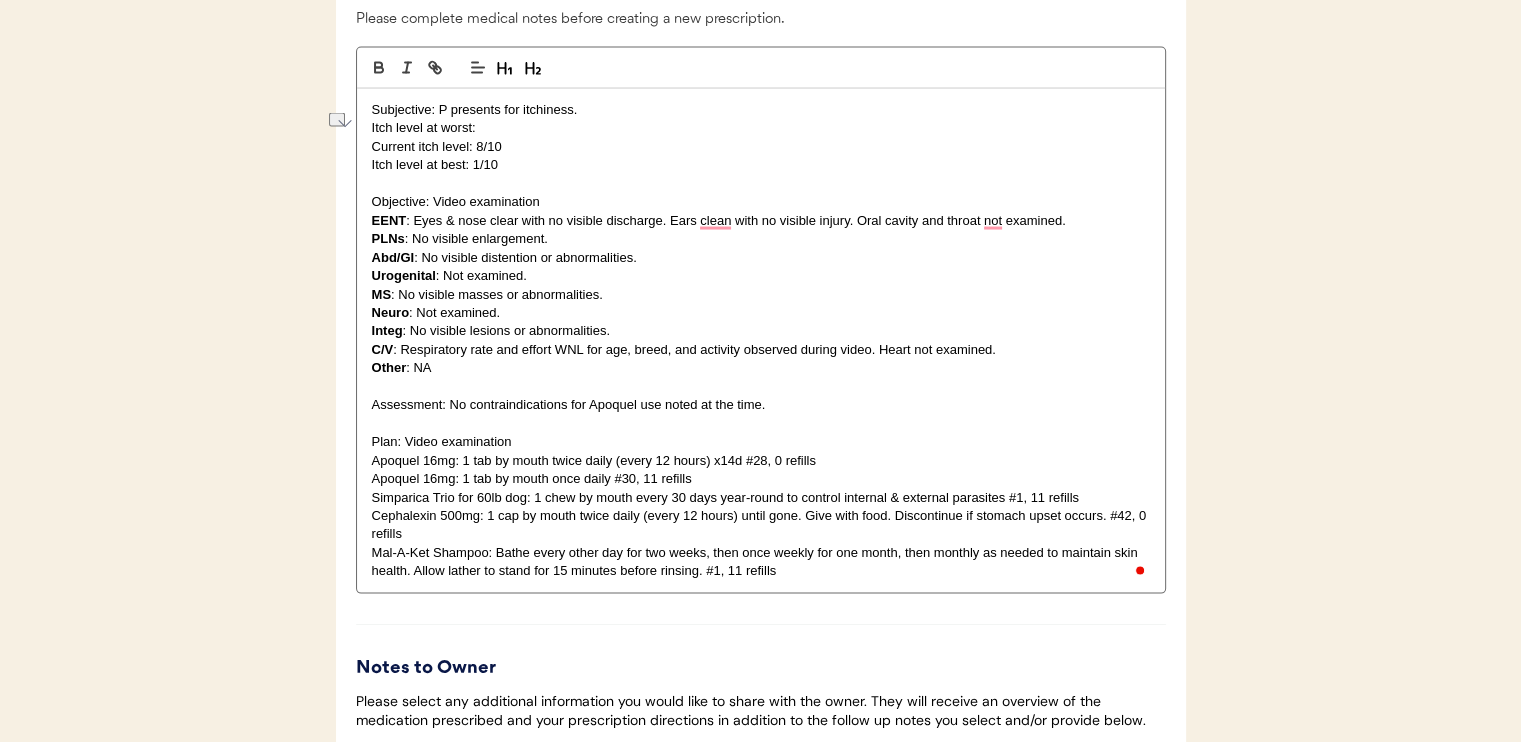drag, startPoint x: 490, startPoint y: 148, endPoint x: 371, endPoint y: 151, distance: 119.03781 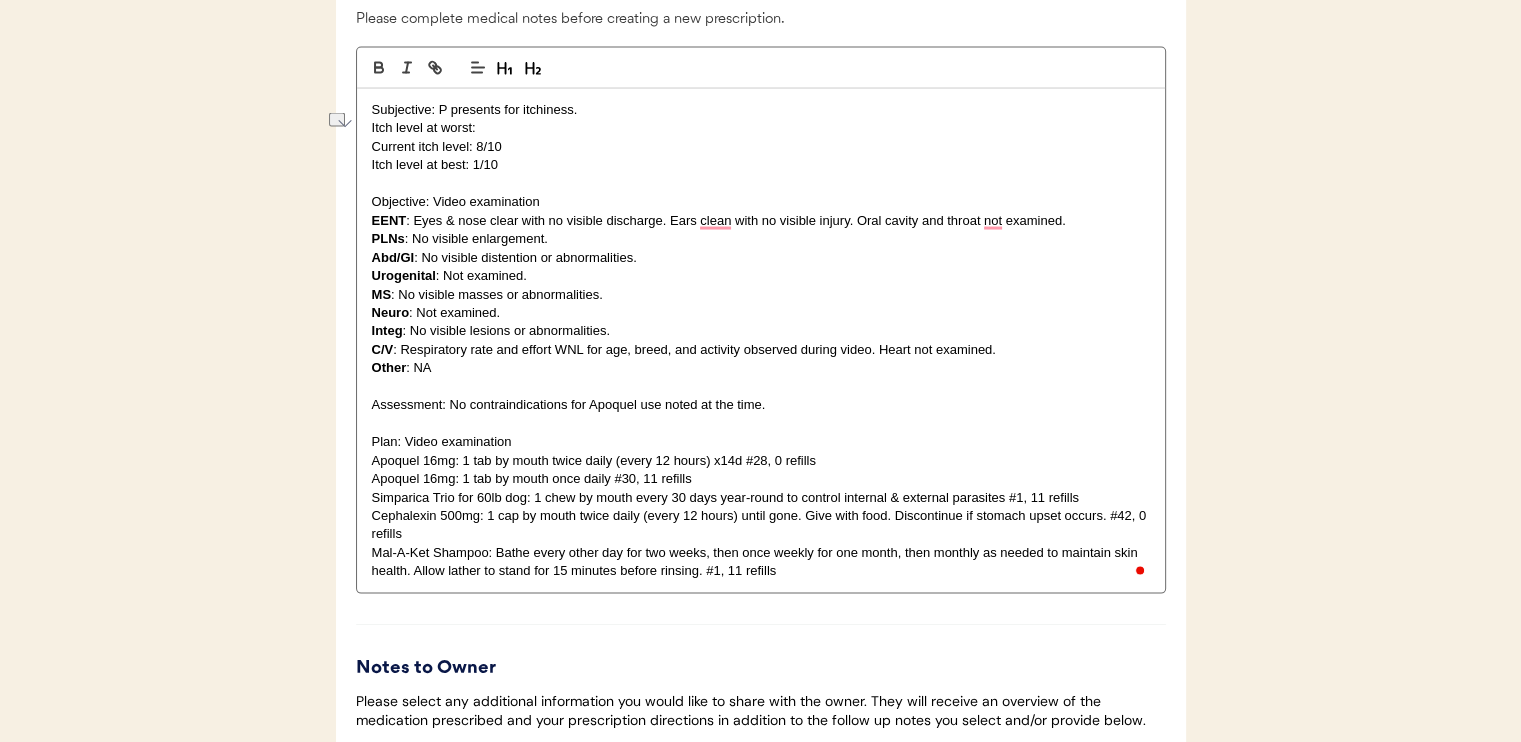 click on "Itch level at worst:" at bounding box center (761, 128) 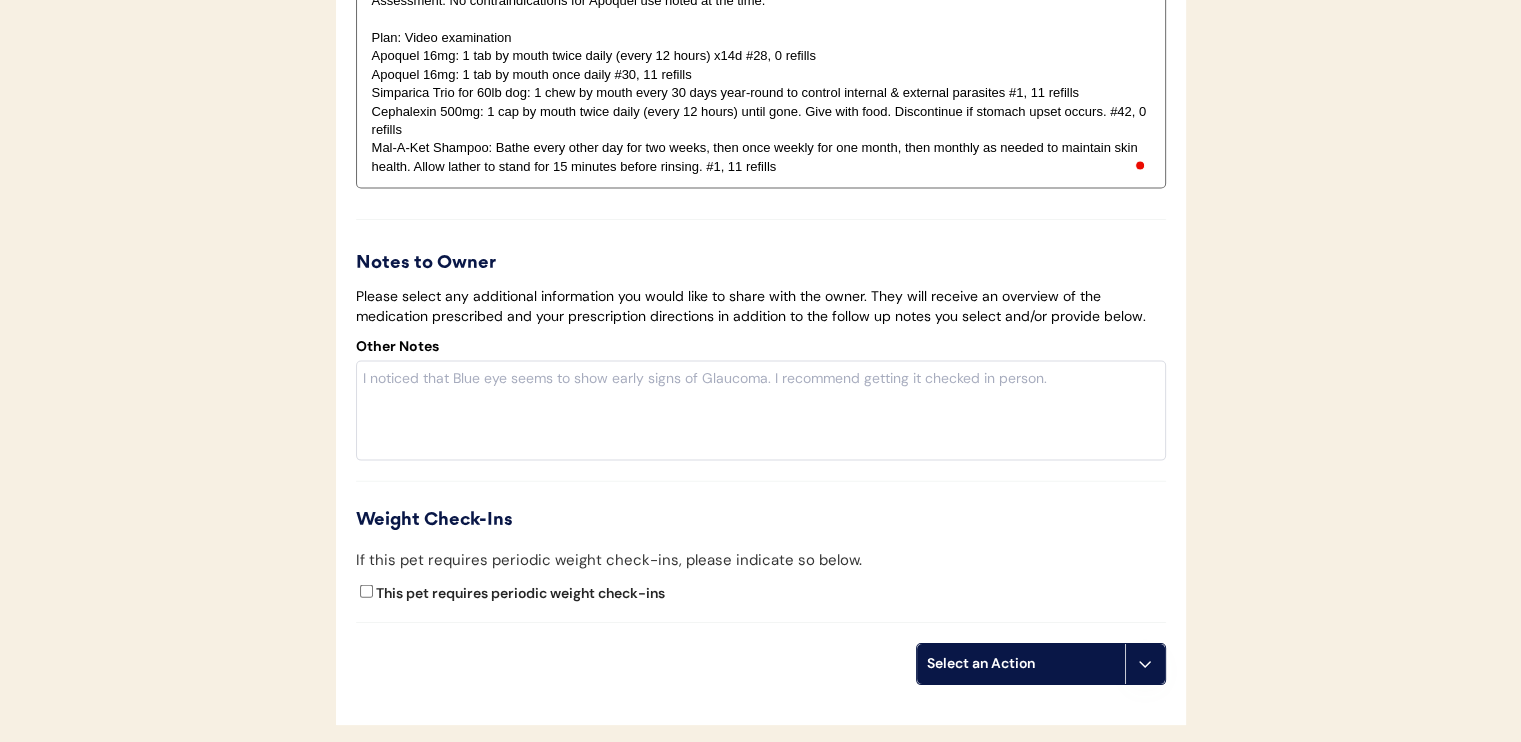 scroll, scrollTop: 4300, scrollLeft: 0, axis: vertical 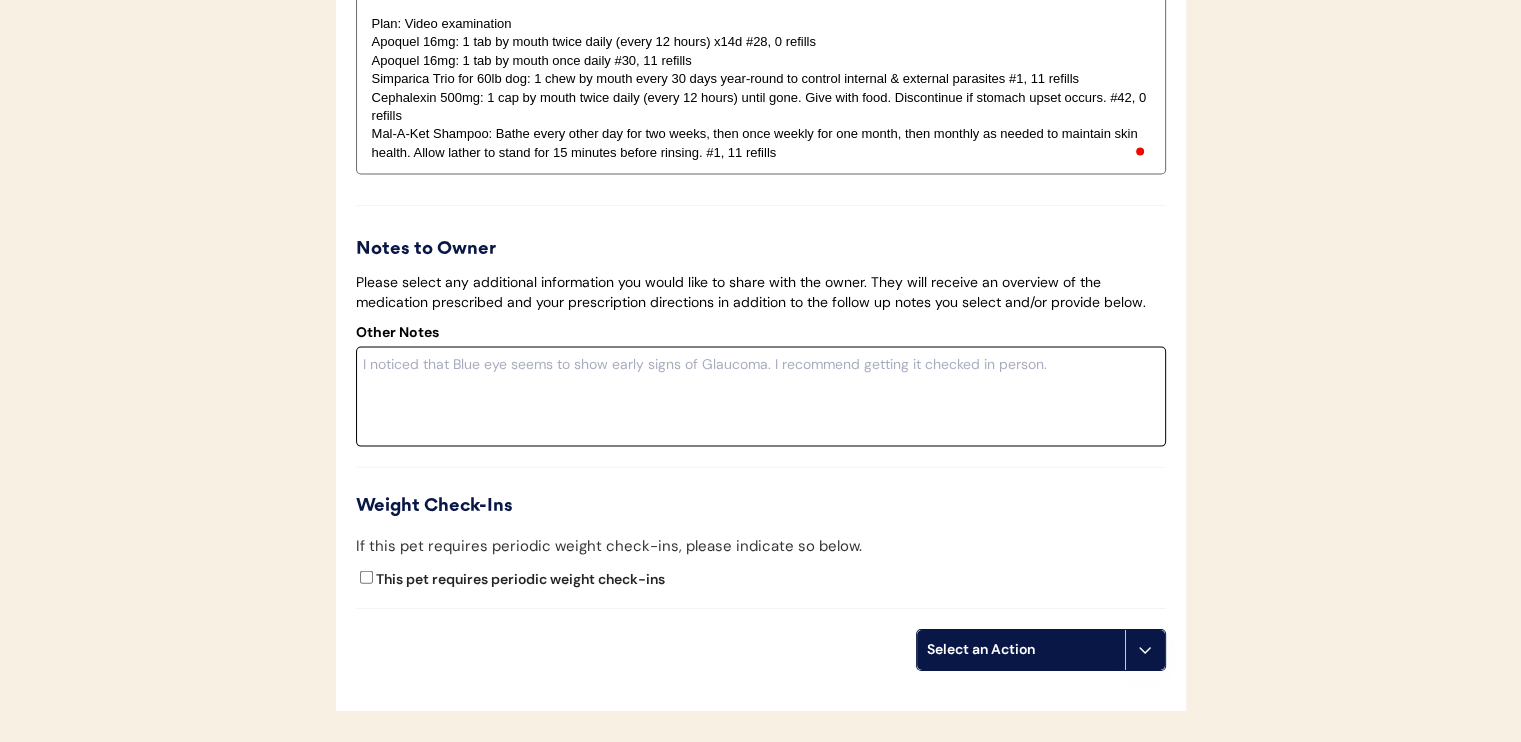 click at bounding box center [761, 397] 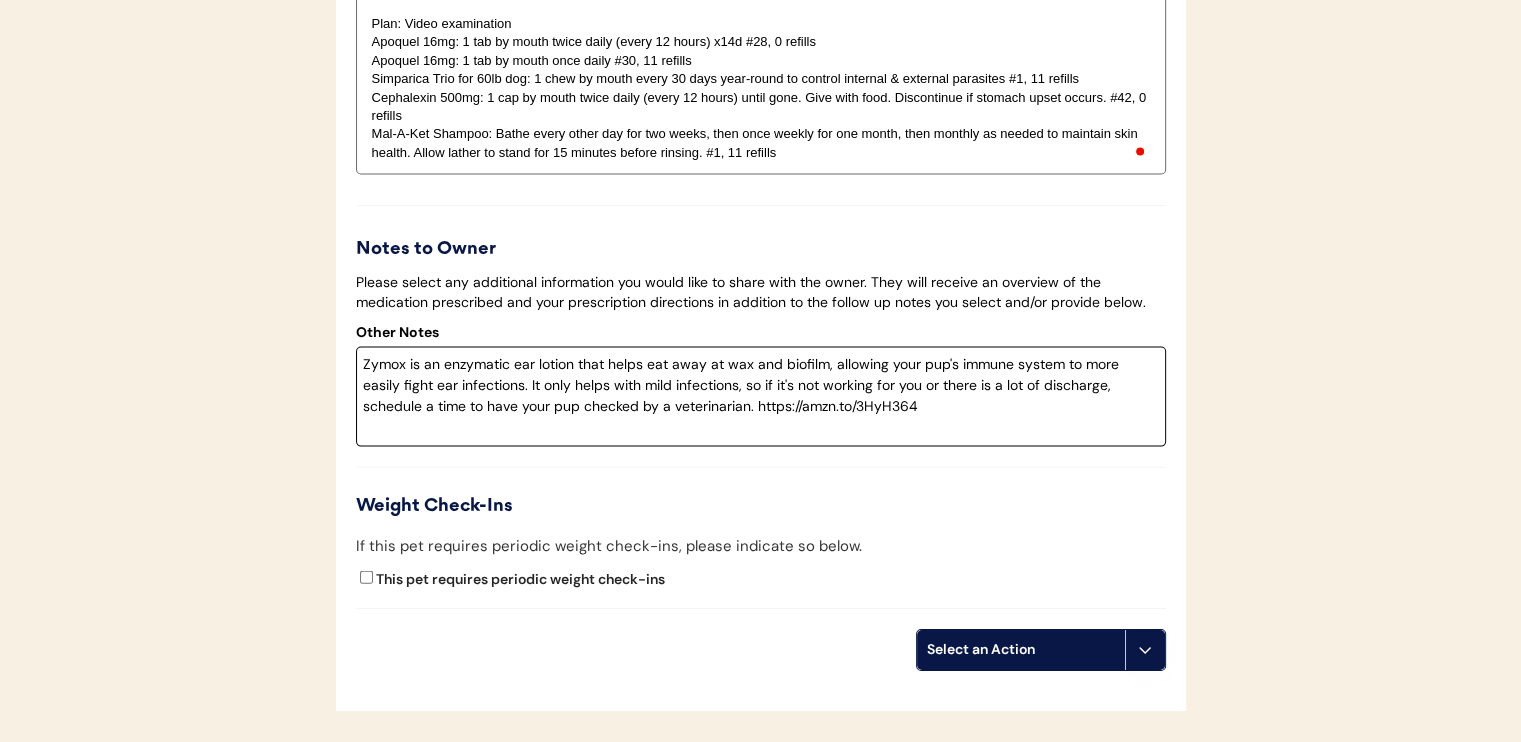 type on "Zymox is an enzymatic ear lotion that helps eat away at wax and biofilm, allowing your pup's immune system to more easily fight ear infections. It only helps with mild infections, so if it's not working for you or there is a lot of discharge, schedule a time to have your pup checked by a veterinarian. https://amzn.to/3HyH364" 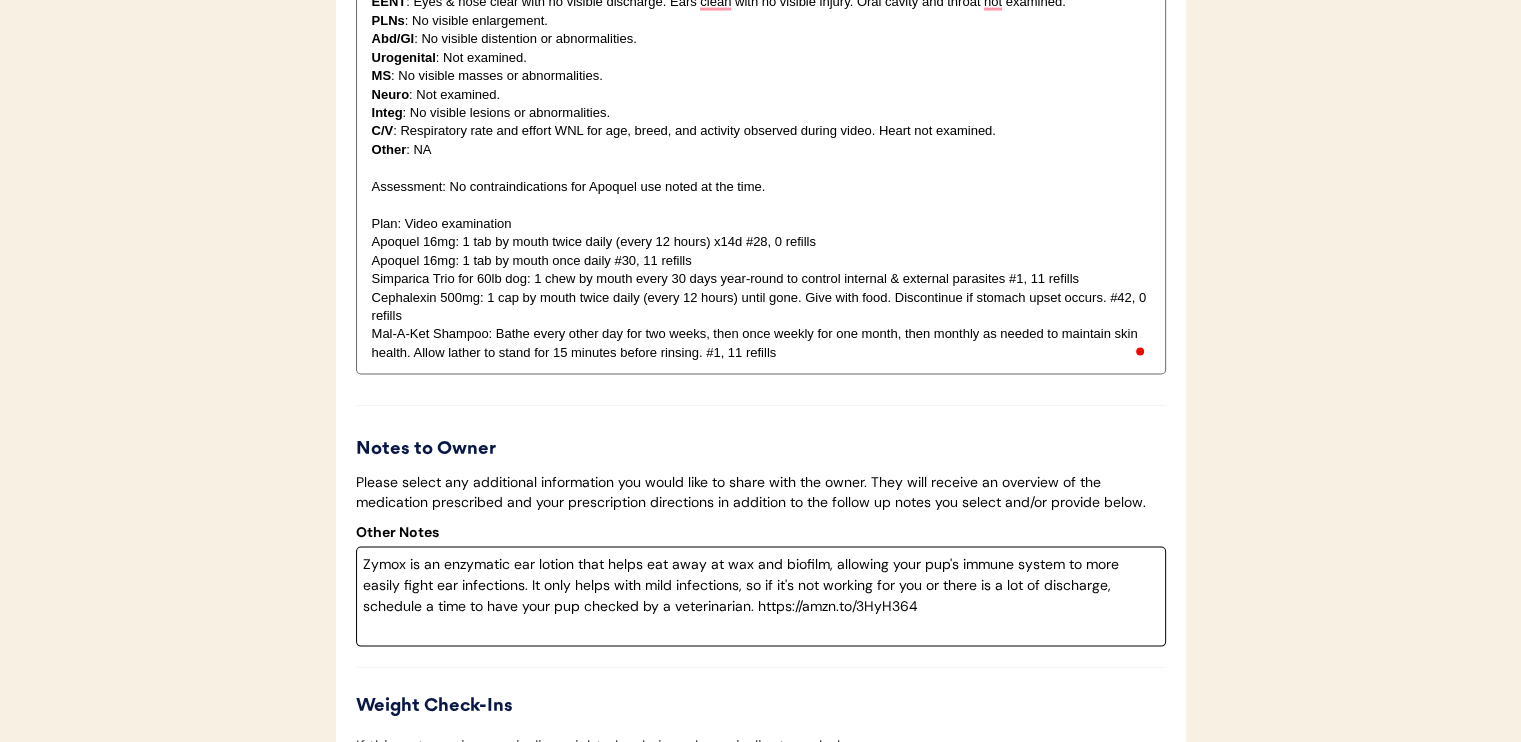 scroll, scrollTop: 4200, scrollLeft: 0, axis: vertical 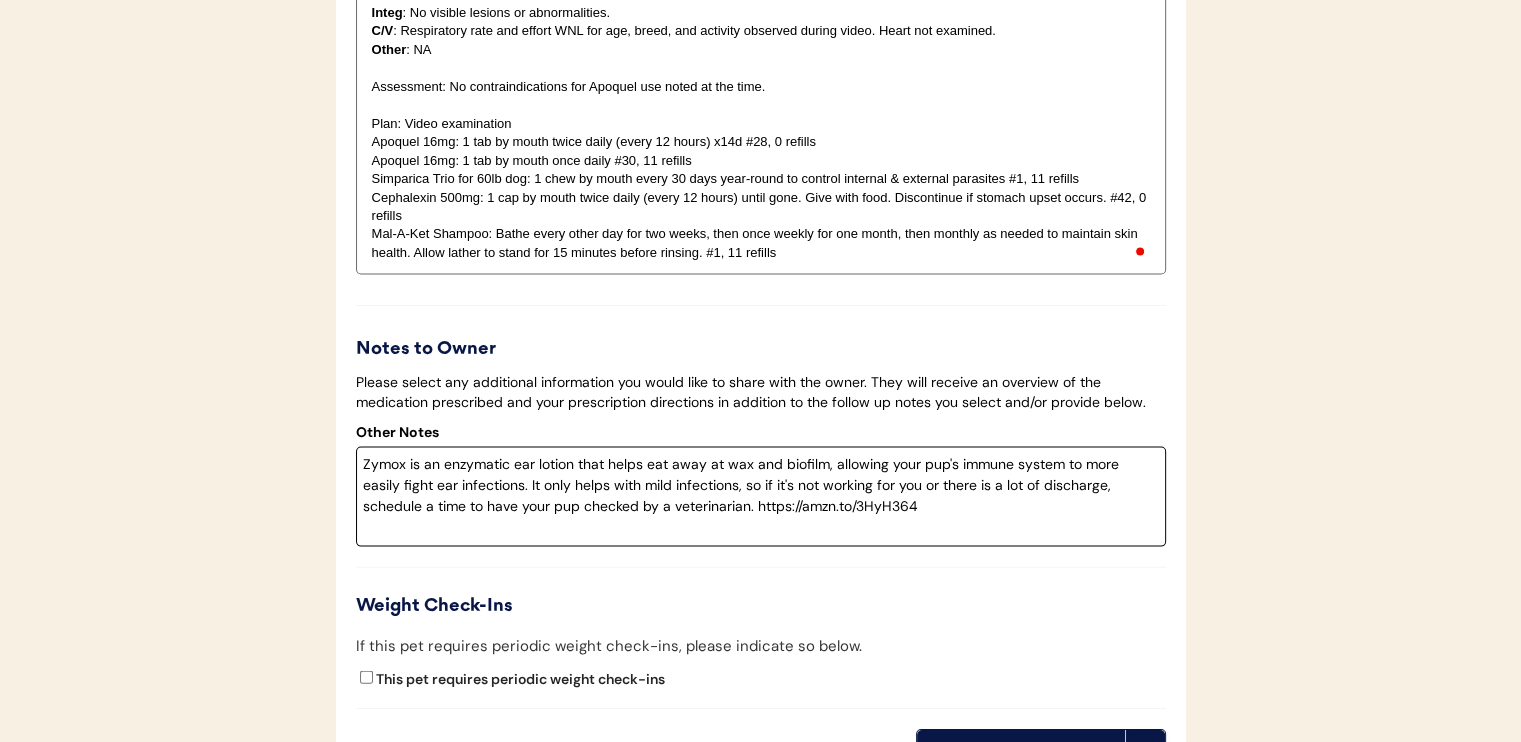 drag, startPoint x: 355, startPoint y: 486, endPoint x: 368, endPoint y: 487, distance: 13.038404 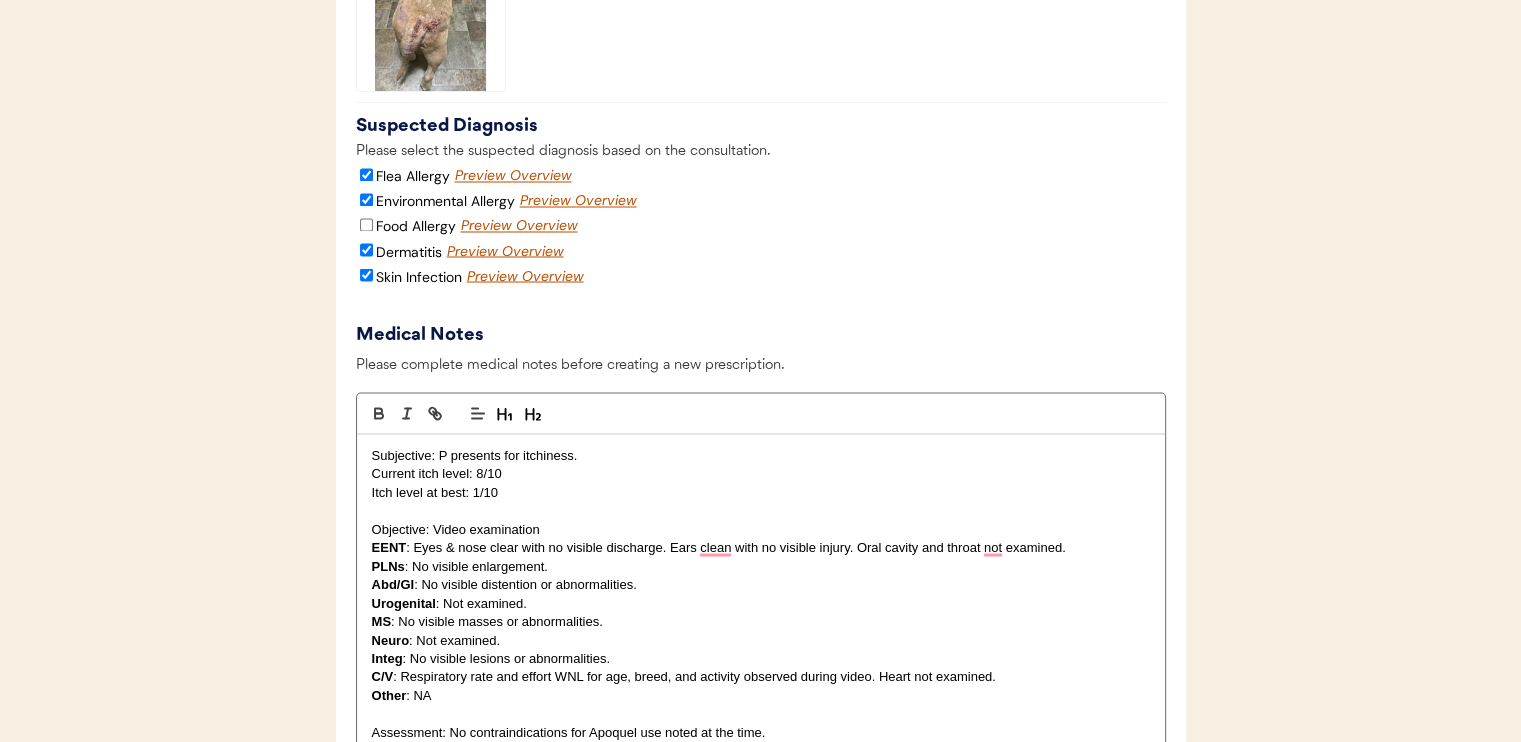 scroll, scrollTop: 3500, scrollLeft: 0, axis: vertical 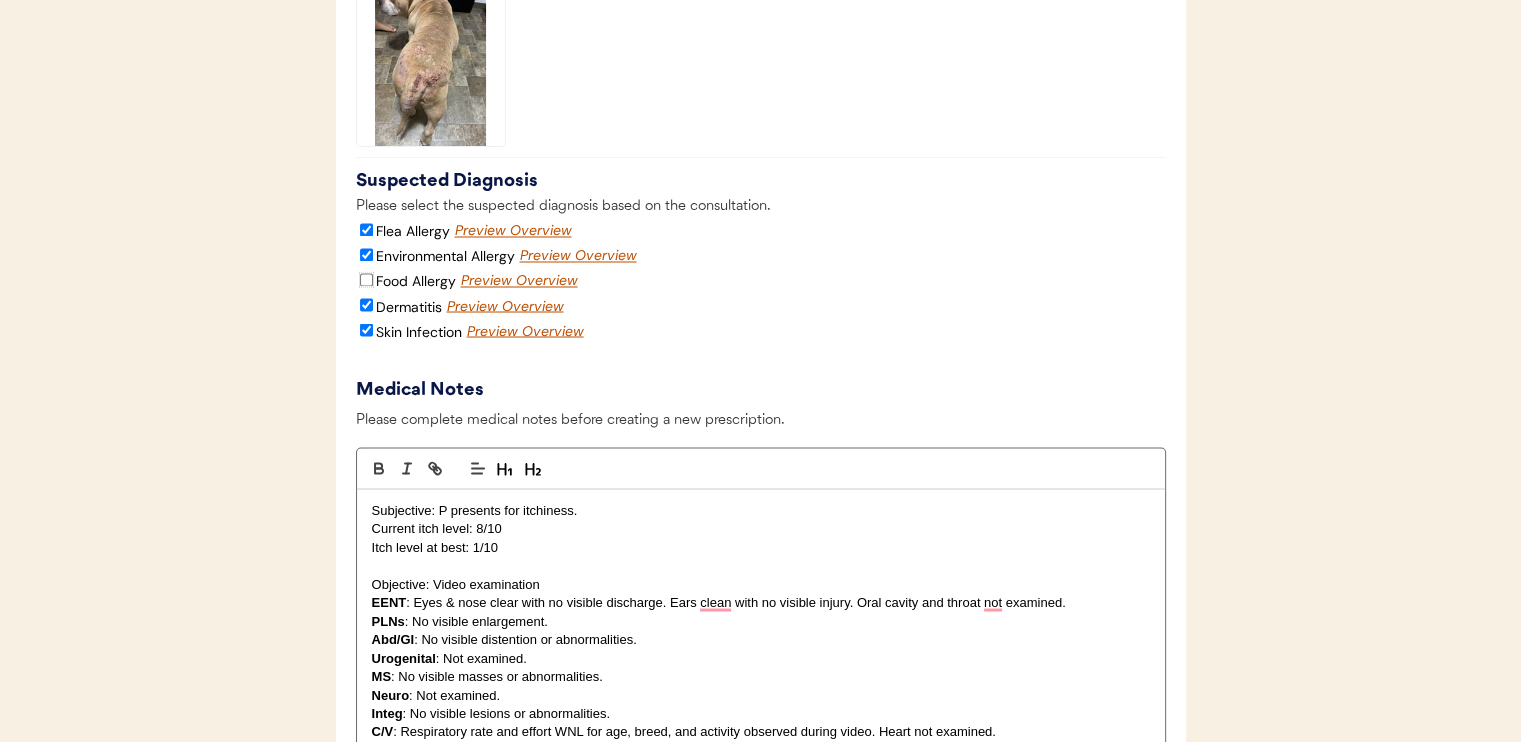 click on "Food Allergy" at bounding box center (366, 279) 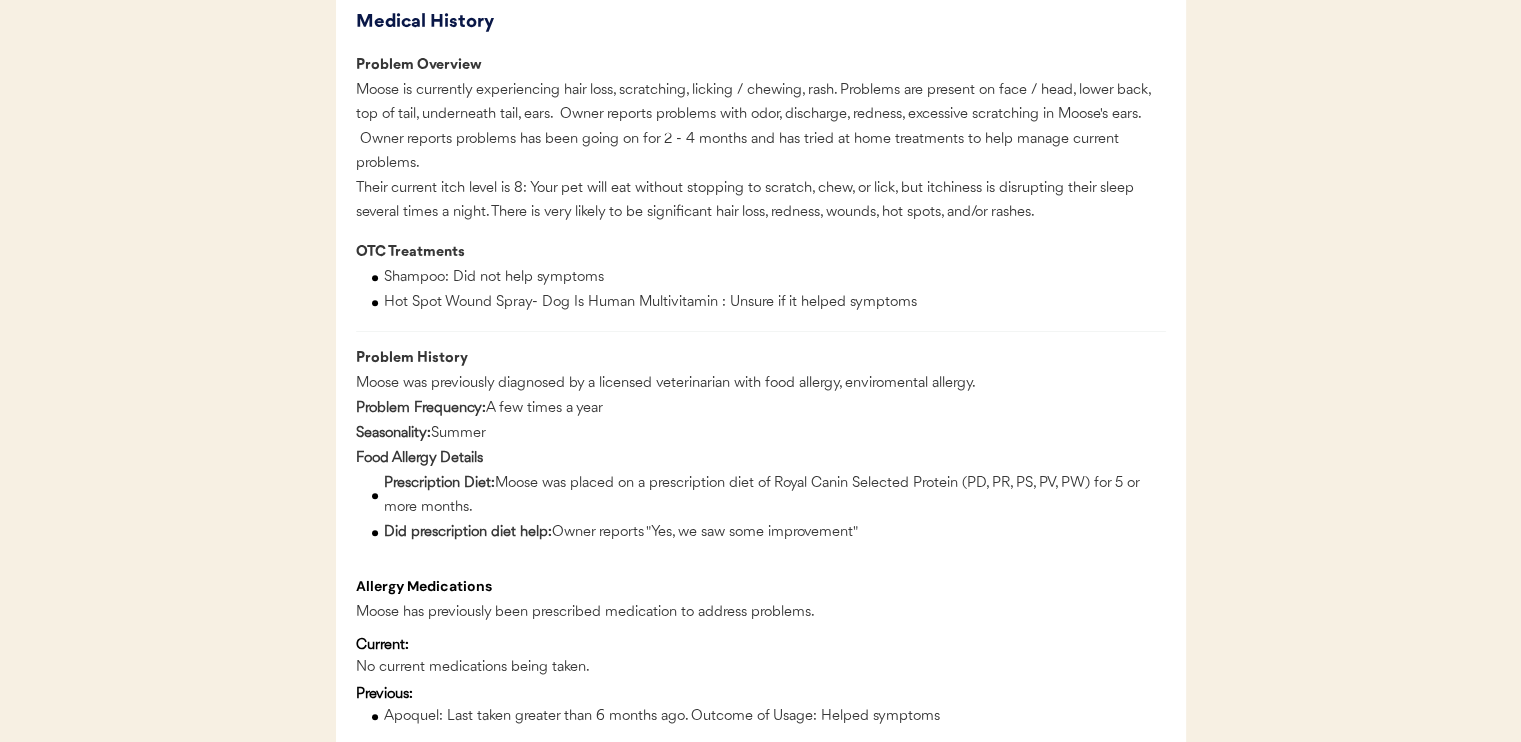 scroll, scrollTop: 1100, scrollLeft: 0, axis: vertical 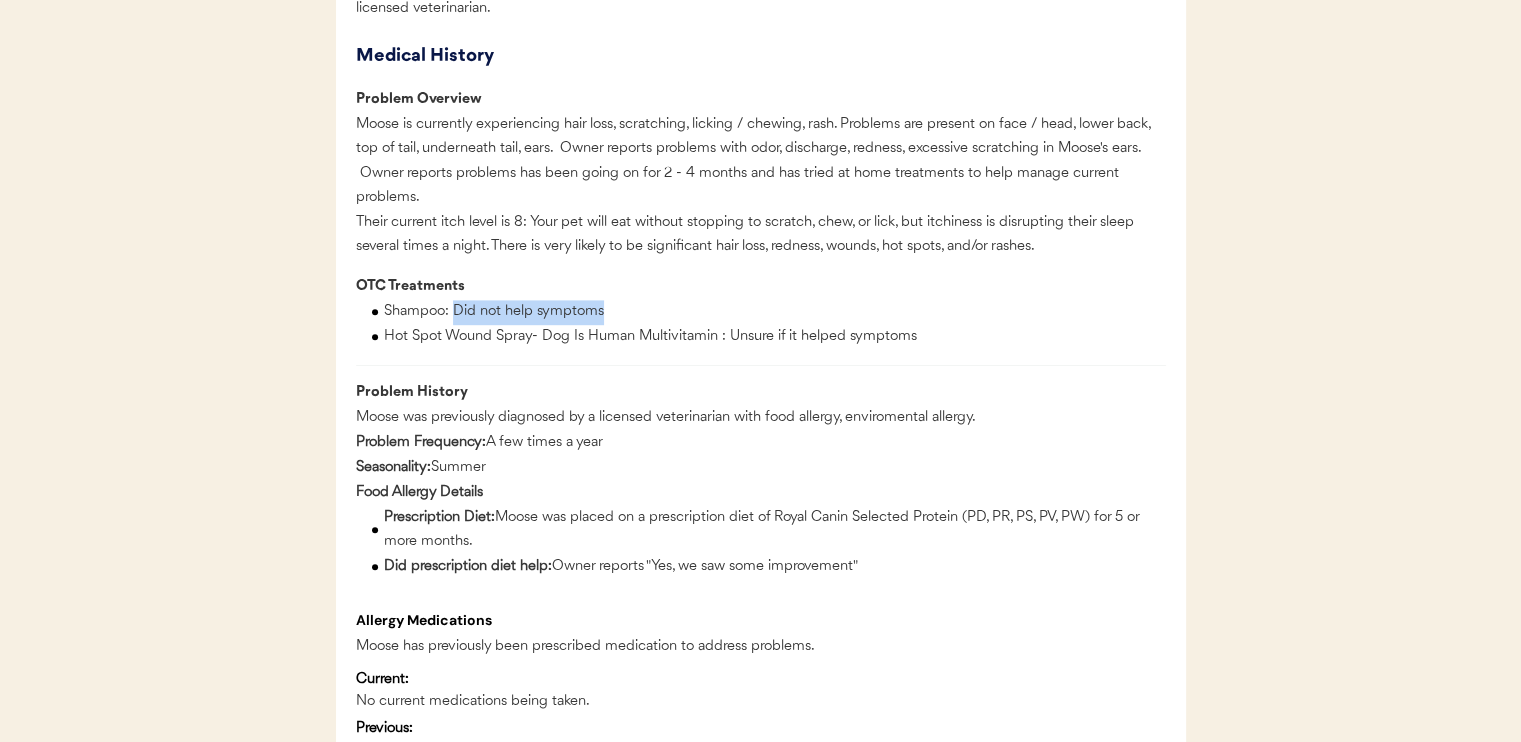 drag, startPoint x: 452, startPoint y: 335, endPoint x: 602, endPoint y: 335, distance: 150 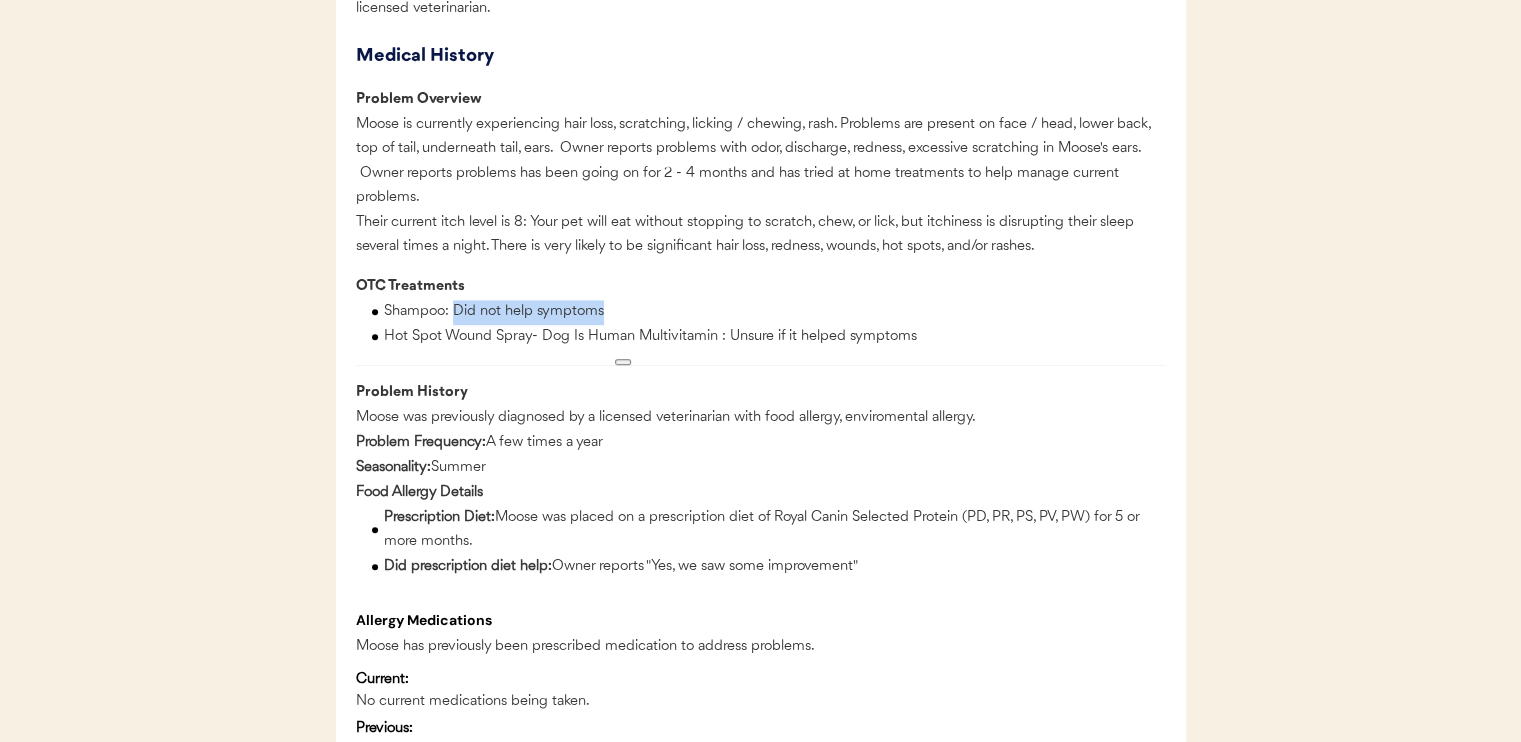 click on "Shampoo: Did not help symptoms" at bounding box center [494, 312] 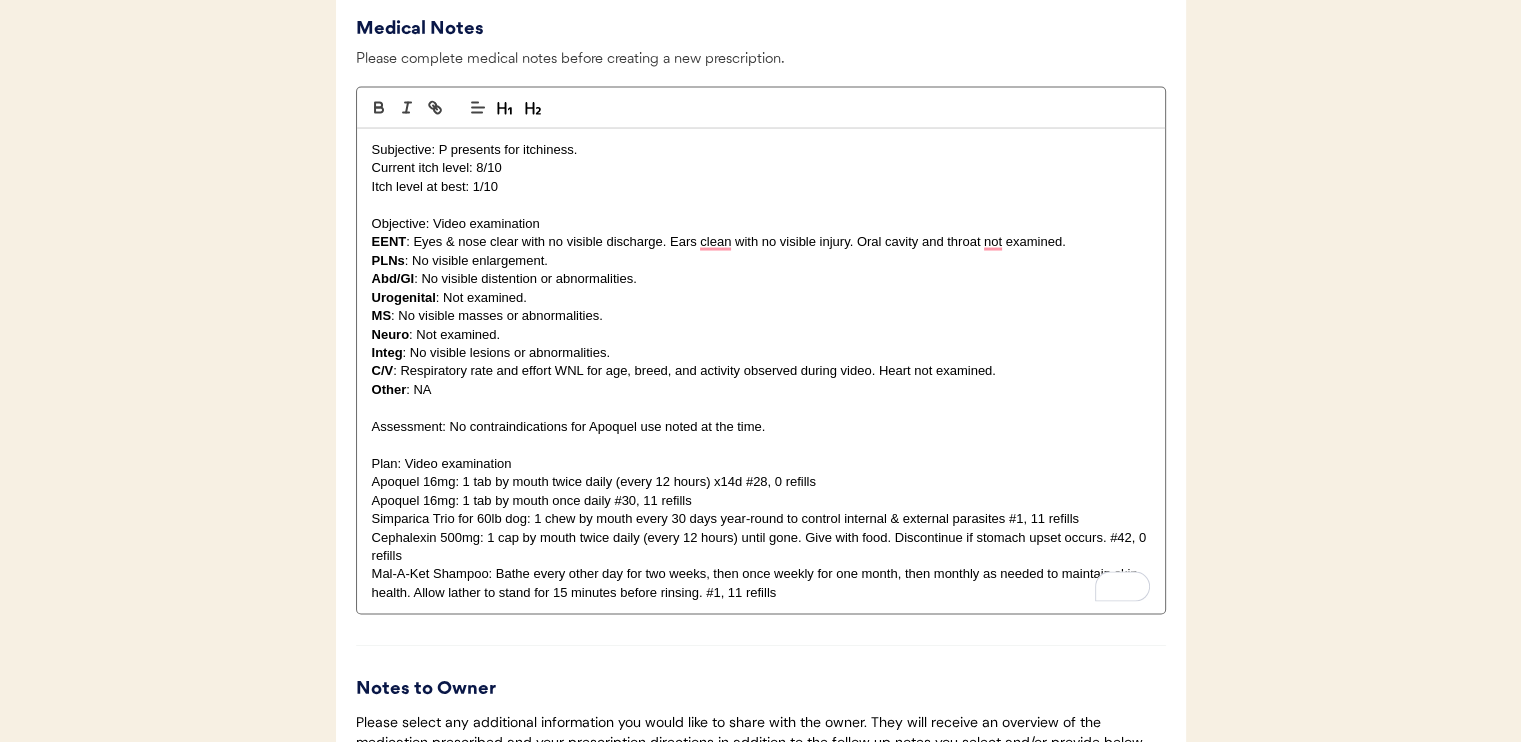 scroll, scrollTop: 3890, scrollLeft: 0, axis: vertical 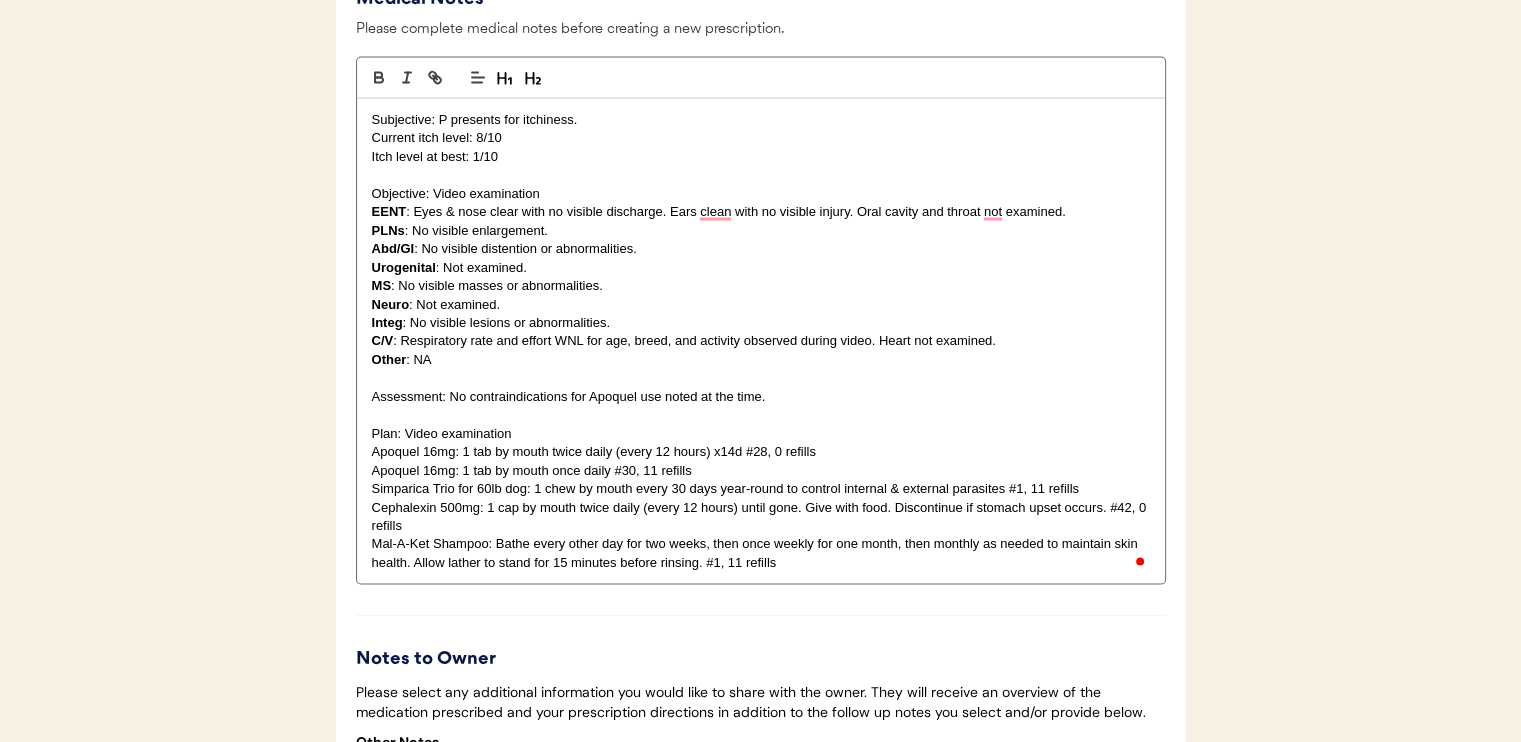 click on "Patients Consults Orders Admin Logout ← Return to Dashboard Patient: Moose
Loading...
Assigned Veterinarian Dr. Clanin, DVM Client Information Bri Funk 3296 Partridge Dr Dover, PA 17315 brimarief3@gmail.com +17178773844 Patient Information Species: Canine Breed: Pit Bull Weight: 60 lbs Gender: Intact Male Birthdate: July 1, 2020 Patient Notes No note available. Medical History Consults Consult Weight
Submitted Reviewed Status Allergy & itchy skin prescription request 60lbs July 26, 2025 Under Review Under Review Prescriptions No prescriptions on file Consult Overview Submitted July 26, 2025 View Consult History Request: Allergy & Itchy Skin Prescription Request Medical History Problem Overview OTC Treatments Seasonality:" at bounding box center [760, -1285] 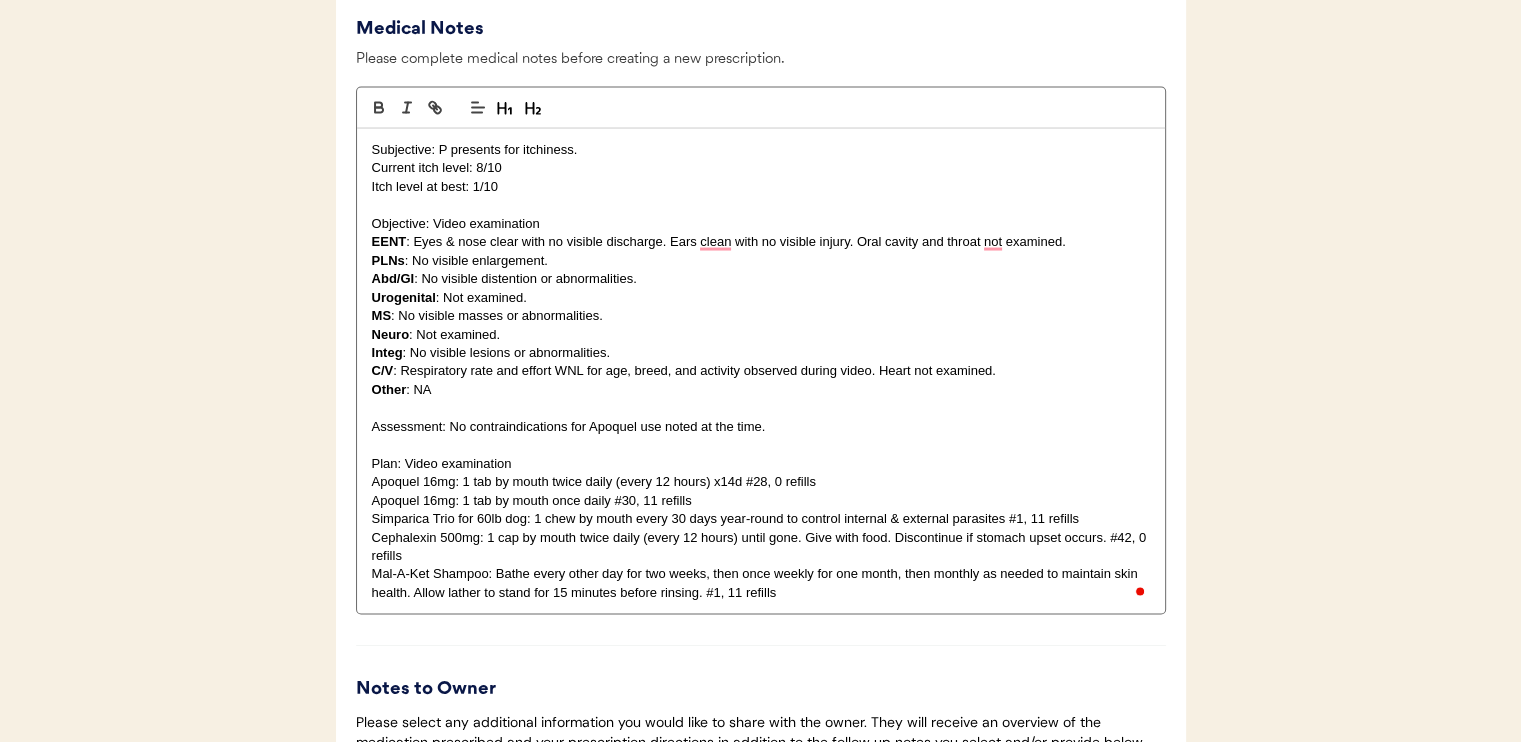 scroll, scrollTop: 3890, scrollLeft: 0, axis: vertical 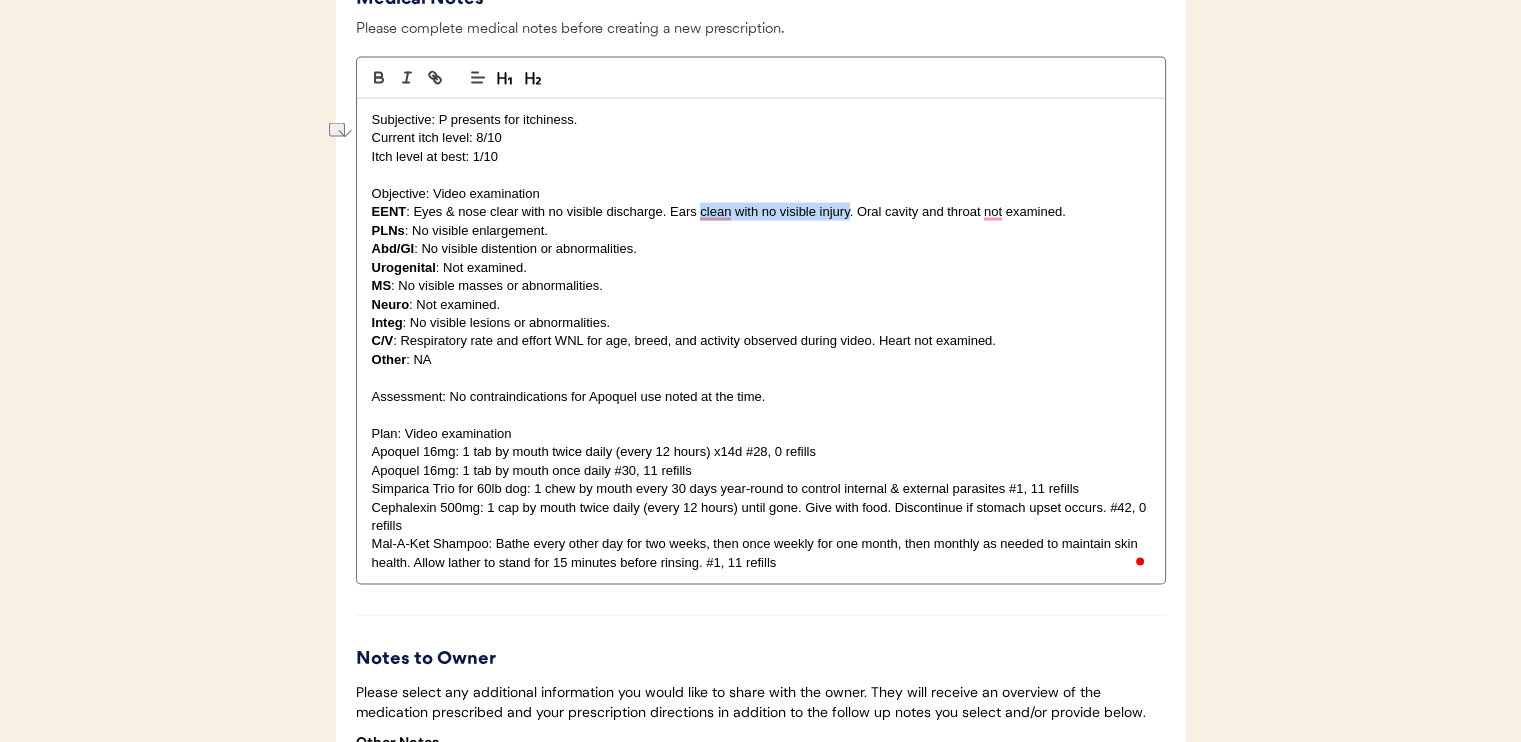 drag, startPoint x: 700, startPoint y: 235, endPoint x: 848, endPoint y: 232, distance: 148.0304 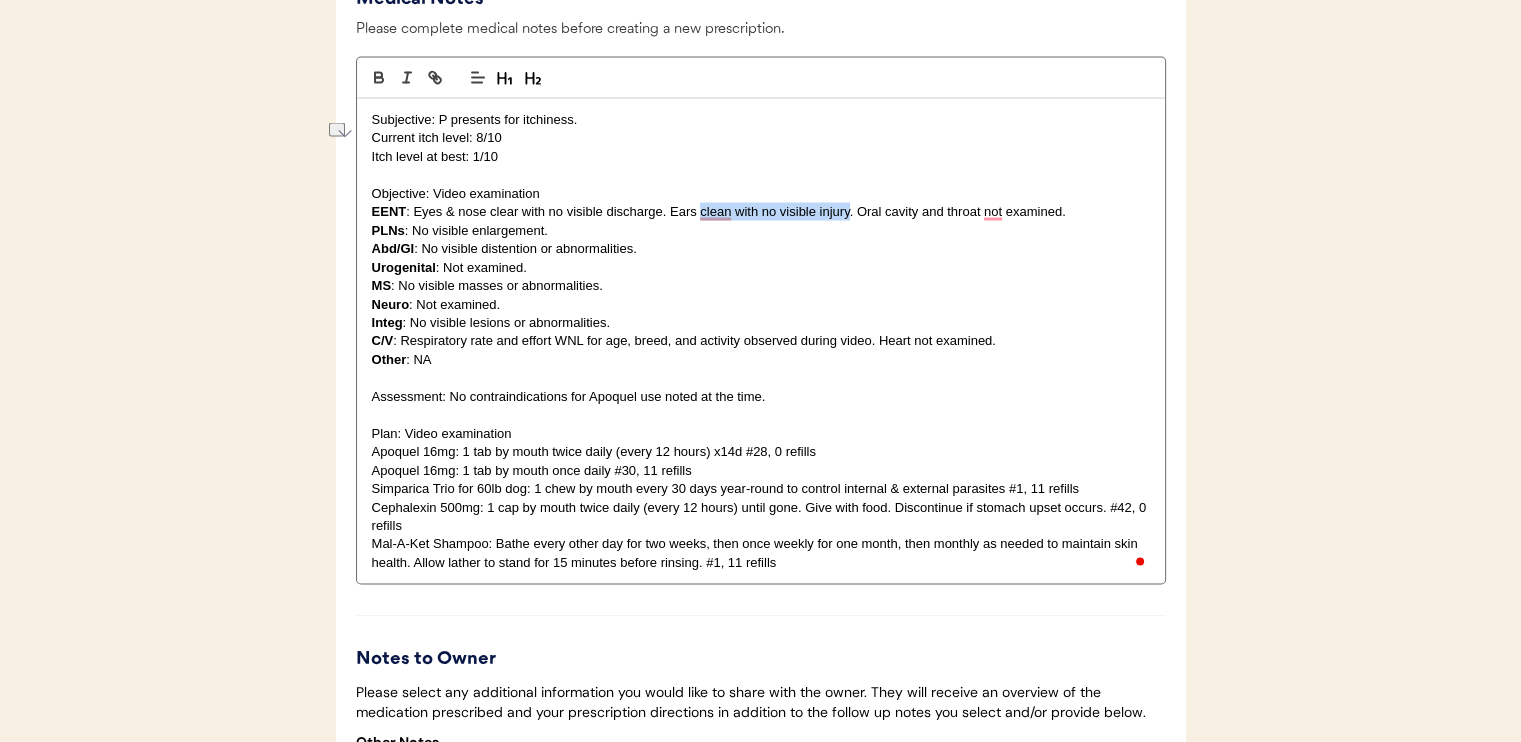 click on "EENT : Eyes & nose clear with no visible discharge. Ears clean with no visible injury. Oral cavity and throat not examined." at bounding box center (761, 212) 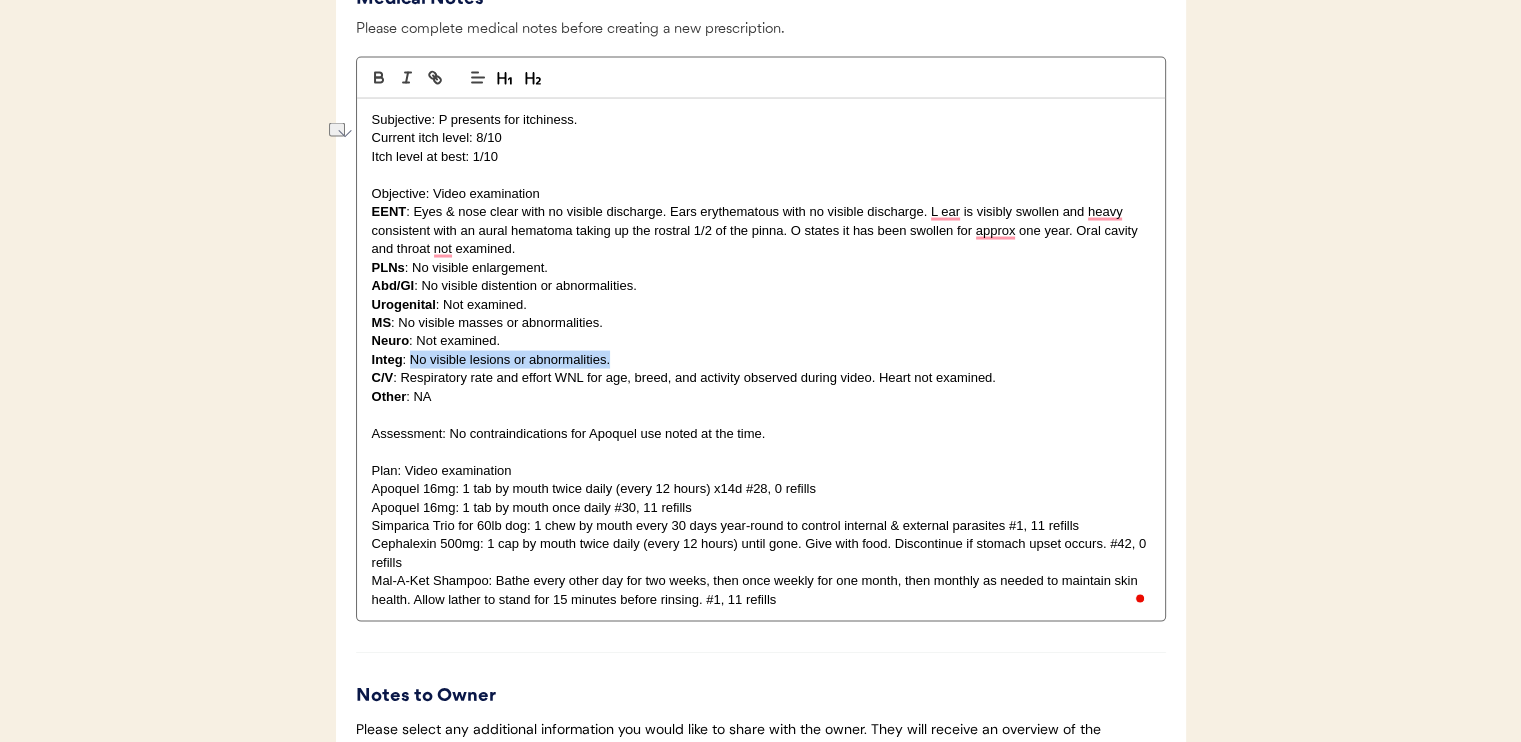 drag, startPoint x: 411, startPoint y: 382, endPoint x: 610, endPoint y: 379, distance: 199.02261 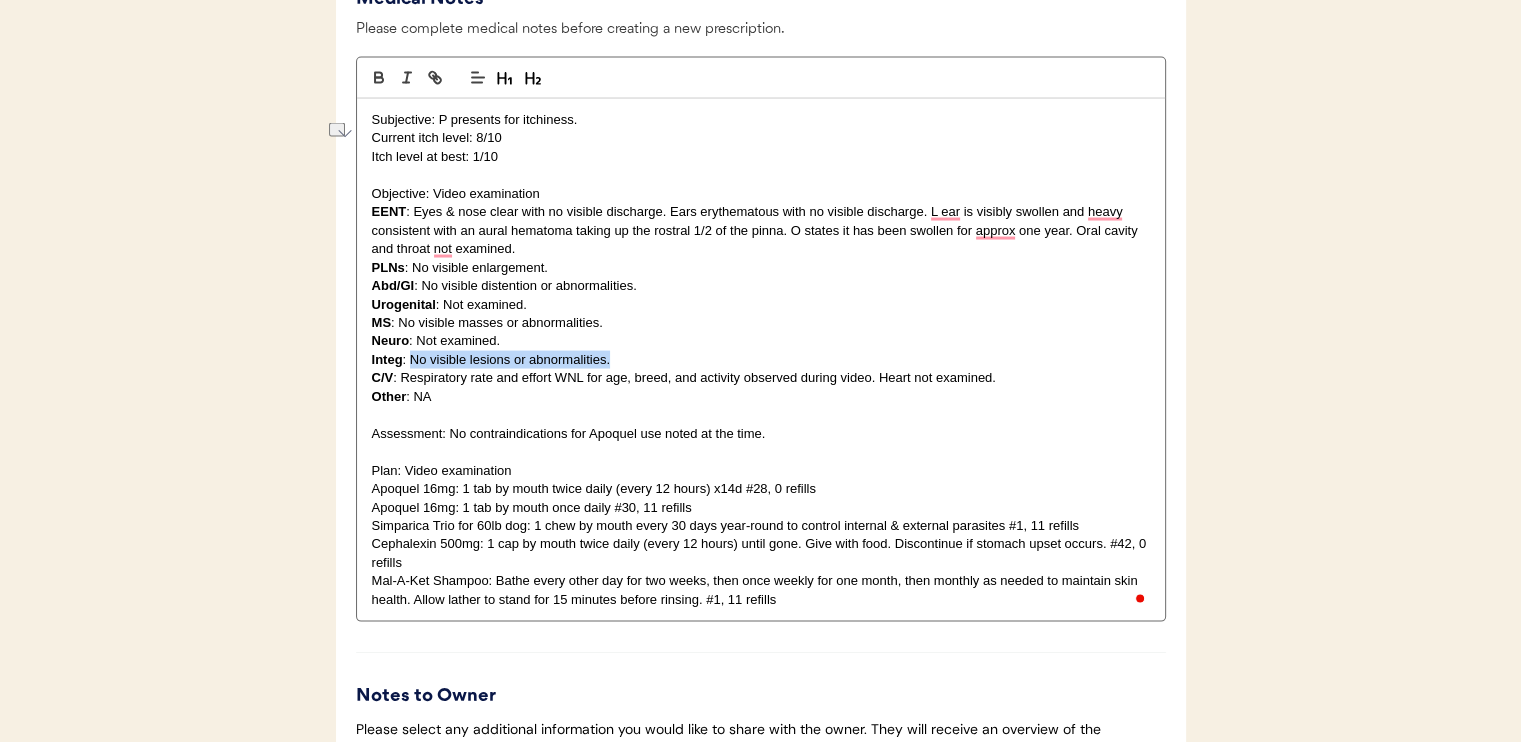 click on "Integ : No visible lesions or abnormalities." at bounding box center [761, 360] 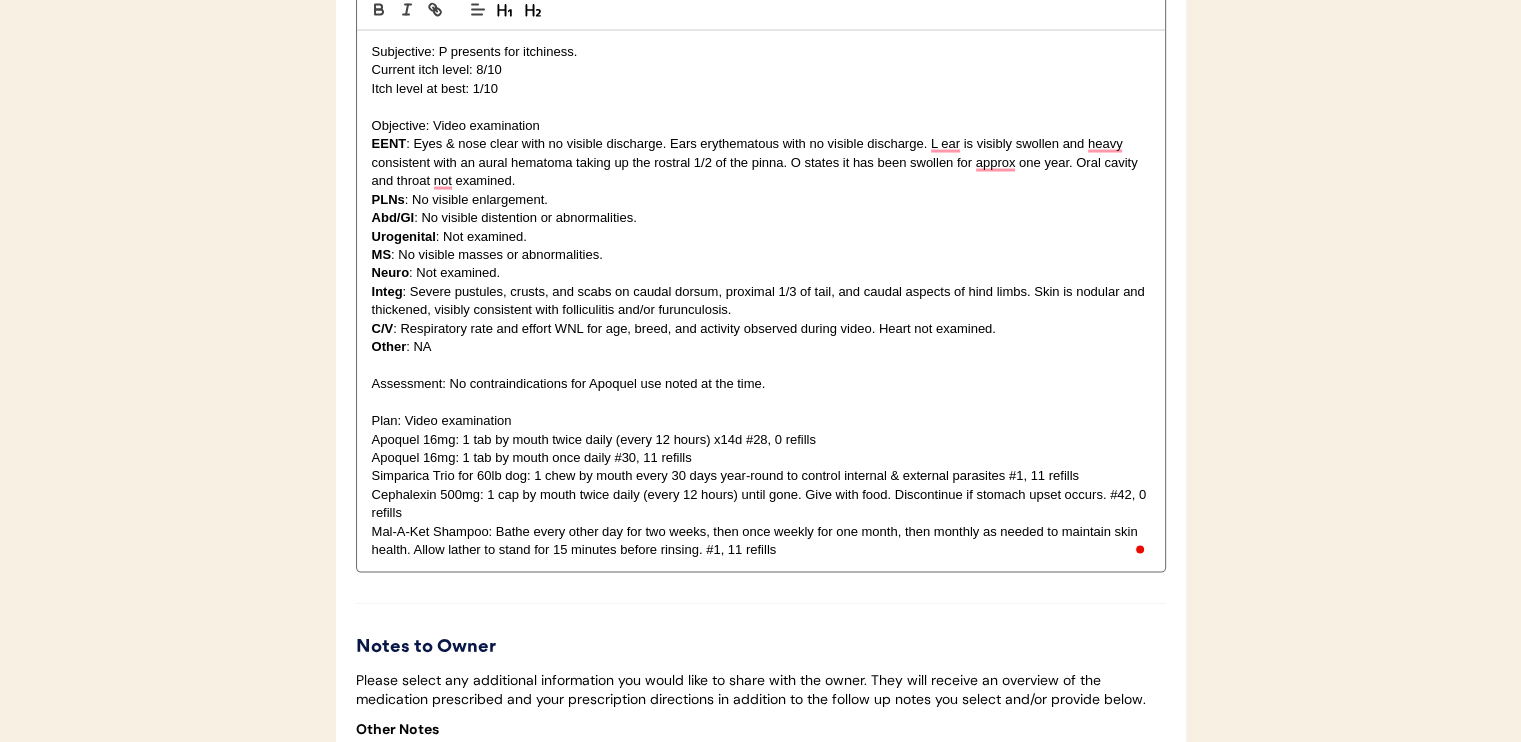 scroll, scrollTop: 3990, scrollLeft: 0, axis: vertical 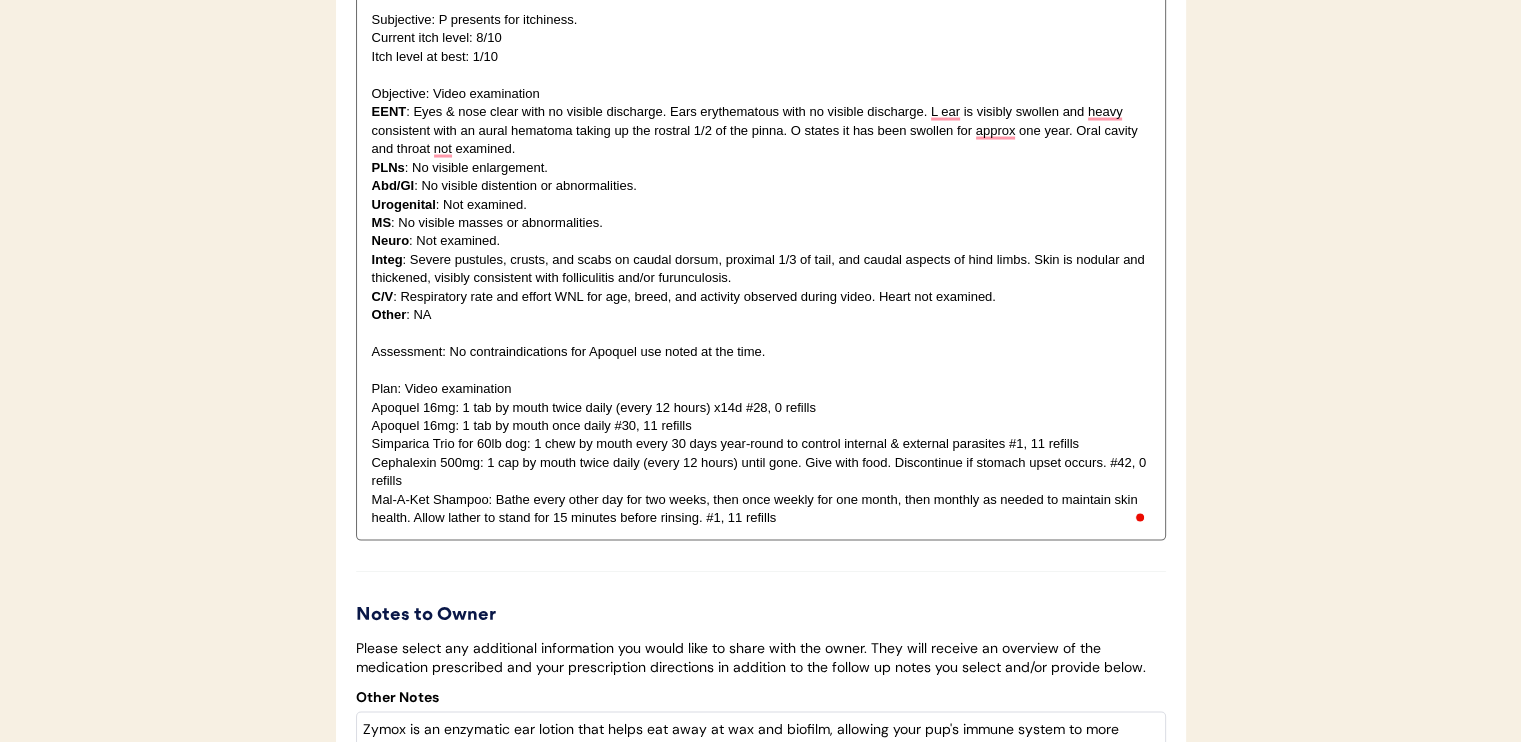 click on "Plan: Video examination" at bounding box center (761, 389) 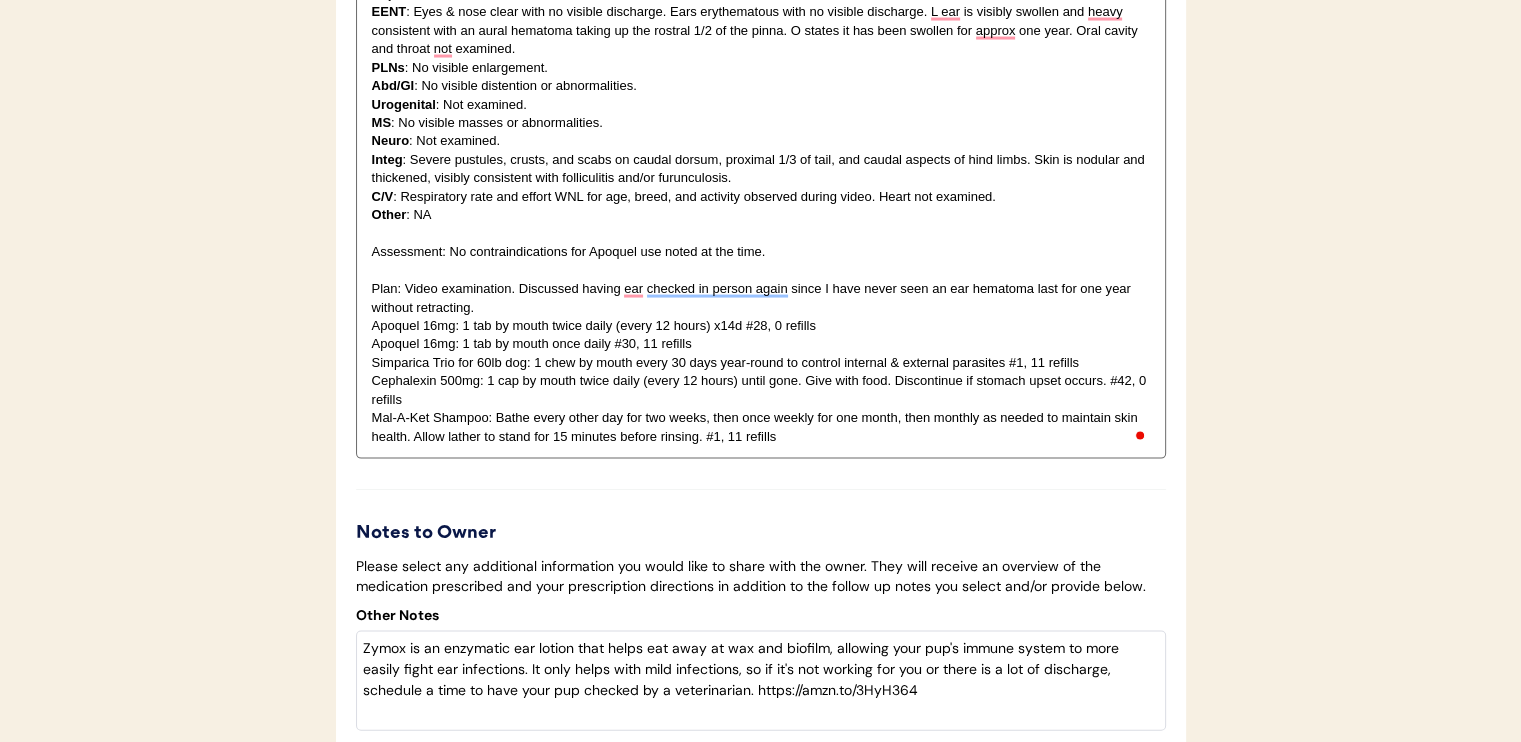scroll, scrollTop: 4190, scrollLeft: 0, axis: vertical 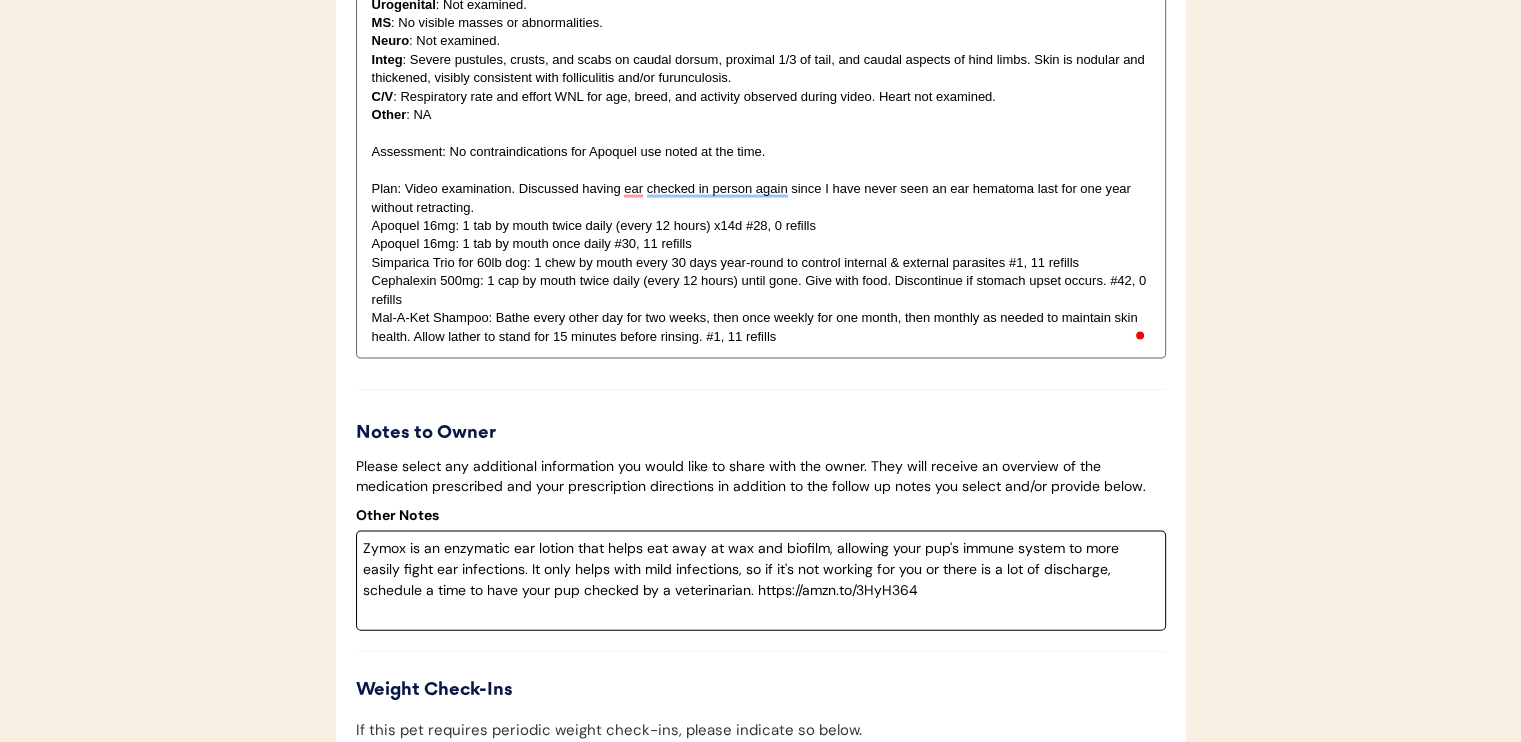 click on "Zymox is an enzymatic ear lotion that helps eat away at wax and biofilm, allowing your pup's immune system to more easily fight ear infections. It only helps with mild infections, so if it's not working for you or there is a lot of discharge, schedule a time to have your pup checked by a veterinarian. https://amzn.to/3HyH364" at bounding box center [761, 581] 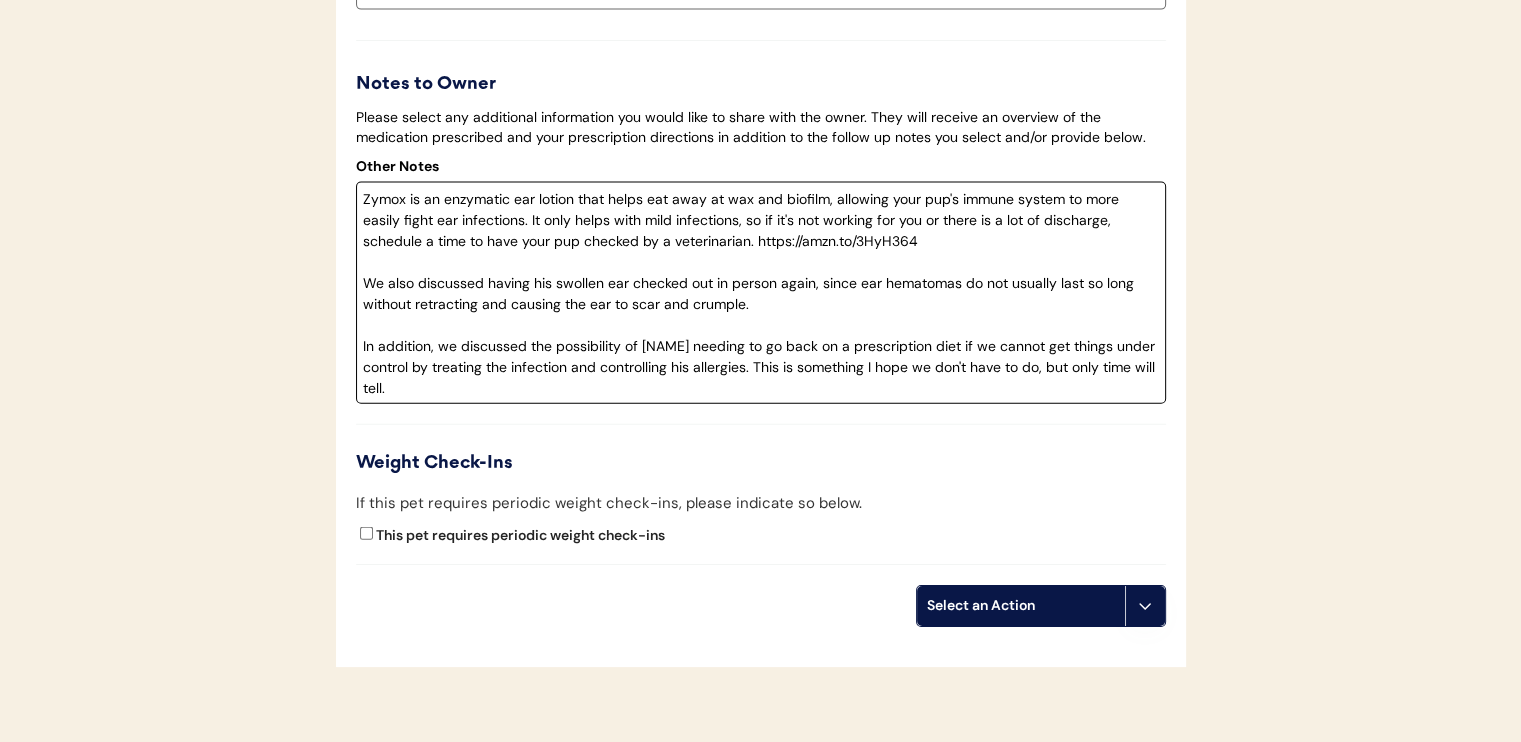 scroll, scrollTop: 4616, scrollLeft: 0, axis: vertical 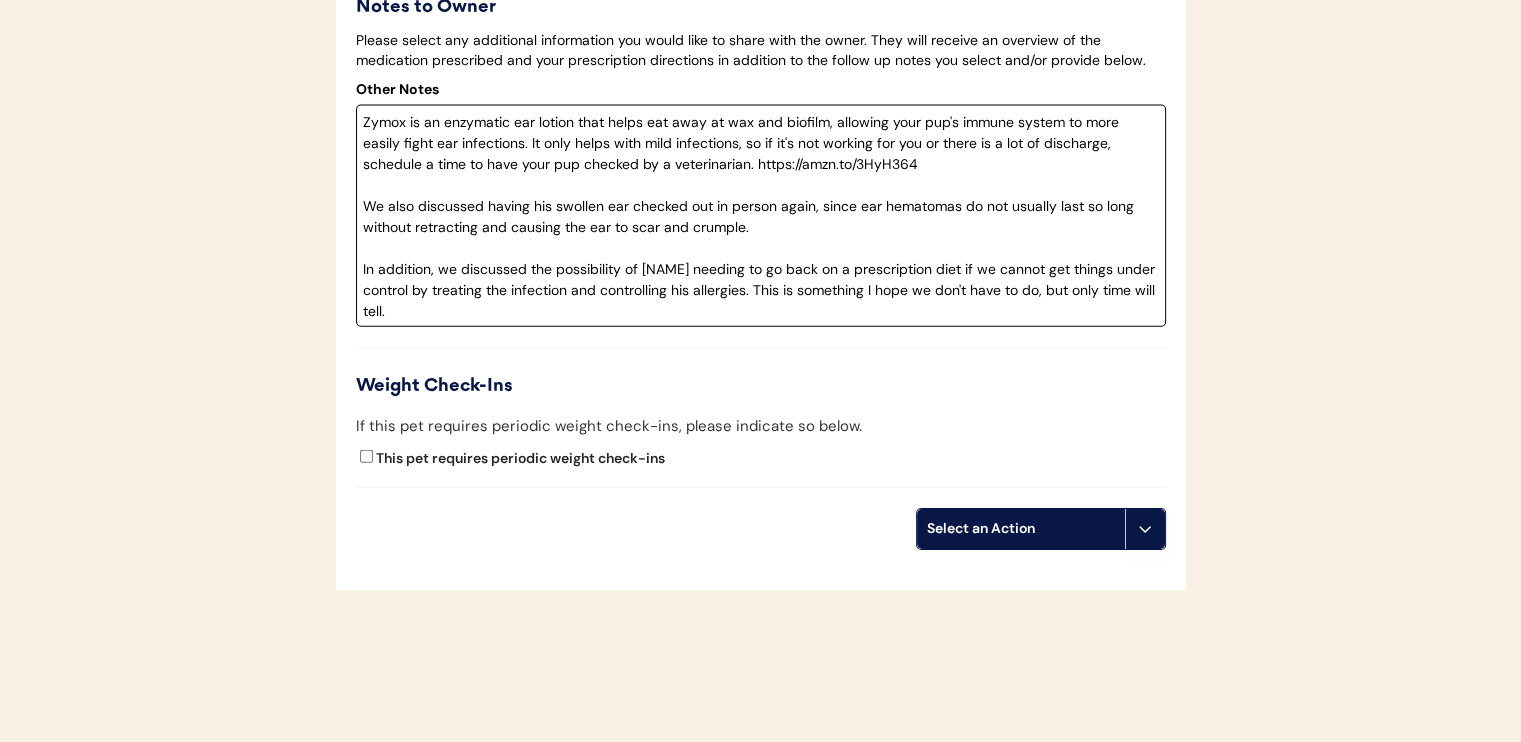 type on "Zymox is an enzymatic ear lotion that helps eat away at wax and biofilm, allowing your pup's immune system to more easily fight ear infections. It only helps with mild infections, so if it's not working for you or there is a lot of discharge, schedule a time to have your pup checked by a veterinarian. https://amzn.to/3HyH364
We also discussed having his swollen ear checked out in person again, since ear hematomas do not usually last so long without retracting and causing the ear to scar and crumple.
In addition, we discussed the possibility of Moose needing to go back on a prescription diet if we cannot get things under control by treating the infection and controlling his allergies. This is something I hope we don't have to do, but only time will tell." 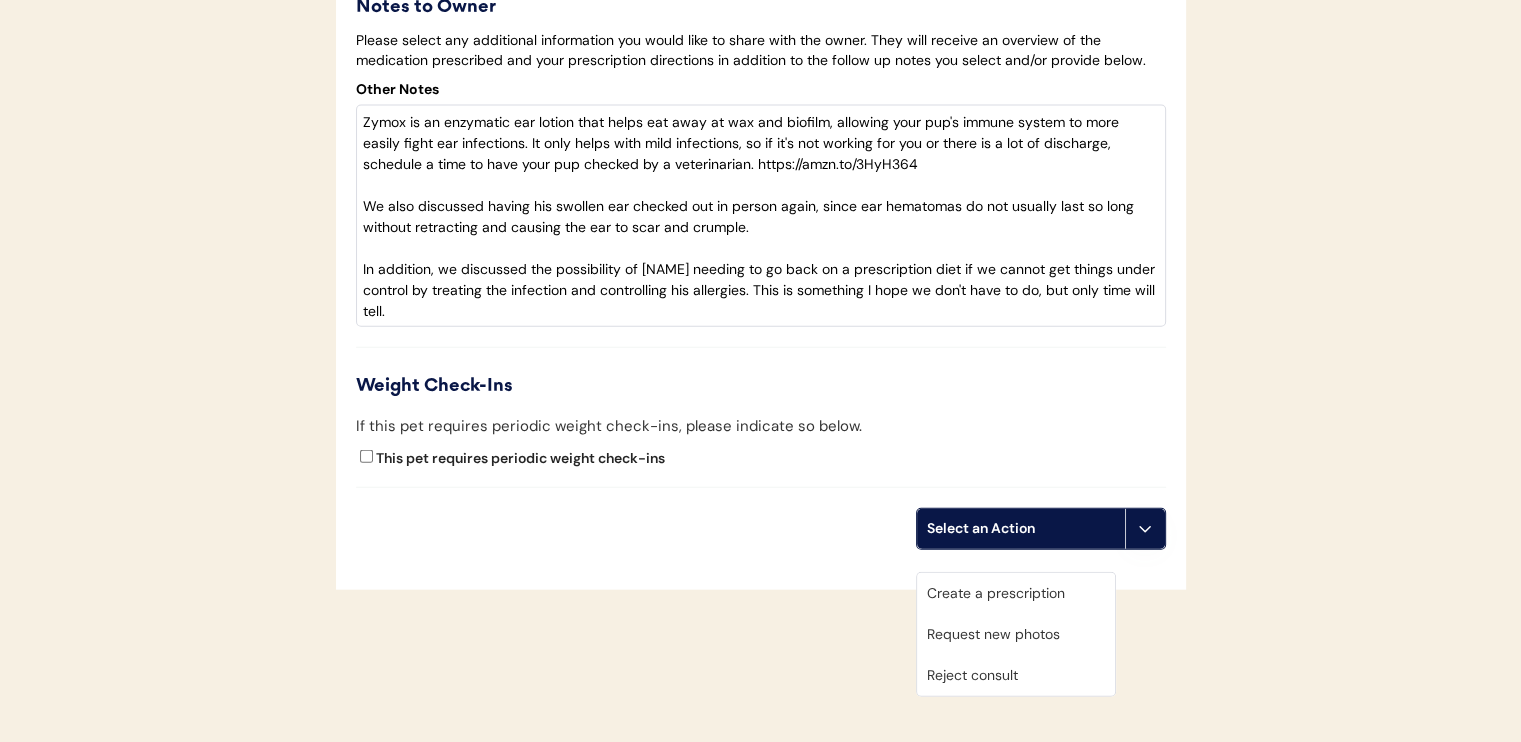 click on "Create a prescription" at bounding box center (1016, 593) 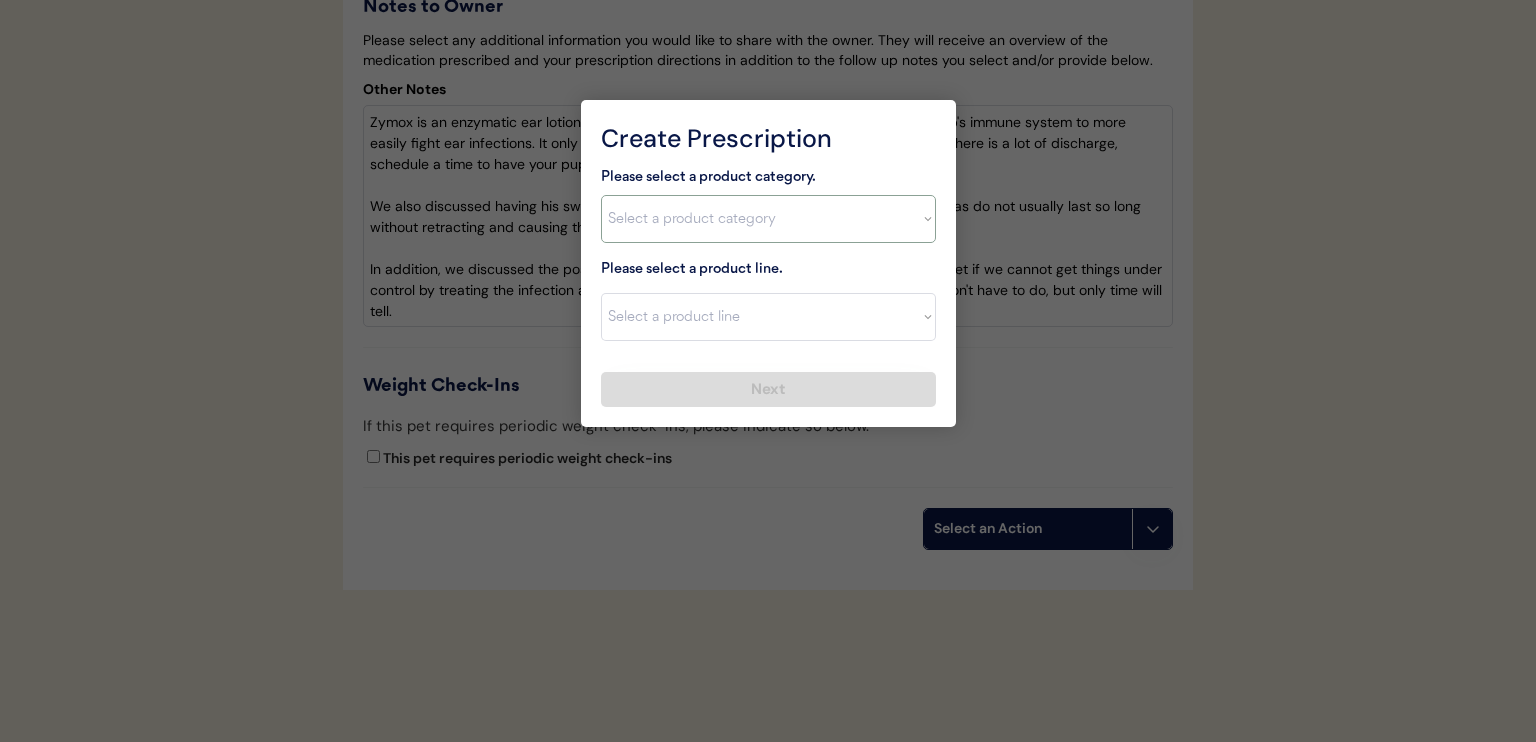 click on "Select a product category Allergies Antibiotics Anxiety Combo Parasite Prevention Flea & Tick Heartworm" at bounding box center (768, 219) 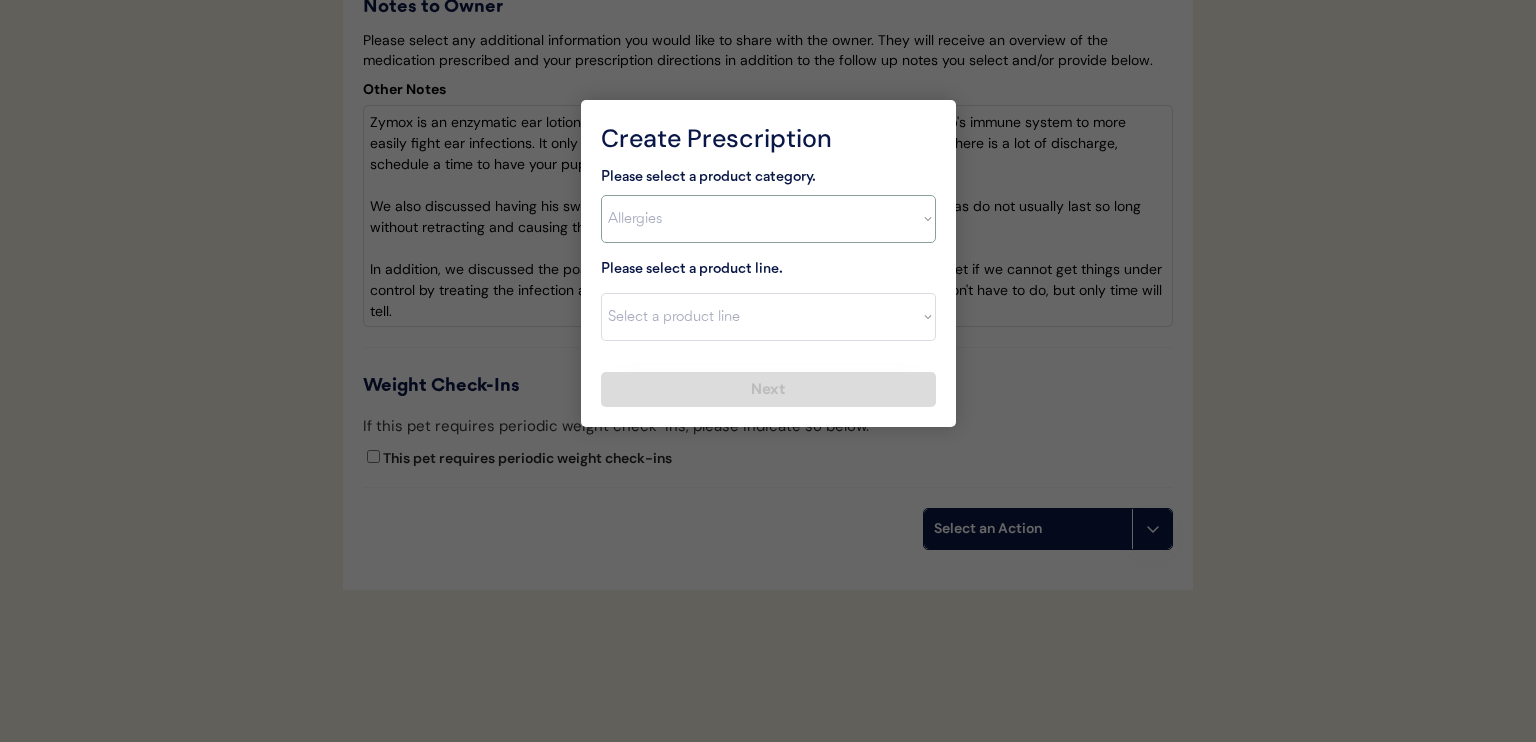 click on "Select a product category Allergies Antibiotics Anxiety Combo Parasite Prevention Flea & Tick Heartworm" at bounding box center (768, 219) 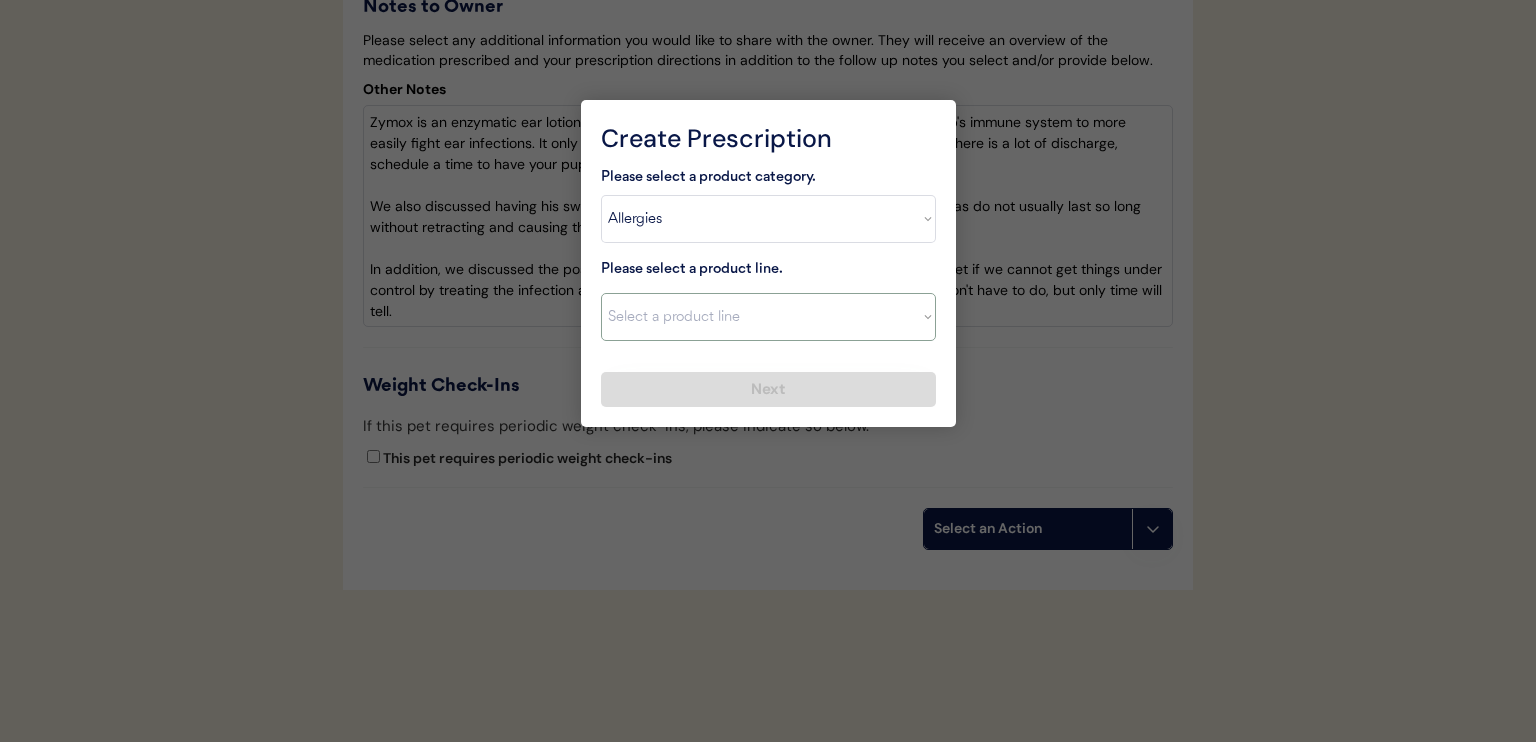 click on "Select a product line Apoquel Chewable Tablet Apoquel Tablet Cyclosporine DermaBenSs Shampoo Hydroxyzine Mal-A-Ket Shampoo Mal-A-Ket Wipes Malaseb Shampoo MiconaHex+Triz Mousse MiconaHex+Triz Wipes Prednisone Temaril-P" at bounding box center [768, 317] 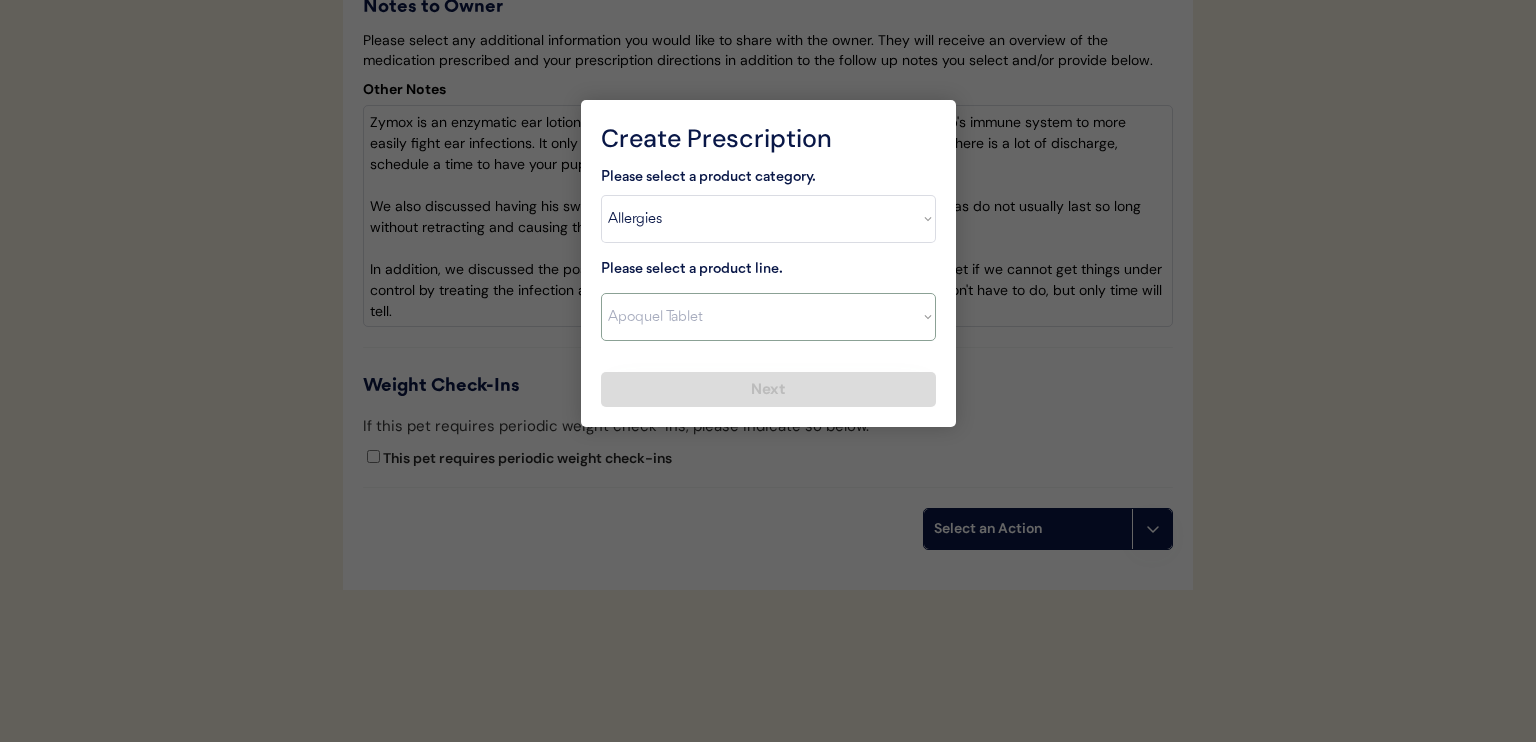 click on "Select a product line Apoquel Chewable Tablet Apoquel Tablet Cyclosporine DermaBenSs Shampoo Hydroxyzine Mal-A-Ket Shampoo Mal-A-Ket Wipes Malaseb Shampoo MiconaHex+Triz Mousse MiconaHex+Triz Wipes Prednisone Temaril-P" at bounding box center (768, 317) 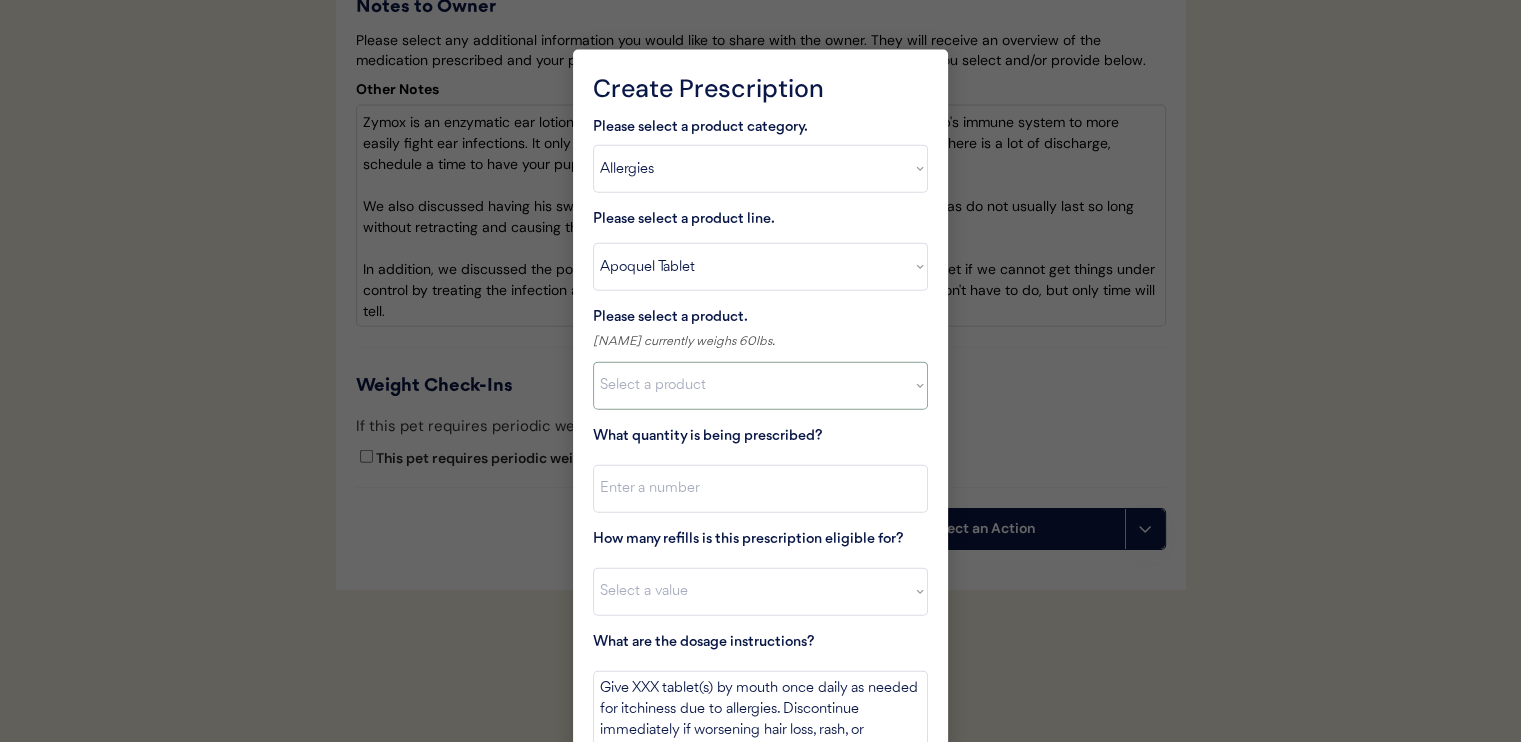 click on "Select a product Apoquel Tablet (16 mg) Apoquel Tablet (3.6 mg) Apoquel Tablet (5.4 mg)" at bounding box center [760, 386] 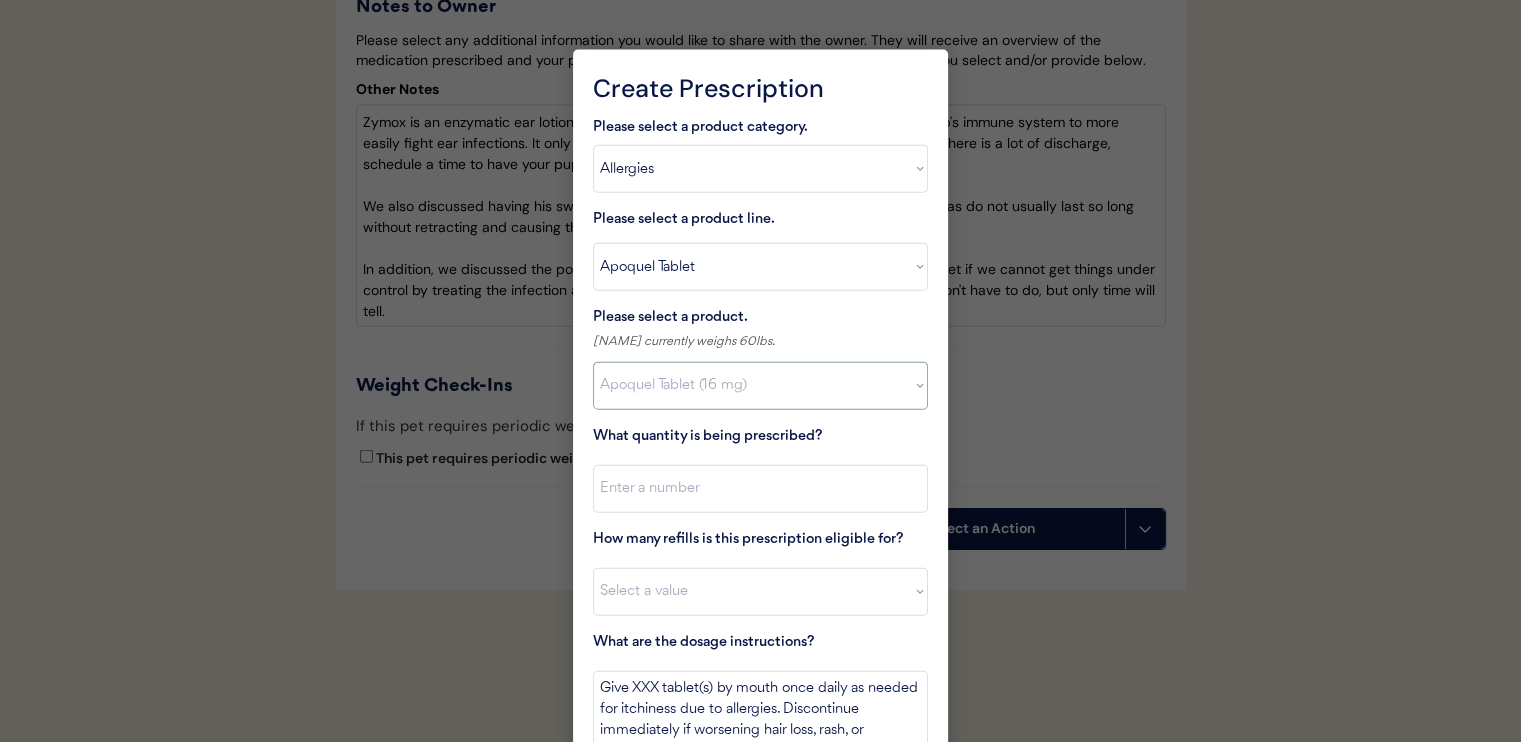 click on "Select a product Apoquel Tablet (16 mg) Apoquel Tablet (3.6 mg) Apoquel Tablet (5.4 mg)" at bounding box center [760, 386] 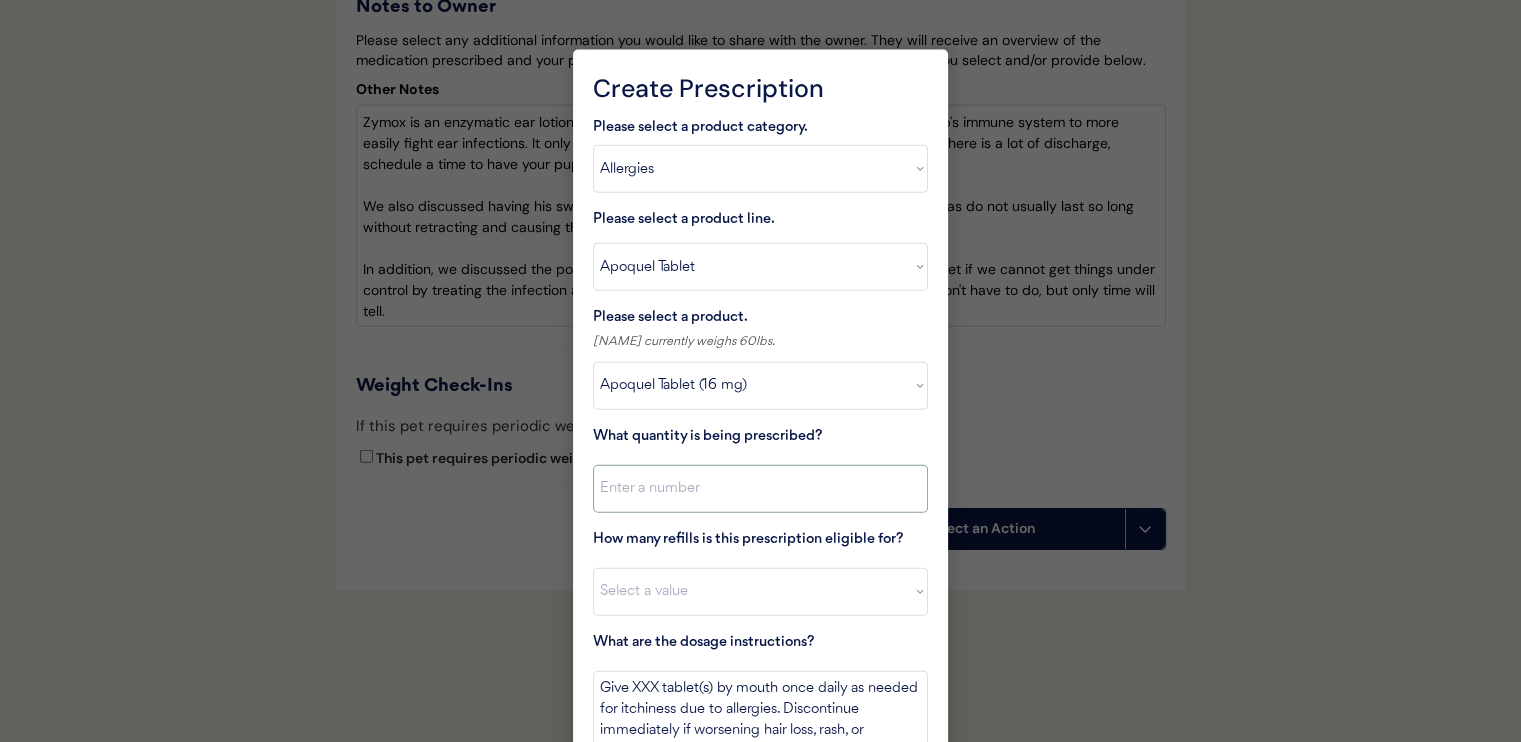 click at bounding box center (760, 489) 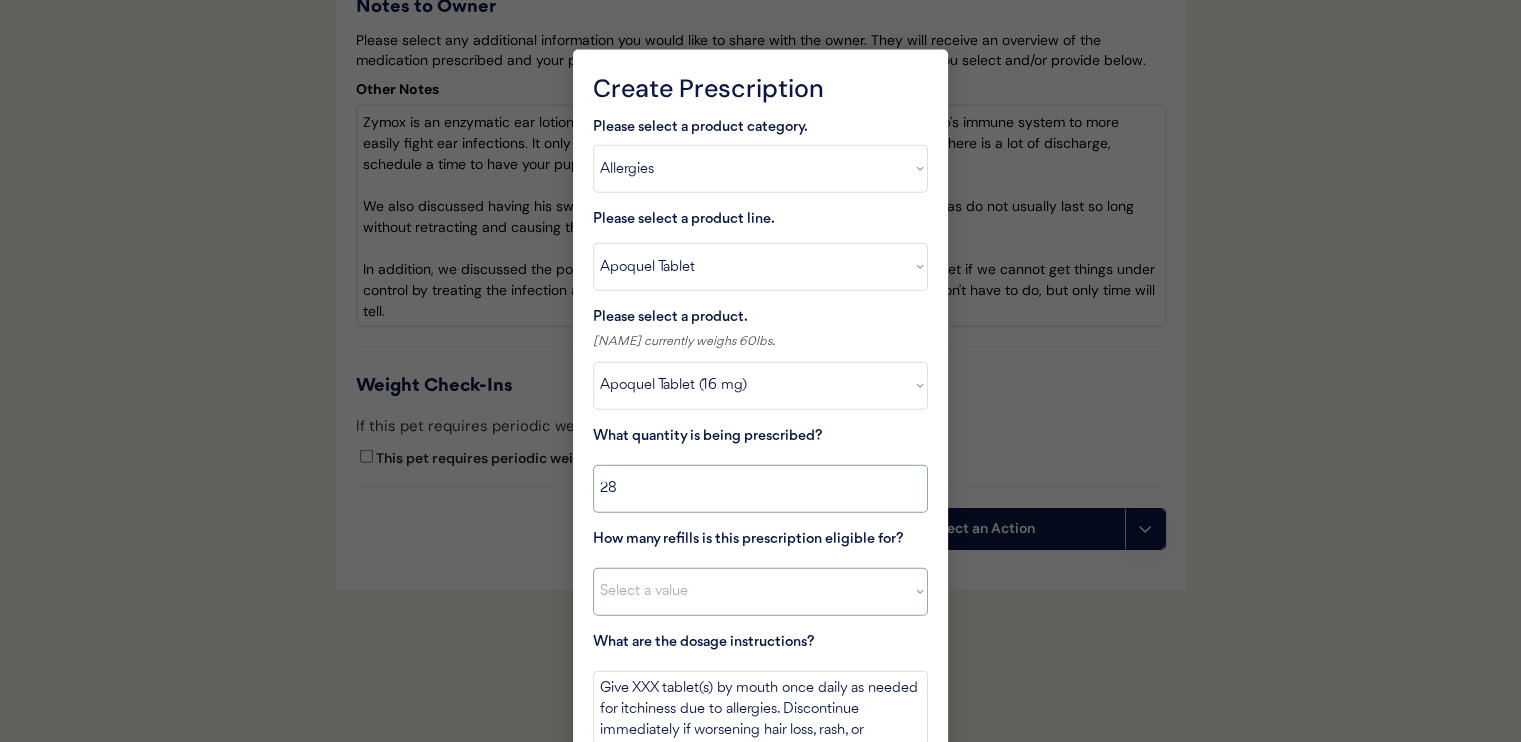 type on "28" 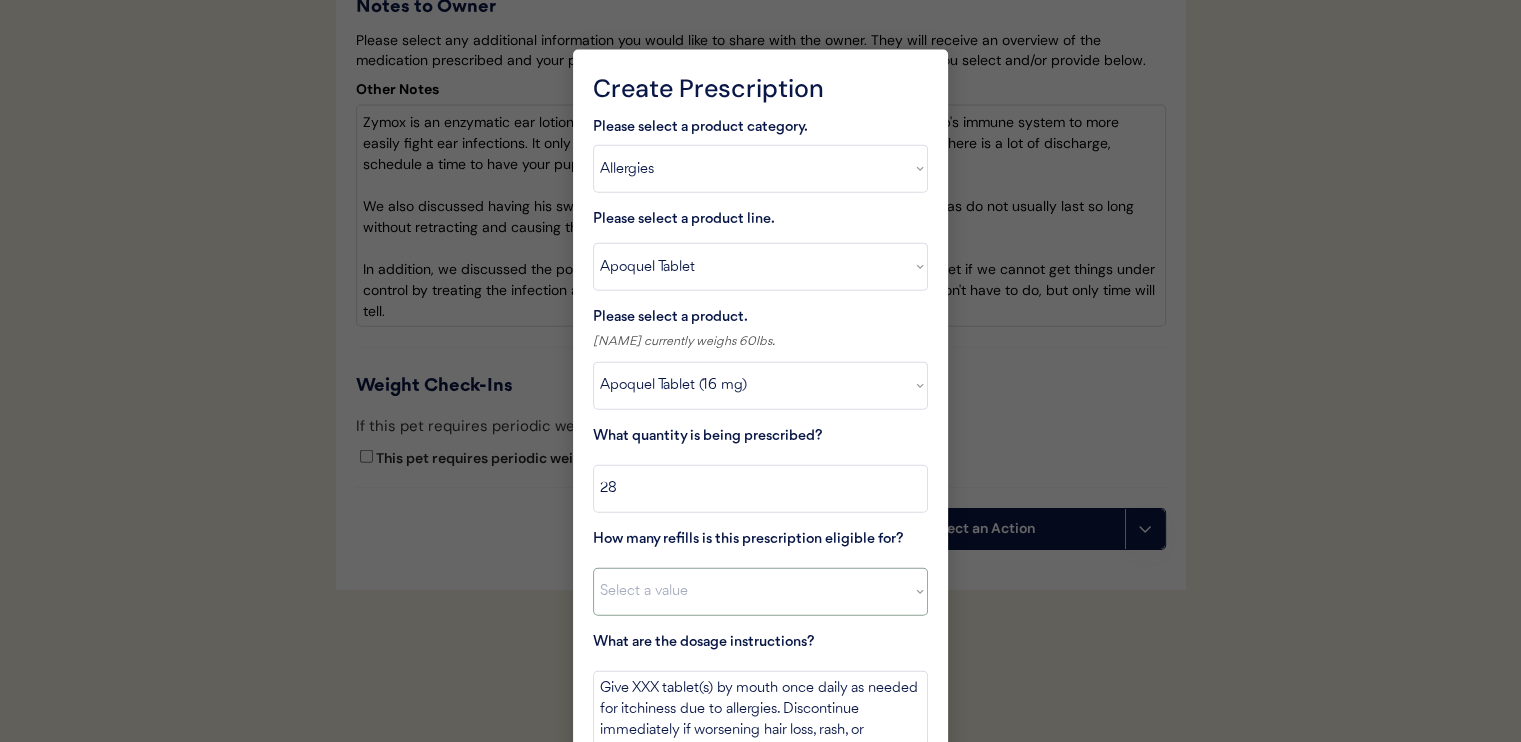 select on "0" 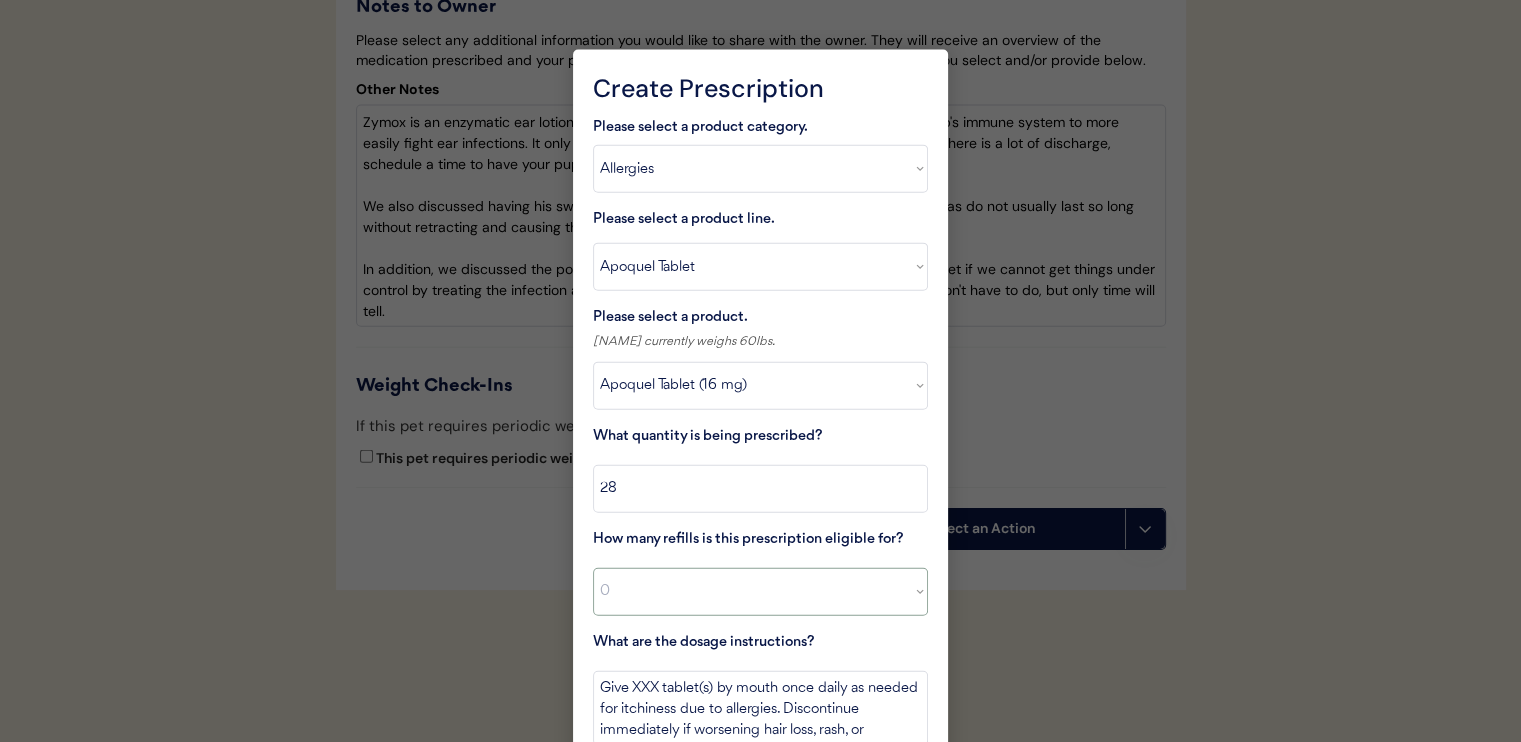 click on "Select a value 0 1 2 3 4 5 6 7 8 10 11" at bounding box center (760, 592) 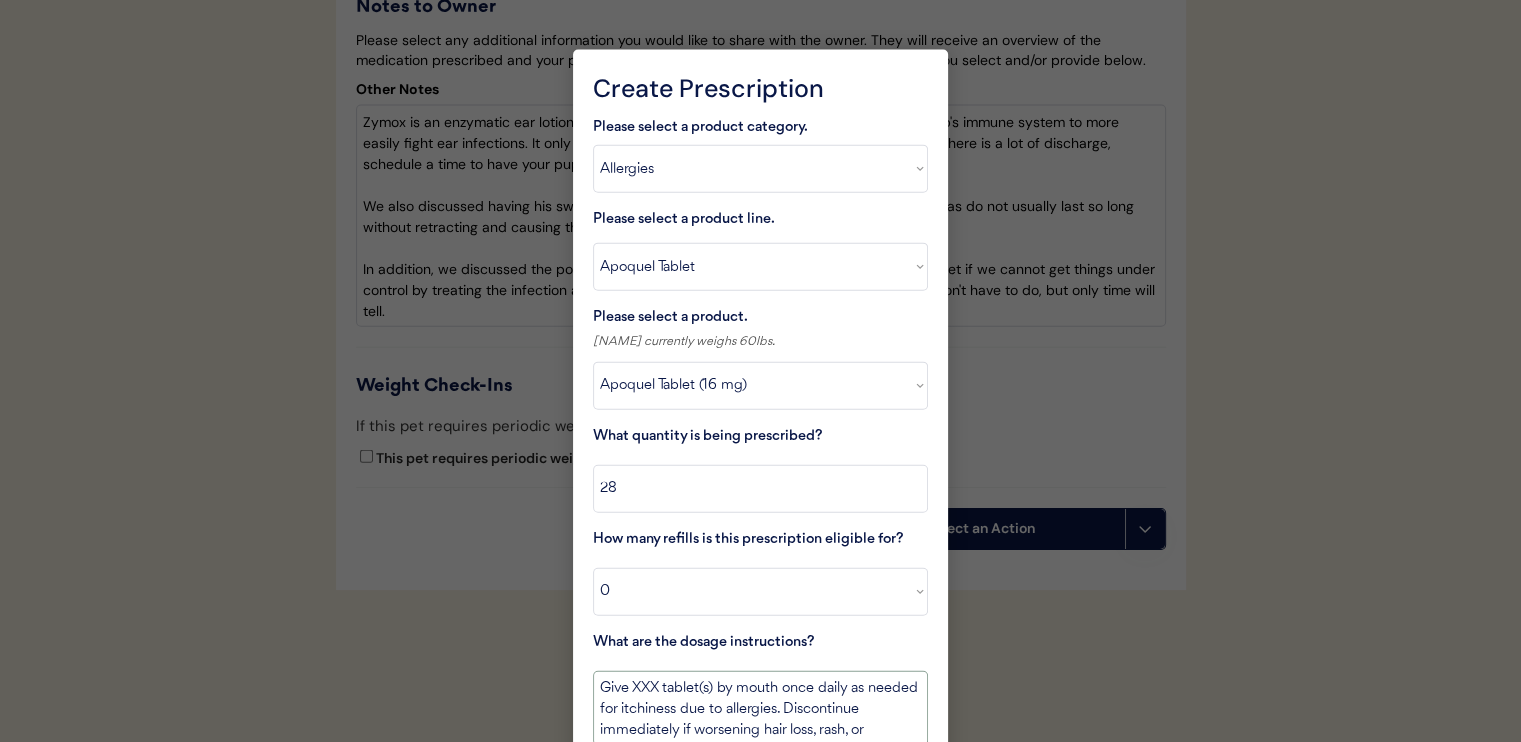 click on "Give XXX tablet(s) by mouth once daily as needed for itchiness due to allergies. Discontinue immediately if worsening hair loss, rash, or numerous small lumps appear." at bounding box center [760, 708] 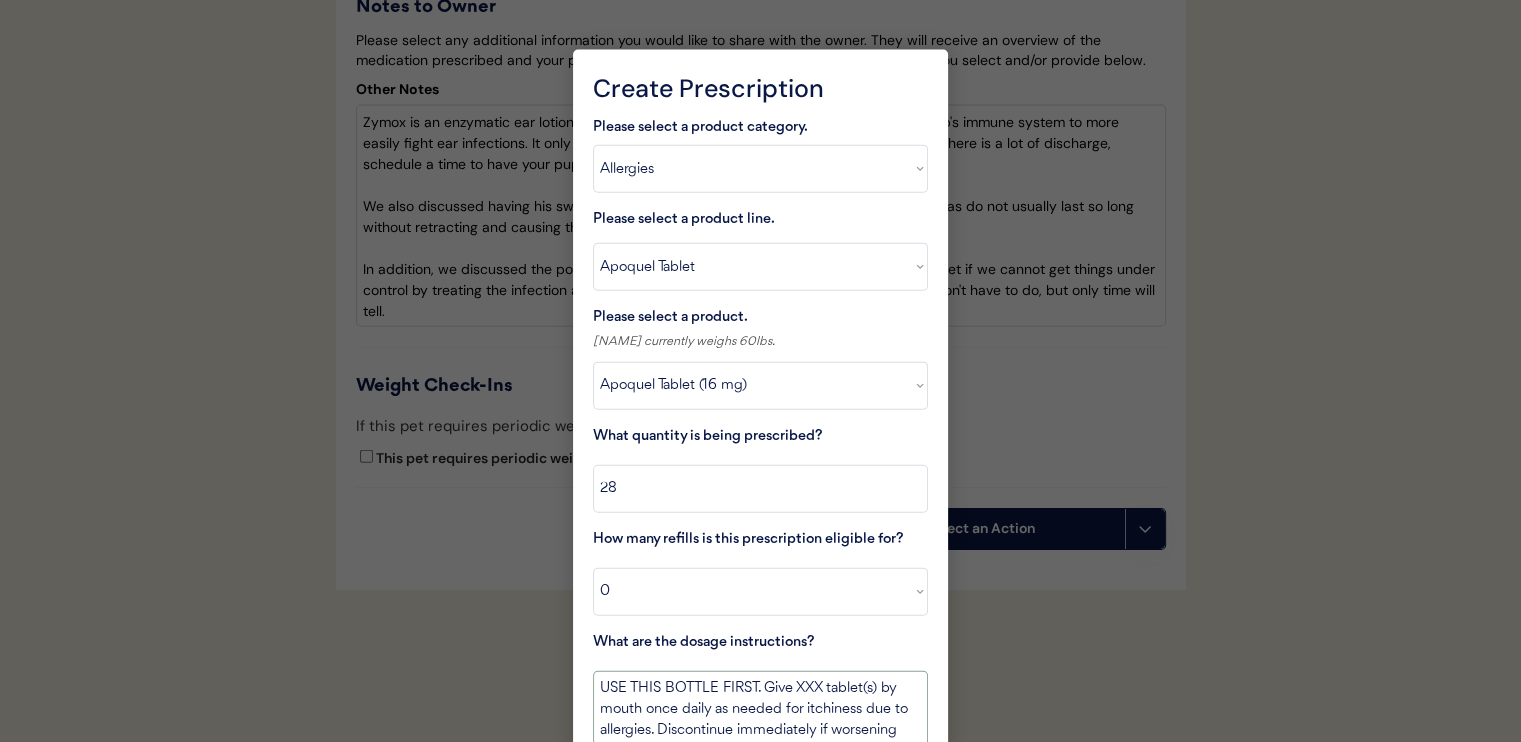 click on "USE THIS BOTTLE FIRST. Give XXX tablet(s) by mouth once daily as needed for itchiness due to allergies. Discontinue immediately if worsening hair loss, rash, or numerous small lumps appear." at bounding box center [760, 708] 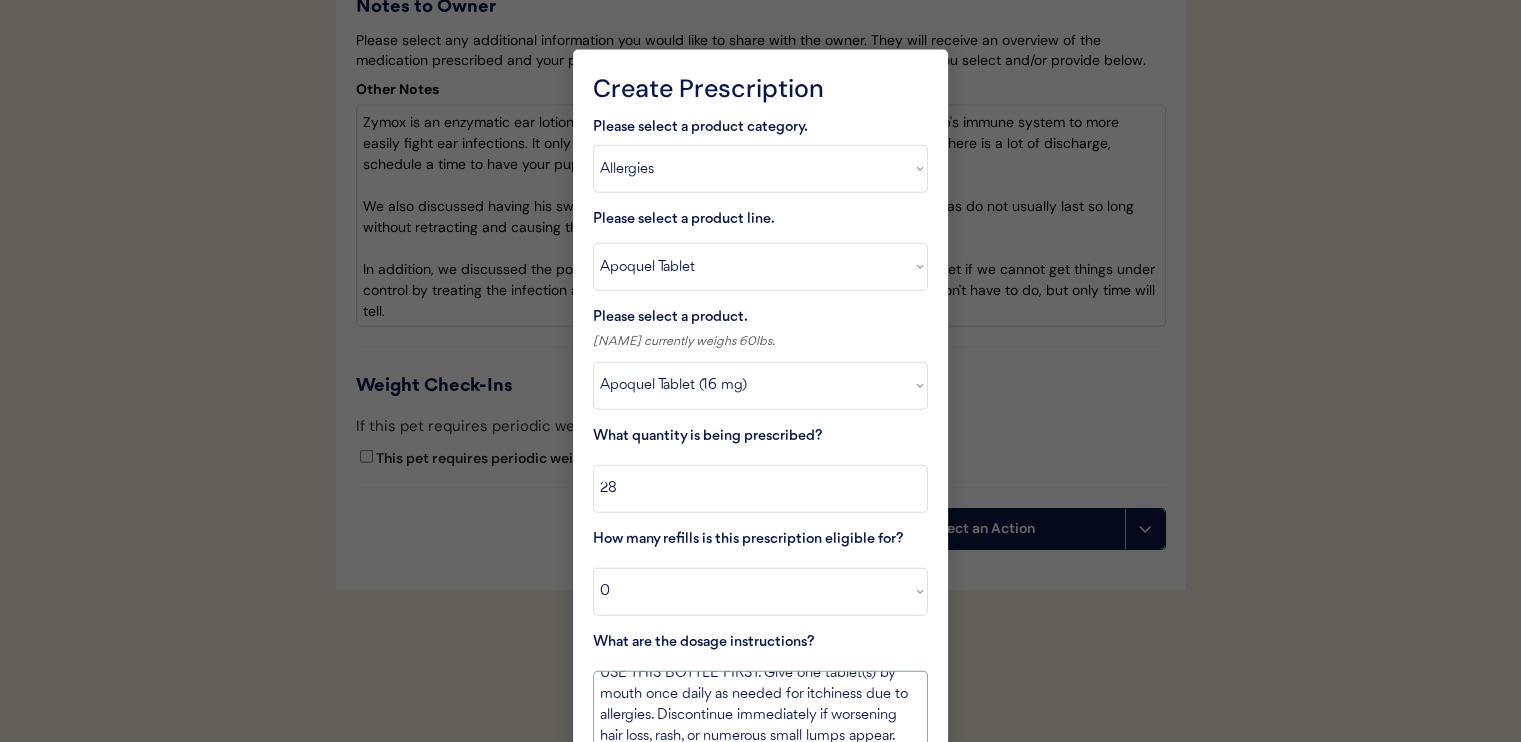 scroll, scrollTop: 0, scrollLeft: 0, axis: both 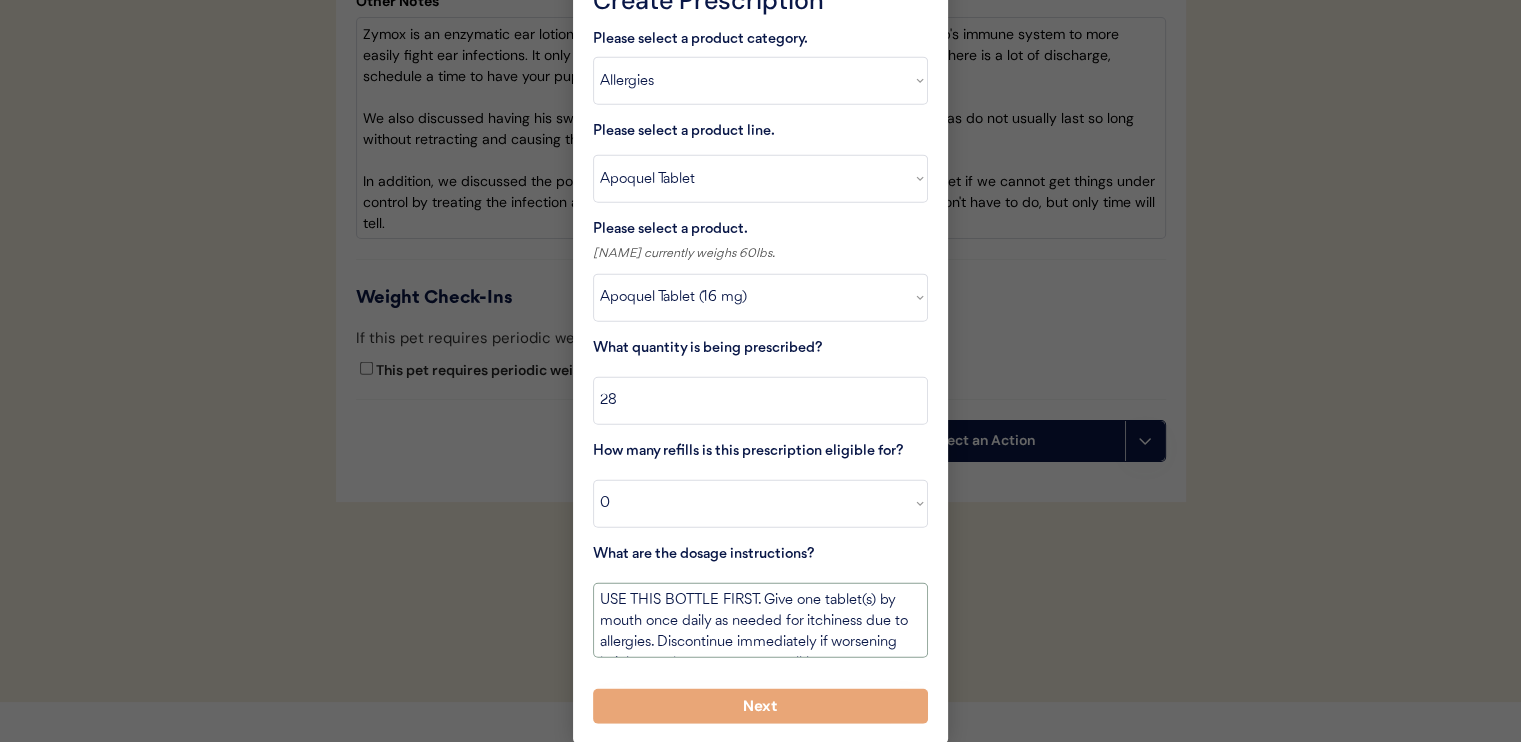 click on "USE THIS BOTTLE FIRST. Give one tablet(s) by mouth once daily as needed for itchiness due to allergies. Discontinue immediately if worsening hair loss, rash, or numerous small lumps appear." at bounding box center [760, 620] 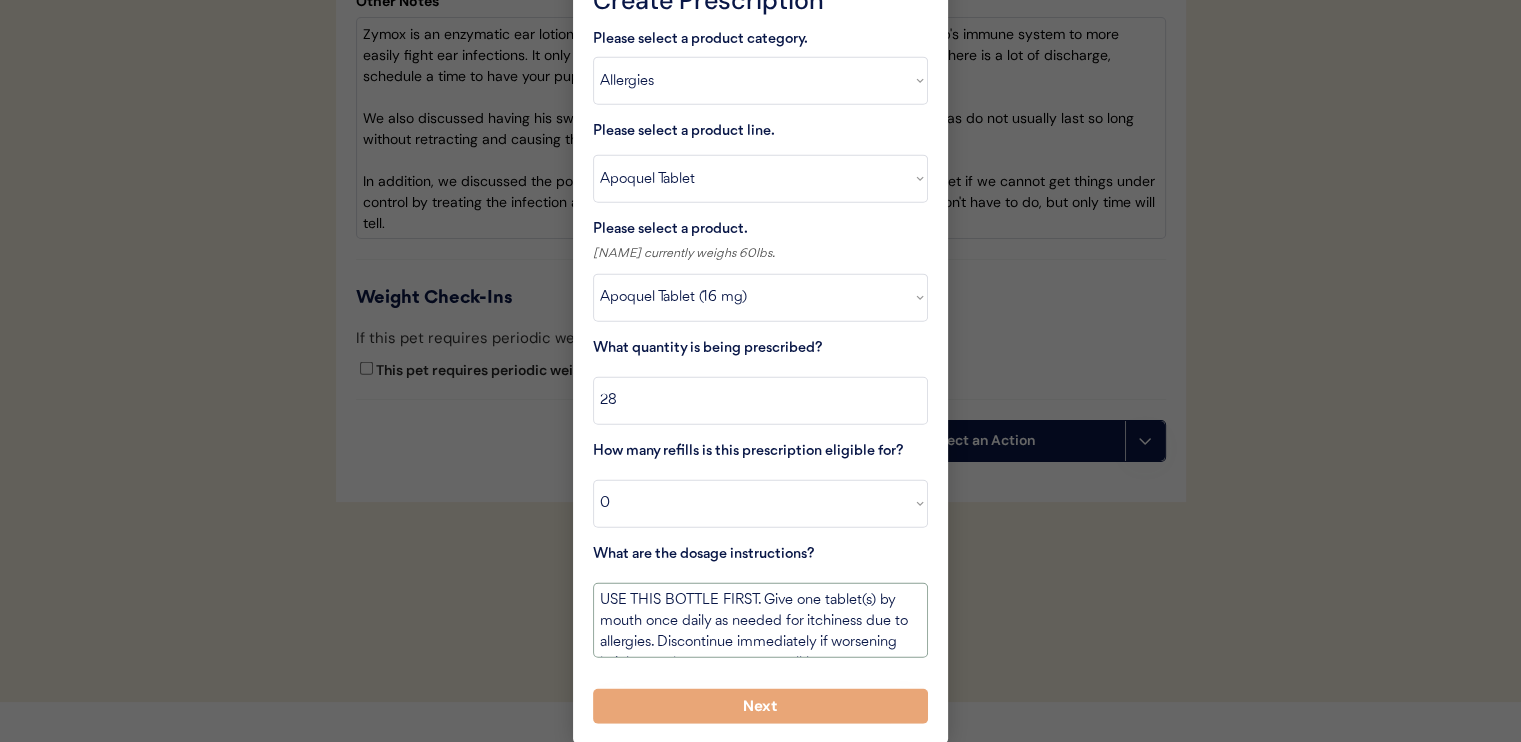 click on "USE THIS BOTTLE FIRST. Give one tablet(s) by mouth once daily as needed for itchiness due to allergies. Discontinue immediately if worsening hair loss, rash, or numerous small lumps appear." at bounding box center [760, 620] 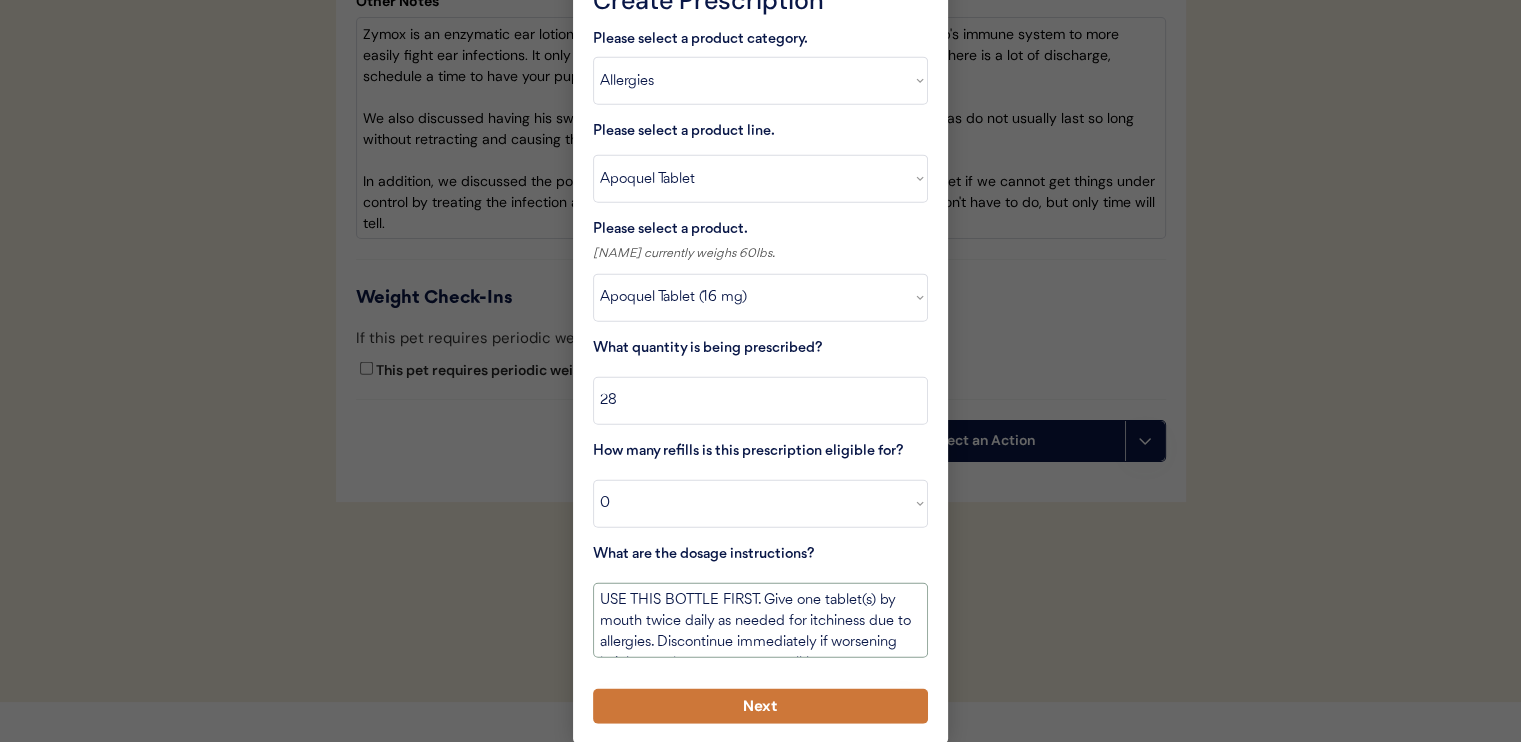 type on "USE THIS BOTTLE FIRST. Give one tablet(s) by mouth twice daily as needed for itchiness due to allergies. Discontinue immediately if worsening hair loss, rash, or numerous small lumps appear." 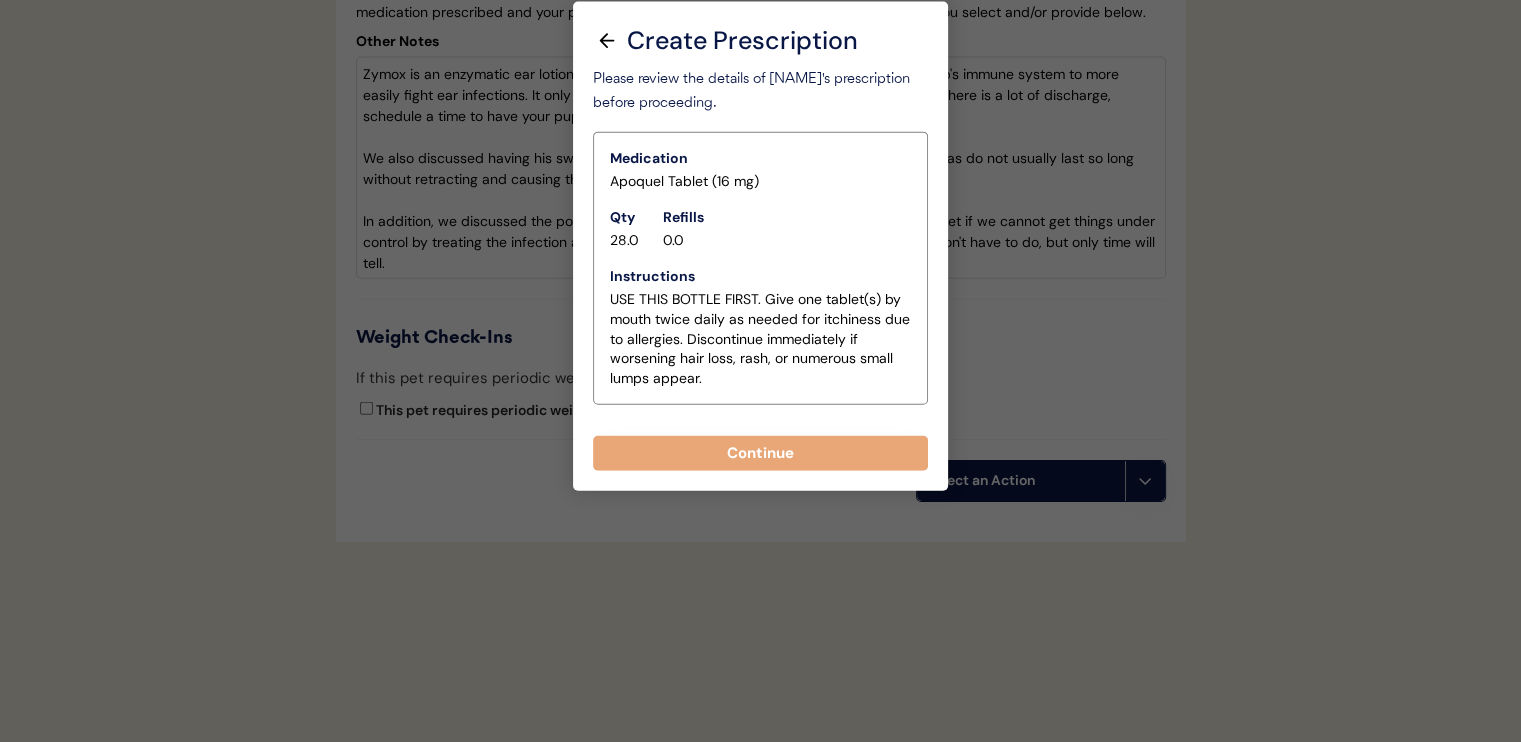 scroll, scrollTop: 4686, scrollLeft: 0, axis: vertical 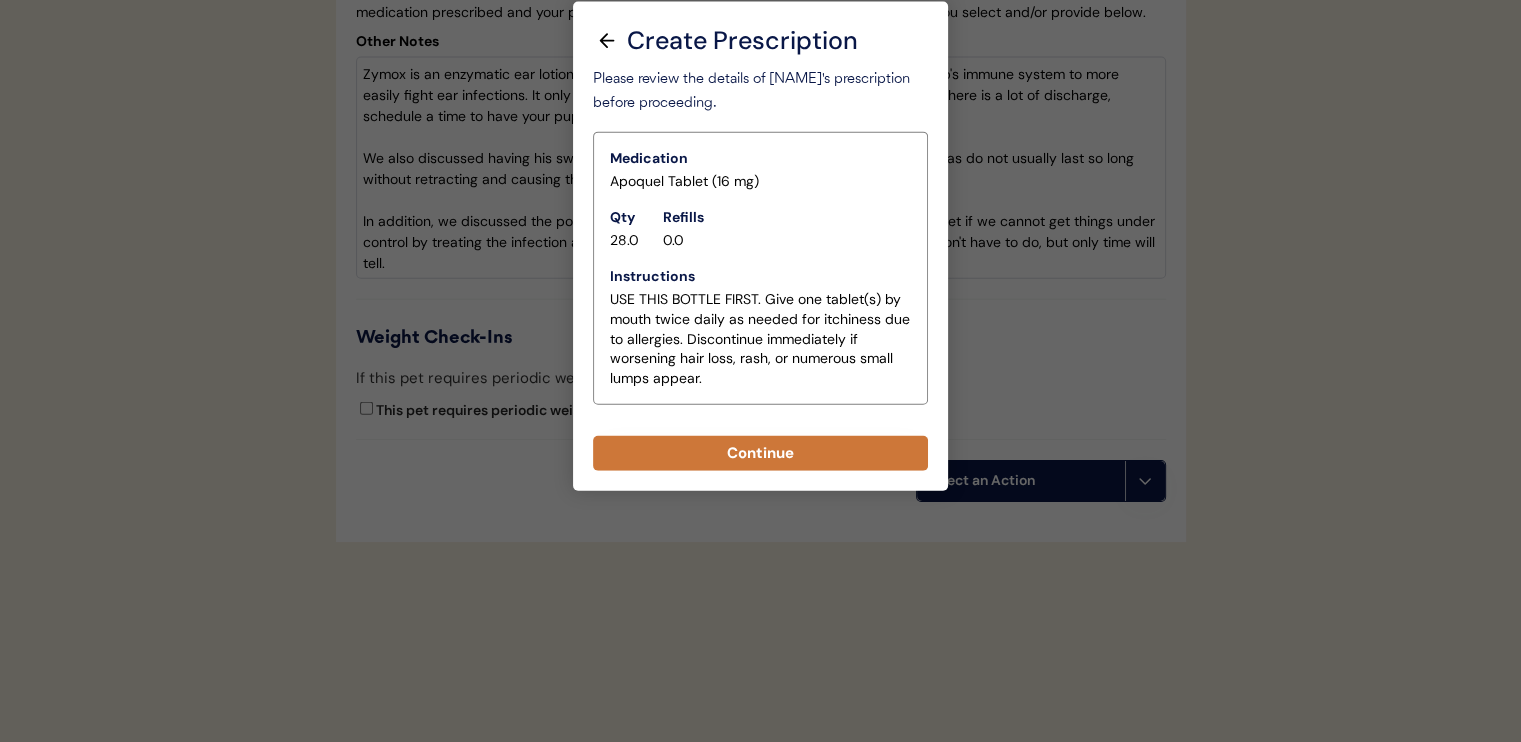 click on "Continue" at bounding box center [760, 453] 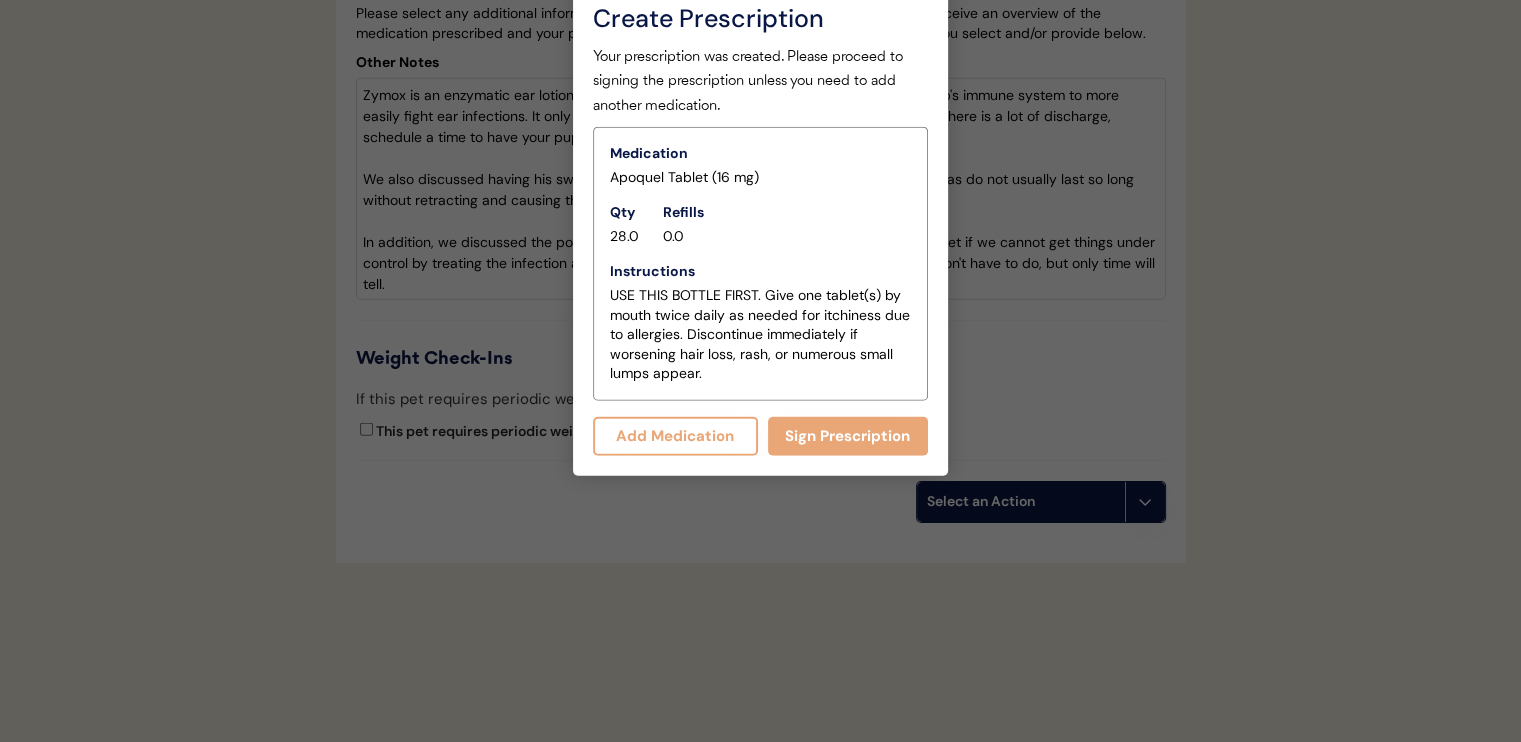 scroll, scrollTop: 4728, scrollLeft: 0, axis: vertical 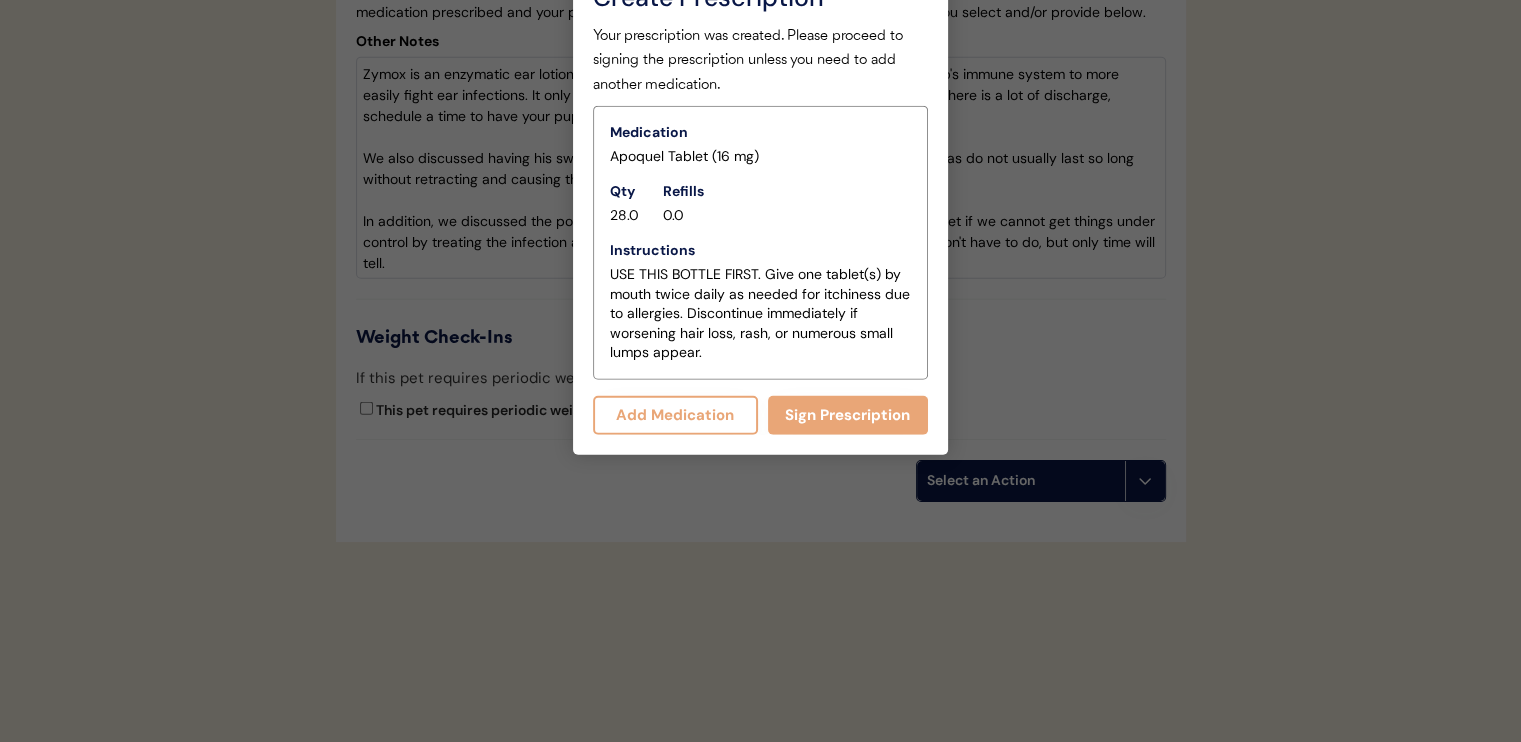 click on "Add Medication" at bounding box center [675, 415] 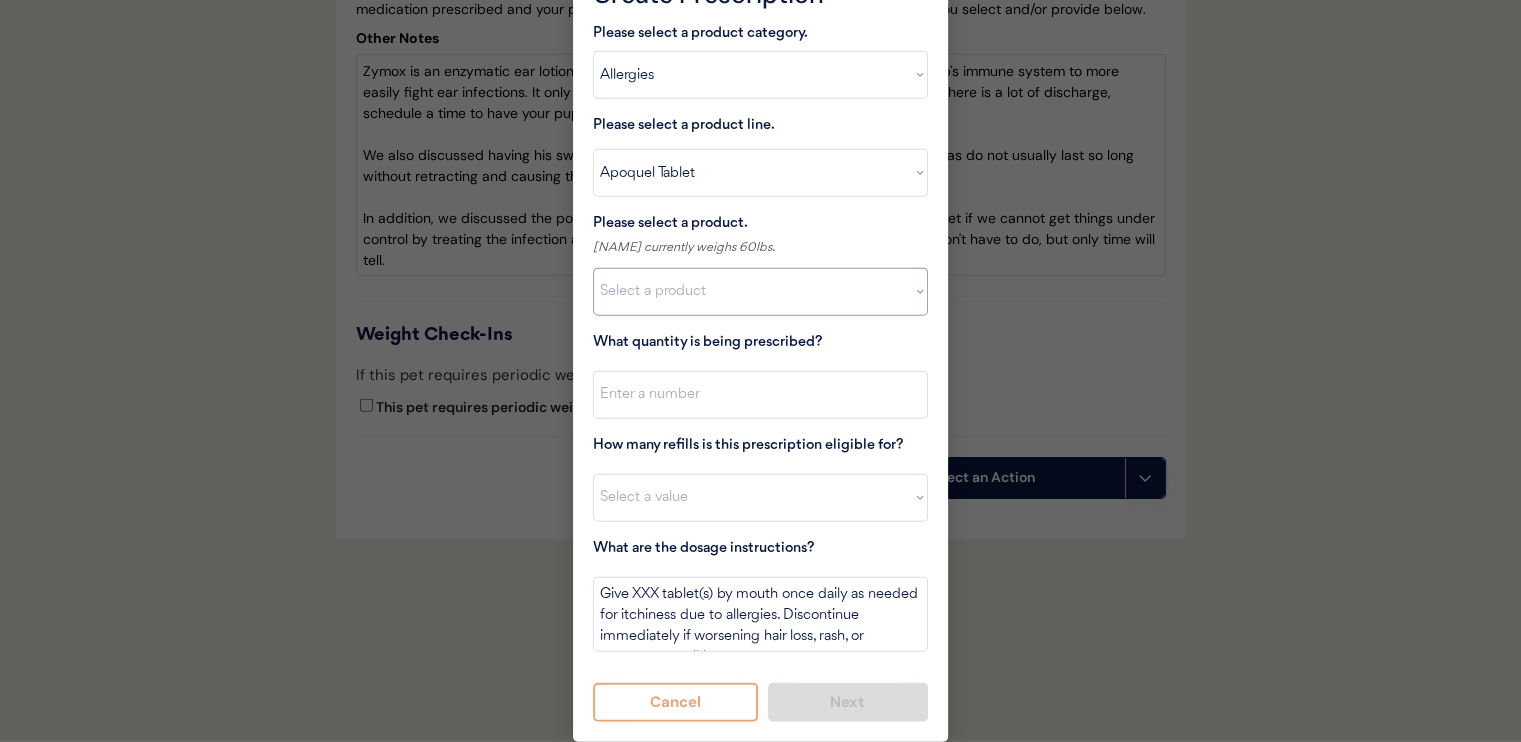 click on "Select a product Apoquel Tablet (16 mg) Apoquel Tablet (3.6 mg) Apoquel Tablet (5.4 mg)" at bounding box center (760, 292) 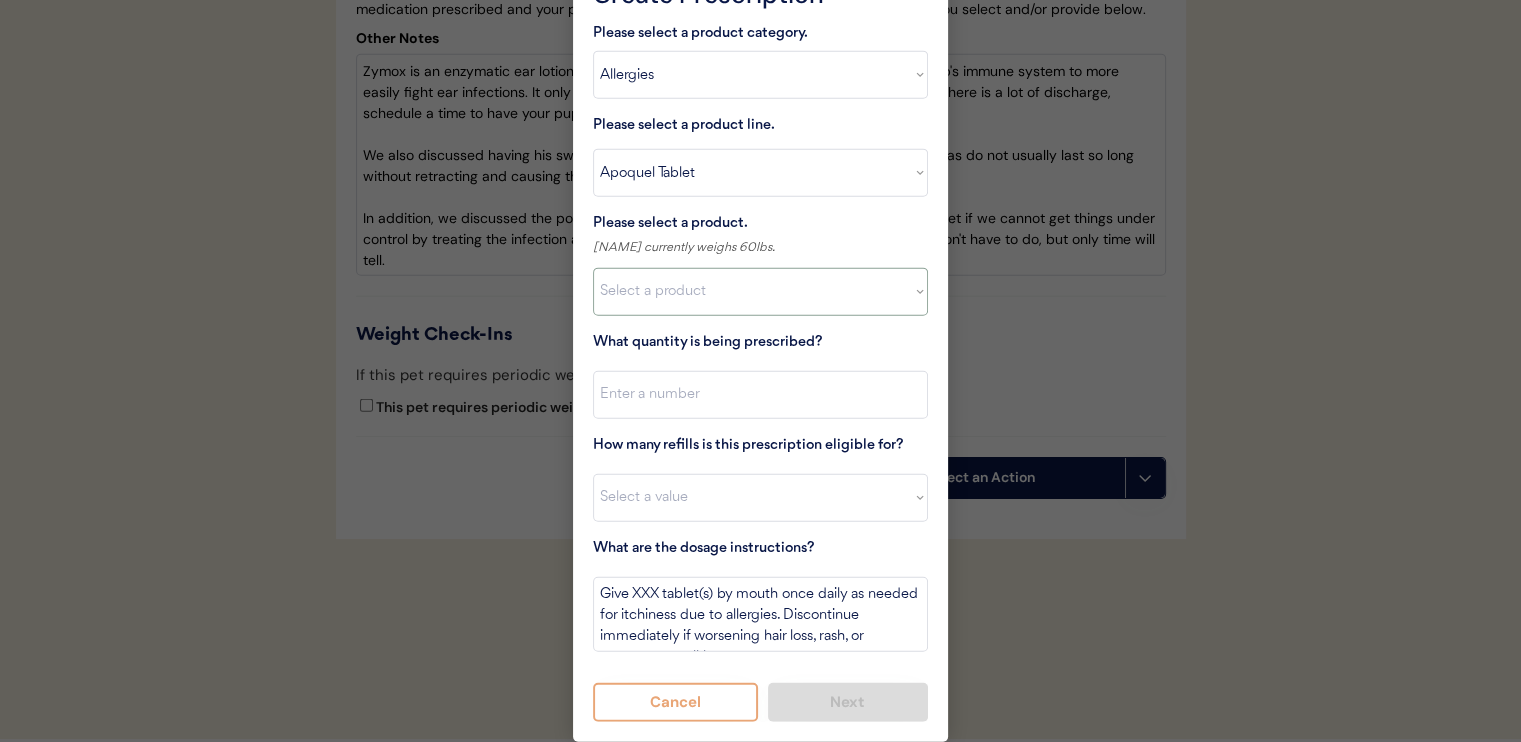 select on ""1348695171700984260__LOOKUP__1720647054590x322599372364987400"" 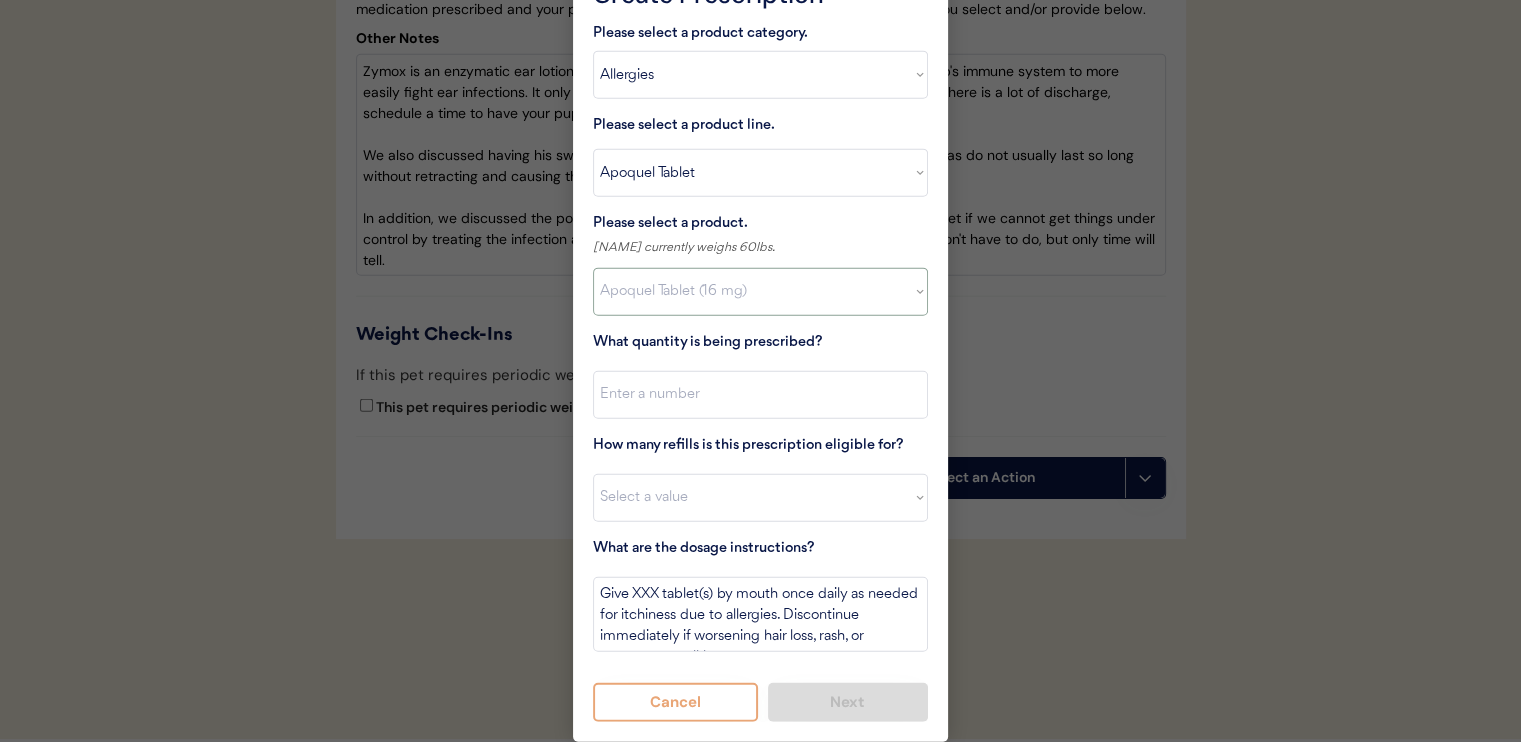 click on "Select a product Apoquel Tablet (16 mg) Apoquel Tablet (3.6 mg) Apoquel Tablet (5.4 mg)" at bounding box center [760, 292] 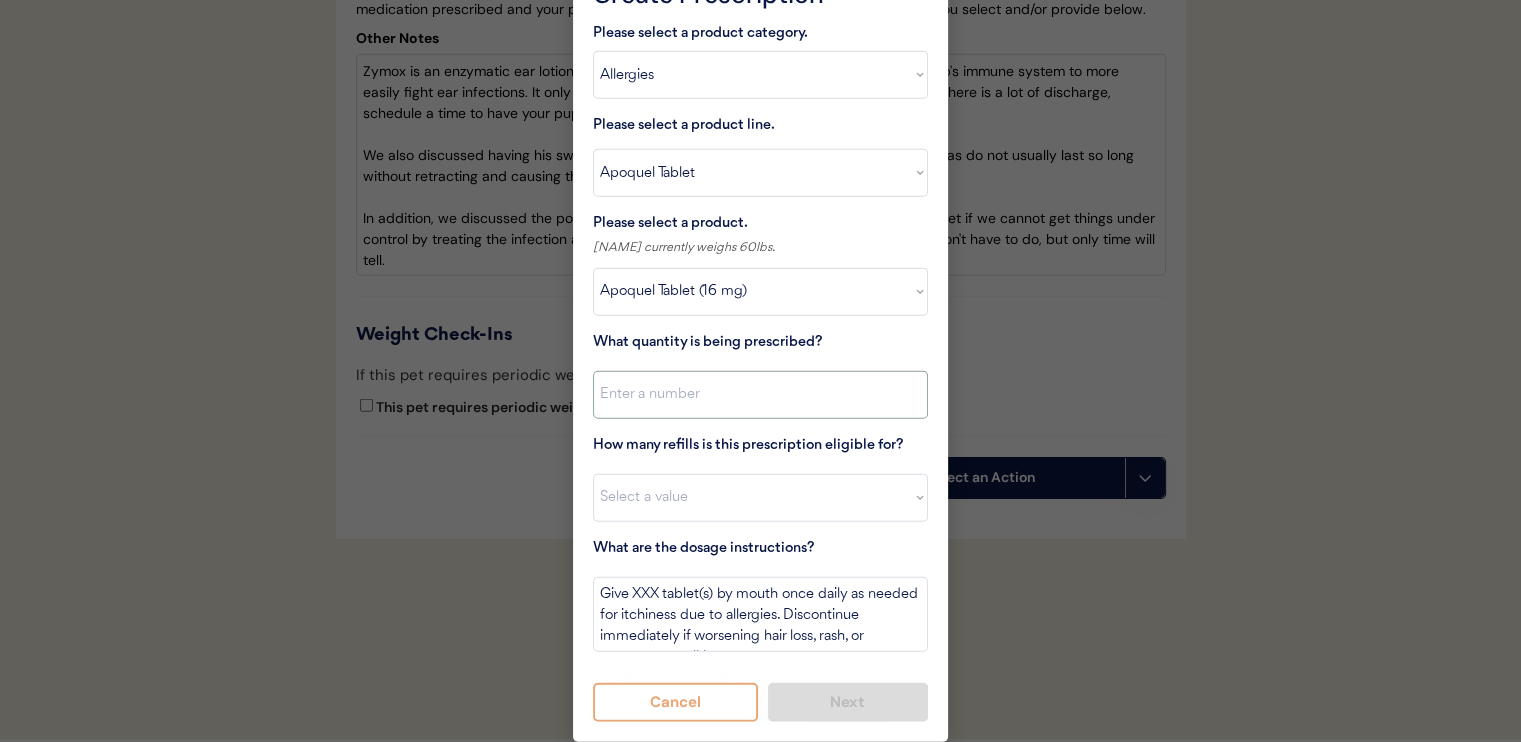 click at bounding box center [760, 395] 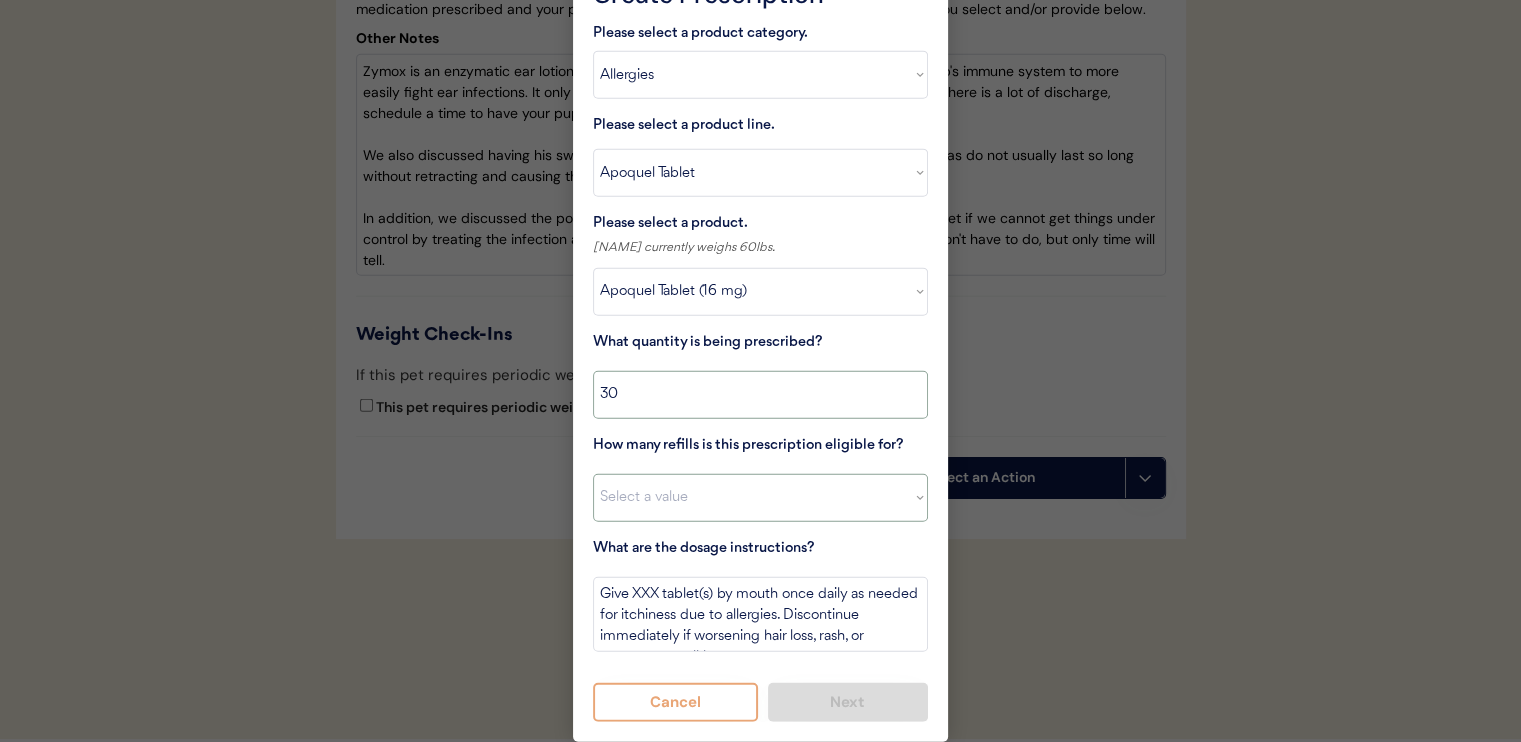 type on "30" 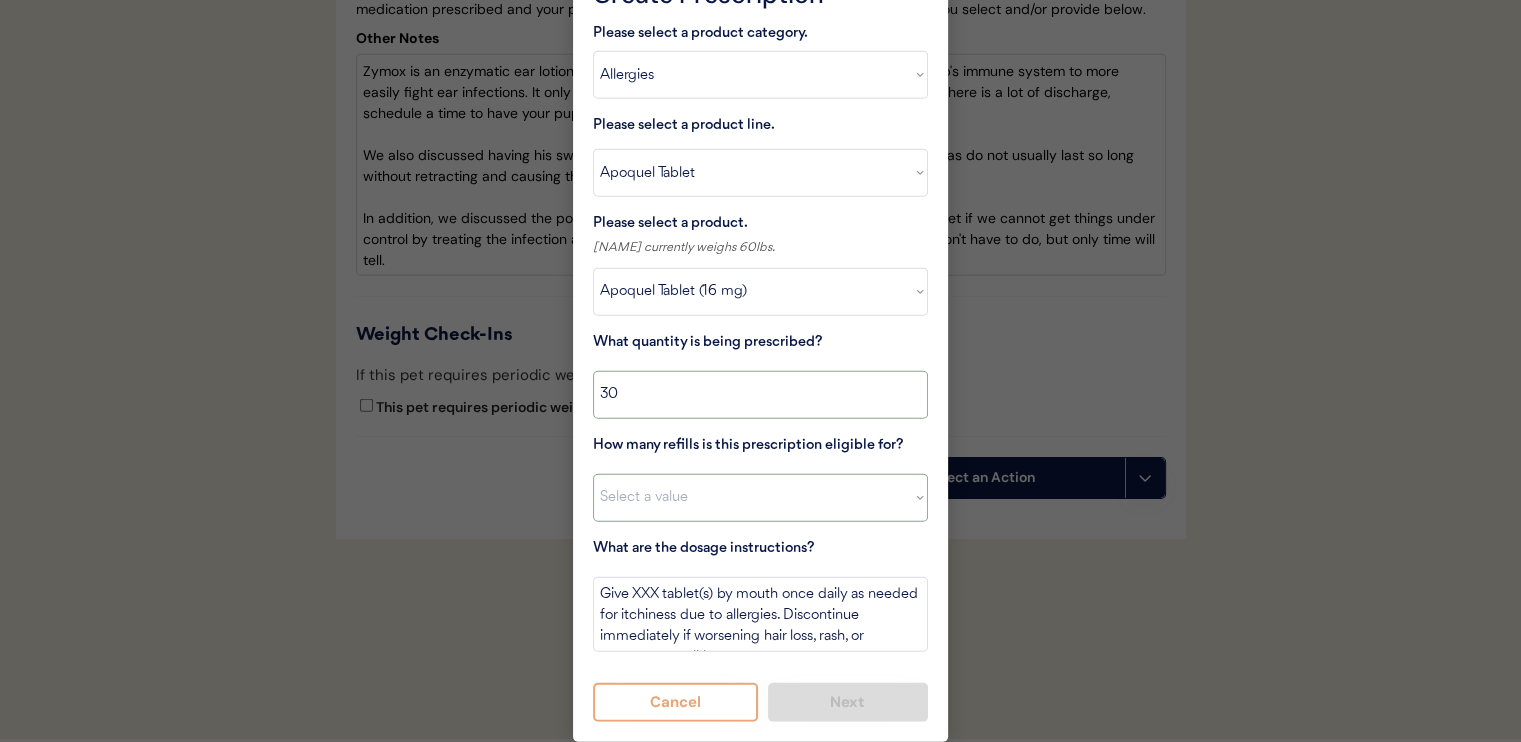 click on "Select a value 0 1 2 3 4 5 6 7 8 10 11" at bounding box center (760, 498) 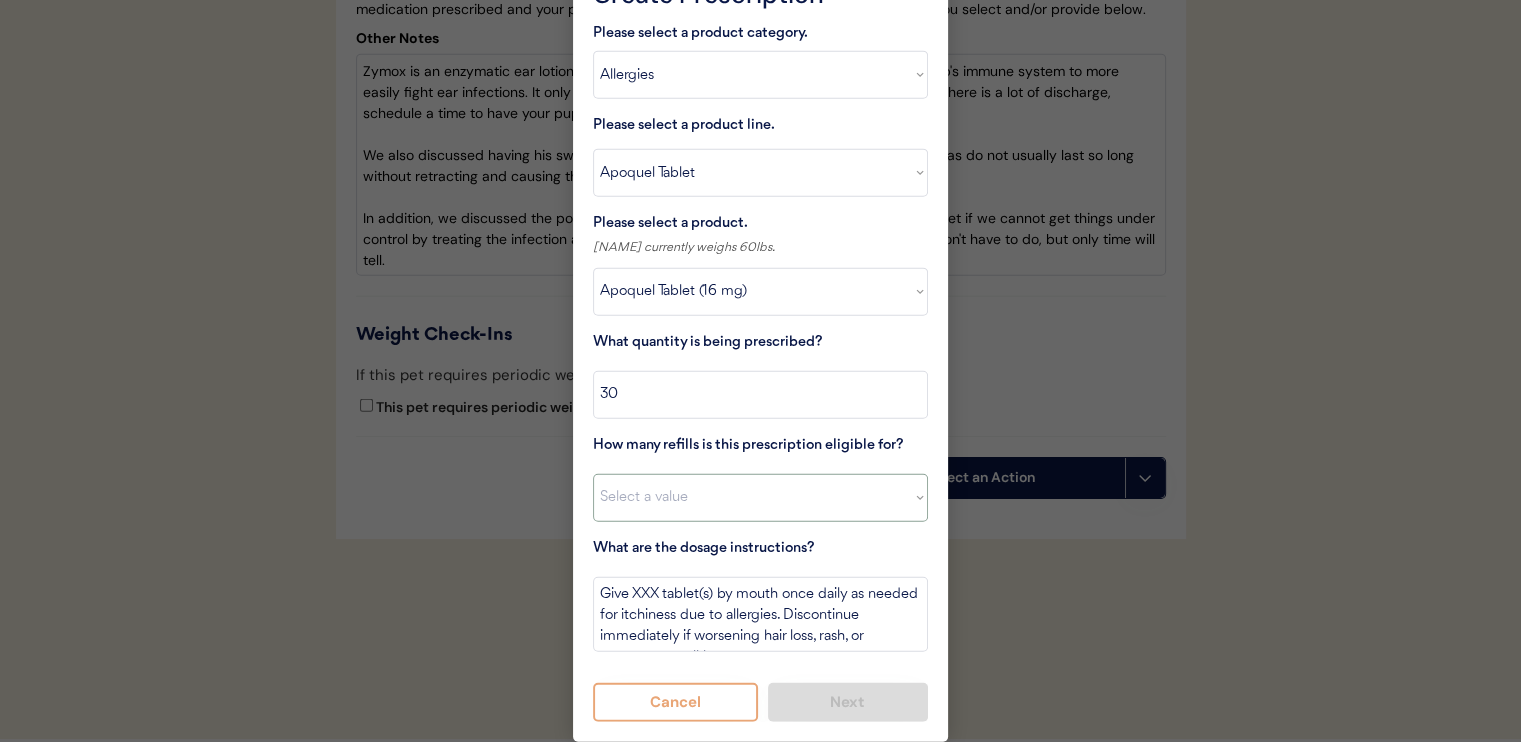 select on "11" 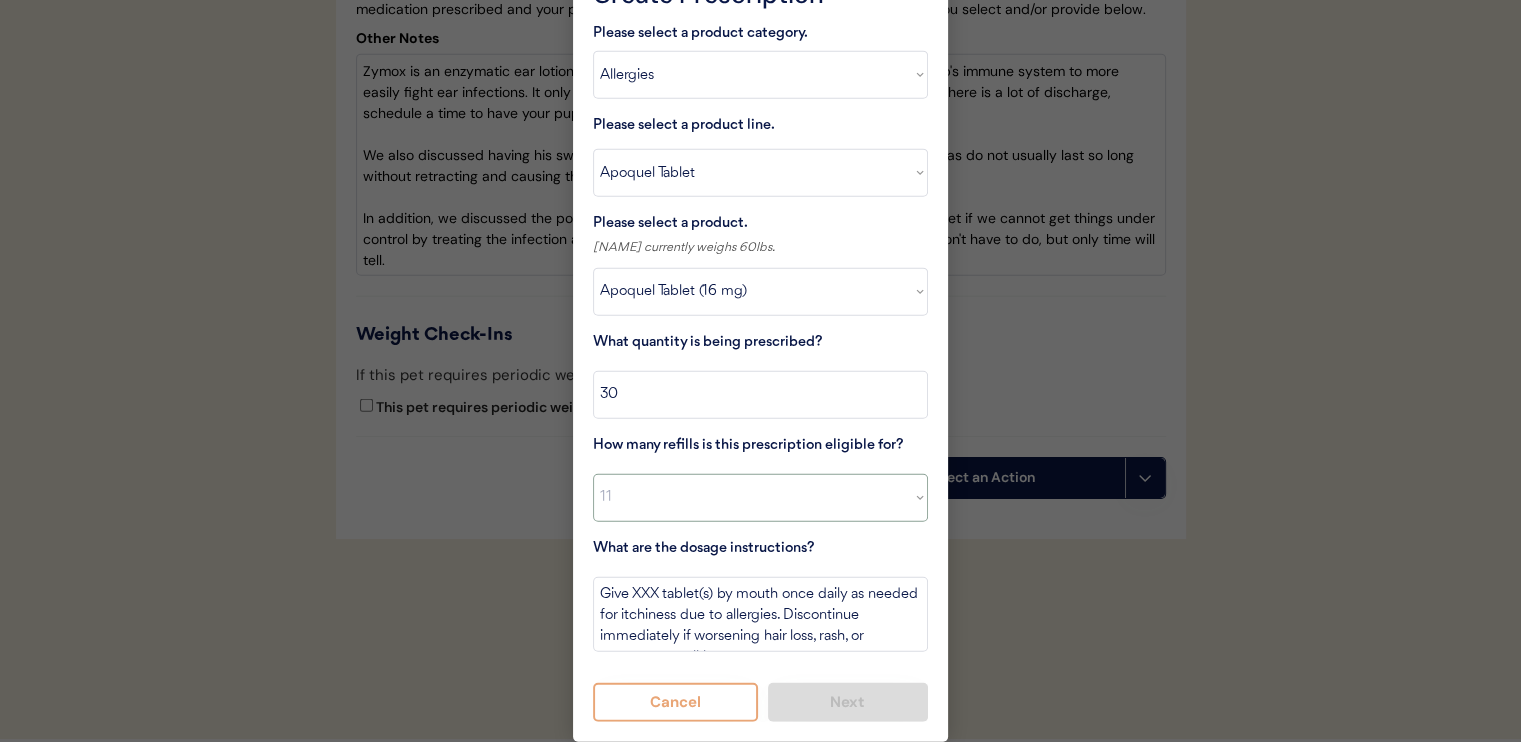 click on "Select a value 0 1 2 3 4 5 6 7 8 10 11" at bounding box center [760, 498] 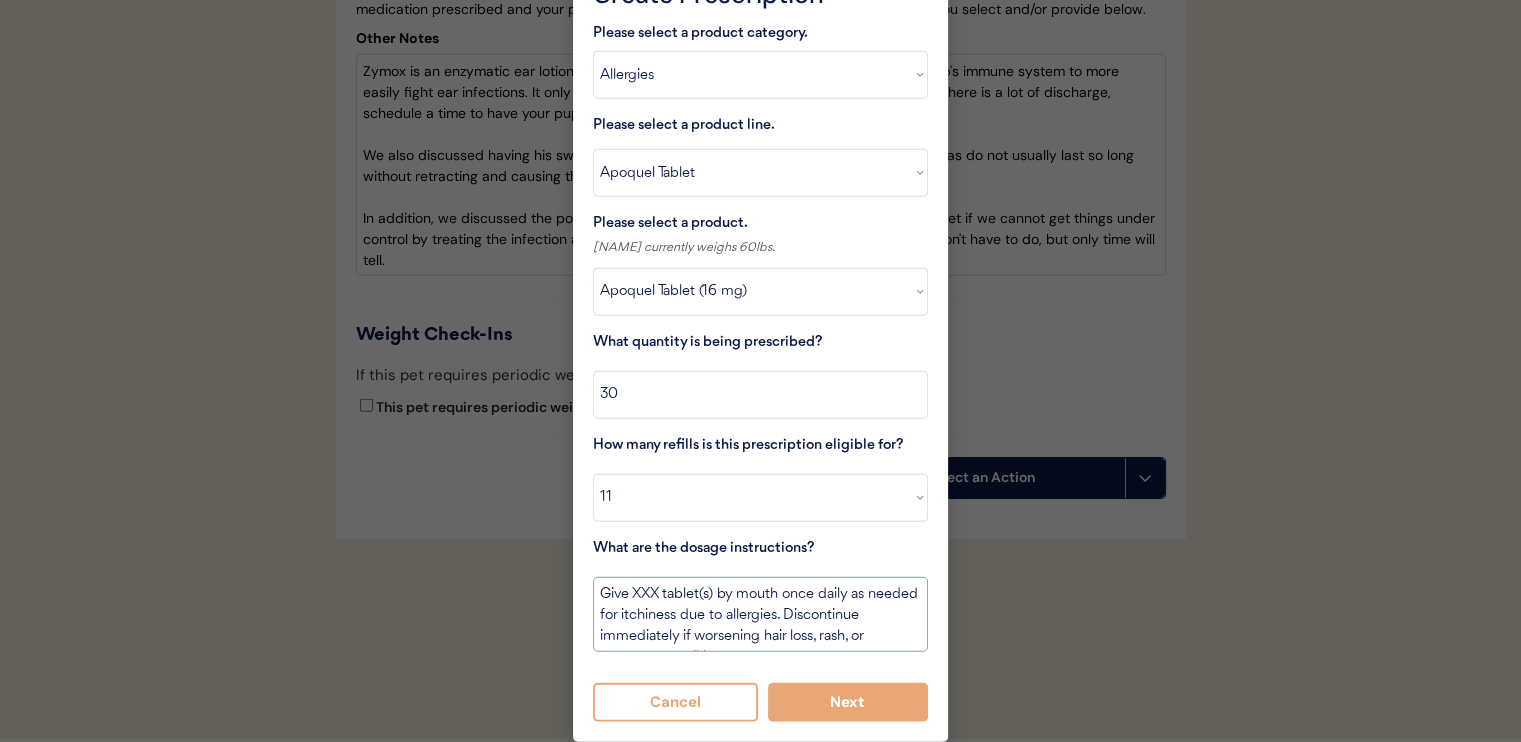 click on "Give XXX tablet(s) by mouth once daily as needed for itchiness due to allergies. Discontinue immediately if worsening hair loss, rash, or numerous small lumps appear." at bounding box center (760, 614) 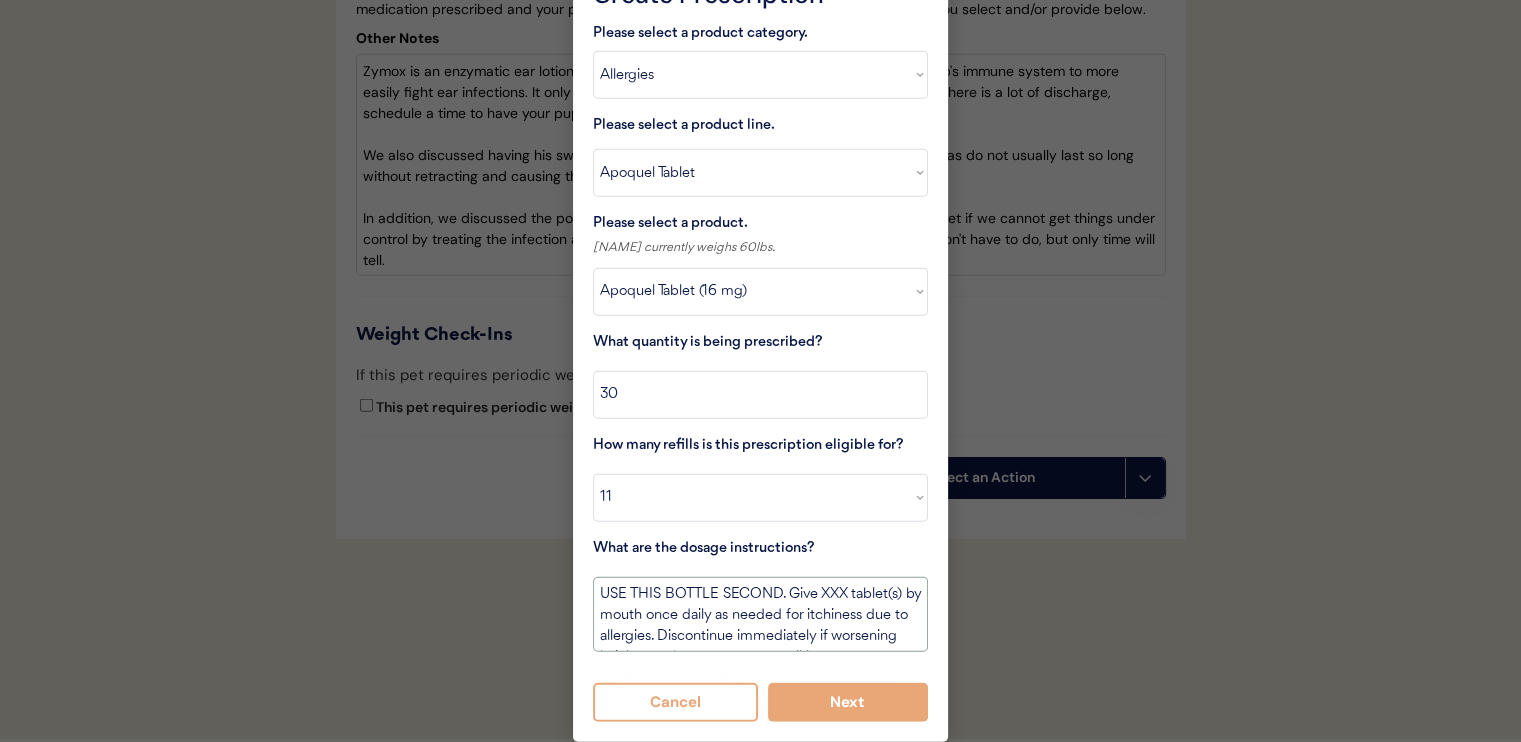 click on "USE THIS BOTTLE SECOND. Give XXX tablet(s) by mouth once daily as needed for itchiness due to allergies. Discontinue immediately if worsening hair loss, rash, or numerous small lumps appear." at bounding box center [760, 614] 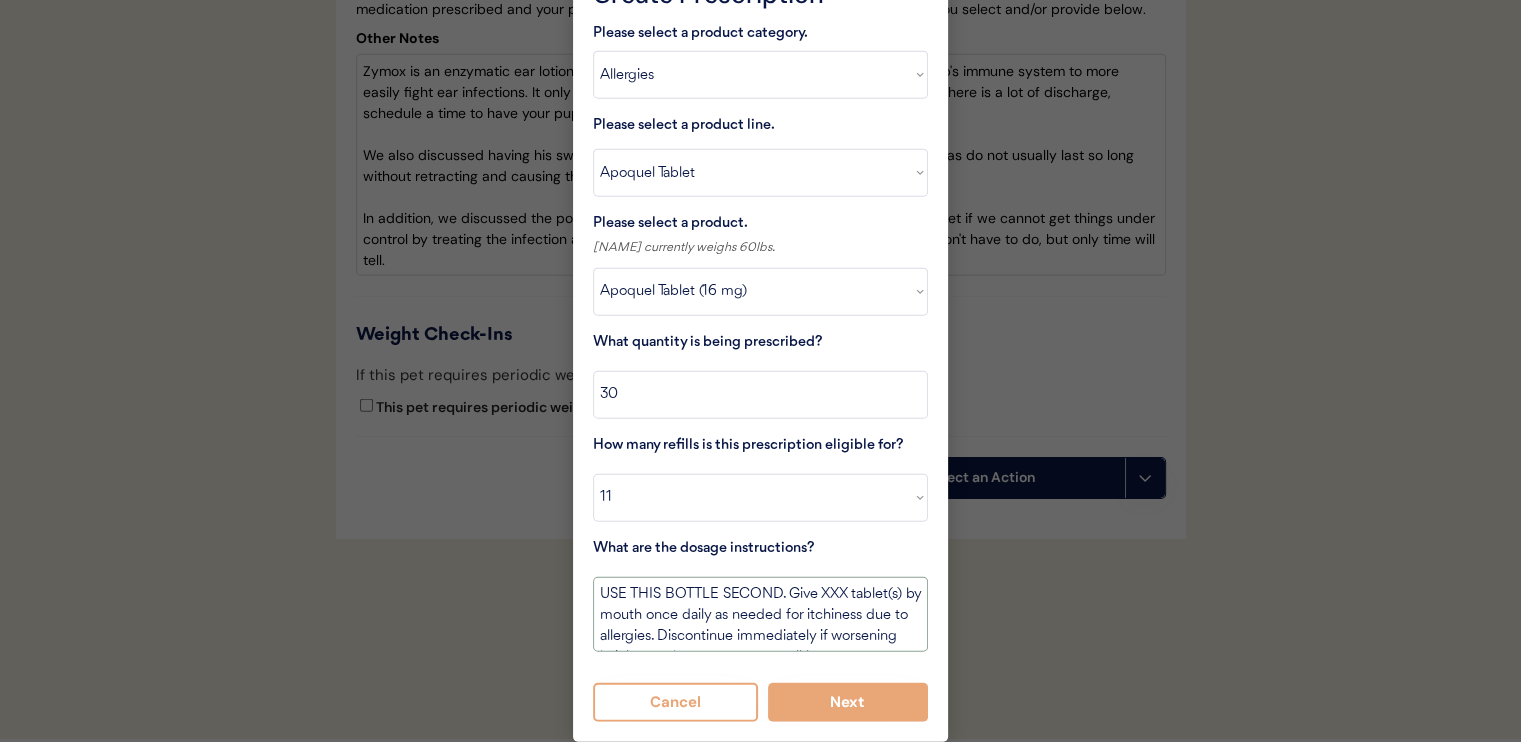 click on "USE THIS BOTTLE SECOND. Give XXX tablet(s) by mouth once daily as needed for itchiness due to allergies. Discontinue immediately if worsening hair loss, rash, or numerous small lumps appear." at bounding box center (760, 614) 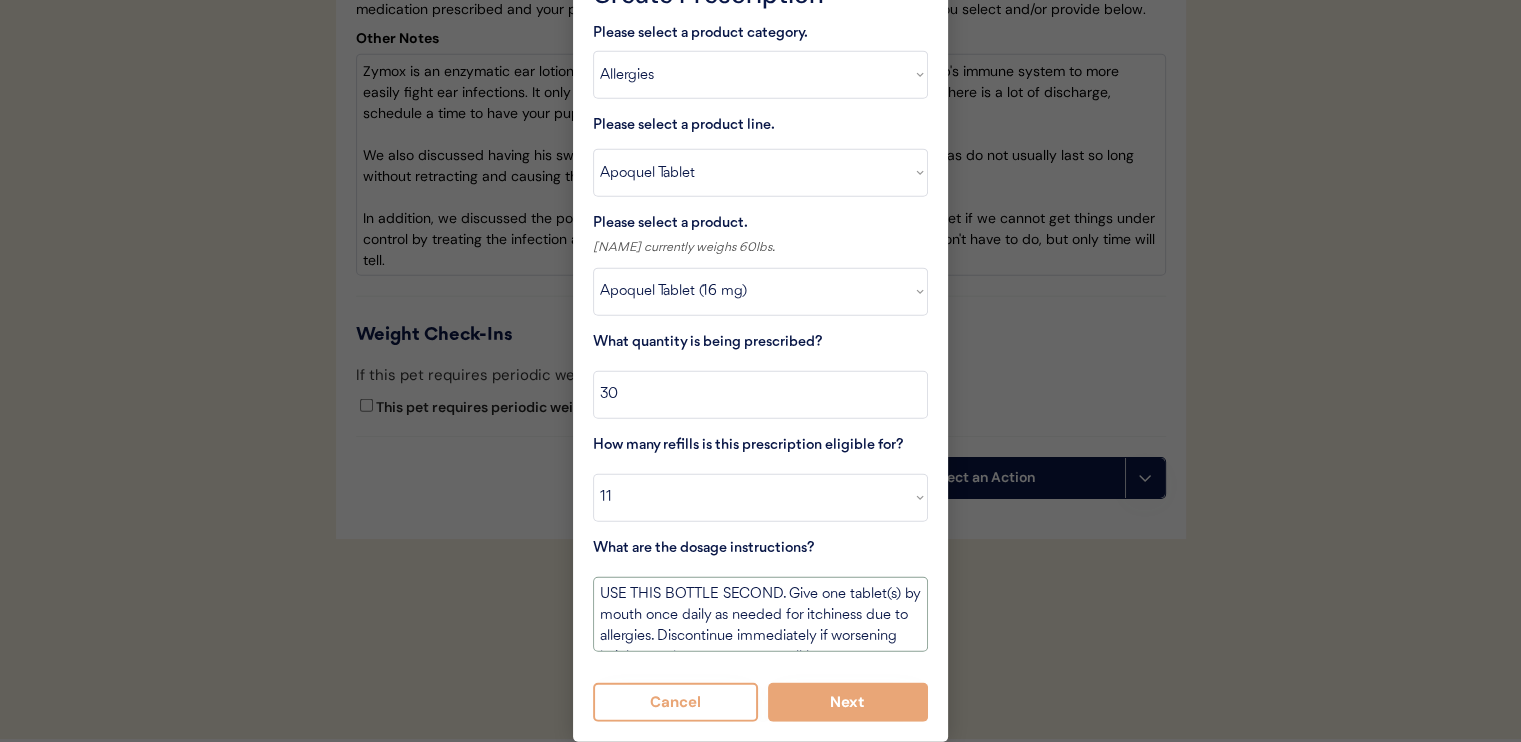 click on "USE THIS BOTTLE SECOND. Give one tablet(s) by mouth once daily as needed for itchiness due to allergies. Discontinue immediately if worsening hair loss, rash, or numerous small lumps appear." at bounding box center (760, 614) 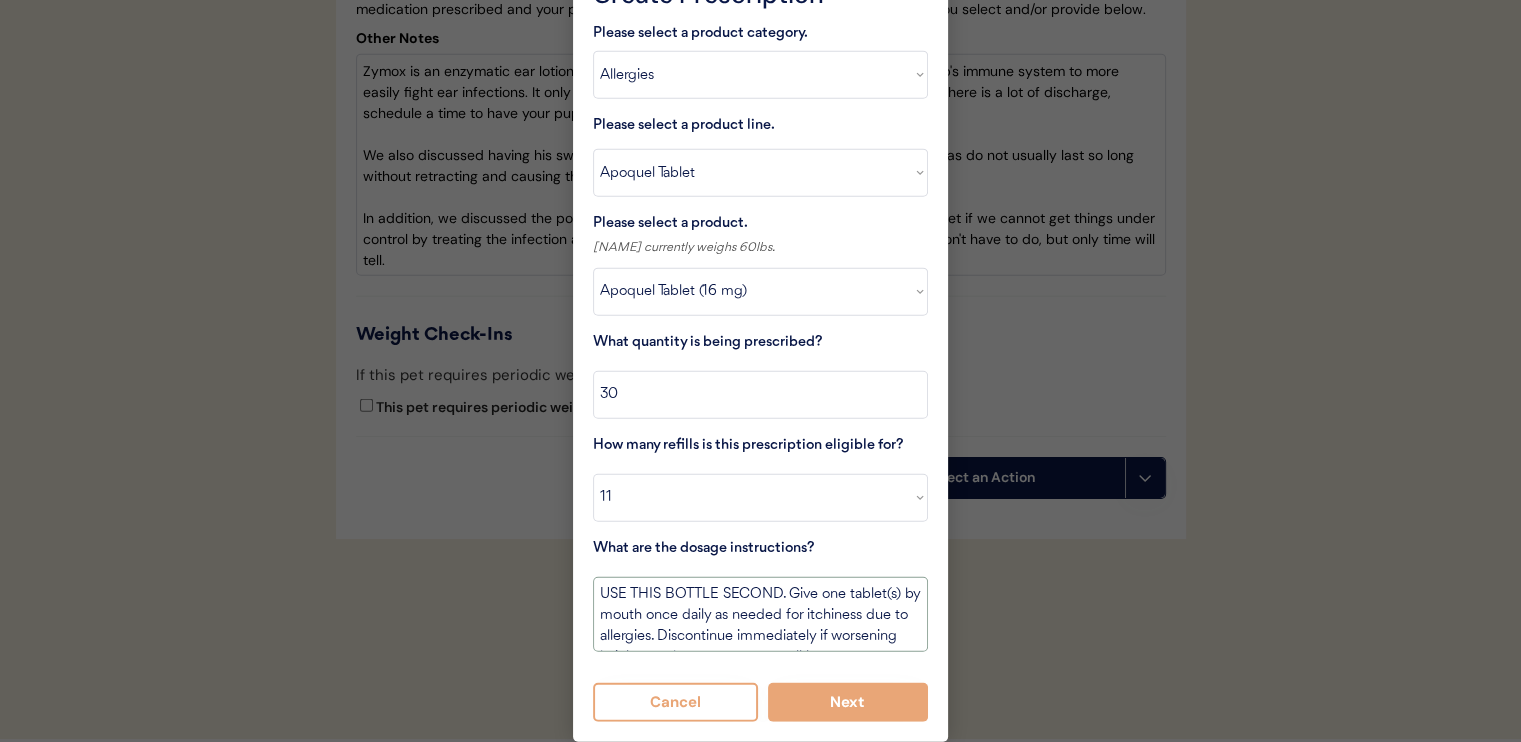 click on "USE THIS BOTTLE SECOND. Give one tablet(s) by mouth once daily as needed for itchiness due to allergies. Discontinue immediately if worsening hair loss, rash, or numerous small lumps appear." at bounding box center [760, 614] 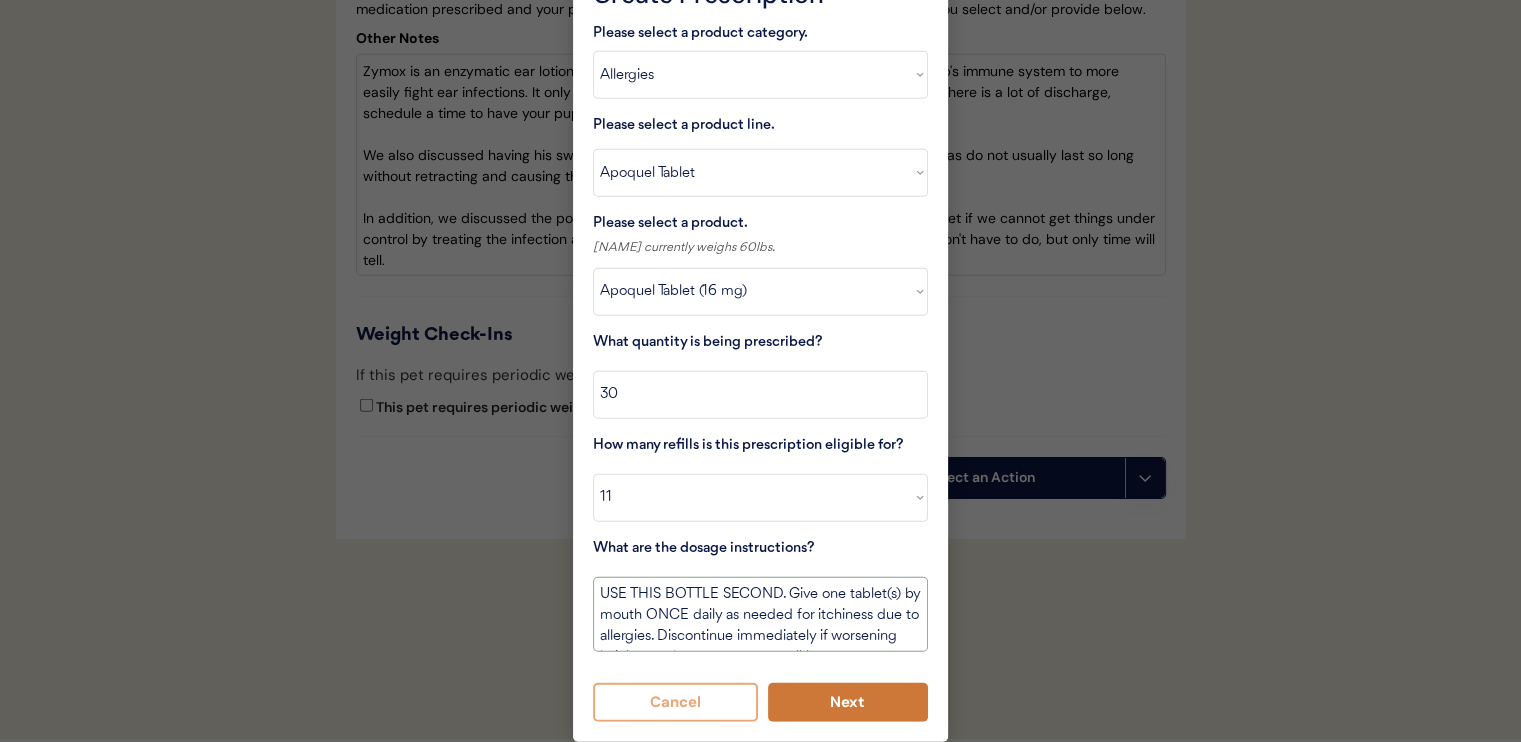 type on "USE THIS BOTTLE SECOND. Give one tablet(s) by mouth ONCE daily as needed for itchiness due to allergies. Discontinue immediately if worsening hair loss, rash, or numerous small lumps appear." 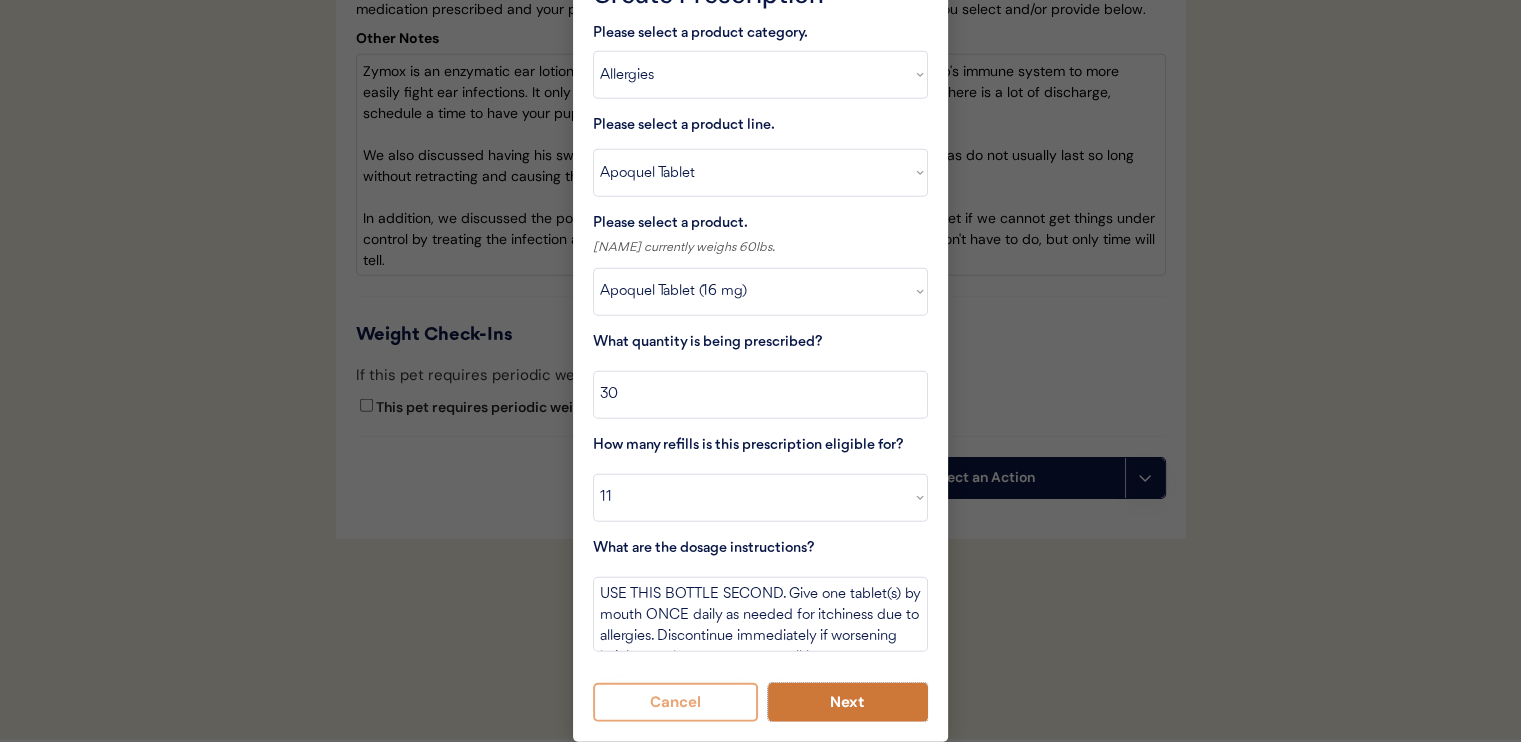 click on "Next" at bounding box center [848, 702] 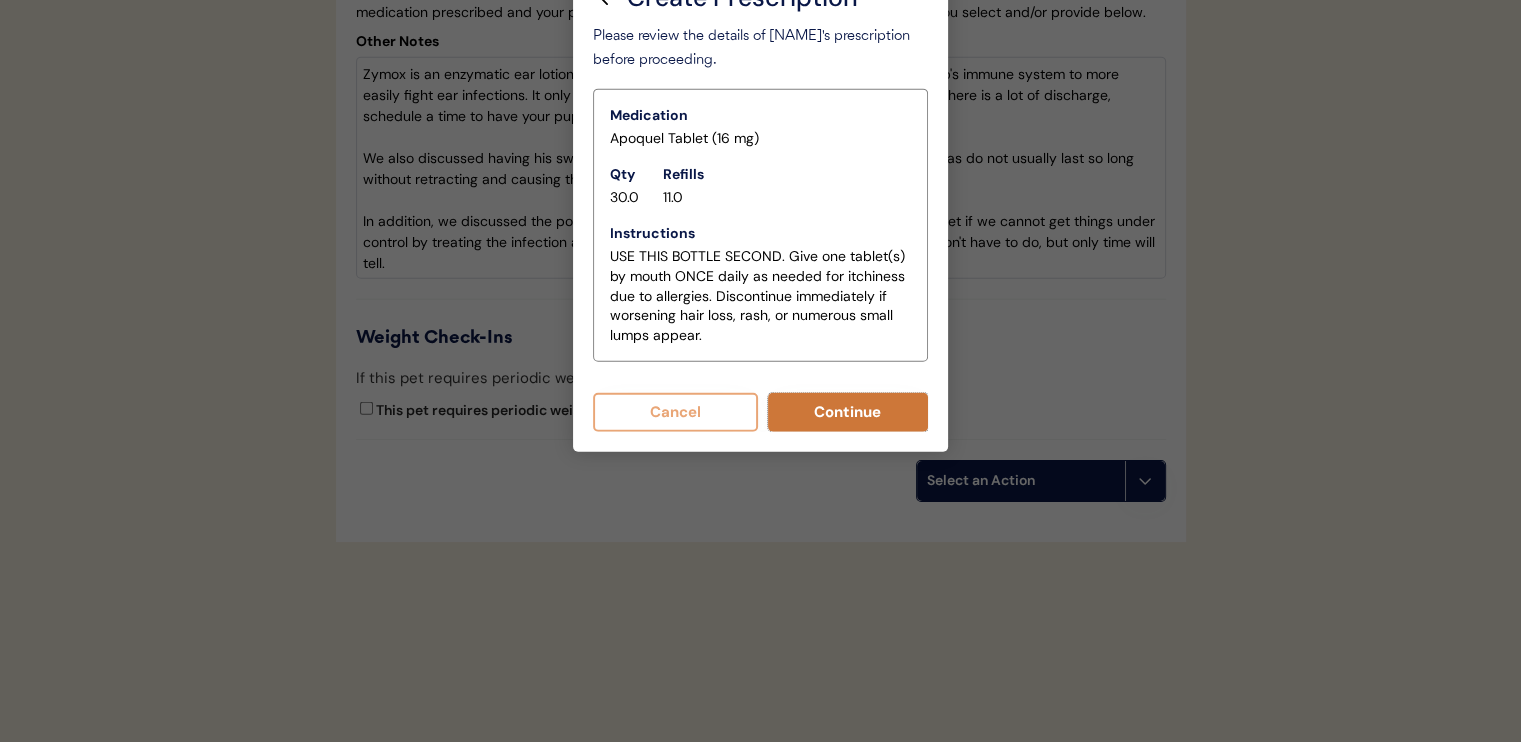 click on "Continue" at bounding box center (848, 412) 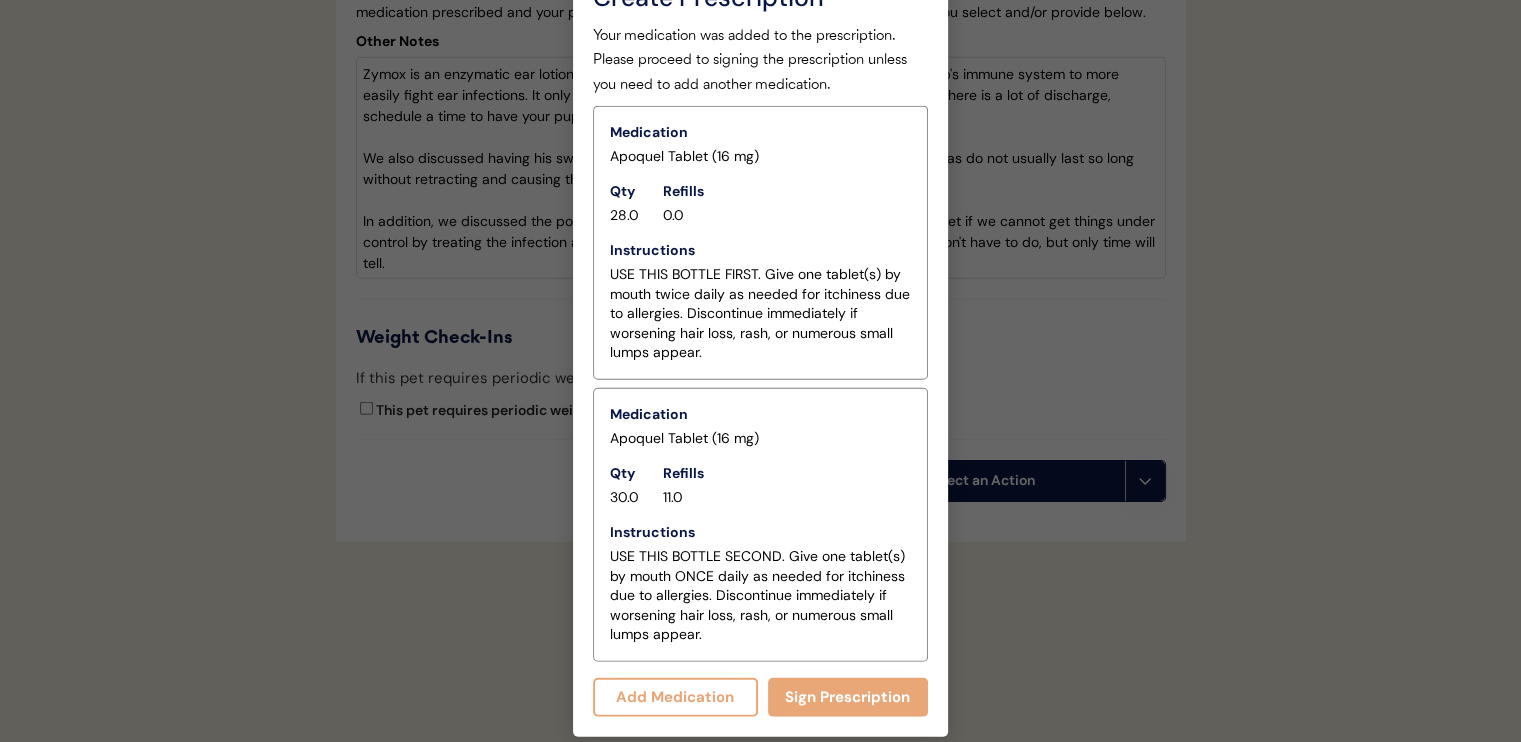 click on "Add Medication" at bounding box center [675, 697] 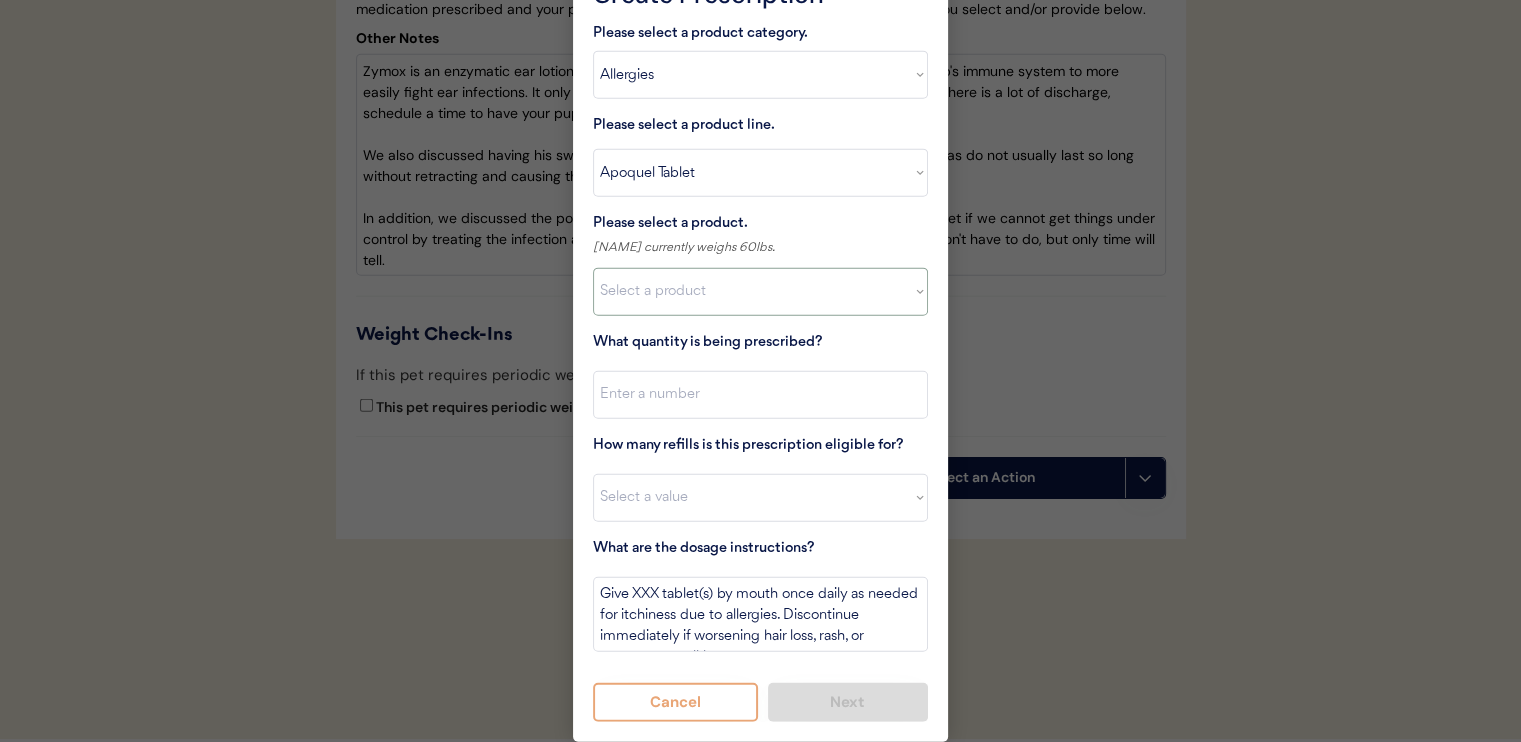click on "Select a product Apoquel Tablet (16 mg) Apoquel Tablet (3.6 mg) Apoquel Tablet (5.4 mg)" at bounding box center [760, 292] 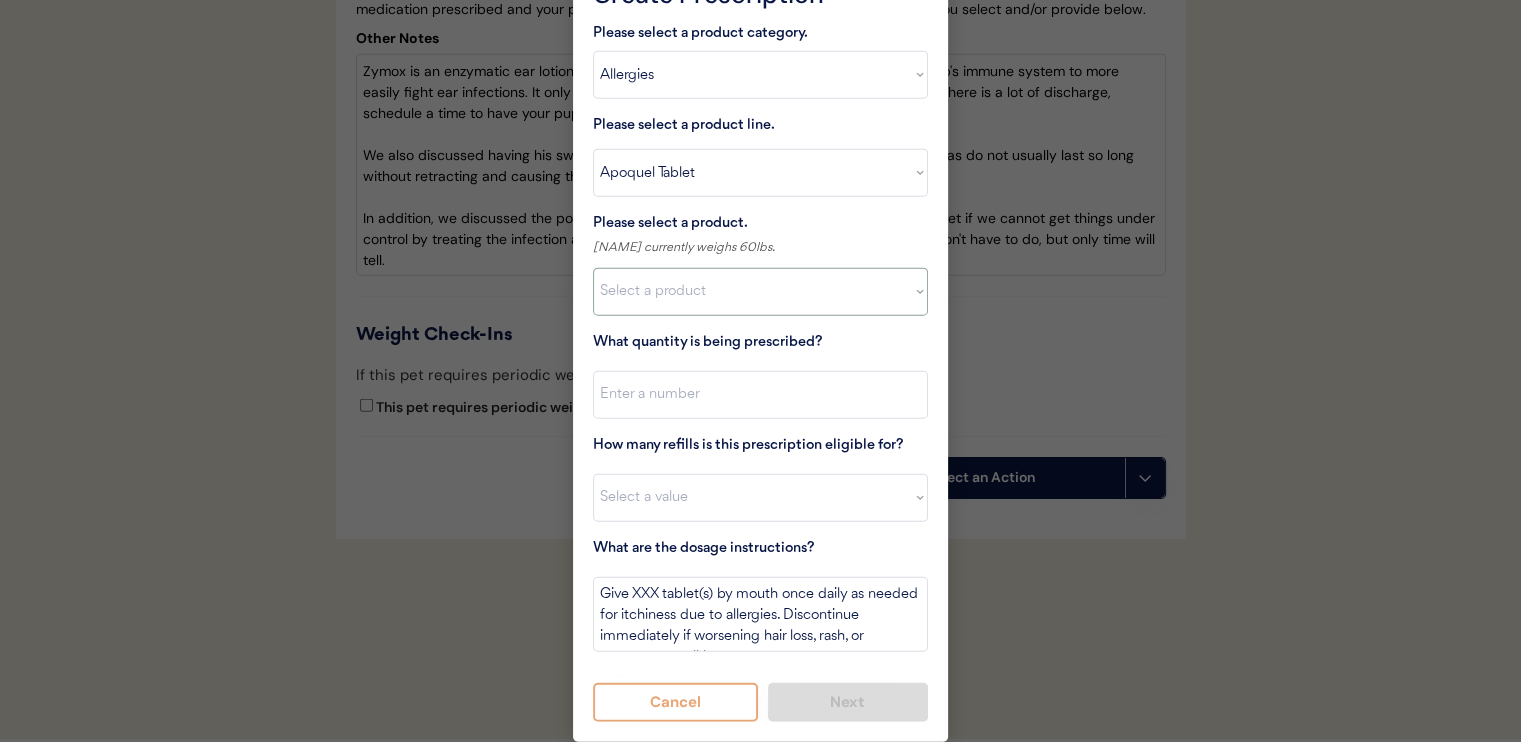 click on "Select a product Apoquel Tablet (16 mg) Apoquel Tablet (3.6 mg) Apoquel Tablet (5.4 mg)" at bounding box center (760, 292) 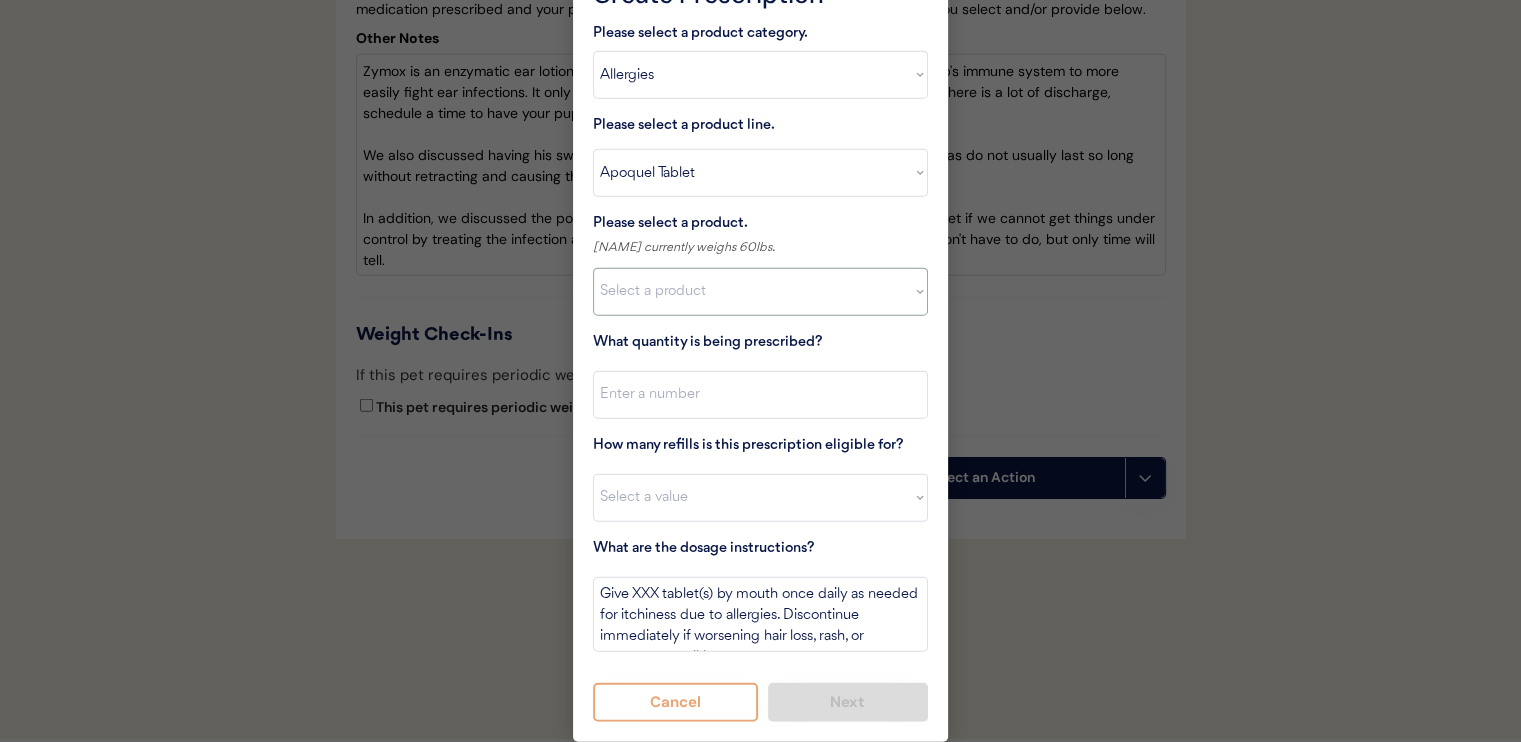 click on "Select a product line Apoquel Chewable Tablet Apoquel Tablet Cyclosporine DermaBenSs Shampoo Hydroxyzine Mal-A-Ket Shampoo Mal-A-Ket Wipes Malaseb Shampoo MiconaHex+Triz Mousse MiconaHex+Triz Wipes Prednisone Temaril-P" at bounding box center [760, 173] 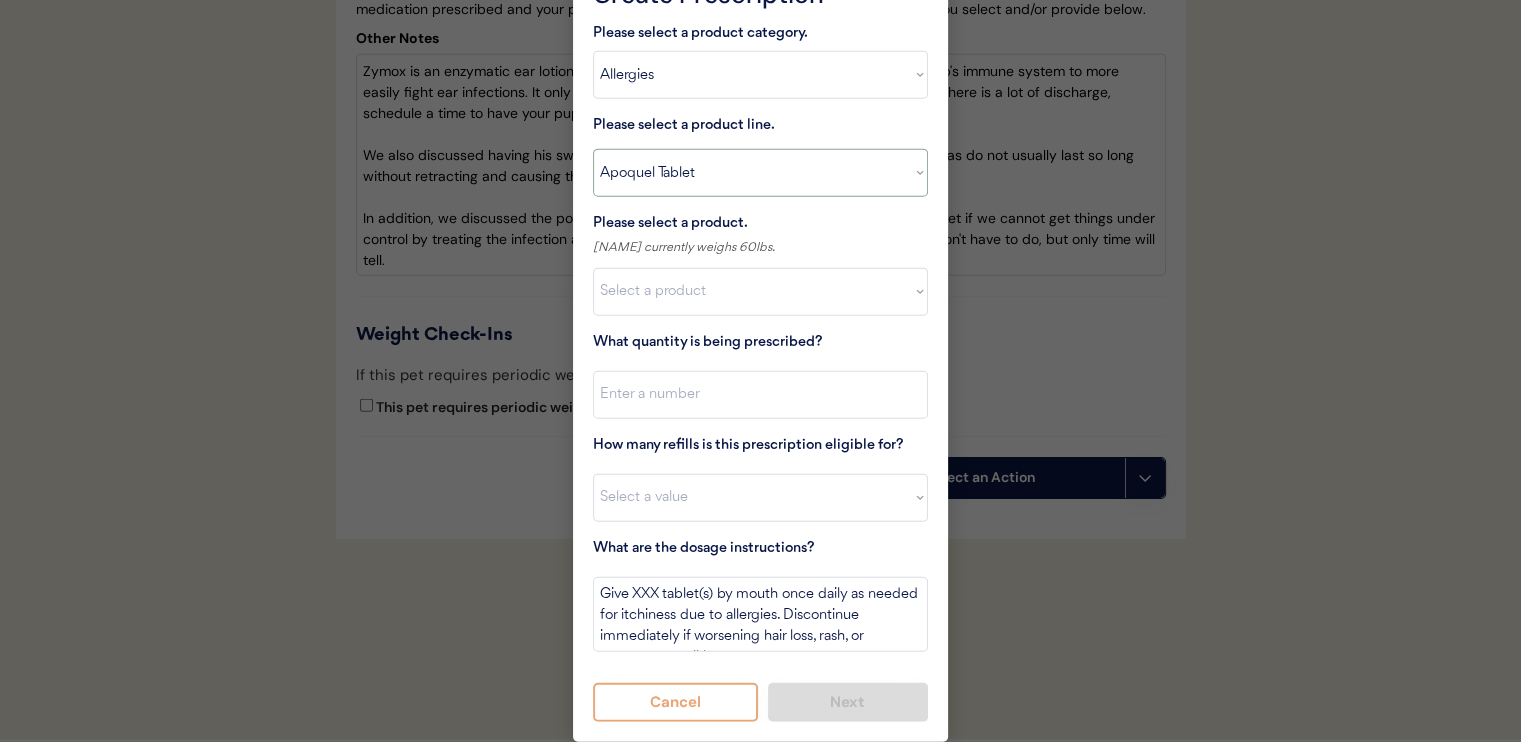 select on ""Mal-A-Ket Shampoo"" 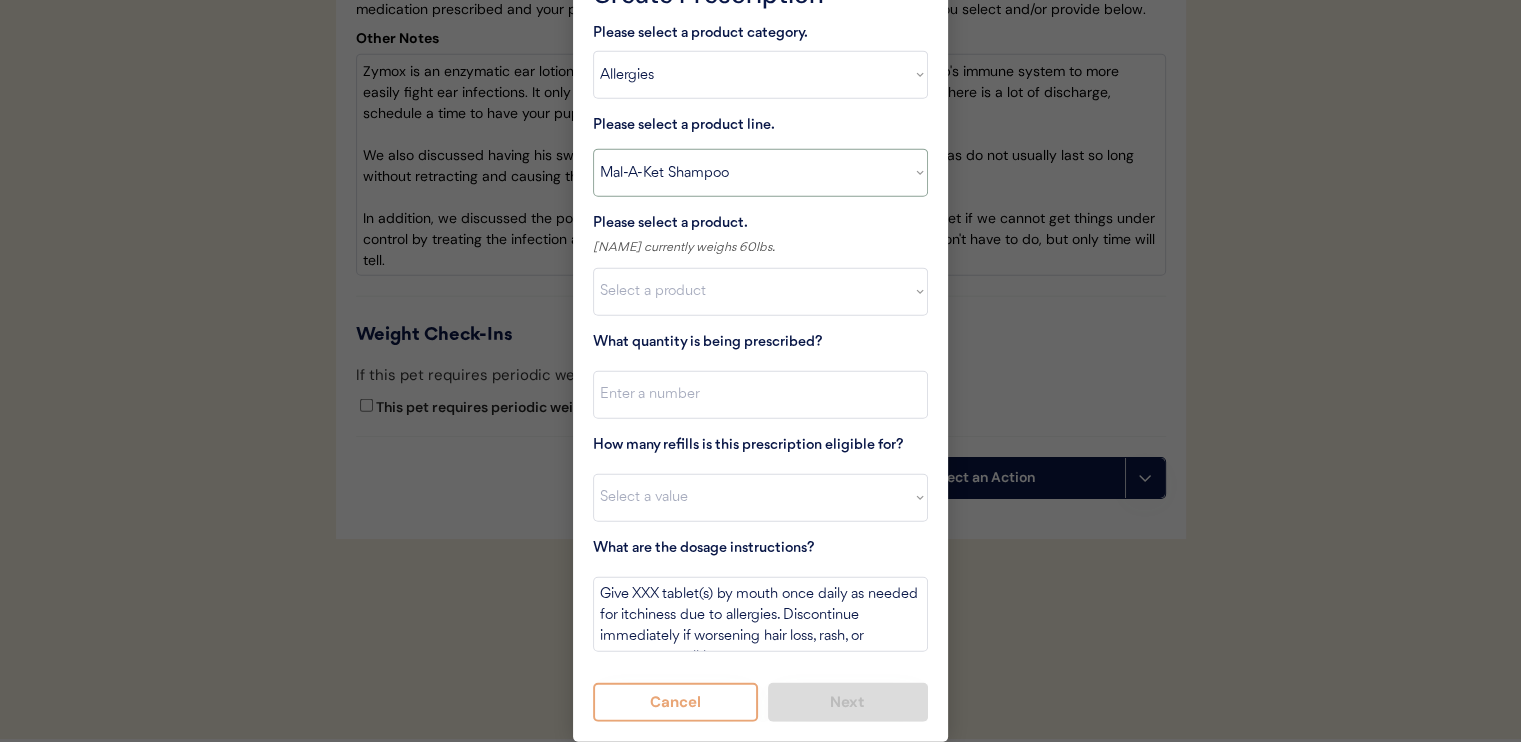 click on "Select a product line Apoquel Chewable Tablet Apoquel Tablet Cyclosporine DermaBenSs Shampoo Hydroxyzine Mal-A-Ket Shampoo Mal-A-Ket Wipes Malaseb Shampoo MiconaHex+Triz Mousse MiconaHex+Triz Wipes Prednisone Temaril-P" at bounding box center (760, 173) 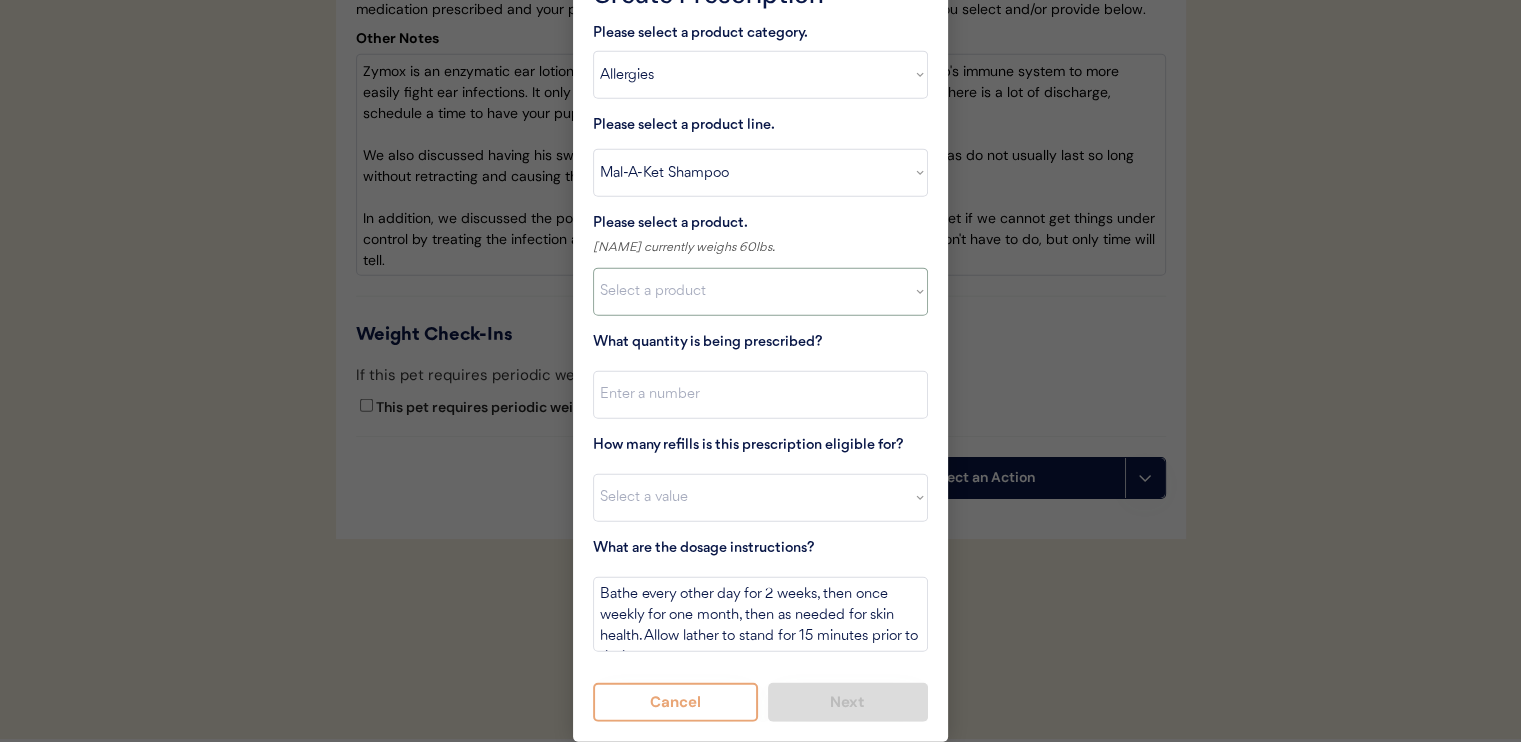 click on "Select a product Mal-A-Ket Shampoo, 8 oz" at bounding box center (760, 292) 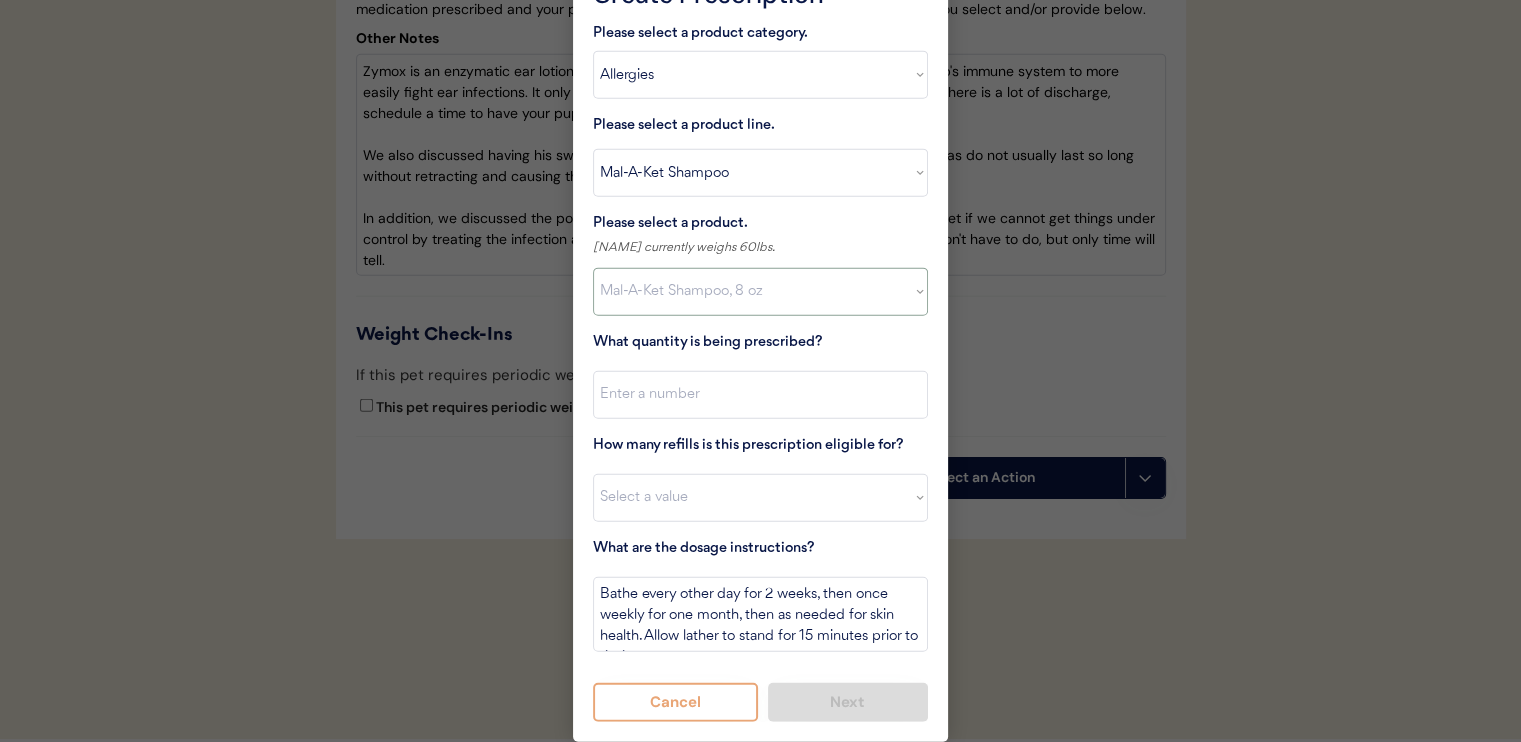 click on "Select a product Mal-A-Ket Shampoo, 8 oz" at bounding box center [760, 292] 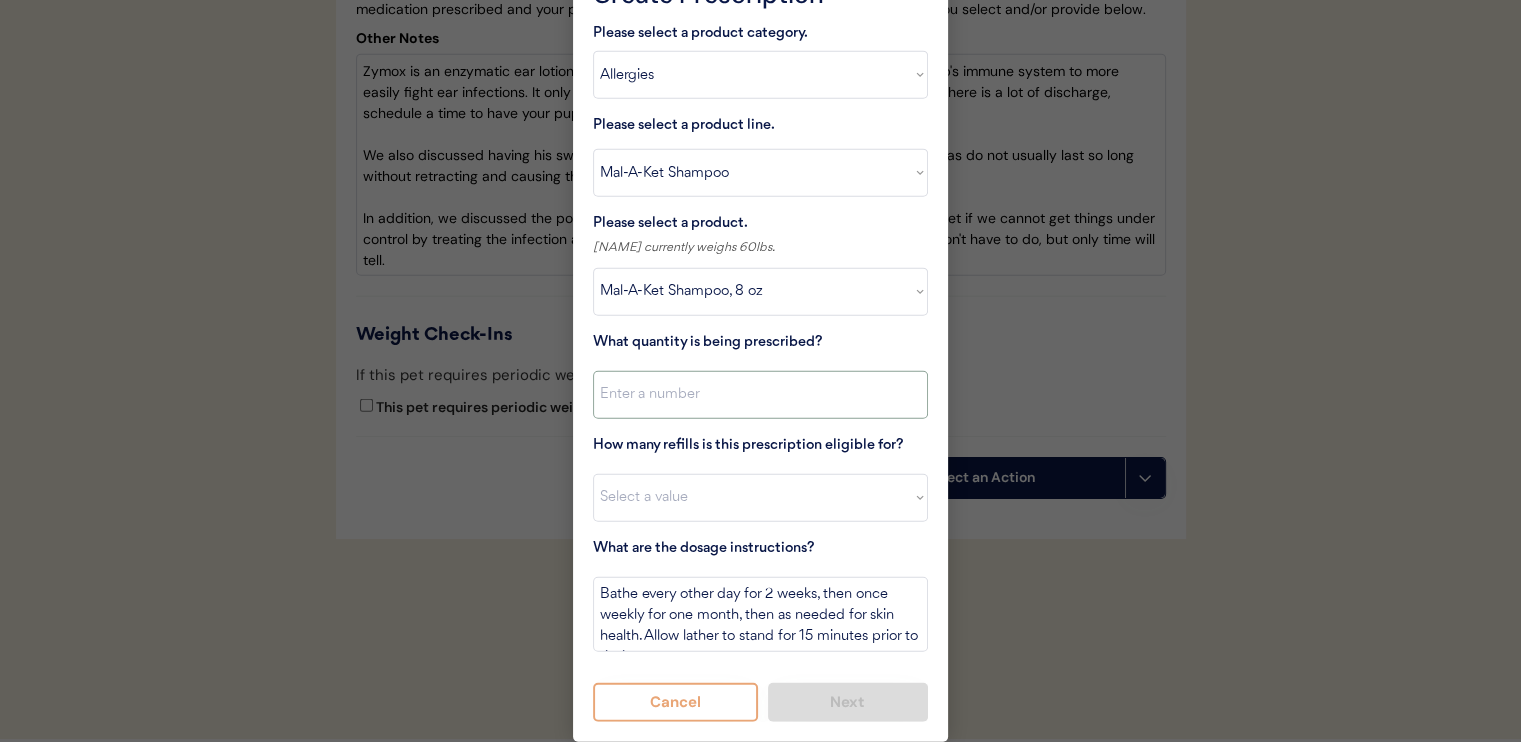 click at bounding box center (760, 395) 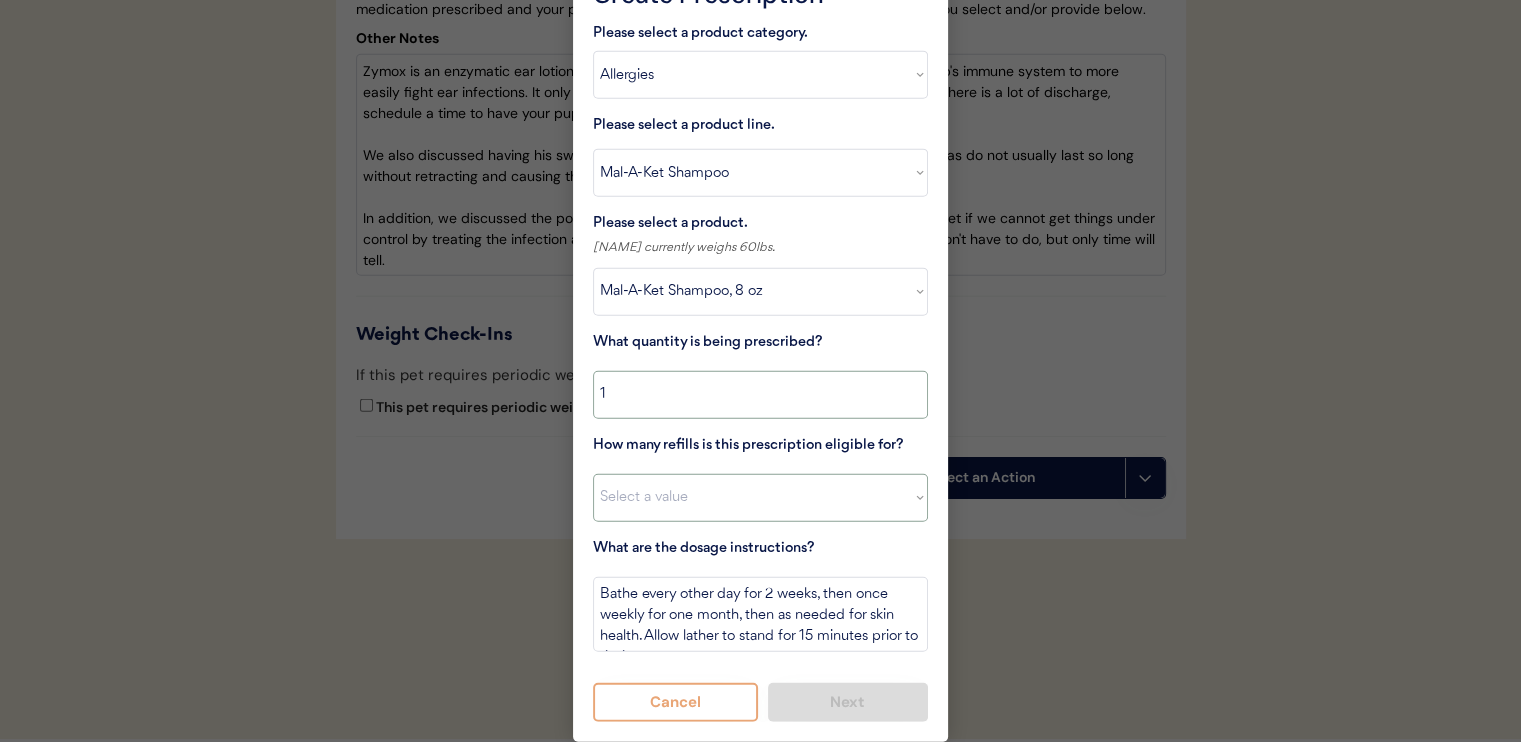 type on "1" 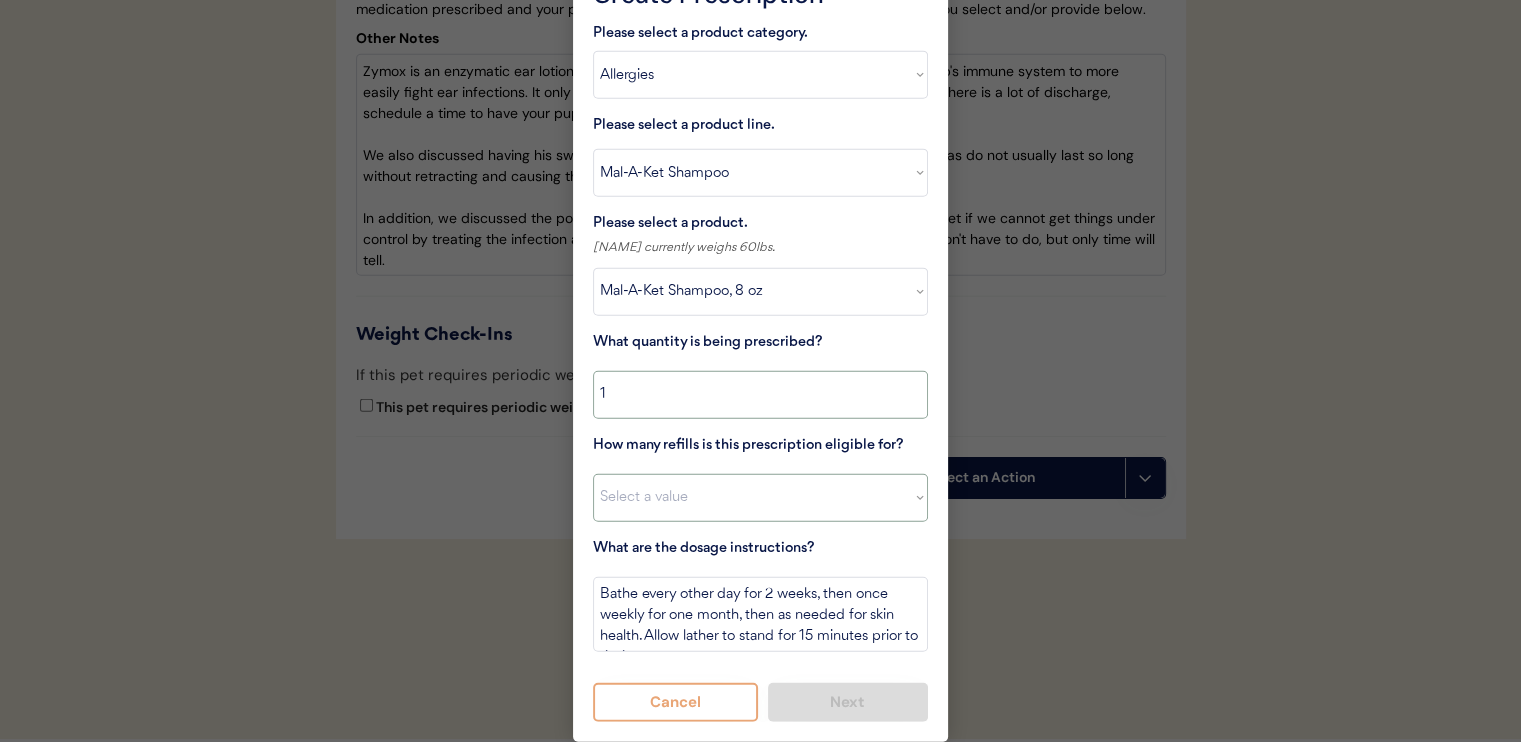 click on "Select a value 0 1 2 3 4 5 6 7 8 10 11" at bounding box center [760, 498] 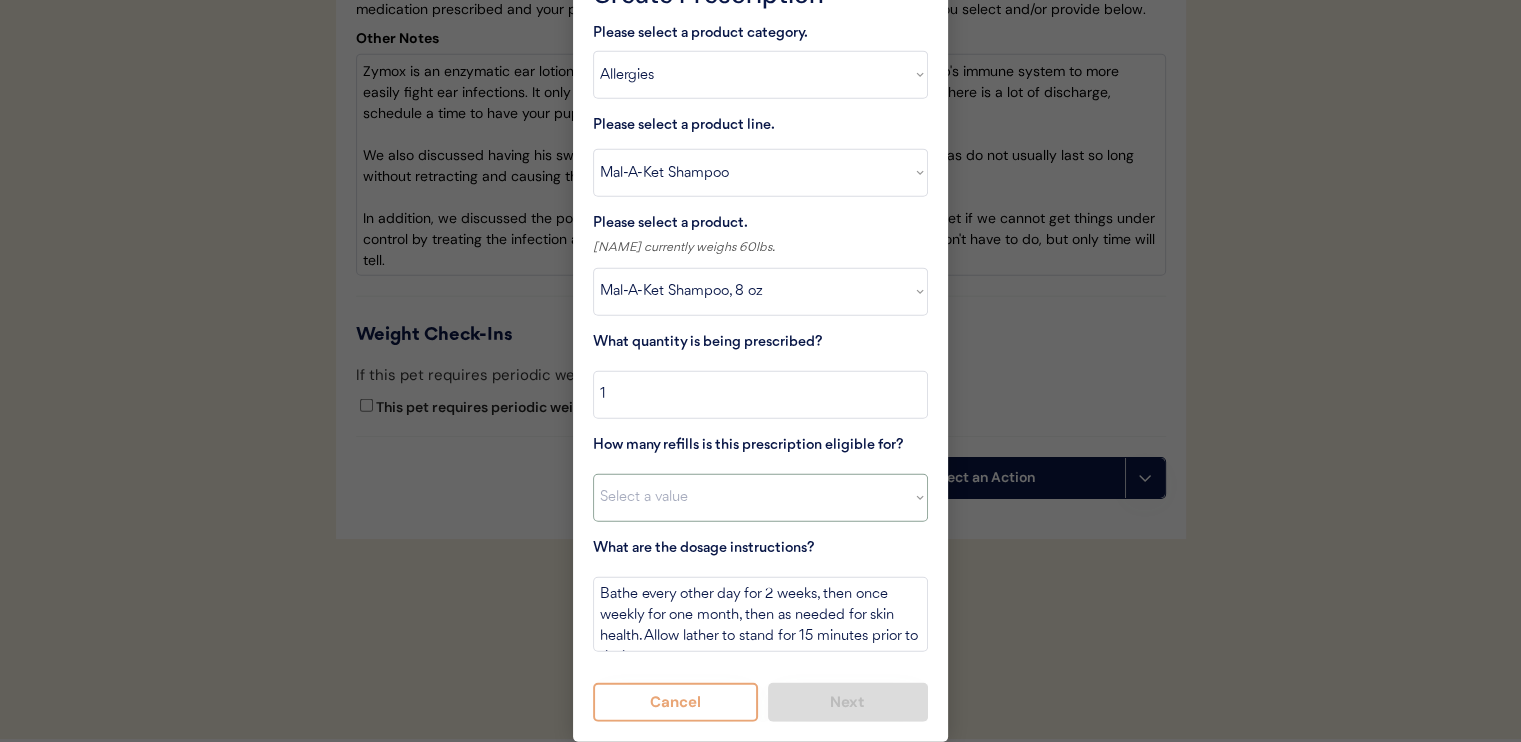 select on "11" 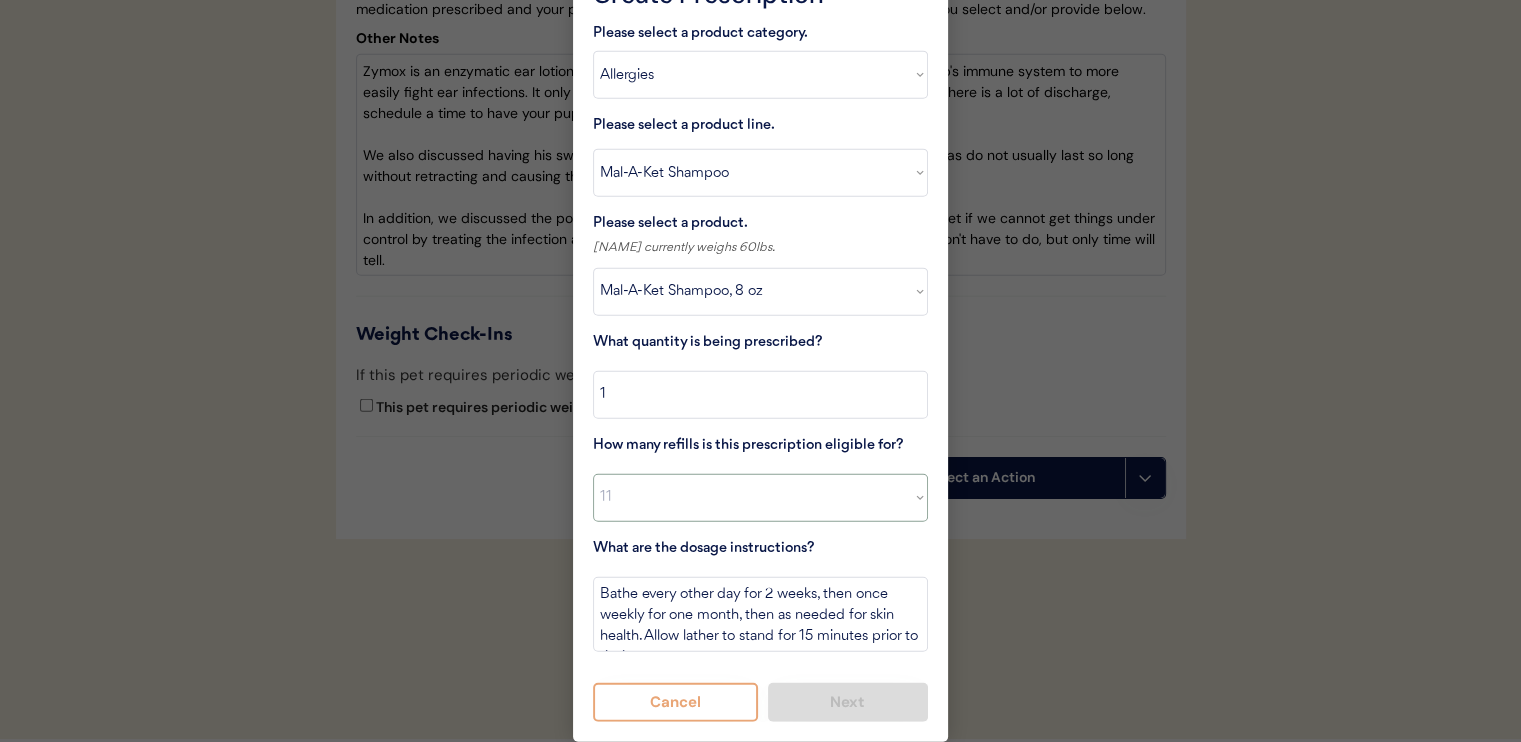 click on "Select a value 0 1 2 3 4 5 6 7 8 10 11" at bounding box center [760, 498] 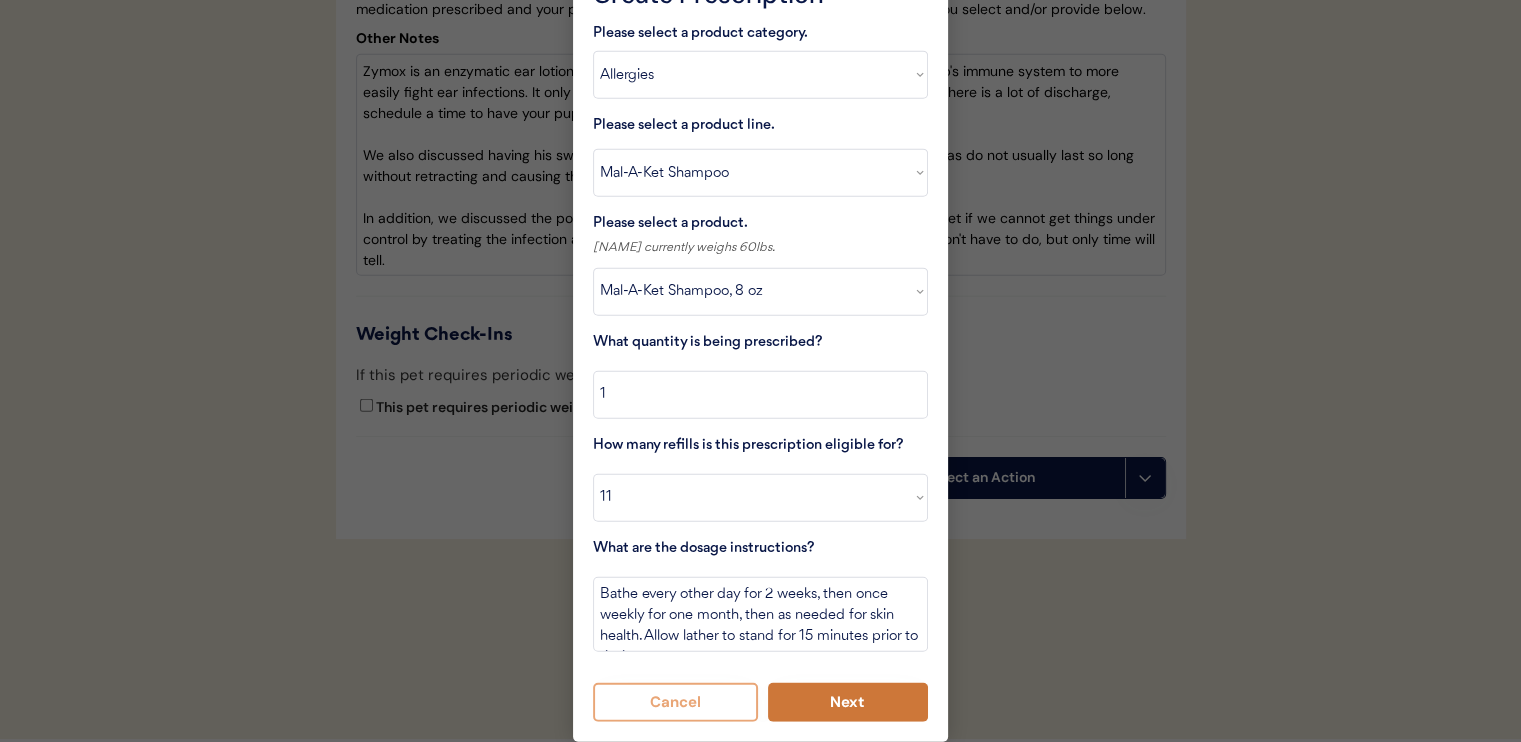 click on "Next" at bounding box center [848, 702] 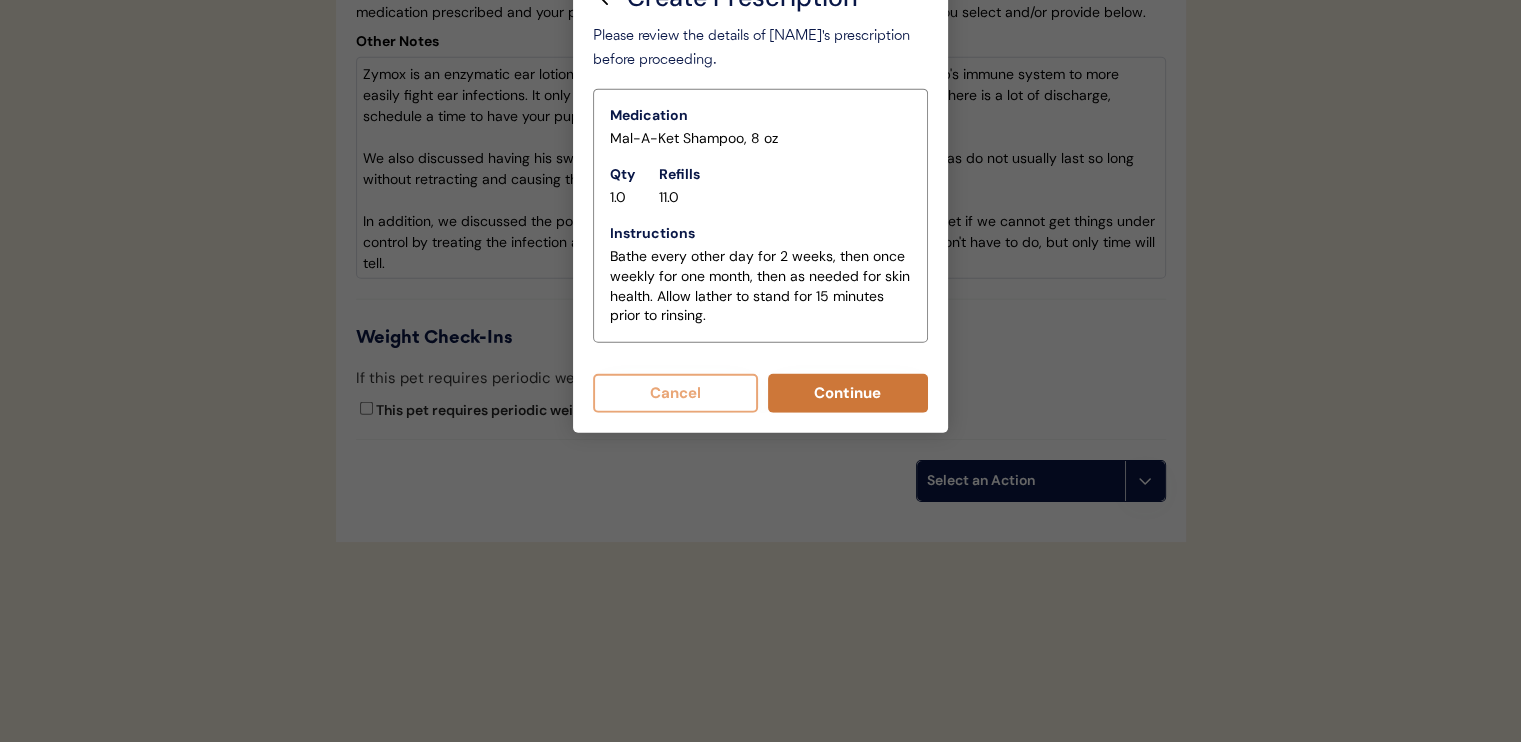 click on "Continue" at bounding box center [848, 393] 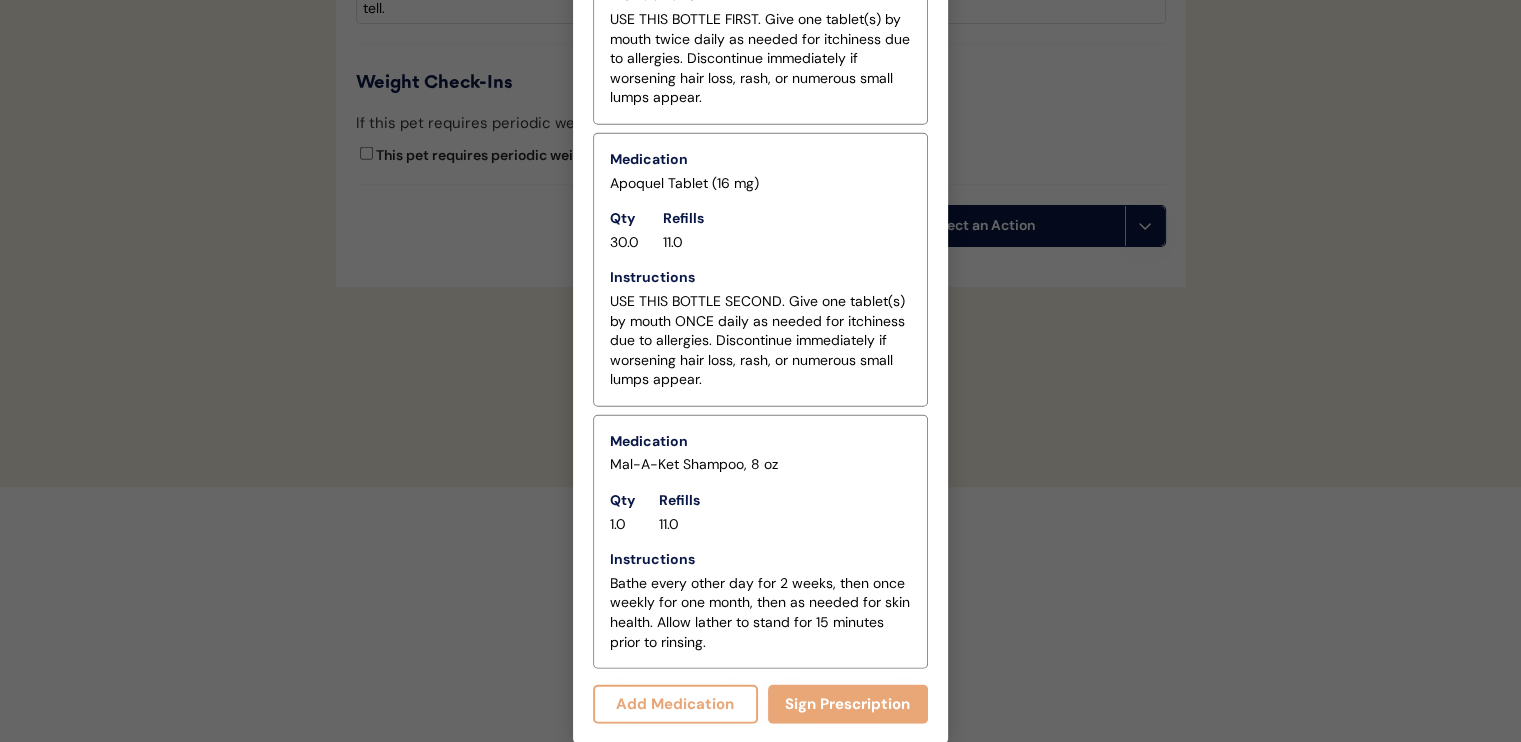 click on "Add Medication" at bounding box center [675, 704] 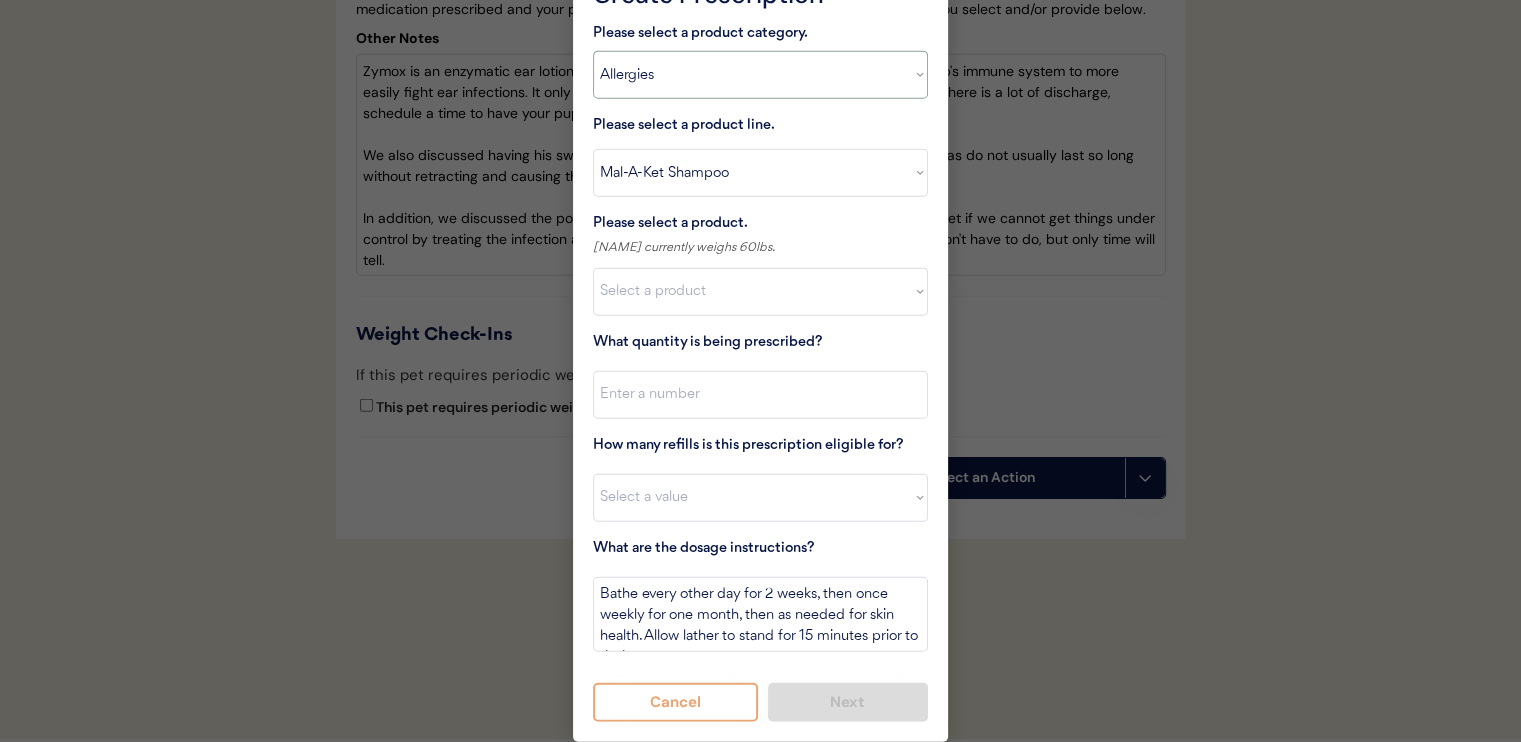 click on "Select a product category Allergies Antibiotics Anxiety Combo Parasite Prevention Flea & Tick Heartworm" at bounding box center (760, 75) 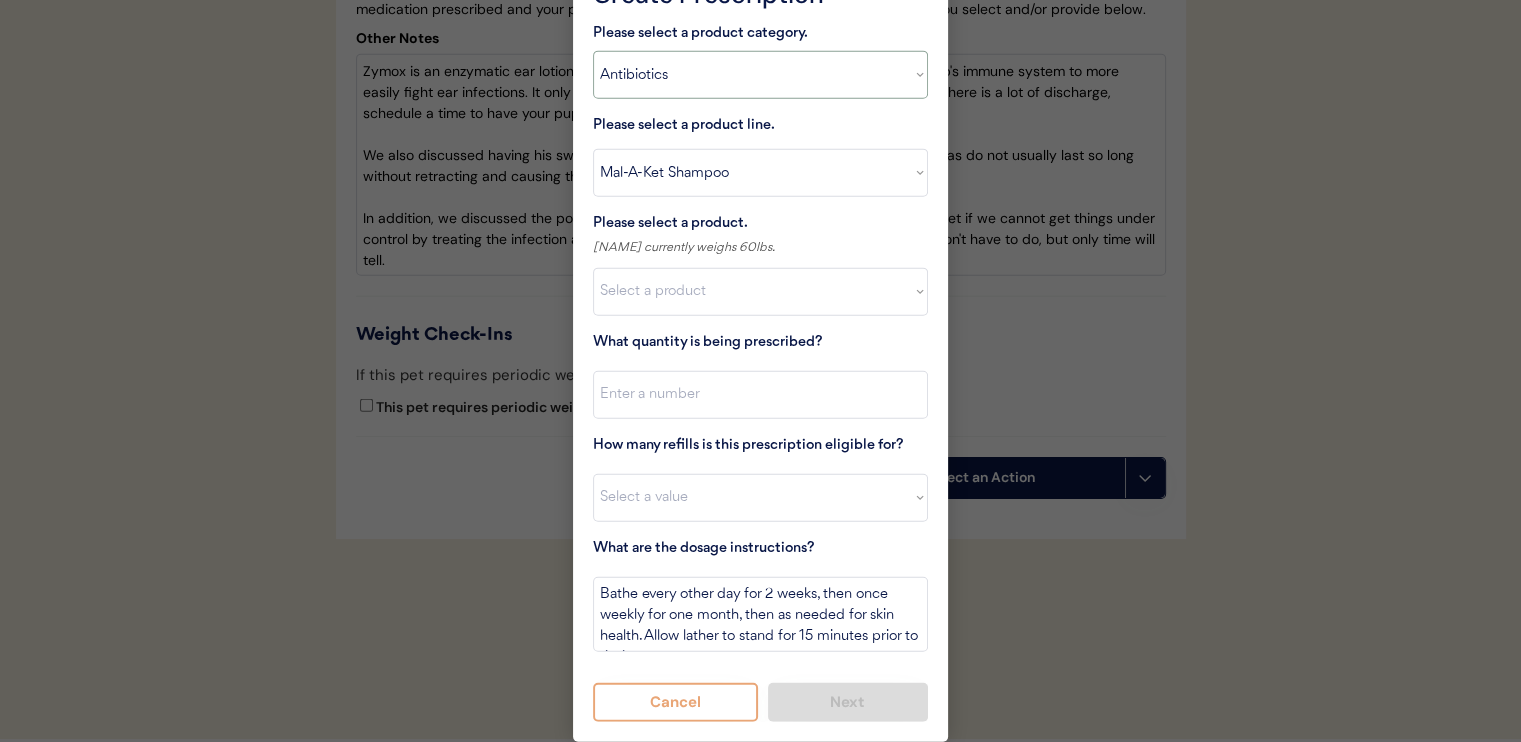 click on "Select a product category Allergies Antibiotics Anxiety Combo Parasite Prevention Flea & Tick Heartworm" at bounding box center (760, 75) 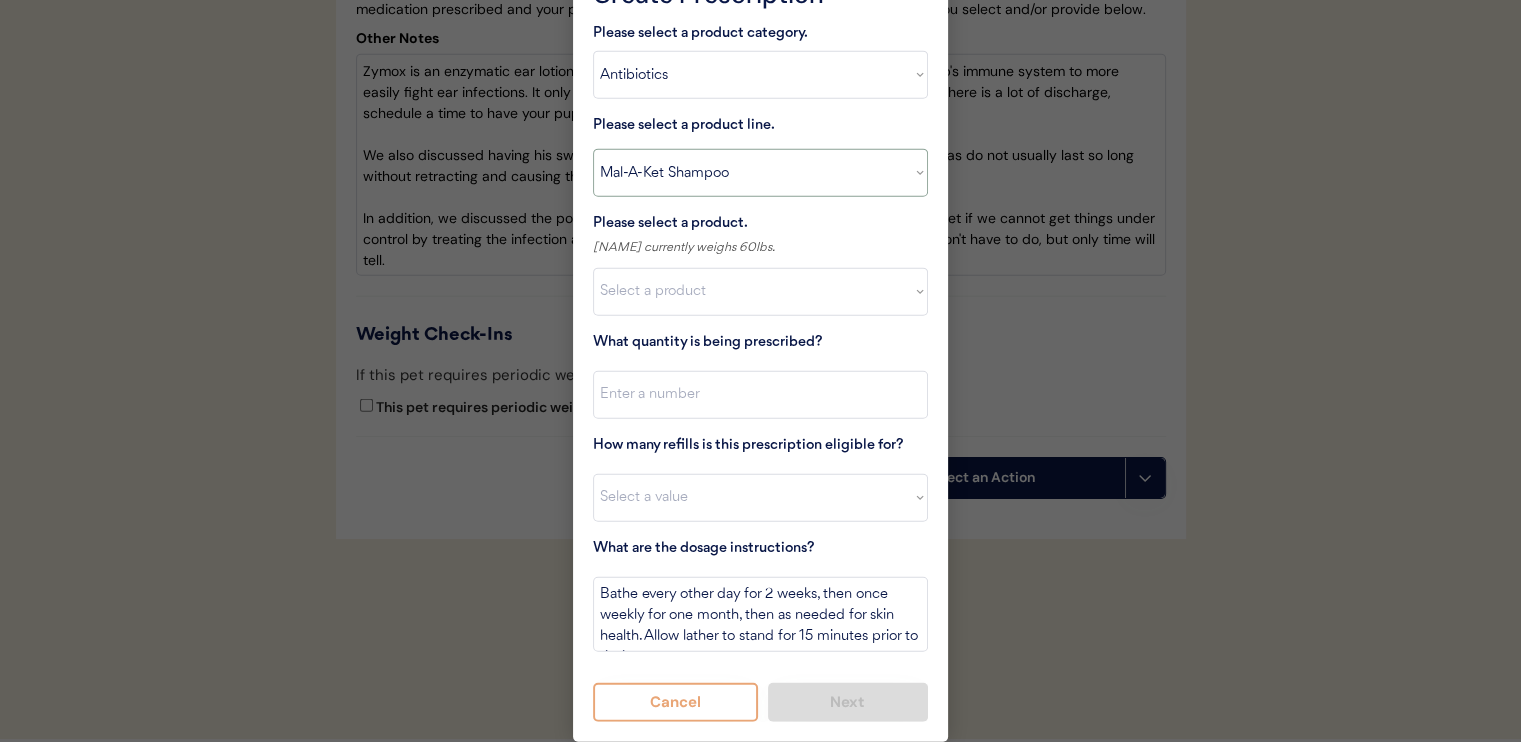 type 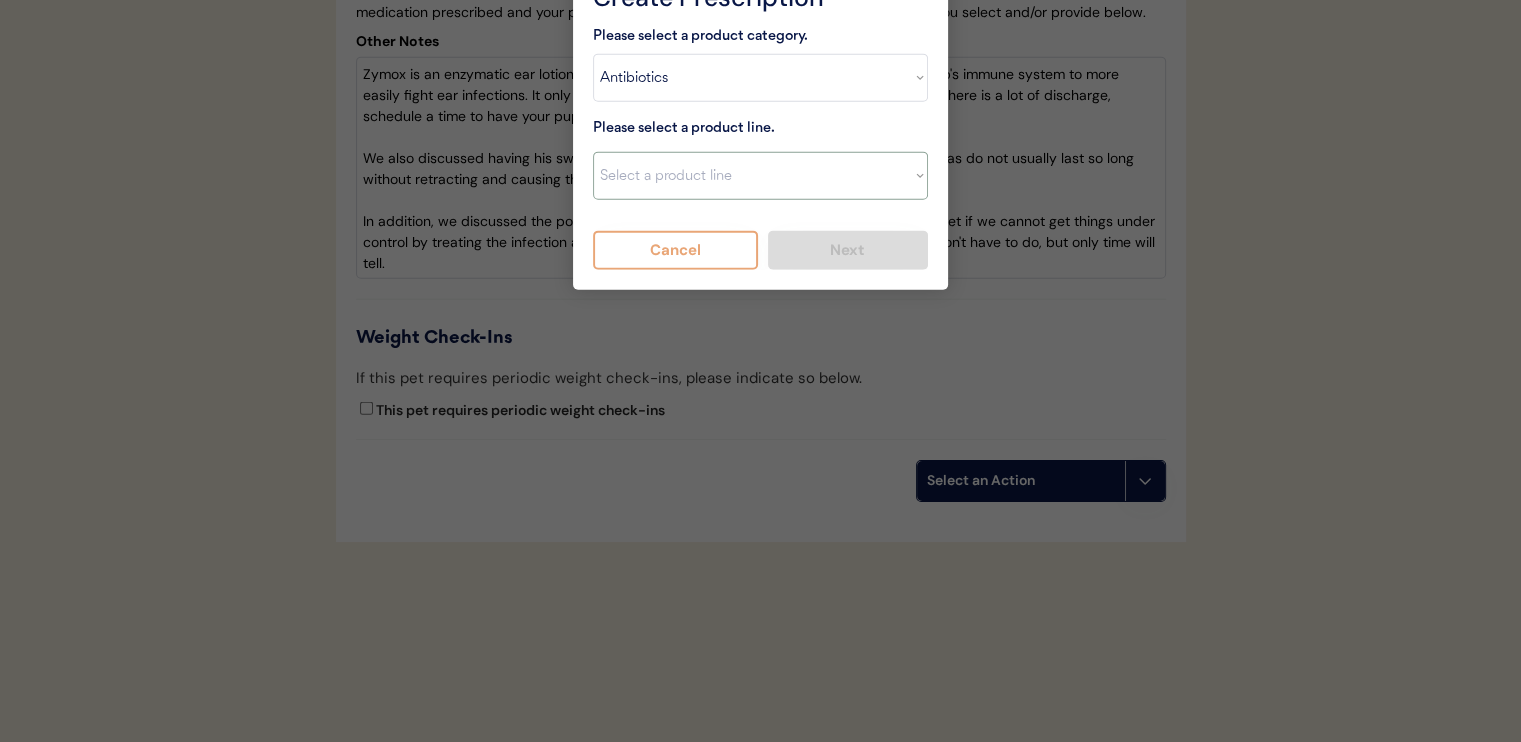 click on "Select a product line Cephalexin Cephalexin Suspension Doxycycline Ketoconazole" at bounding box center [760, 176] 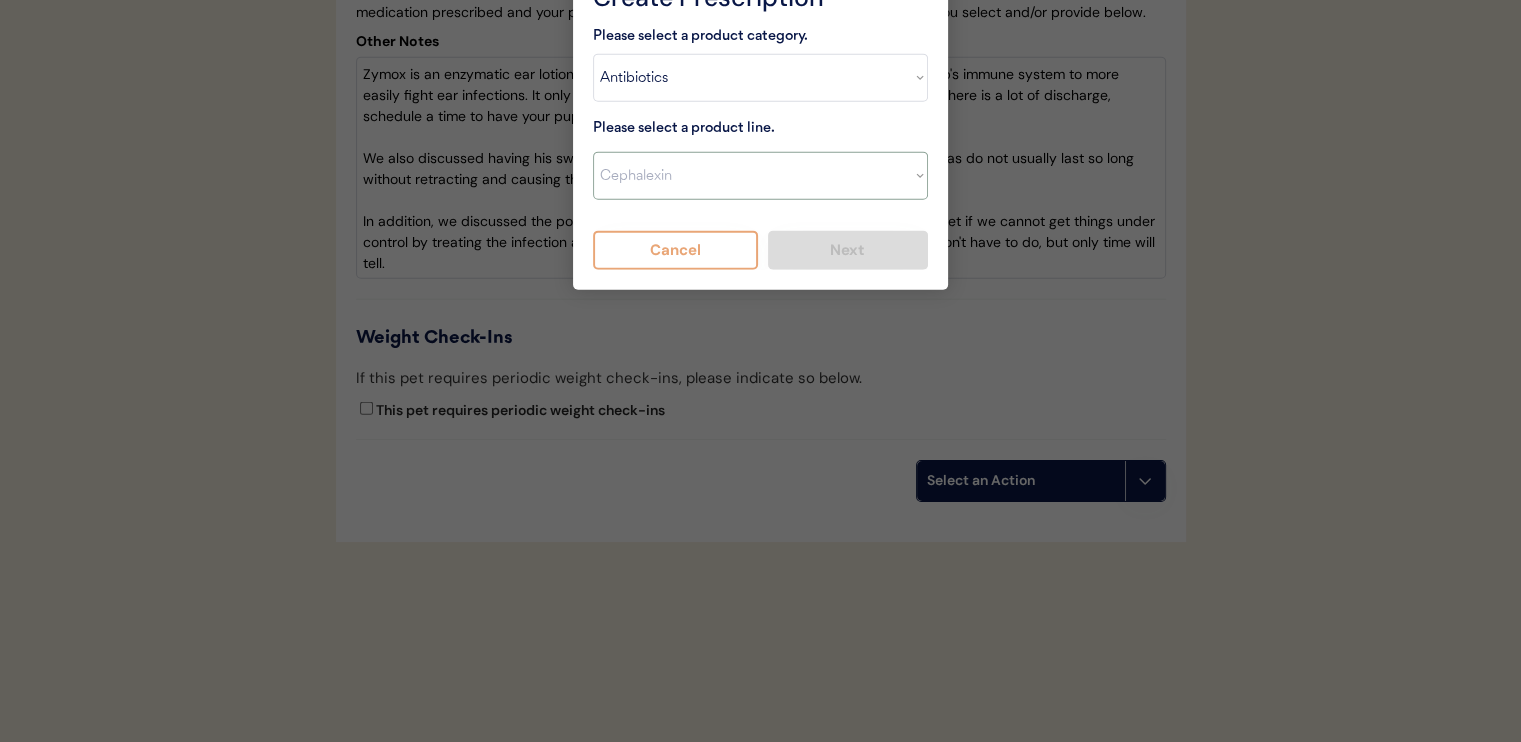 click on "Select a product line Cephalexin Cephalexin Suspension Doxycycline Ketoconazole" at bounding box center (760, 176) 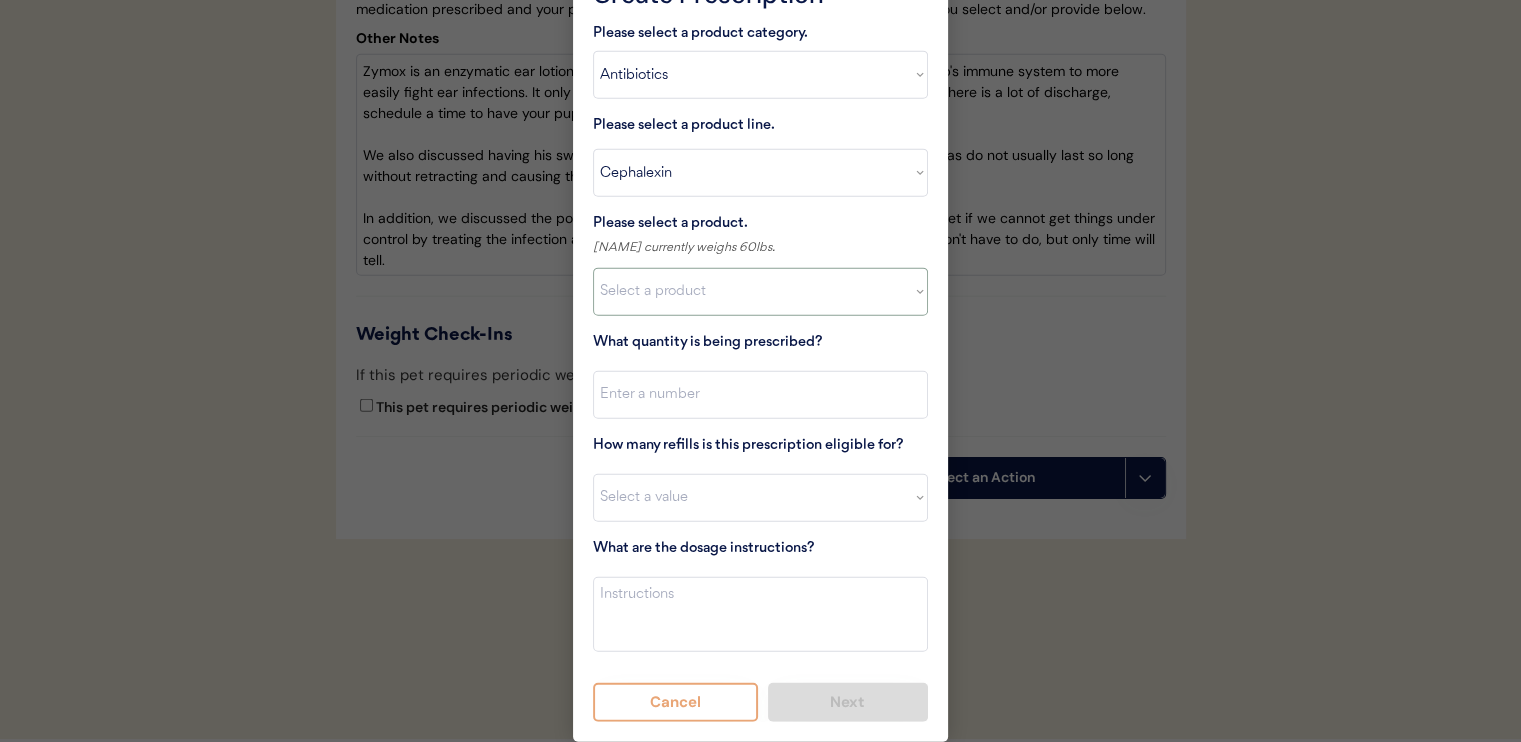 click on "Select a product Cephalexin Capsule (500mg) Cephalexin Capsule (250mg)" at bounding box center [760, 292] 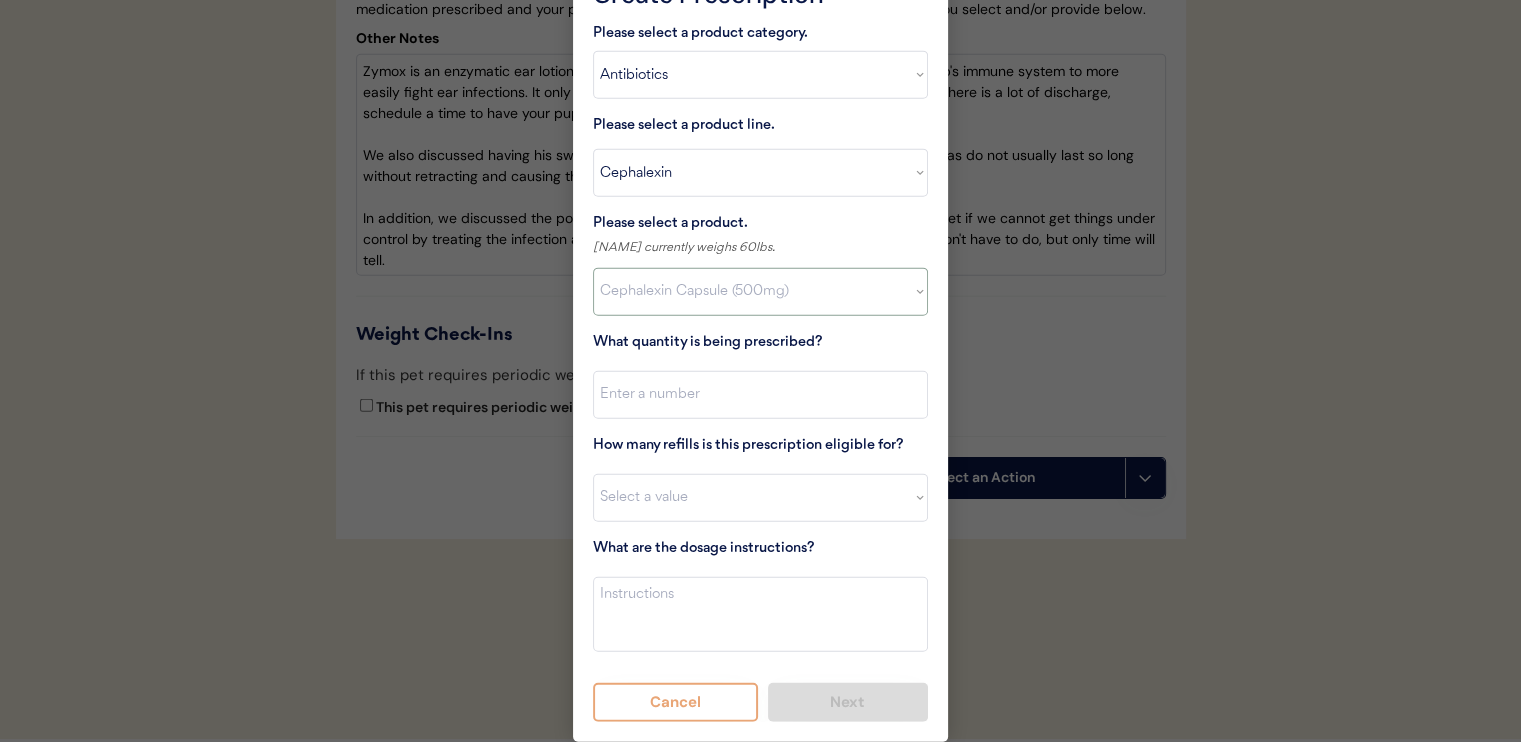 click on "Select a product Cephalexin Capsule (500mg) Cephalexin Capsule (250mg)" at bounding box center (760, 292) 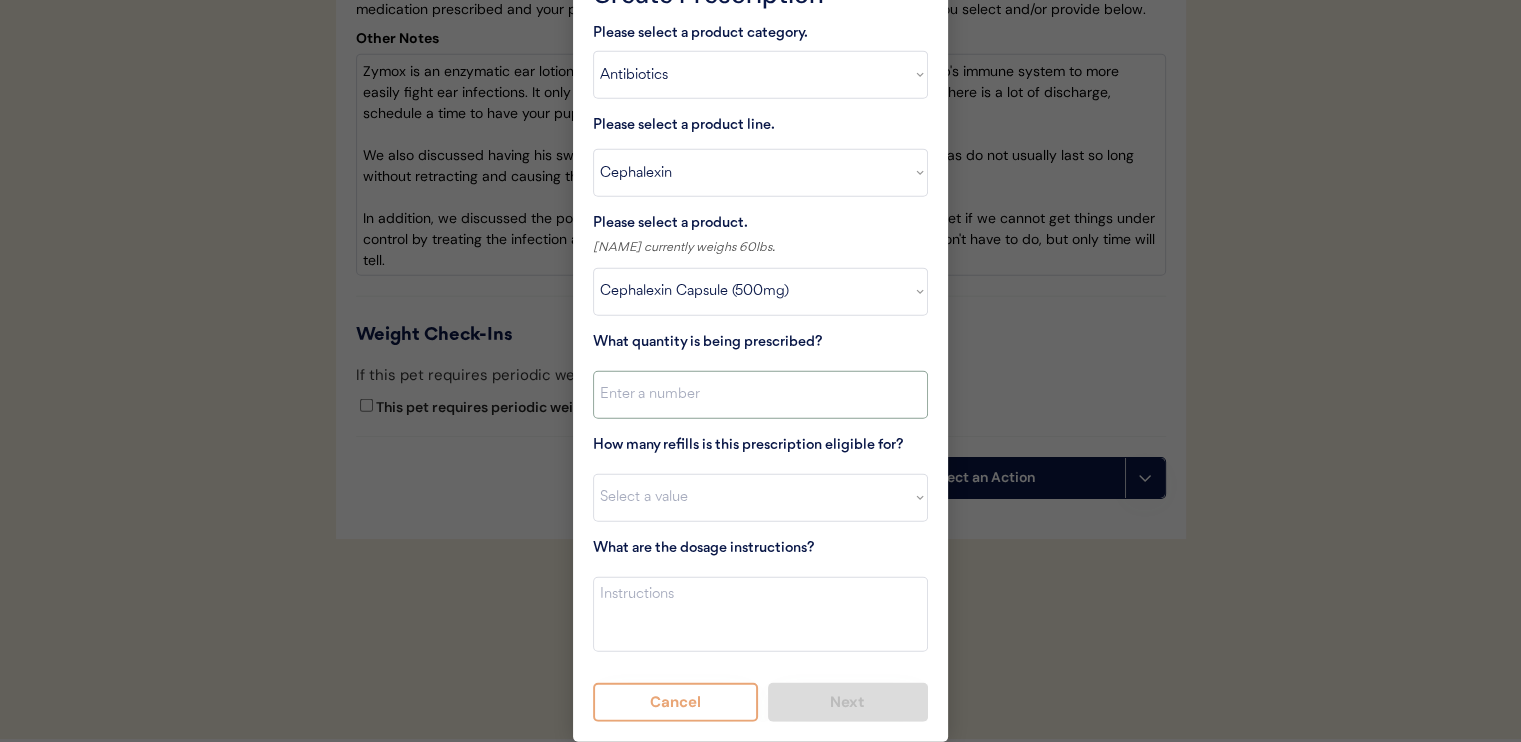 click at bounding box center [760, 395] 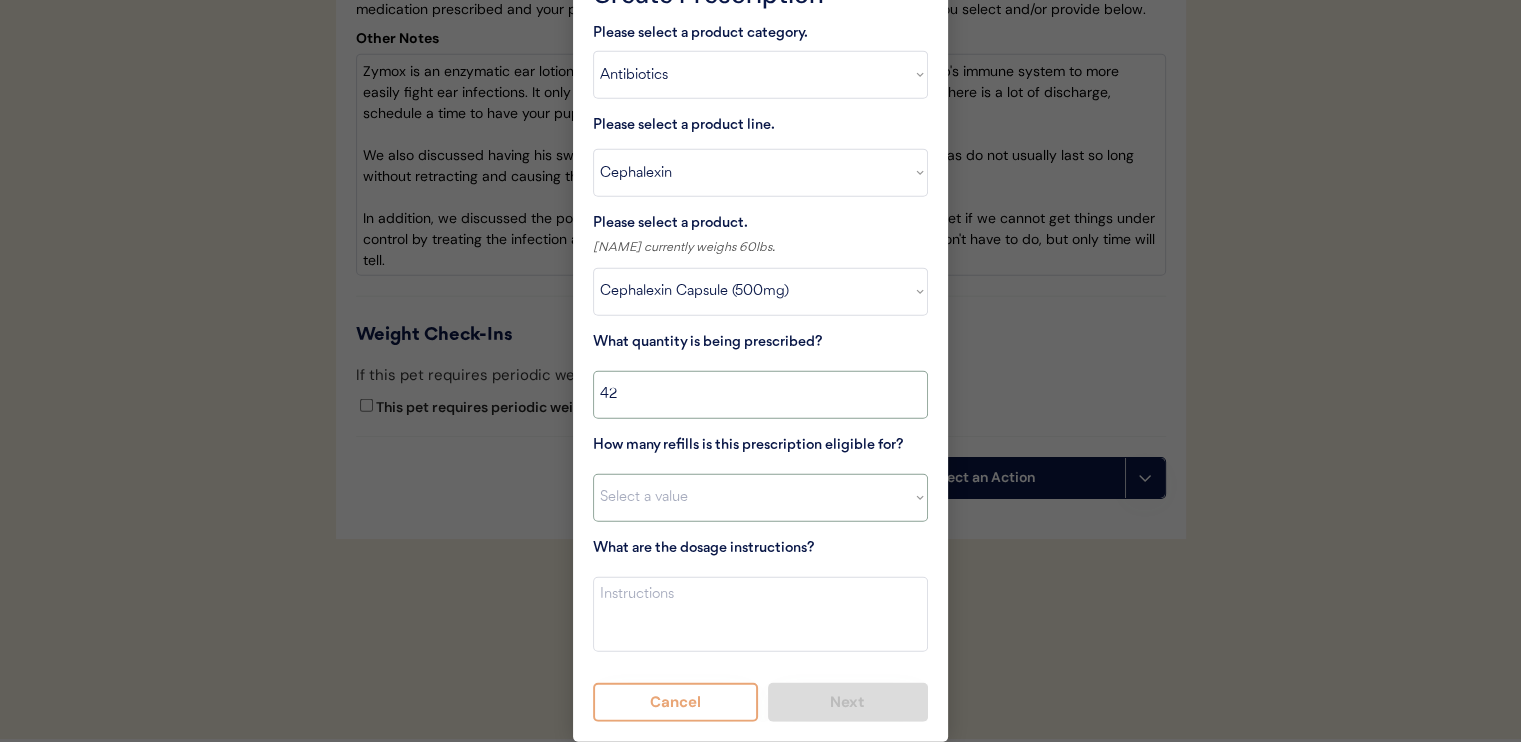 type on "42" 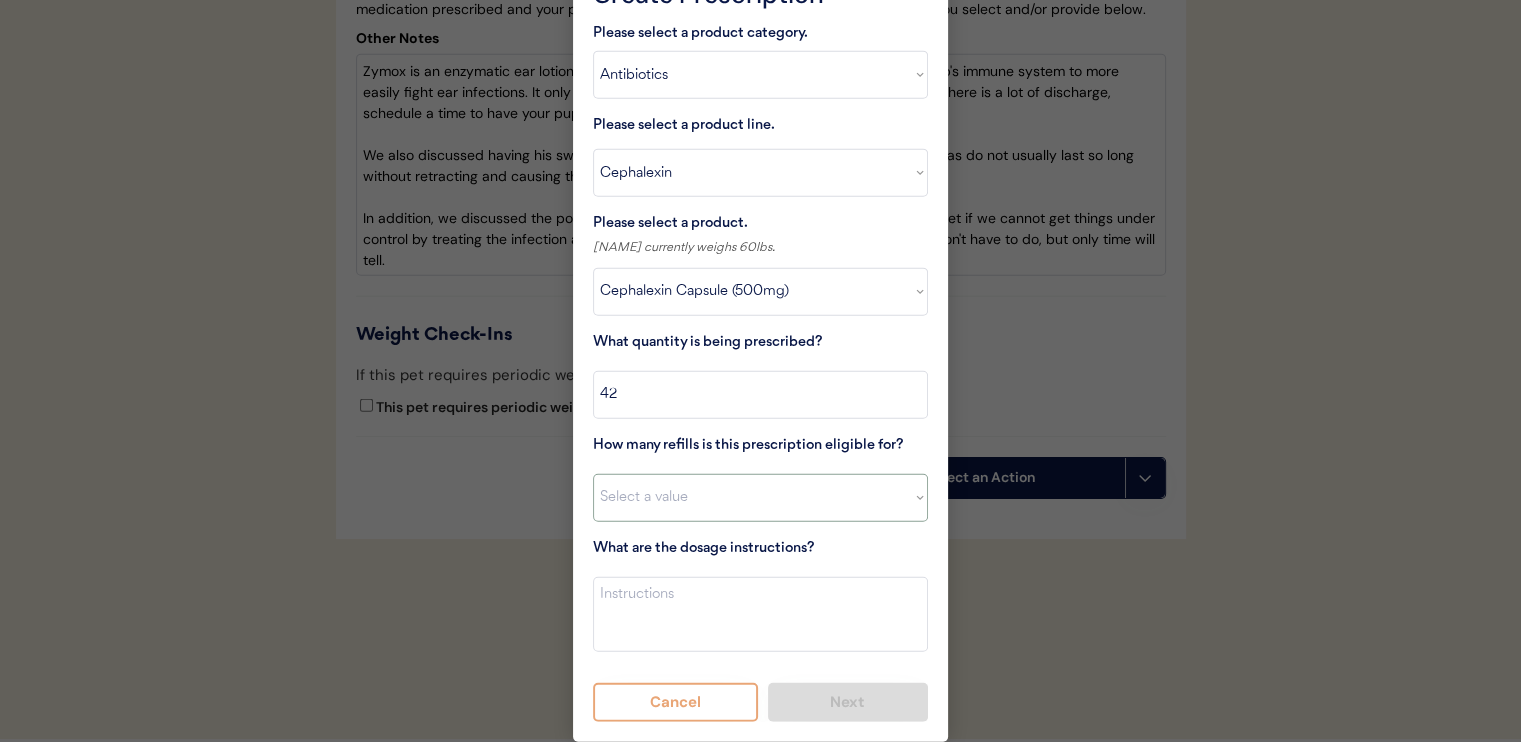 select on "0" 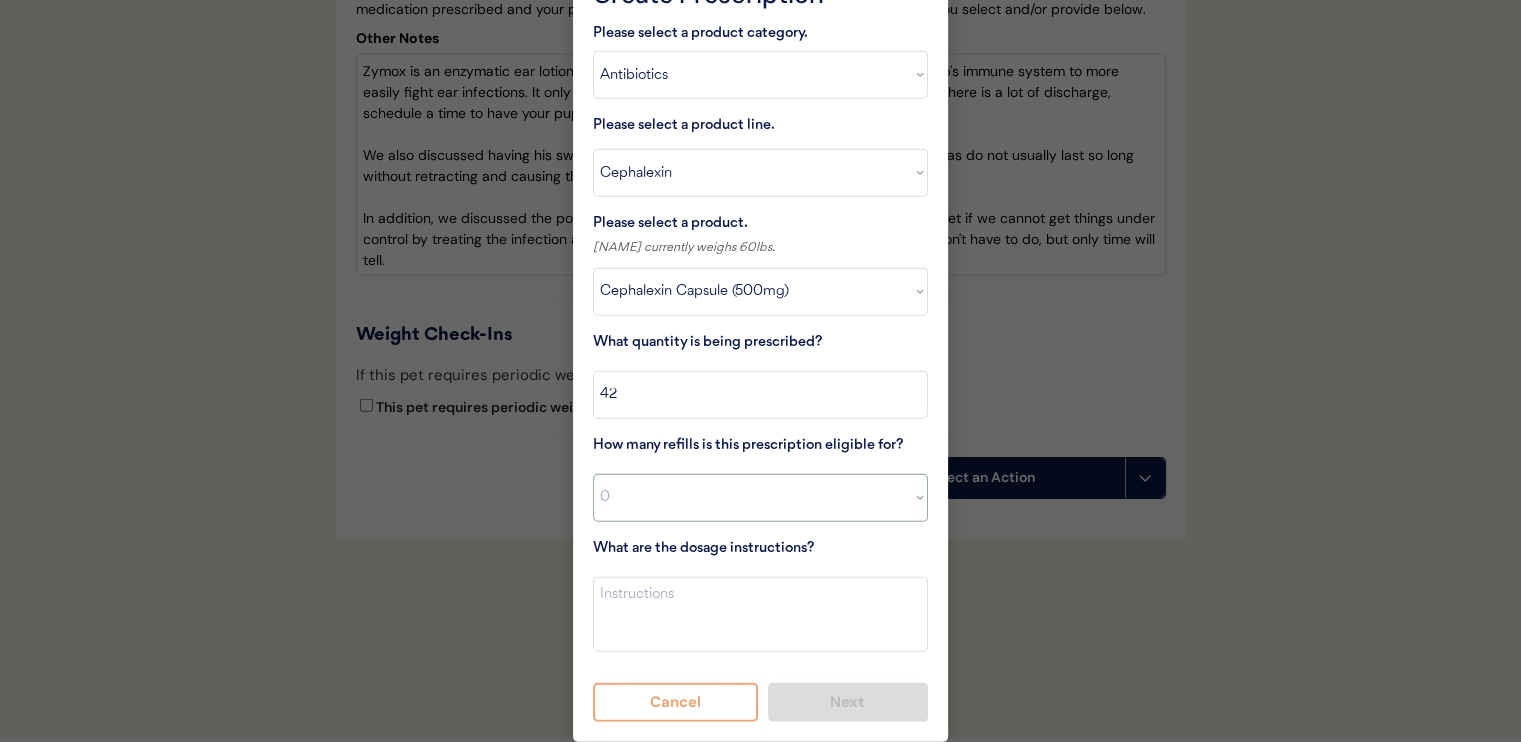 click on "Select a value 0 1 2 3 4 5 6 7 8 10 11" at bounding box center [760, 498] 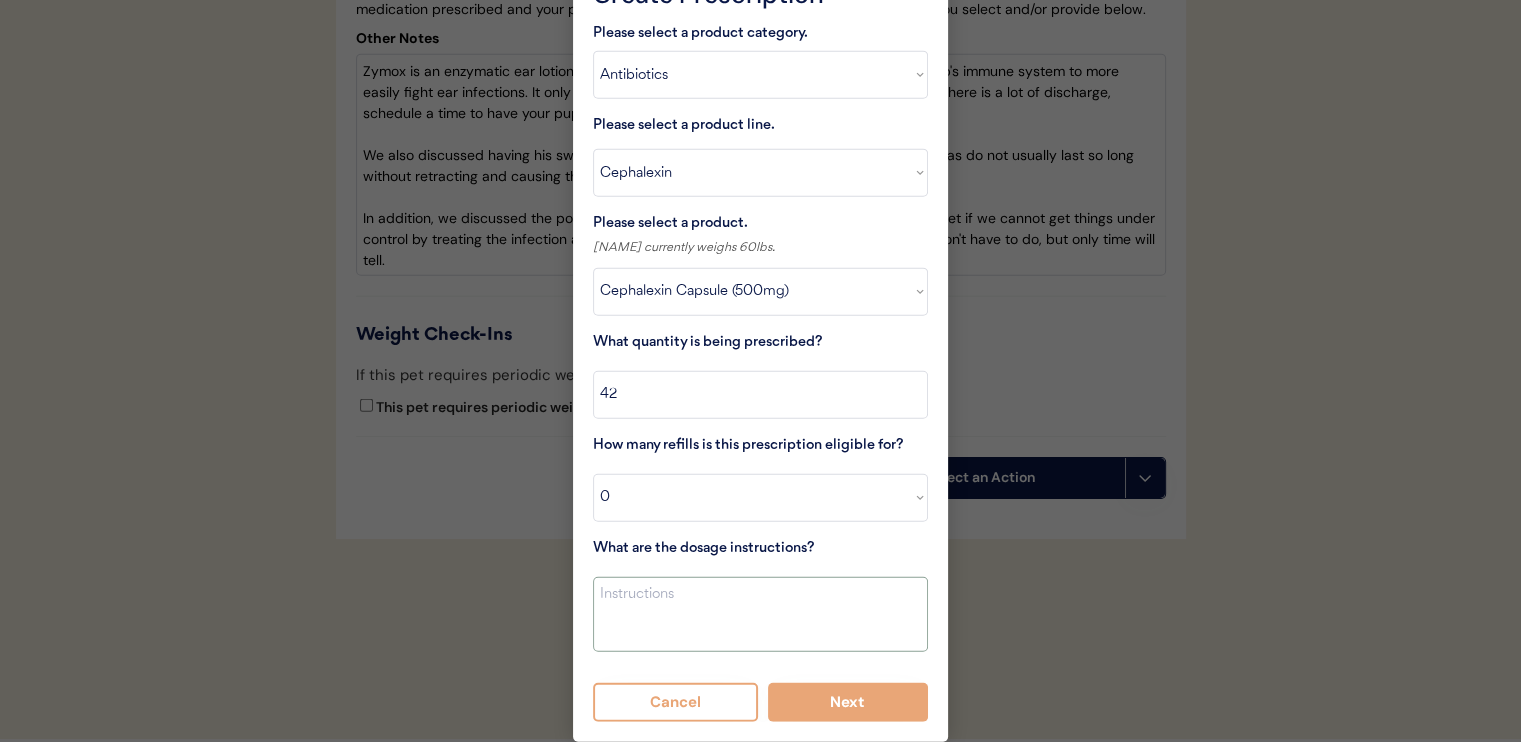 click at bounding box center [760, 614] 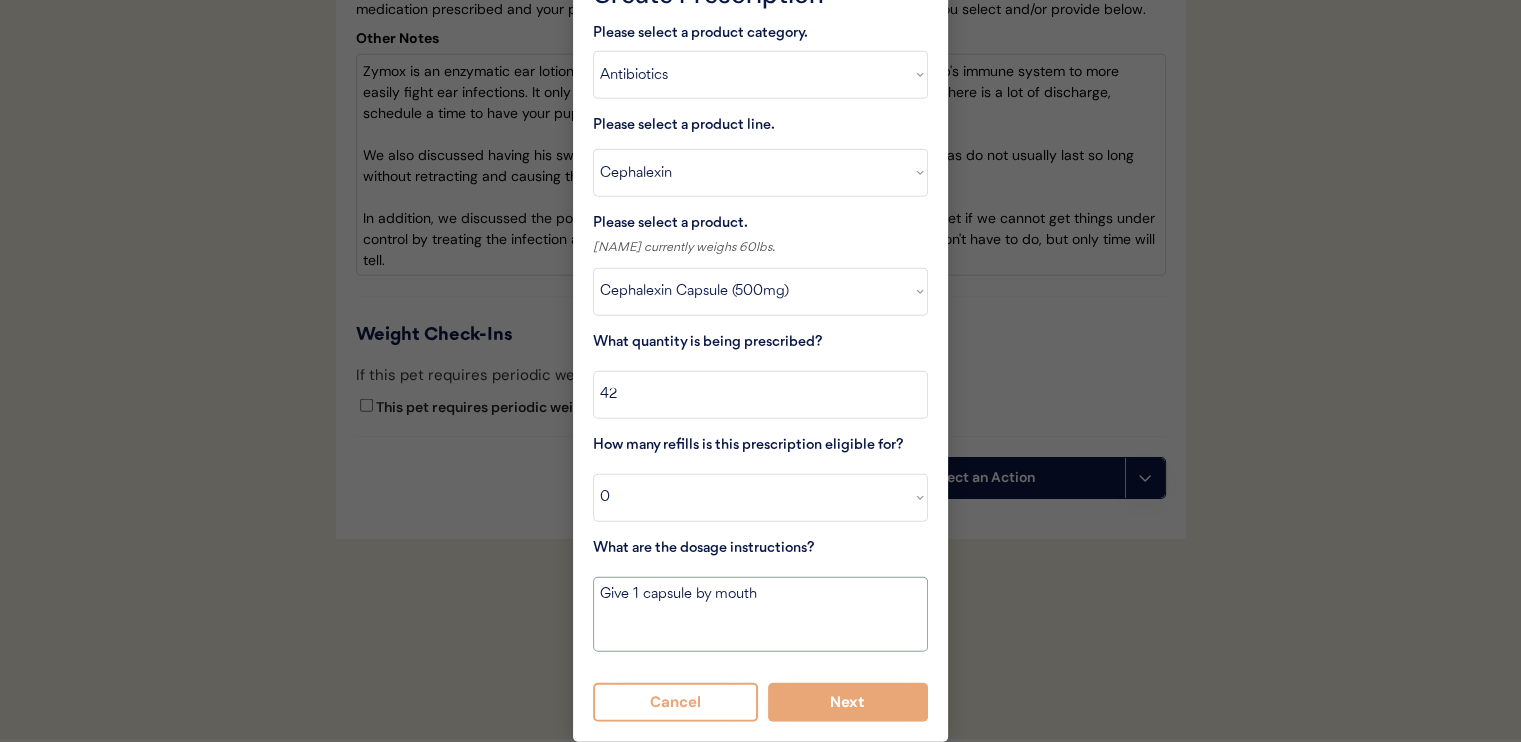 click on "Give 1 capsule by mouth" at bounding box center (760, 614) 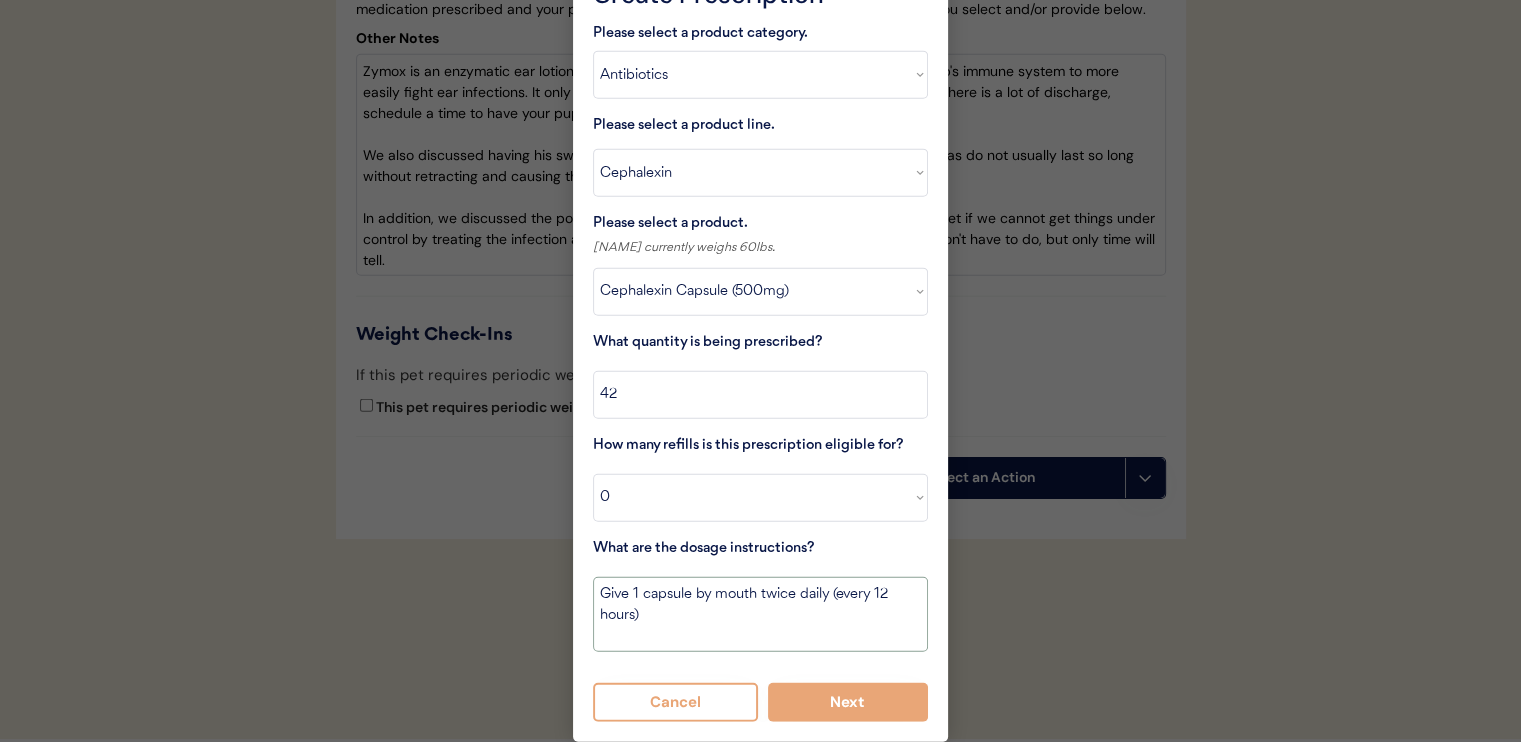 click on "Give 1 capsule by mouth twice daily (every 12 hours)" at bounding box center [760, 614] 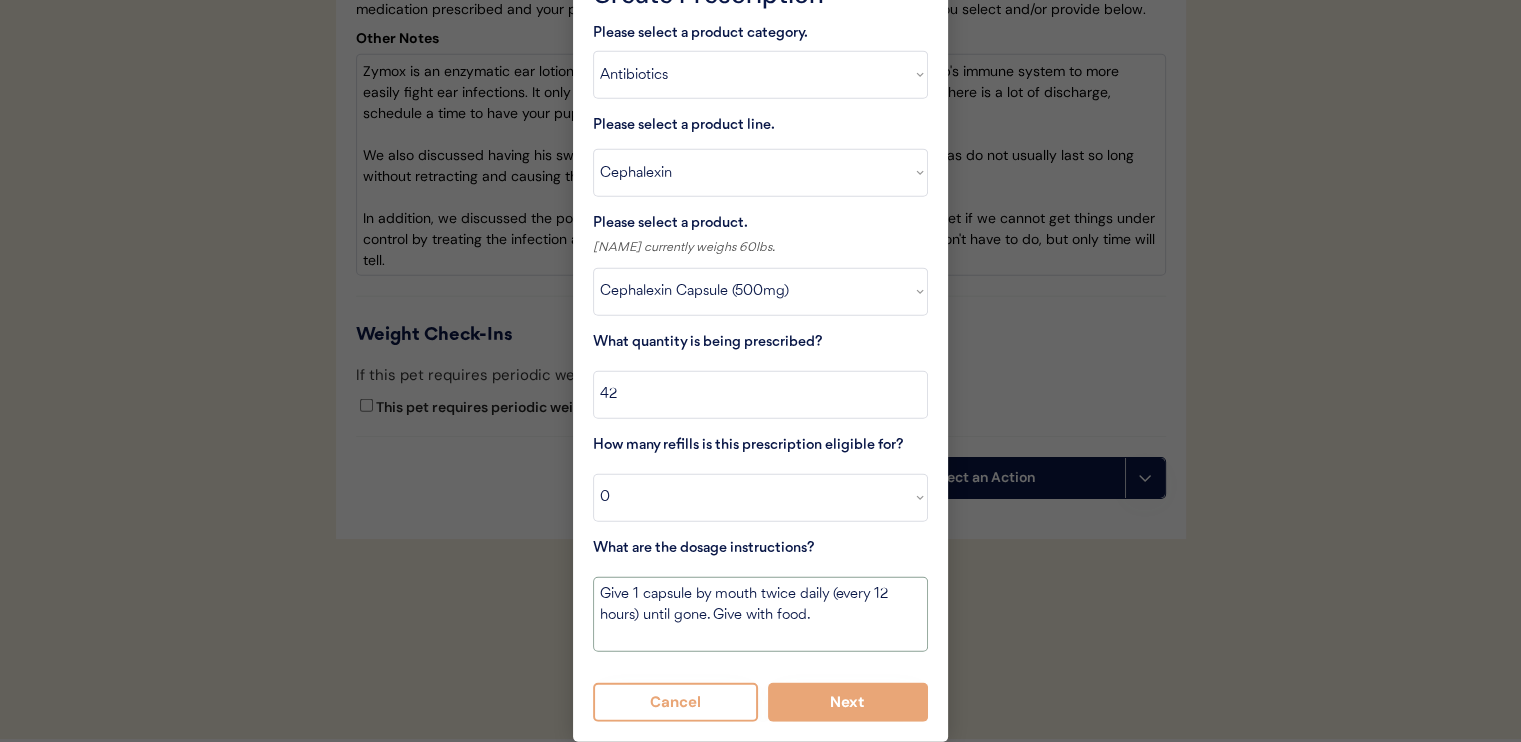 click on "Give 1 capsule by mouth twice daily (every 12 hours) until gone. Give with food." at bounding box center (760, 614) 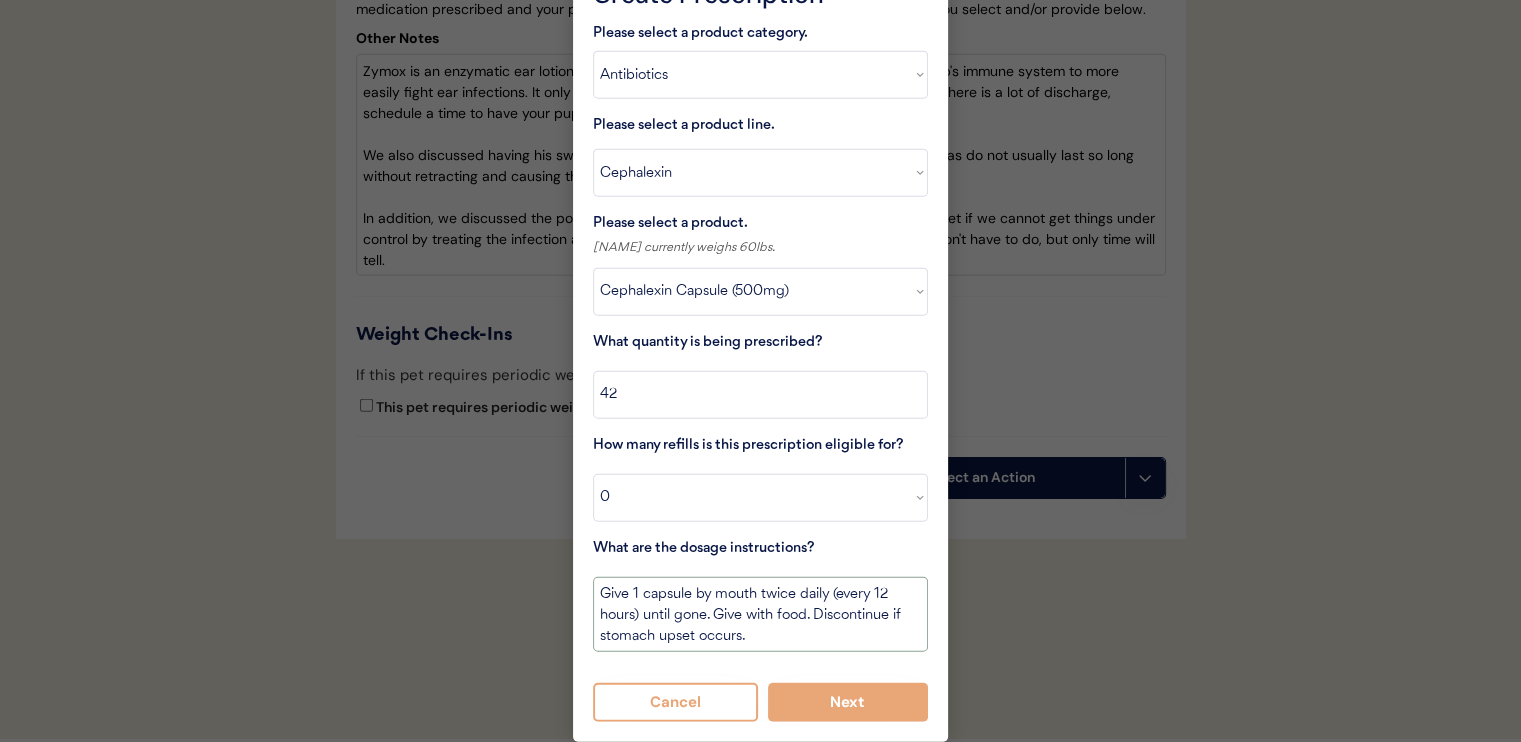 type on "Give 1 capsule by mouth twice daily (every 12 hours) until gone. Give with food. Discontinue if stomach upset occurs." 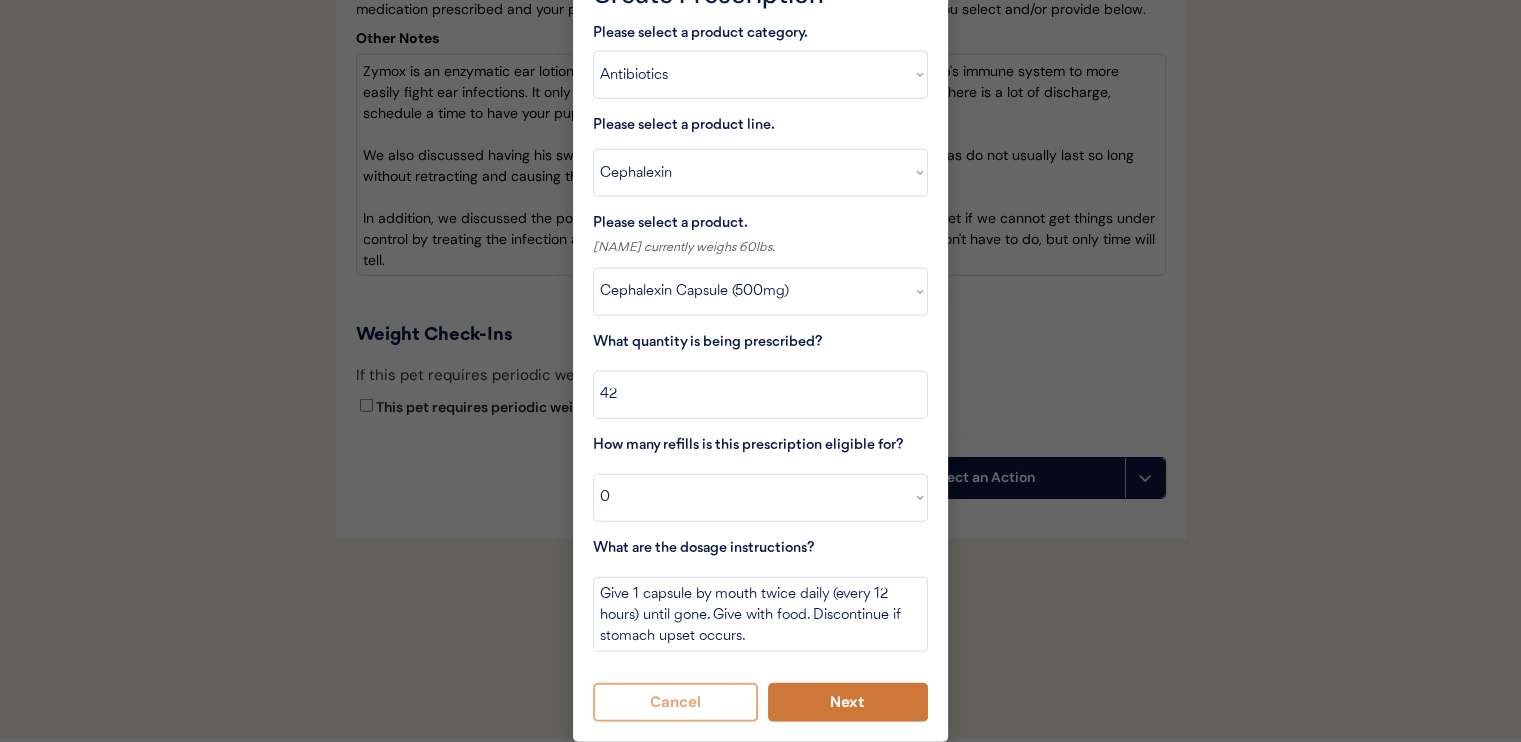 click on "Next" at bounding box center (848, 702) 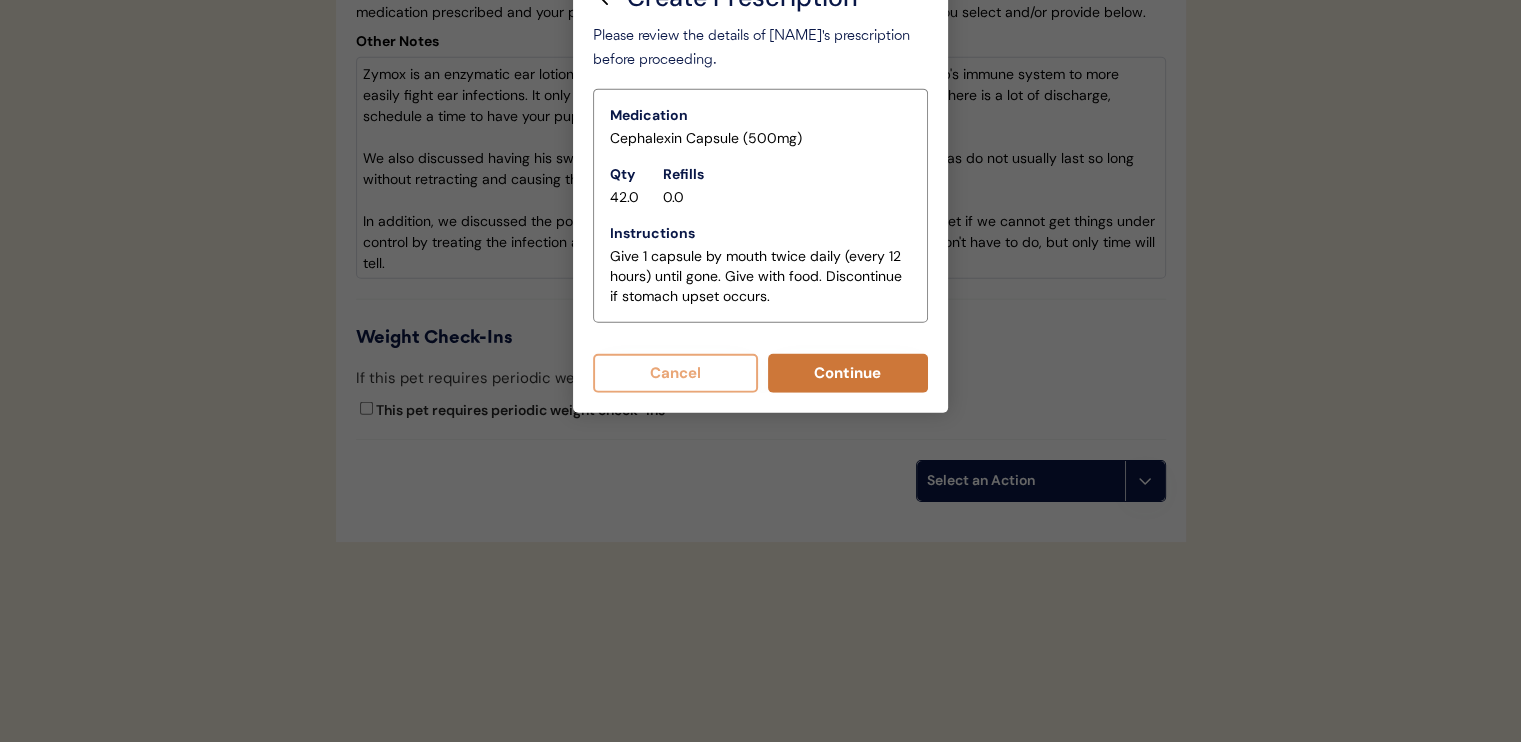 click on "Continue" at bounding box center [848, 373] 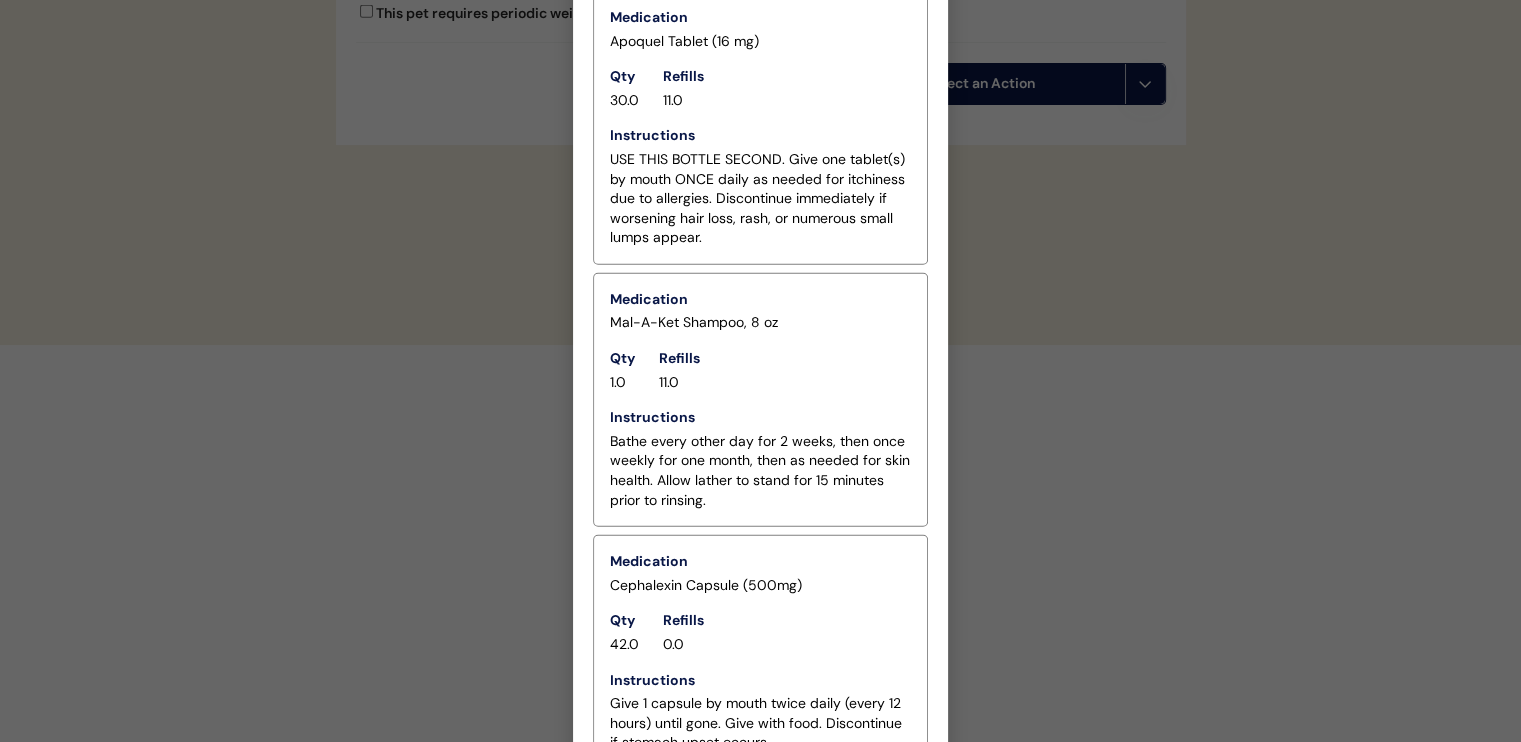 scroll, scrollTop: 5204, scrollLeft: 0, axis: vertical 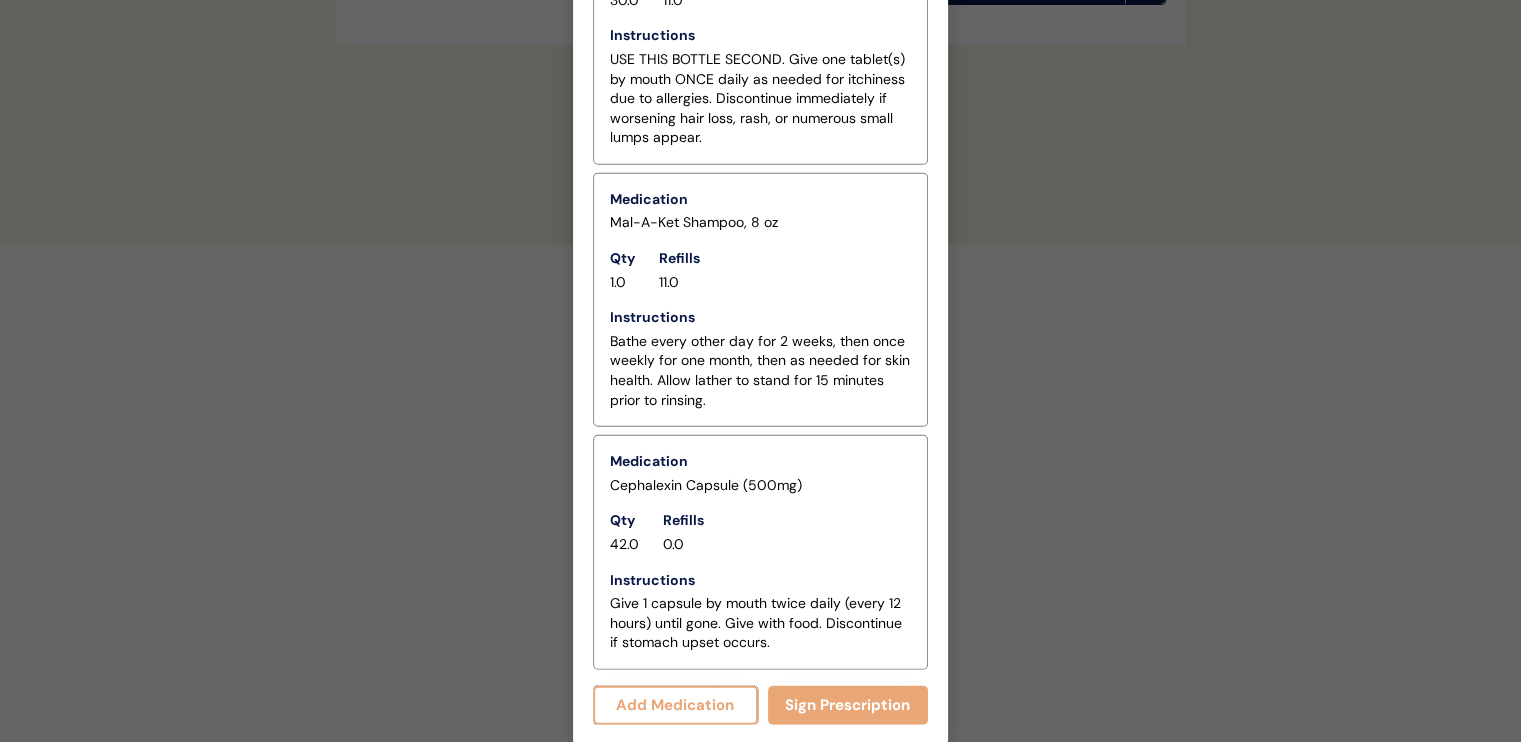 click on "Add Medication" at bounding box center (675, 705) 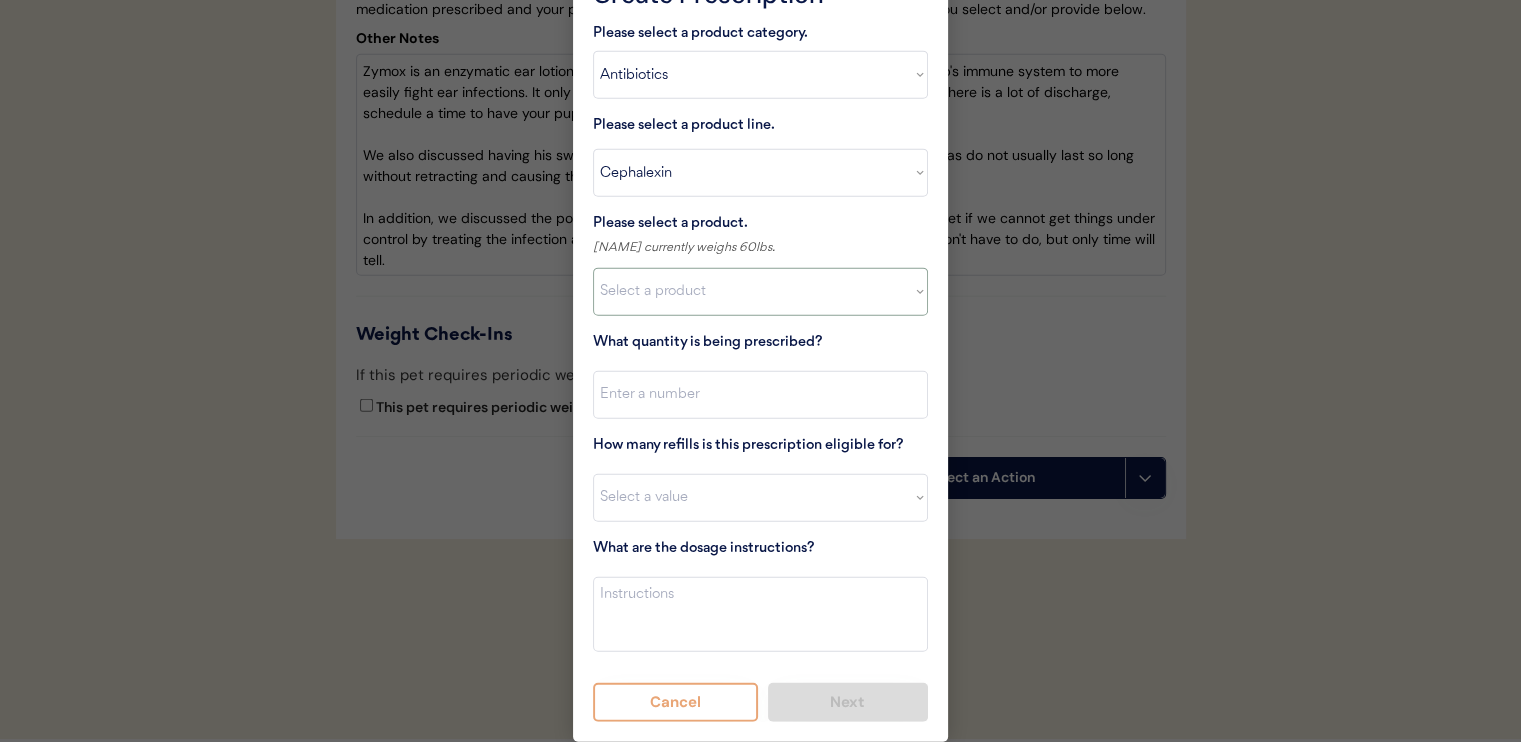 click on "Select a product Cephalexin Capsule (500mg) Cephalexin Capsule (250mg)" at bounding box center [760, 292] 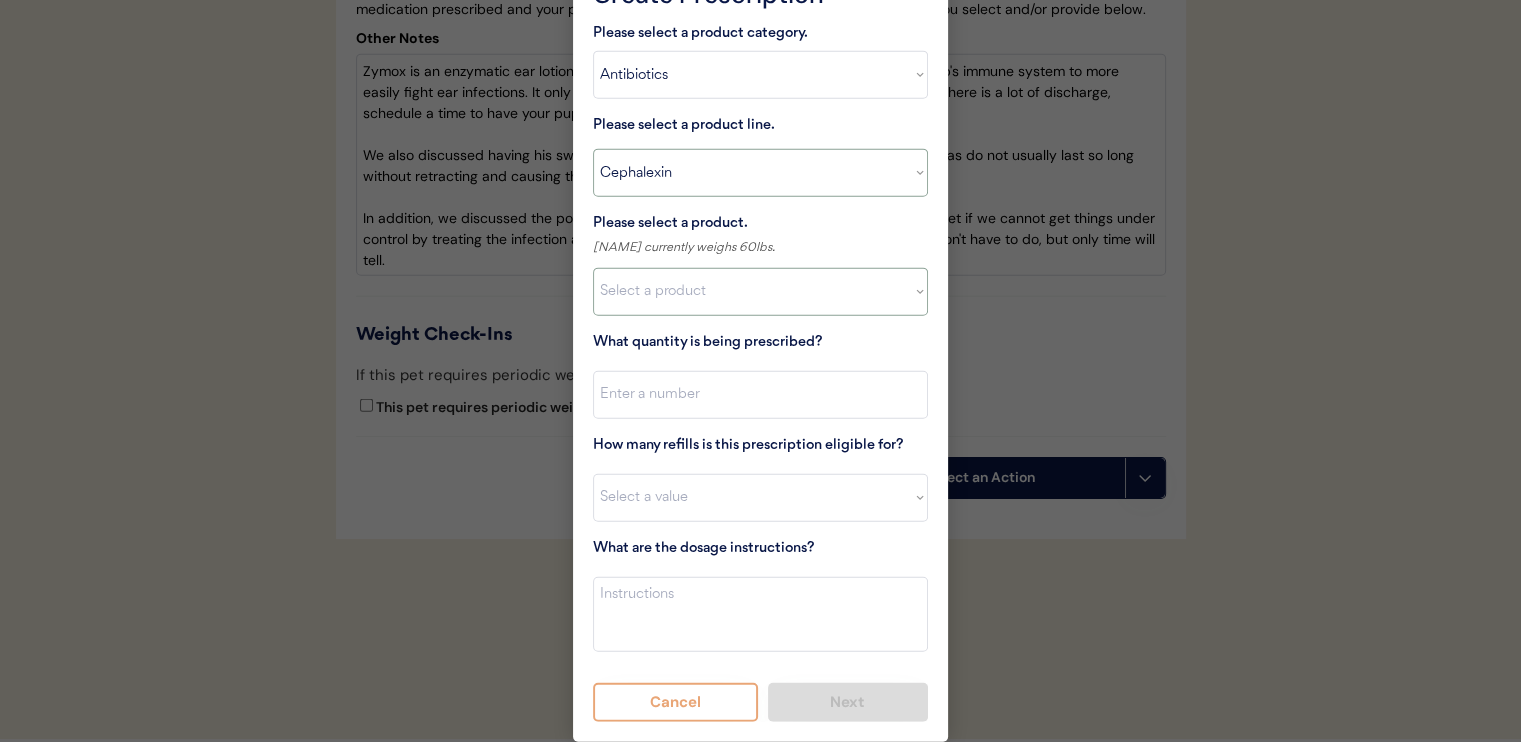 click on "Select a product line Cephalexin Cephalexin Suspension Doxycycline Ketoconazole" at bounding box center [760, 173] 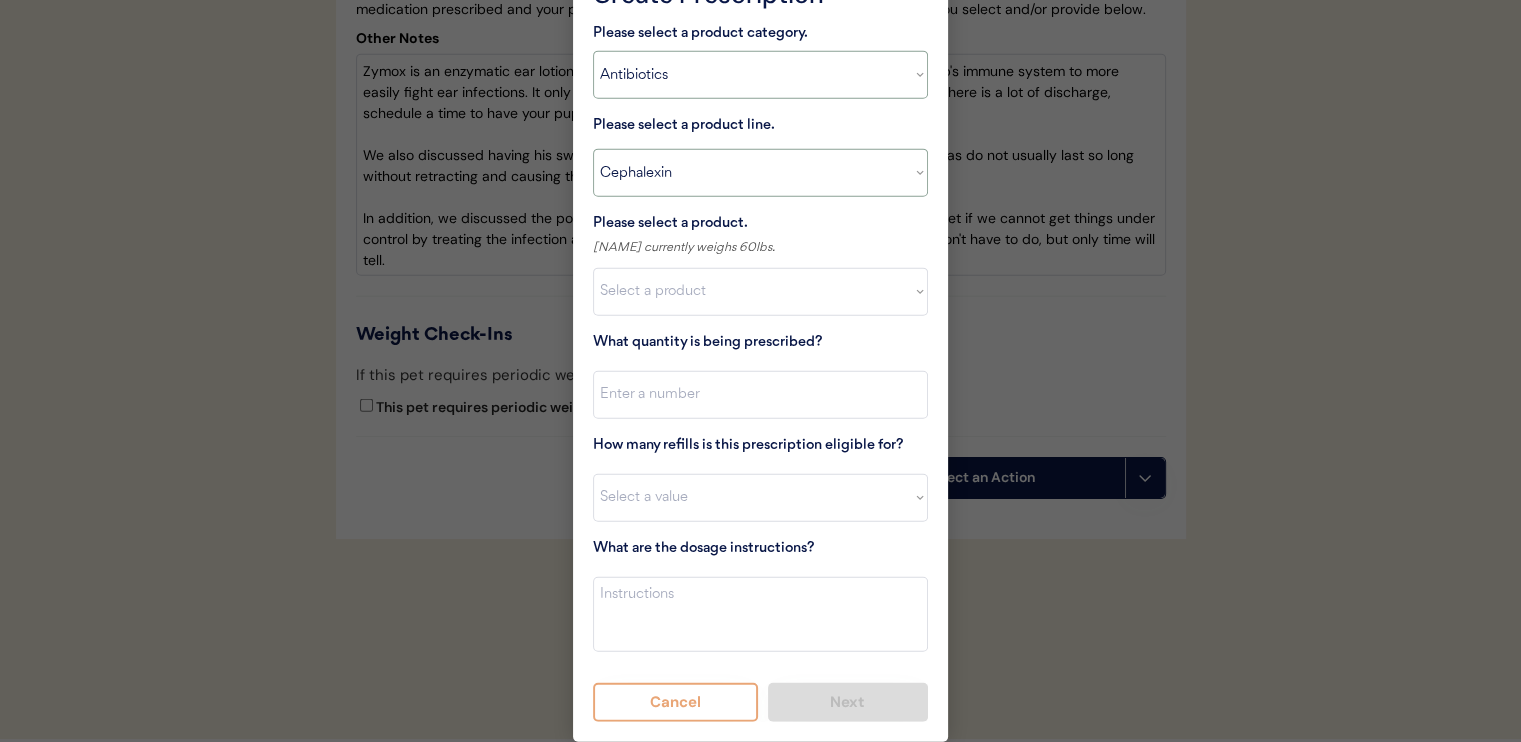 click on "Select a product category Allergies Antibiotics Anxiety Combo Parasite Prevention Flea & Tick Heartworm" at bounding box center [760, 75] 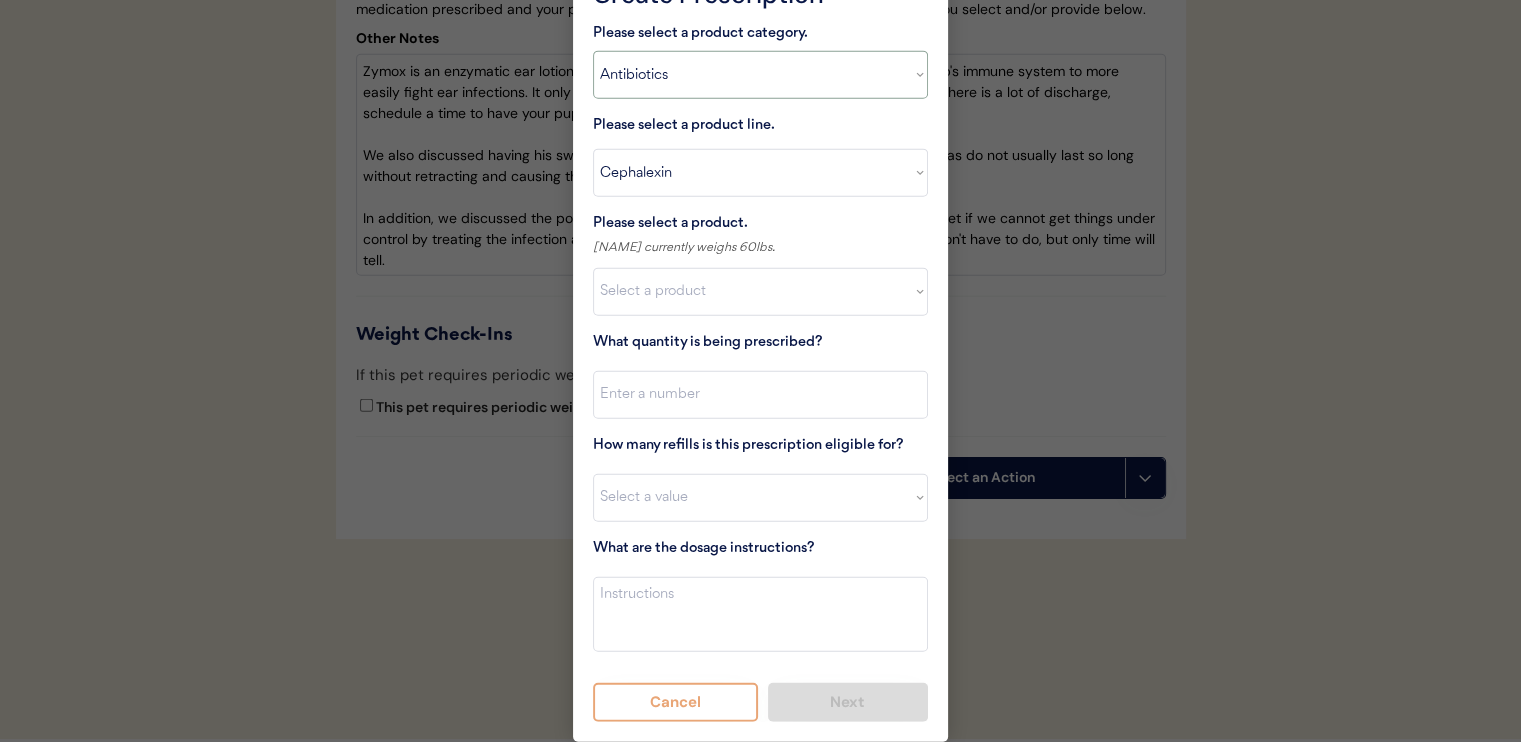 select on ""combo_parasite_prevention"" 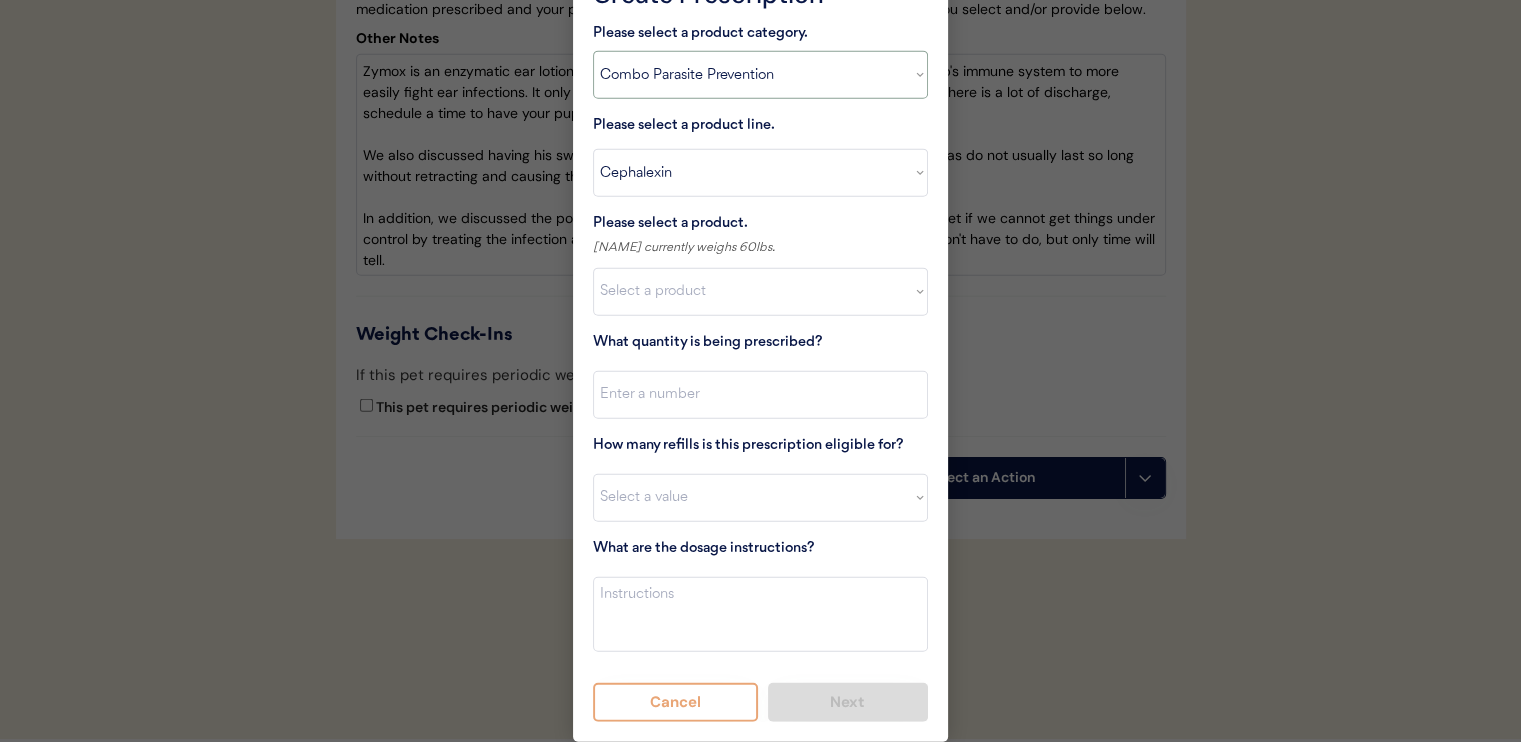 click on "Select a product category Allergies Antibiotics Anxiety Combo Parasite Prevention Flea & Tick Heartworm" at bounding box center (760, 75) 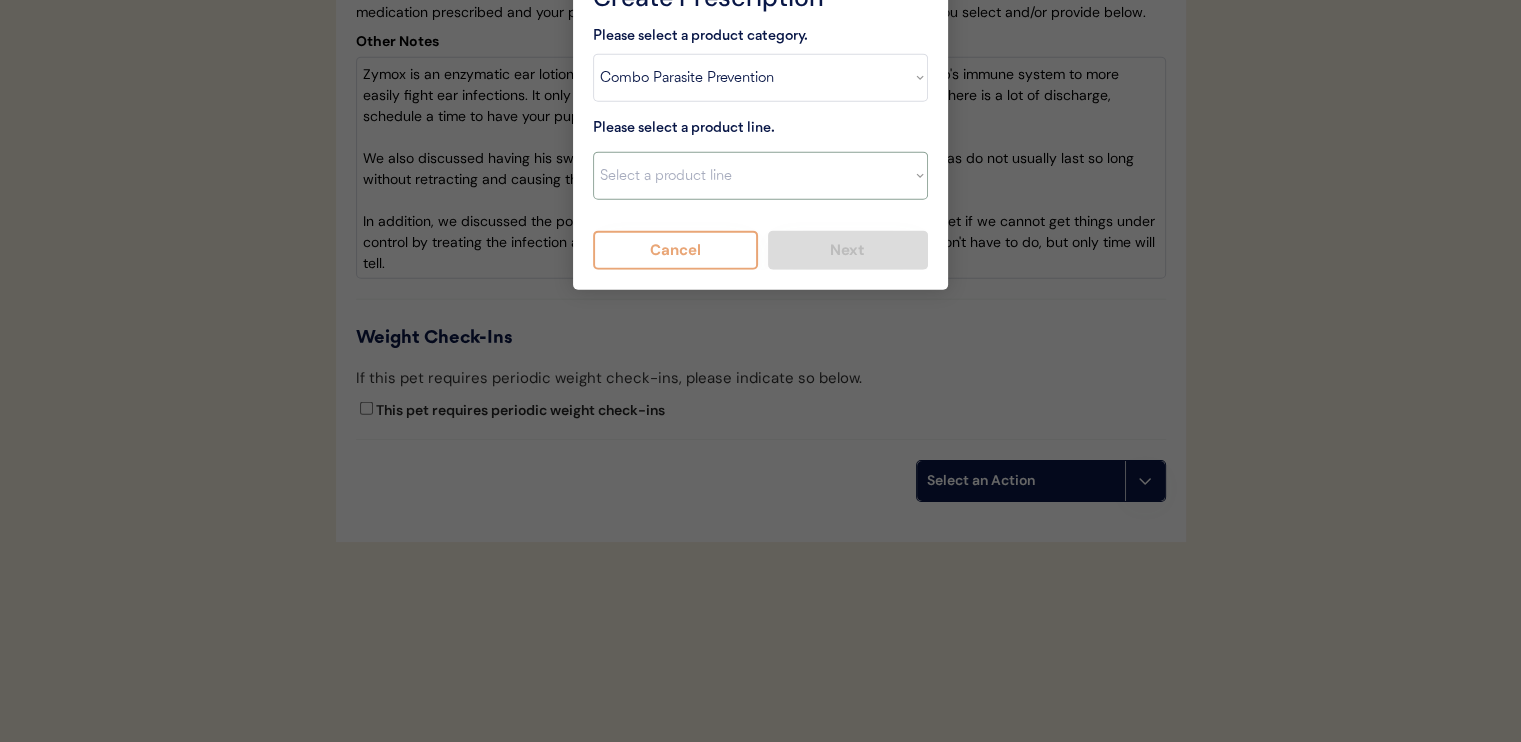 click on "Select a product line Cephalexin Cephalexin Suspension Doxycycline Ketoconazole" at bounding box center (760, 176) 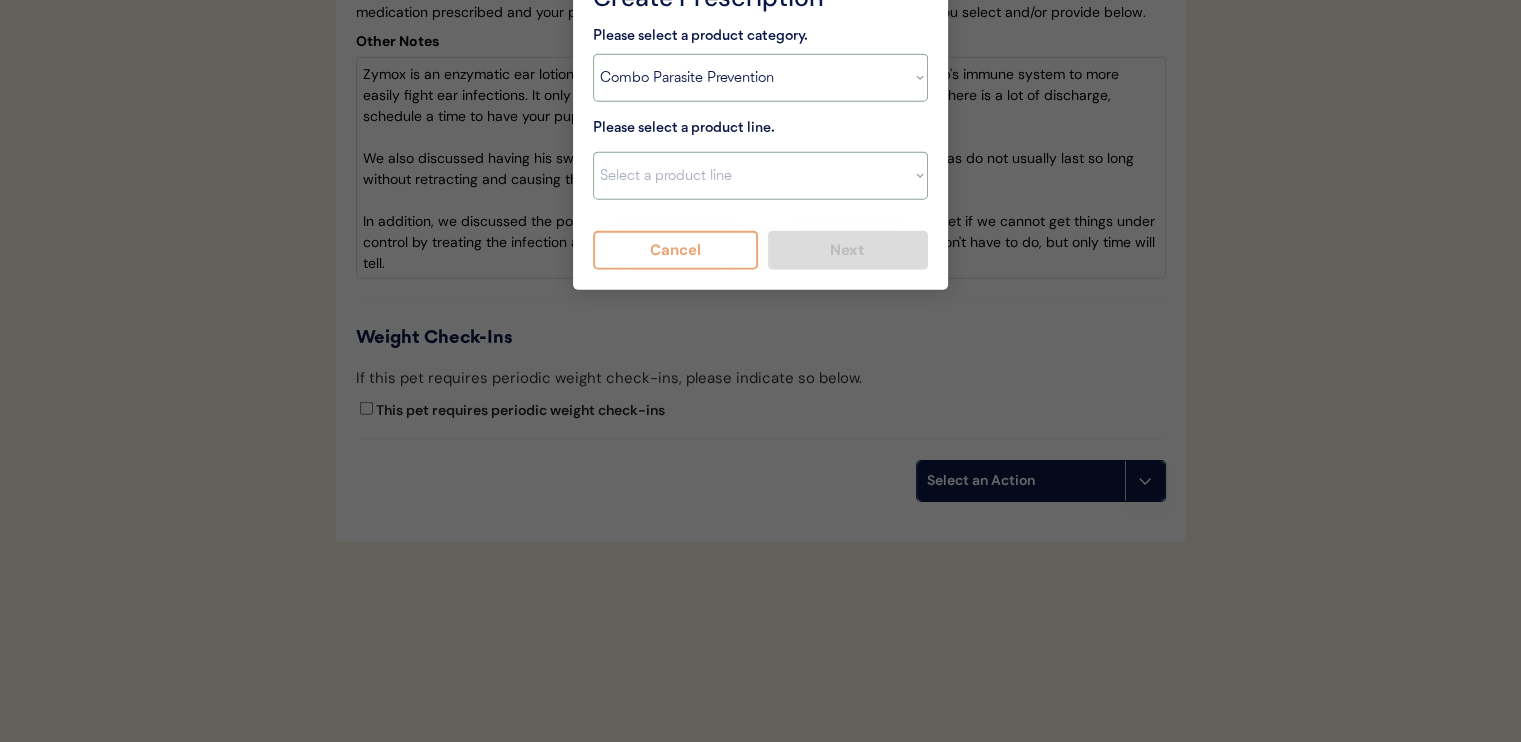 click on "Select a product category Allergies Antibiotics Anxiety Combo Parasite Prevention Flea & Tick Heartworm" at bounding box center (760, 78) 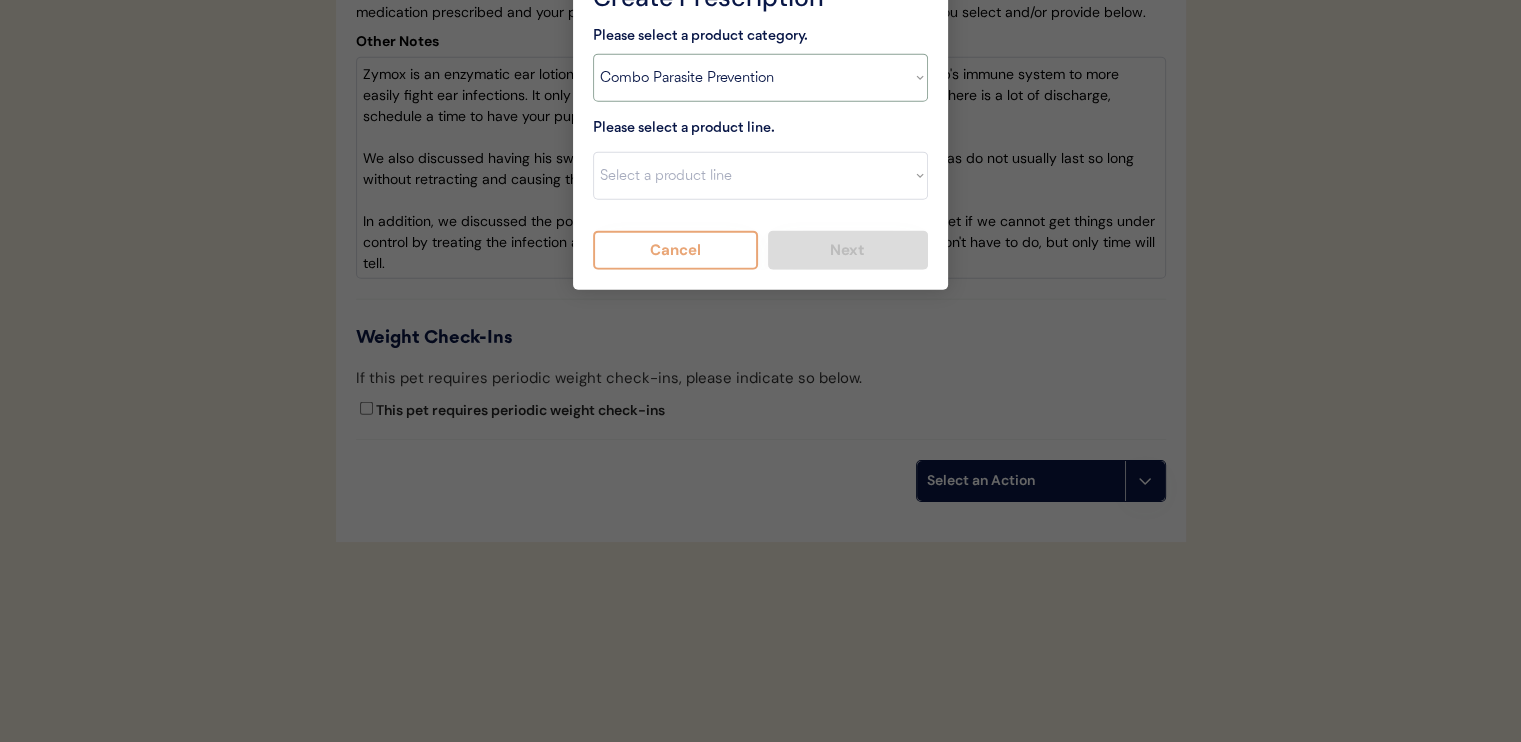 click on "Select a product category Allergies Antibiotics Anxiety Combo Parasite Prevention Flea & Tick Heartworm" at bounding box center (760, 78) 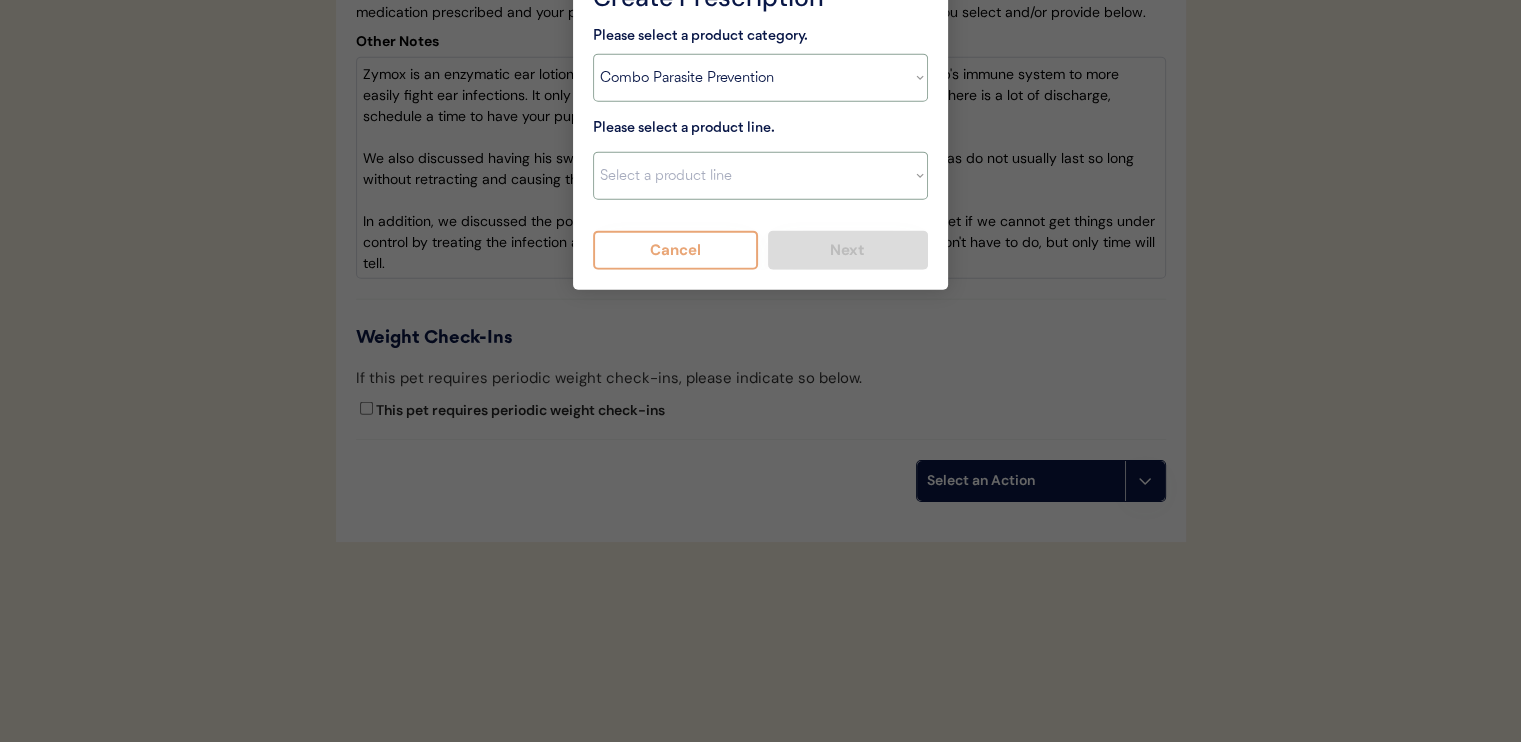 click on "Select a product line Advantage Multi for Dogs Credelio Quattro NexGard Plus NexGard Plus (3 Month) NexGard Plus (6 Month) Revolution for Dogs Sentinel Spectrum (3 Month) Simparica Trio Simparica Trio (12 Month) Simparica Trio (3 Month) Simparica Trio (6 Month) Trifexis" at bounding box center [760, 176] 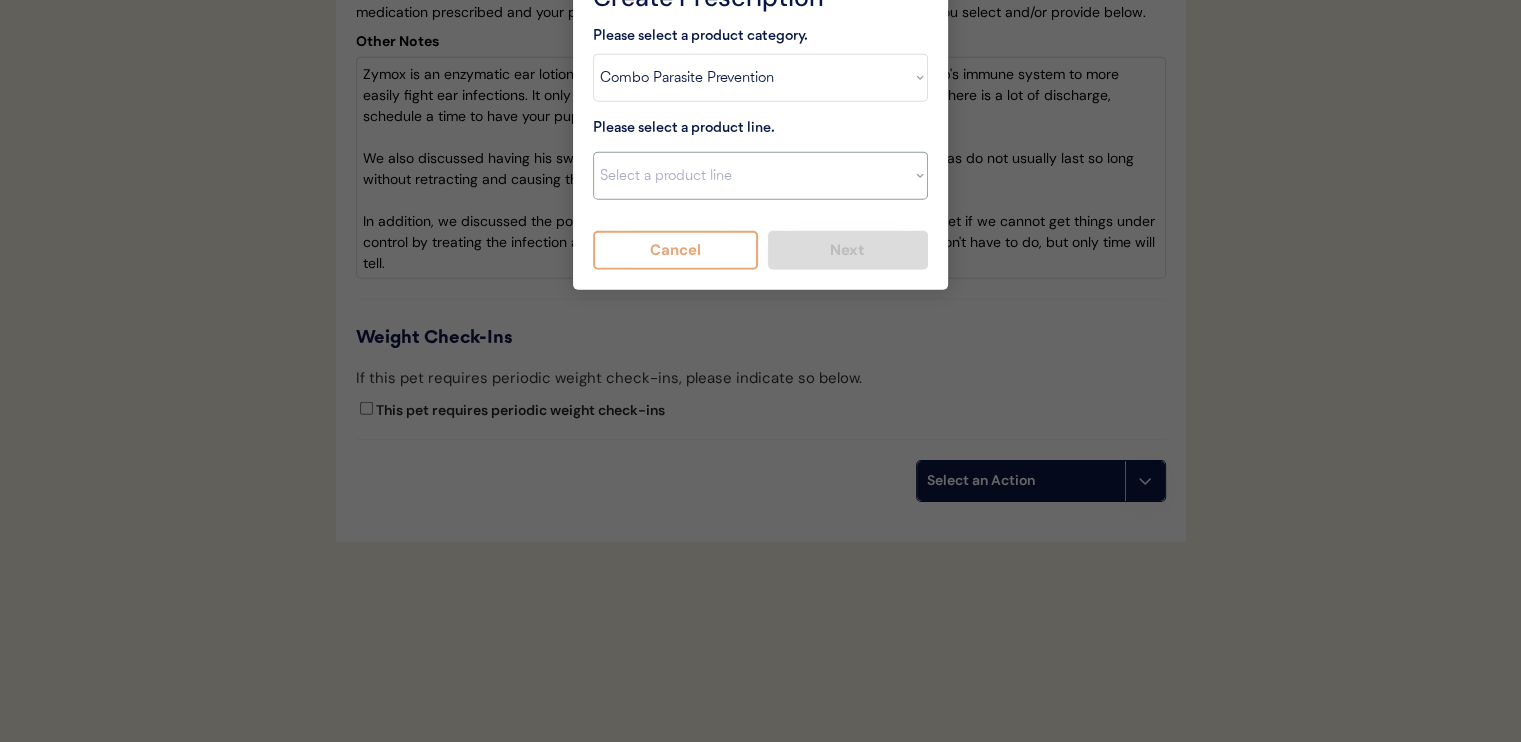 select on ""Simparica Trio"" 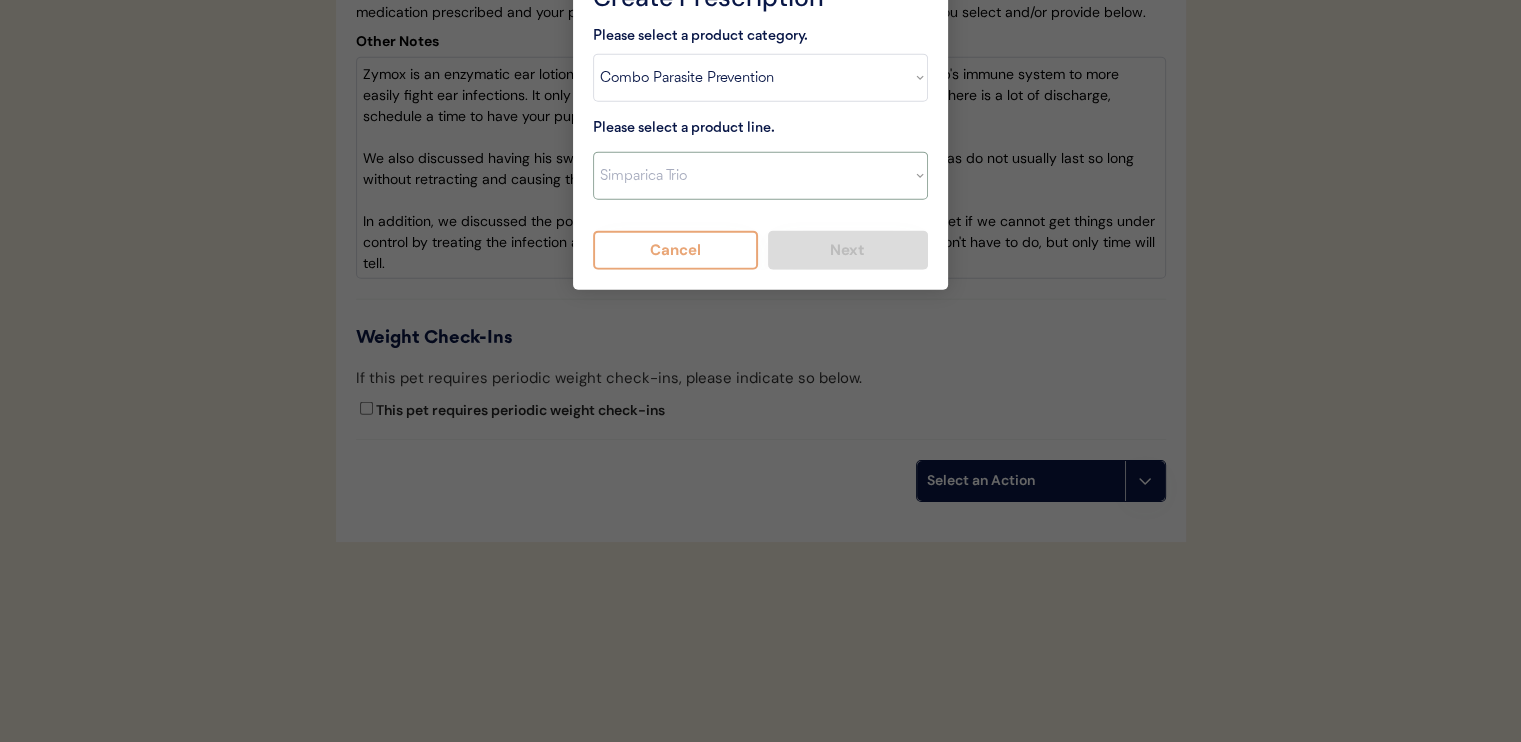 click on "Select a product line Advantage Multi for Dogs Credelio Quattro NexGard Plus NexGard Plus (3 Month) NexGard Plus (6 Month) Revolution for Dogs Sentinel Spectrum (3 Month) Simparica Trio Simparica Trio (12 Month) Simparica Trio (3 Month) Simparica Trio (6 Month) Trifexis" at bounding box center (760, 176) 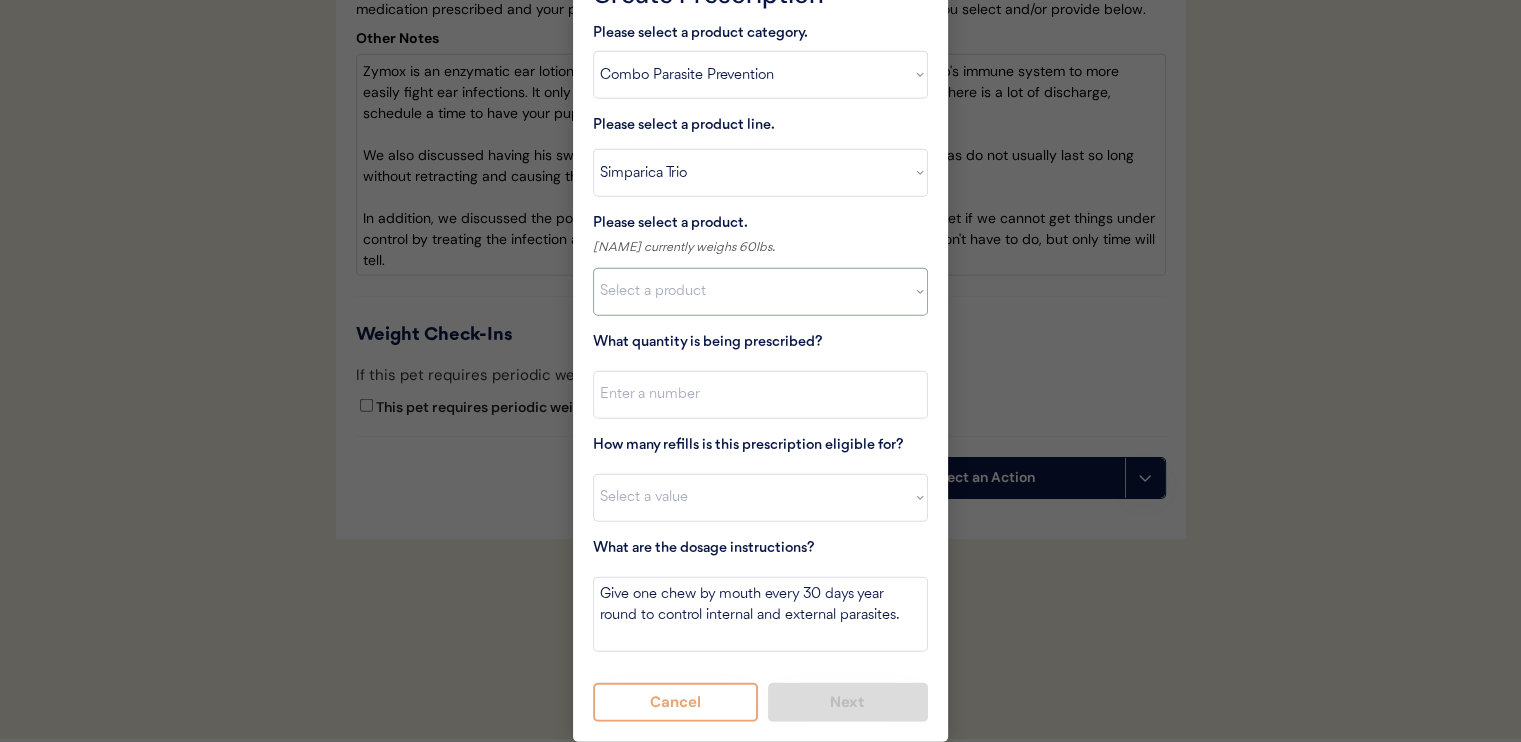 click on "Select a product Simparica Trio, 2.8 - 5.5lbs Simparica Trio, 5.6 - 11lbs Simparica Trio, 11.1 - 22lbs Simparica Trio, 22.1 - 44lbs Simparica Trio, 44.1 - 88lbs Simparica Trio, 88.1 - 132lbs" at bounding box center (760, 292) 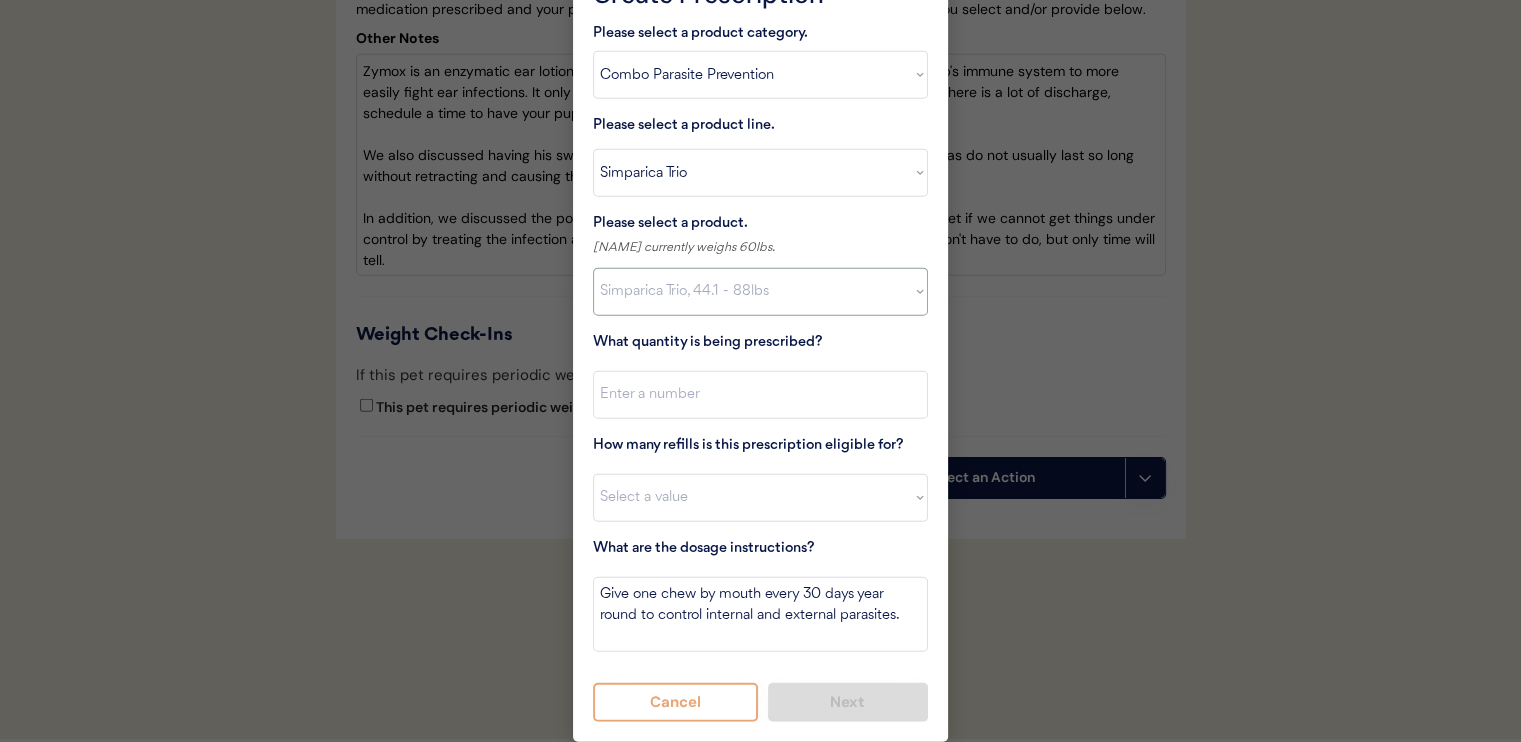 click on "Select a product Simparica Trio, 2.8 - 5.5lbs Simparica Trio, 5.6 - 11lbs Simparica Trio, 11.1 - 22lbs Simparica Trio, 22.1 - 44lbs Simparica Trio, 44.1 - 88lbs Simparica Trio, 88.1 - 132lbs" at bounding box center (760, 292) 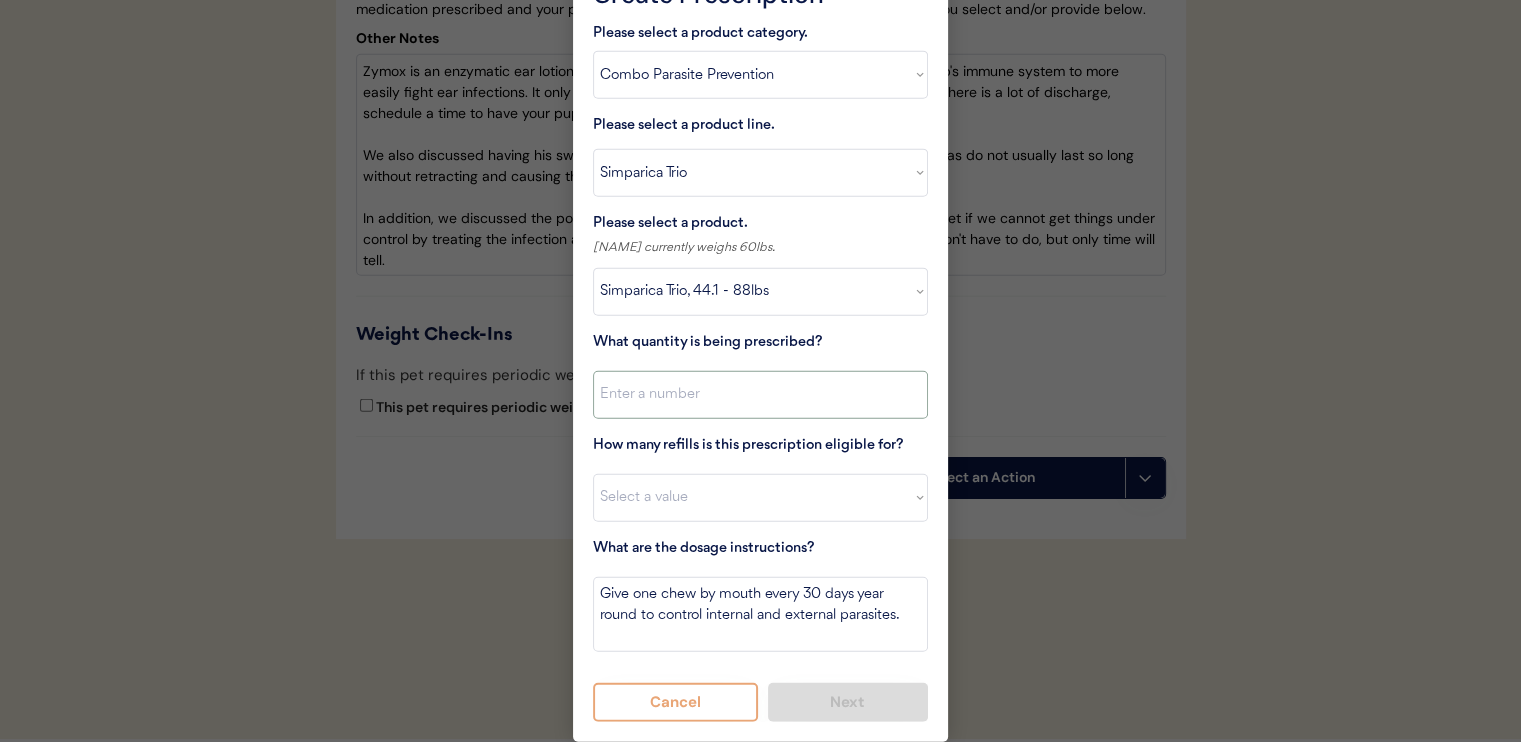 click at bounding box center (760, 395) 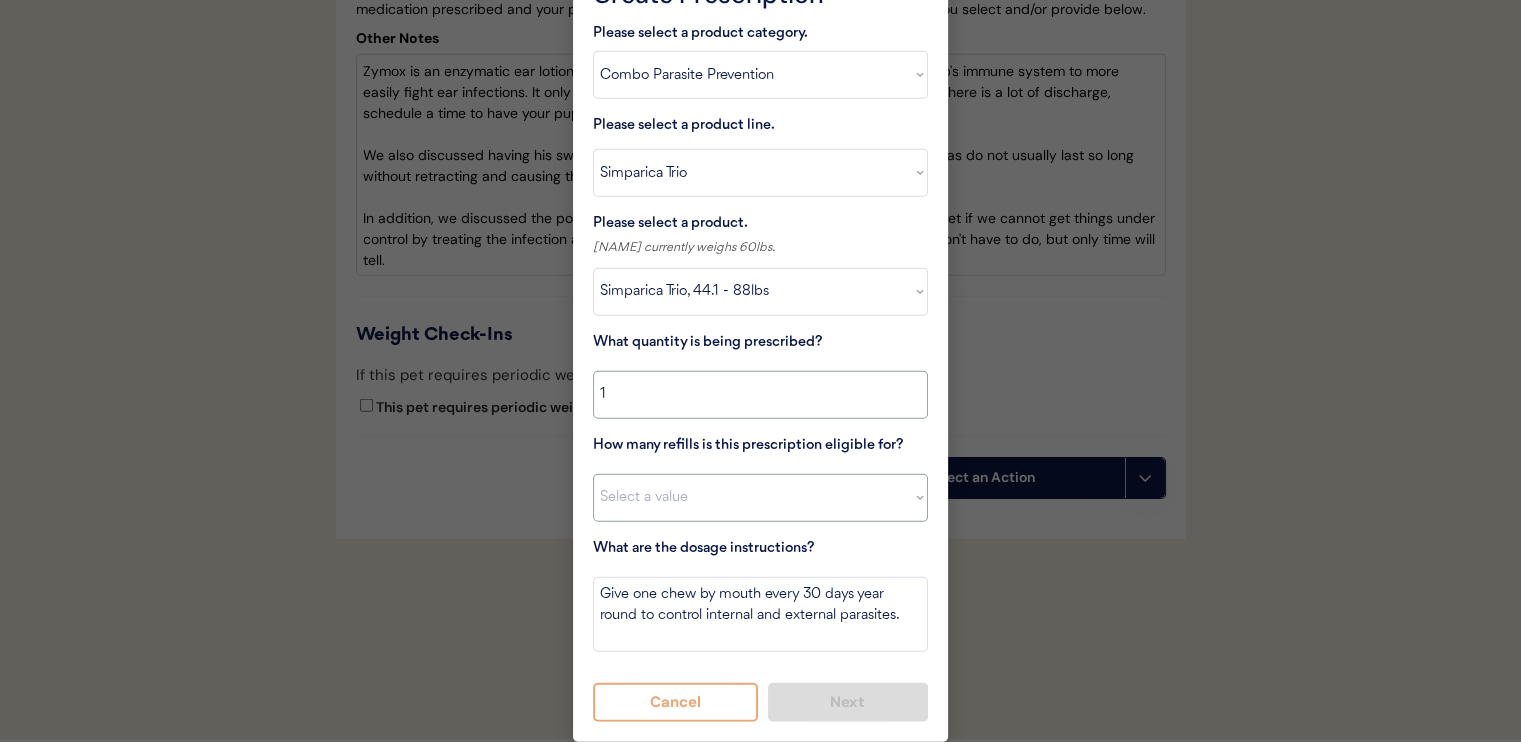 type on "1" 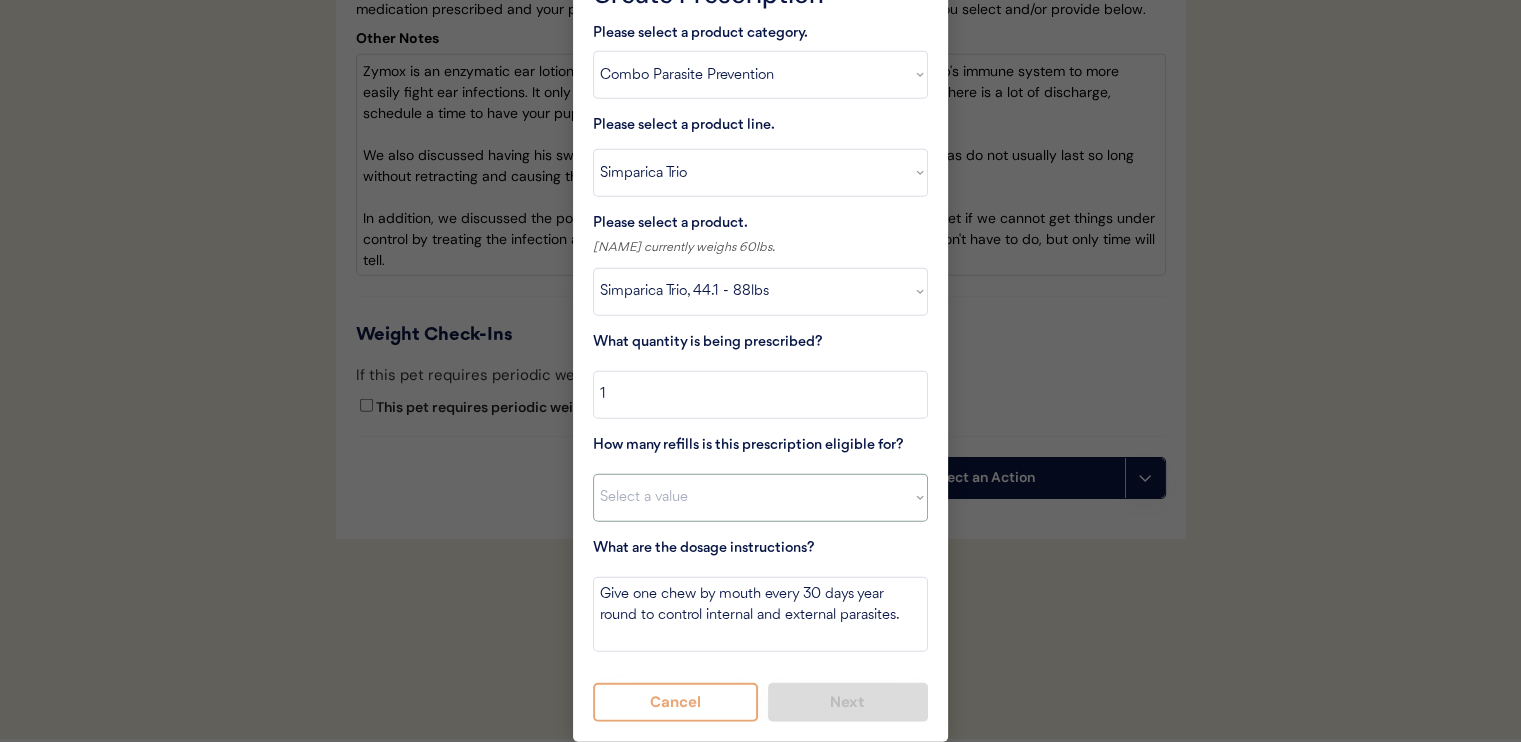 select on "11" 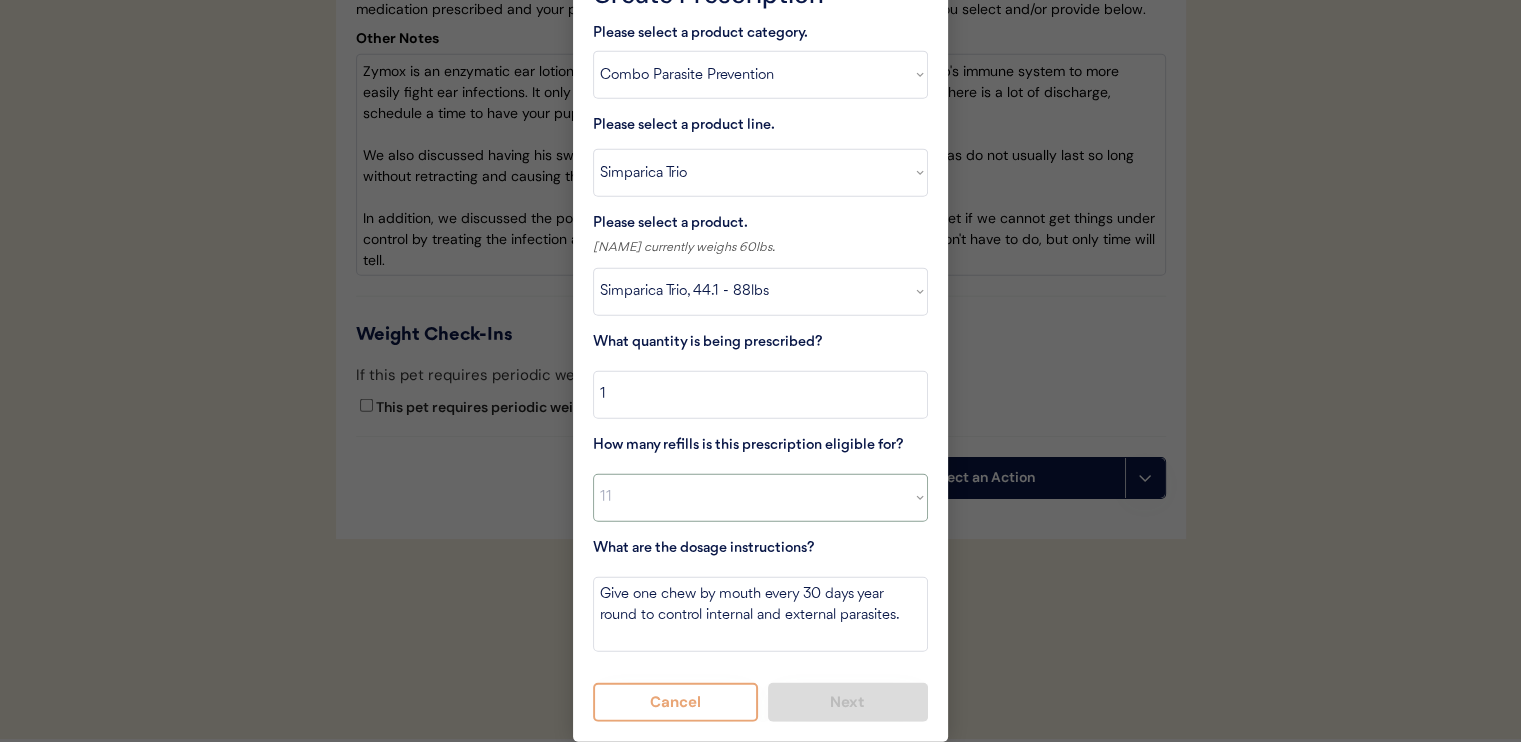 click on "Select a value 0 1 2 3 4 5 6 7 8 10 11" at bounding box center [760, 498] 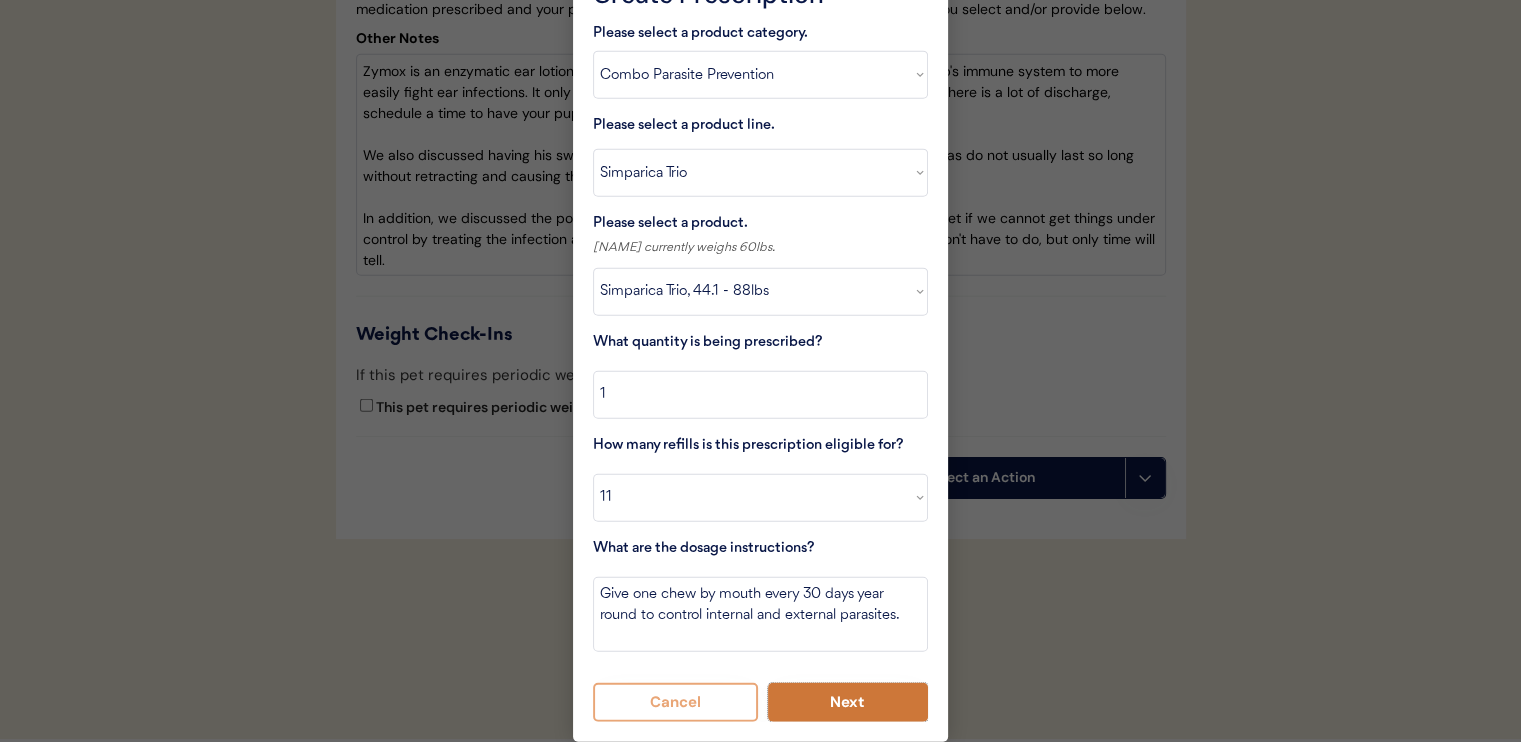 click on "Next" at bounding box center [848, 702] 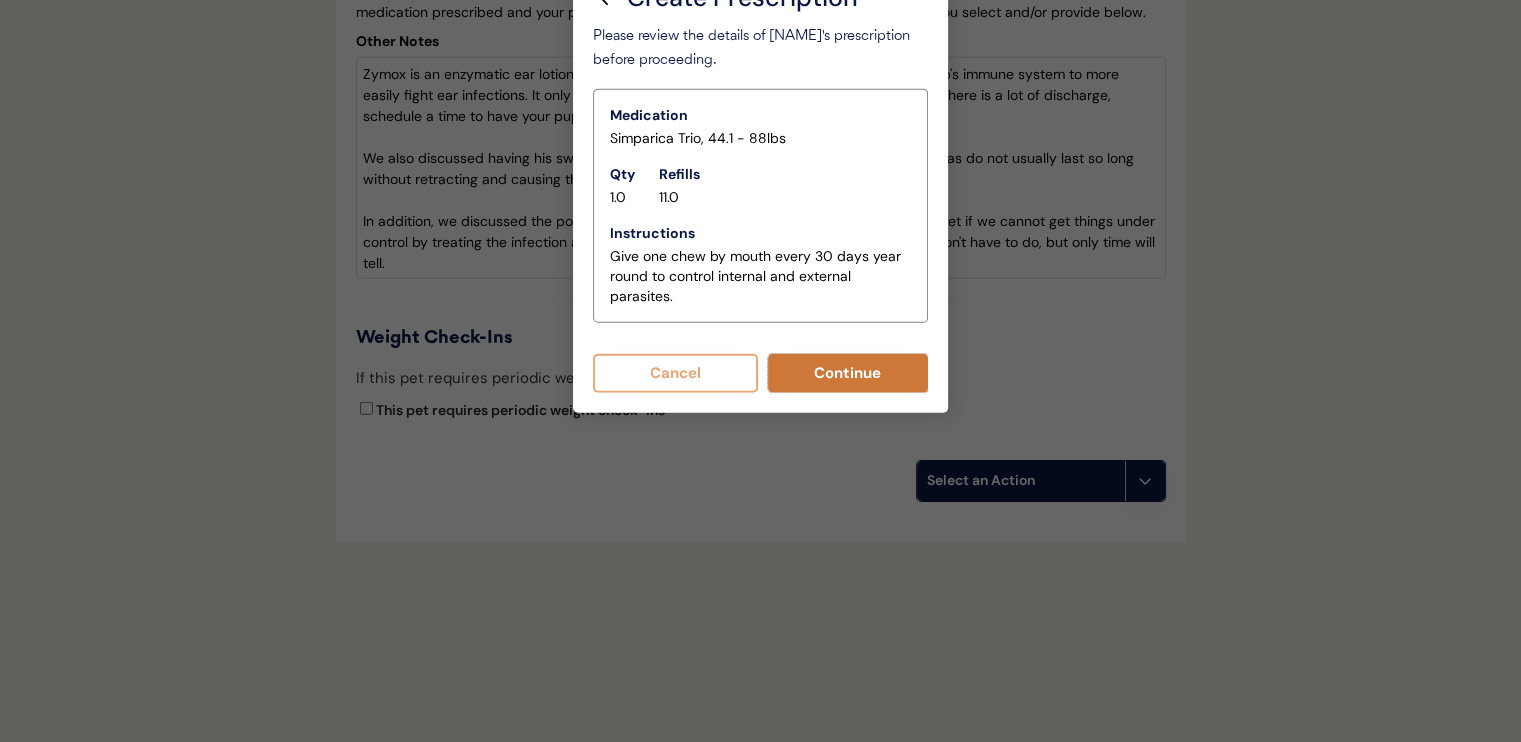 click on "Continue" at bounding box center [848, 373] 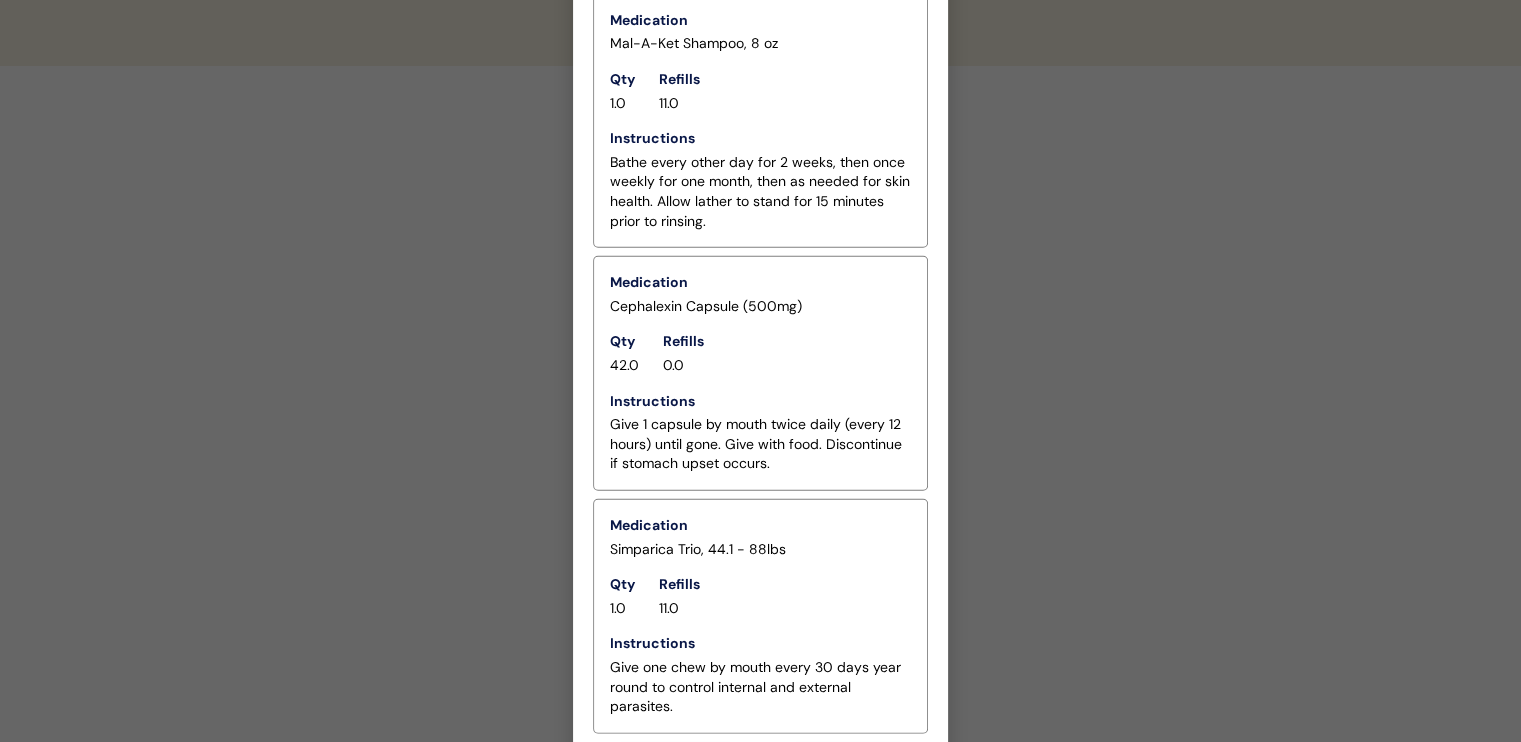 scroll, scrollTop: 5447, scrollLeft: 0, axis: vertical 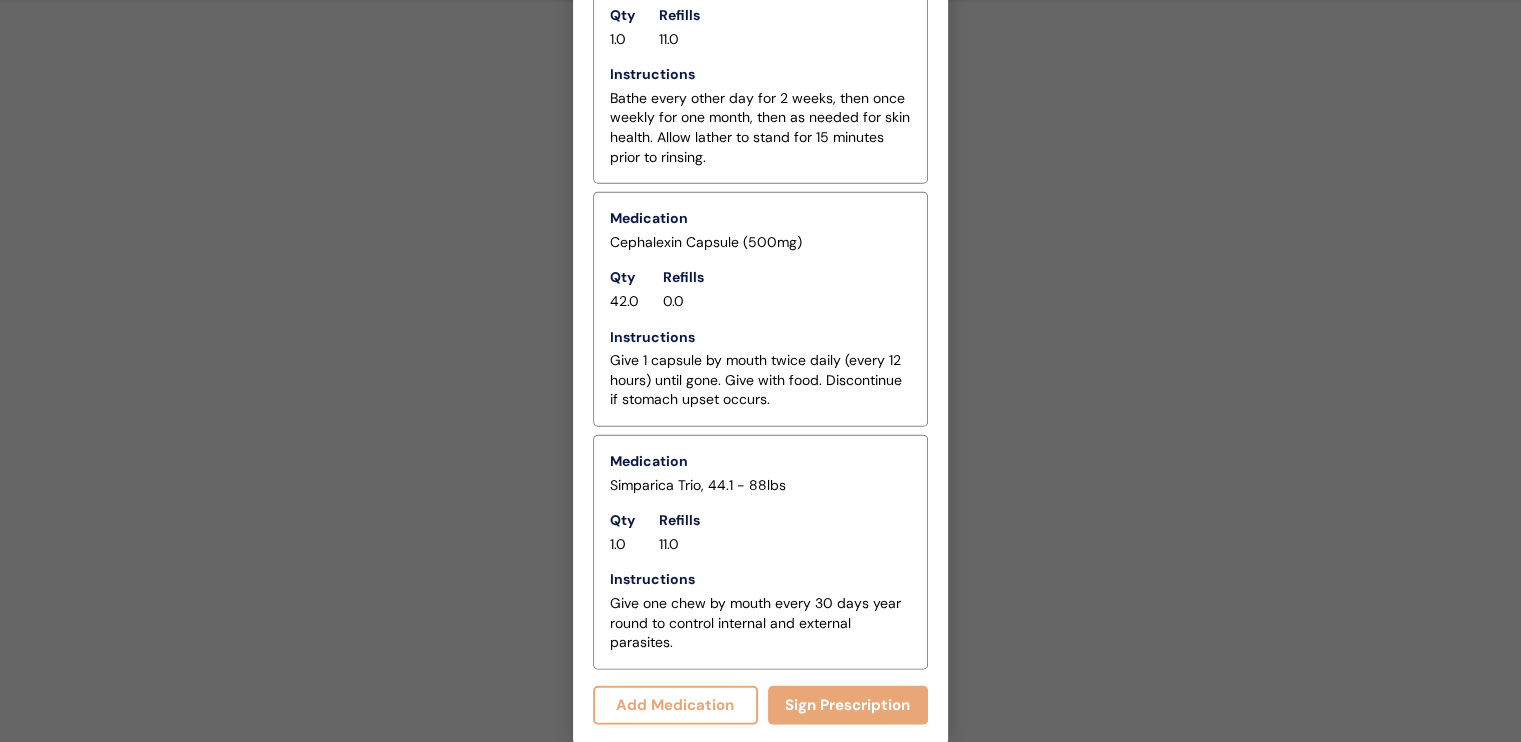 click at bounding box center [760, 371] 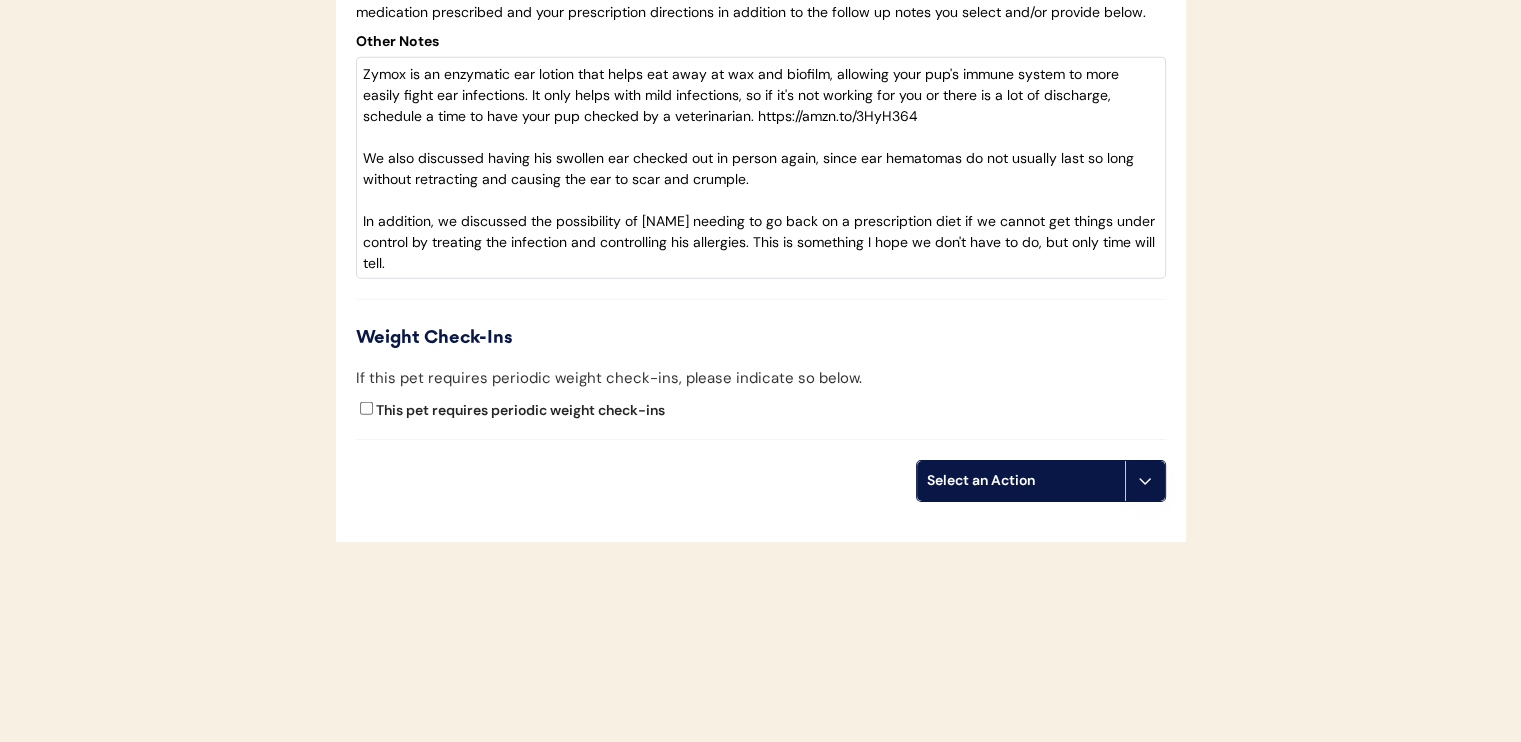 scroll, scrollTop: 4728, scrollLeft: 0, axis: vertical 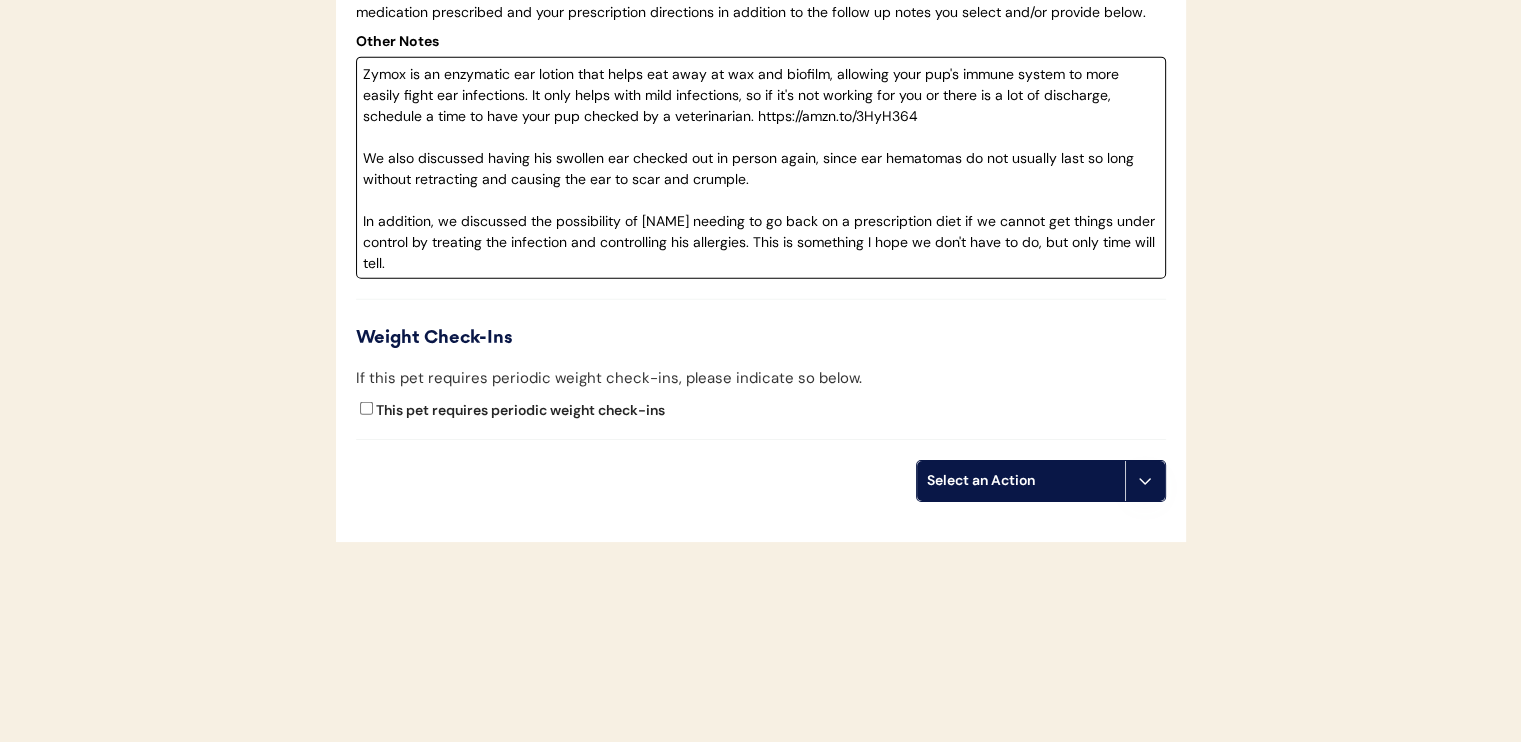 click on "Zymox is an enzymatic ear lotion that helps eat away at wax and biofilm, allowing your pup's immune system to more easily fight ear infections. It only helps with mild infections, so if it's not working for you or there is a lot of discharge, schedule a time to have your pup checked by a veterinarian. https://amzn.to/3HyH364
We also discussed having his swollen ear checked out in person again, since ear hematomas do not usually last so long without retracting and causing the ear to scar and crumple.
In addition, we discussed the possibility of Moose needing to go back on a prescription diet if we cannot get things under control by treating the infection and controlling his allergies. This is something I hope we don't have to do, but only time will tell." at bounding box center [761, 168] 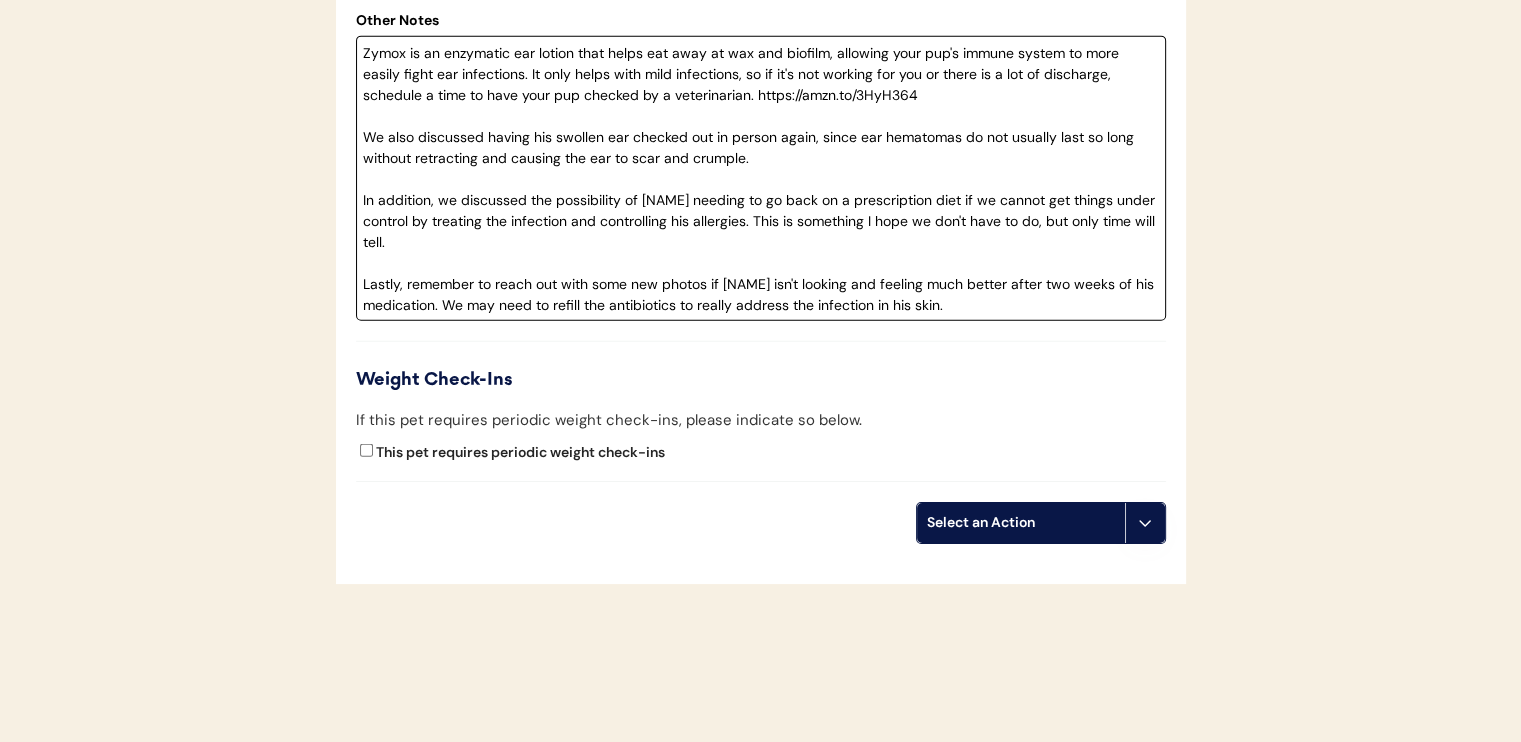 type on "Zymox is an enzymatic ear lotion that helps eat away at wax and biofilm, allowing your pup's immune system to more easily fight ear infections. It only helps with mild infections, so if it's not working for you or there is a lot of discharge, schedule a time to have your pup checked by a veterinarian. https://amzn.to/3HyH364
We also discussed having his swollen ear checked out in person again, since ear hematomas do not usually last so long without retracting and causing the ear to scar and crumple.
In addition, we discussed the possibility of Moose needing to go back on a prescription diet if we cannot get things under control by treating the infection and controlling his allergies. This is something I hope we don't have to do, but only time will tell.
Lastly, remember to reach out with some new photos if Moose isn't looking and feeling much better after two weeks of his medication. We may need to refill the antibiotics to really address the infection in his skin." 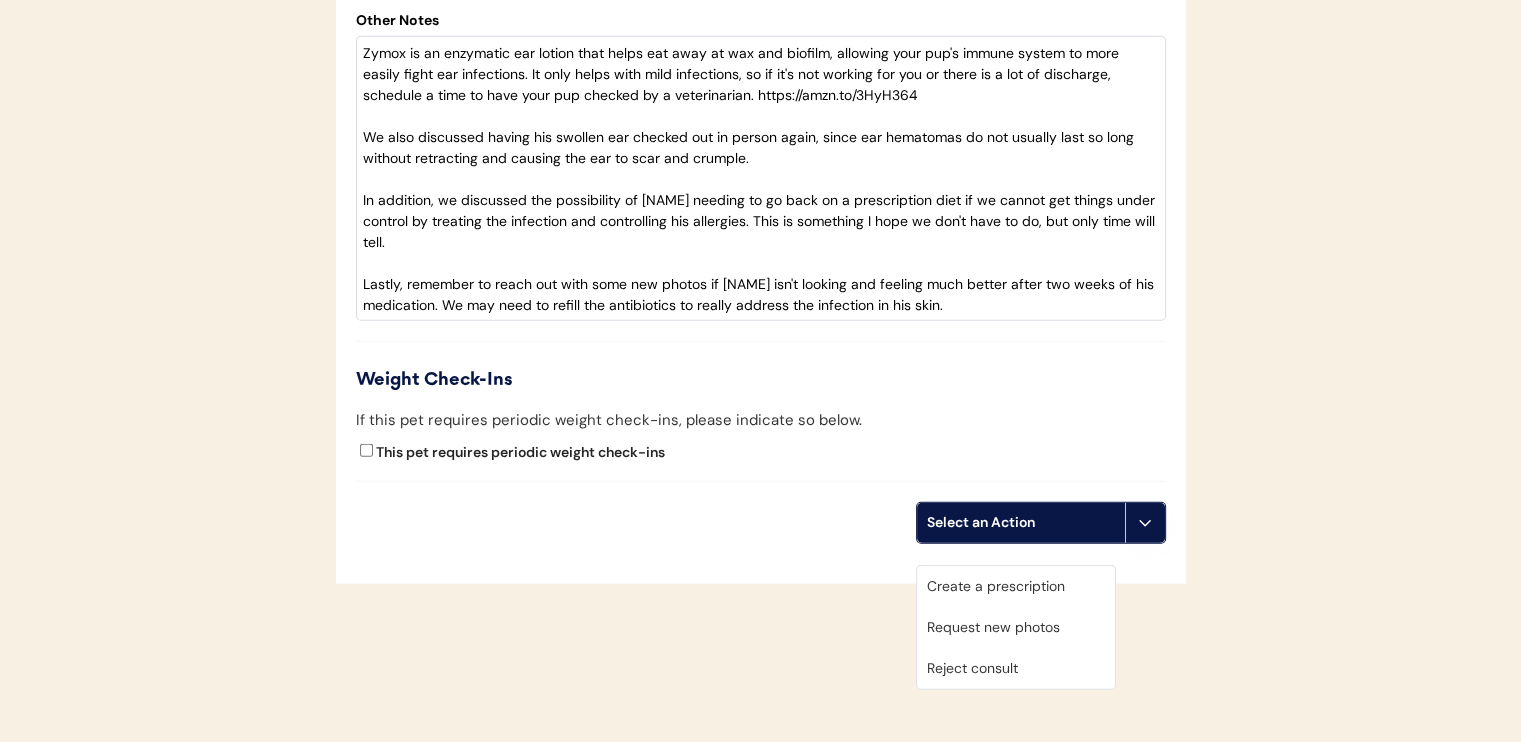 click on "Create a prescription" at bounding box center [1016, 586] 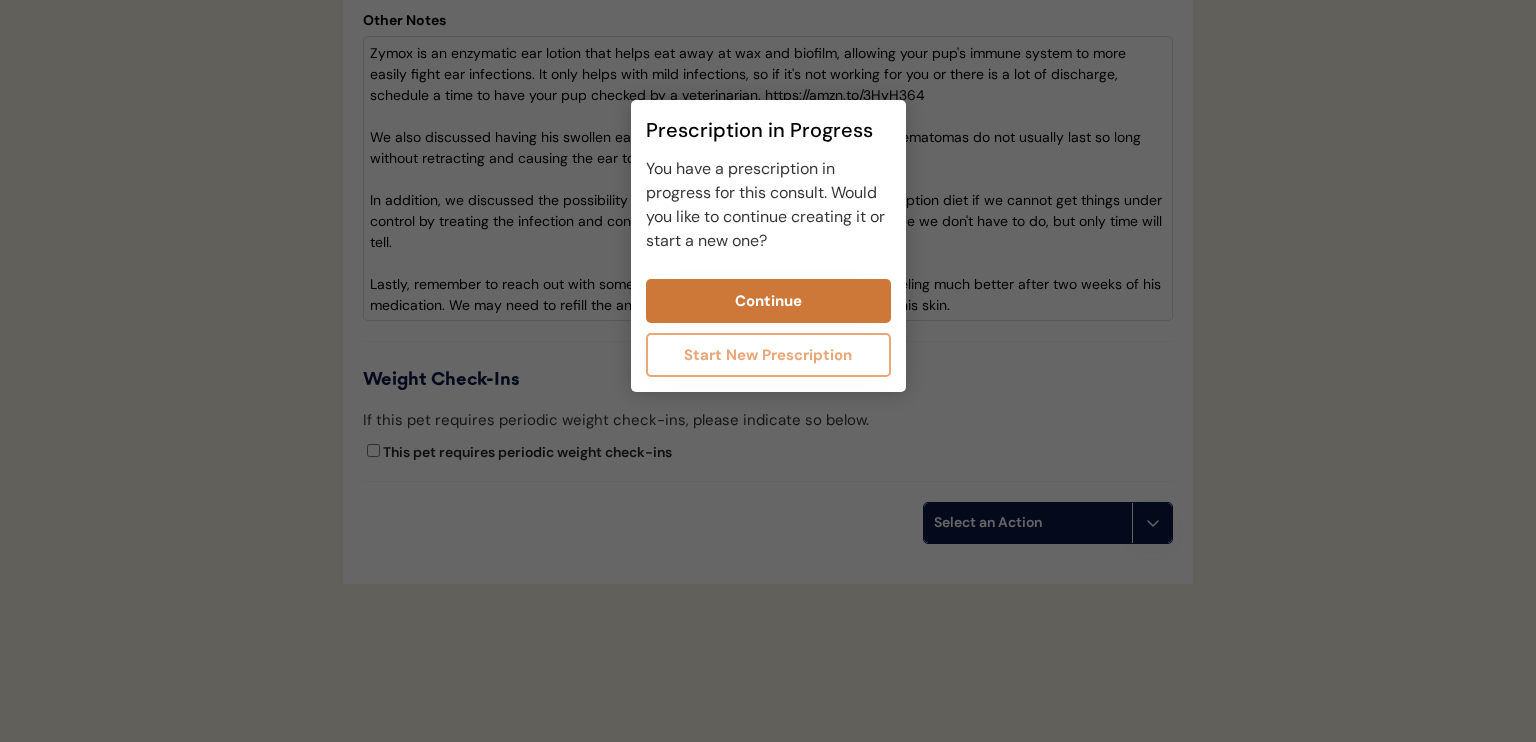 click on "Continue" at bounding box center [768, 301] 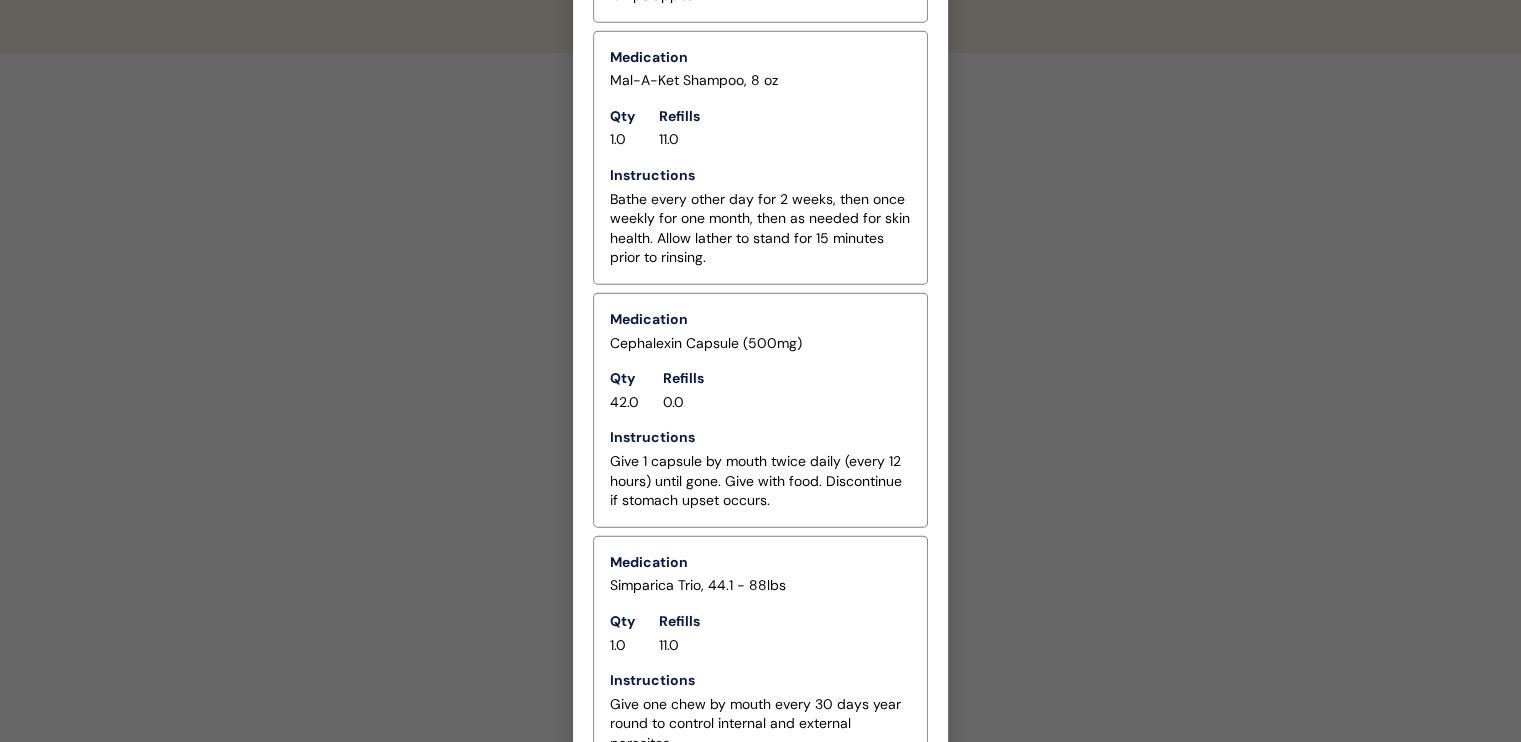 scroll, scrollTop: 5559, scrollLeft: 0, axis: vertical 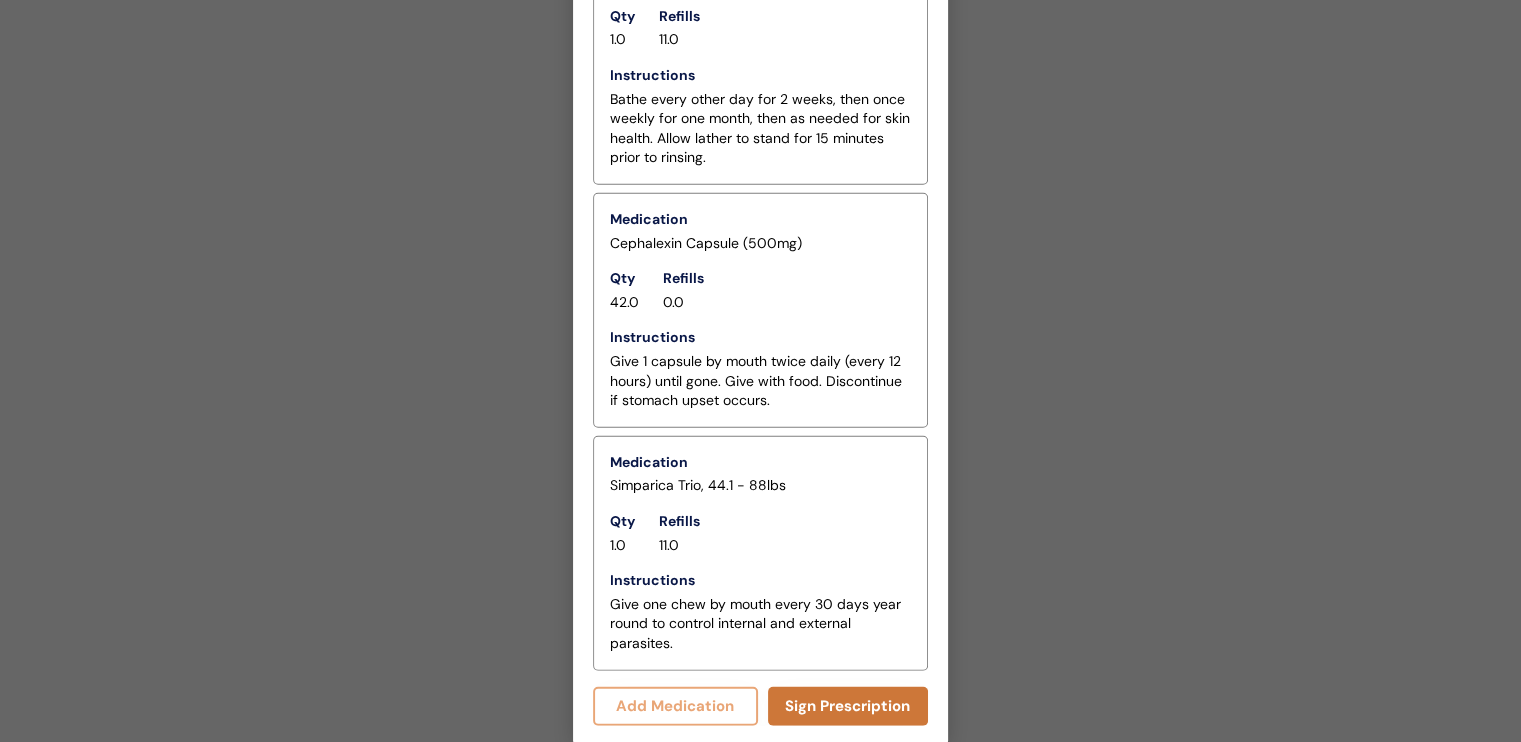 click on "Sign Prescription" at bounding box center [848, 706] 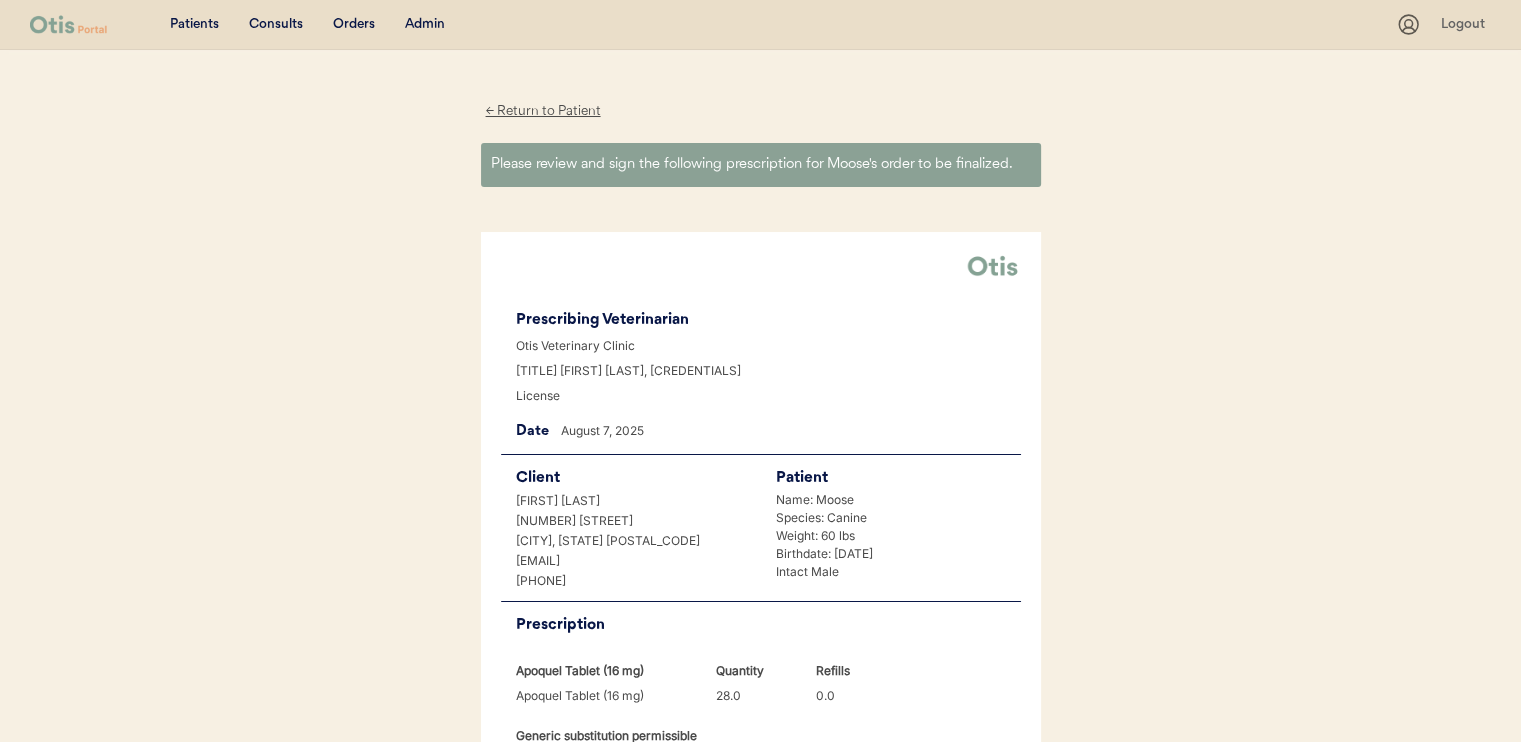 scroll, scrollTop: 0, scrollLeft: 0, axis: both 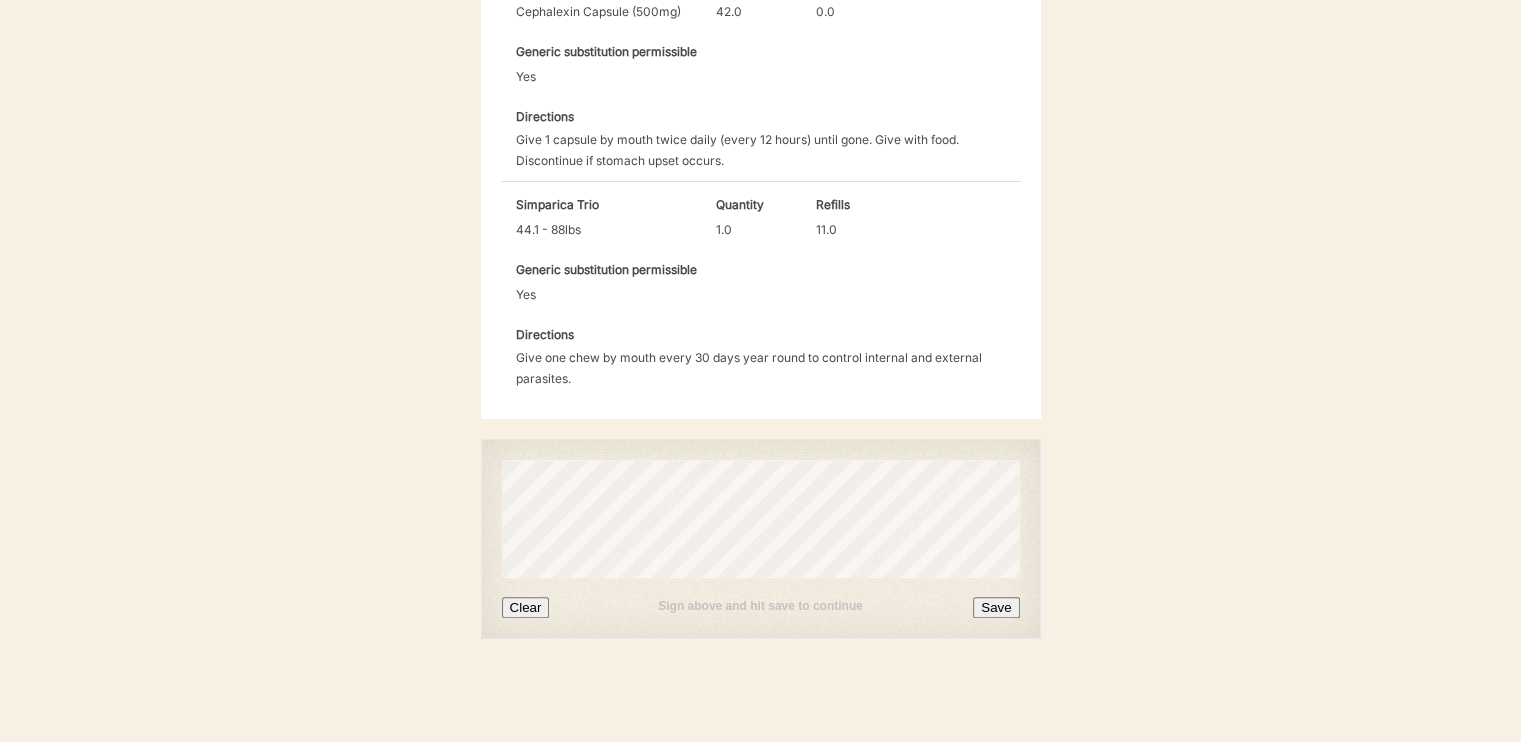 click on "Save" at bounding box center [996, 607] 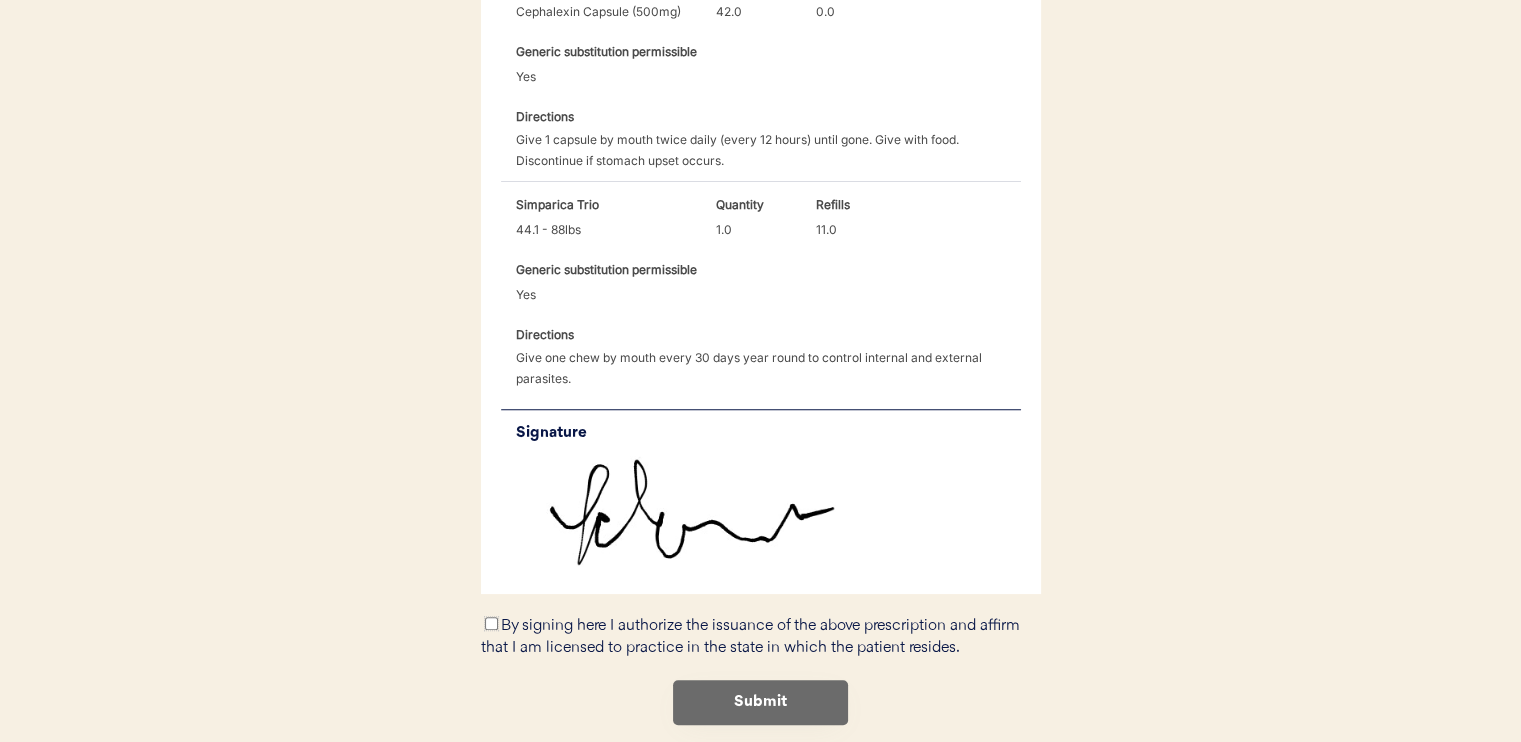 click on "By signing here I authorize the issuance of the above prescription and affirm that I am licensed to practice in the state in which the patient resides." at bounding box center (491, 623) 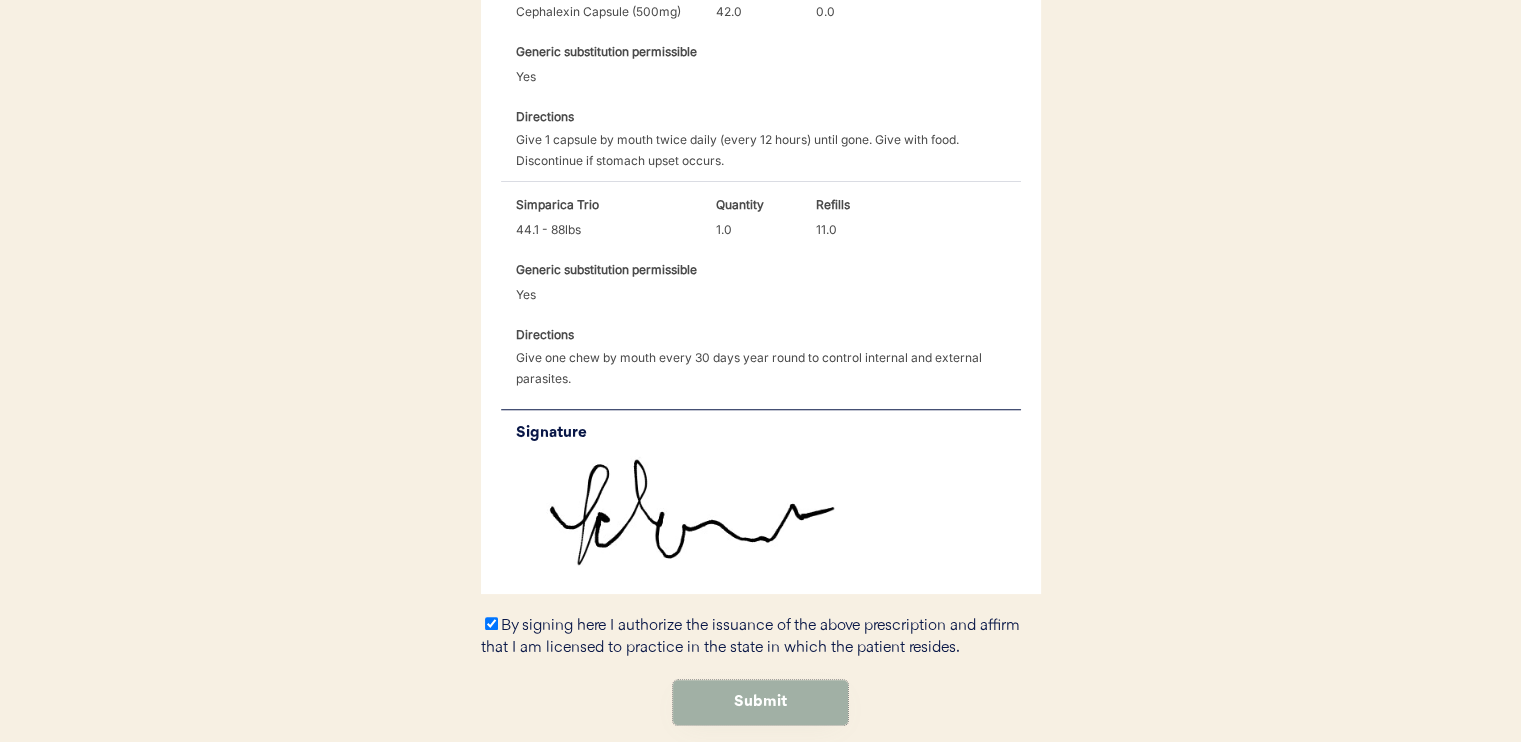 click on "Submit" at bounding box center (760, 702) 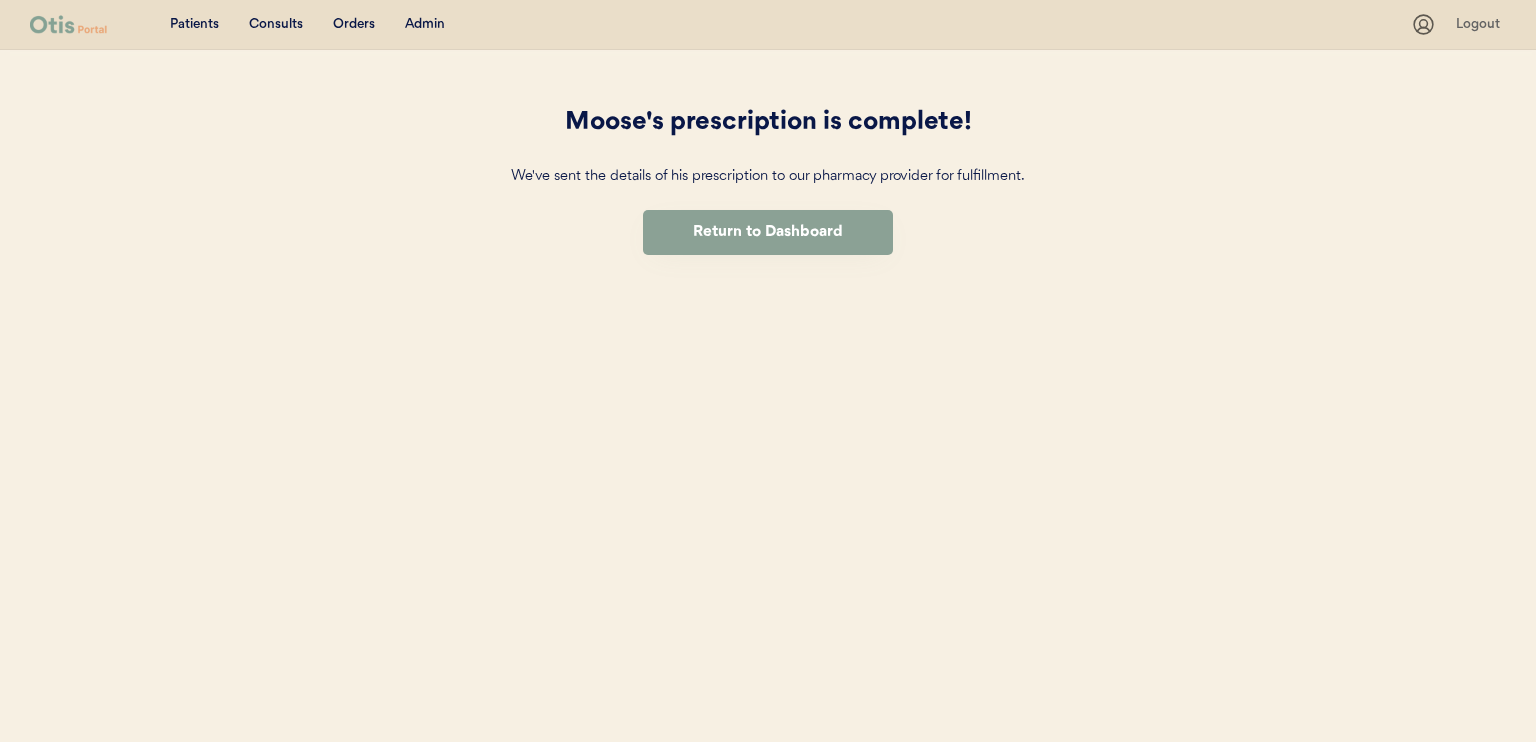scroll, scrollTop: 0, scrollLeft: 0, axis: both 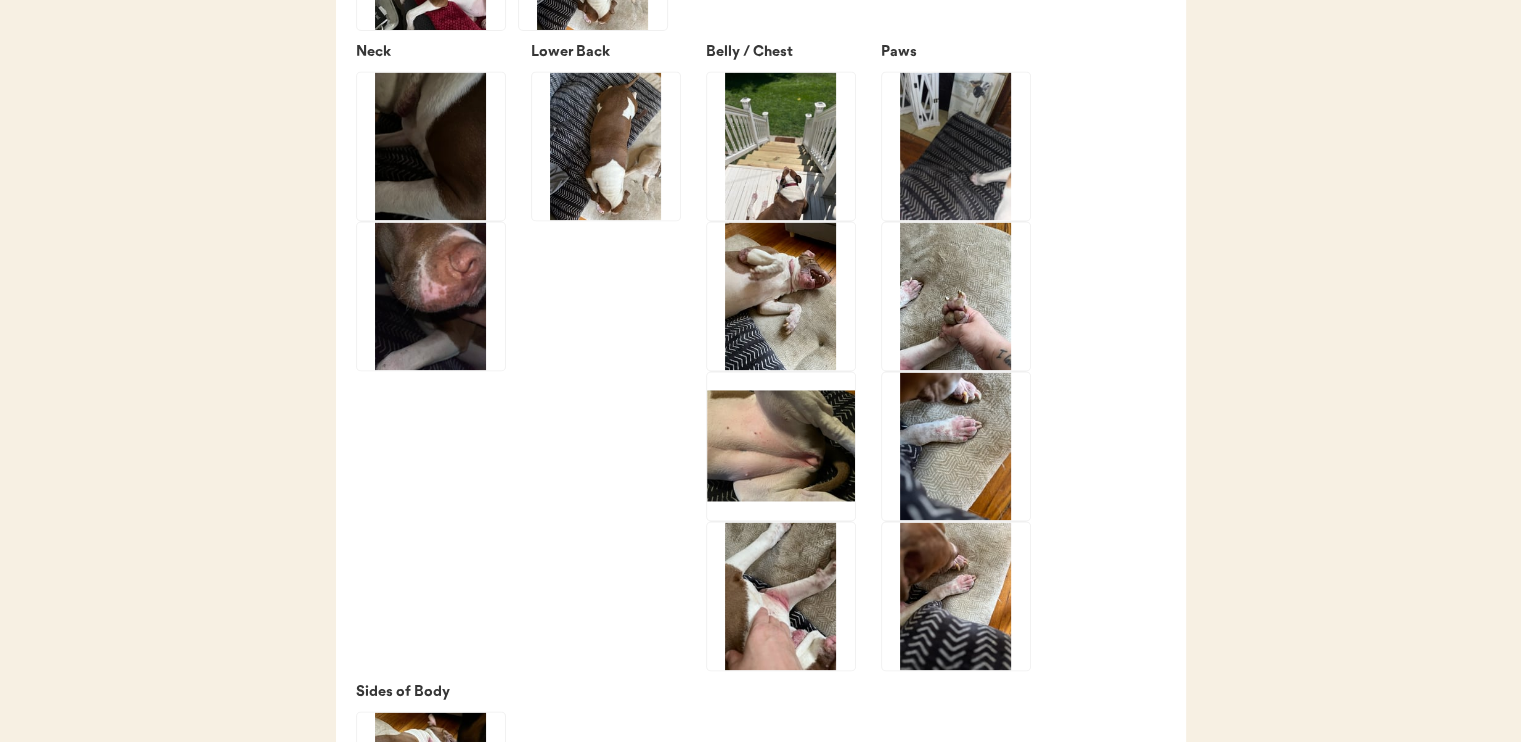 click 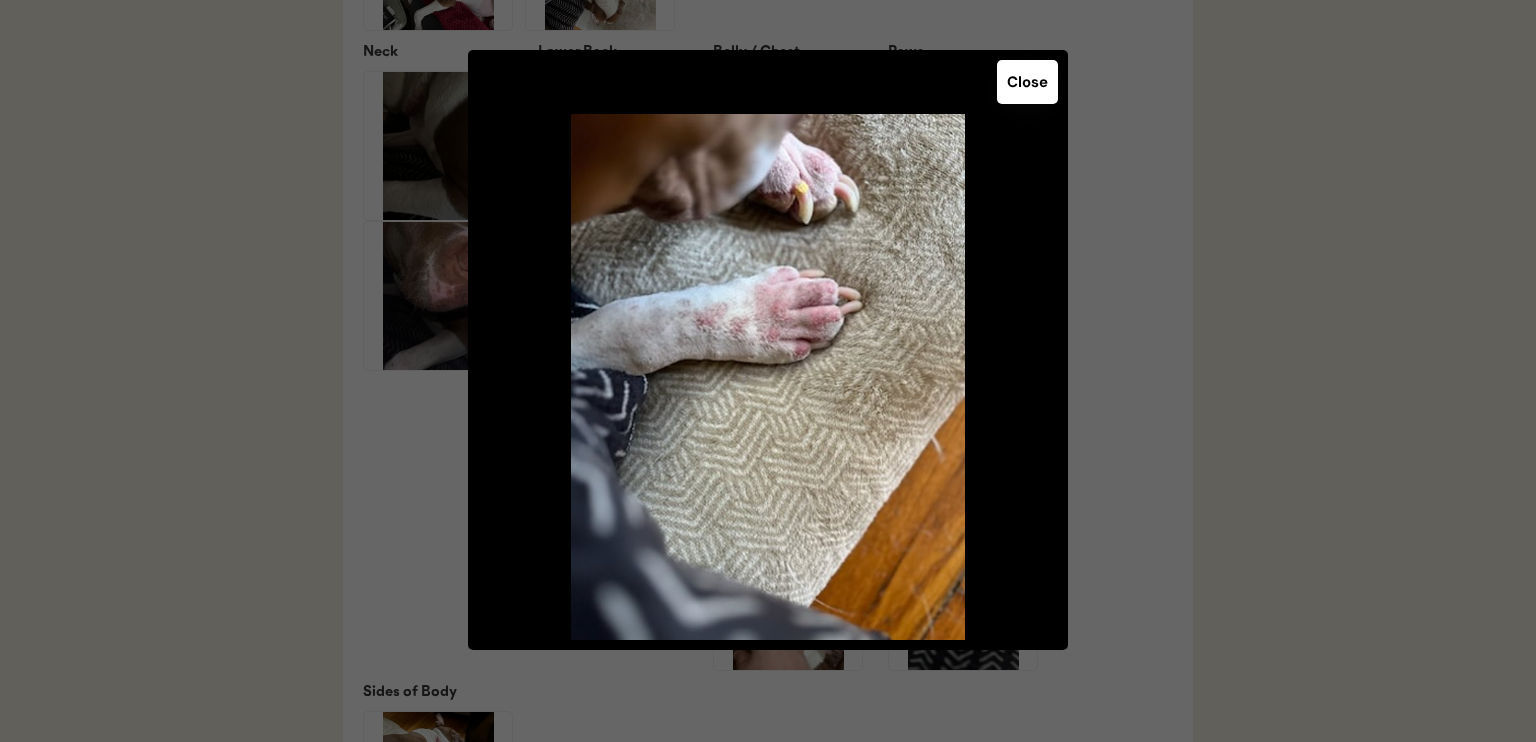 click on "Close" at bounding box center [1027, 82] 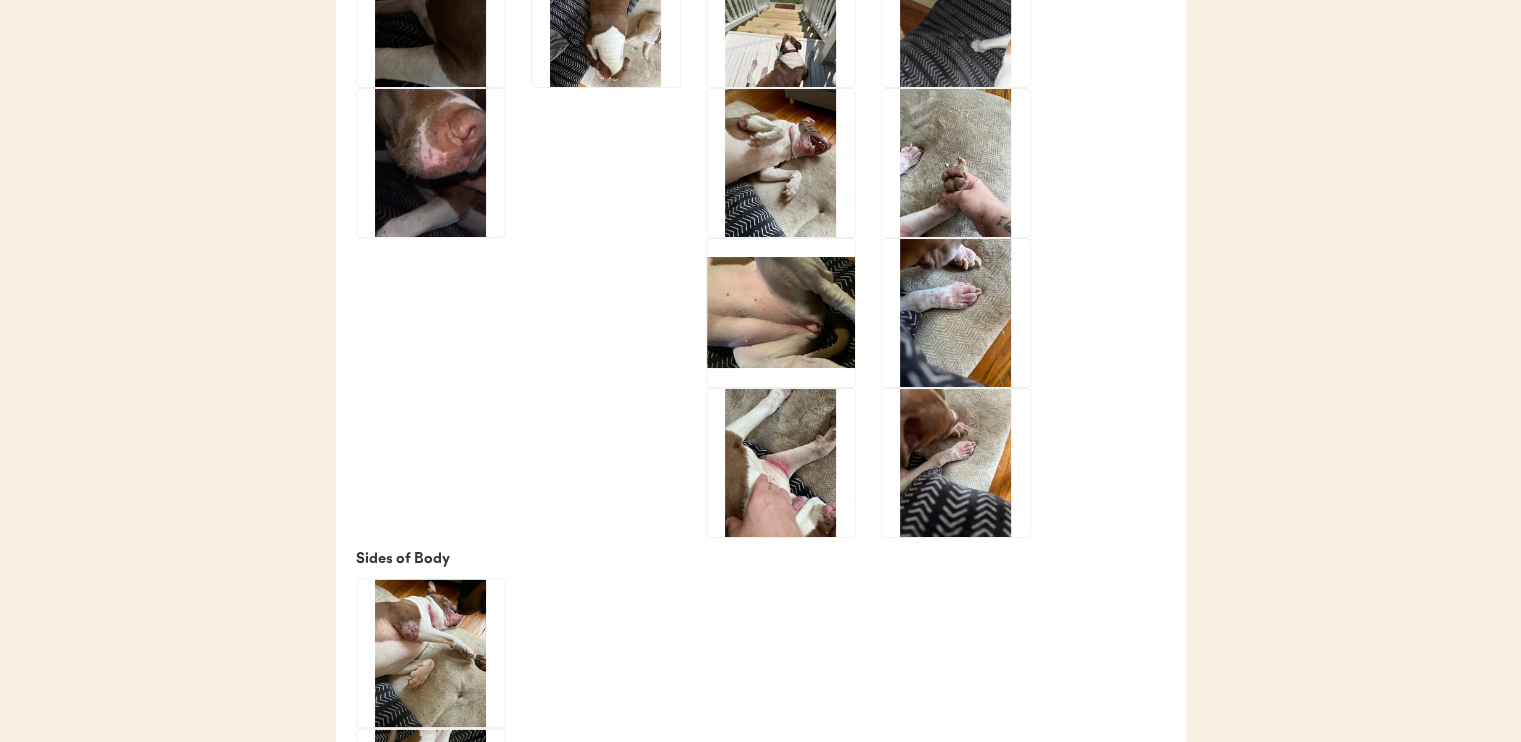 scroll, scrollTop: 3500, scrollLeft: 0, axis: vertical 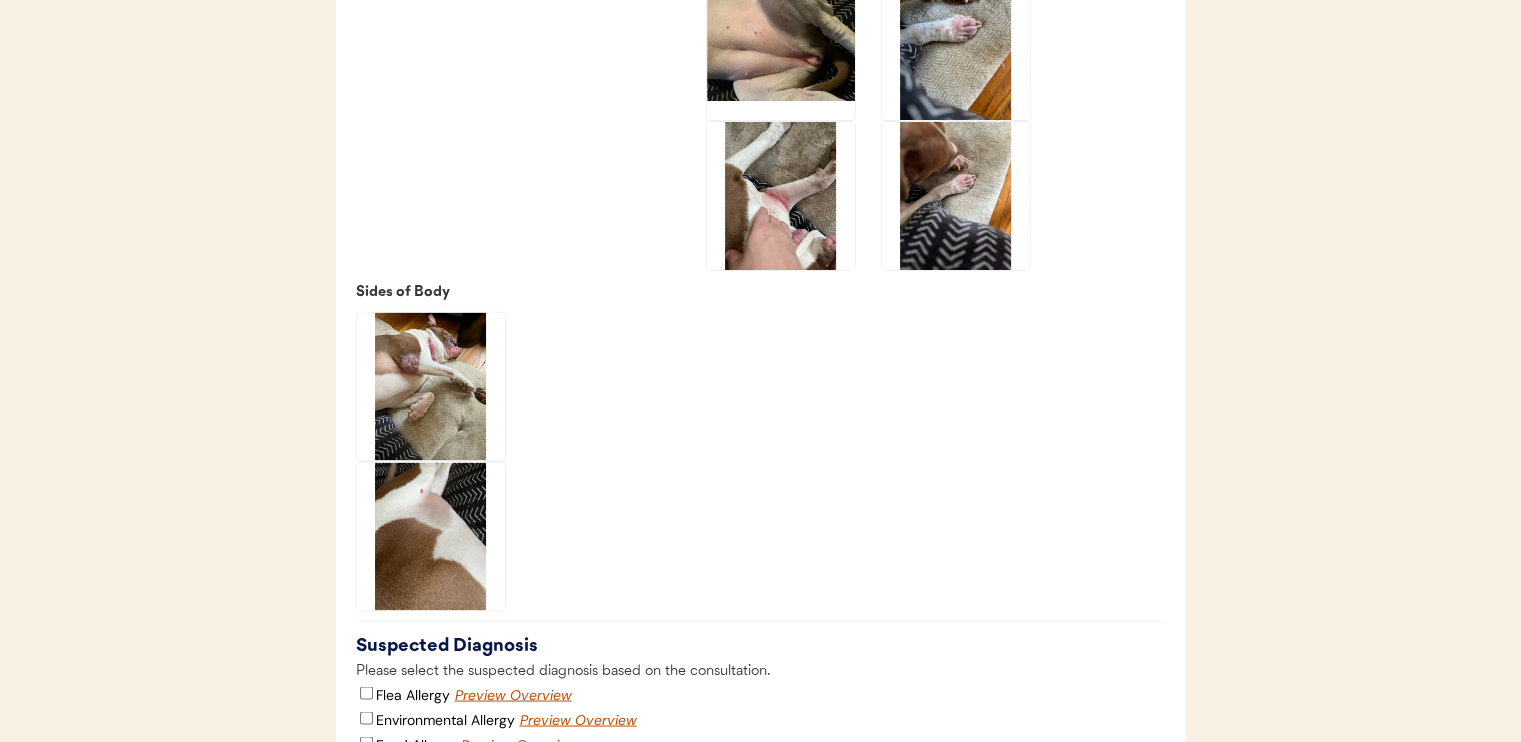 click 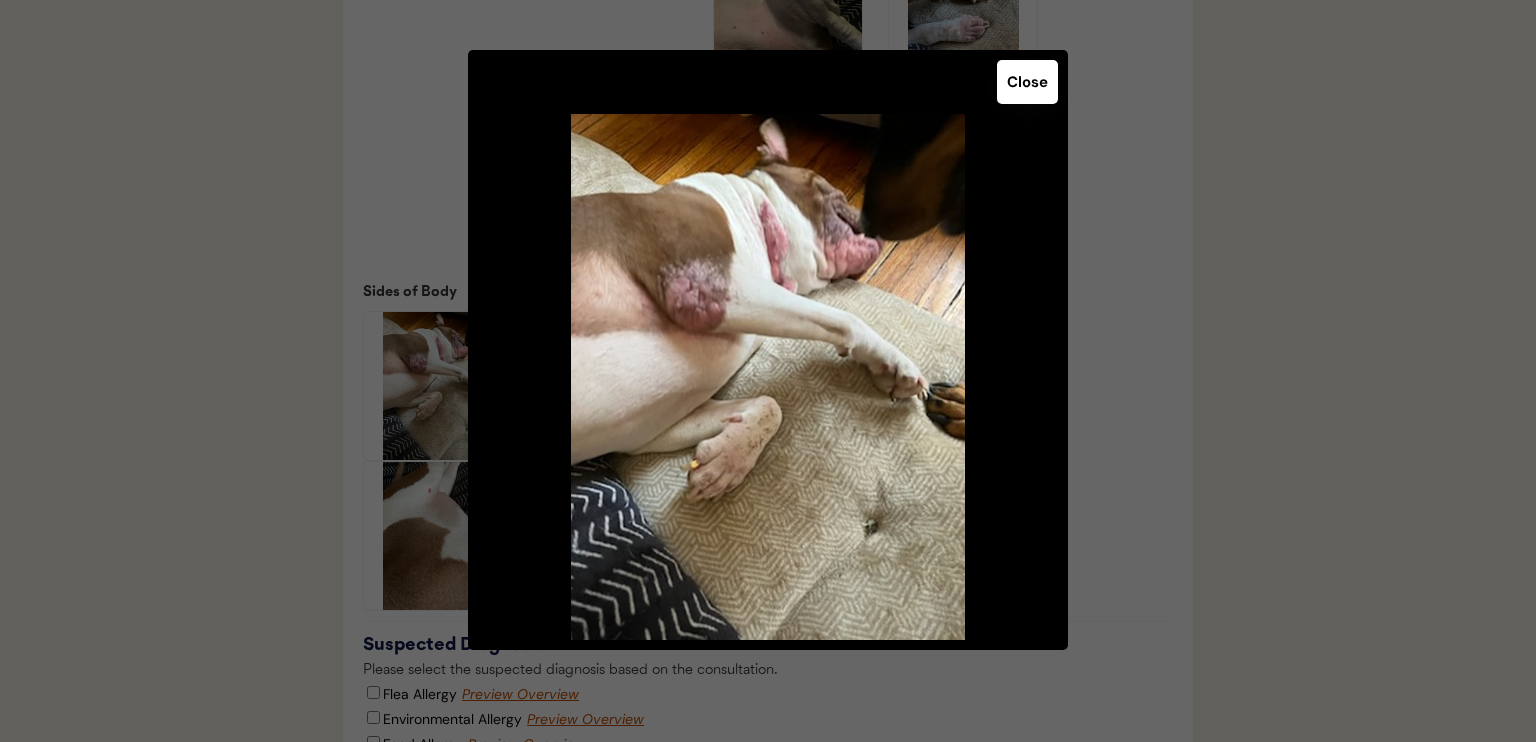 click on "Close" at bounding box center [1027, 82] 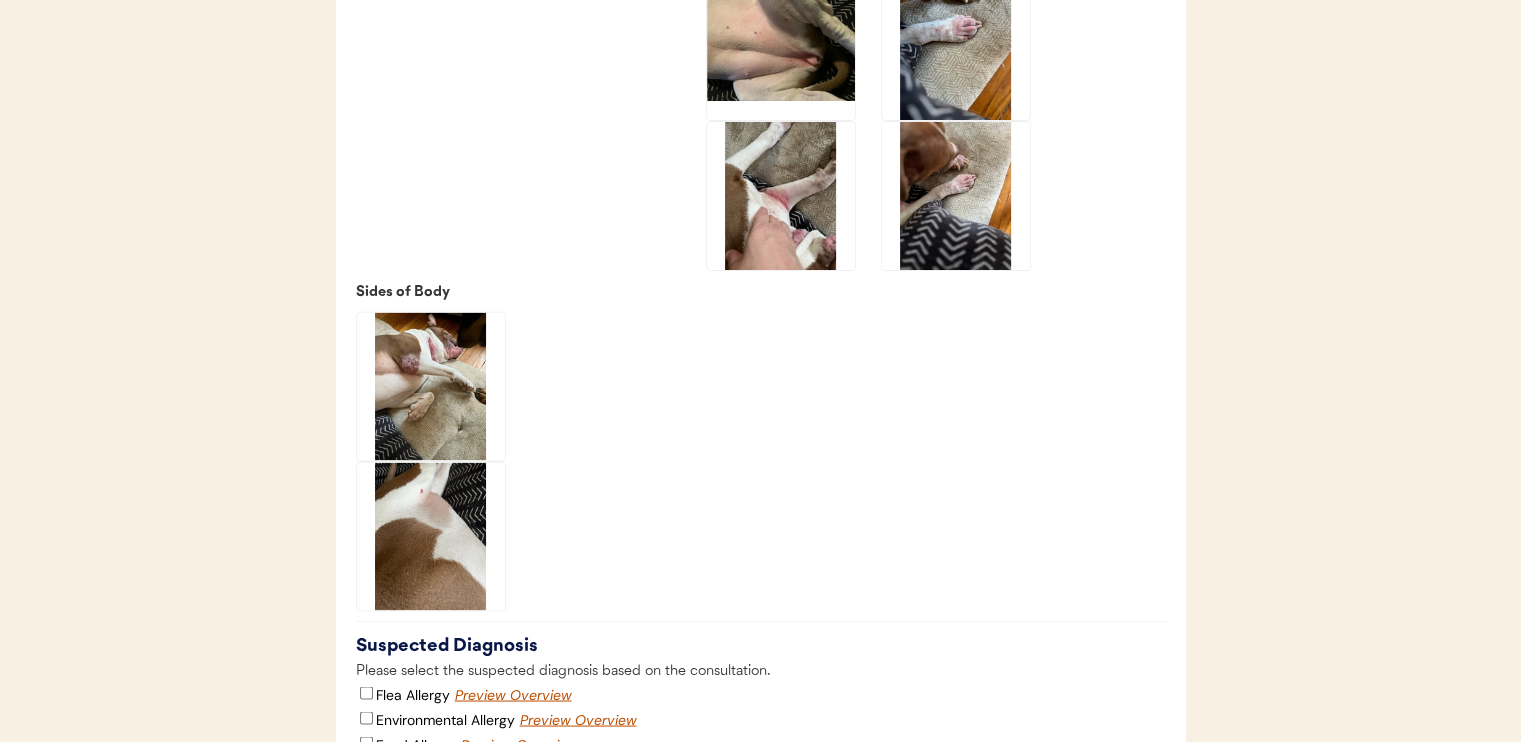 click 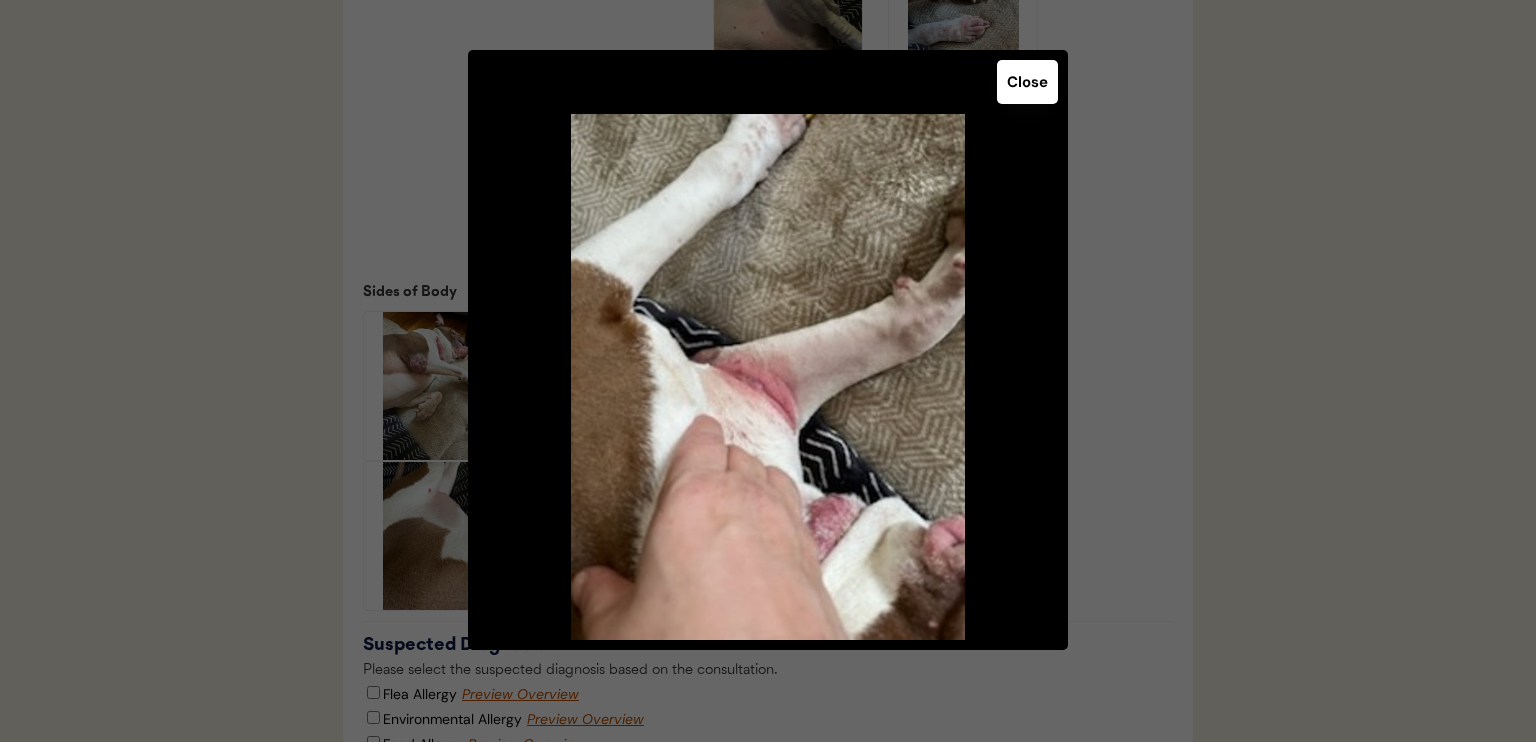 click on "Close" at bounding box center [1027, 82] 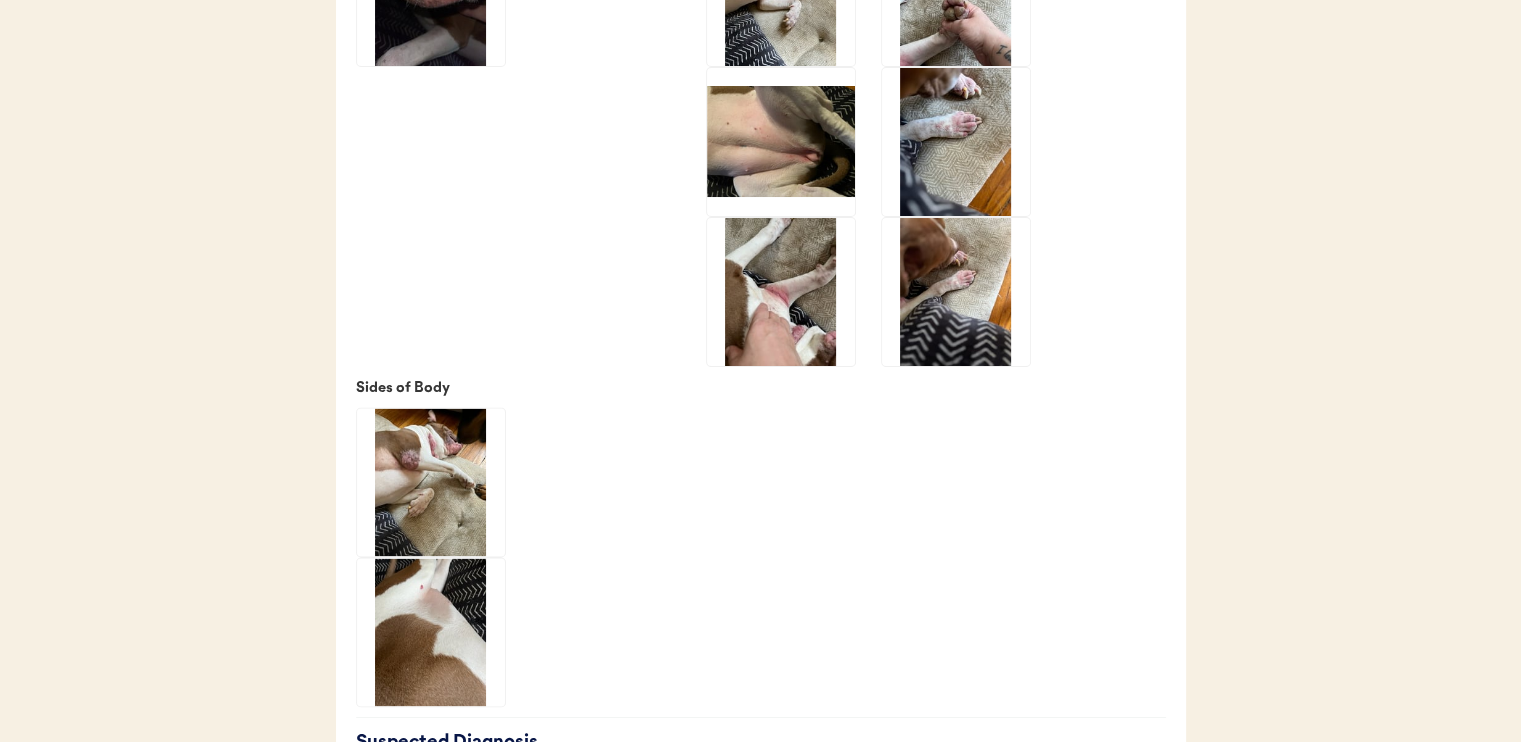 scroll, scrollTop: 3500, scrollLeft: 0, axis: vertical 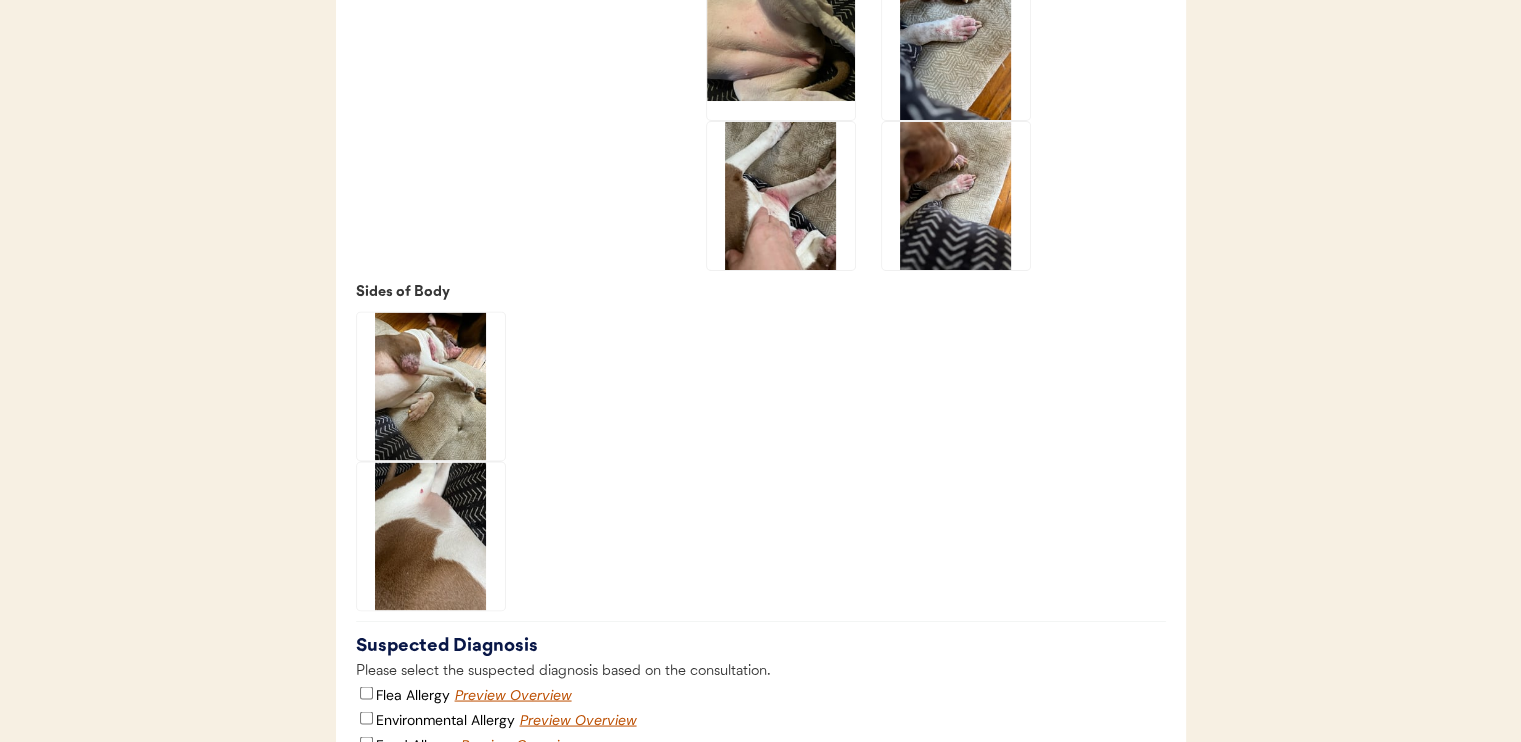 click 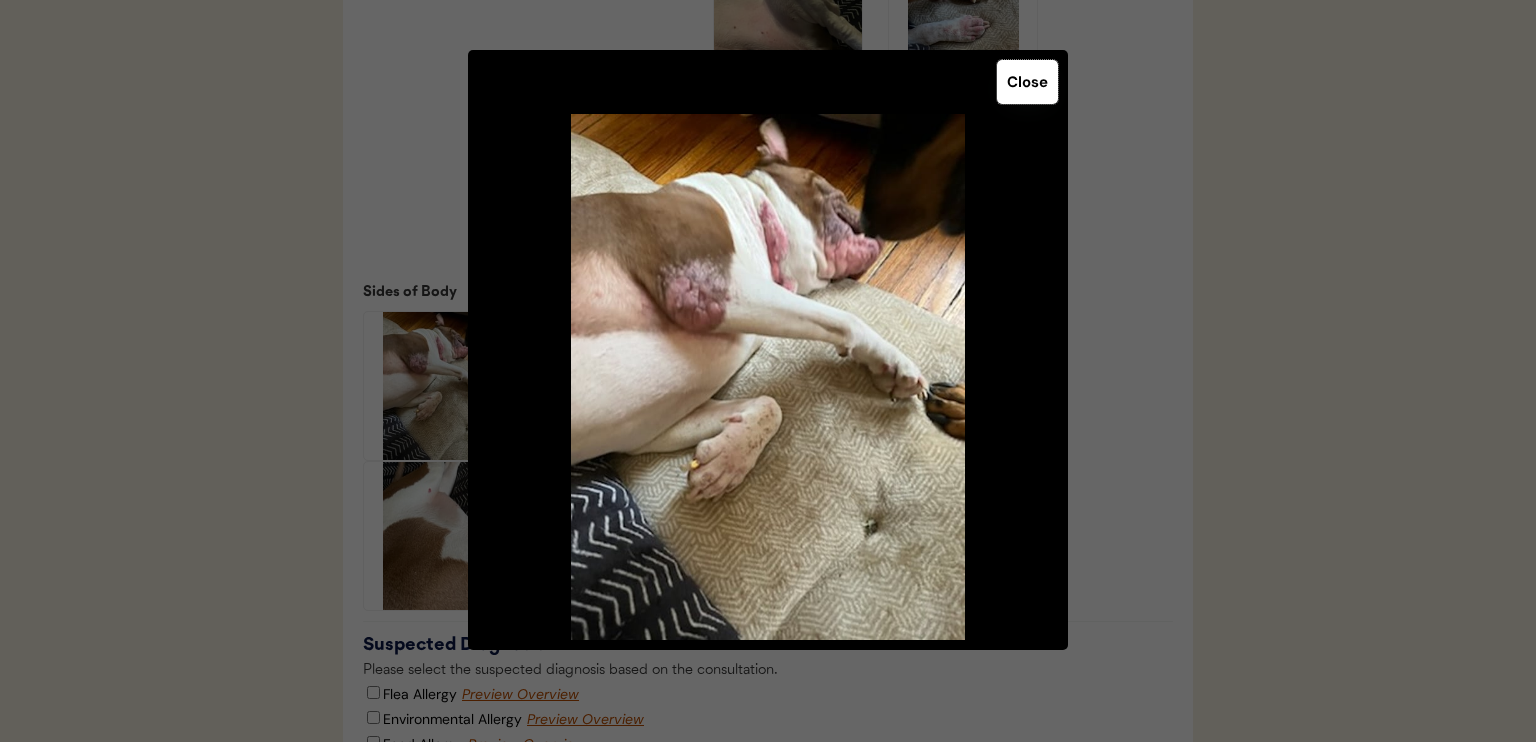 click on "Close" at bounding box center (1027, 82) 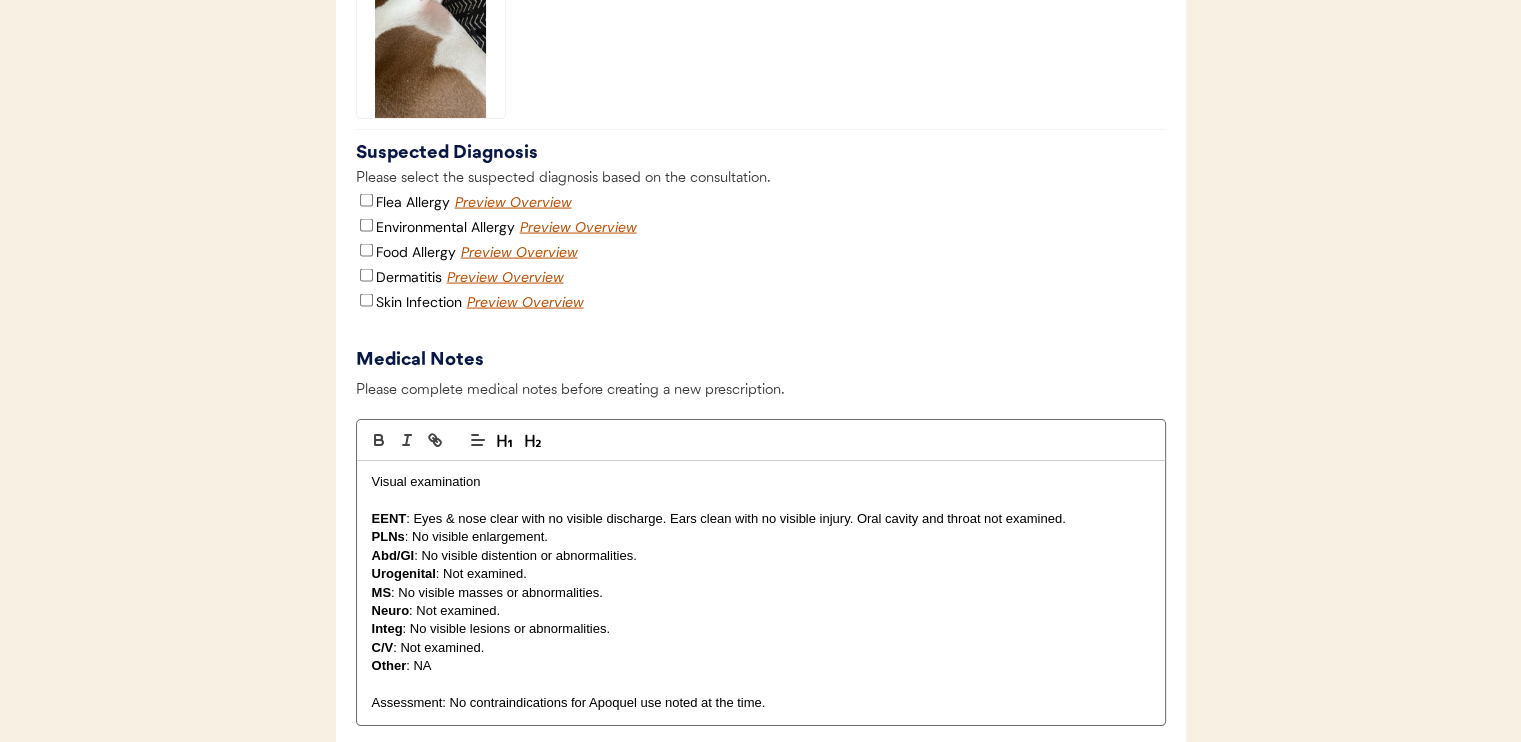 scroll, scrollTop: 4000, scrollLeft: 0, axis: vertical 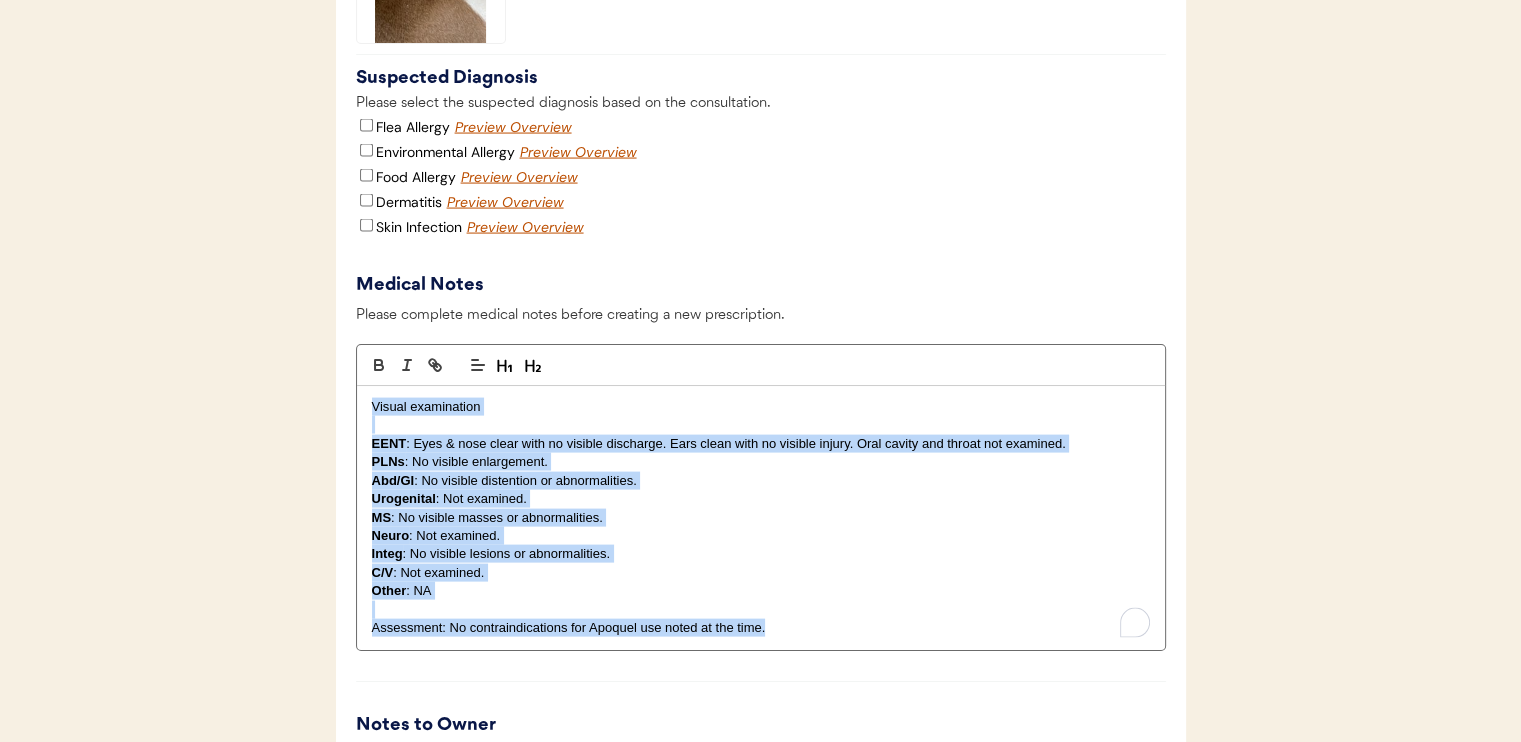 drag, startPoint x: 360, startPoint y: 479, endPoint x: 1001, endPoint y: 736, distance: 690.6012 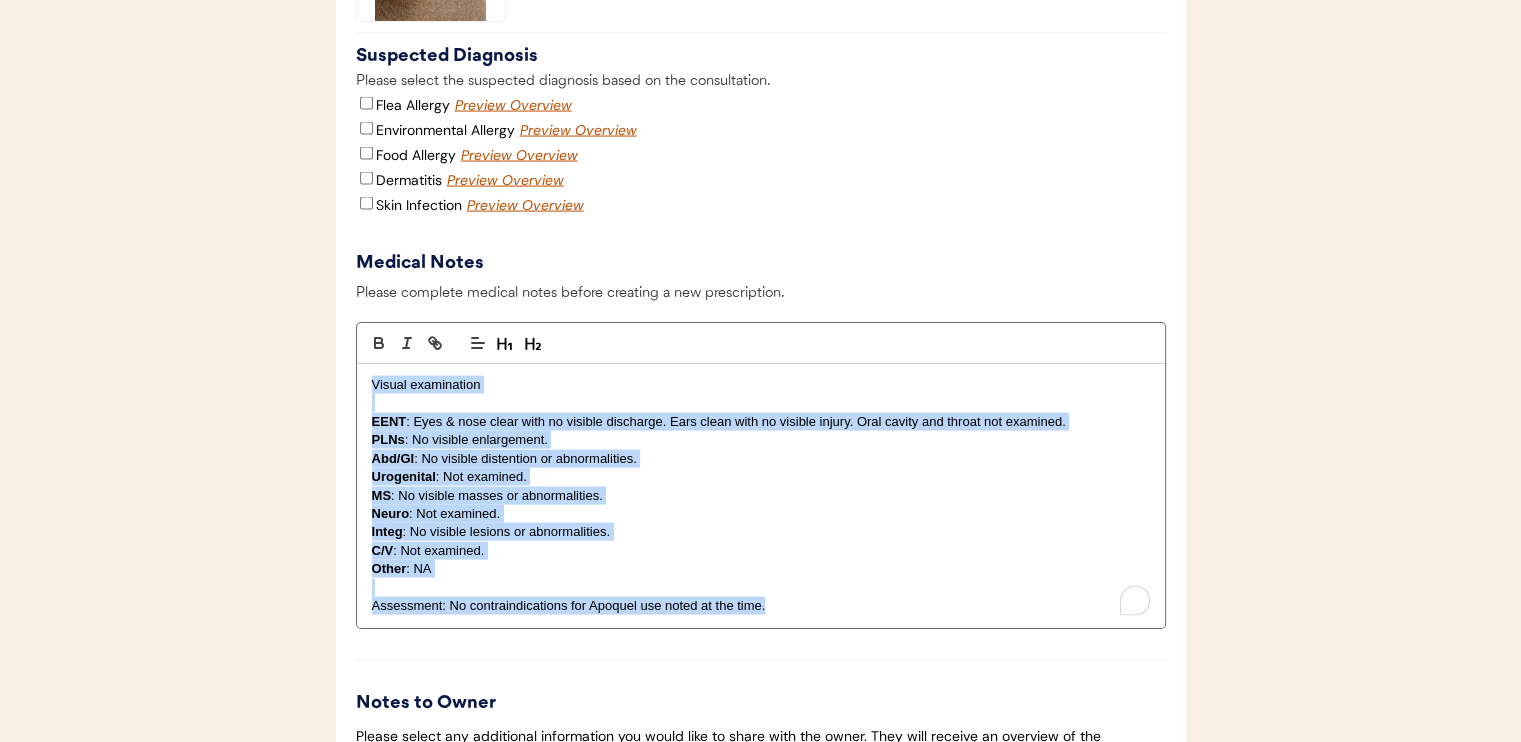 type 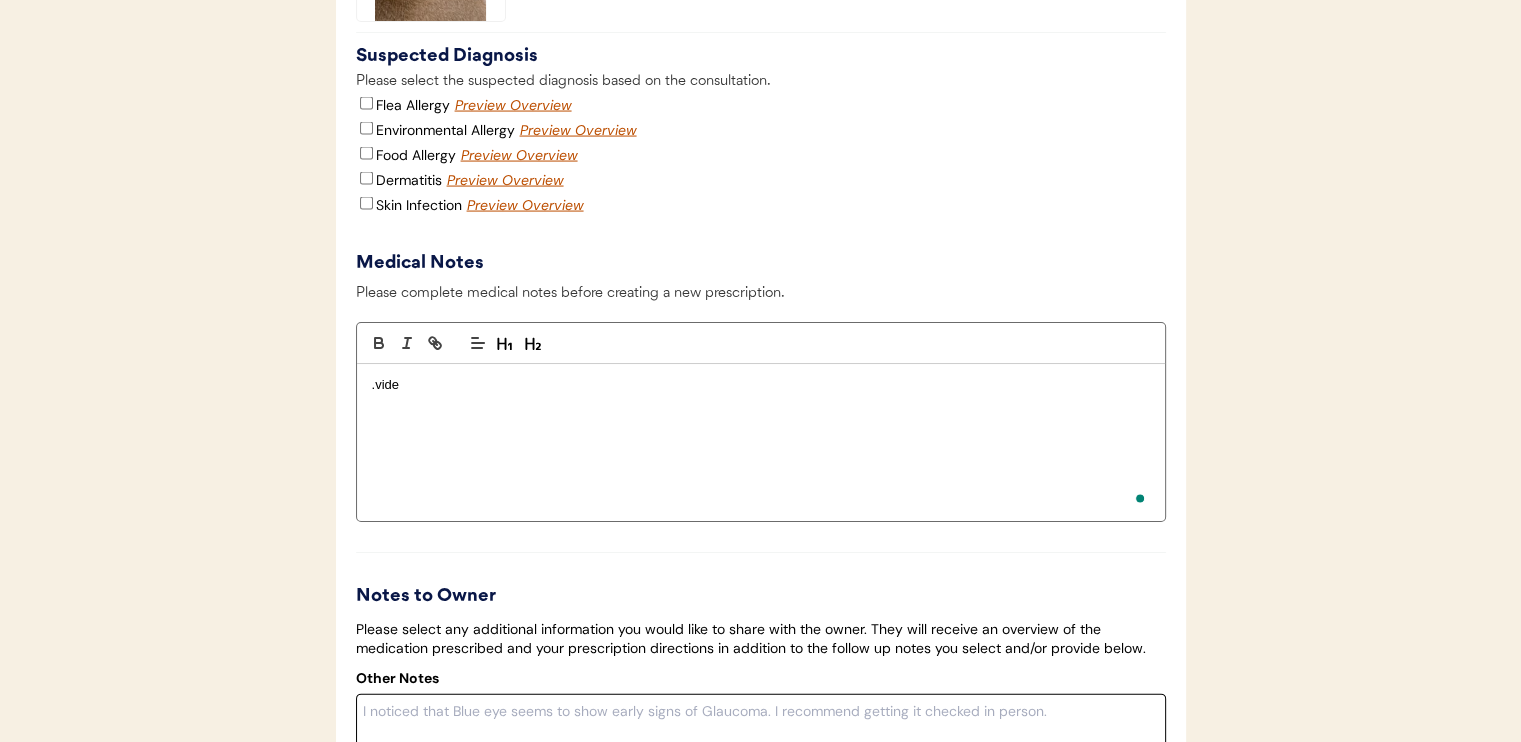 type 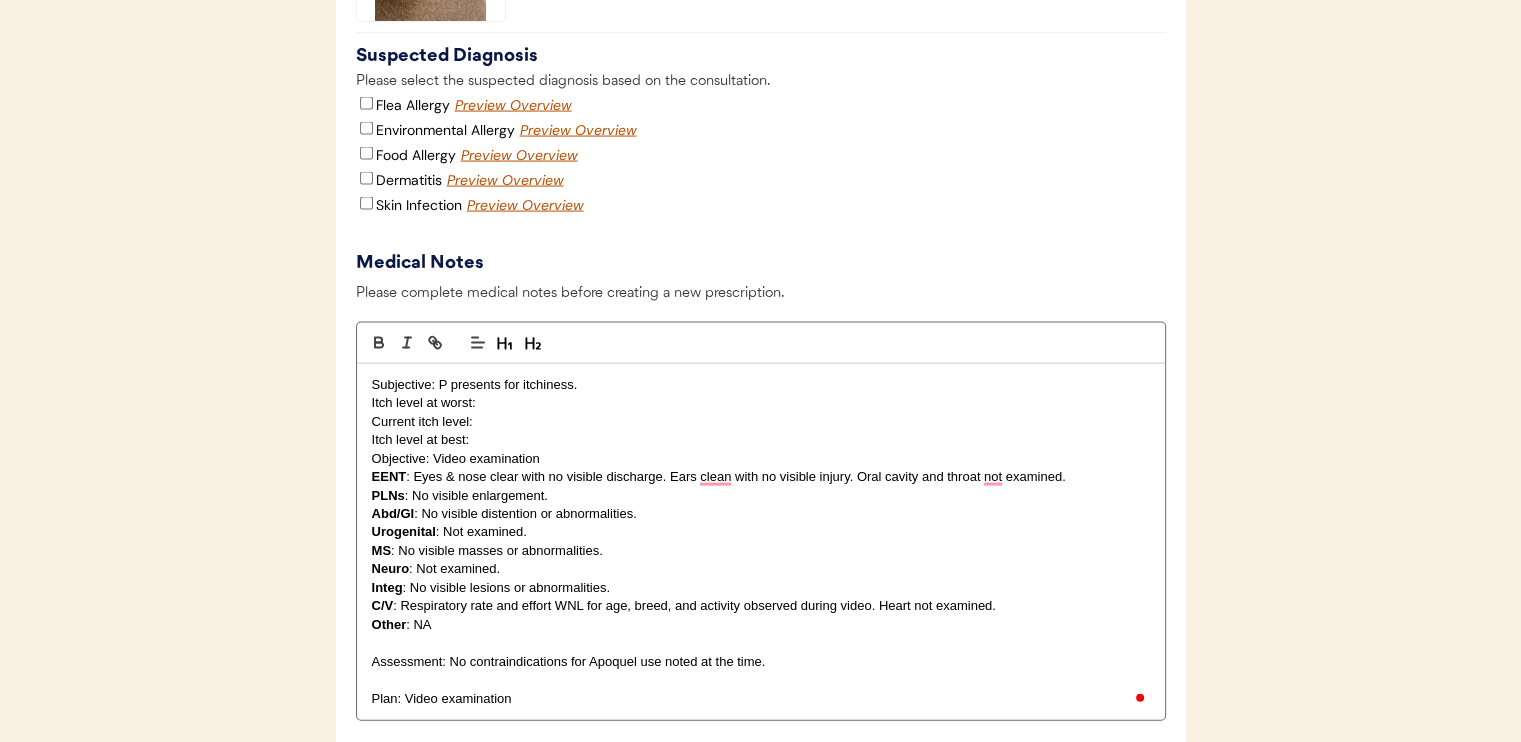 click on "Itch level at best:" at bounding box center [761, 440] 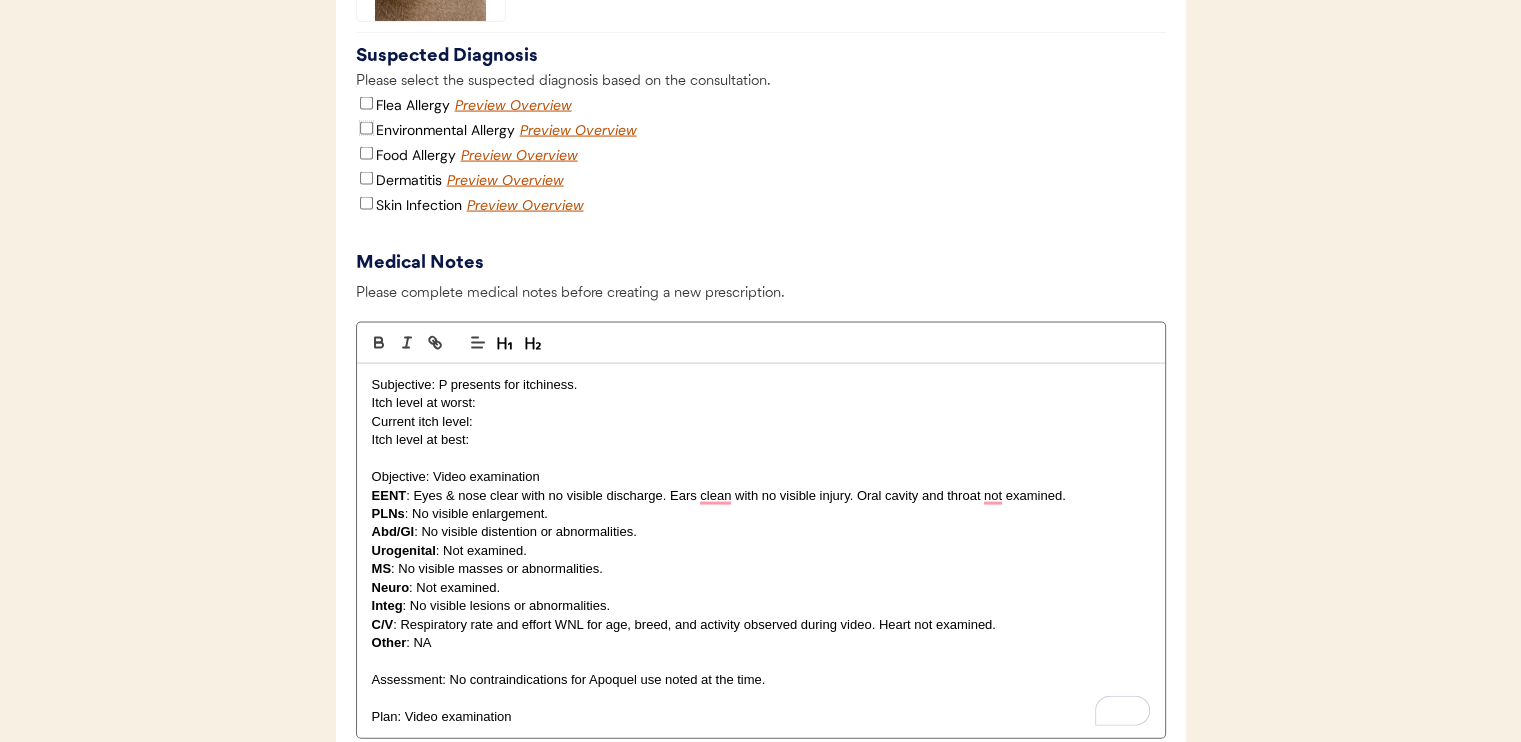 click on "Environmental Allergy" at bounding box center (366, 128) 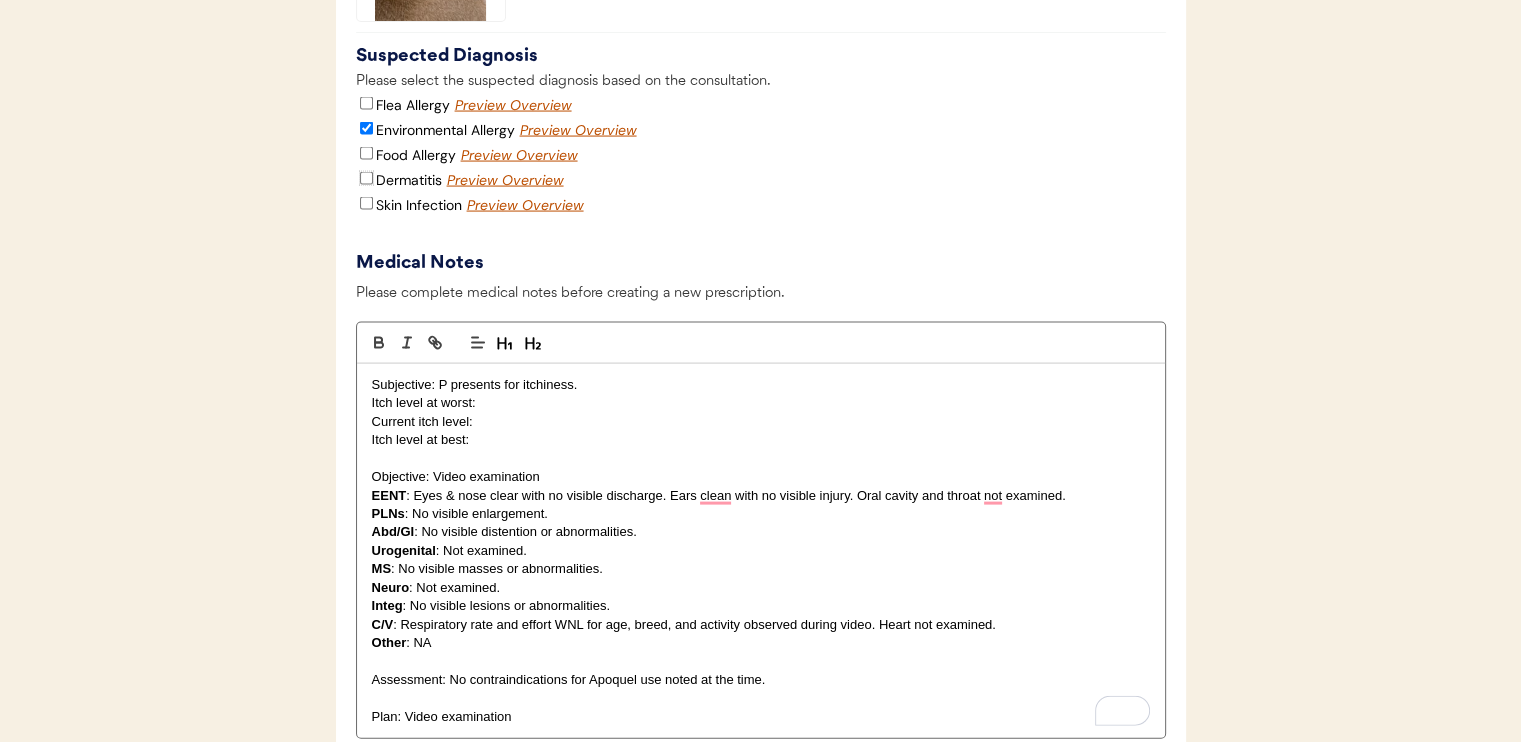 click on "Dermatitis" at bounding box center [366, 178] 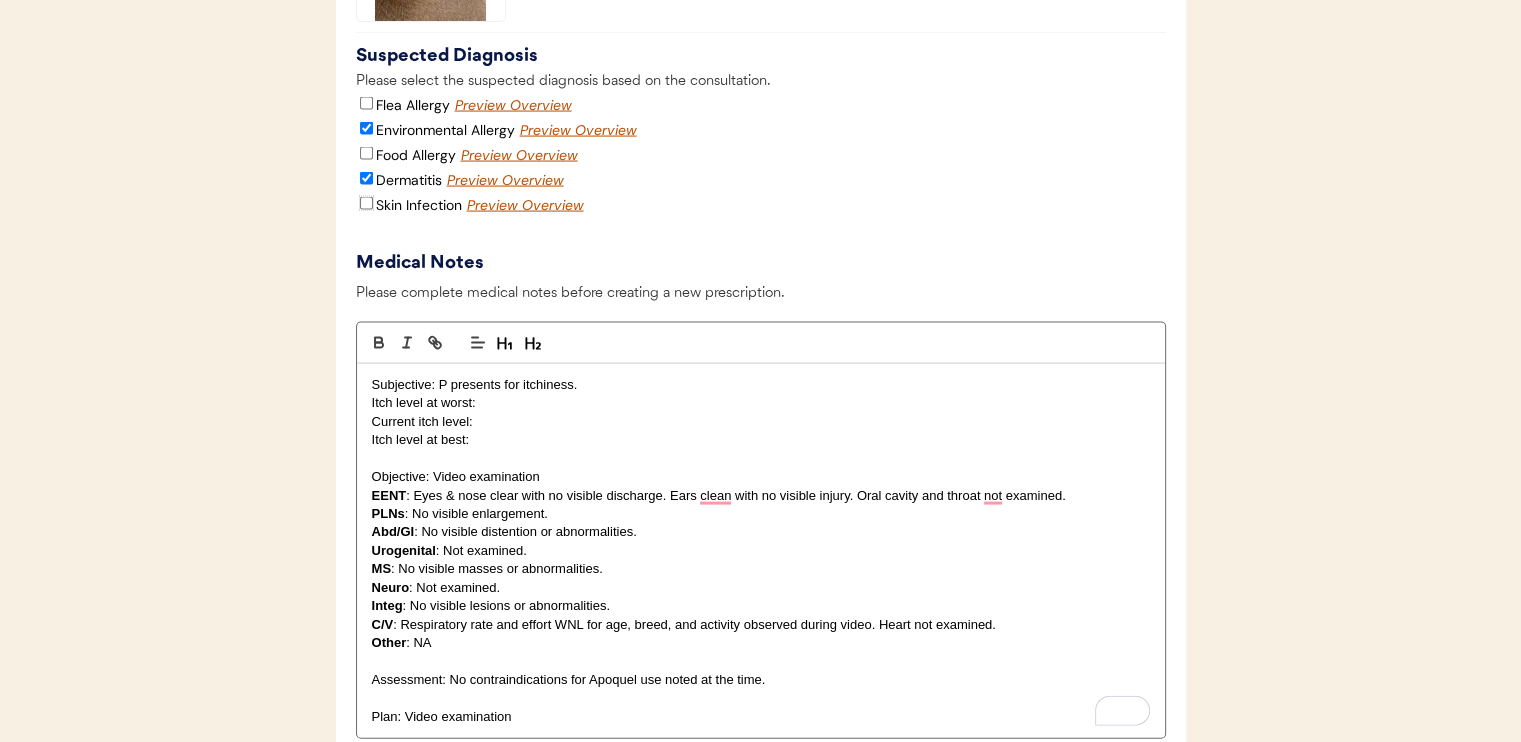 click on "Skin Infection" at bounding box center [366, 203] 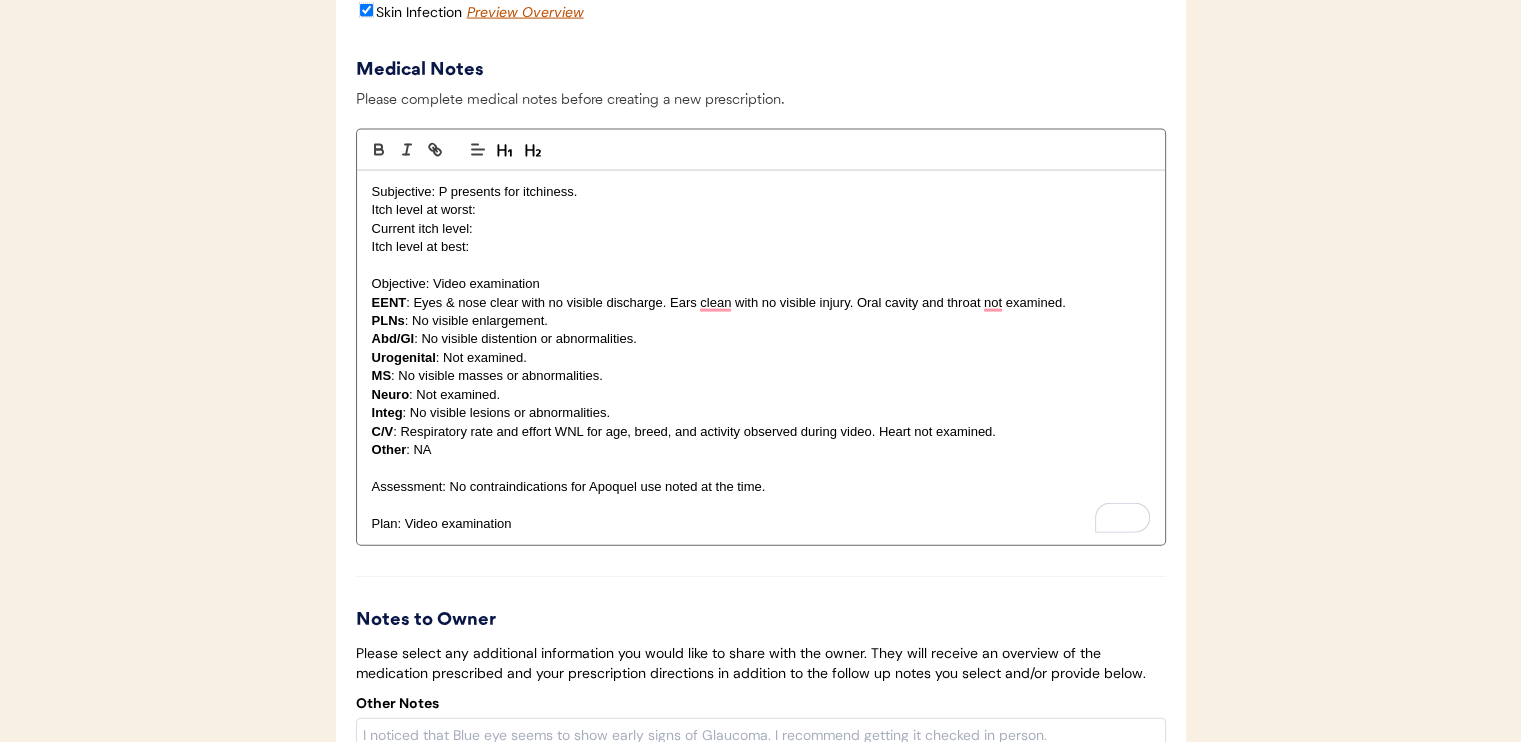 scroll, scrollTop: 4289, scrollLeft: 0, axis: vertical 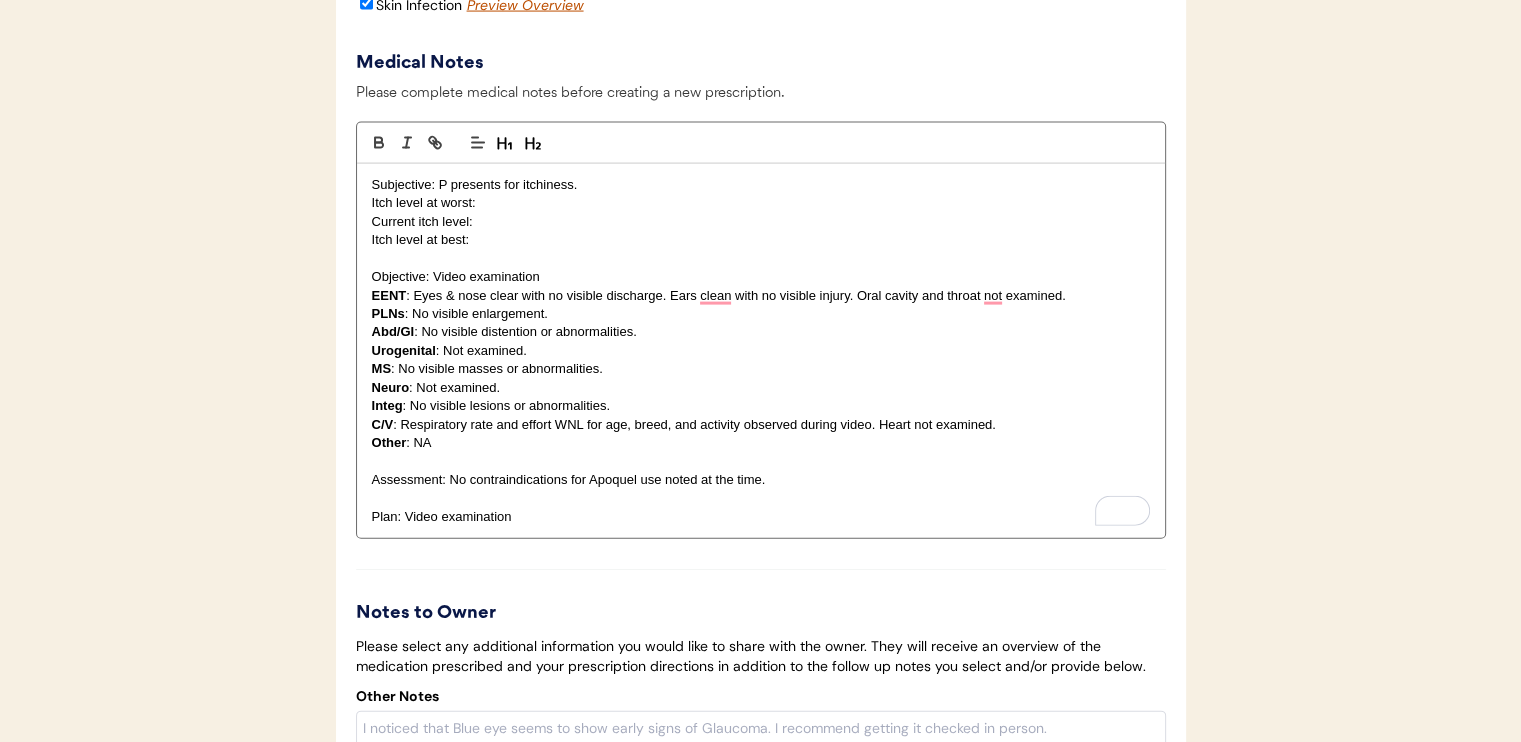 click on "Plan: Video examination" at bounding box center [761, 517] 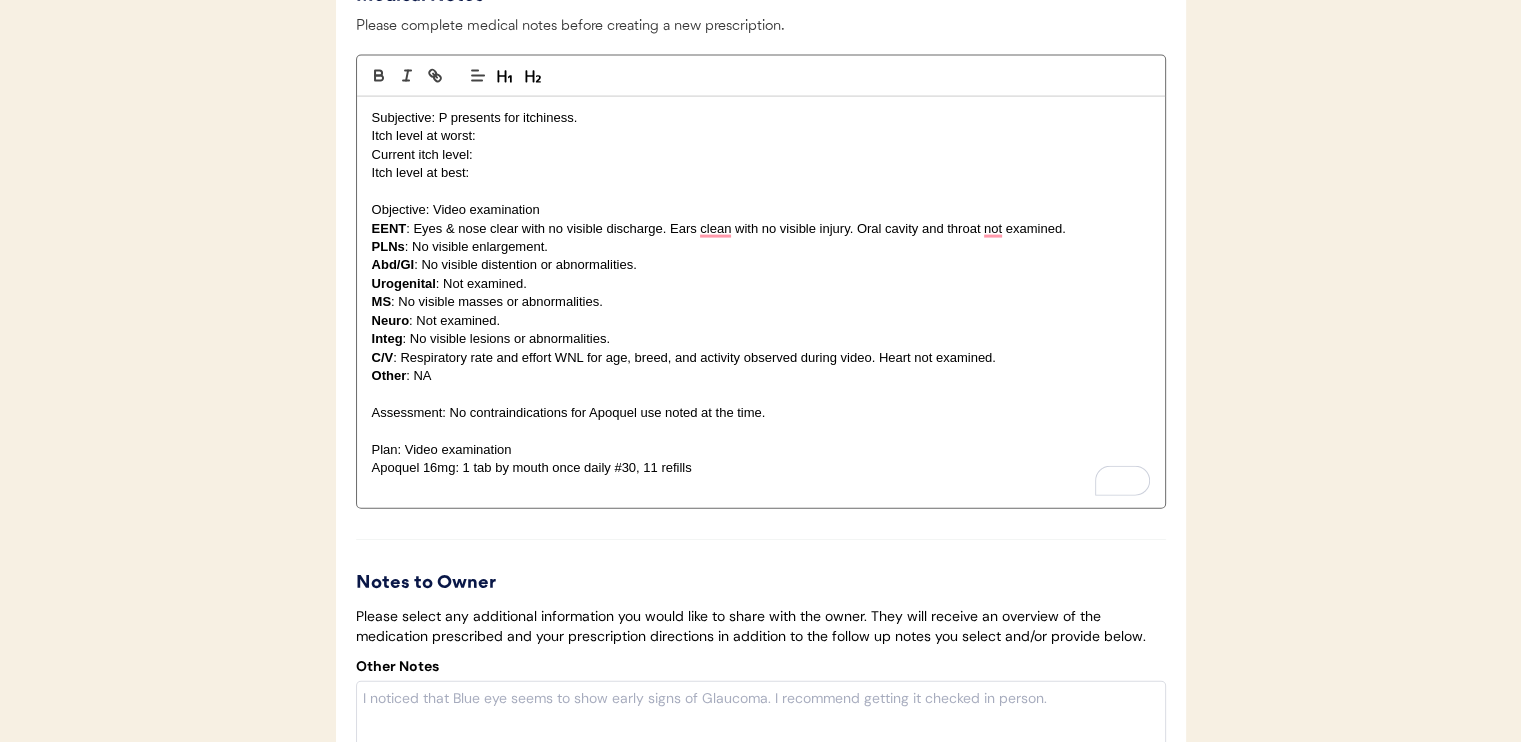 scroll, scrollTop: 4356, scrollLeft: 0, axis: vertical 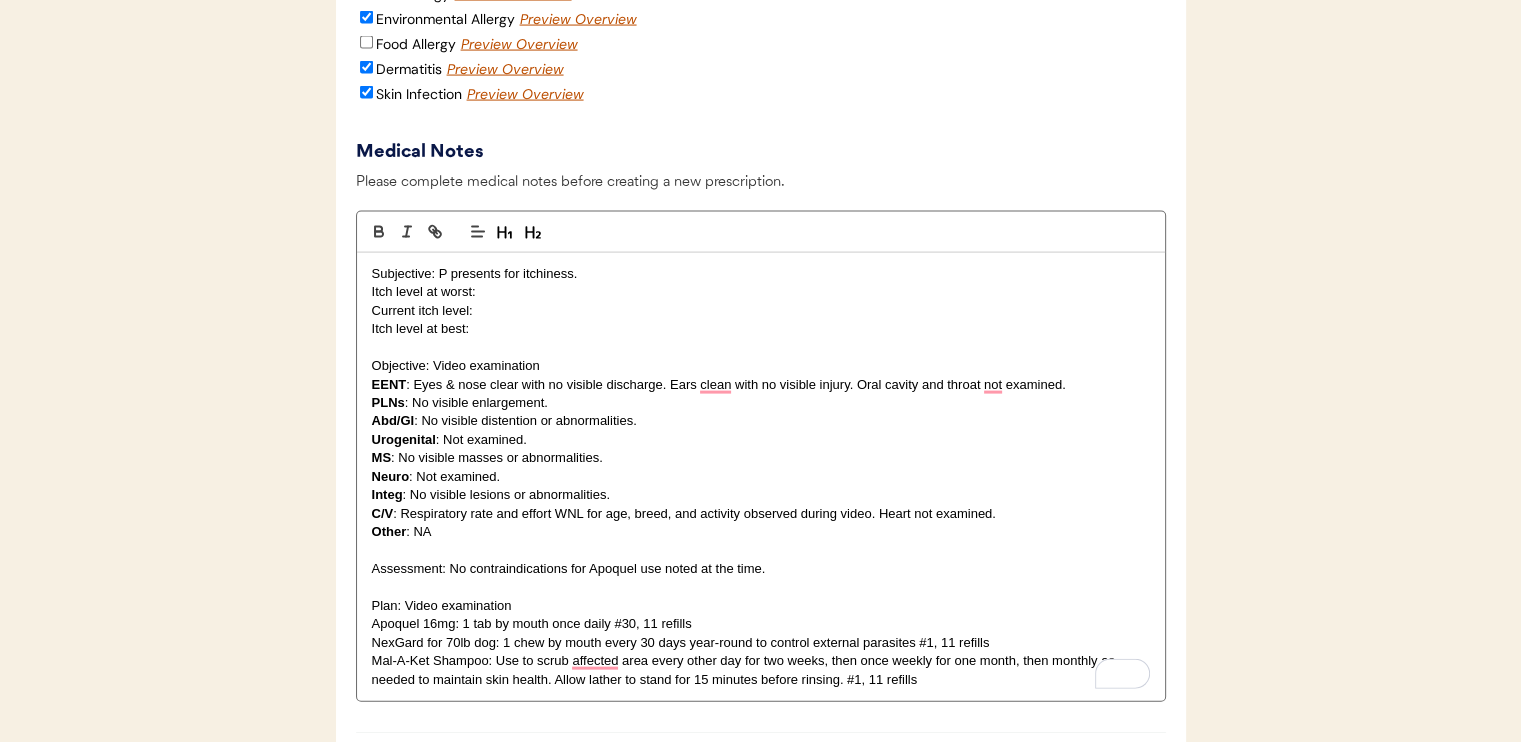 click on "Current itch level:" at bounding box center (761, 311) 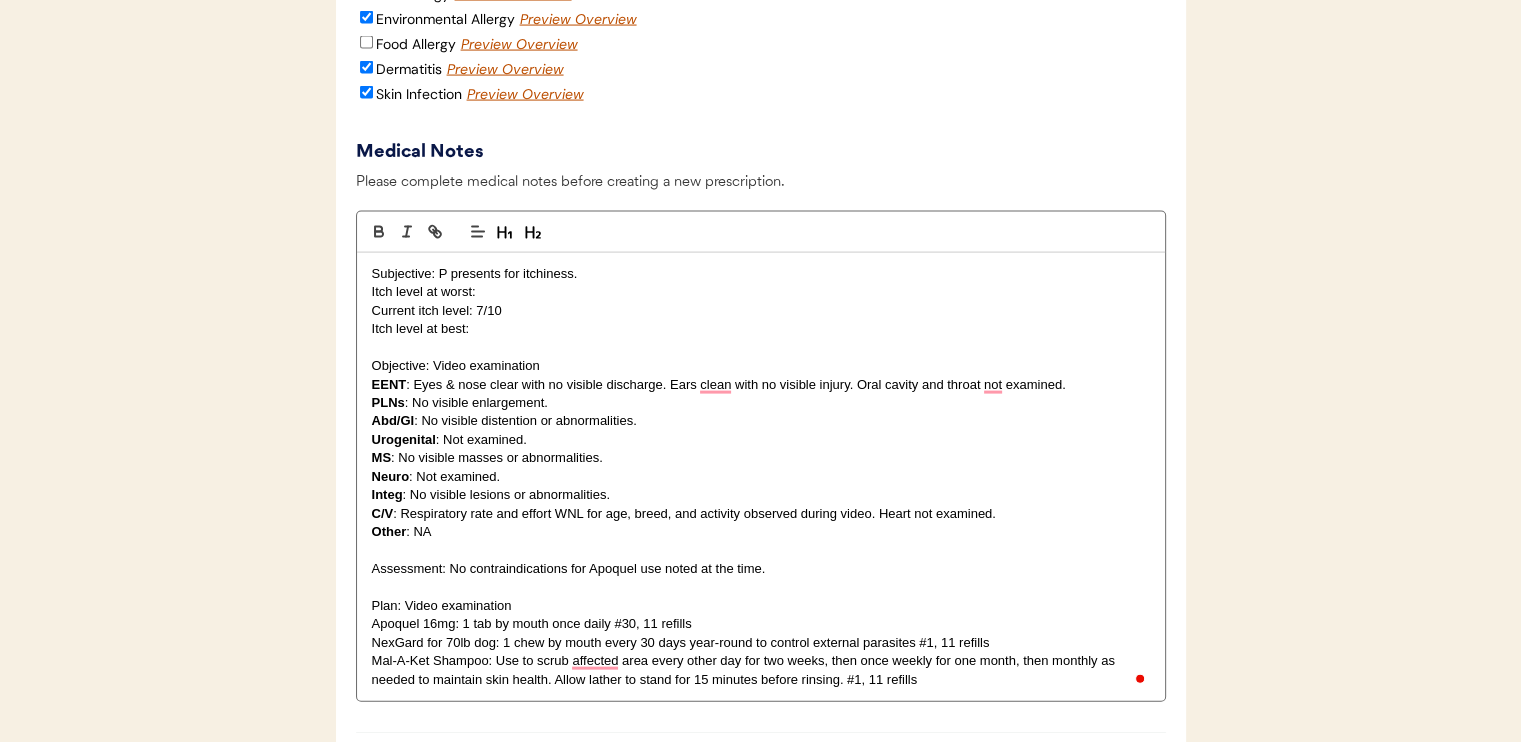 click on "Itch level at worst:" at bounding box center [761, 292] 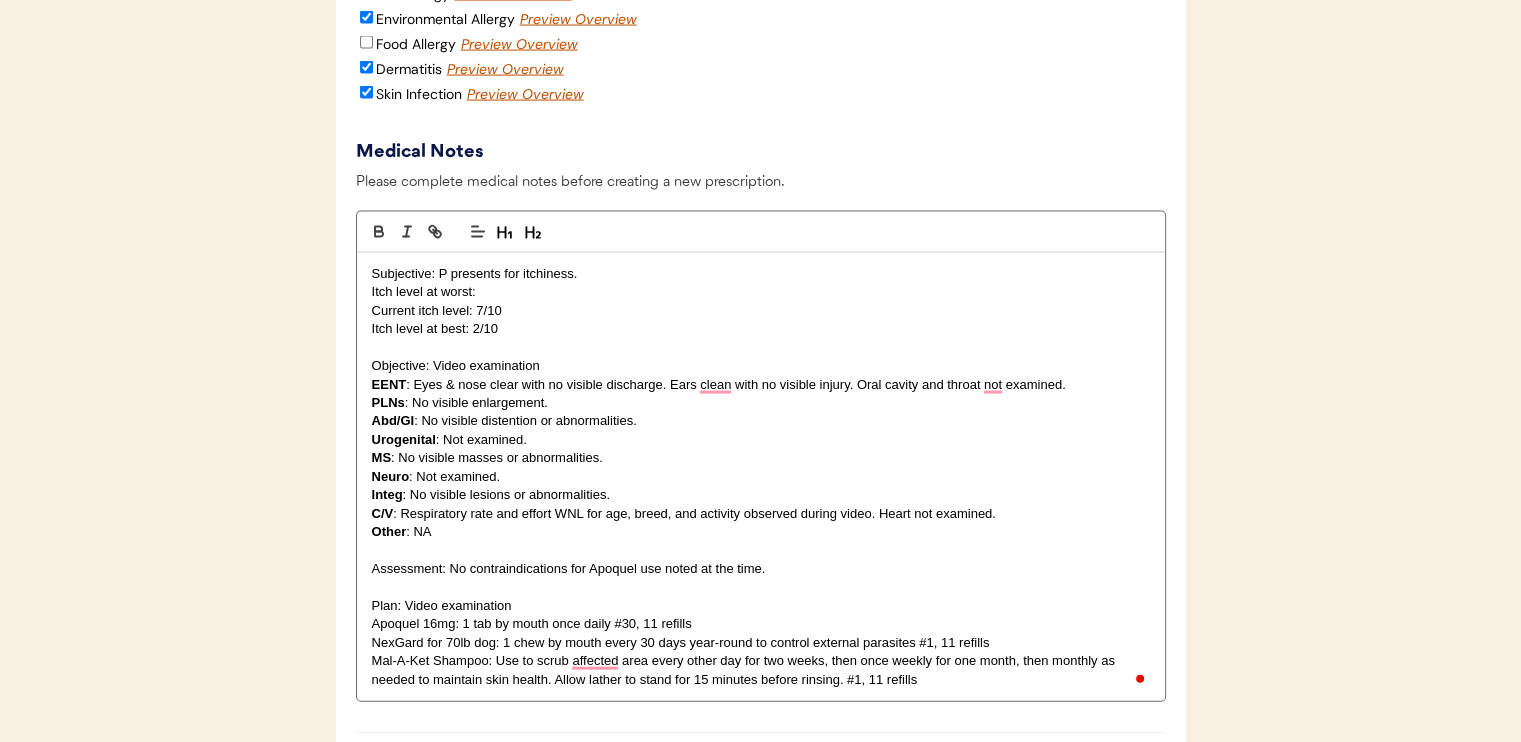 click on "Consult Overview Submitted August 2, 2025 View Consult History Request: Allergy & Itchy Skin Prescription Request Owner has requested a prescription to treat allergies. Owner reports their pet was previously diagnosed with allergies by a licensed veterinarian. Medical History Problem Overview Izla  is currently experiencing licking / chewing, rash. Problems are present on neck, ears, underneath tail, belly / chest, paws.  Owner reports problems with redness in Izla's ears. They are not experiencing problems with hair loss, scratching. Owner reports problems has been going on for 2 - 4 weeks and has tried at home treatments to help manage current problems.
Their current itch level is 7: Itchiness is noted nearly constantly throughout the day. They can be distracted but will return to scratching, licking, or chewing right away. Significant hair loss and redness may be seen, and minor wounds are likely. More severe wounds and hot spots may appear. OTC Treatments Shampoo: Did not help symptoms Problem History" at bounding box center (761, -1043) 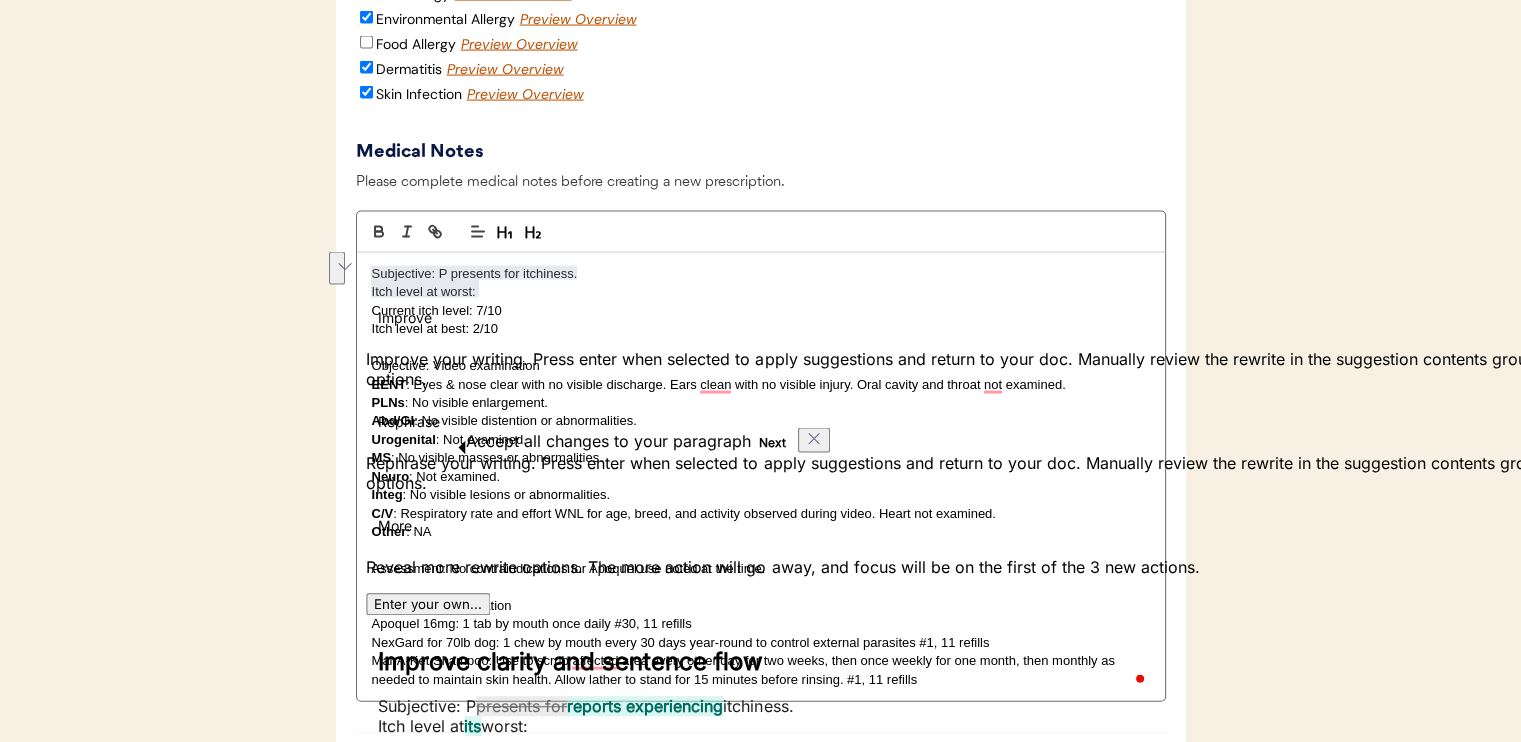 click on "Subjective: P presents for itchiness." at bounding box center (761, 274) 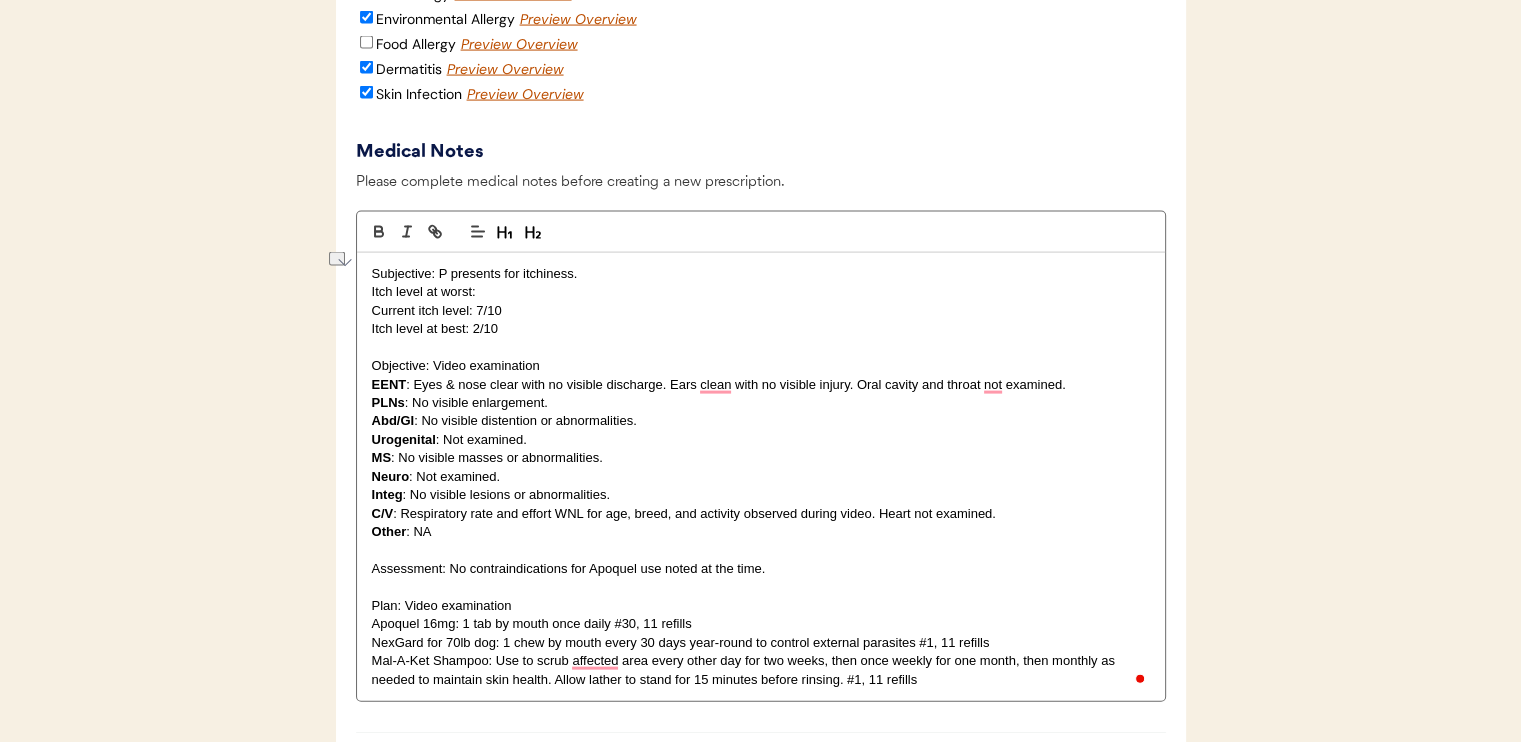 drag, startPoint x: 487, startPoint y: 289, endPoint x: 366, endPoint y: 286, distance: 121.037186 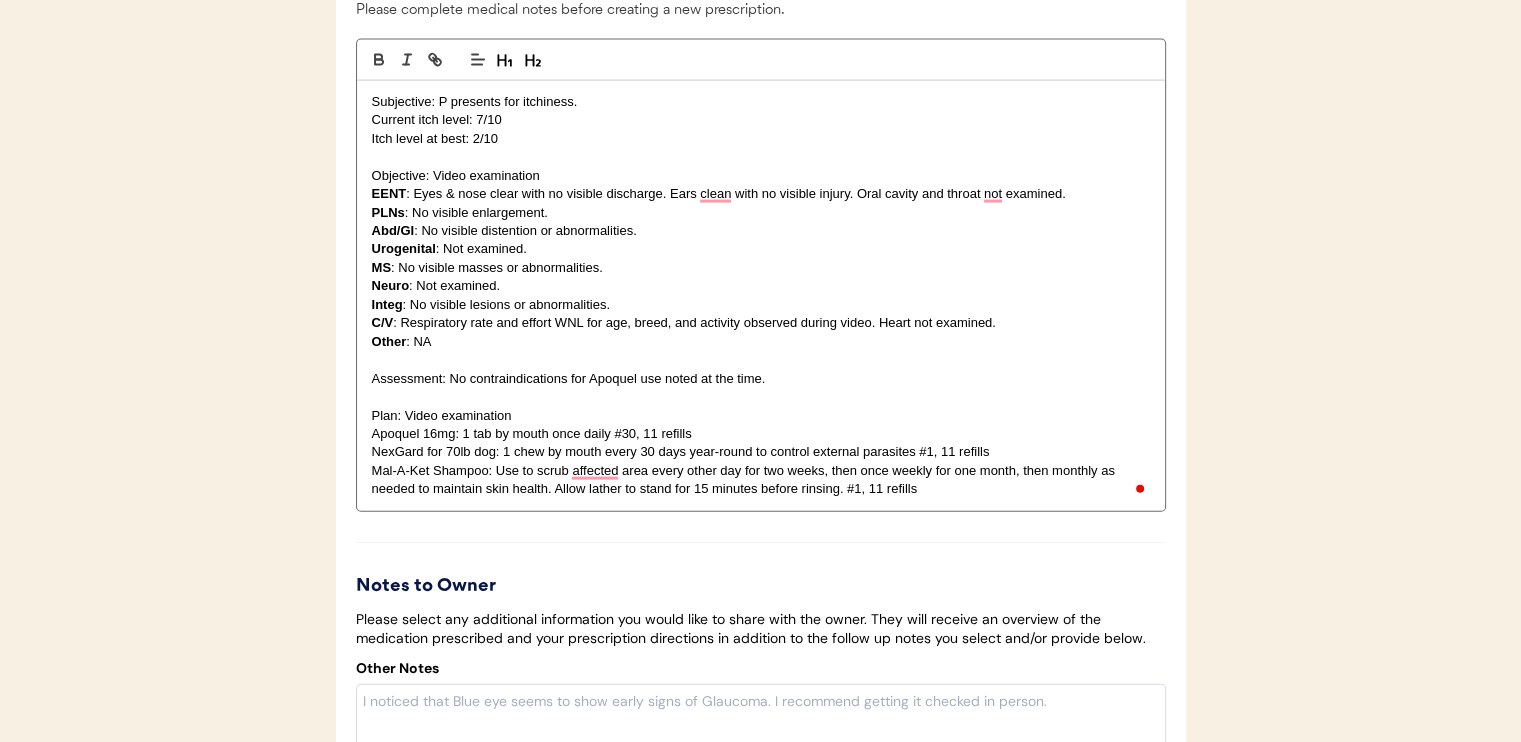 scroll, scrollTop: 4400, scrollLeft: 0, axis: vertical 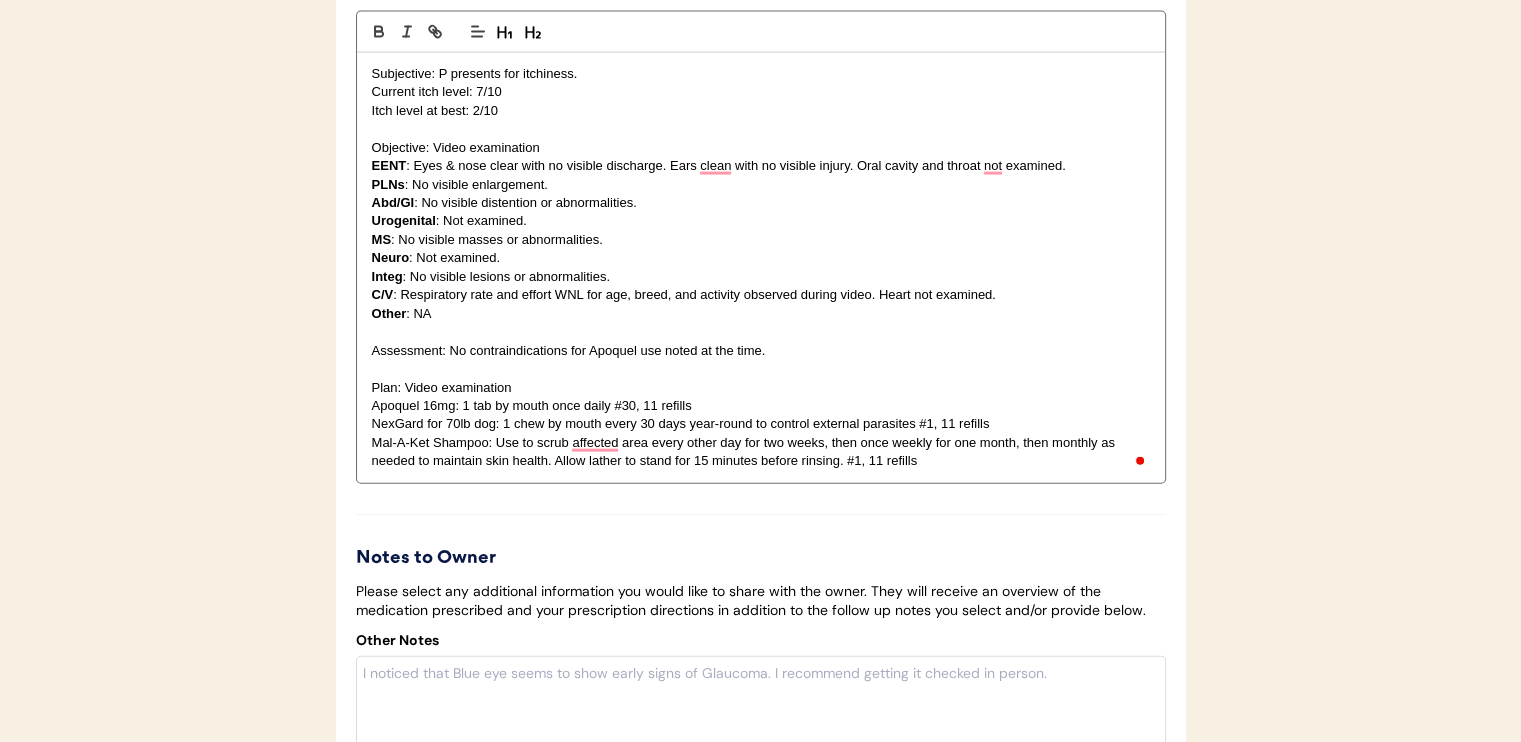 click on "Mal-A-Ket Shampoo: Use to scrub affected area every other day for two weeks, then once weekly for one month, then monthly as needed to maintain skin health. Allow lather to stand for 15 minutes before rinsing. #1, 11 refills" at bounding box center (761, 452) 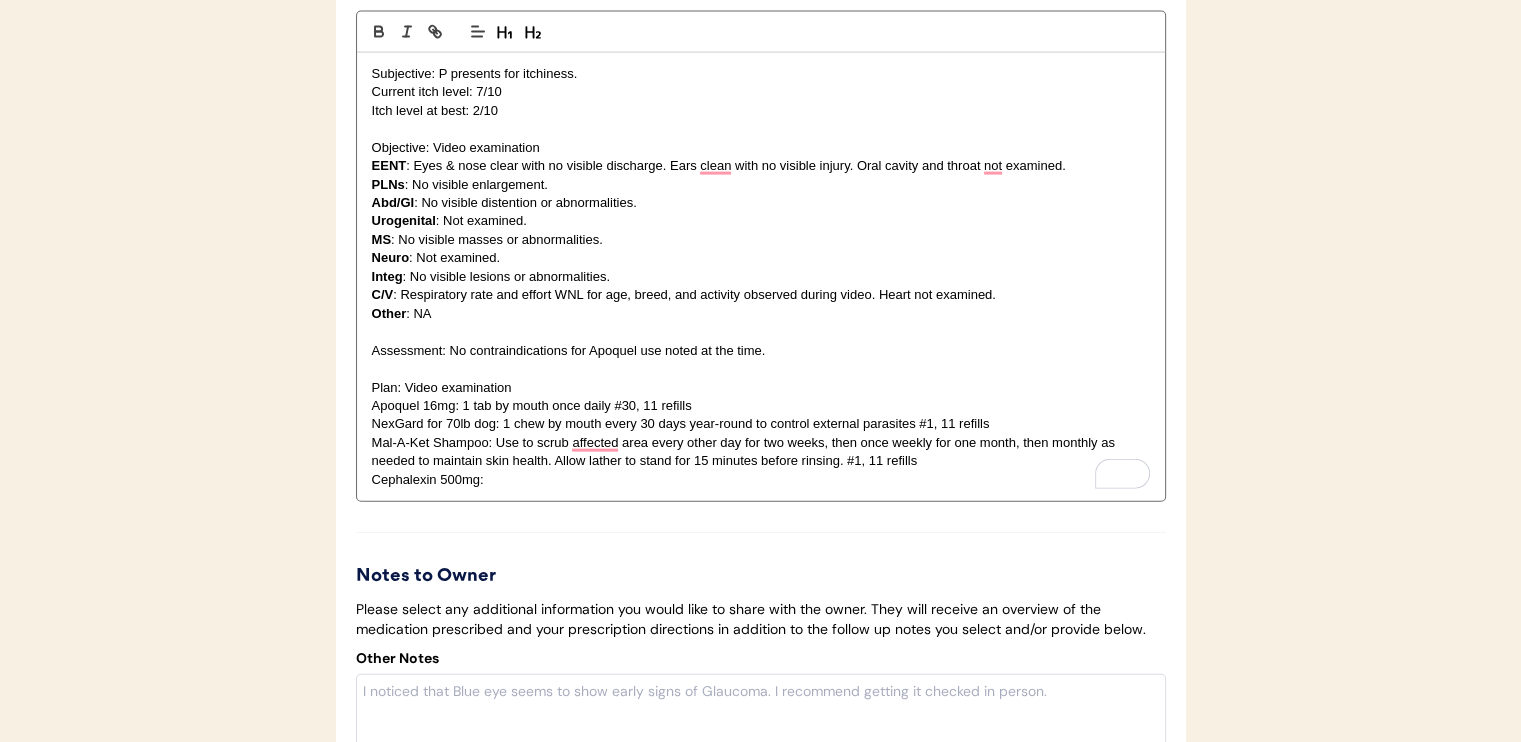 click on "Cephalexin 500mg:" at bounding box center [761, 480] 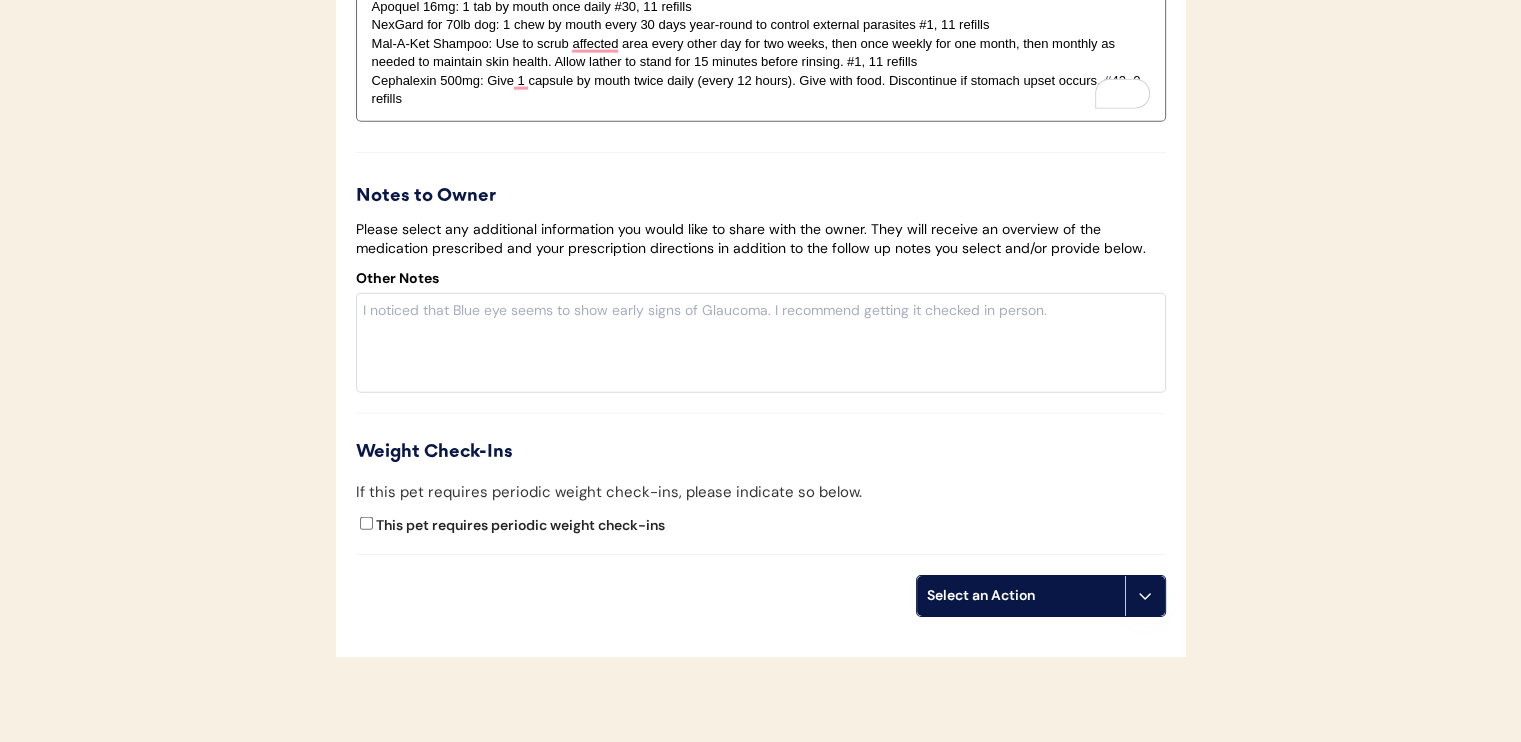 scroll, scrollTop: 4800, scrollLeft: 0, axis: vertical 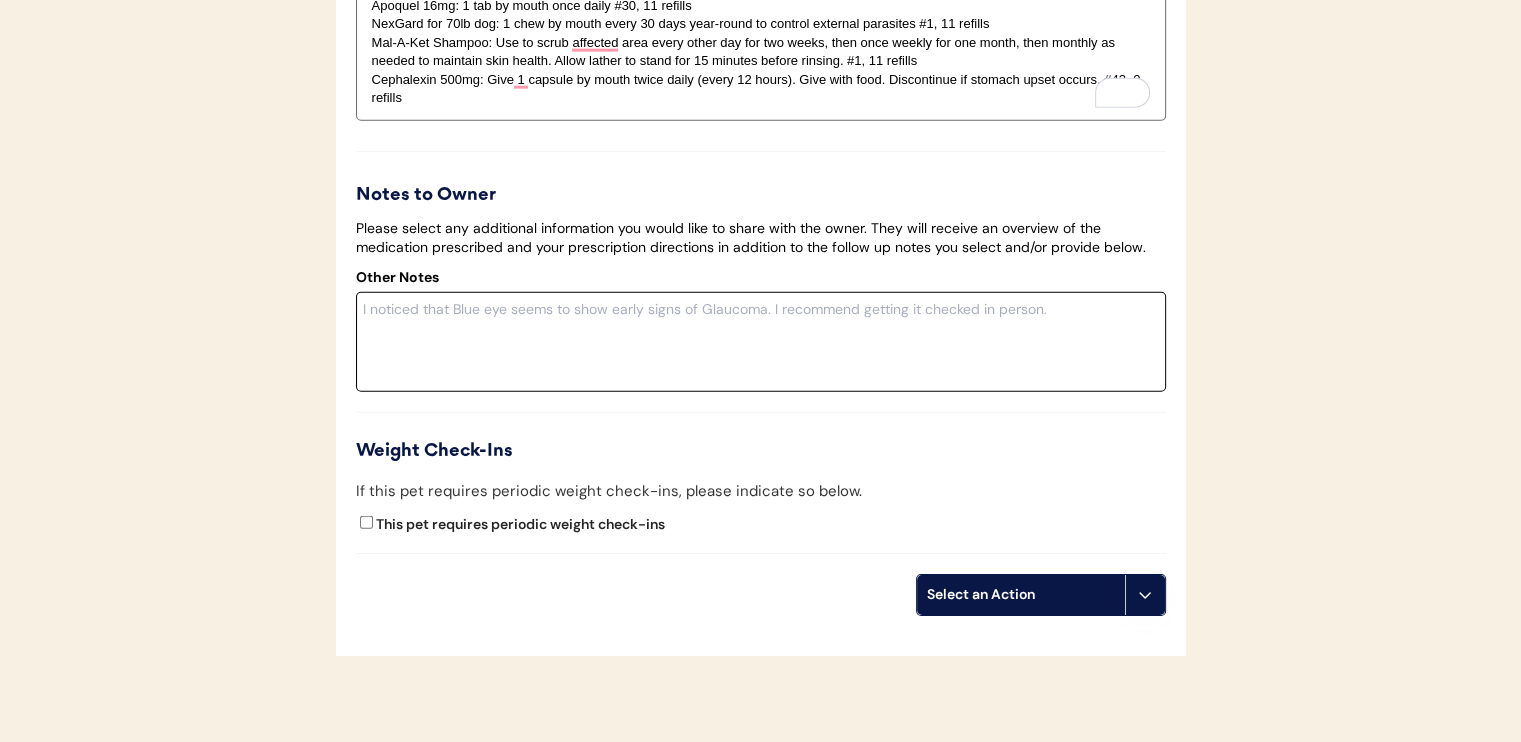 click at bounding box center (761, 342) 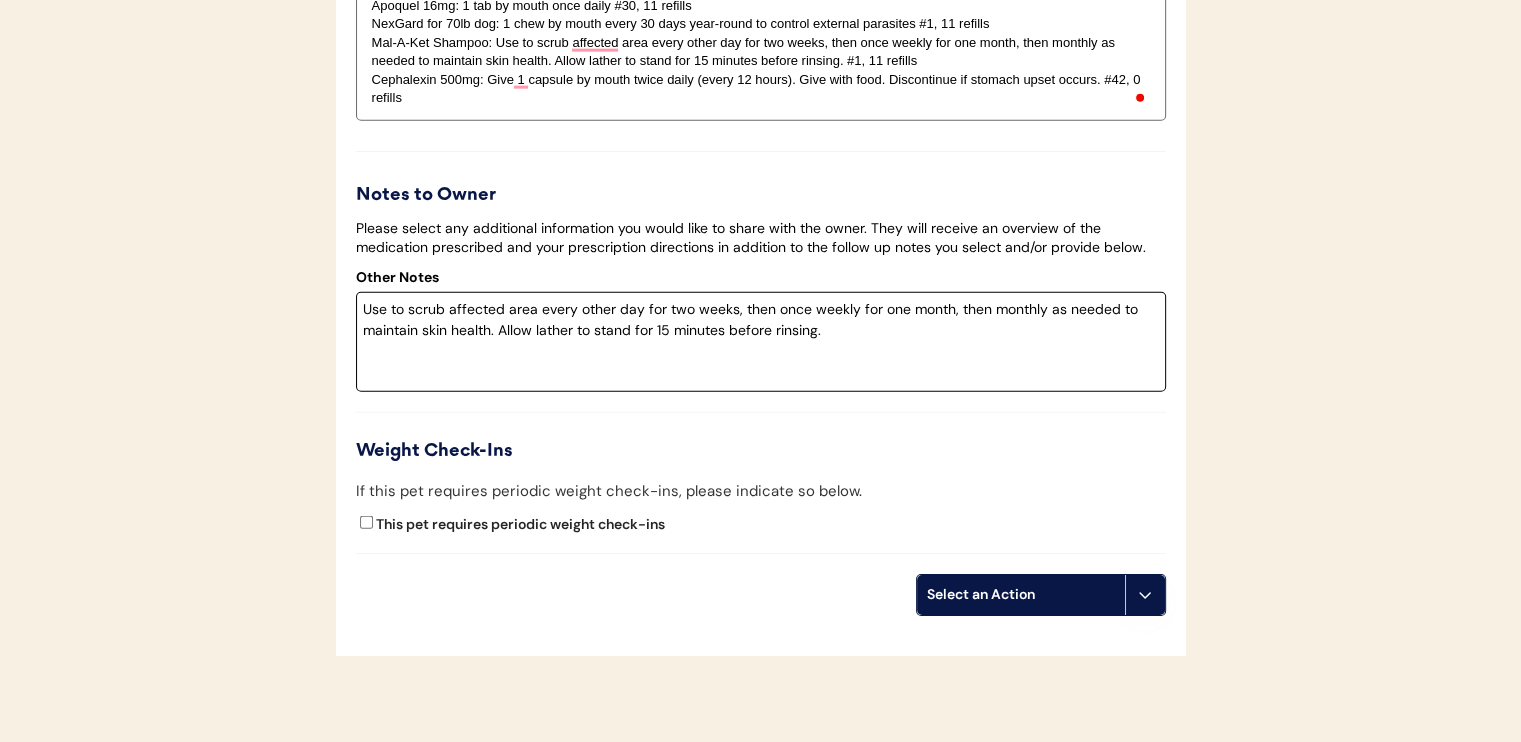 click on "Use to scrub affected area every other day for two weeks, then once weekly for one month, then monthly as needed to maintain skin health. Allow lather to stand for 15 minutes before rinsing." at bounding box center (761, 342) 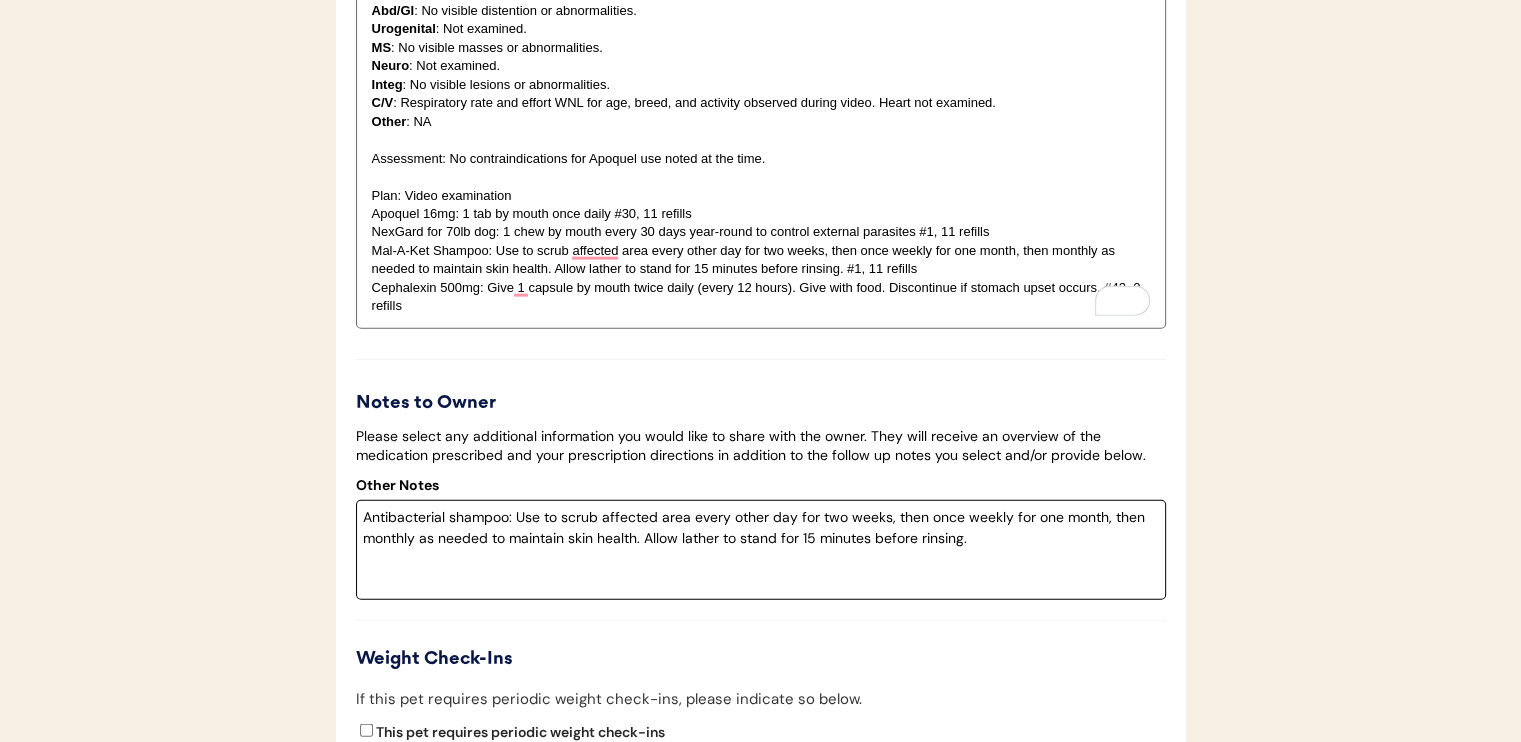 scroll, scrollTop: 4600, scrollLeft: 0, axis: vertical 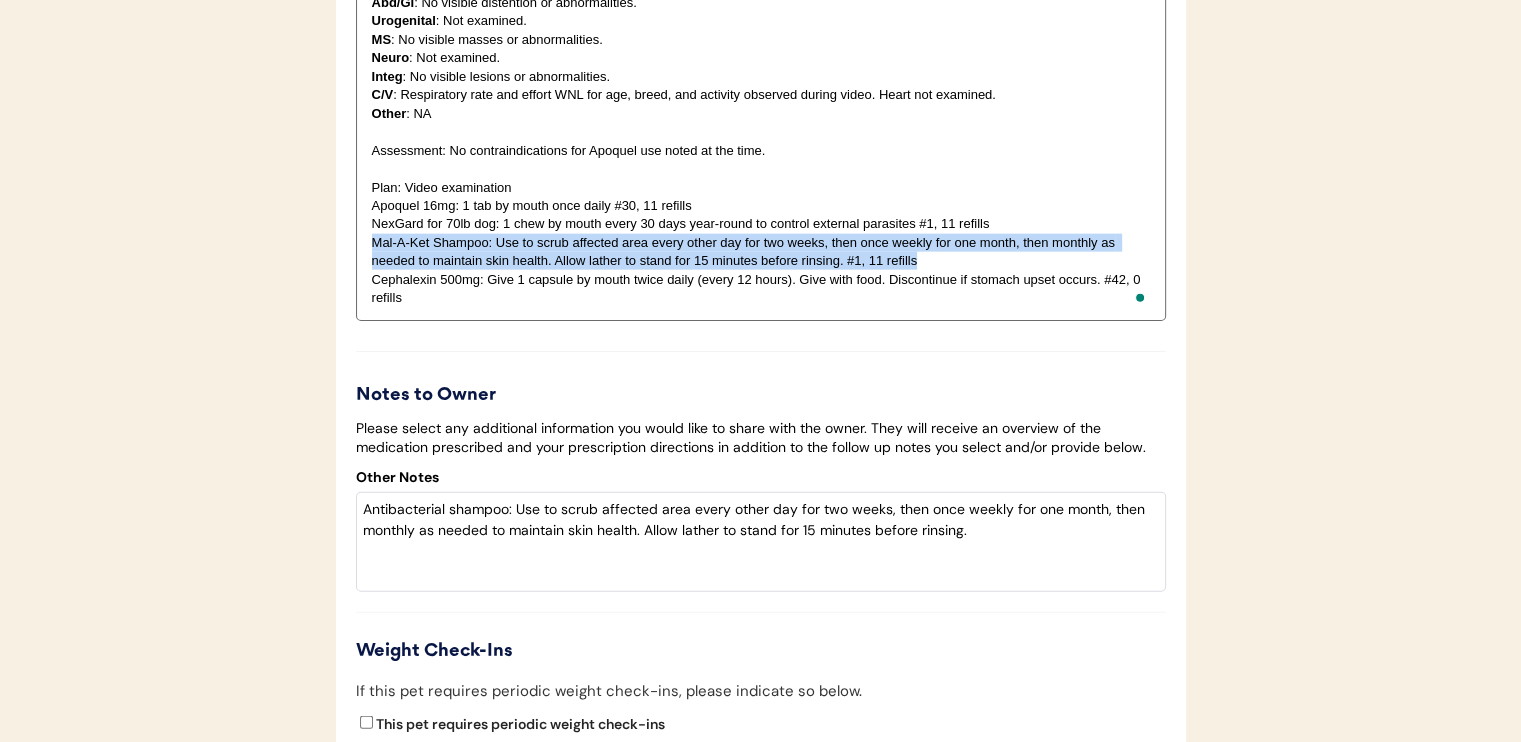 drag, startPoint x: 373, startPoint y: 239, endPoint x: 1072, endPoint y: 260, distance: 699.31537 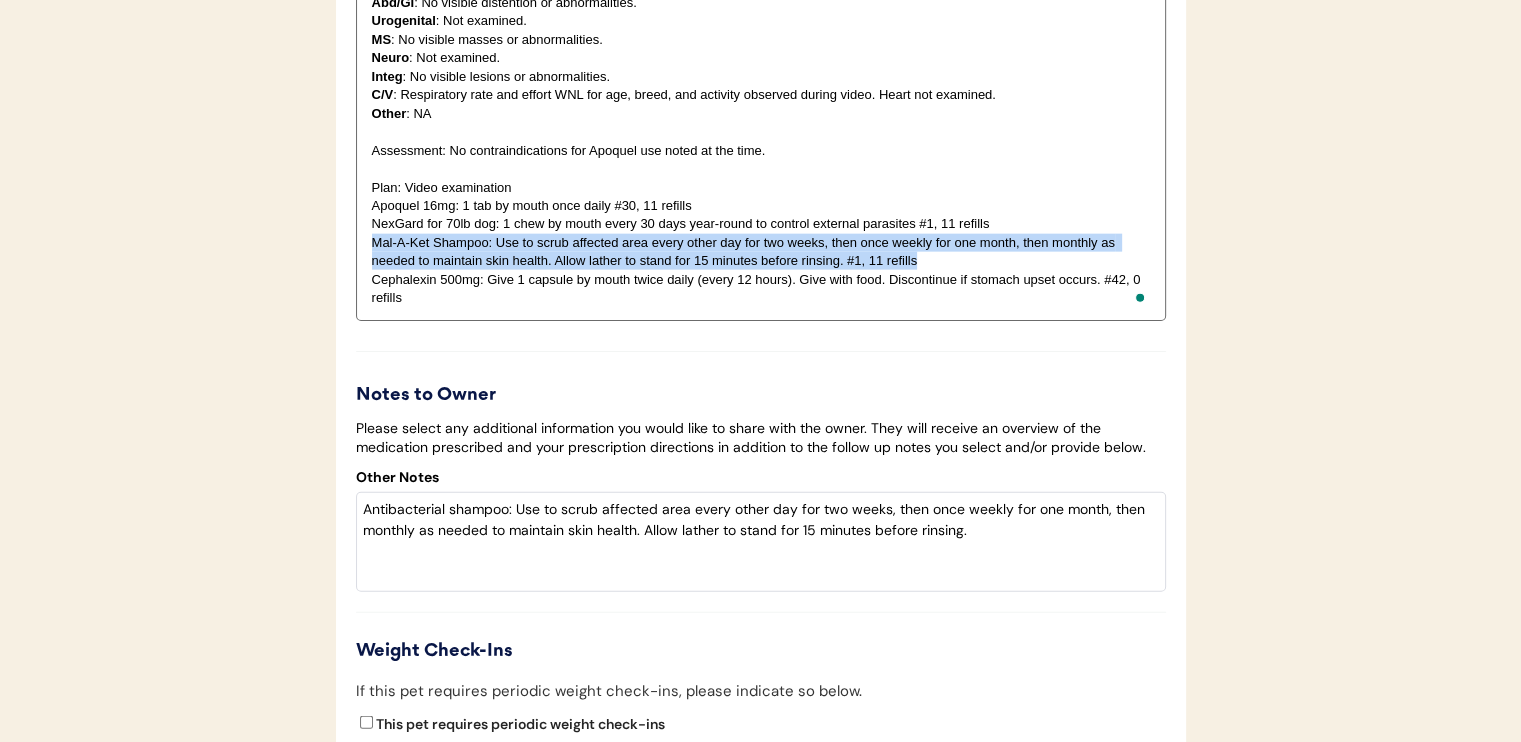 click on "Mal-A-Ket Shampoo: Use to scrub affected area every other day for two weeks, then once weekly for one month, then monthly as needed to maintain skin health. Allow lather to stand for 15 minutes before rinsing. #1, 11 refills" at bounding box center [761, 252] 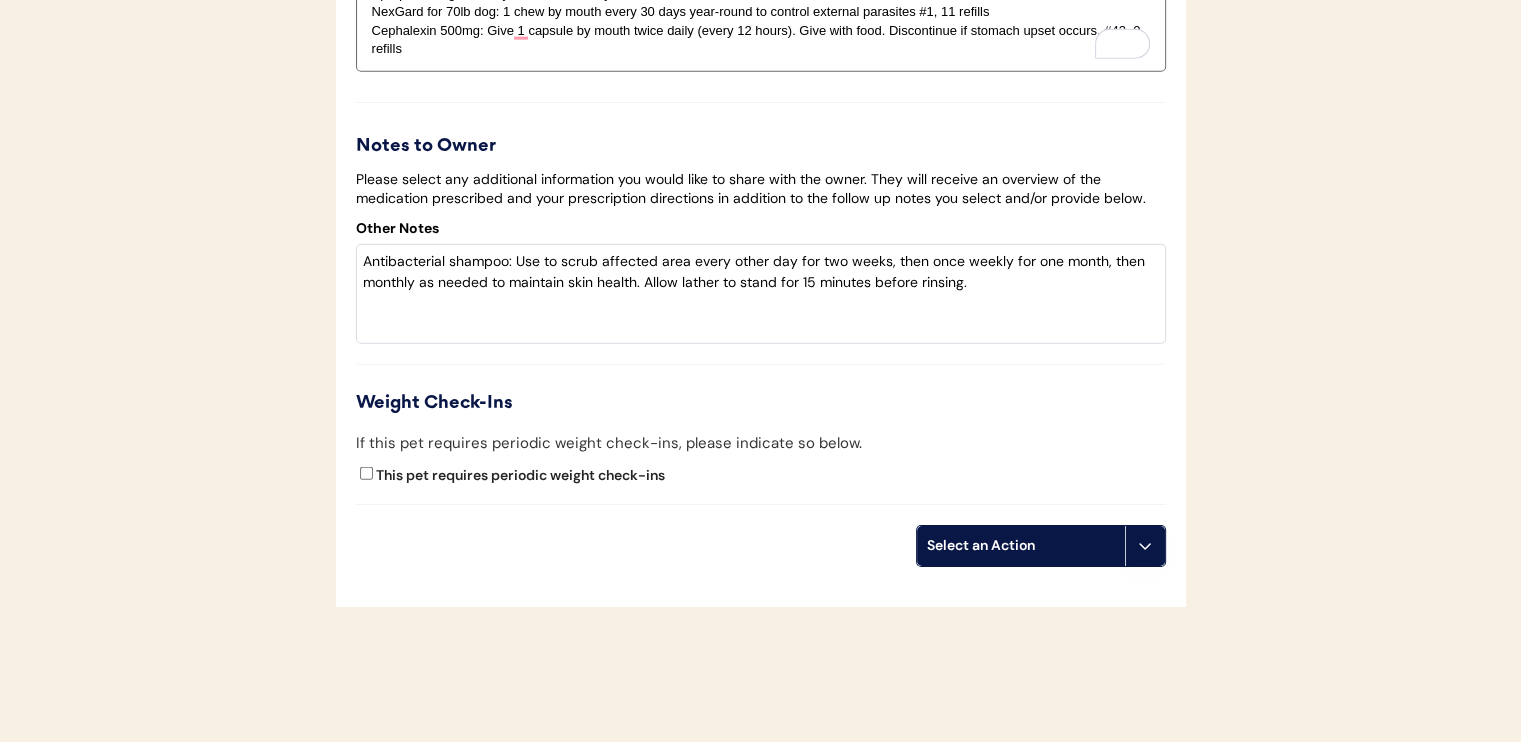 scroll, scrollTop: 4874, scrollLeft: 0, axis: vertical 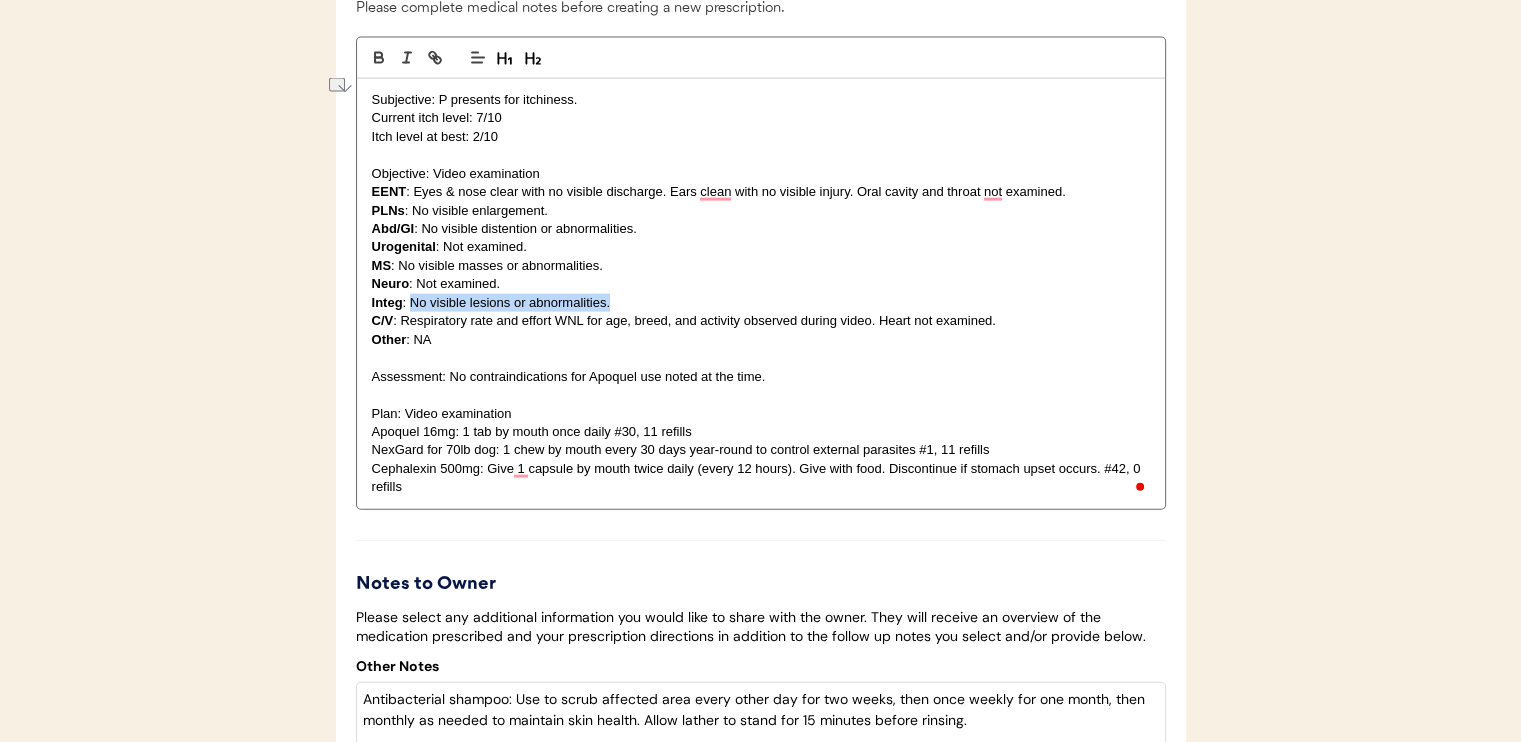 drag, startPoint x: 412, startPoint y: 297, endPoint x: 615, endPoint y: 302, distance: 203.06157 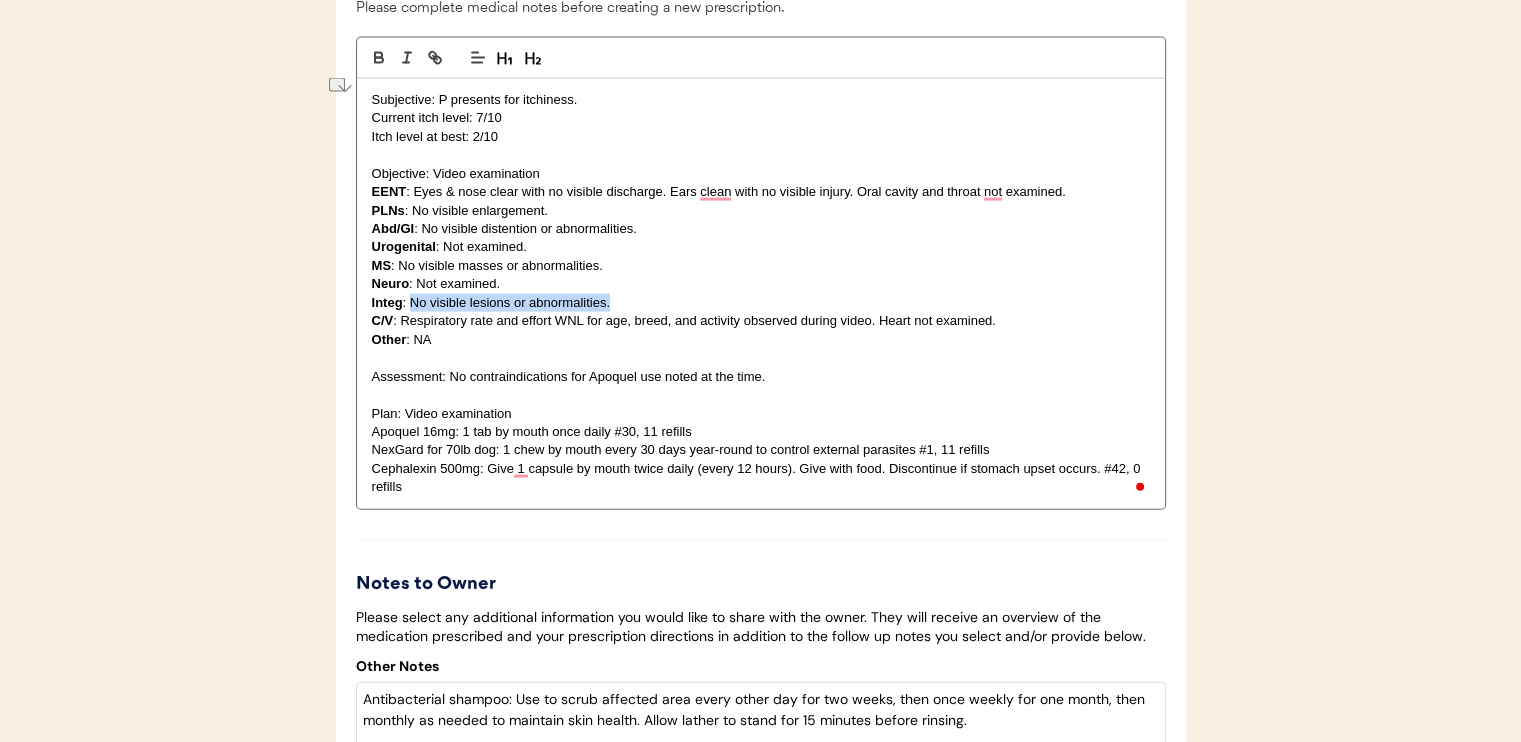 click on "Integ : No visible lesions or abnormalities." at bounding box center (761, 303) 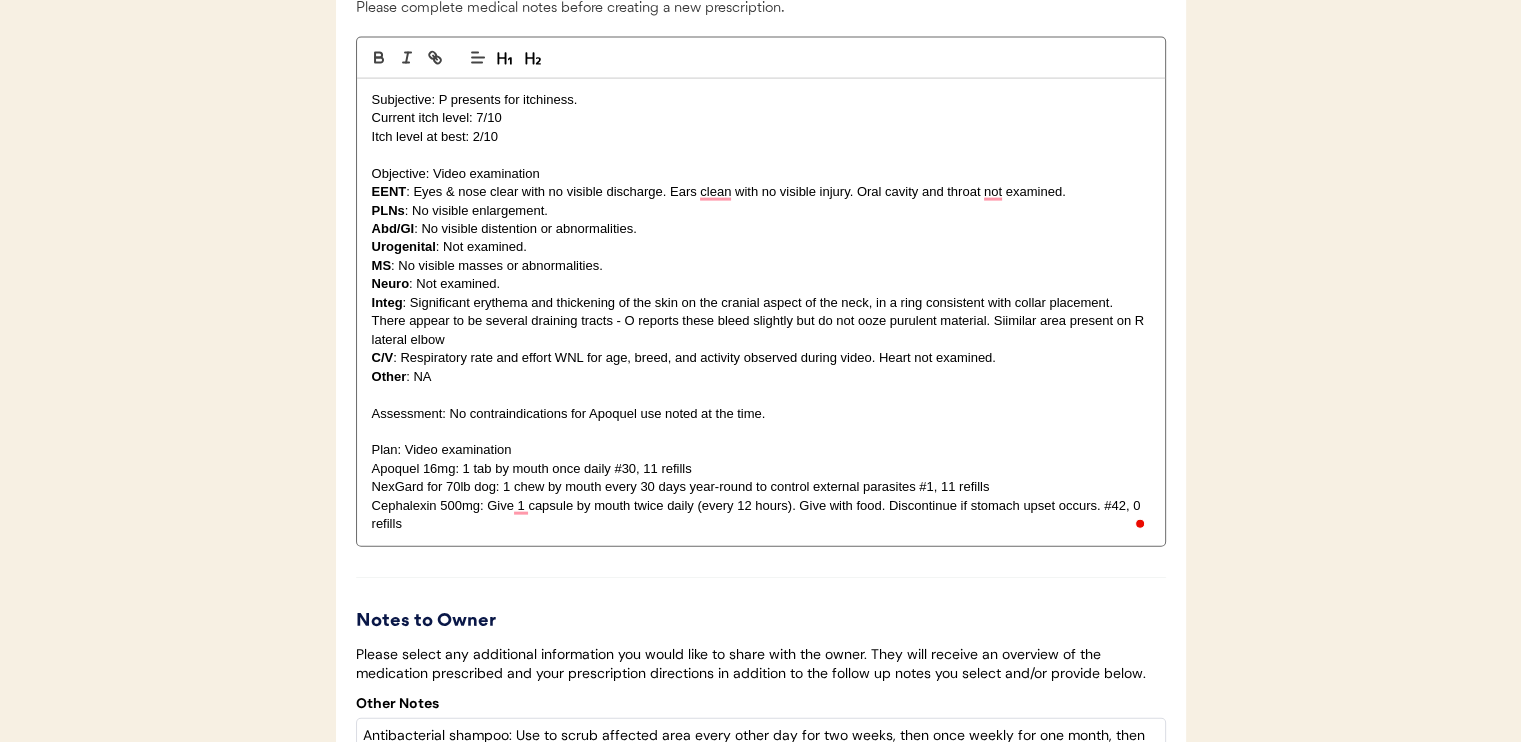 click on "Integ : Significant erythema and thickening of the skin on the cranial aspect of the neck, in a ring consistent with collar placement. There appear to be several draining tracts - O reports these bleed slightly but do not ooze purulent material. Siimilar area present on R lateral elbow" at bounding box center [761, 321] 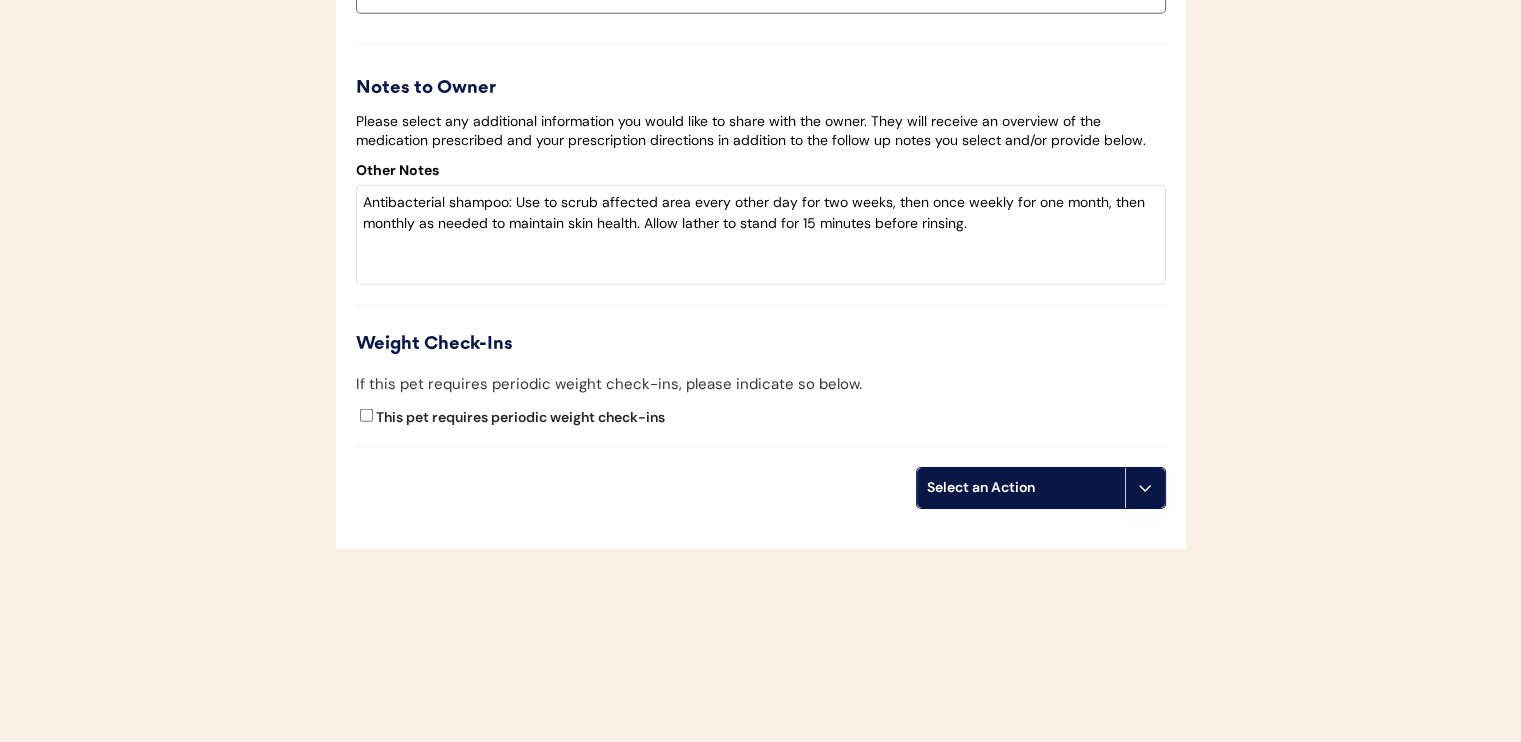 scroll, scrollTop: 4948, scrollLeft: 0, axis: vertical 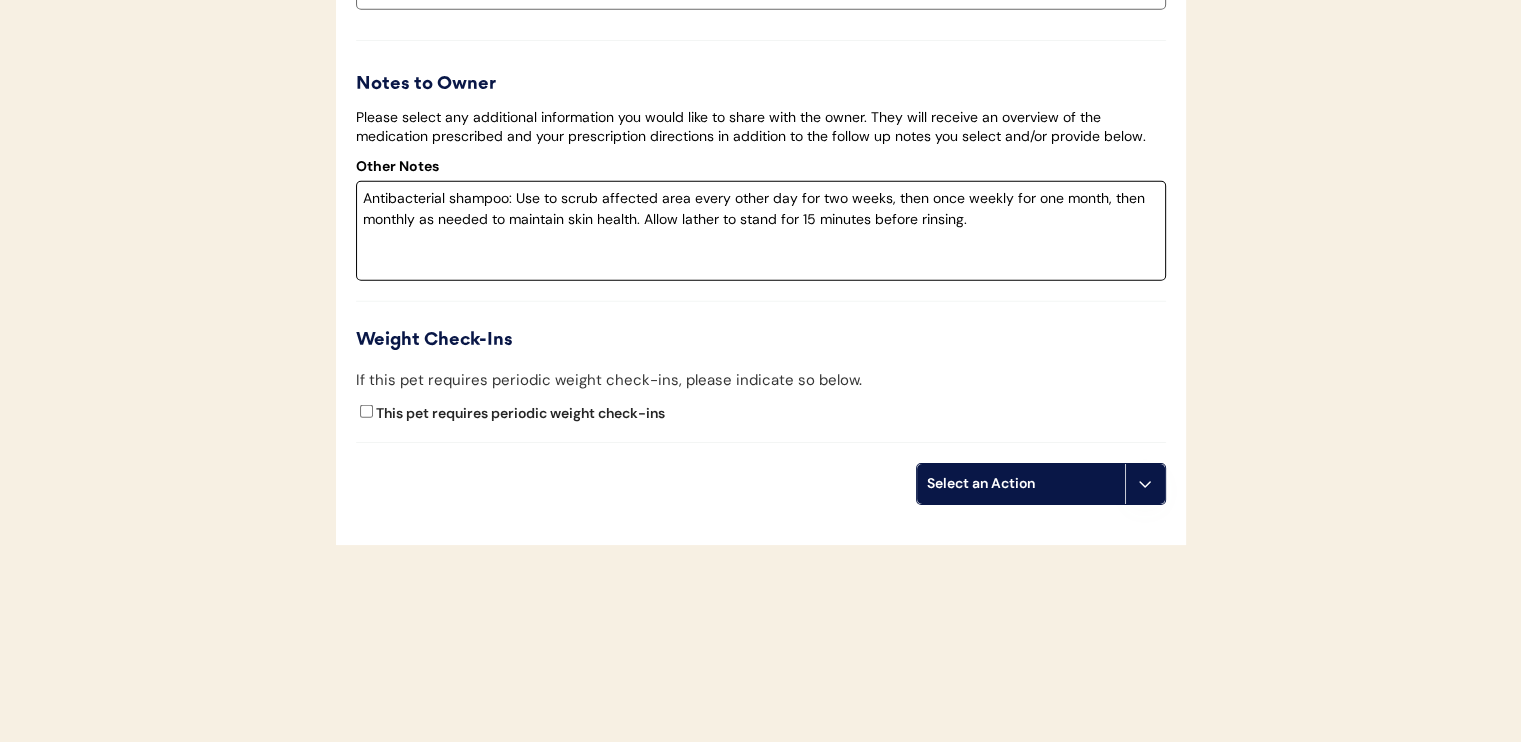 click on "Antibacterial shampoo: Use to scrub affected area every other day for two weeks, then once weekly for one month, then monthly as needed to maintain skin health. Allow lather to stand for 15 minutes before rinsing." at bounding box center [761, 231] 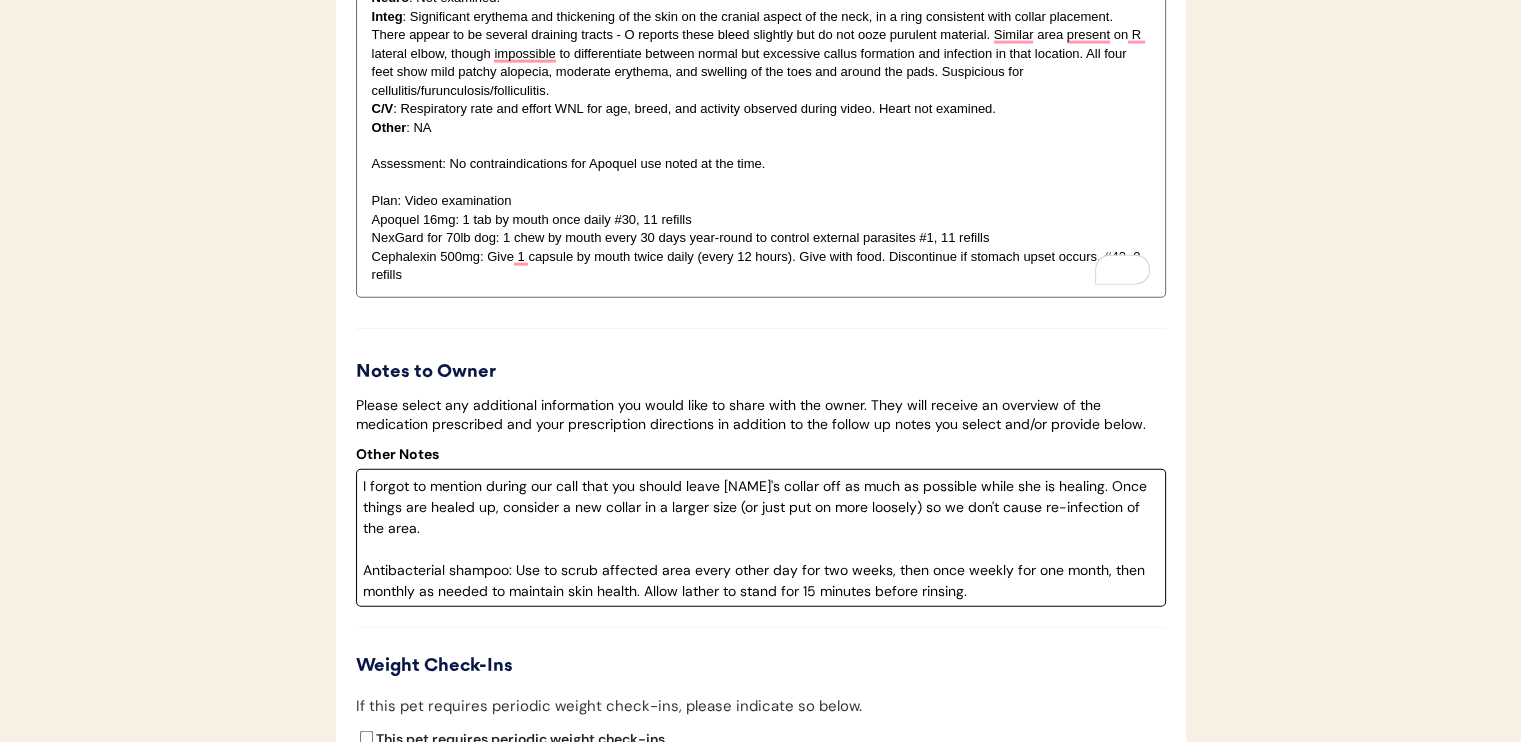 scroll, scrollTop: 4648, scrollLeft: 0, axis: vertical 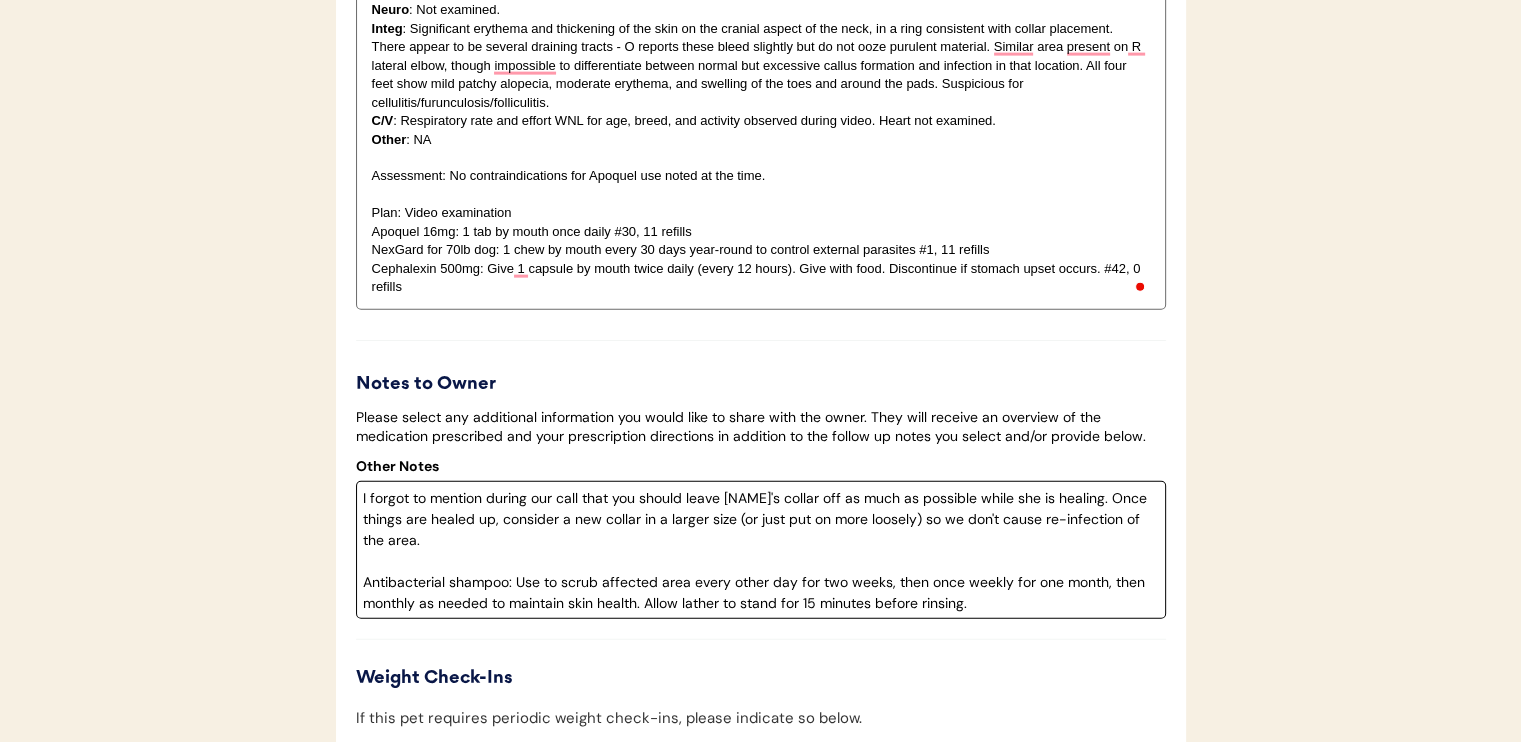 type on "I forgot to mention during our call that you should leave Izla's collar off as much as possible while she is healing. Once things are healed up, consider a new collar in a larger size (or just put on more loosely) so we don't cause re-infection of the area.
Antibacterial shampoo: Use to scrub affected area every other day for two weeks, then once weekly for one month, then monthly as needed to maintain skin health. Allow lather to stand for 15 minutes before rinsing." 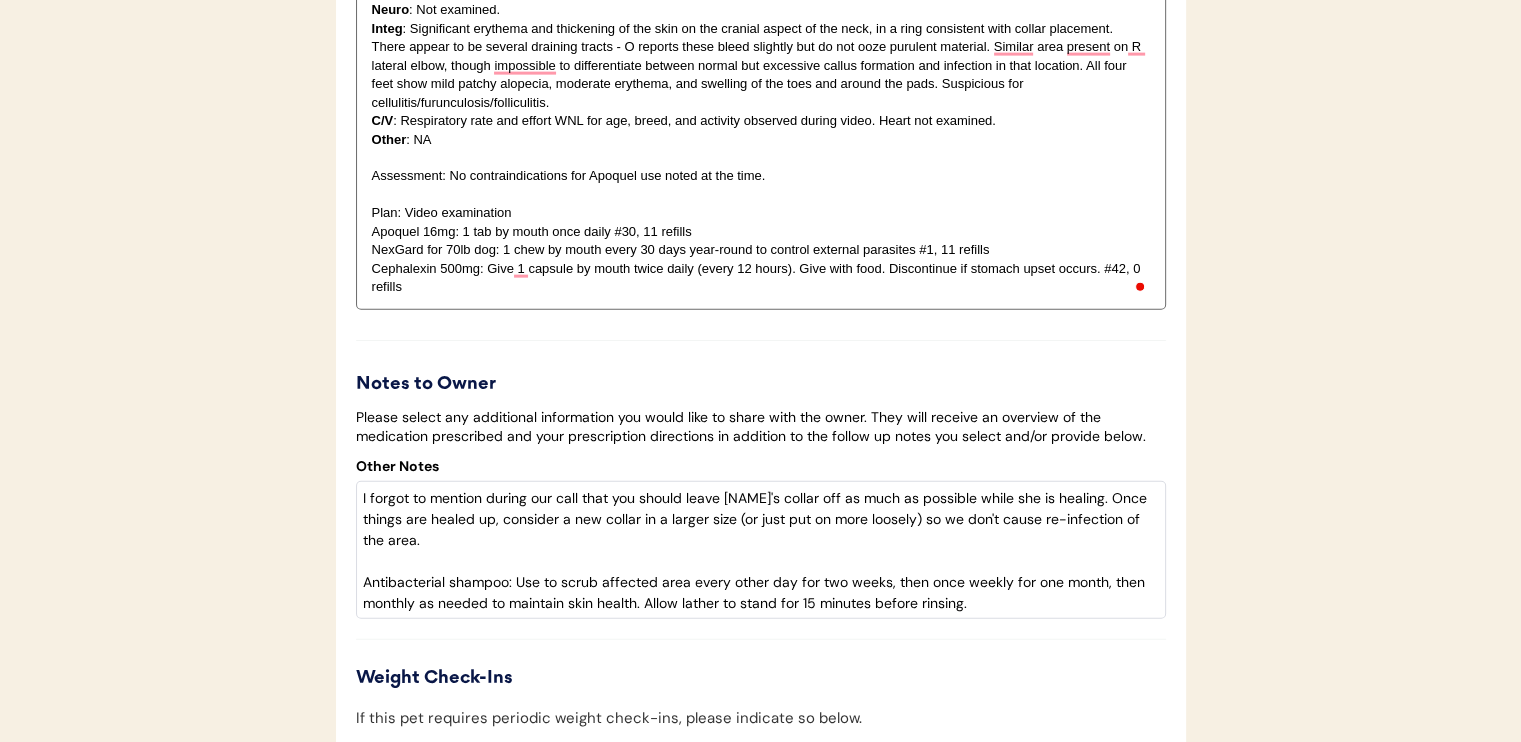 click on "Cephalexin 500mg: Give 1 capsule by mouth twice daily (every 12 hours). Give with food. Discontinue if stomach upset occurs. #42, 0 refills" at bounding box center [761, 278] 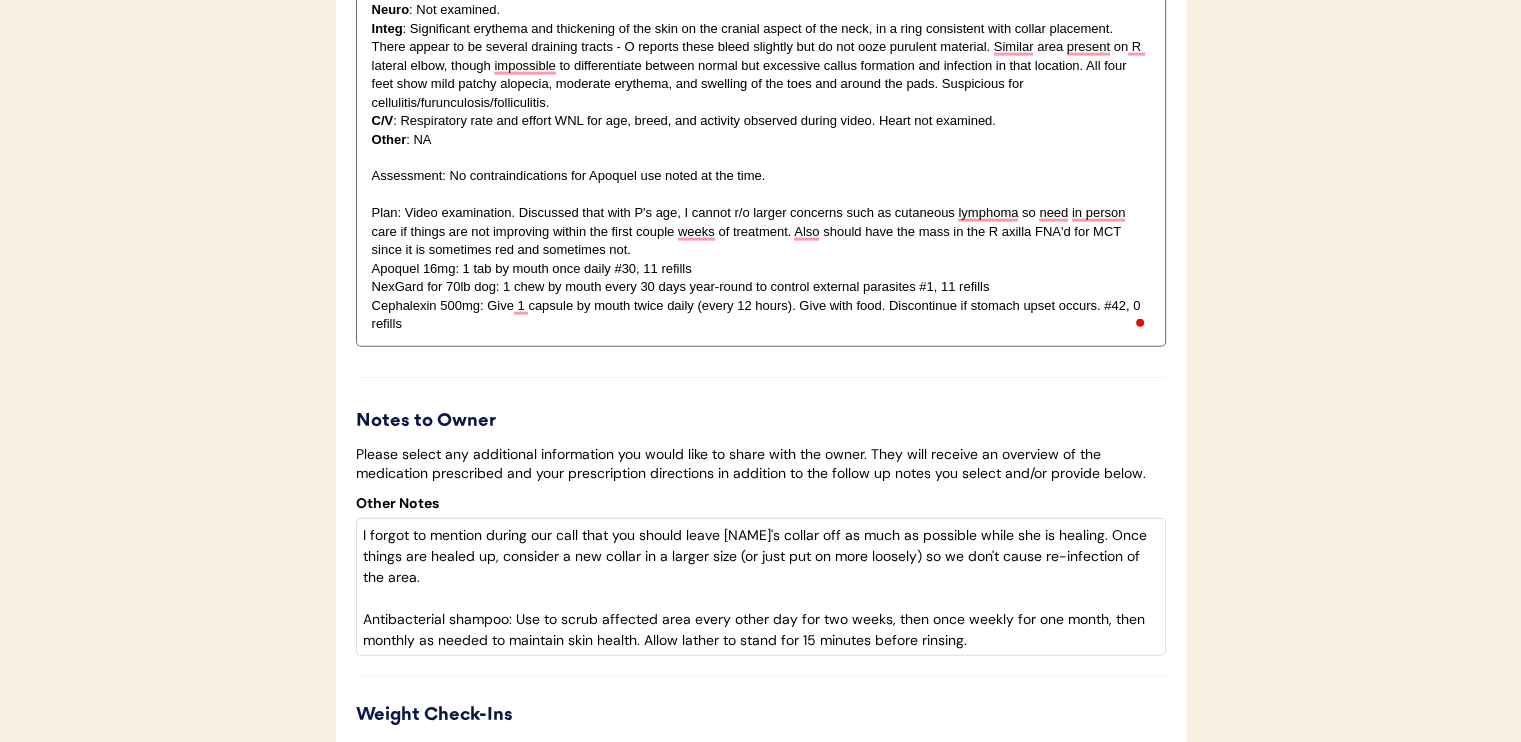 click on "Integ : Significant erythema and thickening of the skin on the cranial aspect of the neck, in a ring consistent with collar placement. There appear to be several draining tracts - O reports these bleed slightly but do not ooze purulent material. Similar area present on R lateral elbow, though impossible to differentiate between normal but excessive callus formation and infection in that location. All four feet show mild patchy alopecia, moderate erythema, and swelling of the toes and around the pads. Suspicious for cellulitis/furunculosis/folliculitis." at bounding box center (761, 66) 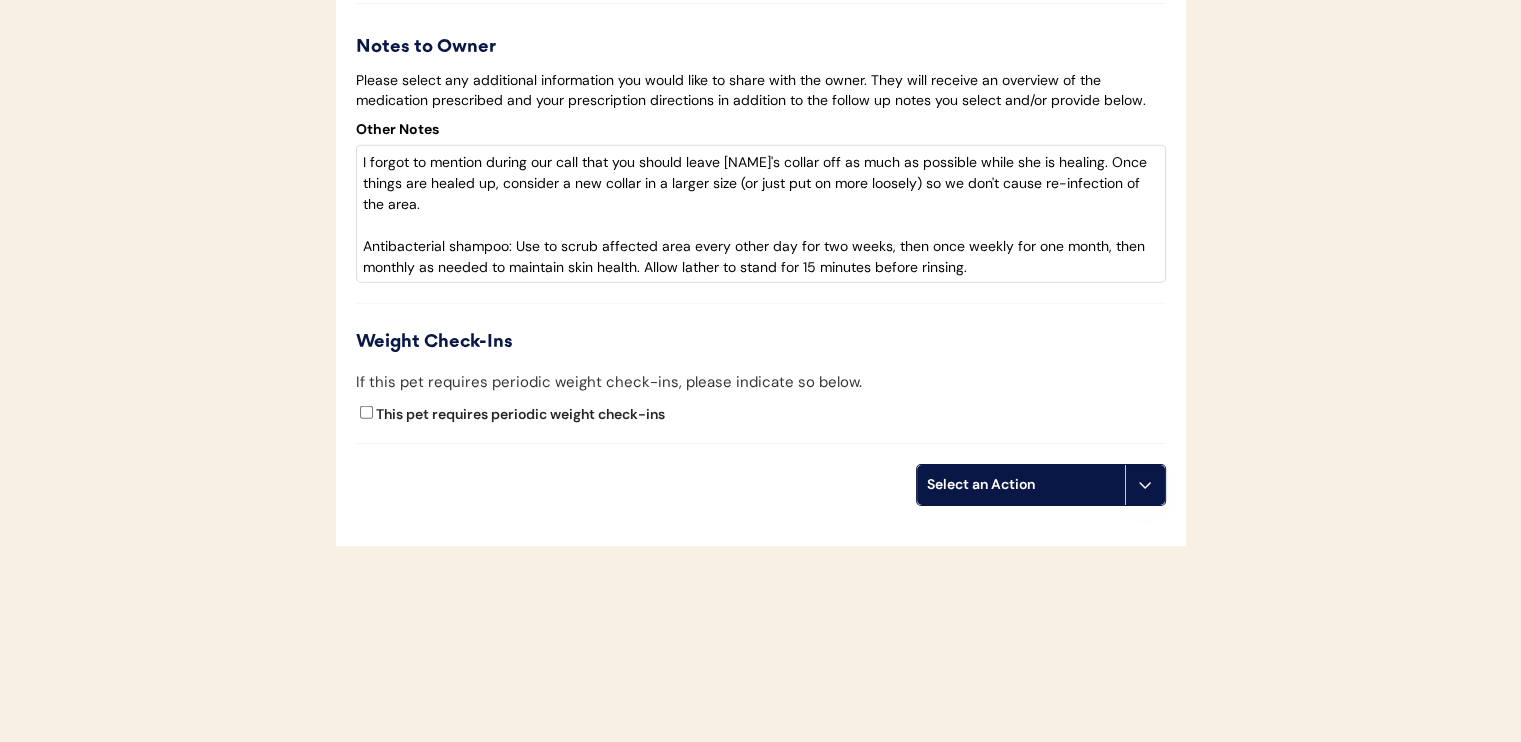 scroll, scrollTop: 5041, scrollLeft: 0, axis: vertical 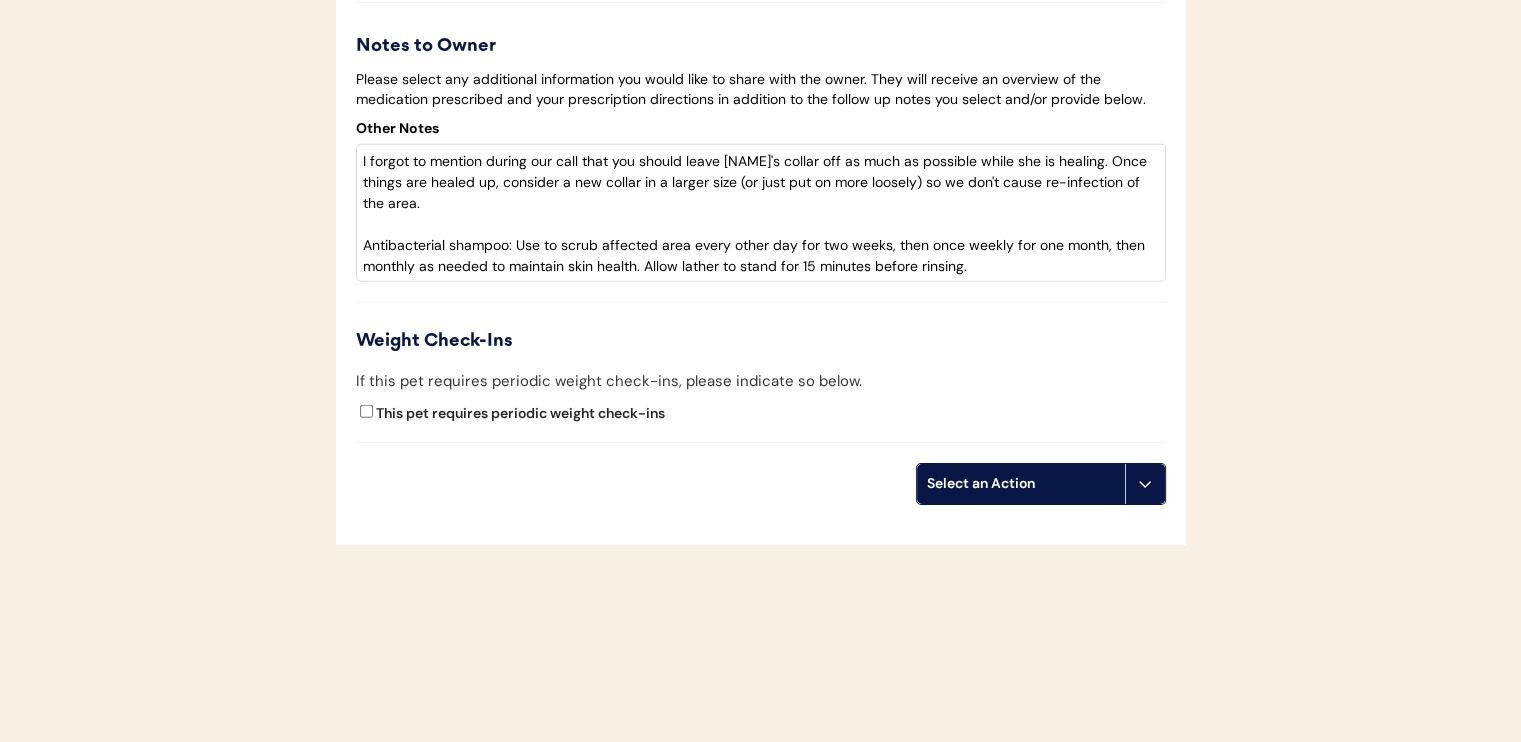 click on "Select an Action" at bounding box center (1021, 484) 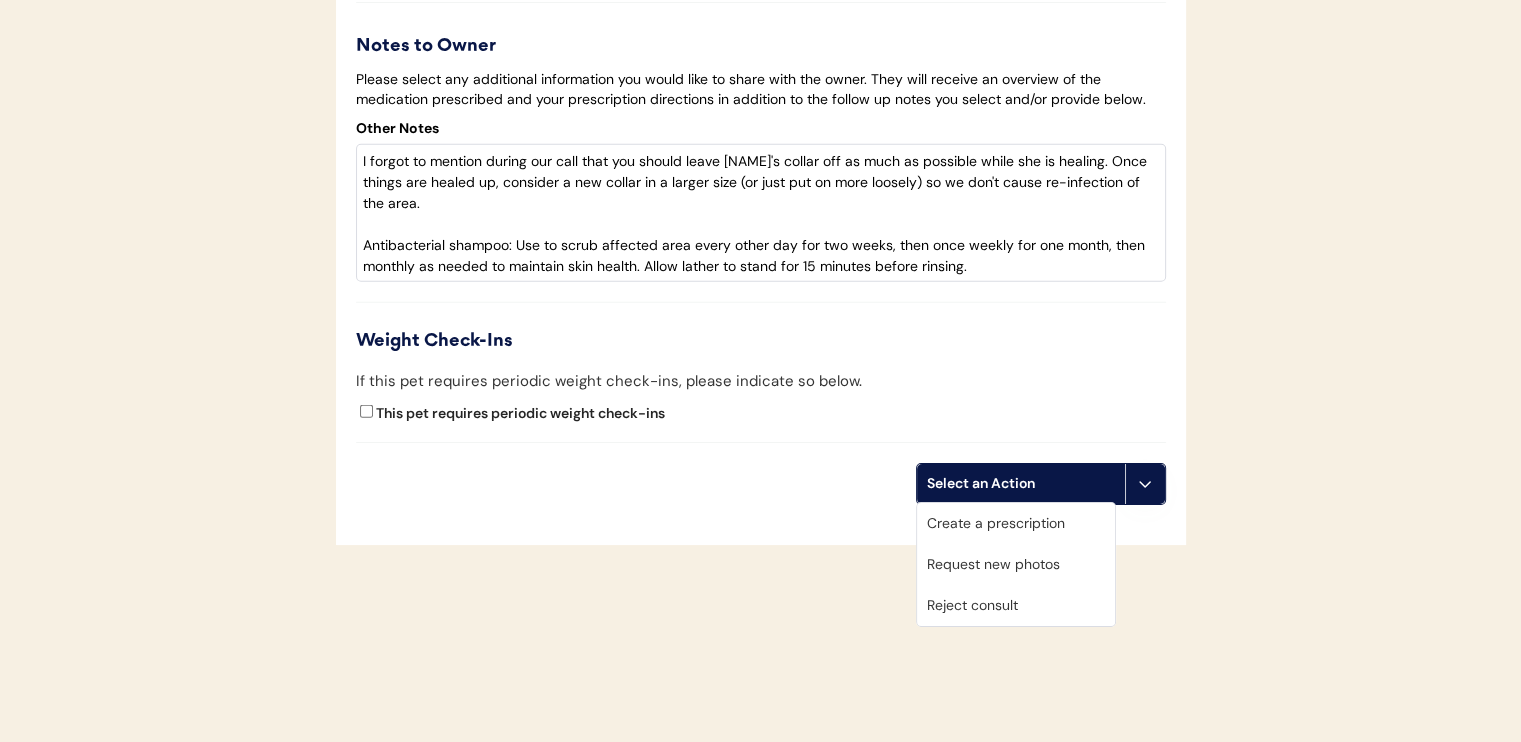 click on "Create a prescription" at bounding box center [1016, 523] 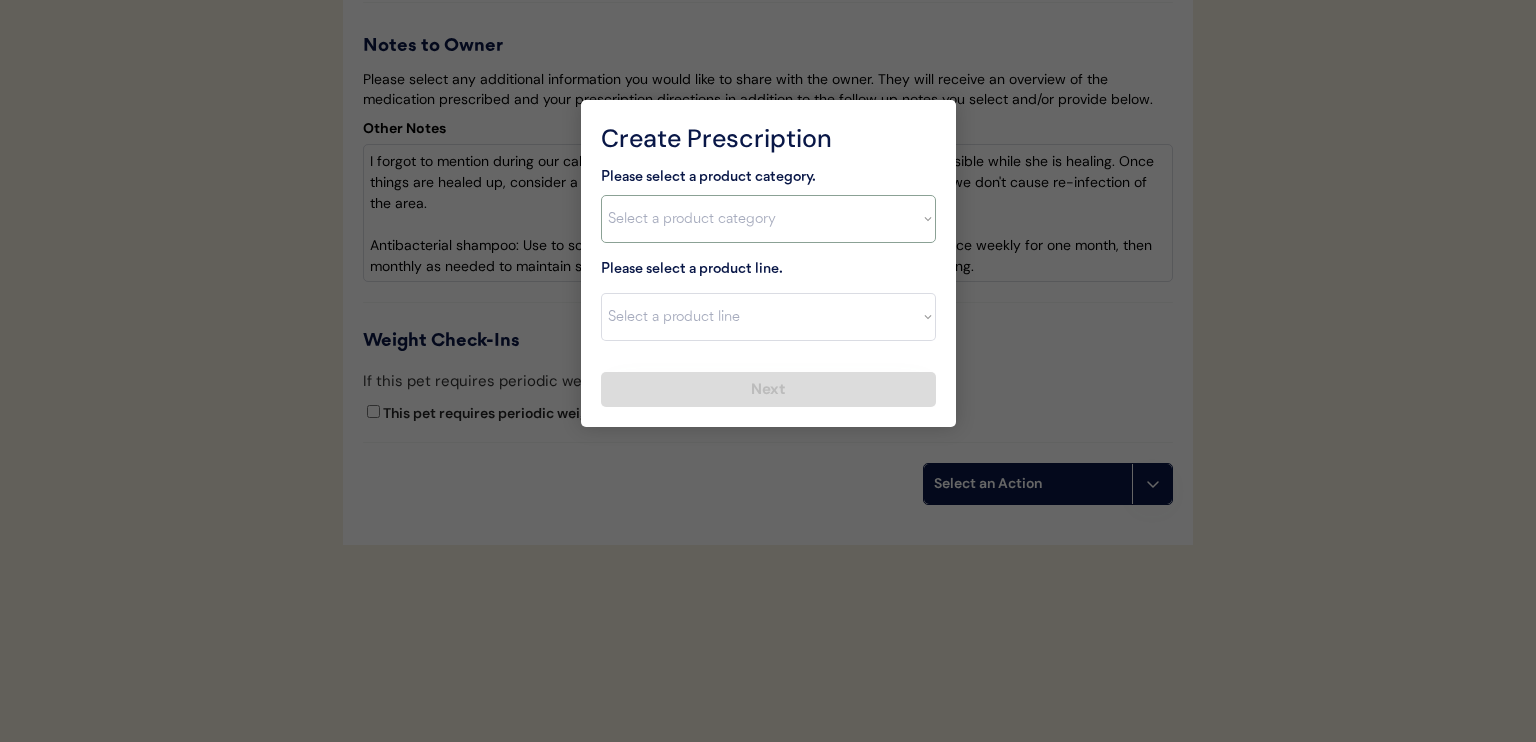 click on "Select a product category Allergies Antibiotics Anxiety Combo Parasite Prevention Flea & Tick Heartworm" at bounding box center [768, 219] 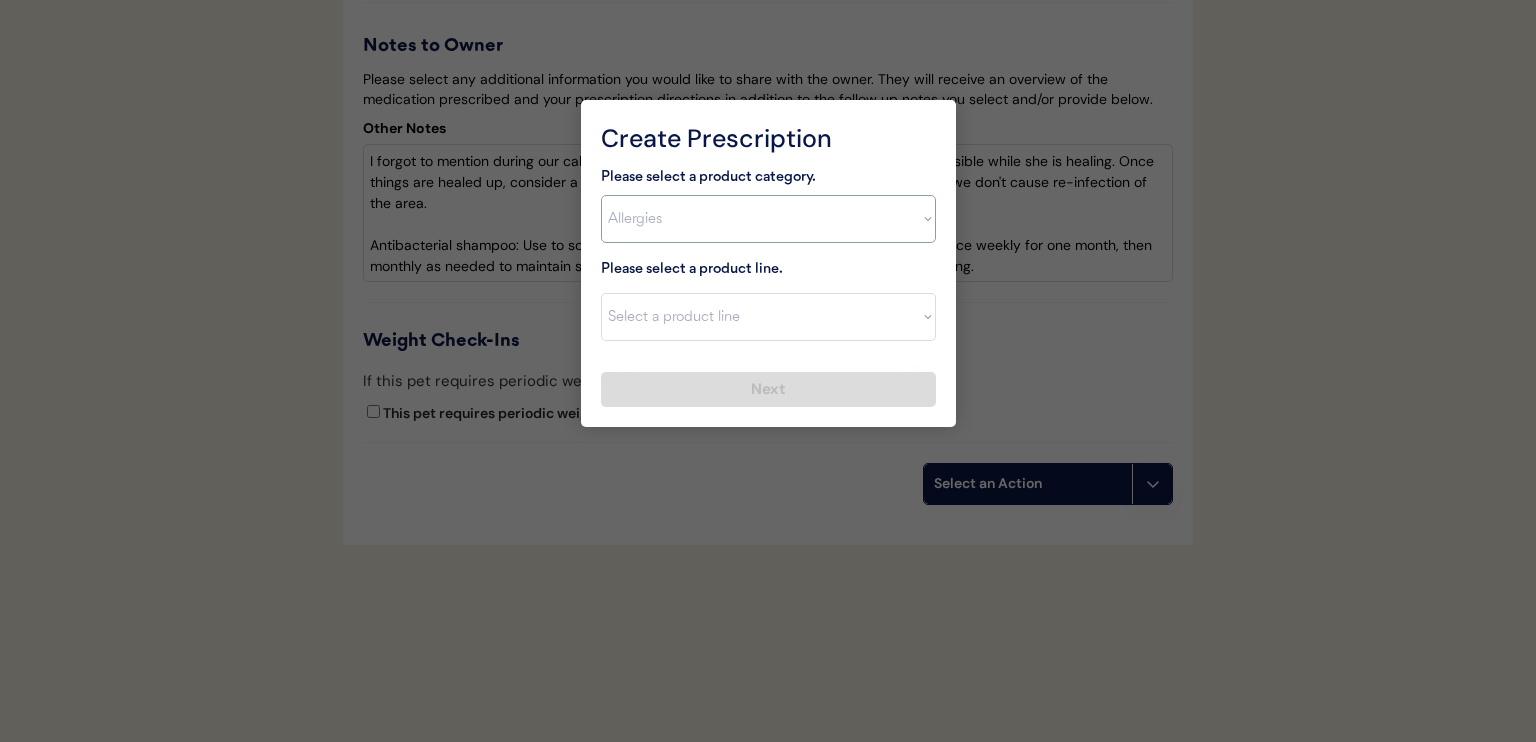 click on "Select a product category Allergies Antibiotics Anxiety Combo Parasite Prevention Flea & Tick Heartworm" at bounding box center (768, 219) 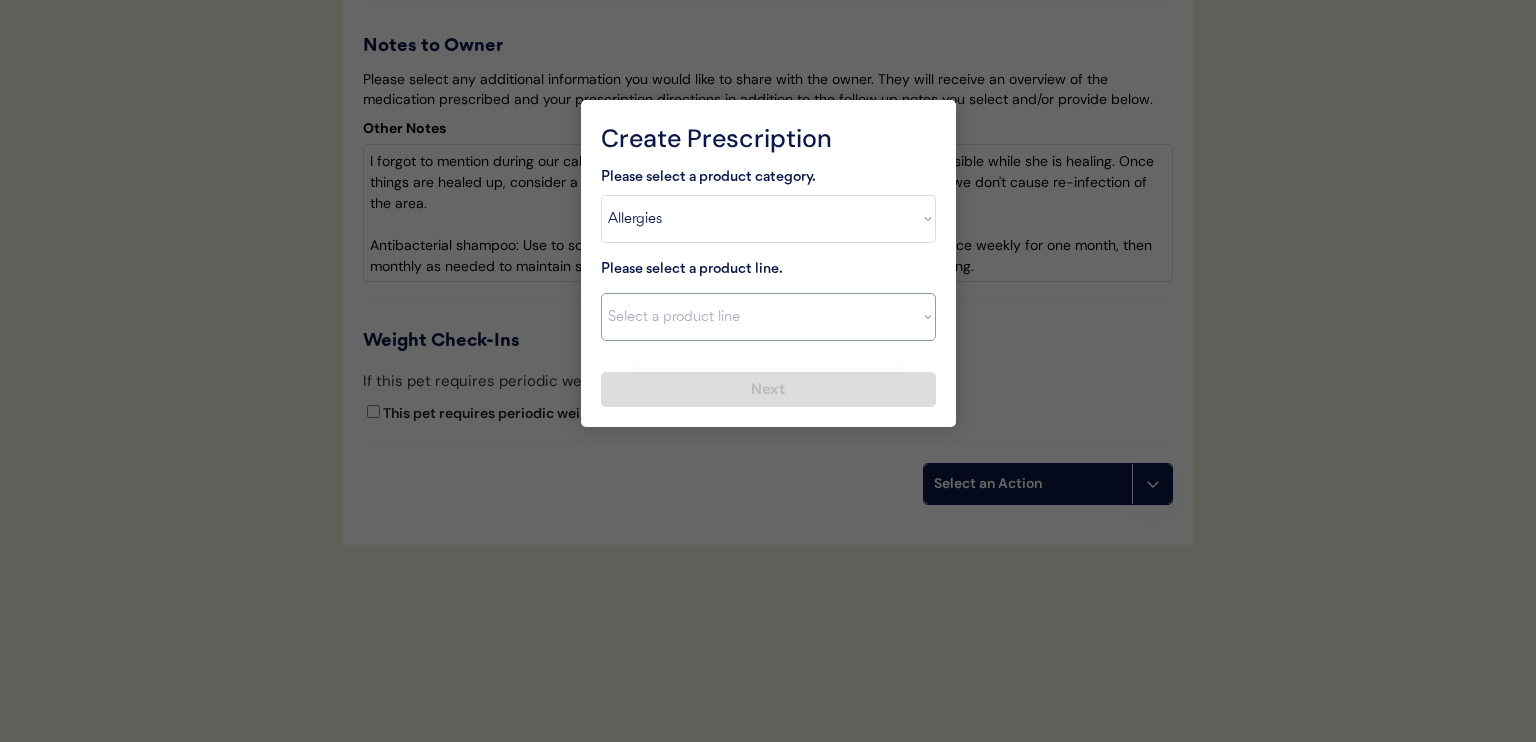 click on "Select a product line Apoquel Chewable Tablet Apoquel Tablet Cyclosporine DermaBenSs Shampoo Hydroxyzine Mal-A-Ket Shampoo Mal-A-Ket Wipes Malaseb Shampoo MiconaHex+Triz Mousse MiconaHex+Triz Wipes Prednisone Temaril-P" at bounding box center (768, 317) 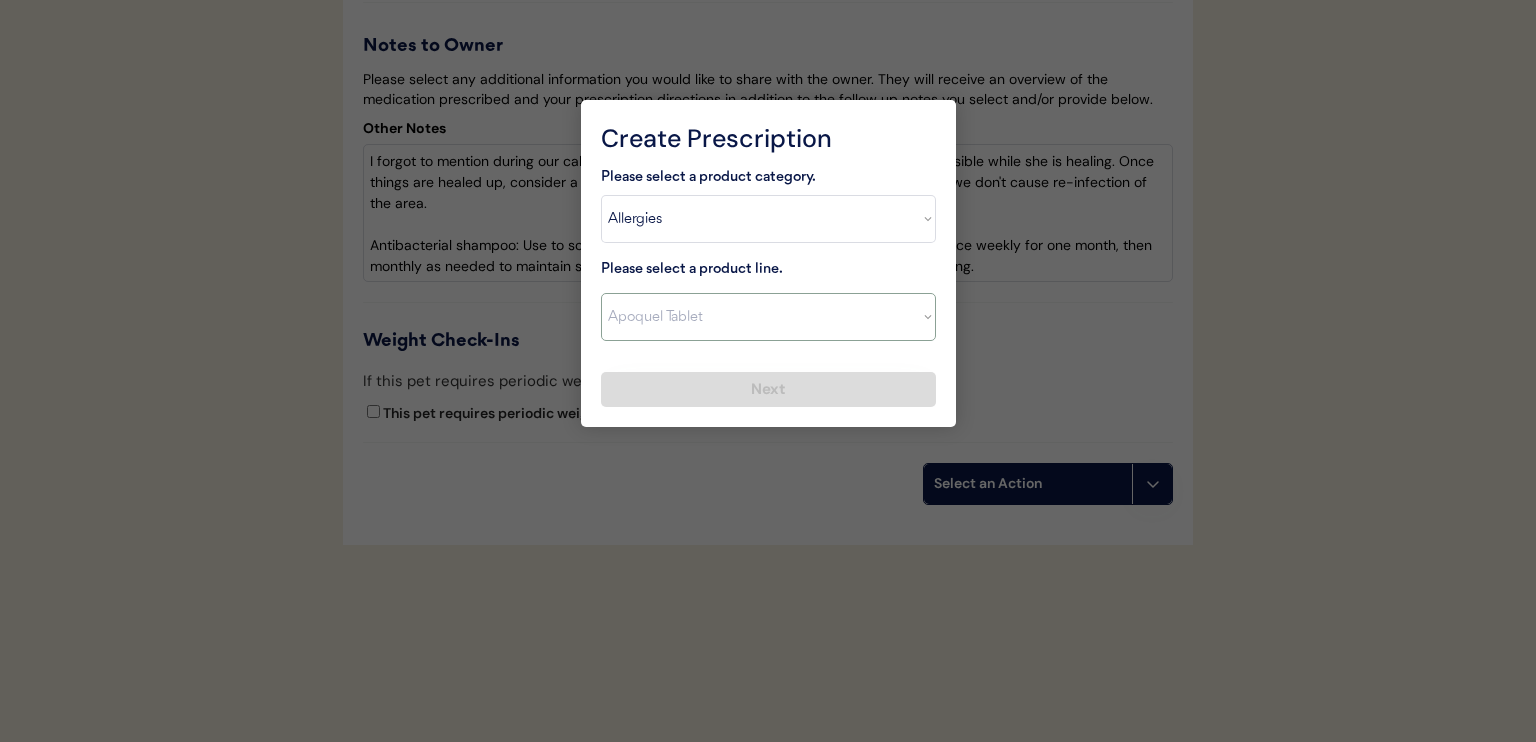 click on "Select a product line Apoquel Chewable Tablet Apoquel Tablet Cyclosporine DermaBenSs Shampoo Hydroxyzine Mal-A-Ket Shampoo Mal-A-Ket Wipes Malaseb Shampoo MiconaHex+Triz Mousse MiconaHex+Triz Wipes Prednisone Temaril-P" at bounding box center (768, 317) 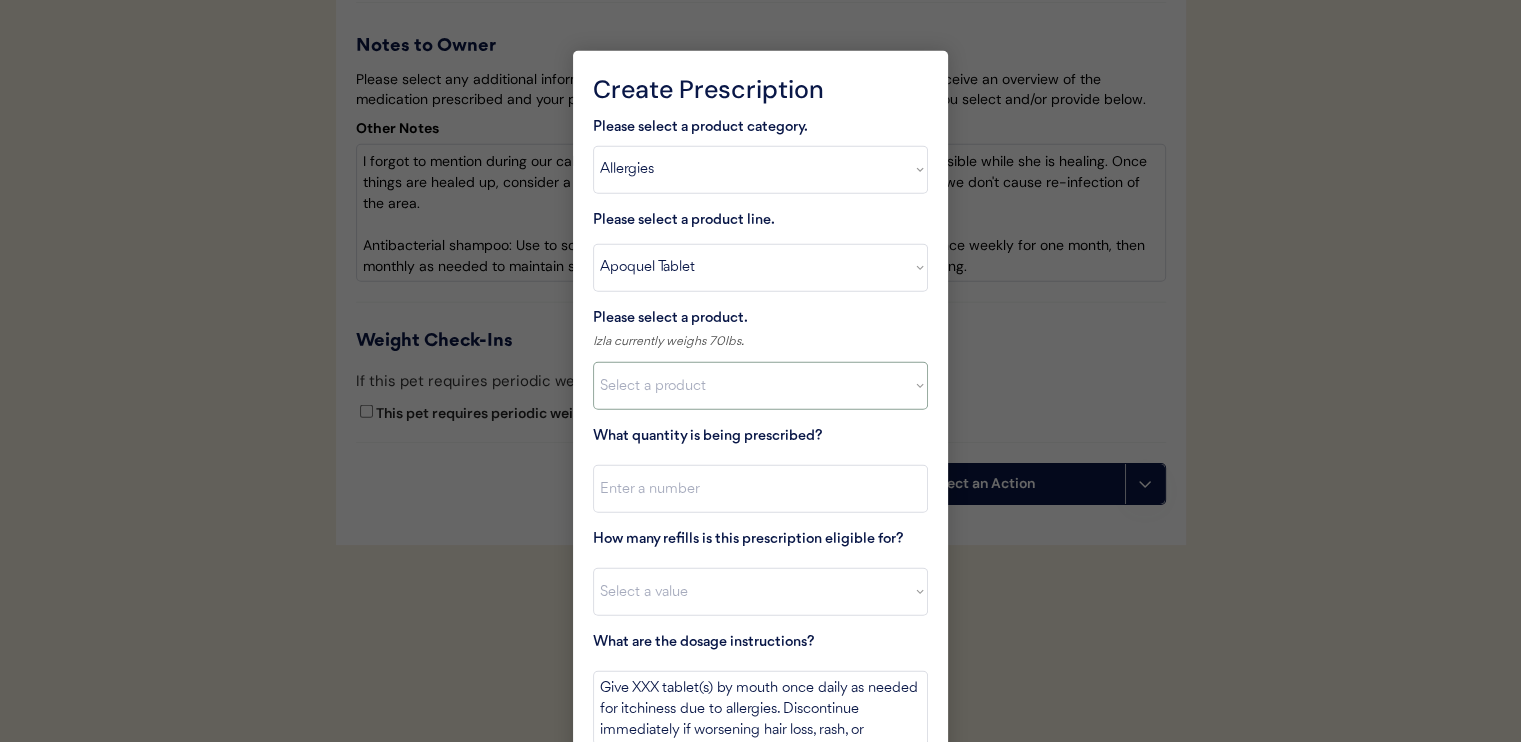 click on "Select a product Apoquel Tablet (16 mg) Apoquel Tablet (3.6 mg) Apoquel Tablet (5.4 mg)" at bounding box center (760, 386) 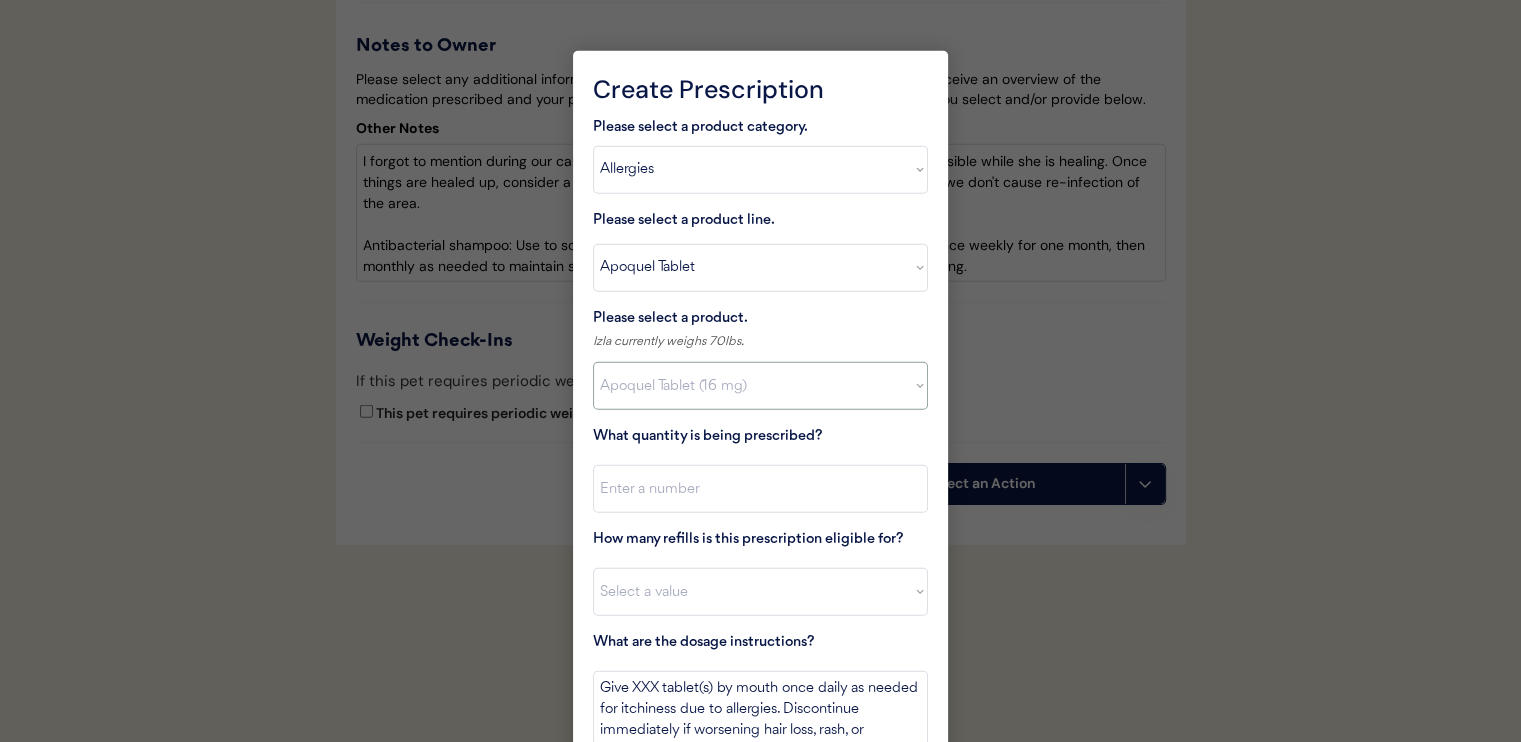 click on "Select a product Apoquel Tablet (16 mg) Apoquel Tablet (3.6 mg) Apoquel Tablet (5.4 mg)" at bounding box center (760, 386) 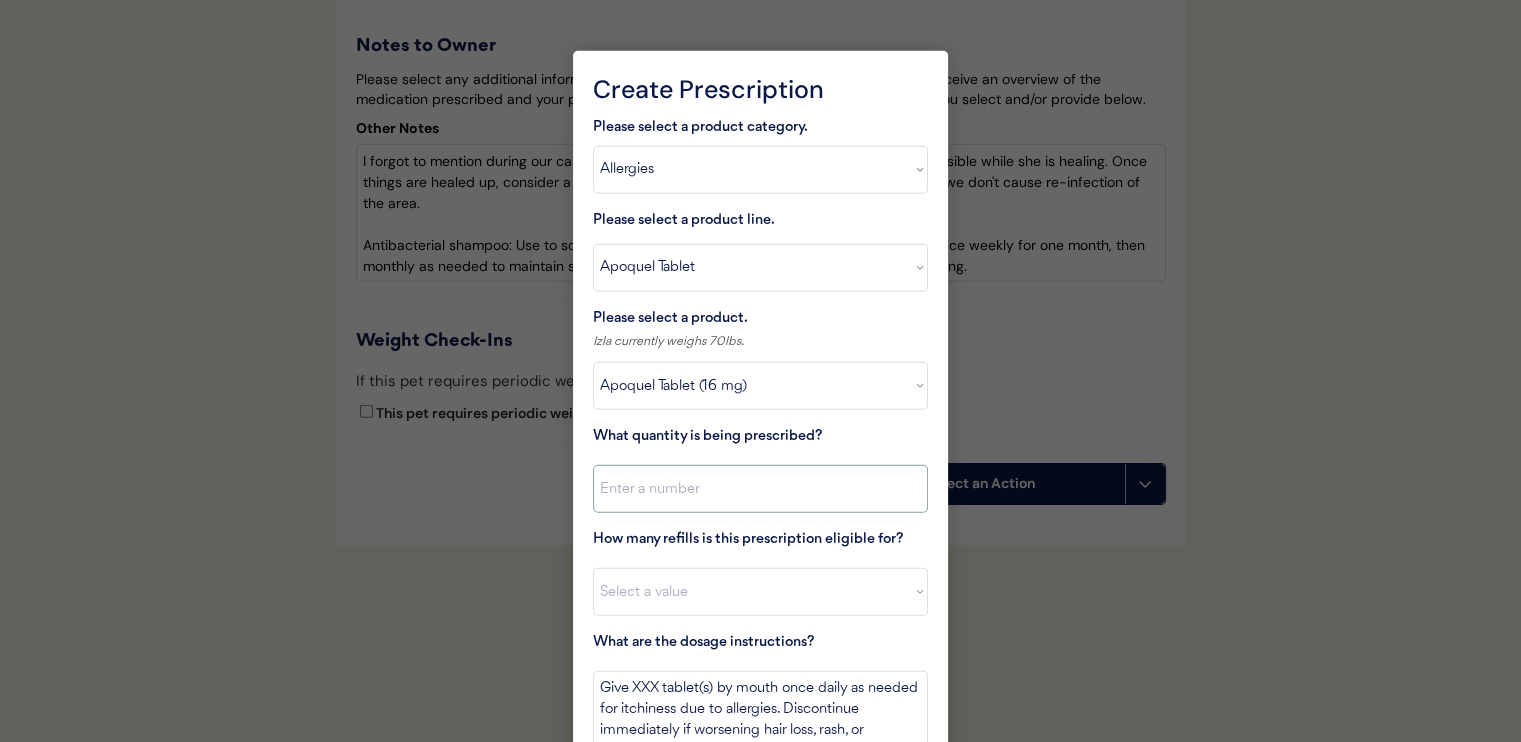 click at bounding box center (760, 489) 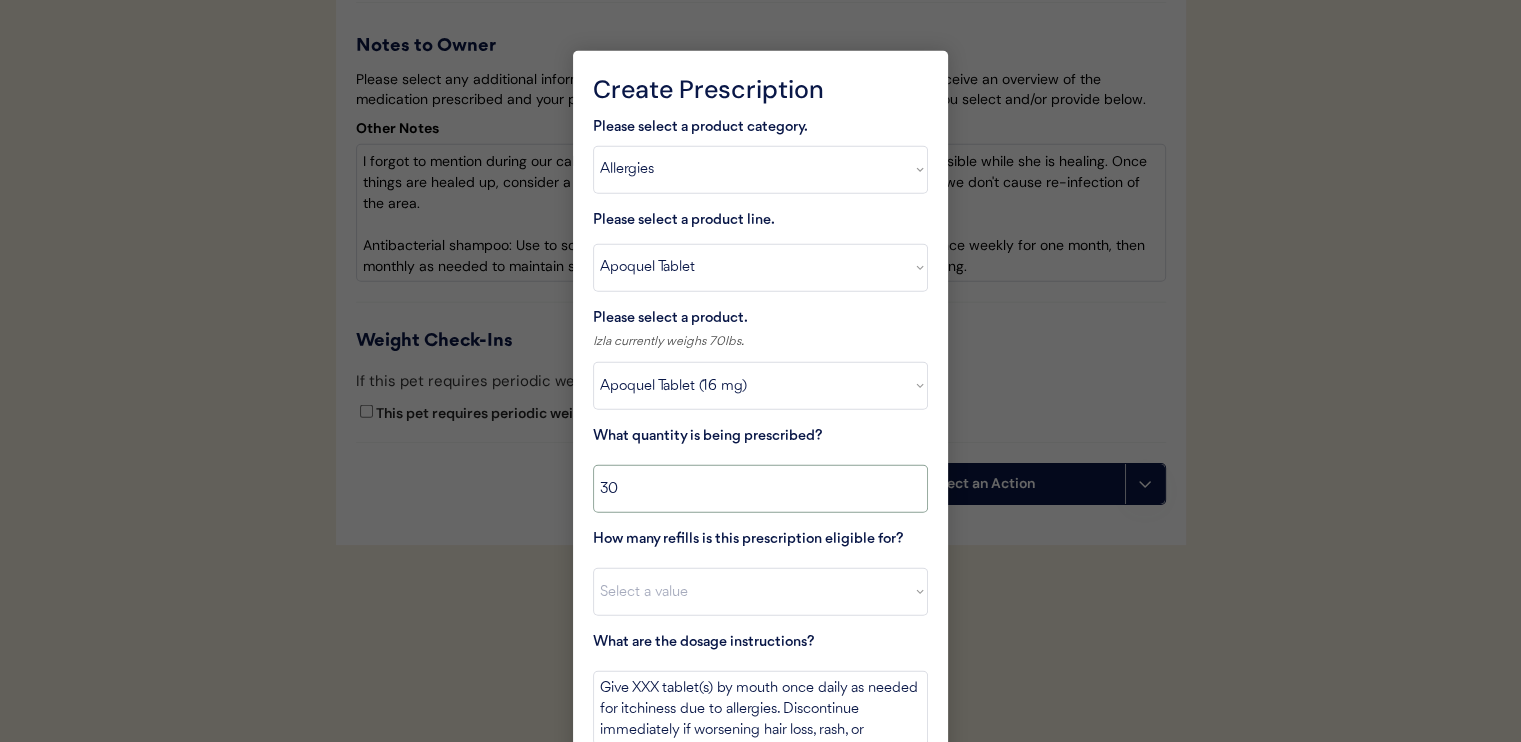 type on "30" 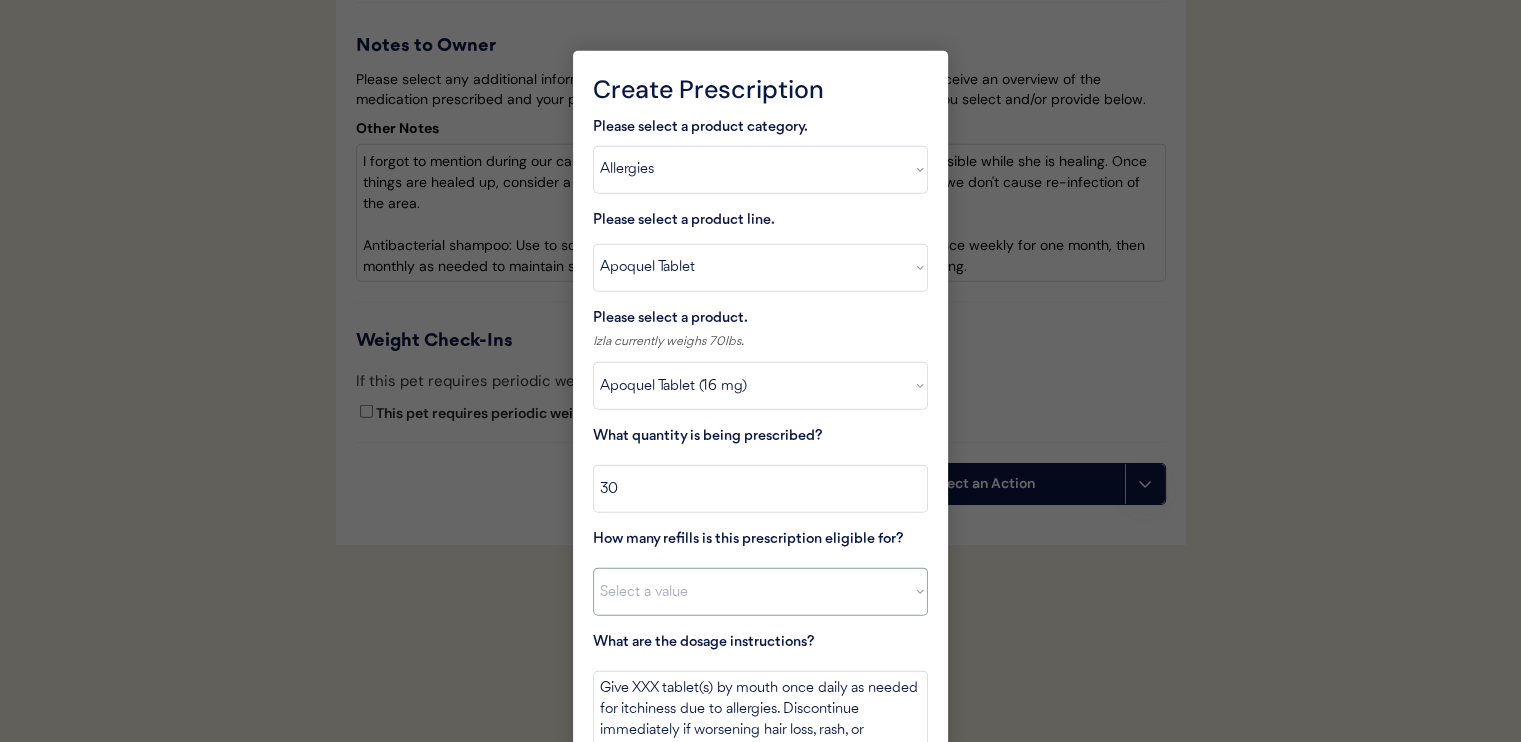 click on "Select a value 0 1 2 3 4 5 6 7 8 10 11" at bounding box center (760, 592) 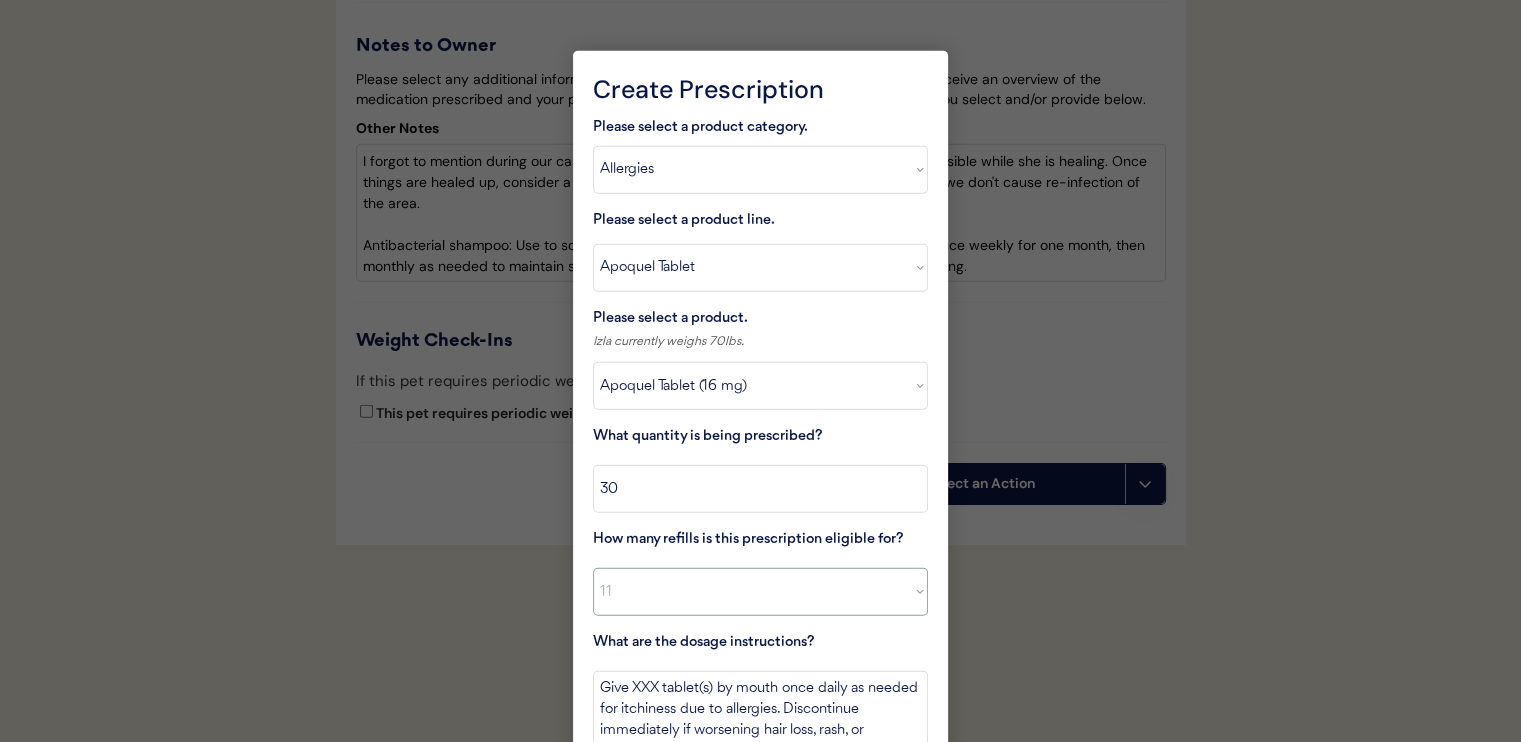 click on "Select a value 0 1 2 3 4 5 6 7 8 10 11" at bounding box center [760, 592] 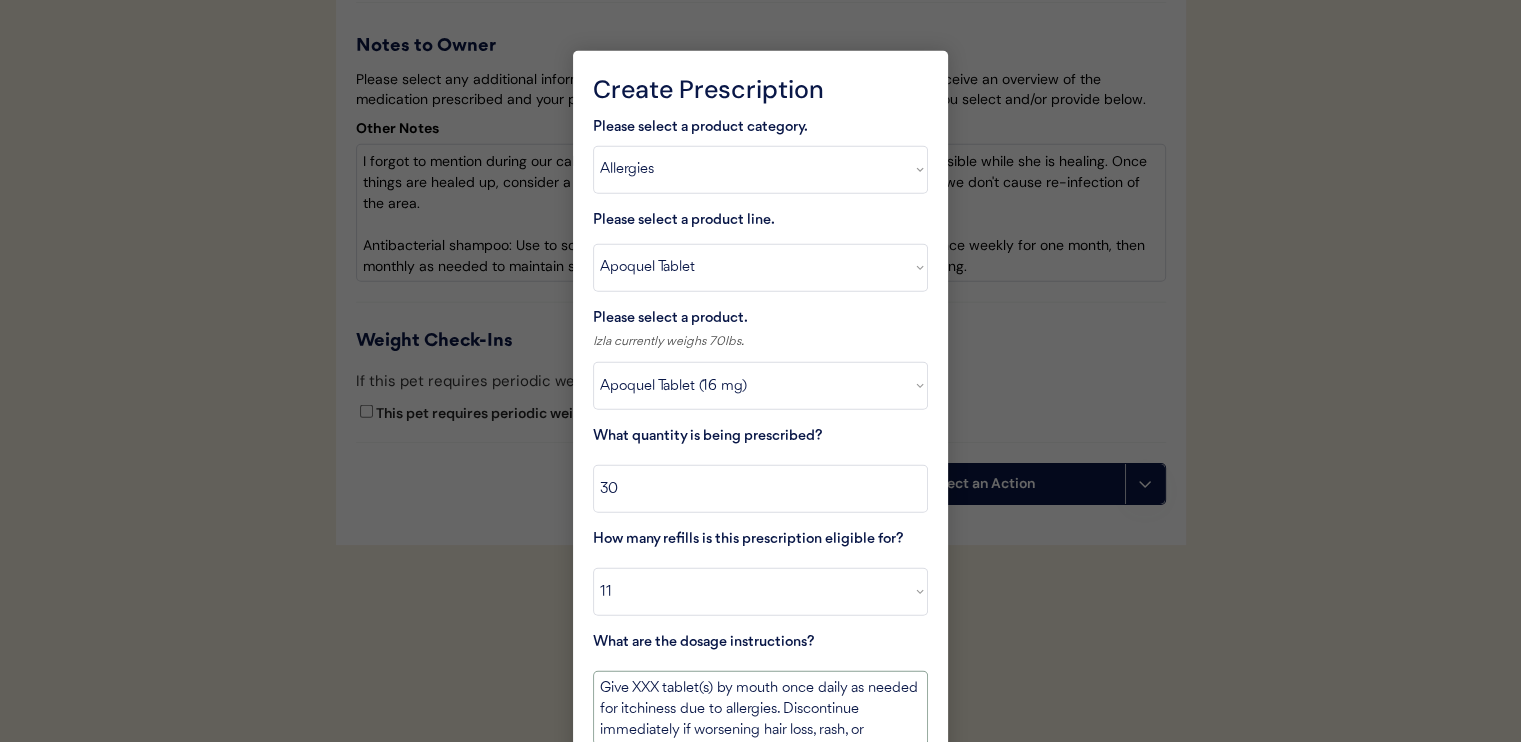 click on "Give XXX tablet(s) by mouth once daily as needed for itchiness due to allergies. Discontinue immediately if worsening hair loss, rash, or numerous small lumps appear." at bounding box center [760, 708] 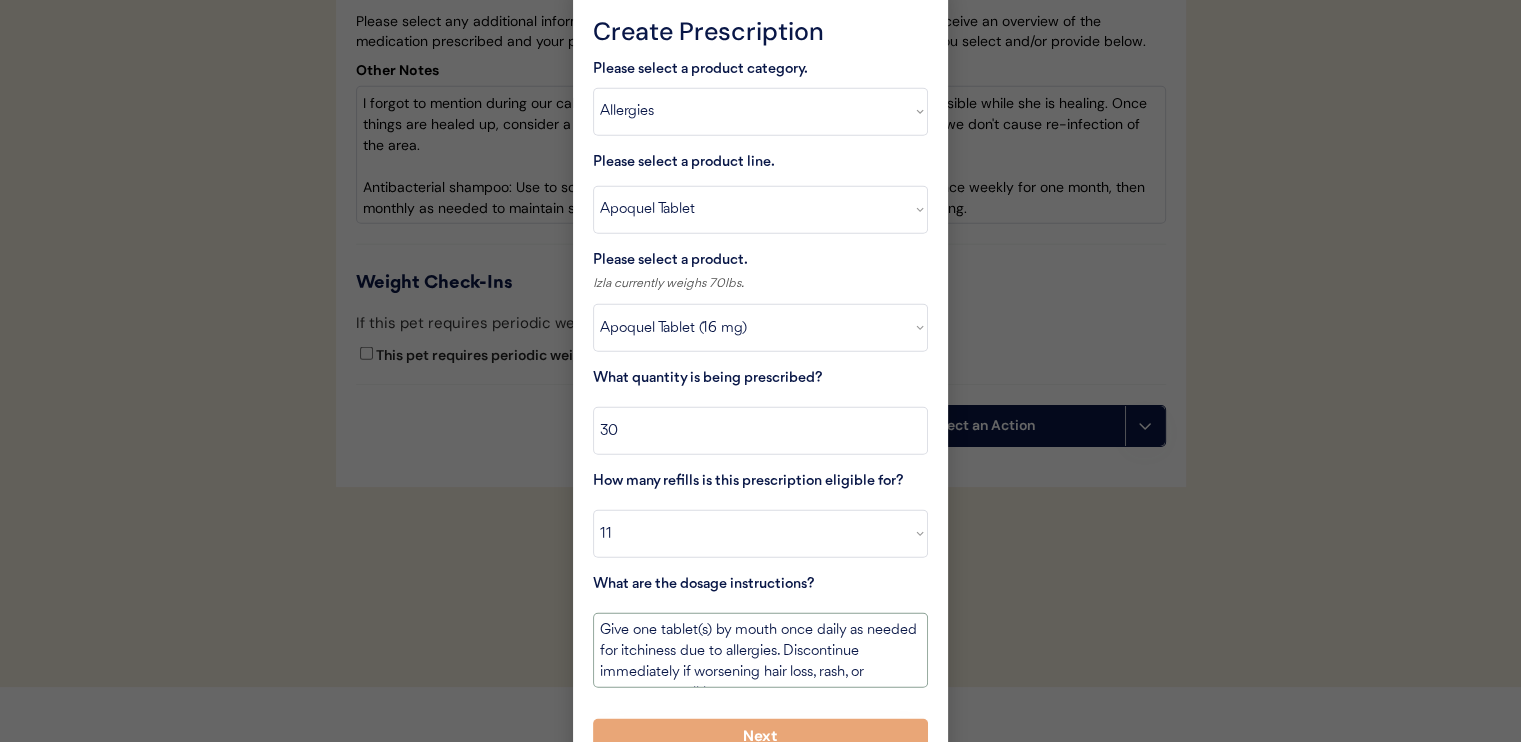 scroll, scrollTop: 5130, scrollLeft: 0, axis: vertical 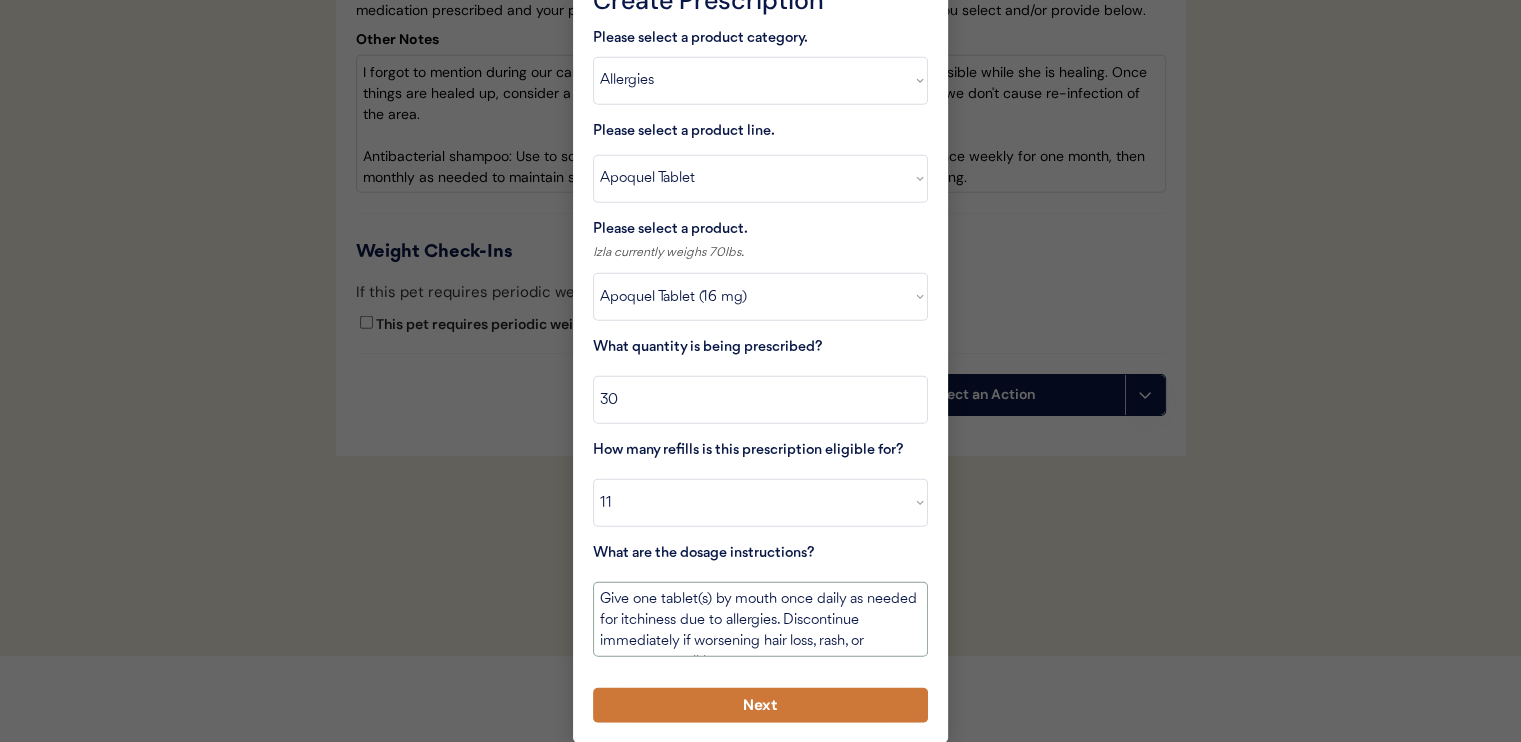 type on "Give one tablet(s) by mouth once daily as needed for itchiness due to allergies. Discontinue immediately if worsening hair loss, rash, or numerous small lumps appear." 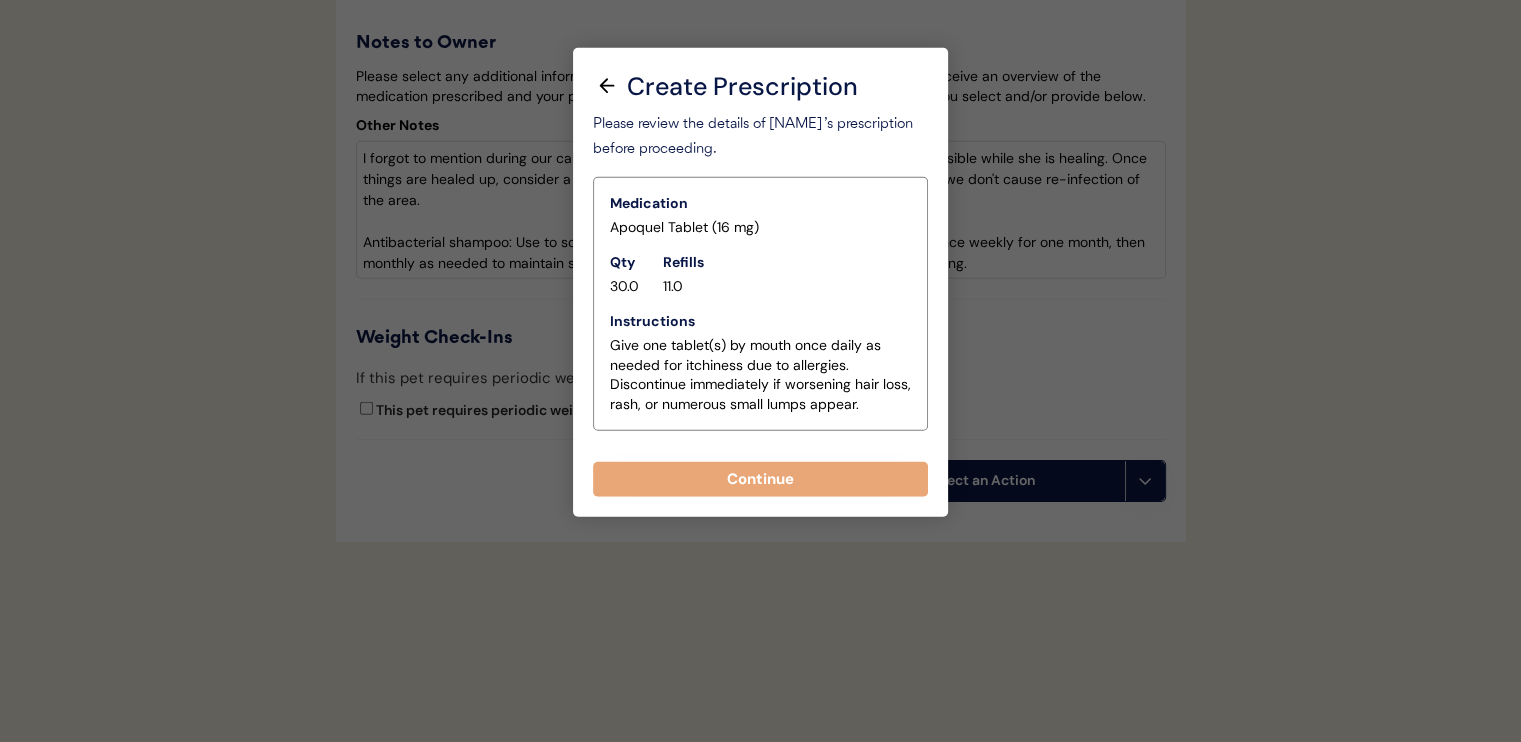 scroll, scrollTop: 5041, scrollLeft: 0, axis: vertical 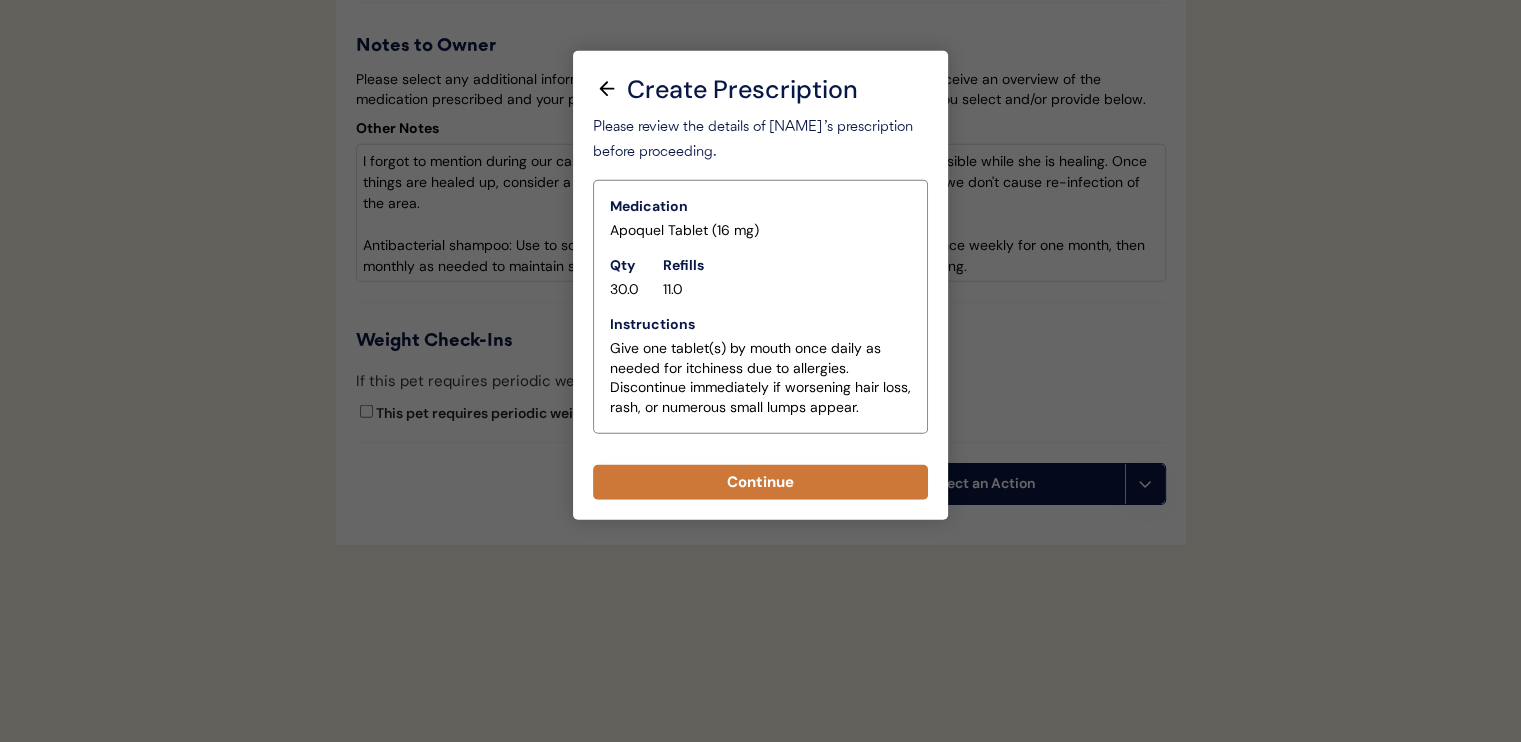 click on "Continue" at bounding box center [760, 482] 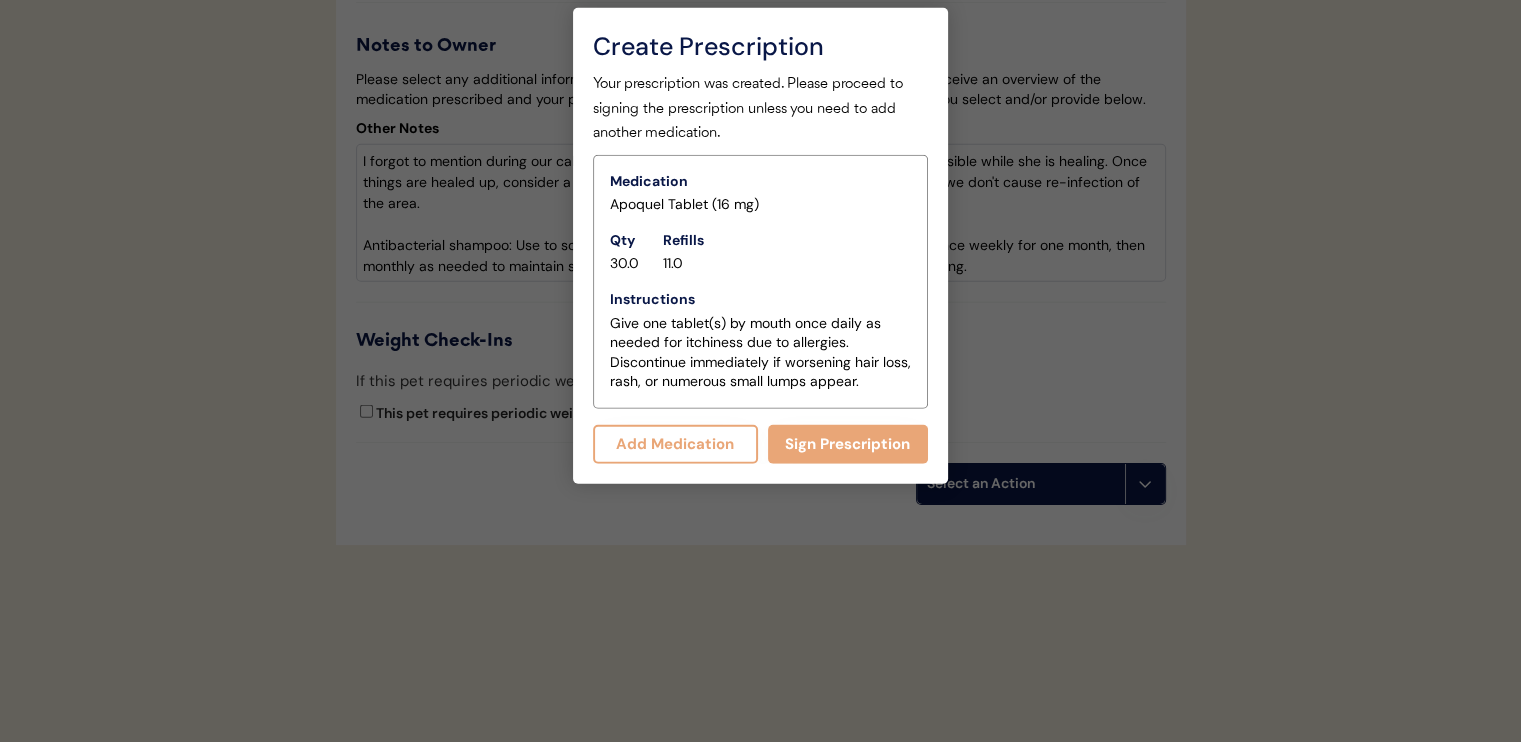 click on "Add Medication" at bounding box center [675, 444] 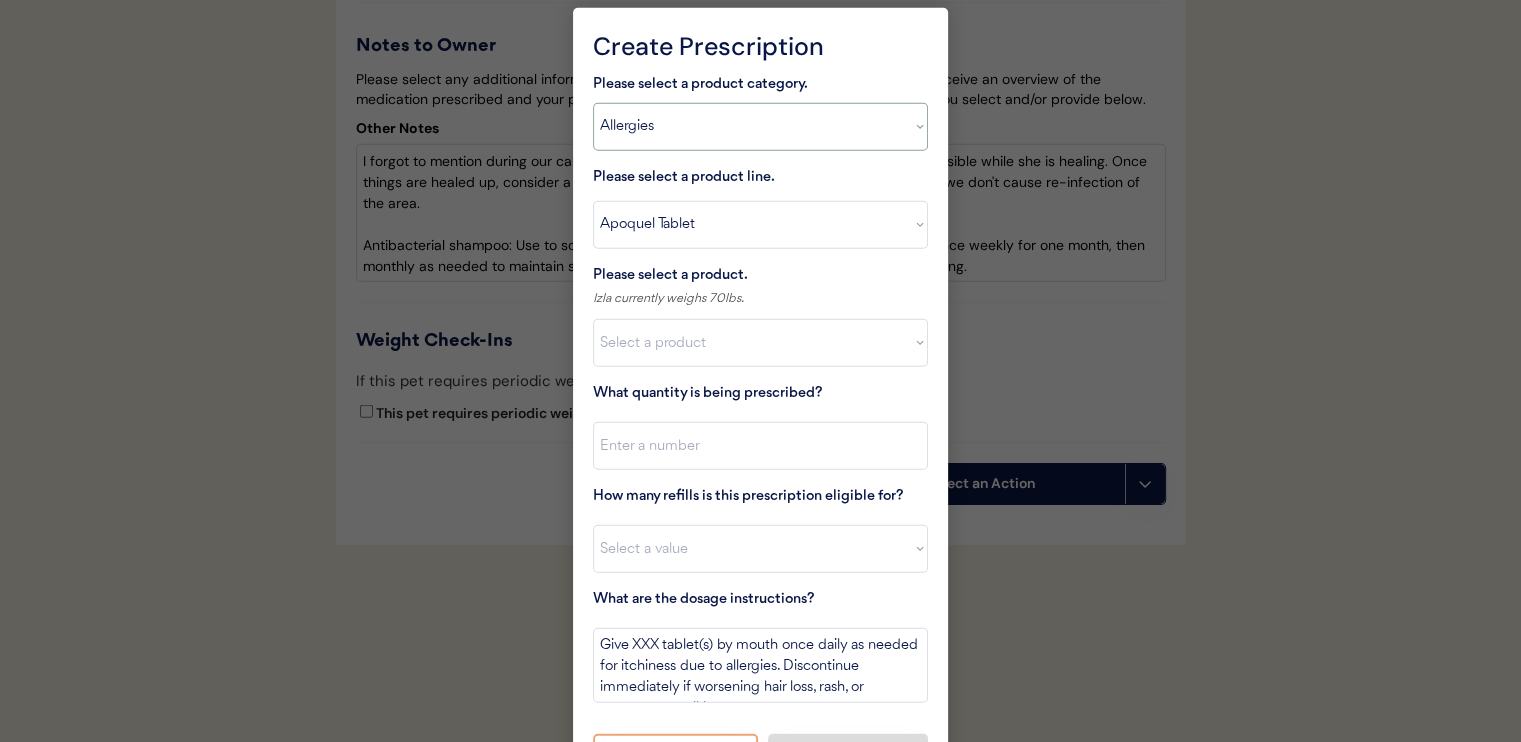 click on "Select a product category Allergies Antibiotics Anxiety Combo Parasite Prevention Flea & Tick Heartworm" at bounding box center [760, 127] 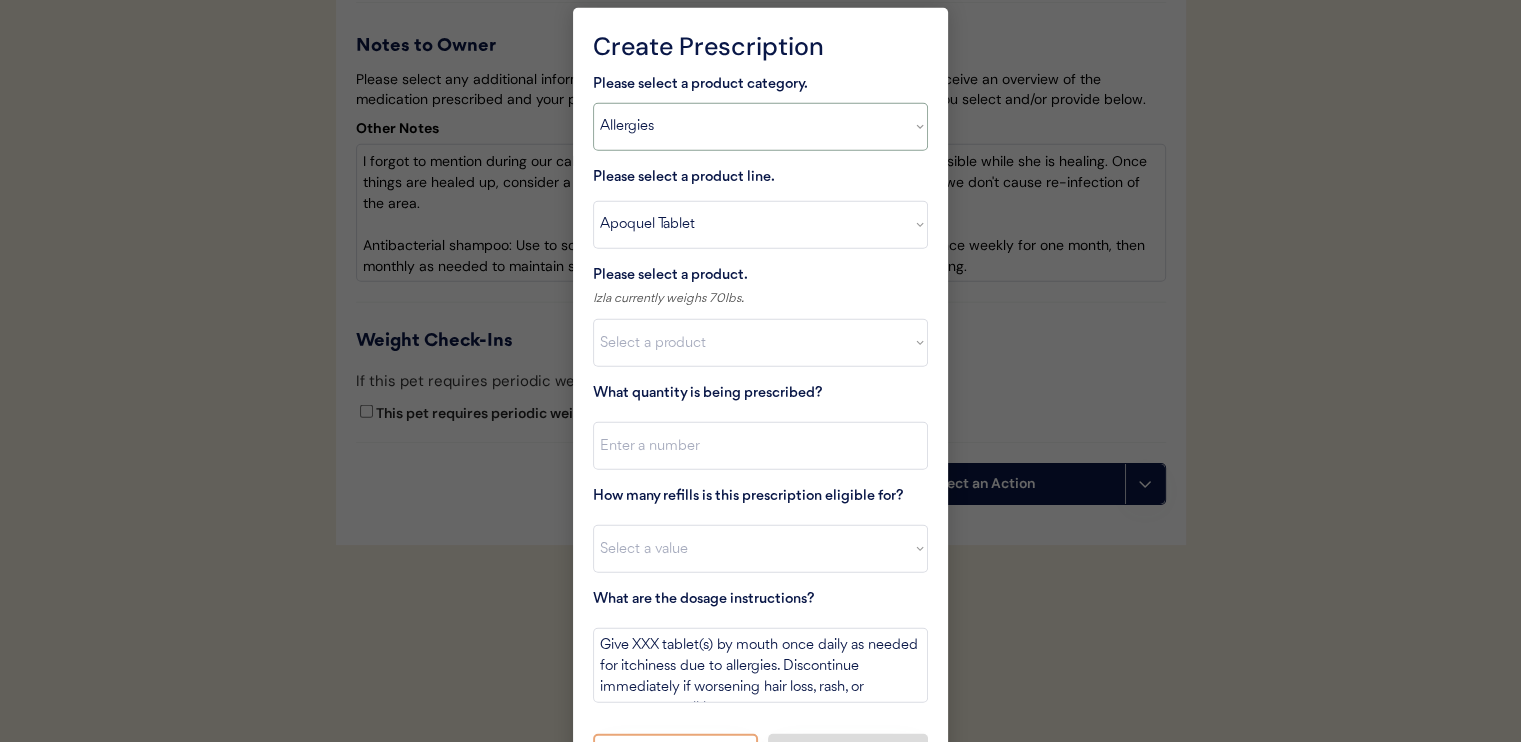 select on ""antibiotics"" 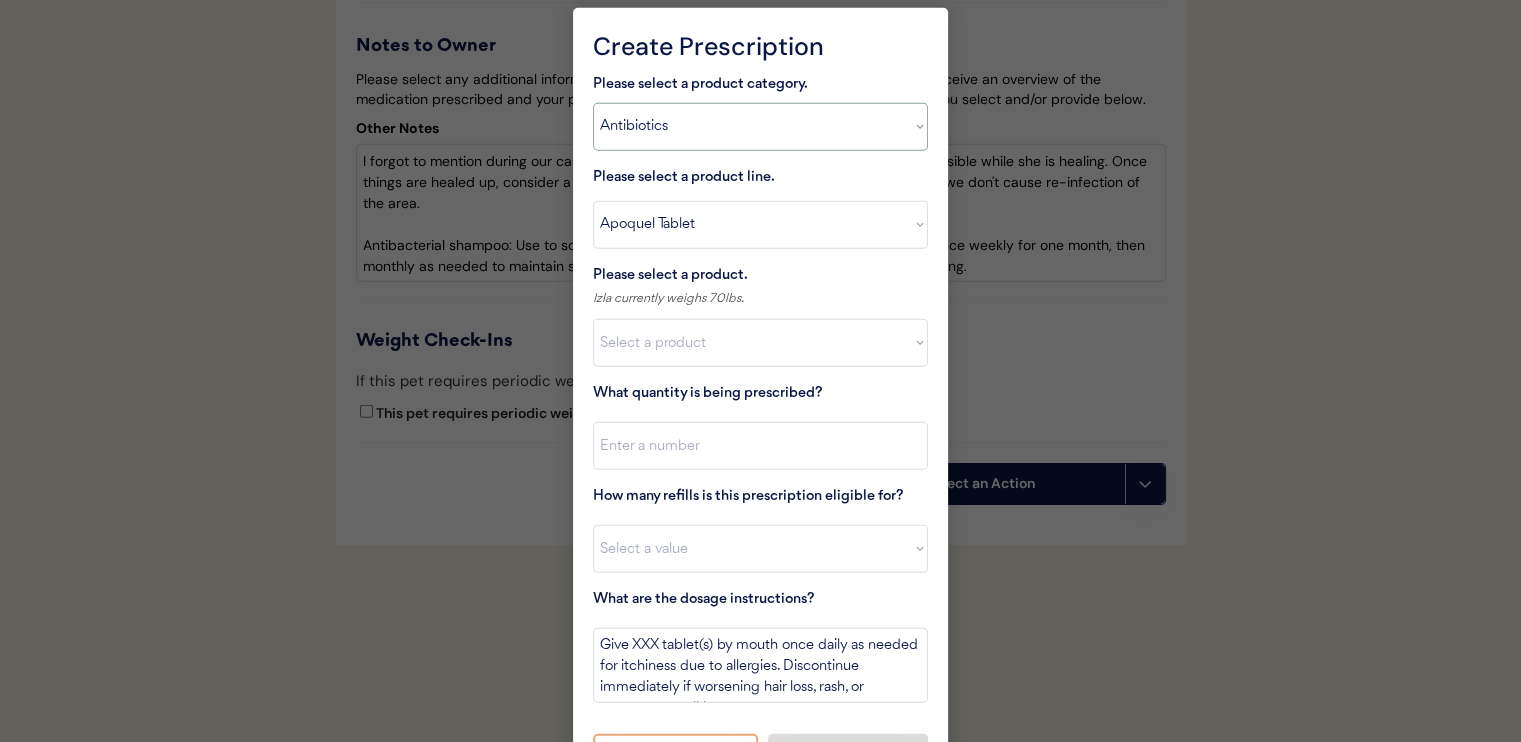 click on "Select a product category Allergies Antibiotics Anxiety Combo Parasite Prevention Flea & Tick Heartworm" at bounding box center (760, 127) 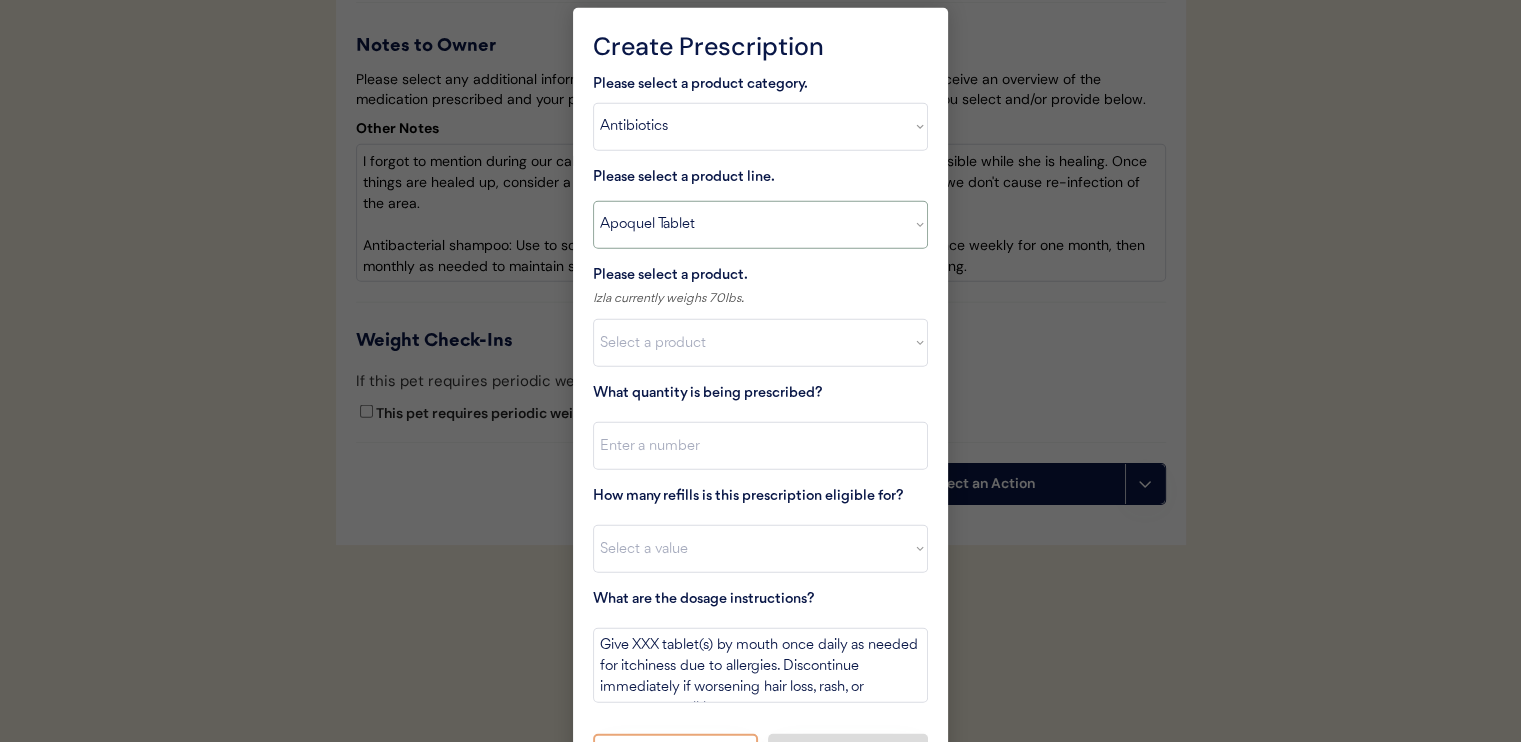 type 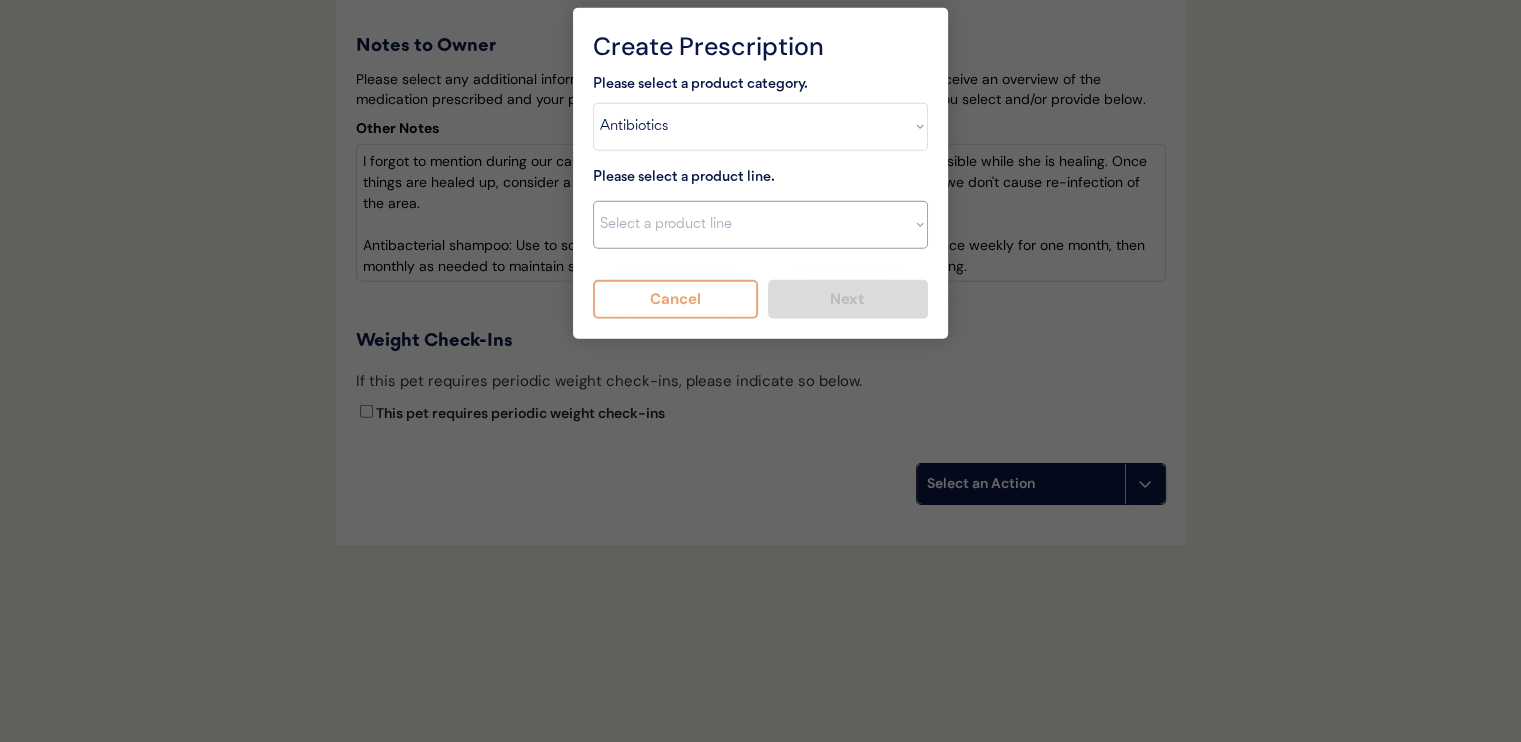 click on "Select a product line Cephalexin Cephalexin Suspension Doxycycline Ketoconazole" at bounding box center [760, 225] 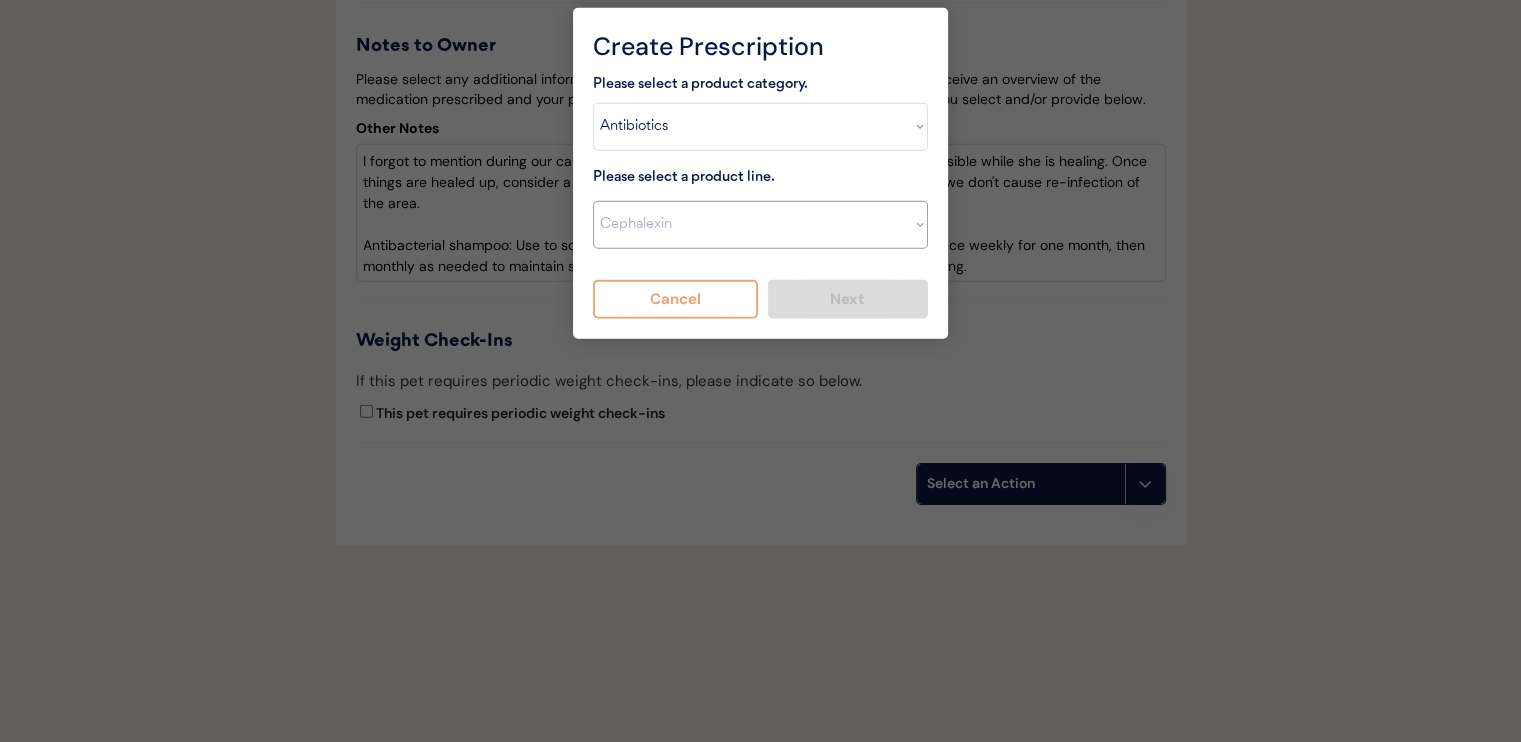 click on "Select a product line Cephalexin Cephalexin Suspension Doxycycline Ketoconazole" at bounding box center [760, 225] 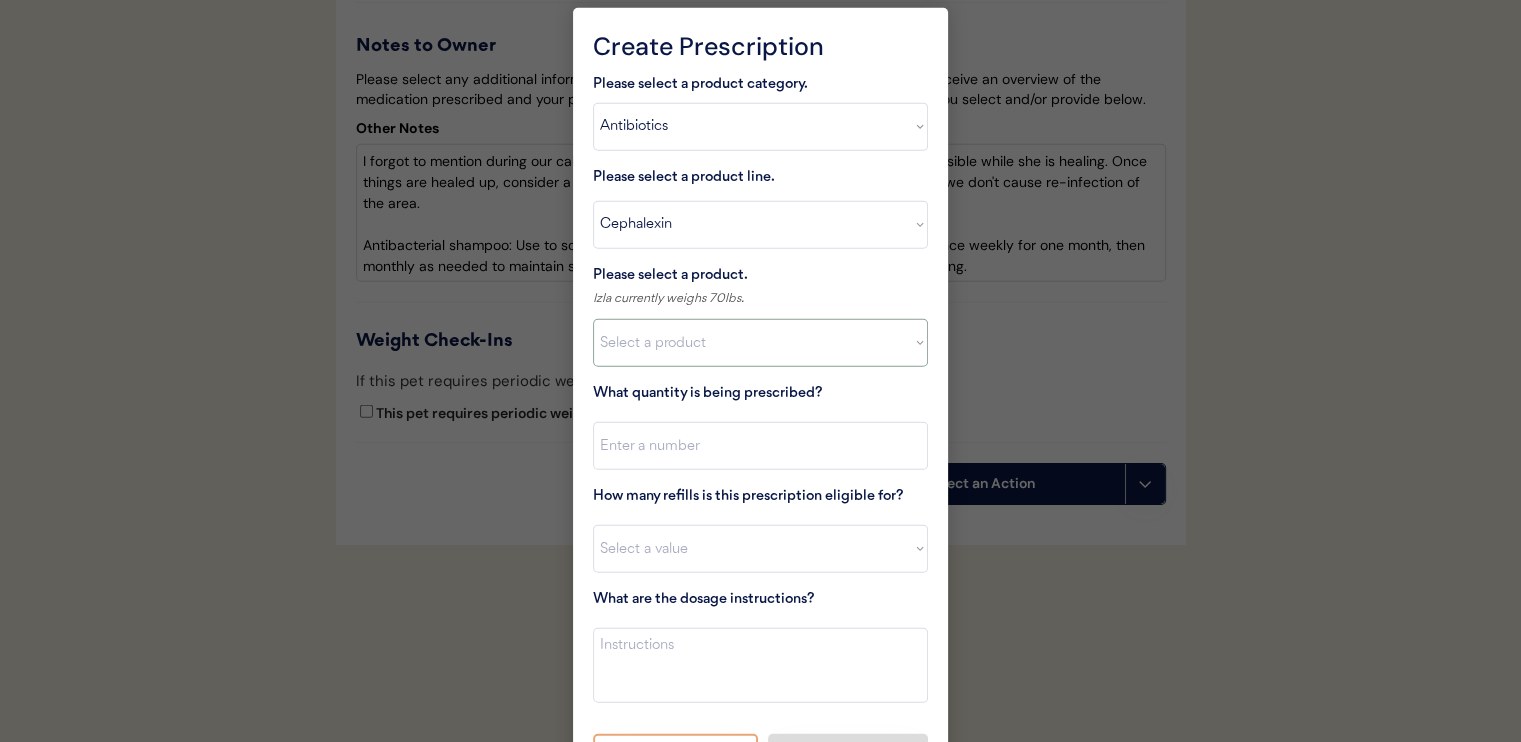 click on "Select a product Cephalexin Capsule (500mg) Cephalexin Capsule (250mg)" at bounding box center [760, 343] 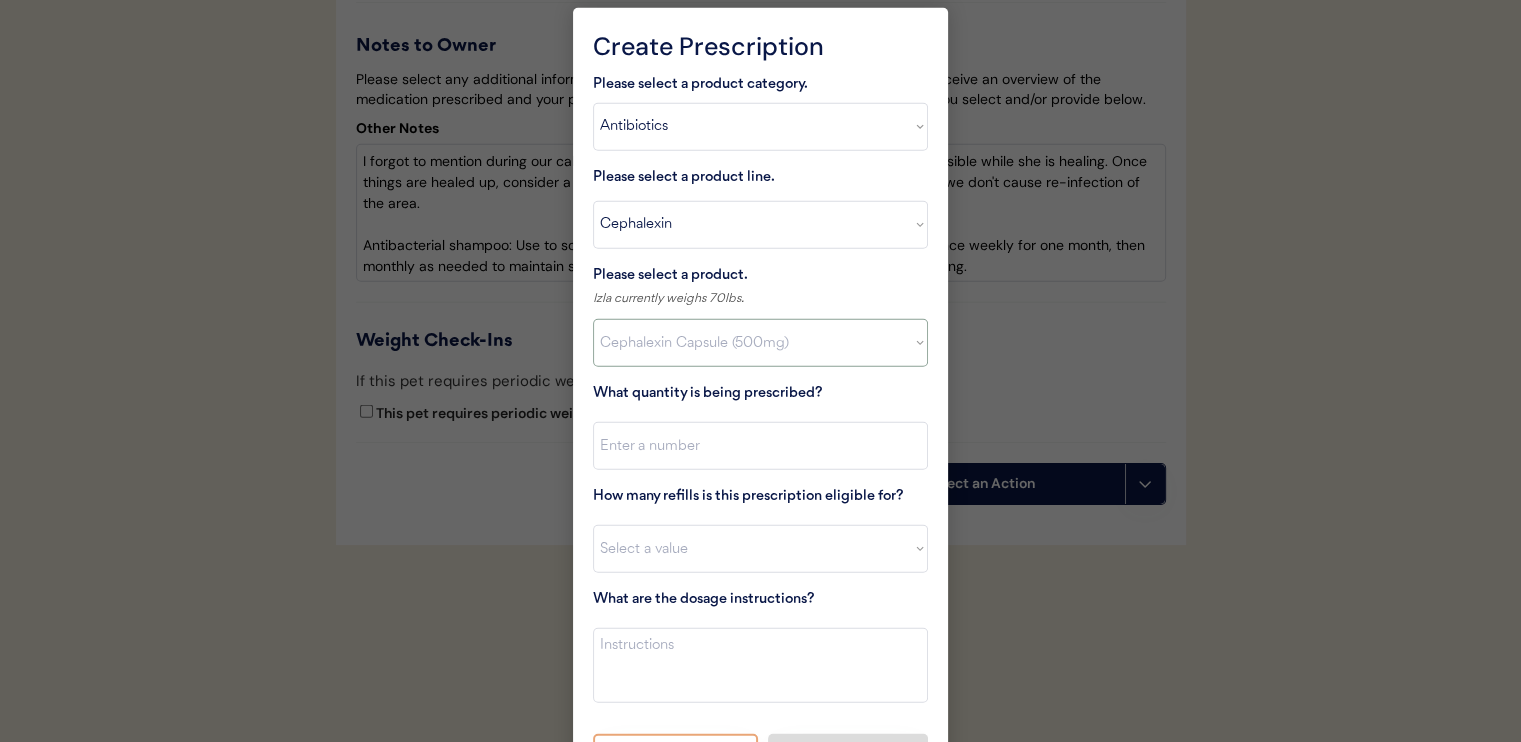 click on "Select a product Cephalexin Capsule (500mg) Cephalexin Capsule (250mg)" at bounding box center (760, 343) 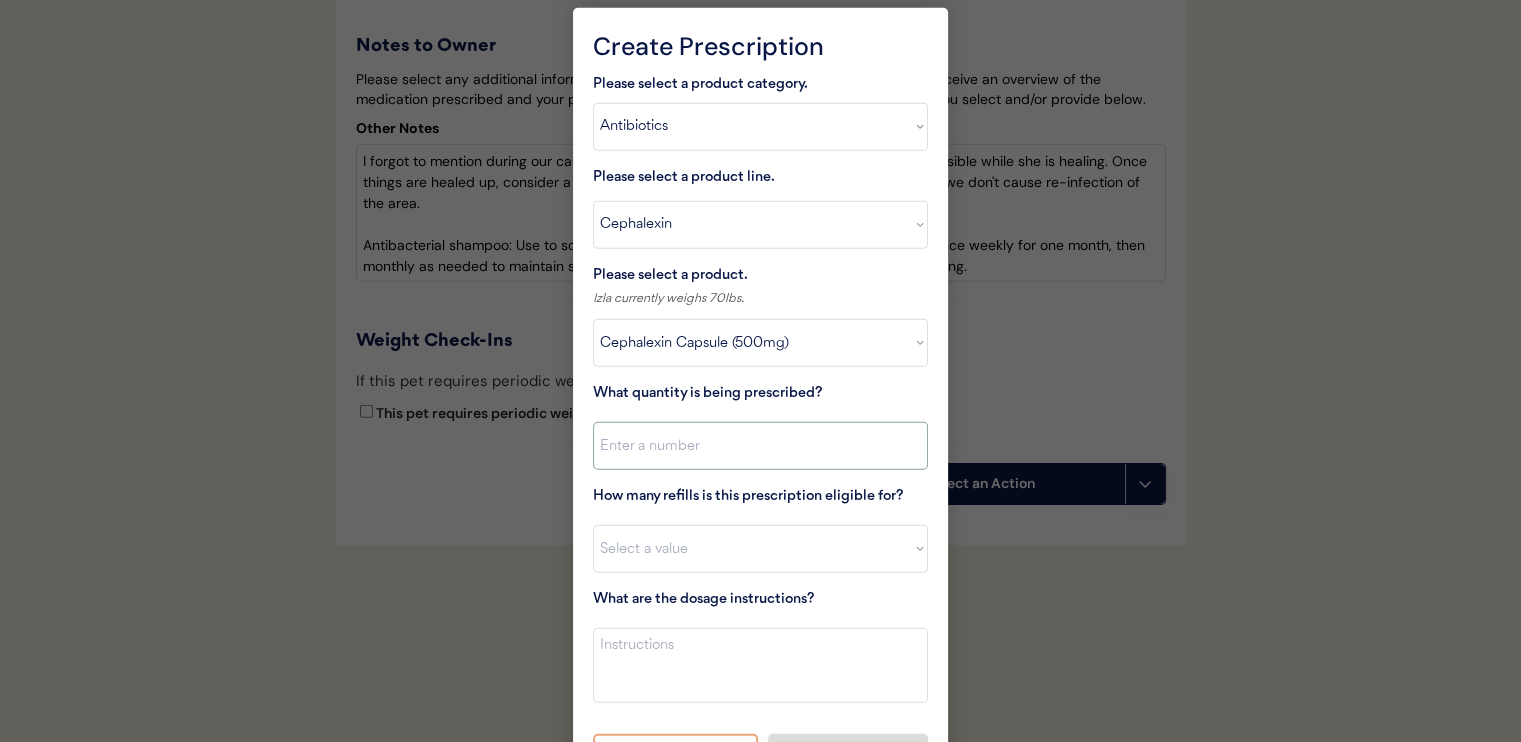 click at bounding box center [760, 446] 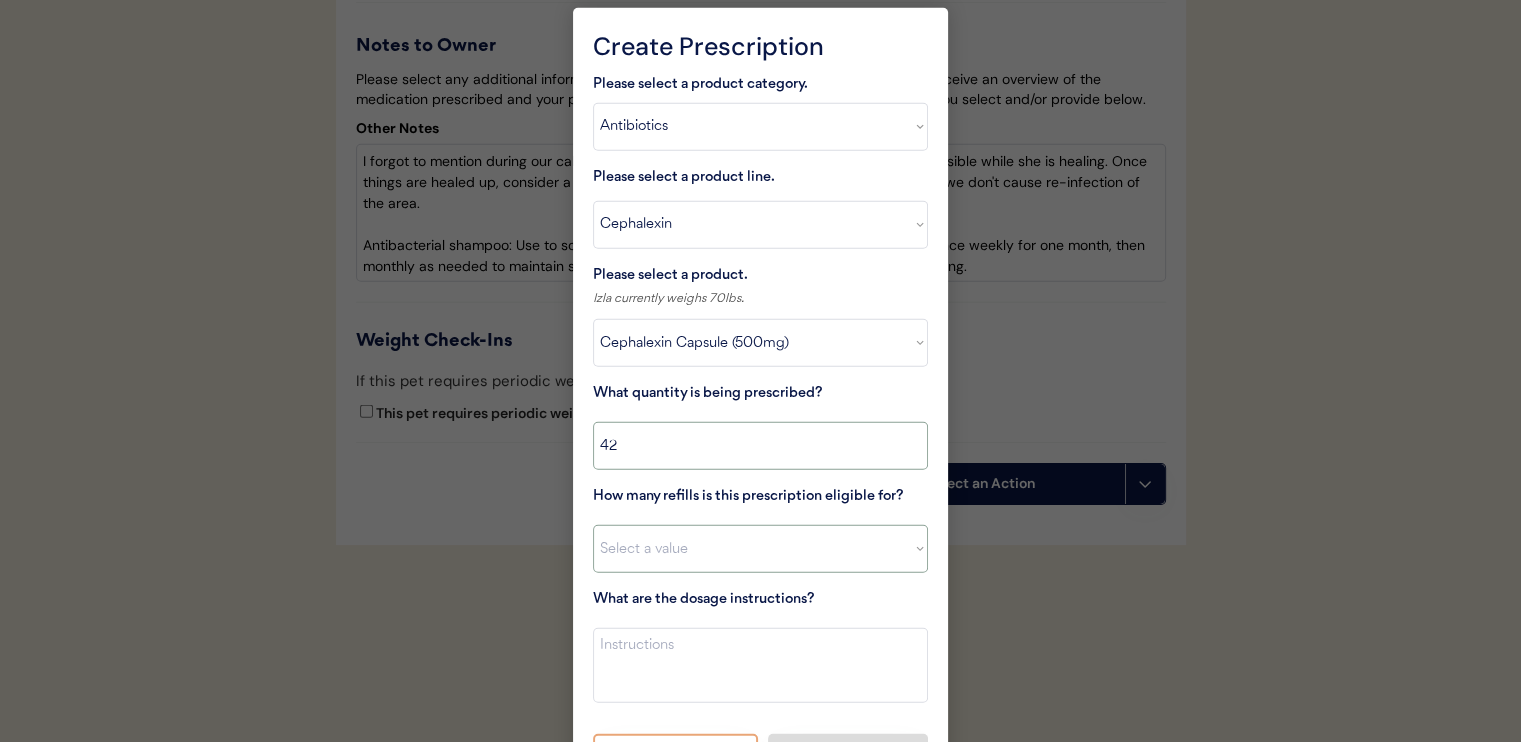 type on "42" 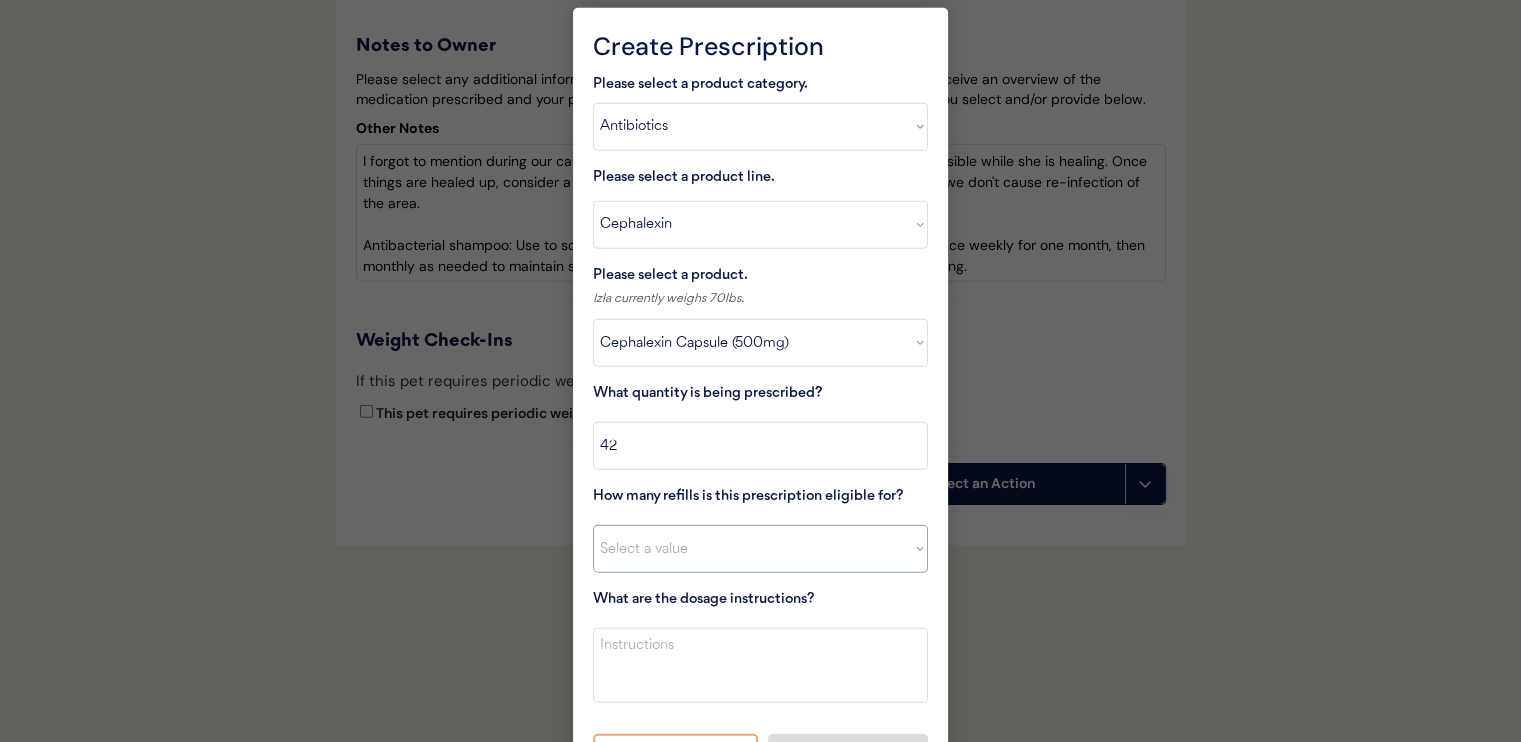 select on "0" 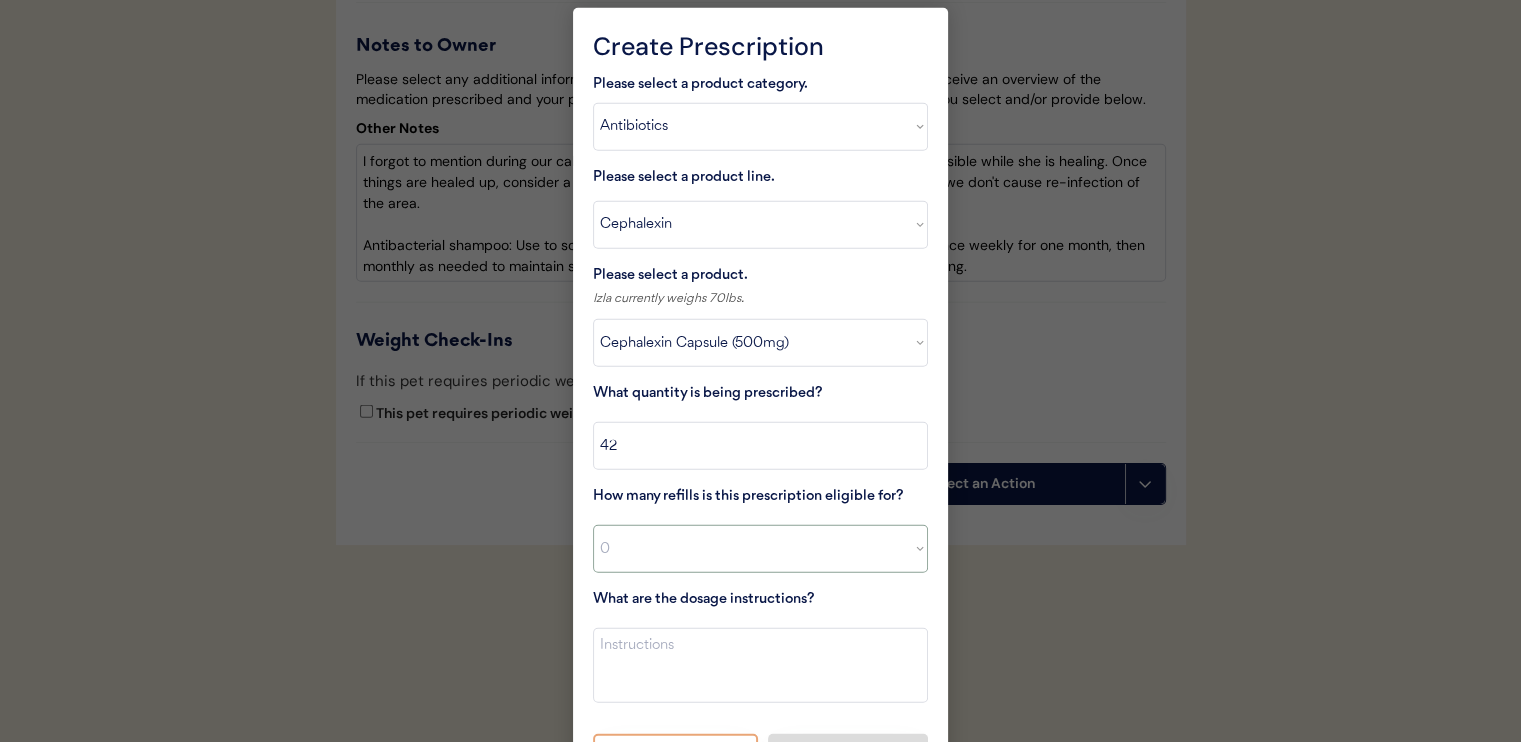 click on "Select a value 0 1 2 3 4 5 6 7 8 10 11" at bounding box center (760, 549) 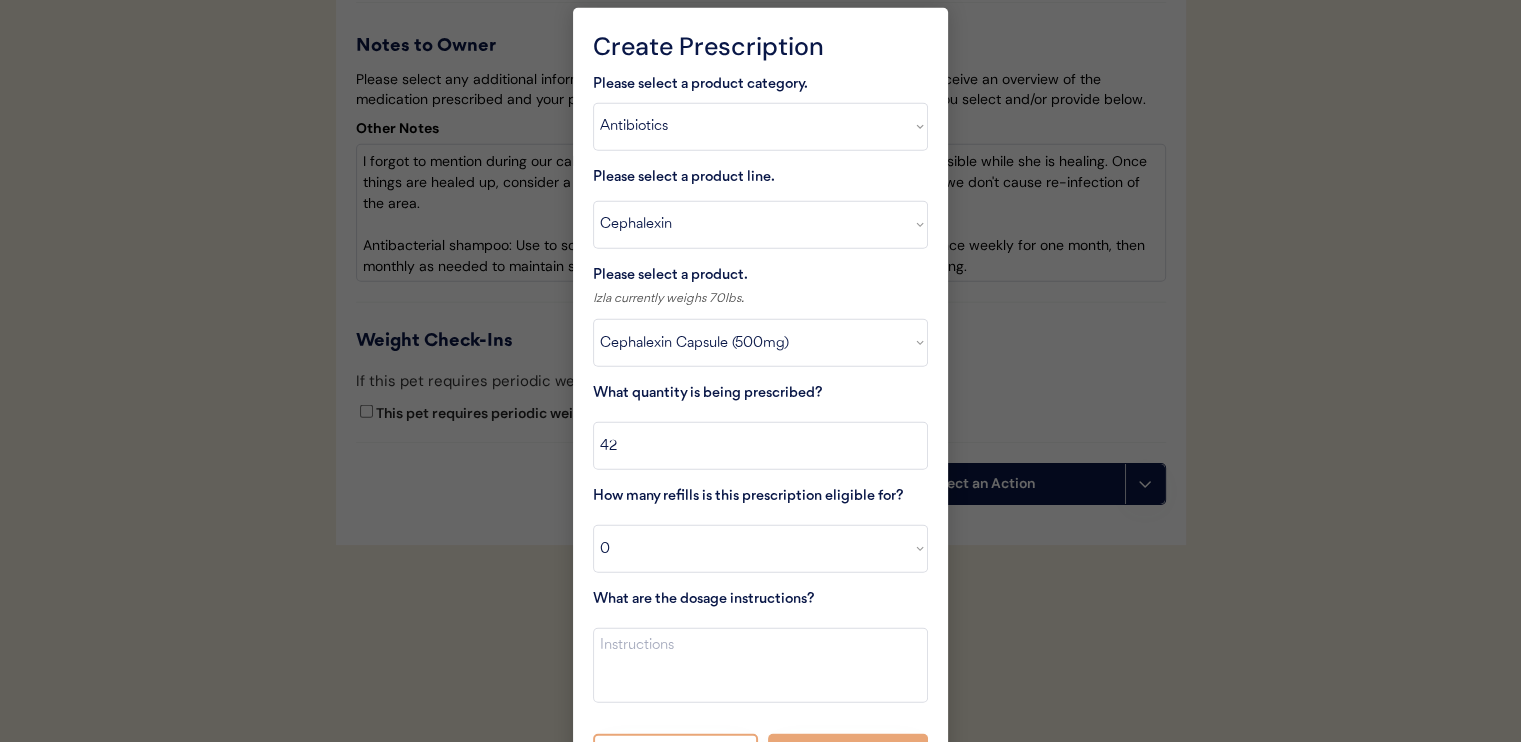 click at bounding box center (760, 665) 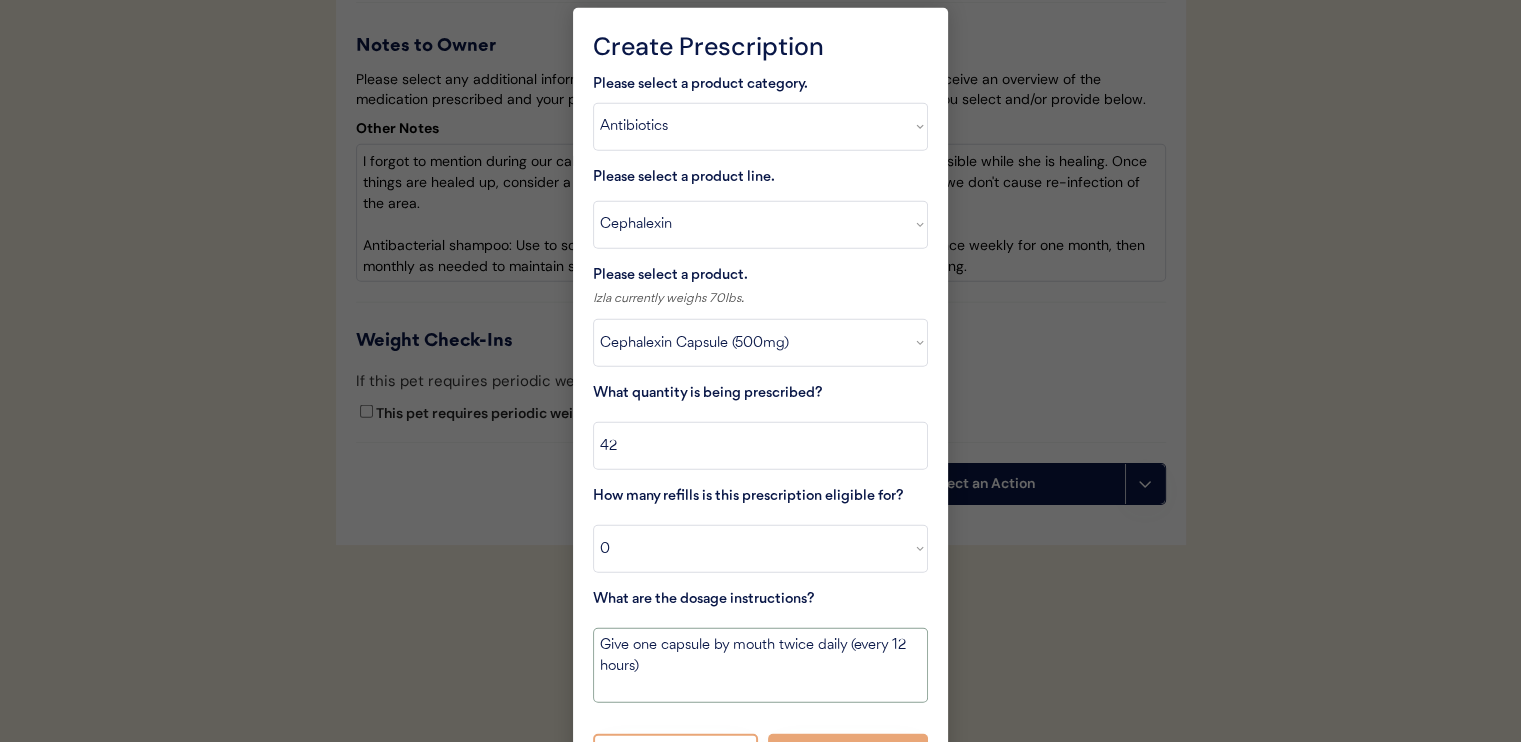 click on "Give one capsule by mouth twice daily (every 12 hours)" at bounding box center [760, 665] 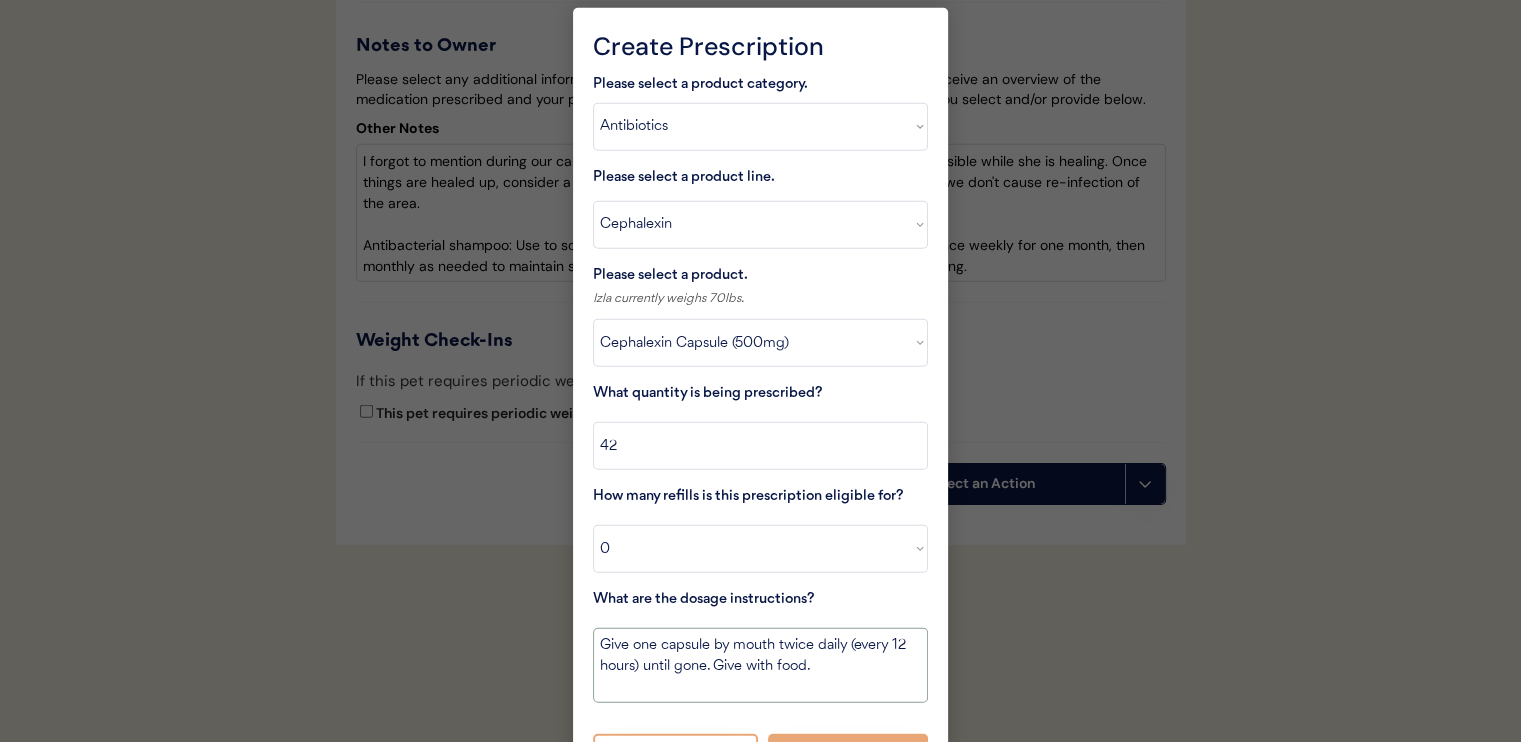 click on "Give one capsule by mouth twice daily (every 12 hours) until gone. Give with food." at bounding box center (760, 665) 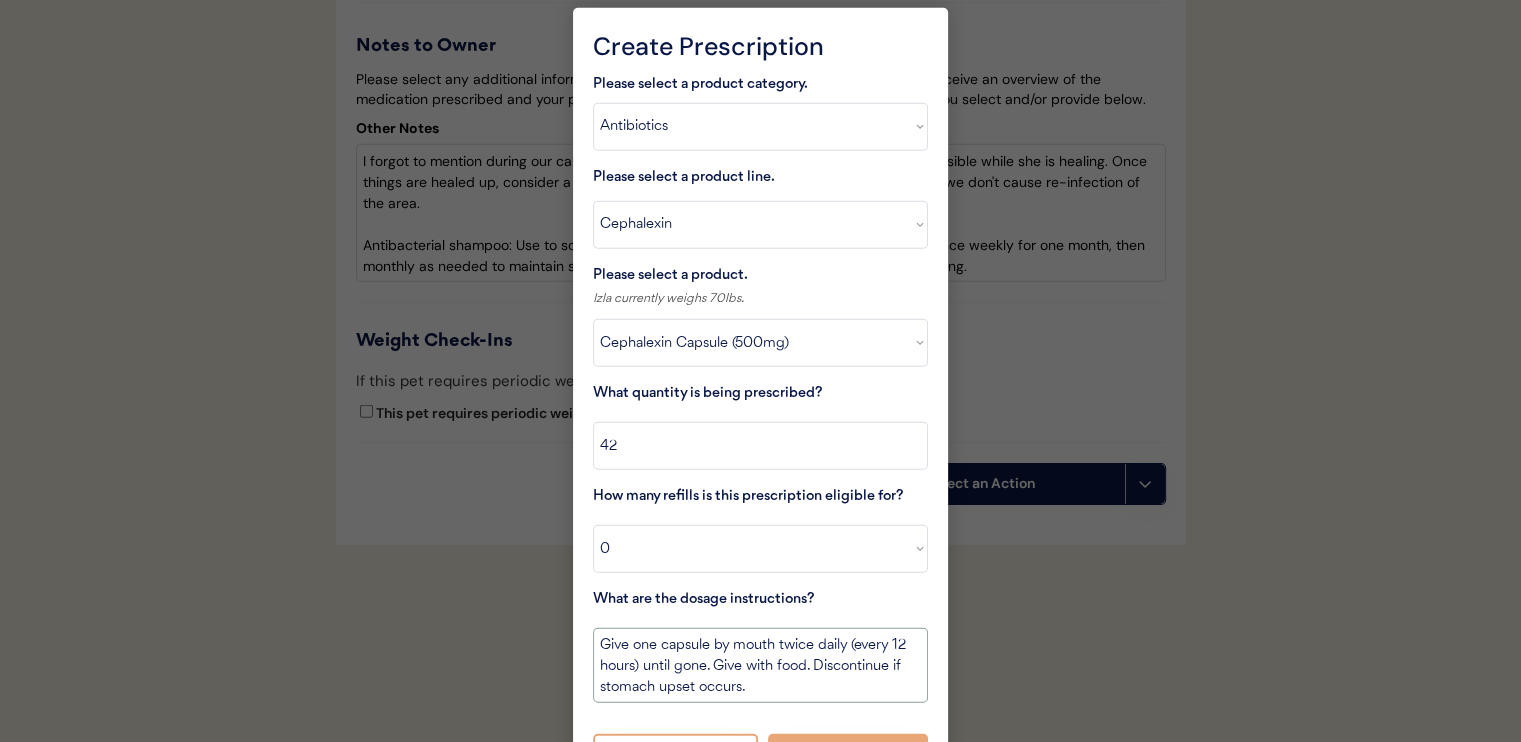 type on "Give one capsule by mouth twice daily (every 12 hours) until gone. Give with food. Discontinue if stomach upset occurs." 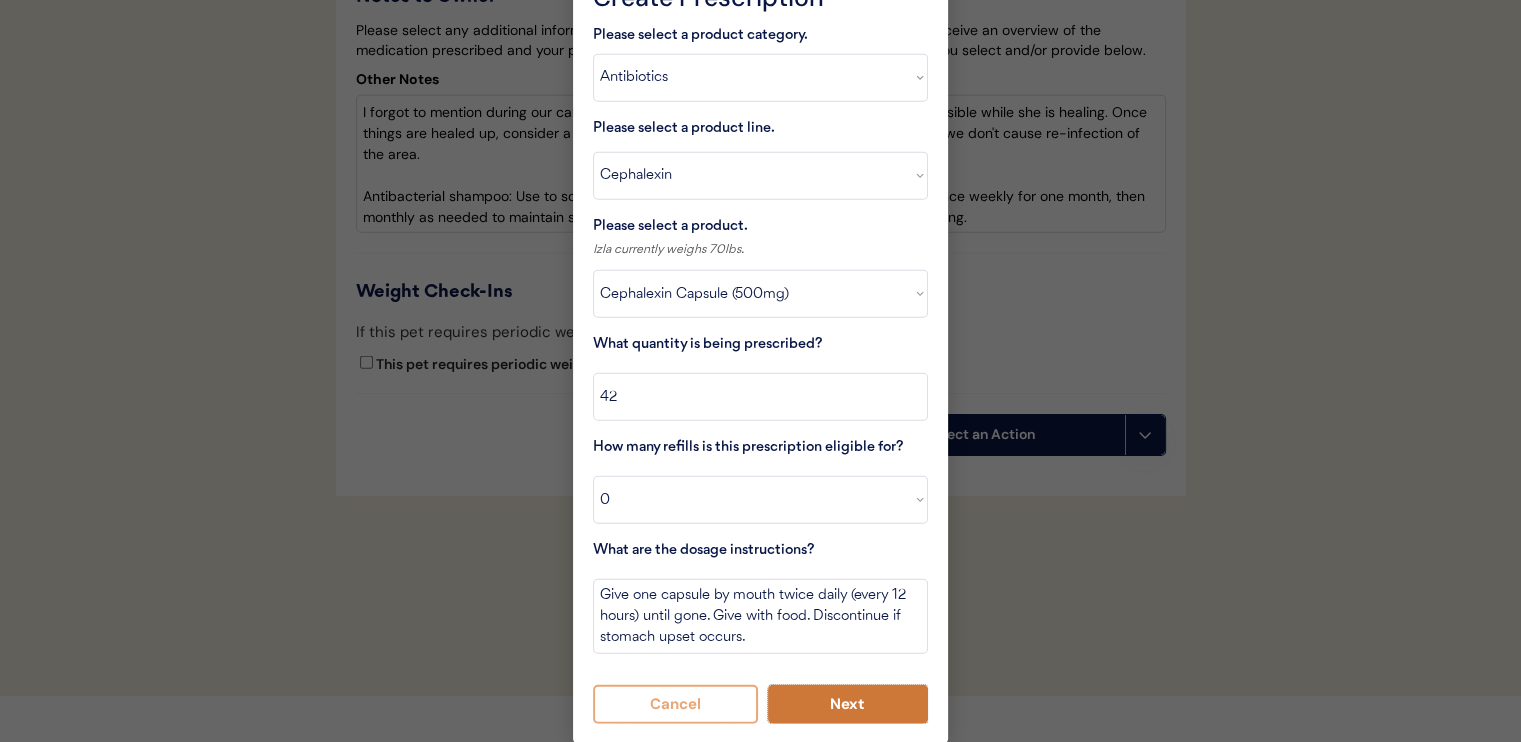 click on "Next" at bounding box center (848, 704) 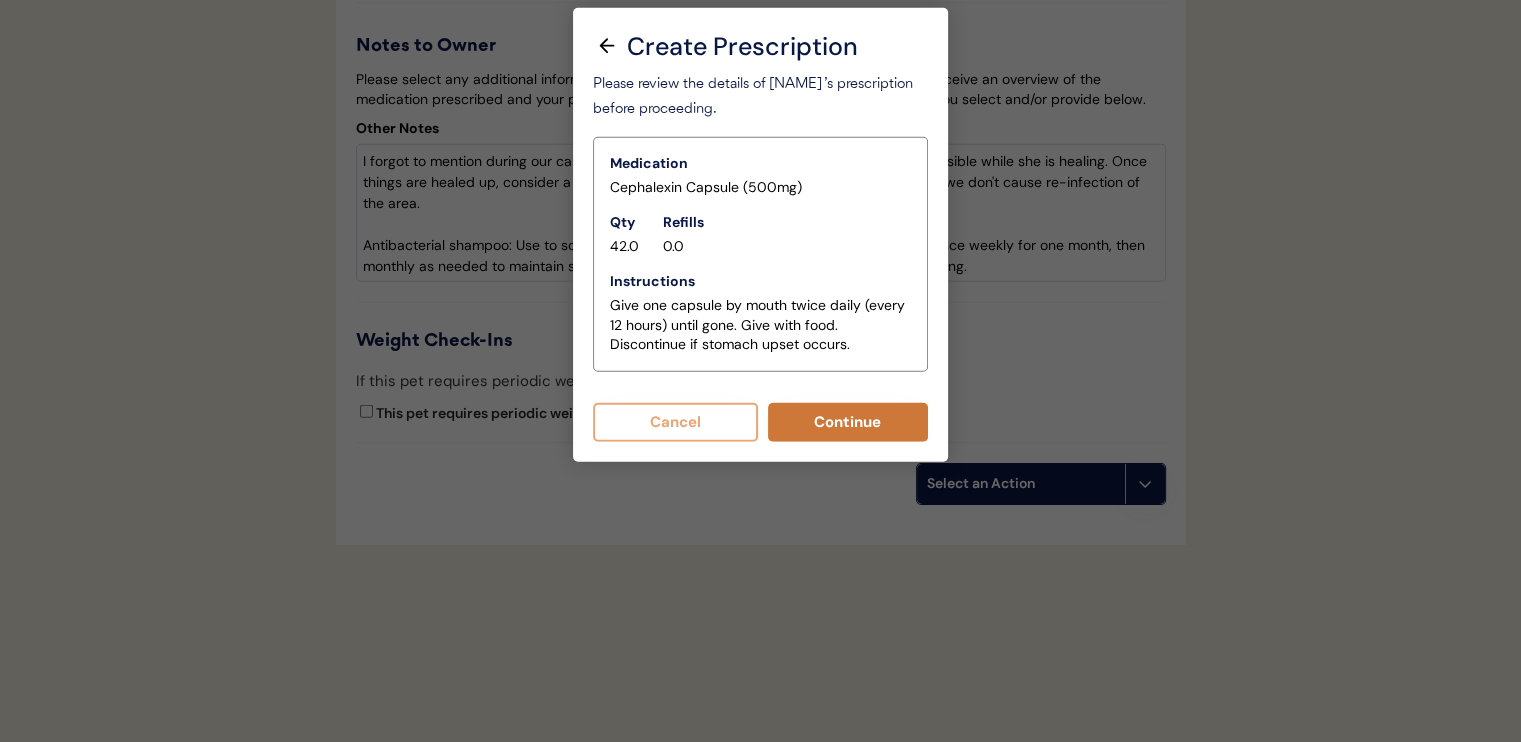 click on "Continue" at bounding box center [848, 422] 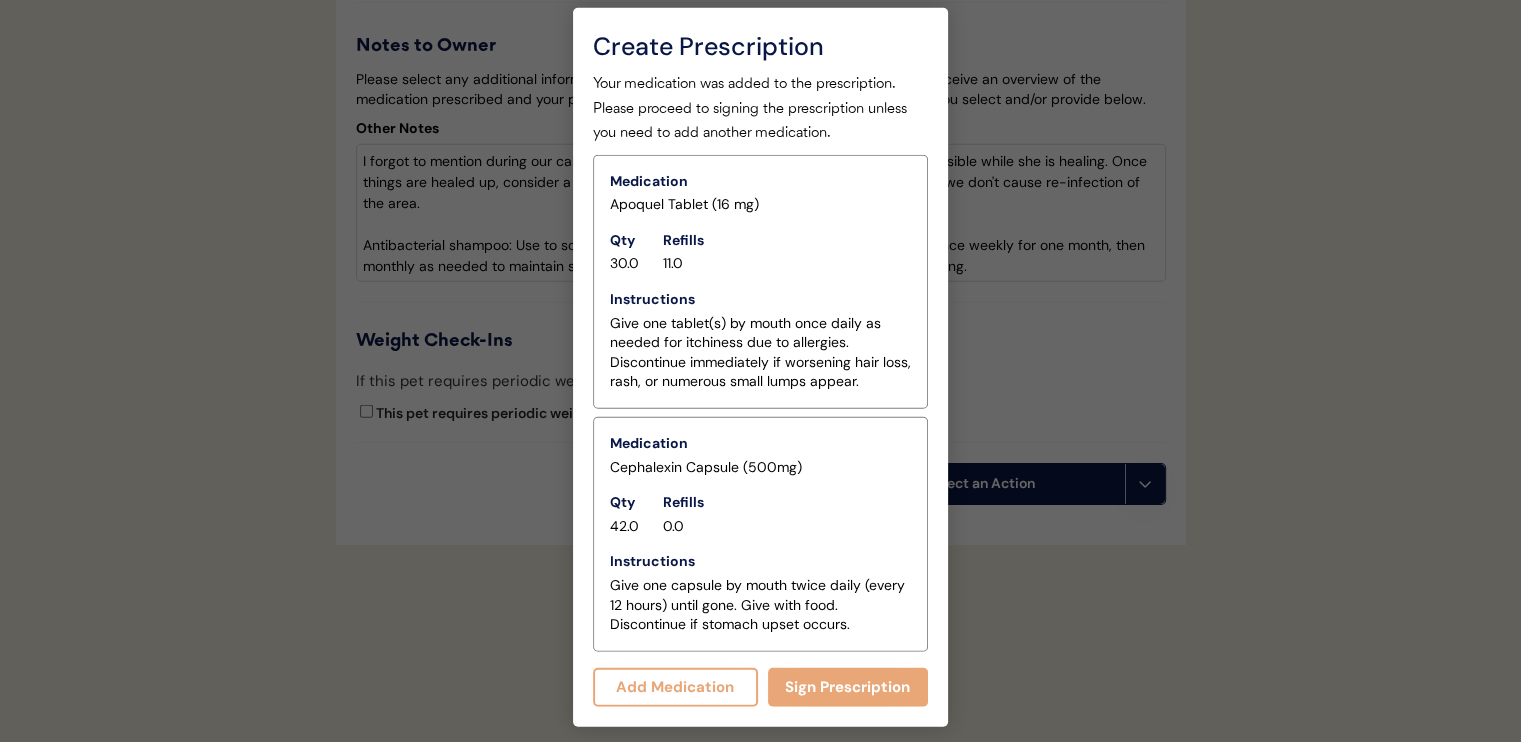 click on "Add Medication" at bounding box center [675, 687] 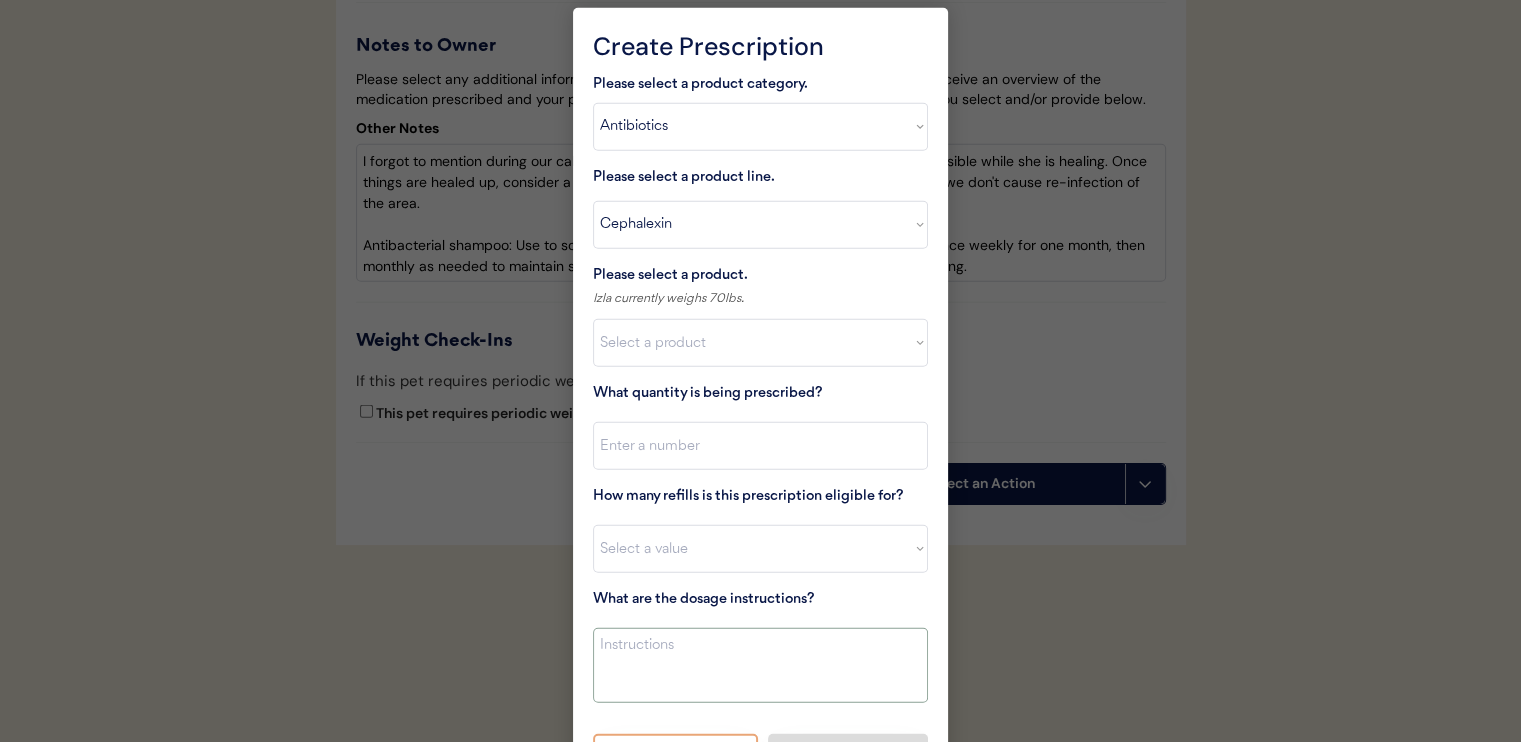 scroll, scrollTop: 0, scrollLeft: 0, axis: both 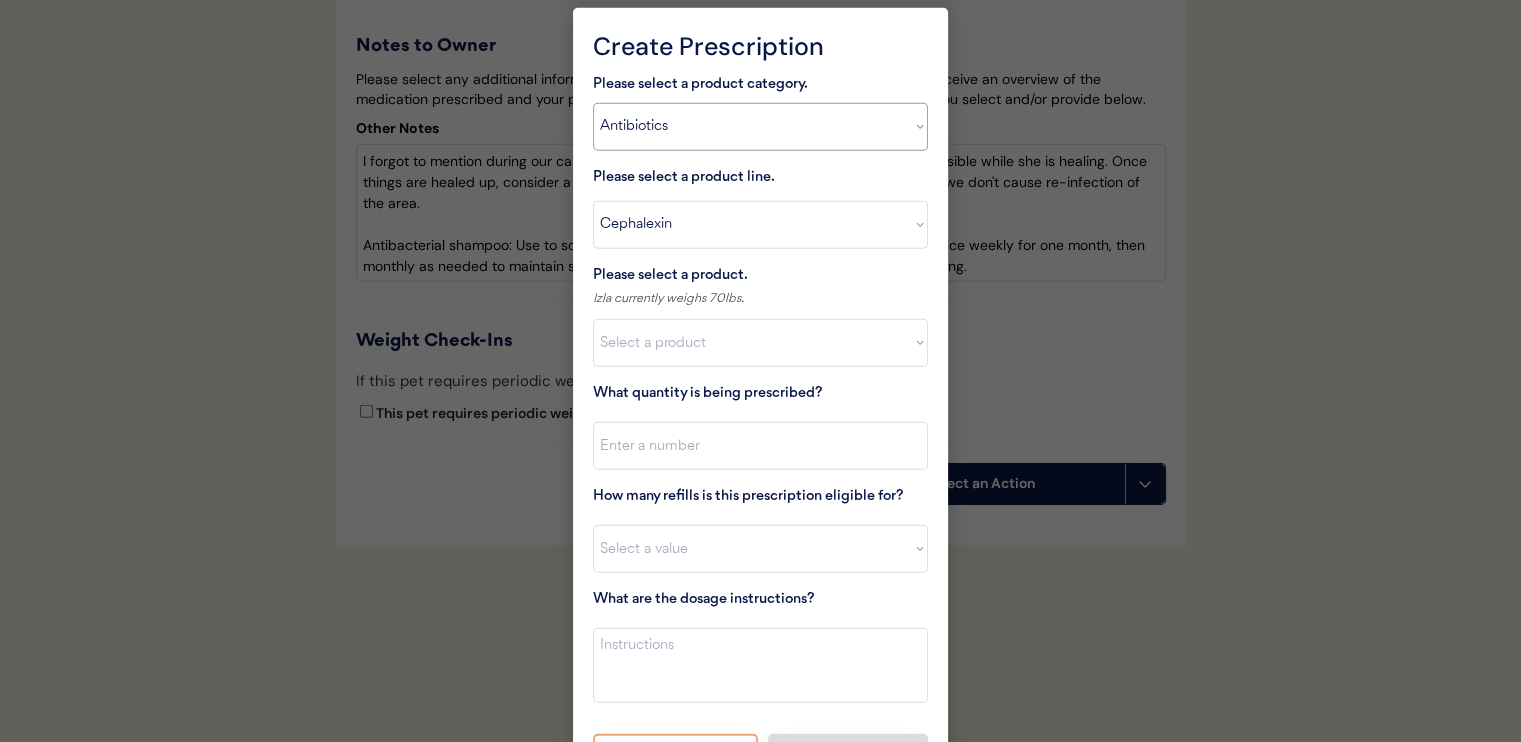 click on "Select a product category Allergies Antibiotics Anxiety Combo Parasite Prevention Flea & Tick Heartworm" at bounding box center (760, 127) 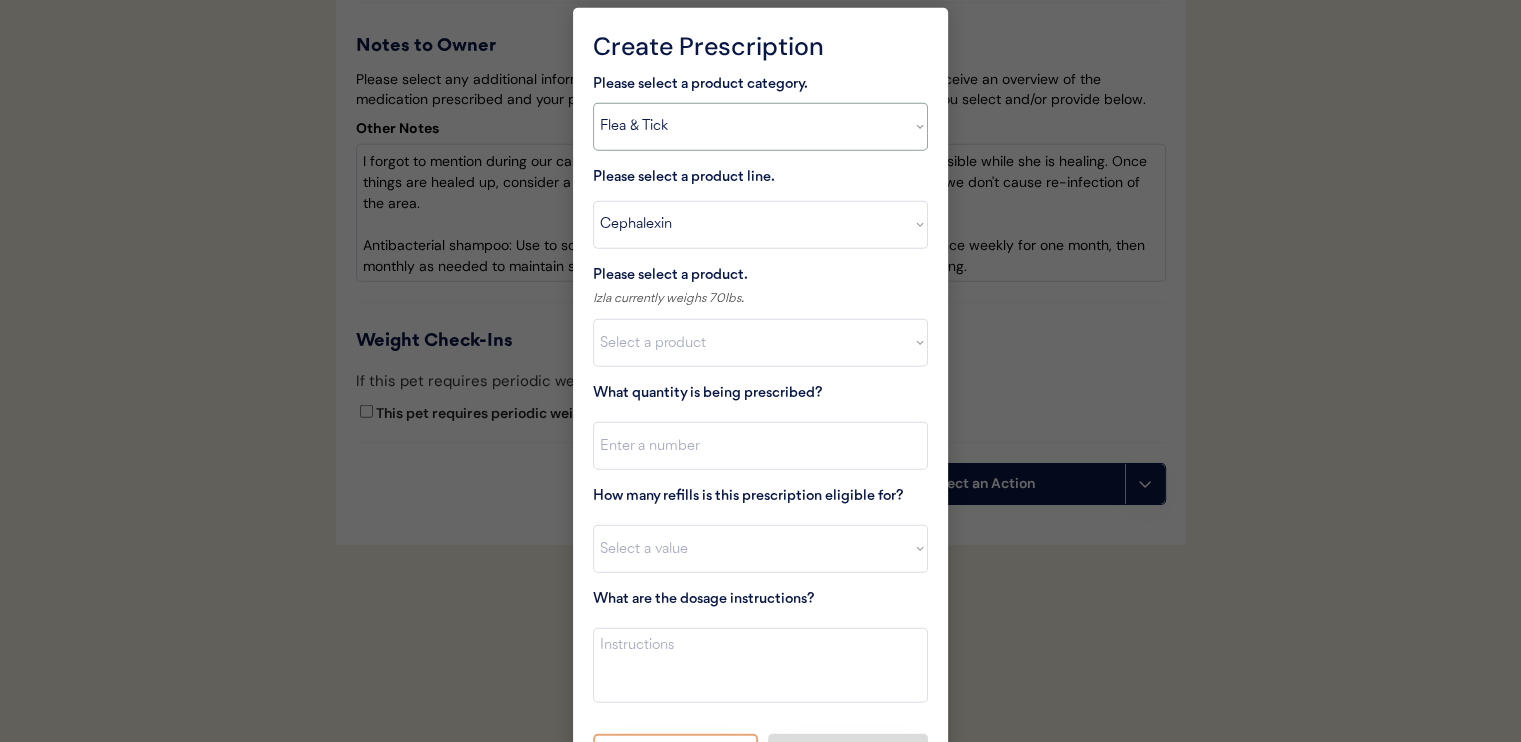 click on "Select a product category Allergies Antibiotics Anxiety Combo Parasite Prevention Flea & Tick Heartworm" at bounding box center [760, 127] 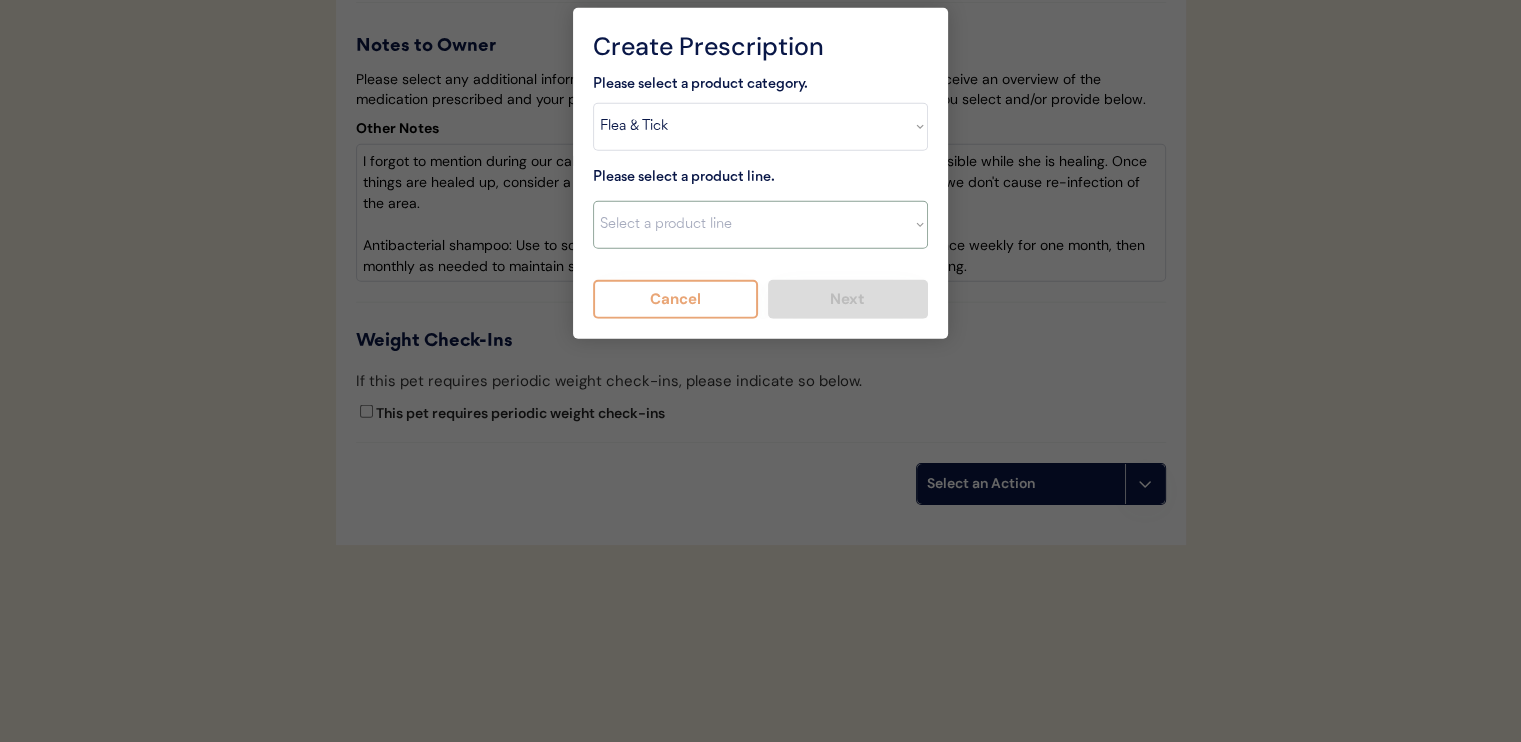 click on "Select a product line Advantix II Bravecto 1 Month Bravecto 1 Month (3 Month) Bravecto 3 Month Credelio for Dogs Credelio for Dogs (3 Month) NexGard Simparica Simparica (3 Month)" at bounding box center (760, 225) 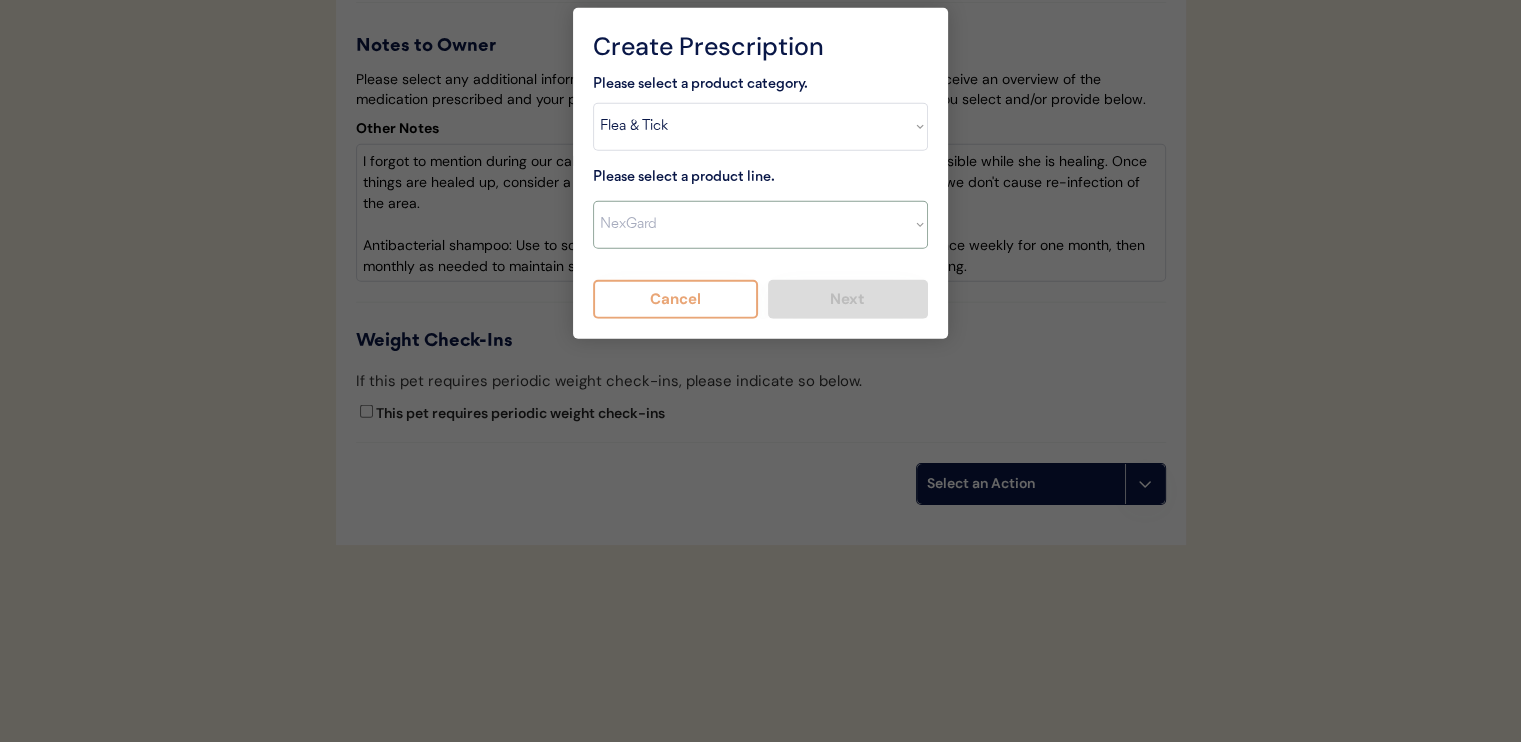 click on "Select a product line Advantix II Bravecto 1 Month Bravecto 1 Month (3 Month) Bravecto 3 Month Credelio for Dogs Credelio for Dogs (3 Month) NexGard Simparica Simparica (3 Month)" at bounding box center (760, 225) 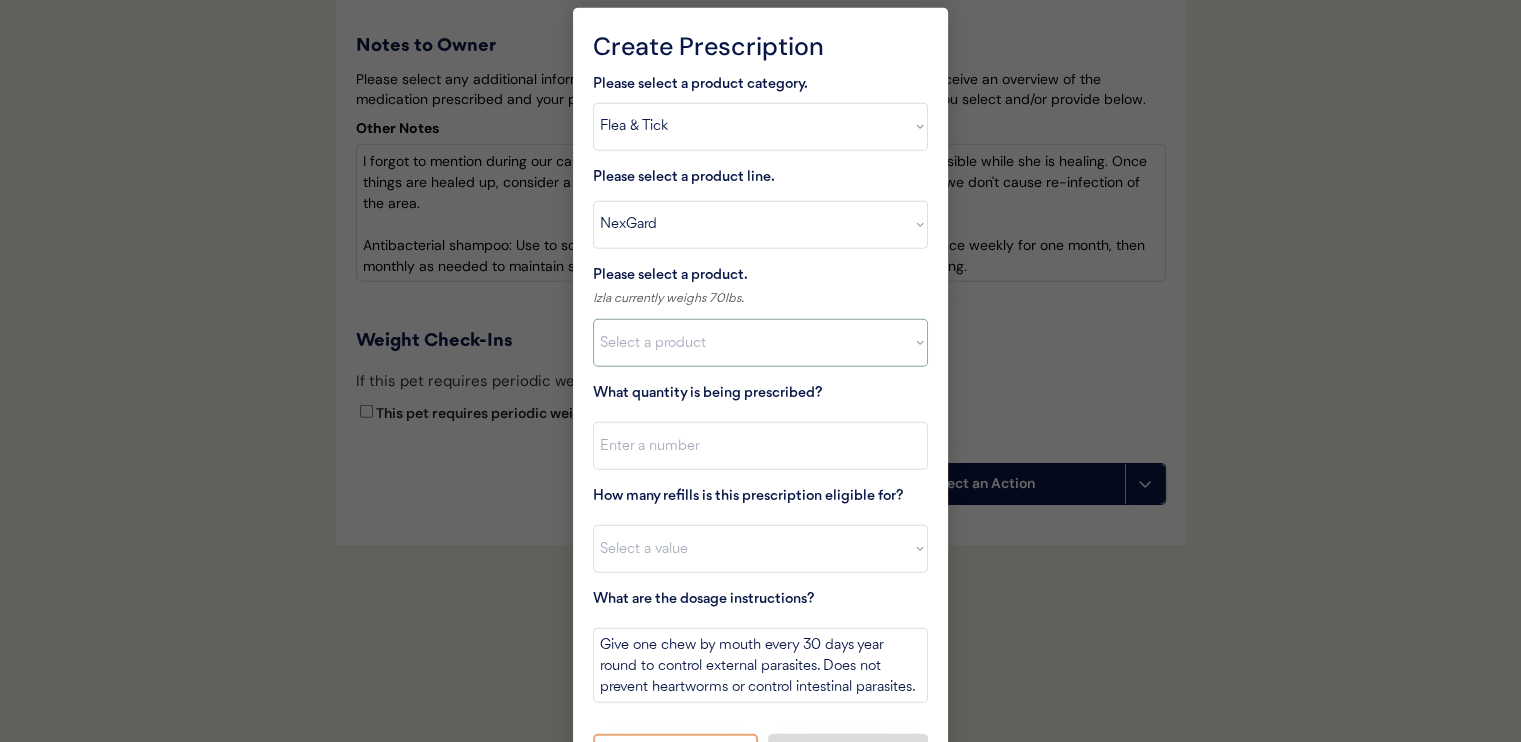 click on "Select a product NexGard, 4 - 10lbs NexGard, 10.1 - 24lbs NexGard, 24.1 - 60lbs NexGard, 60.1 - 121lbs" at bounding box center [760, 343] 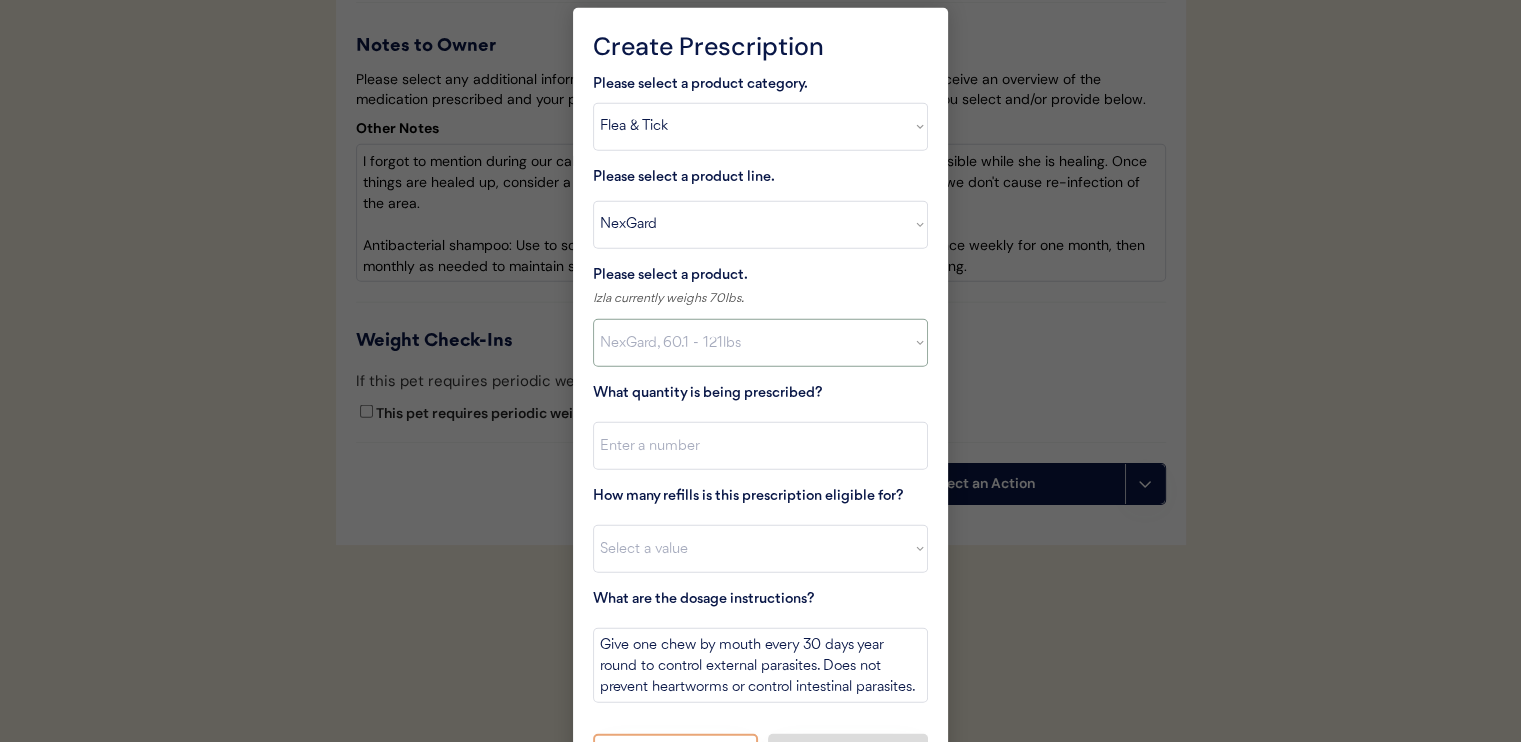 click on "Select a product NexGard, 4 - 10lbs NexGard, 10.1 - 24lbs NexGard, 24.1 - 60lbs NexGard, 60.1 - 121lbs" at bounding box center [760, 343] 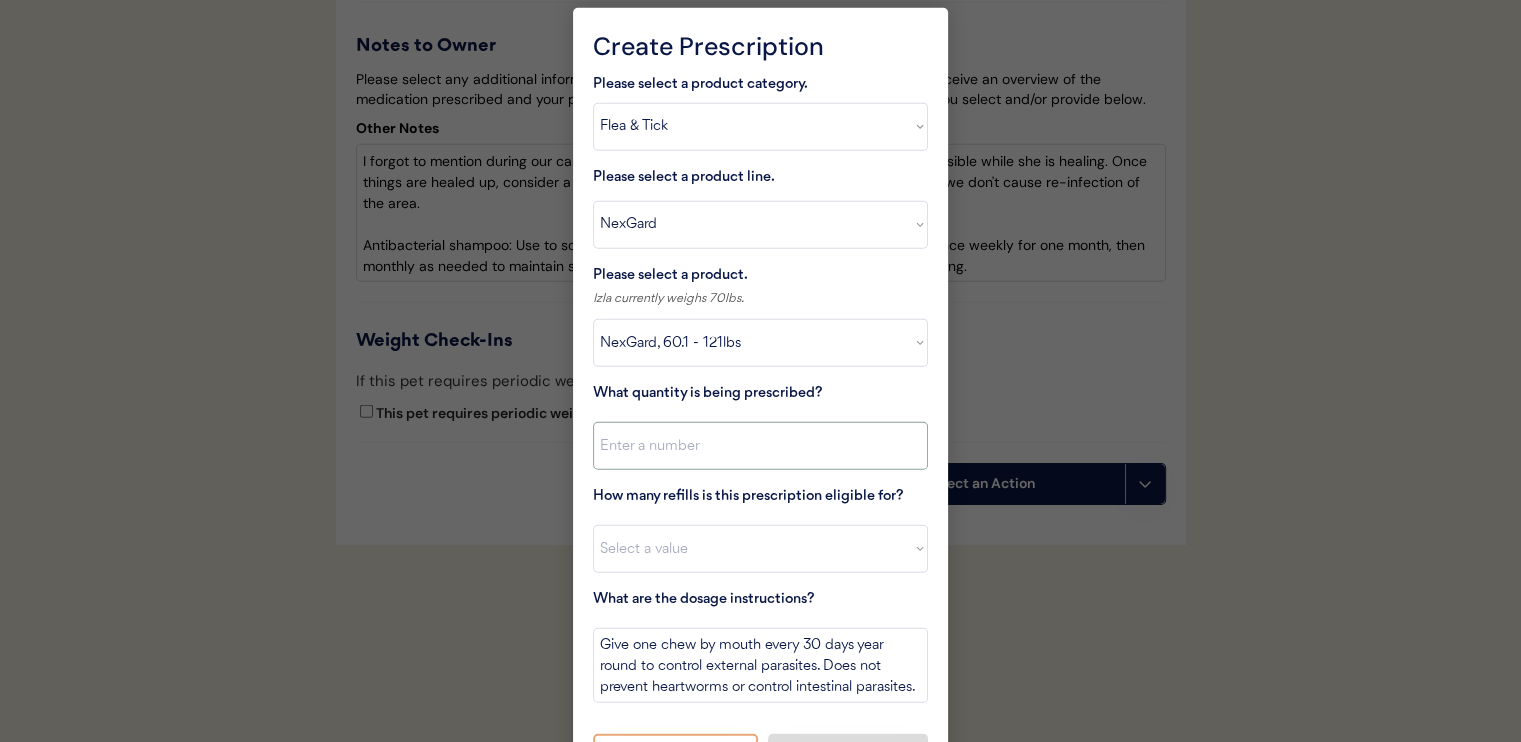 click at bounding box center [760, 446] 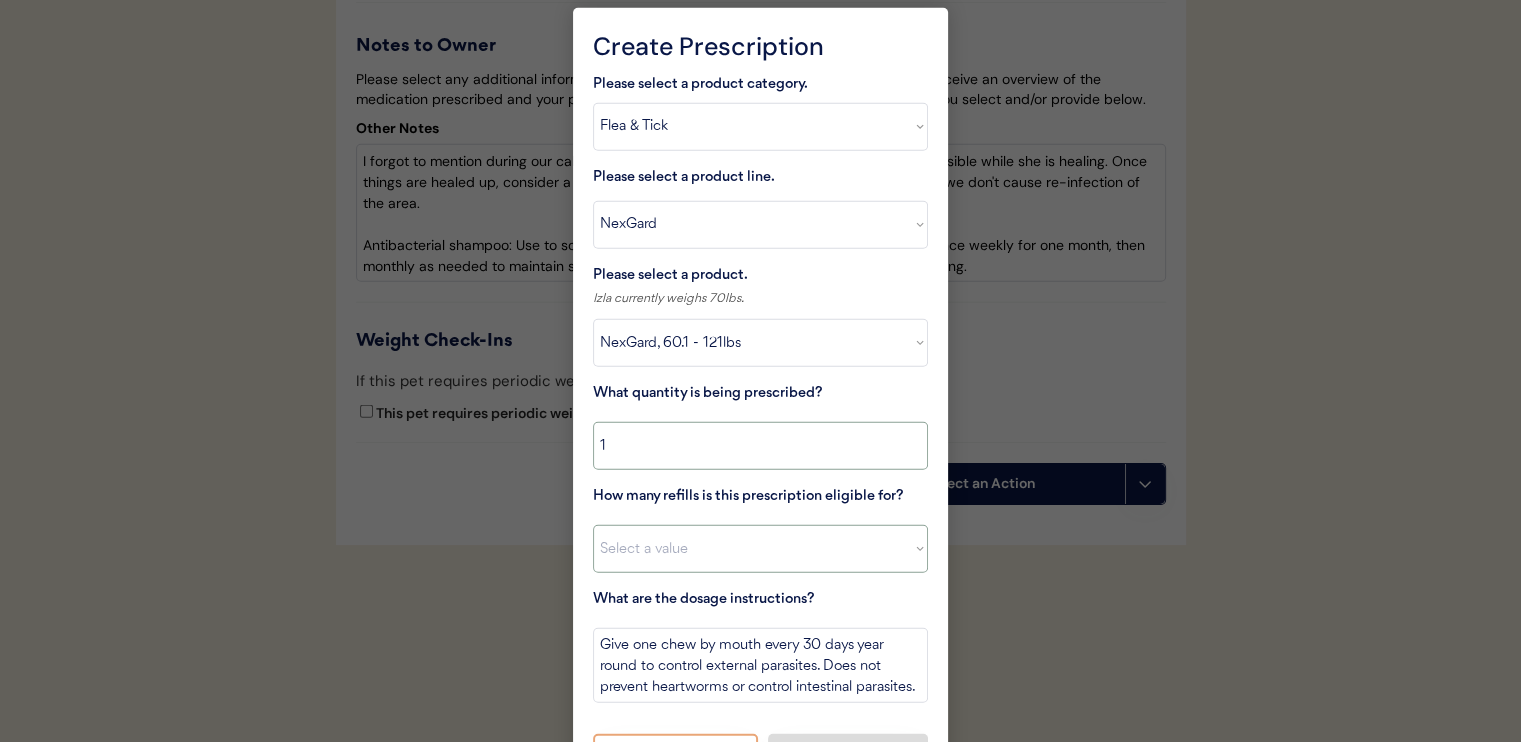 type on "1" 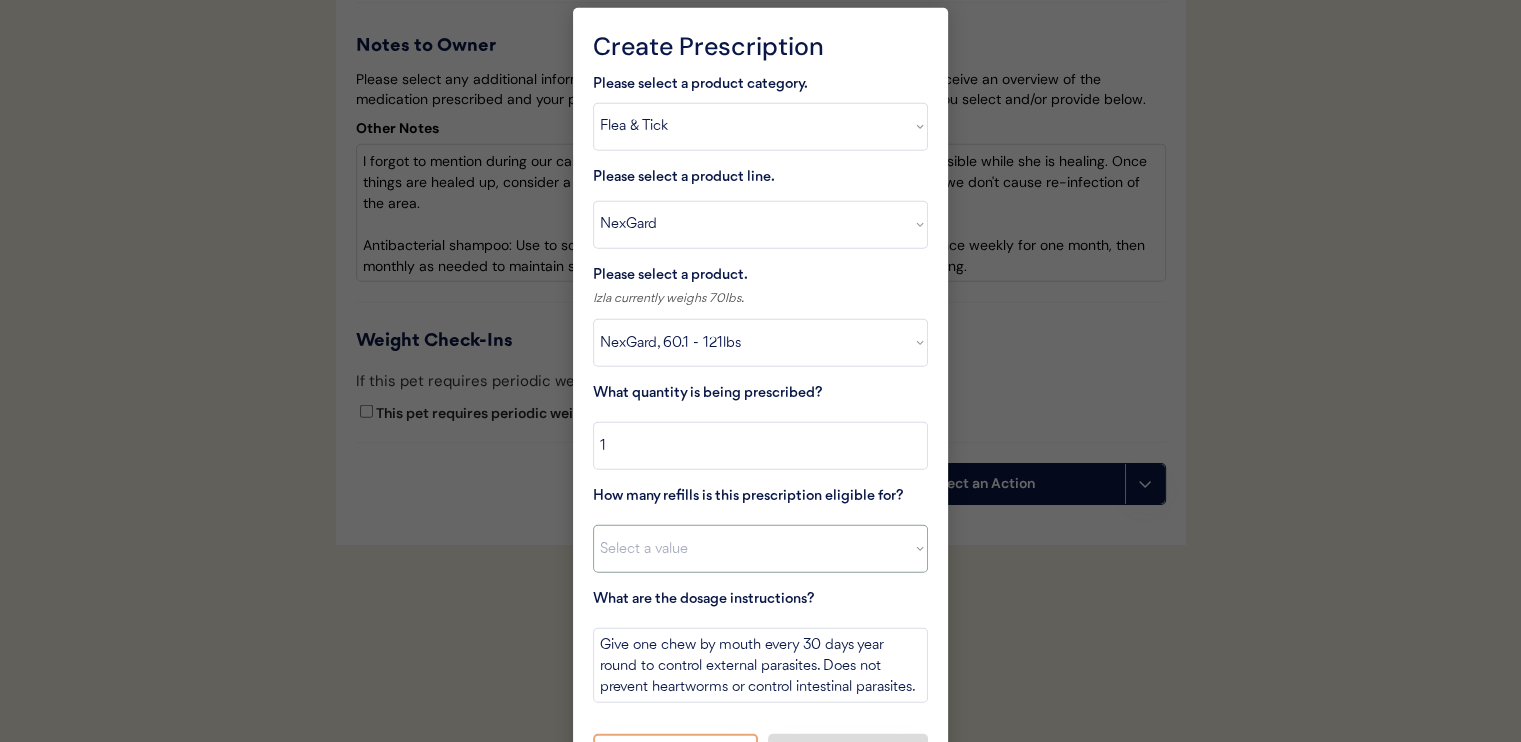 select on "11" 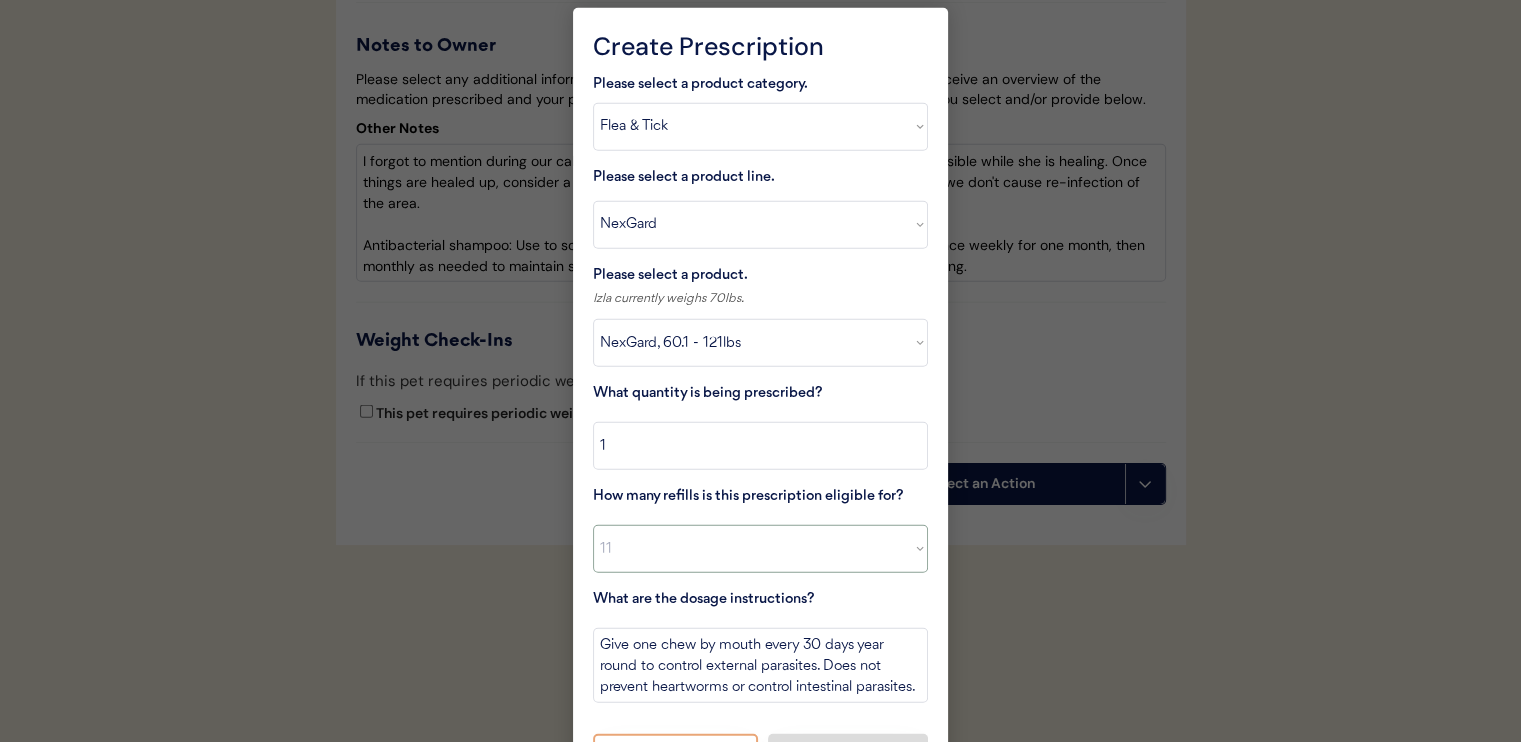 click on "Select a value 0 1 2 3 4 5 6 7 8 10 11" at bounding box center [760, 549] 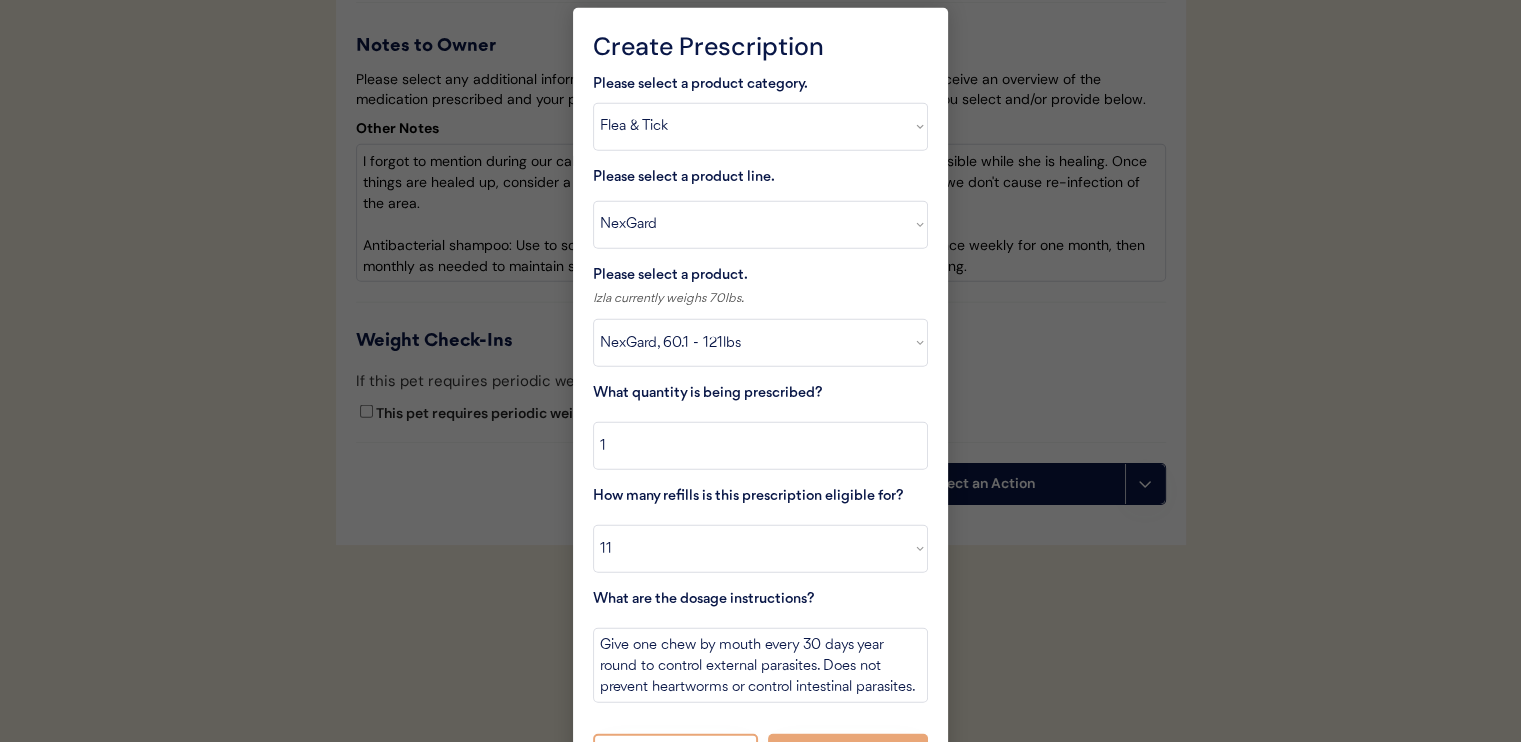 scroll, scrollTop: 5133, scrollLeft: 0, axis: vertical 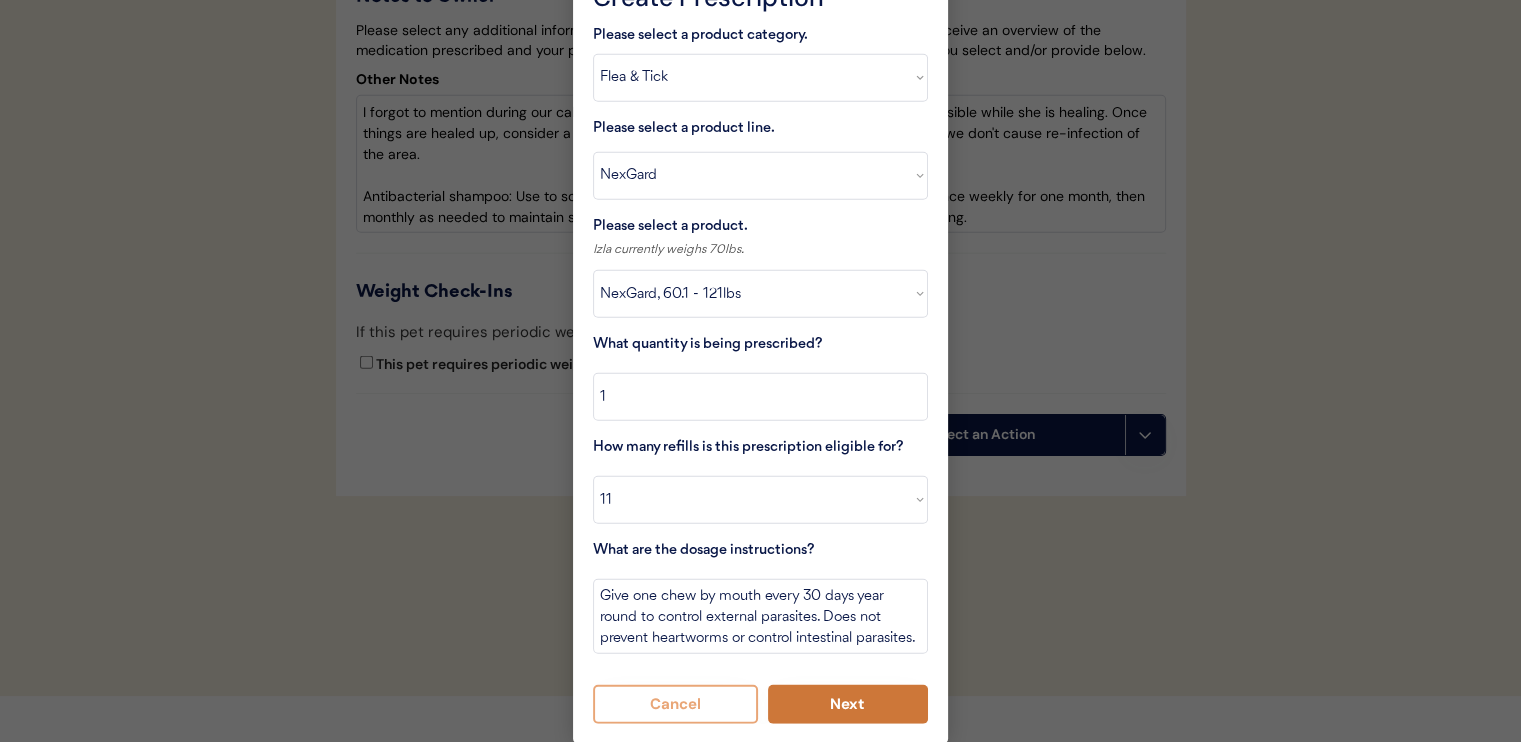 click on "Next" at bounding box center [848, 704] 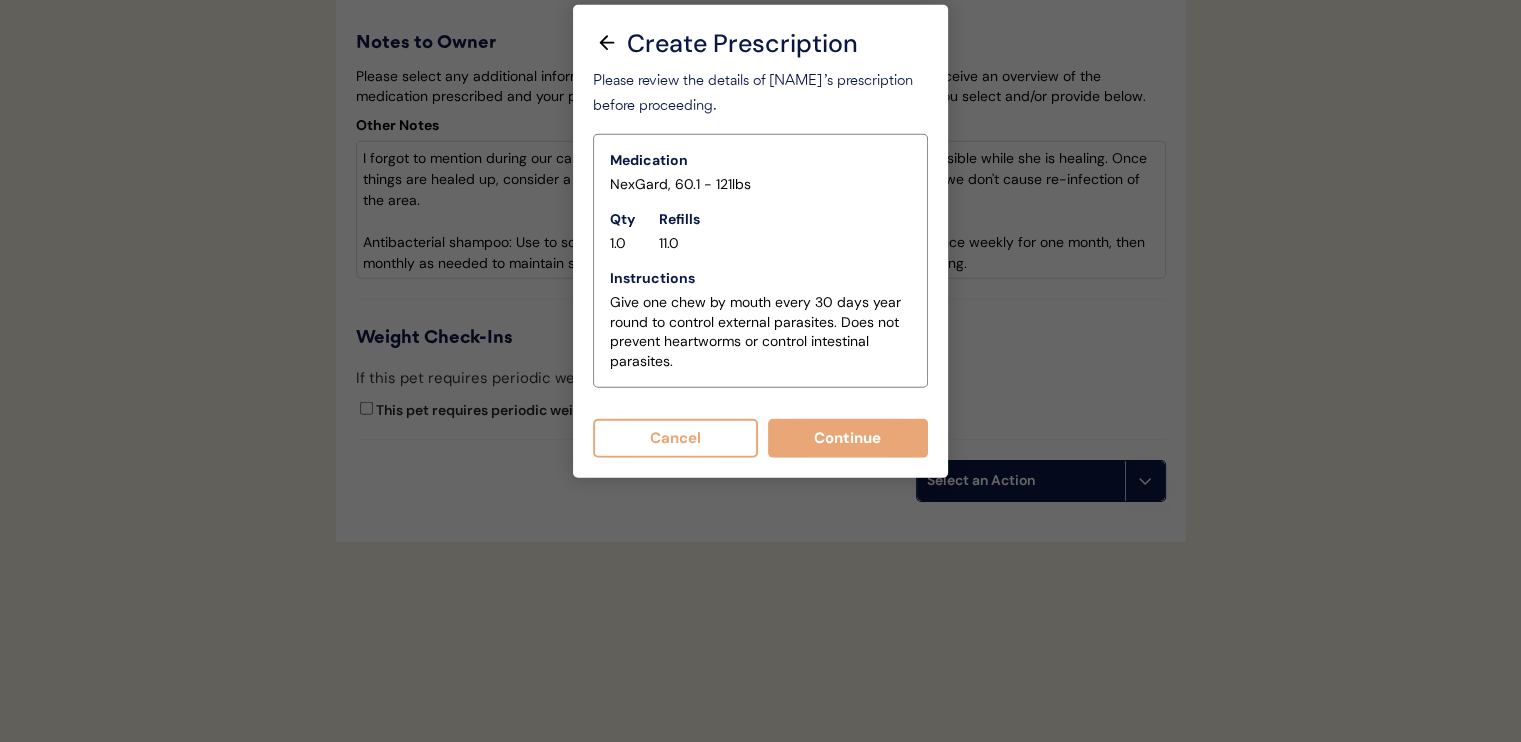scroll, scrollTop: 5084, scrollLeft: 0, axis: vertical 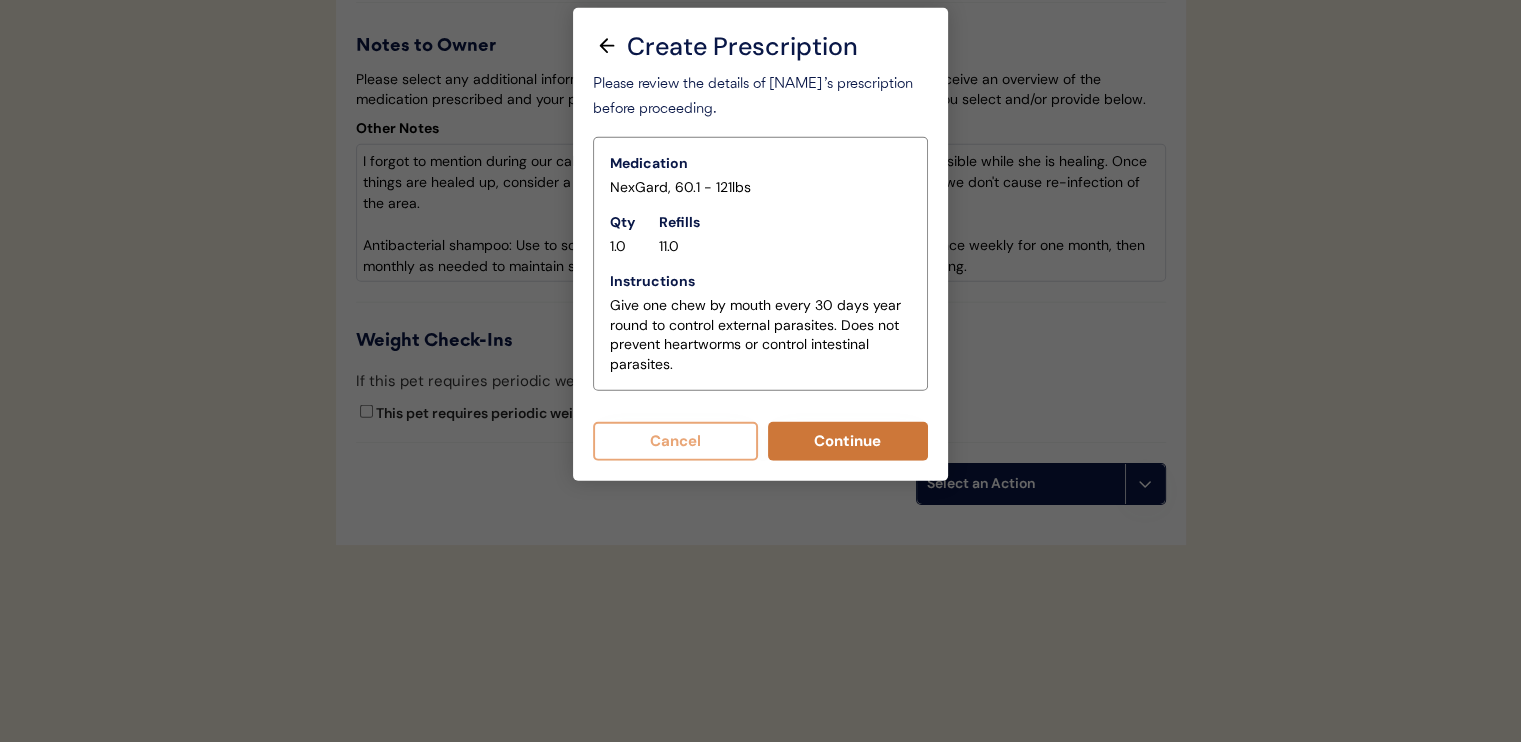 click on "Continue" at bounding box center (848, 441) 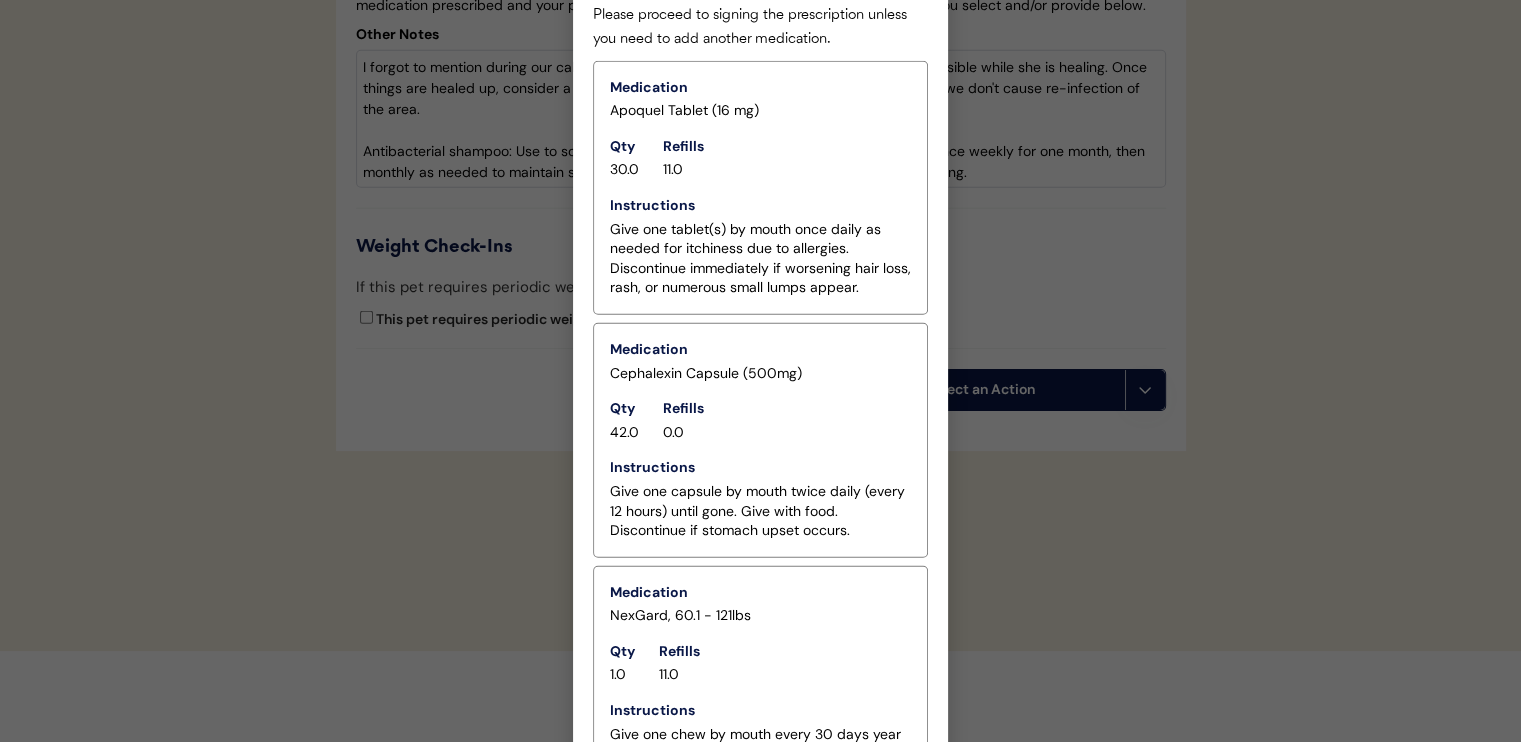 scroll, scrollTop: 5328, scrollLeft: 0, axis: vertical 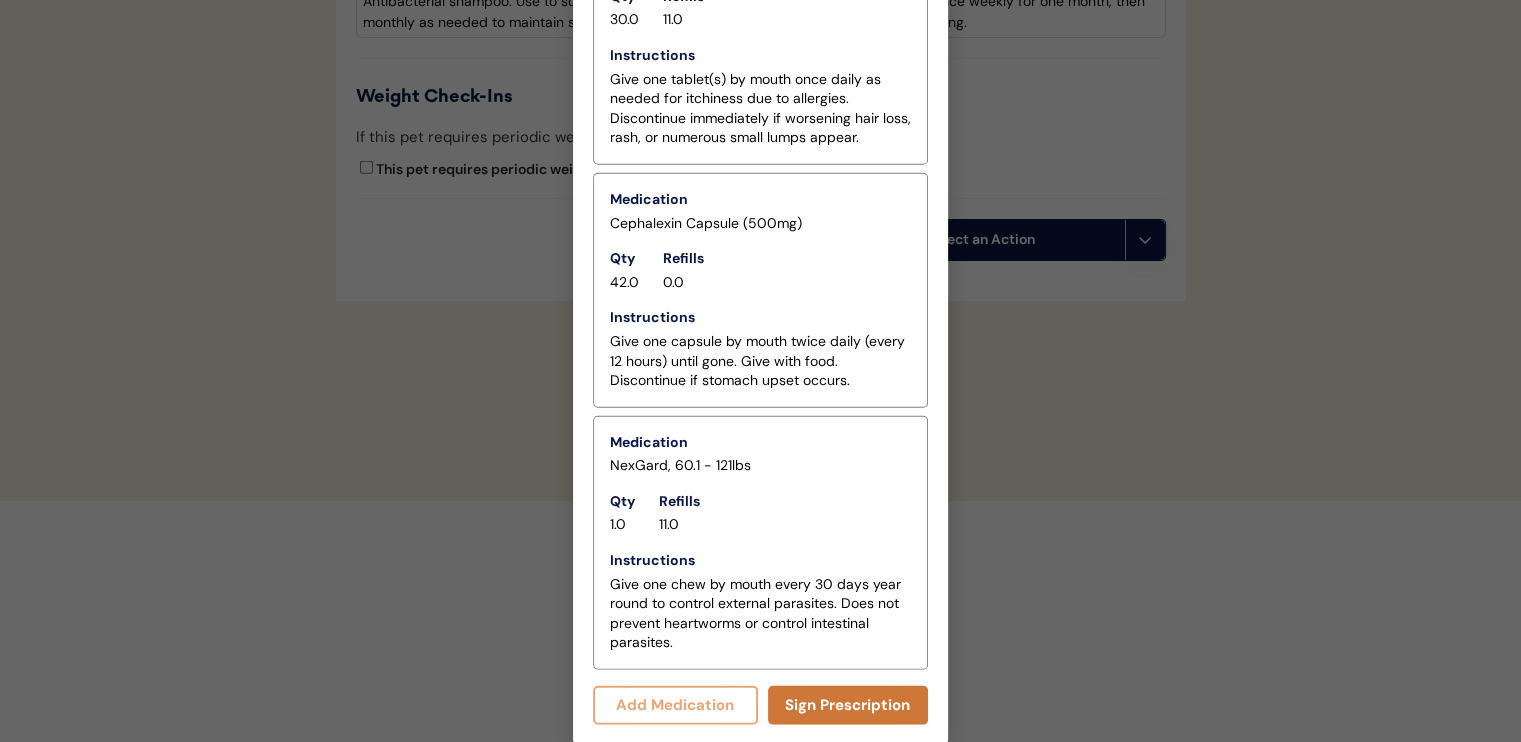 click on "Sign Prescription" at bounding box center (848, 705) 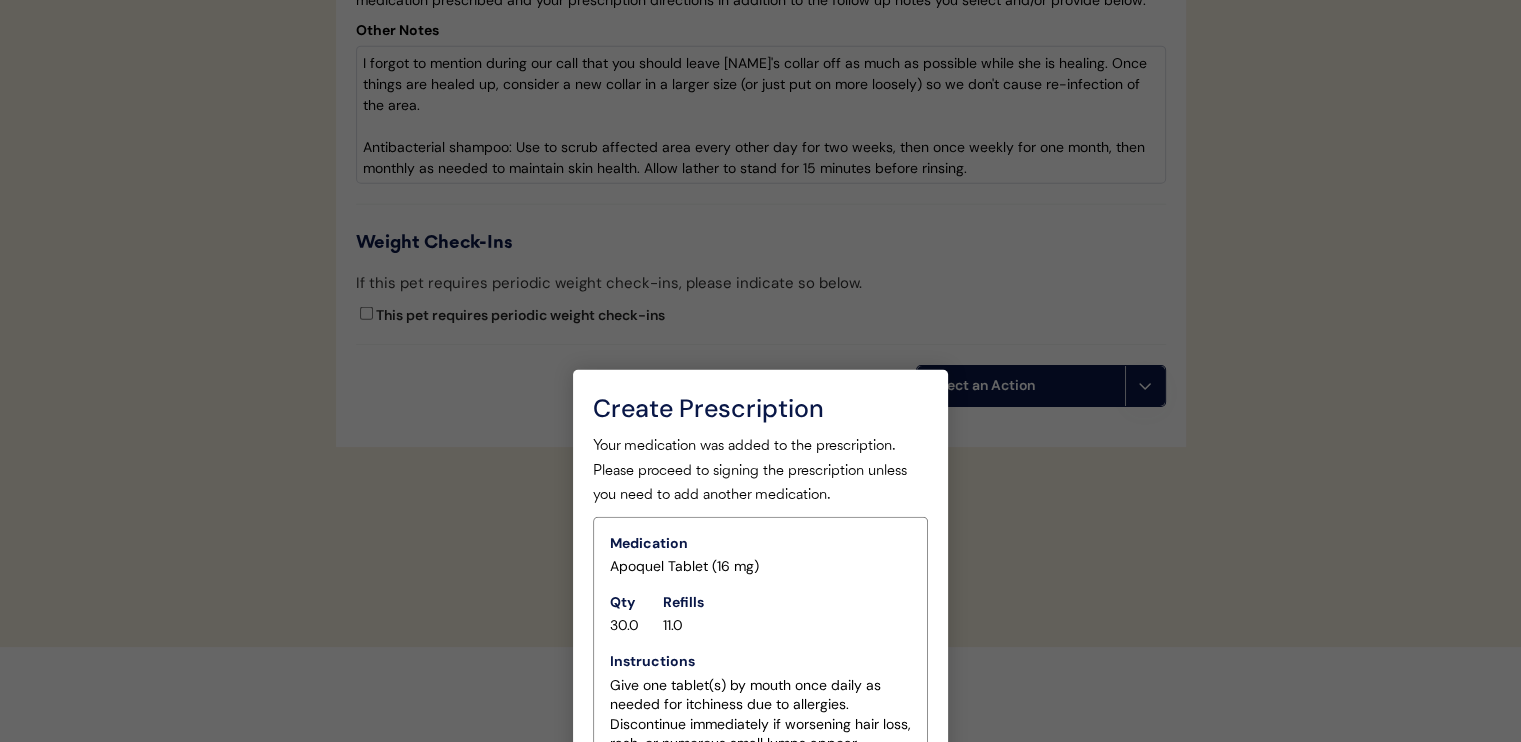 scroll, scrollTop: 4869, scrollLeft: 0, axis: vertical 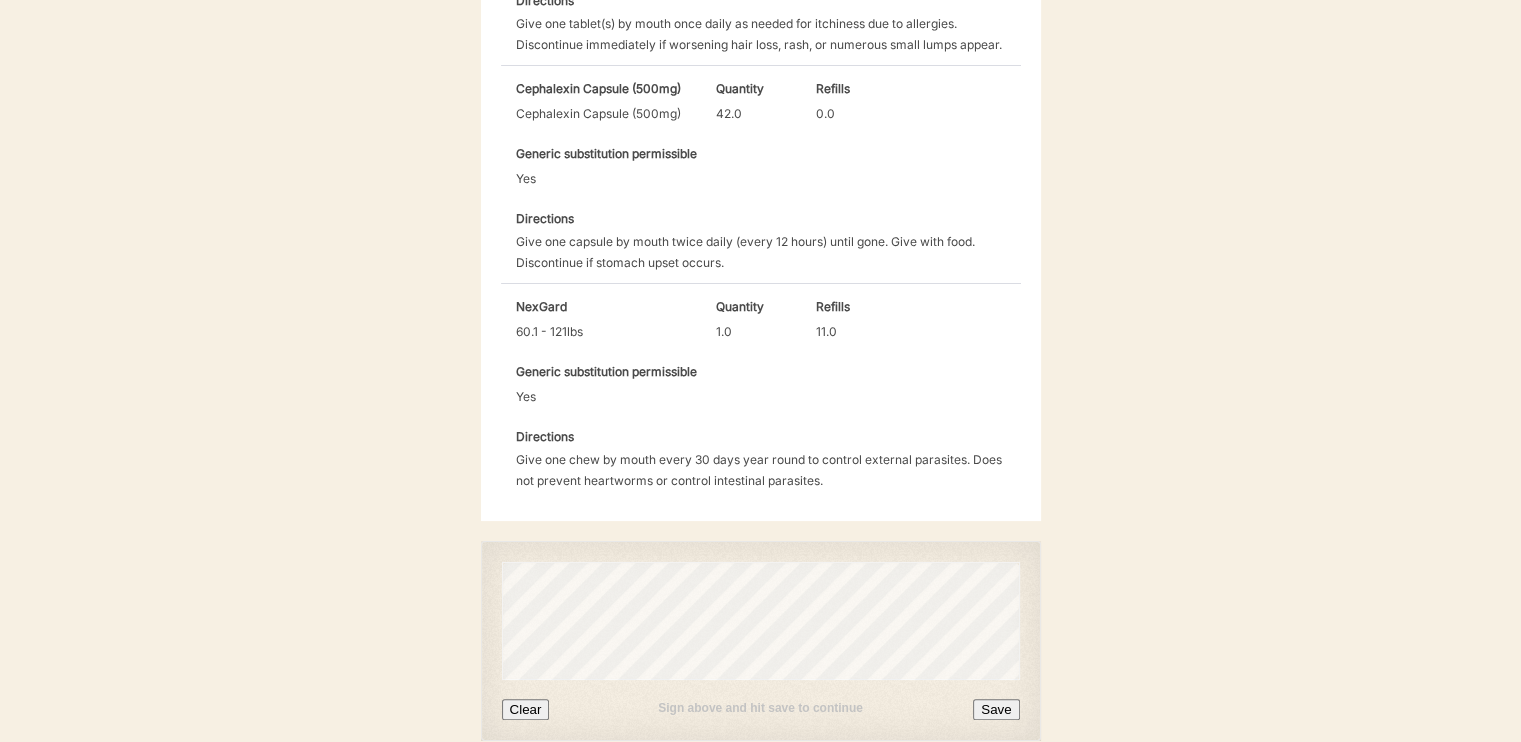 click on "Save" at bounding box center (996, 709) 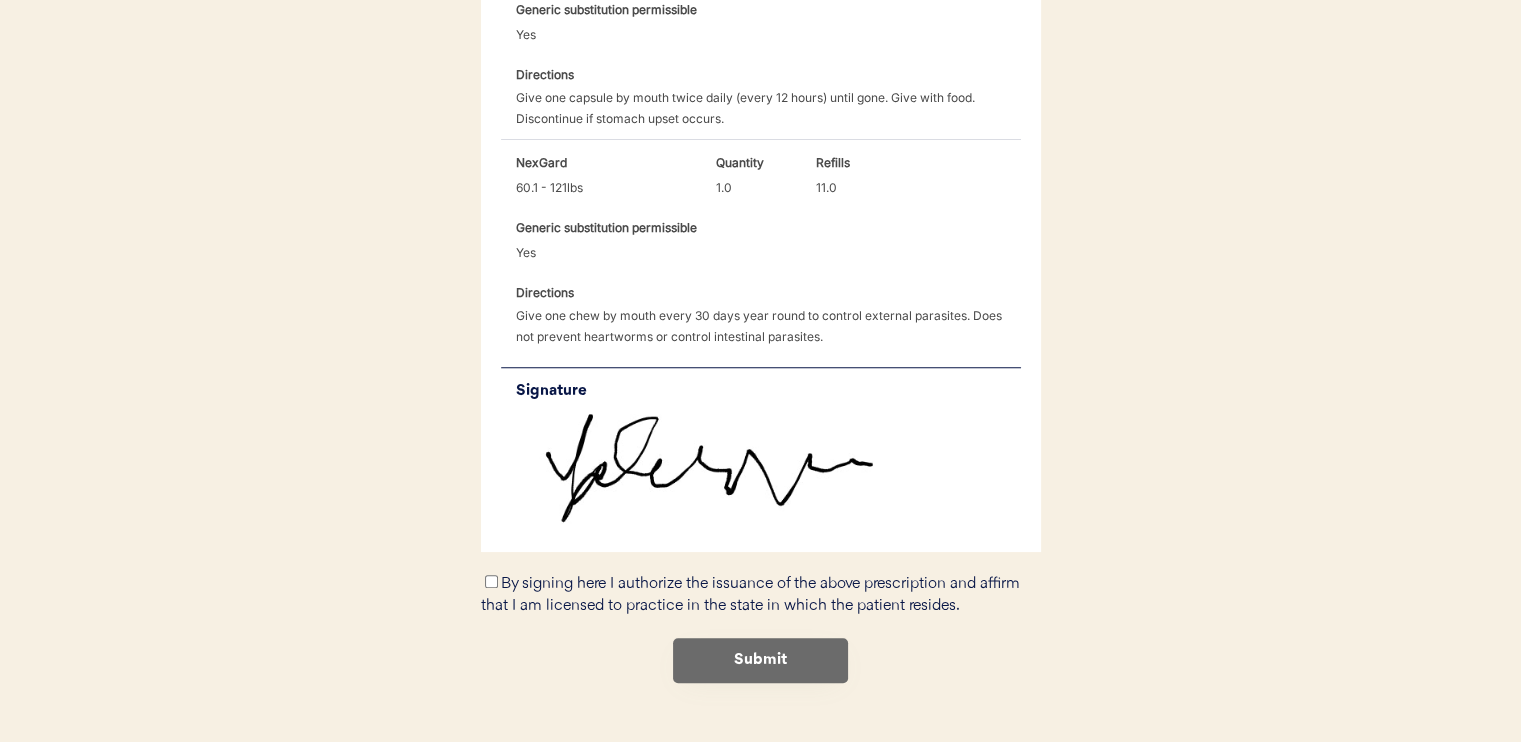 scroll, scrollTop: 987, scrollLeft: 0, axis: vertical 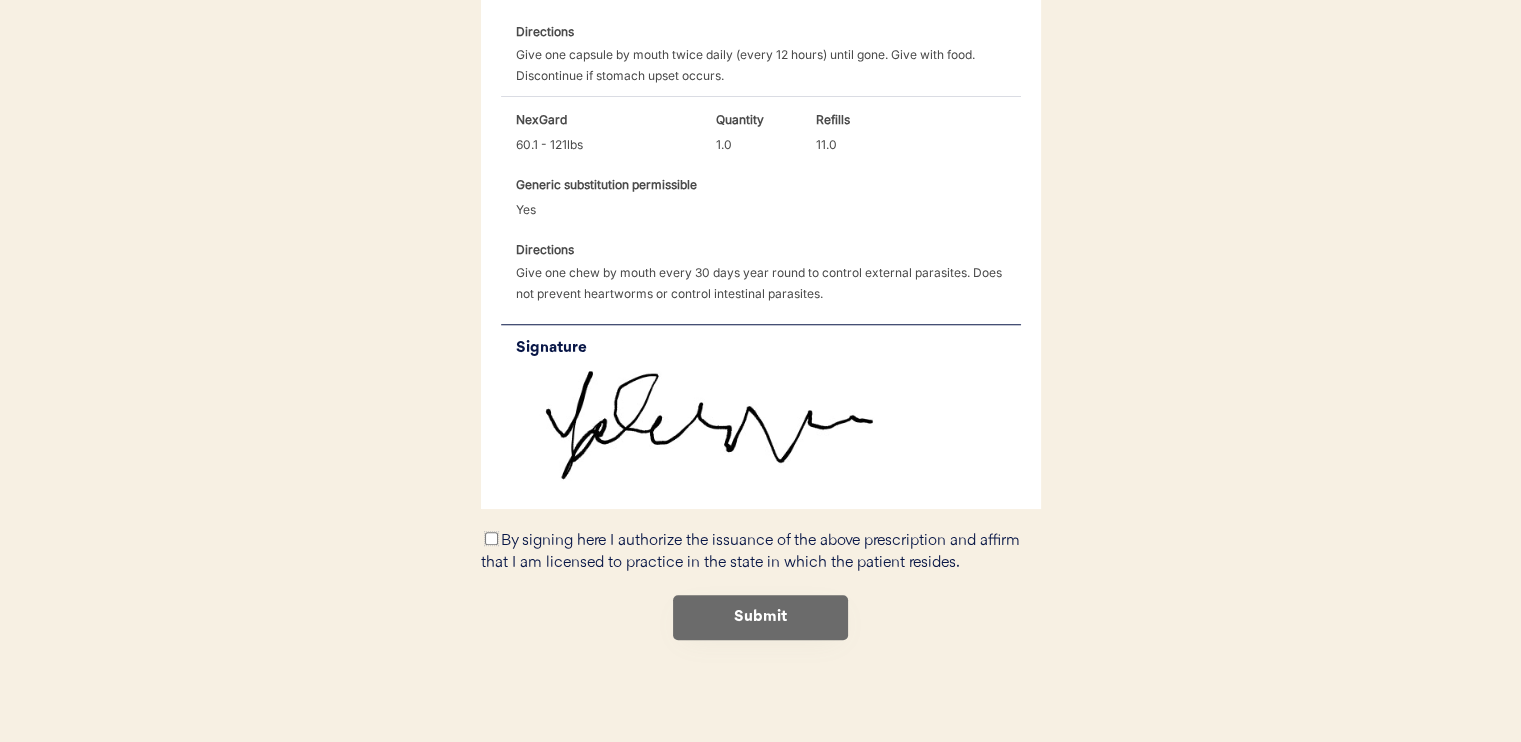click on "By signing here I authorize the issuance of the above prescription and affirm that I am licensed to practice in the state in which the patient resides." at bounding box center (491, 538) 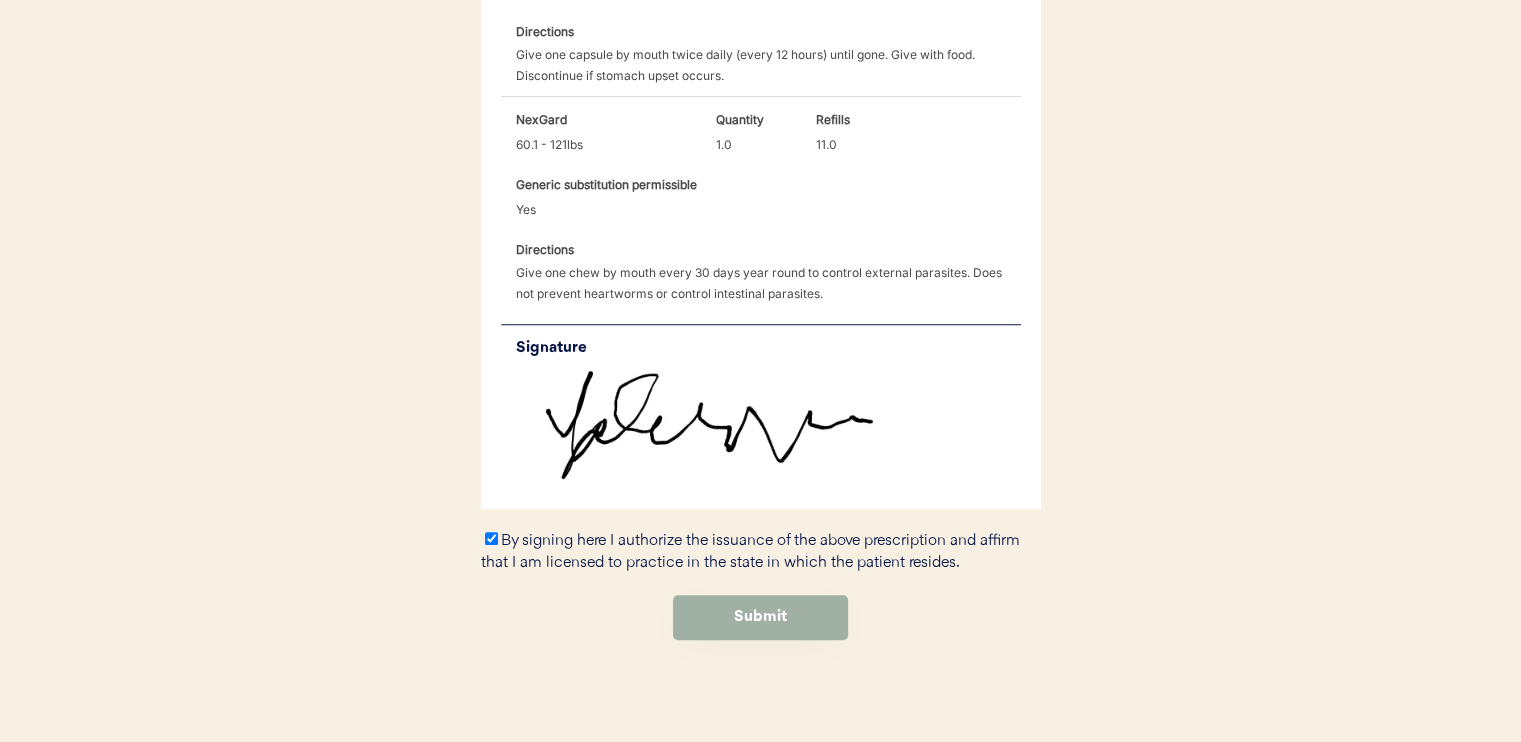 click on "Submit" at bounding box center [760, 617] 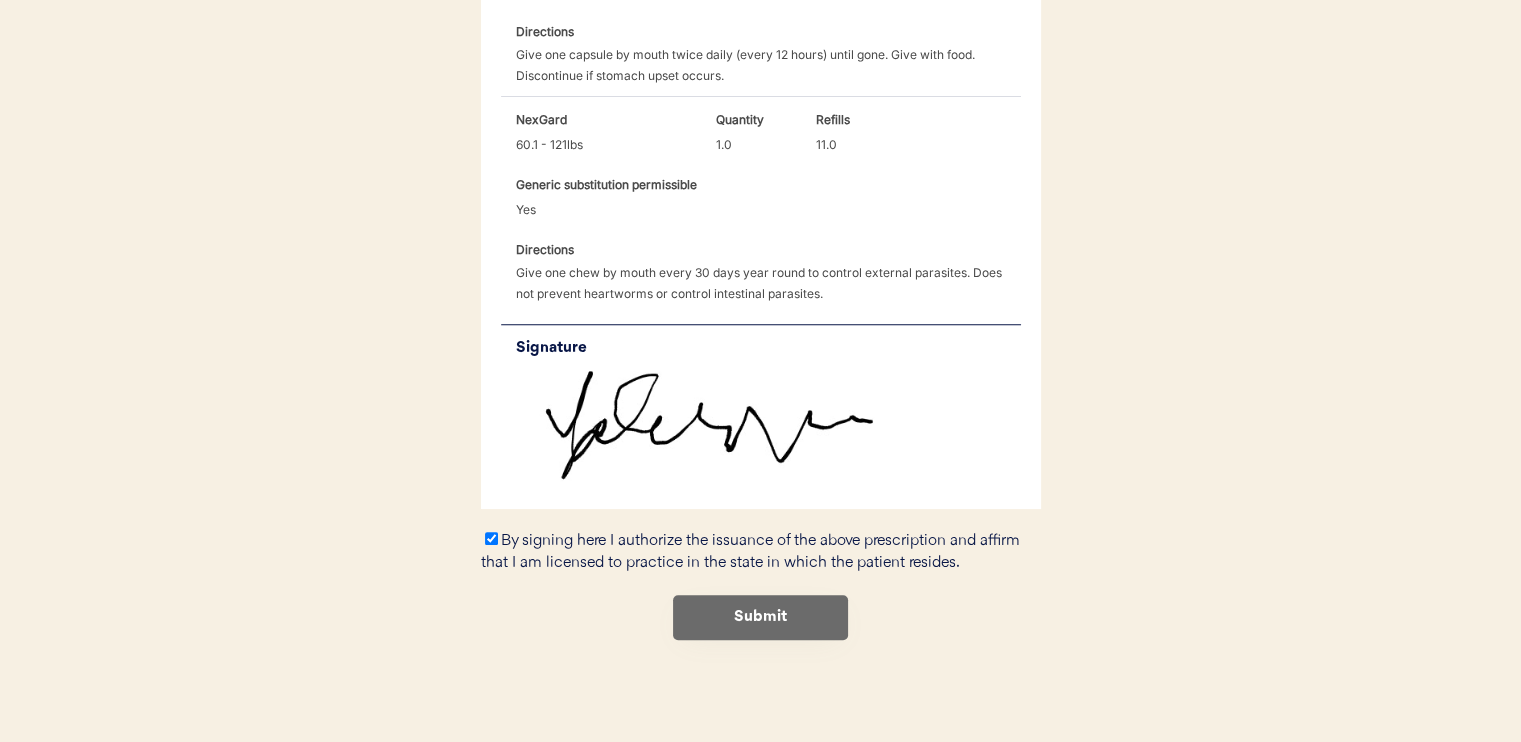 scroll, scrollTop: 0, scrollLeft: 0, axis: both 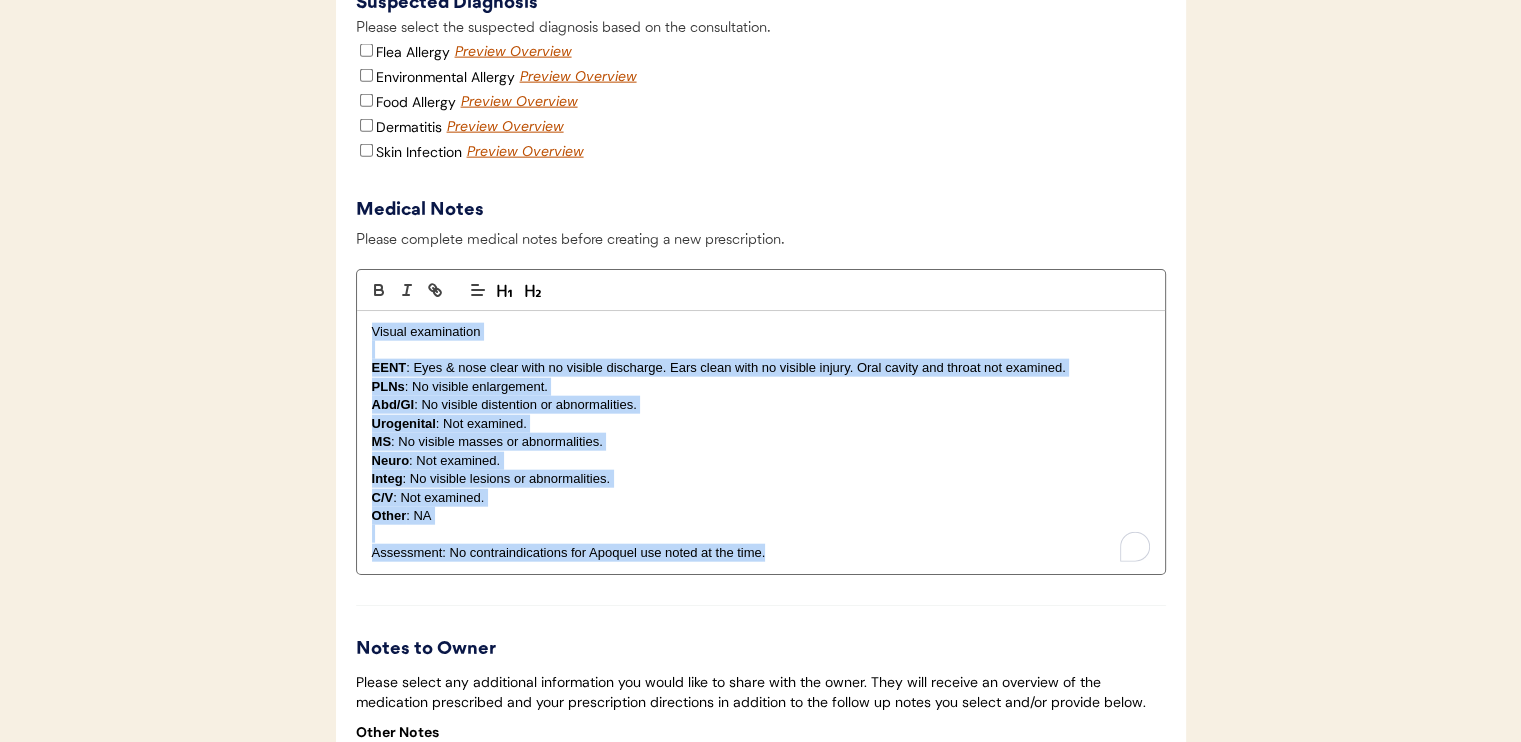 drag, startPoint x: 366, startPoint y: 347, endPoint x: 1030, endPoint y: 625, distance: 719.8472 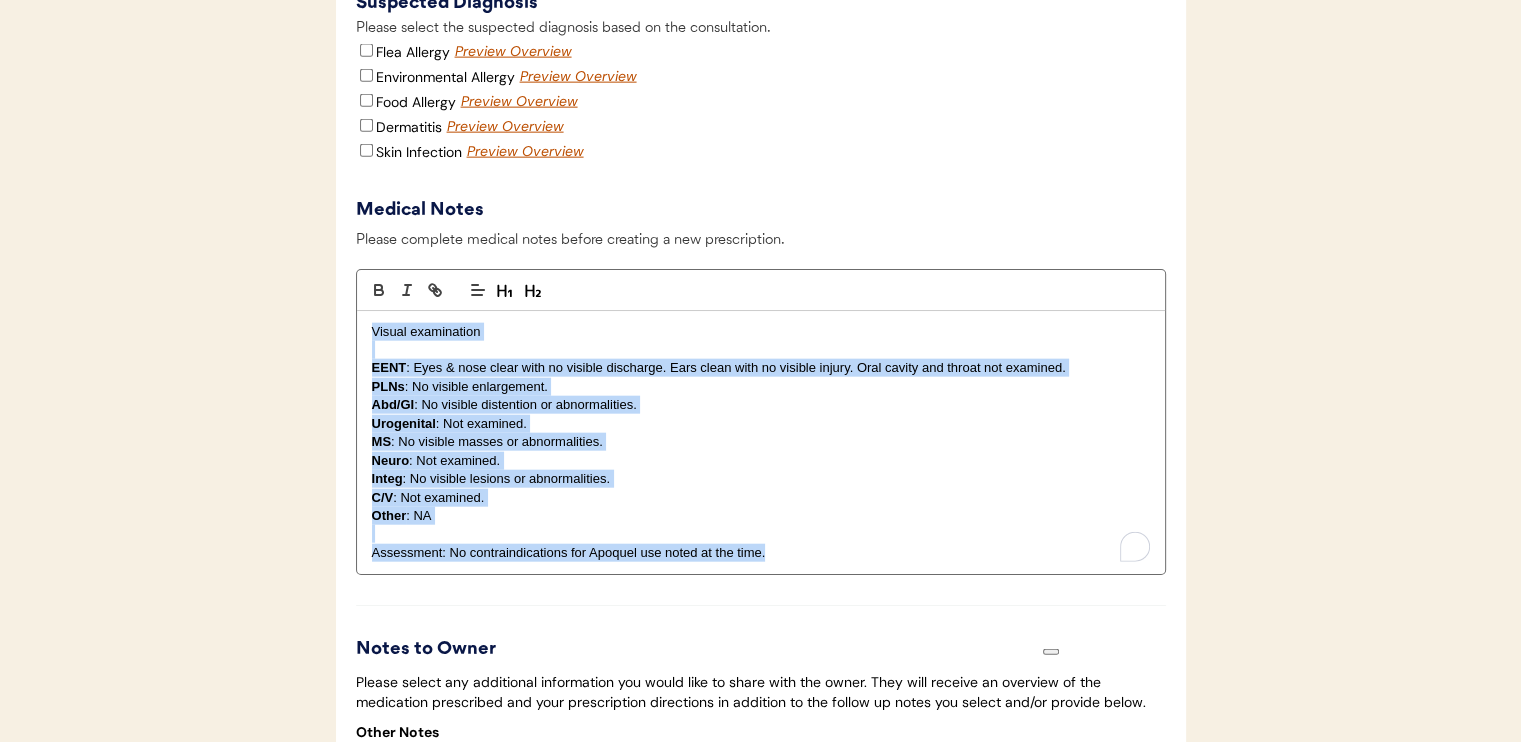 type 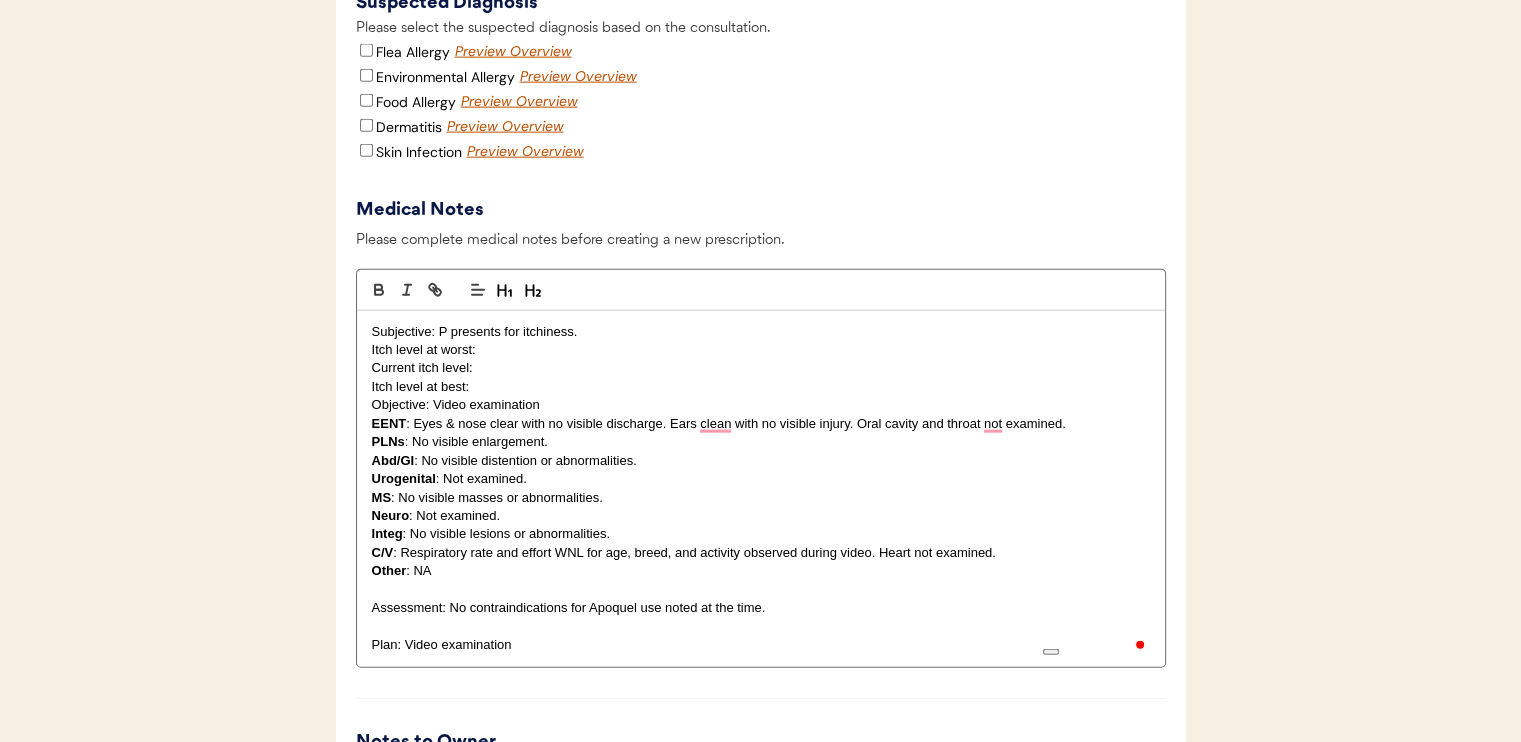 click on "Itch level at best:" at bounding box center (761, 387) 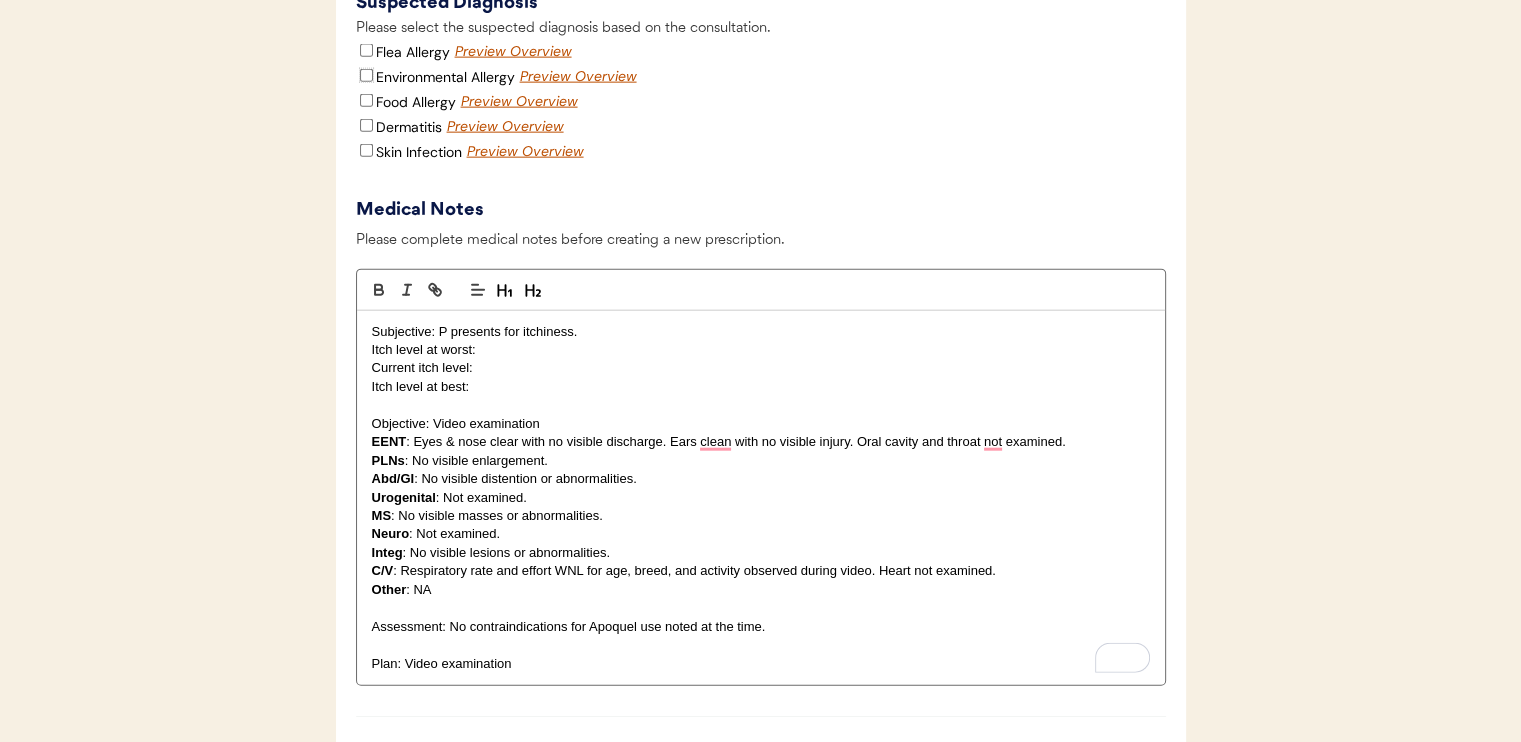 click on "Environmental Allergy" at bounding box center [366, 75] 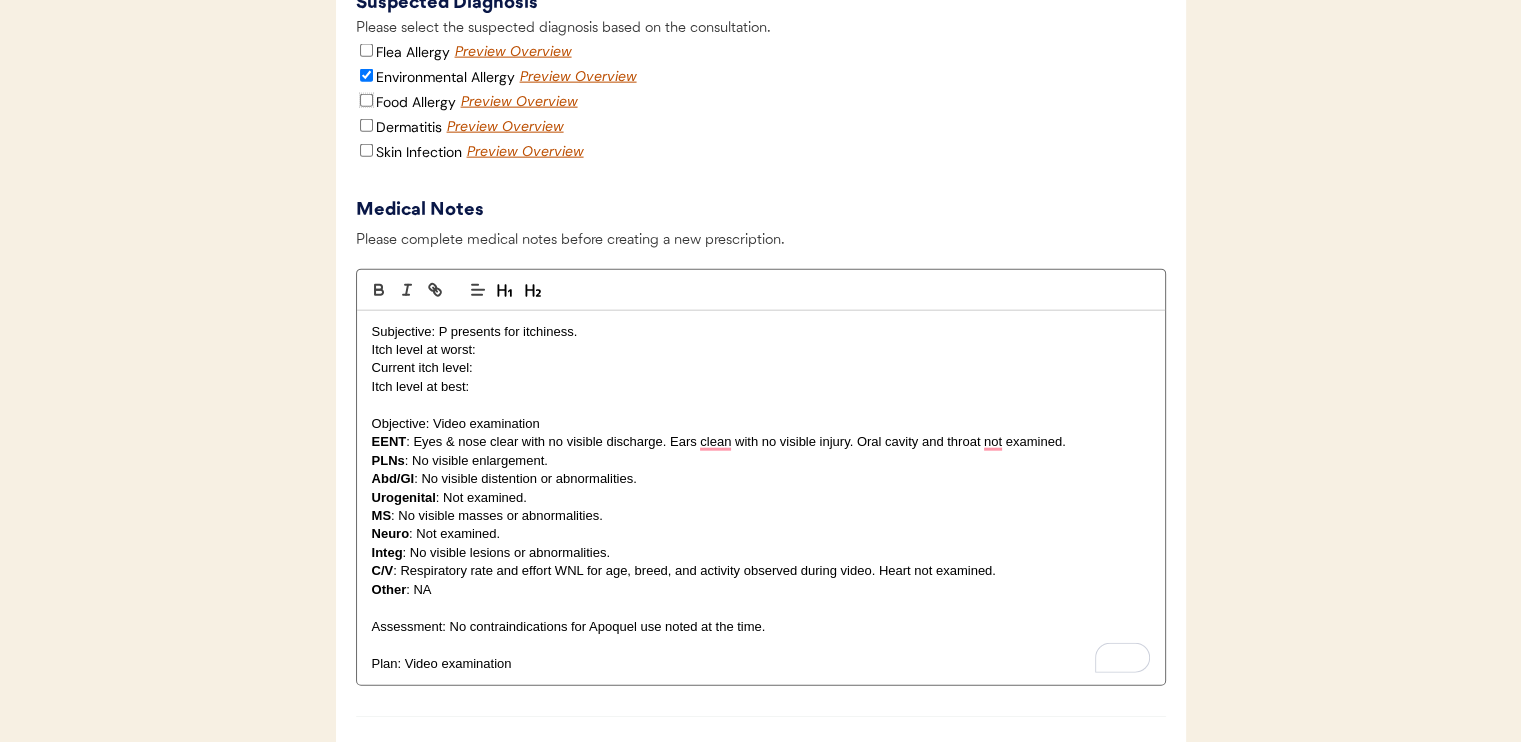 click on "Food Allergy" at bounding box center [366, 100] 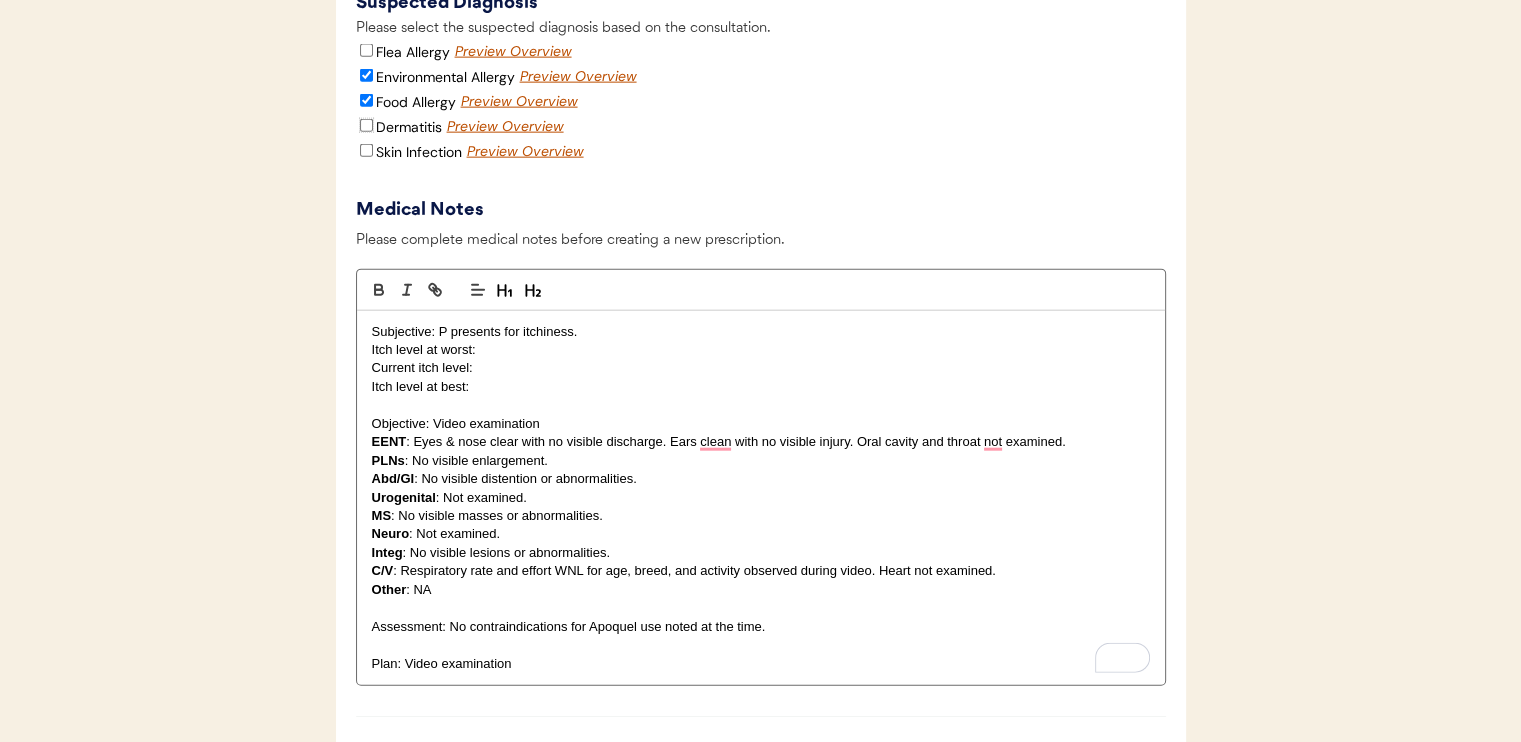 click on "Dermatitis" at bounding box center (366, 125) 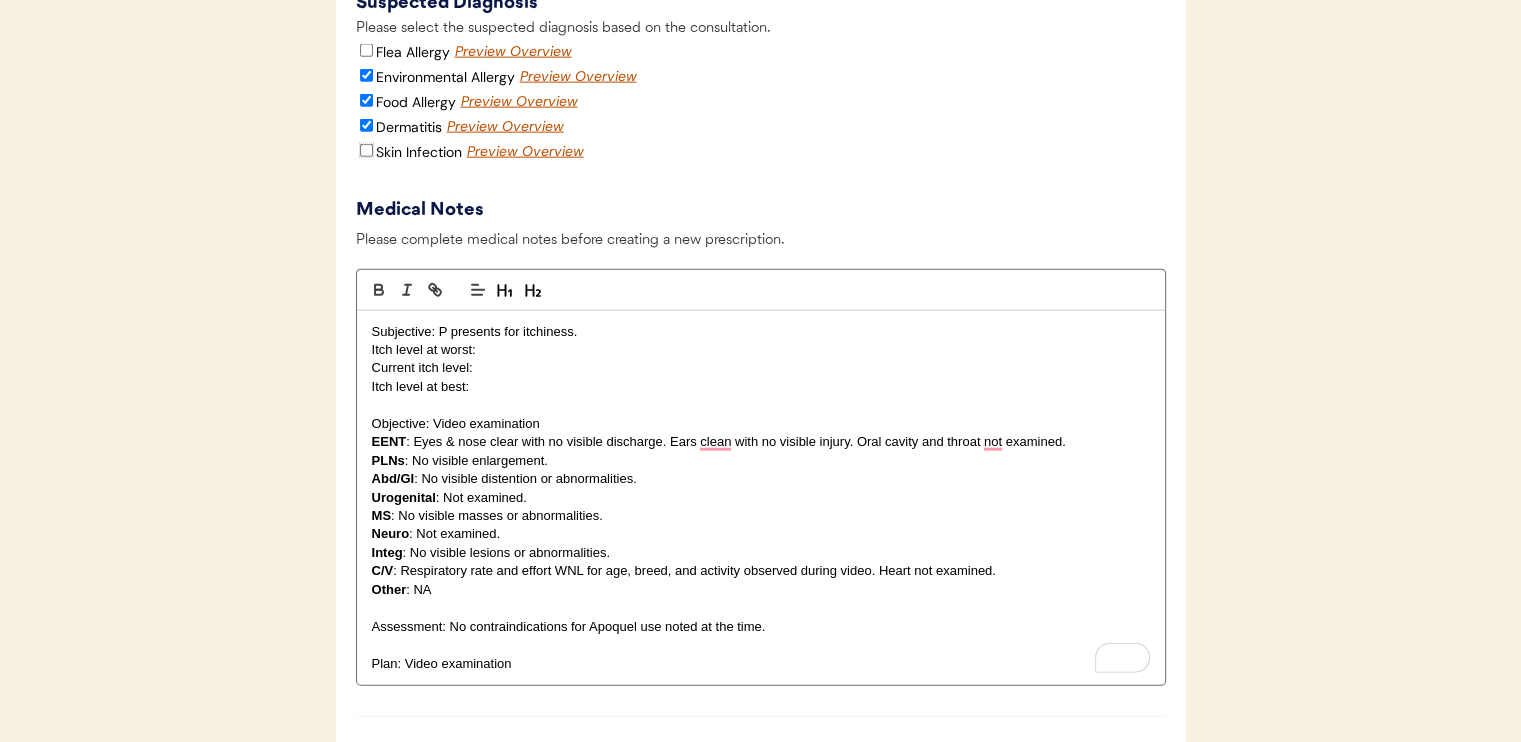 click on "Skin Infection" at bounding box center (366, 150) 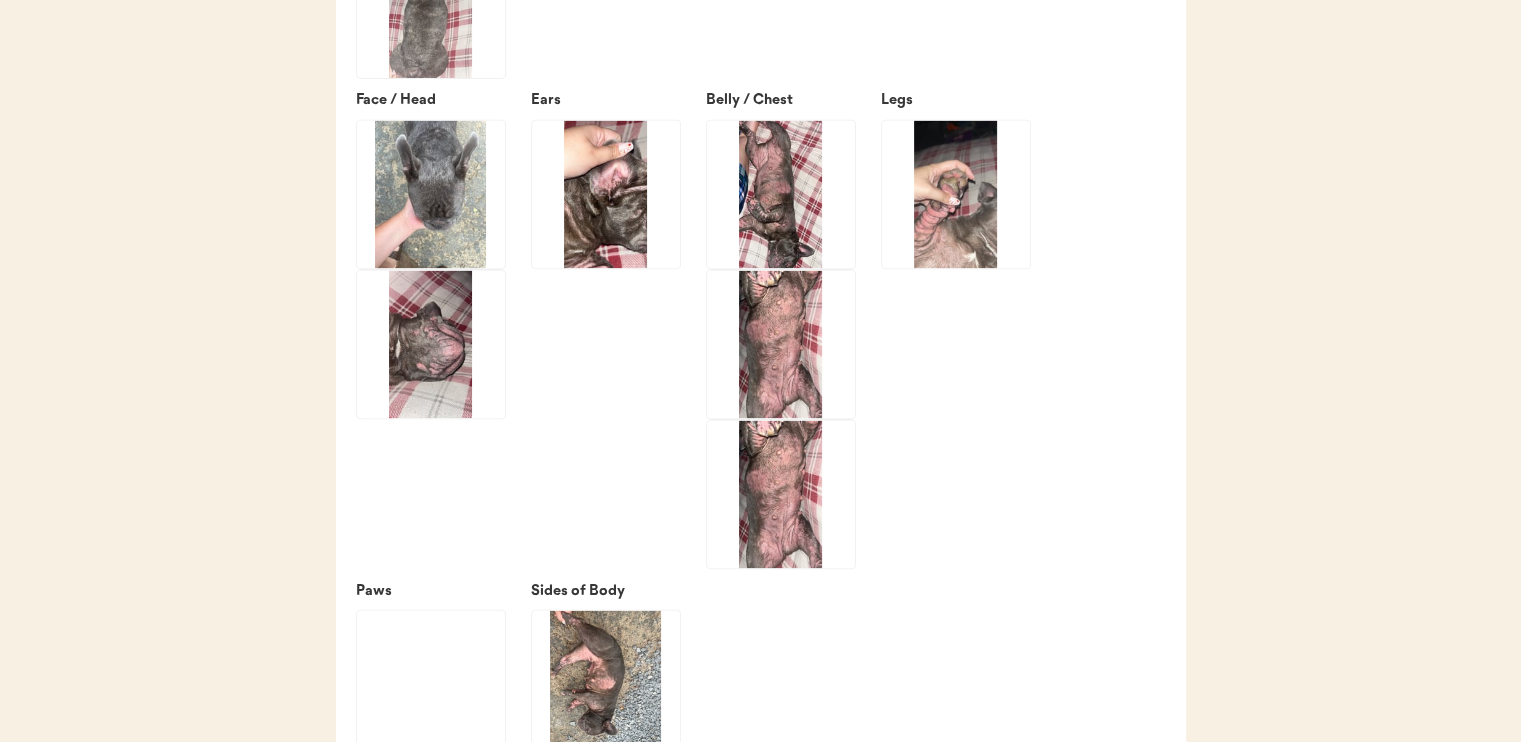 scroll, scrollTop: 3200, scrollLeft: 0, axis: vertical 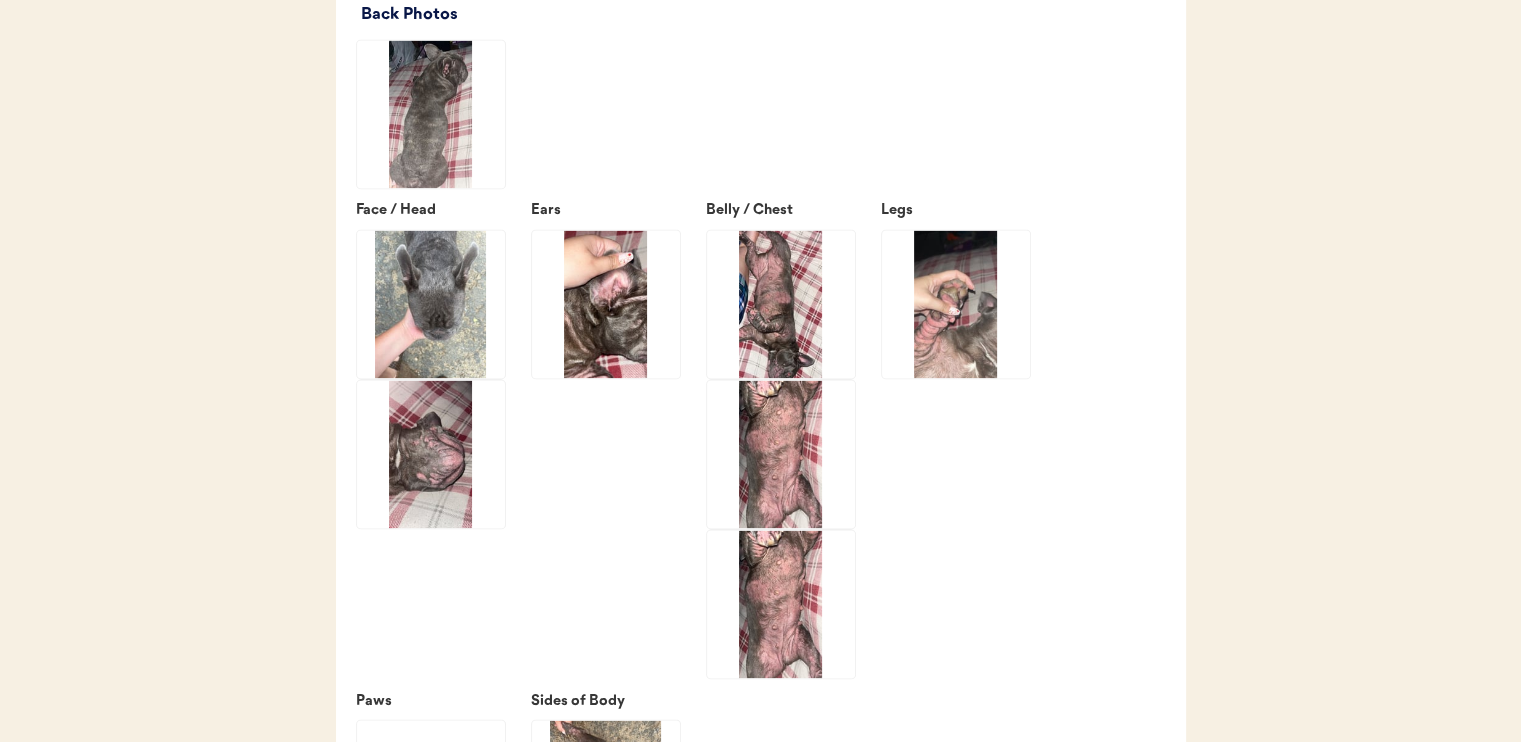 click 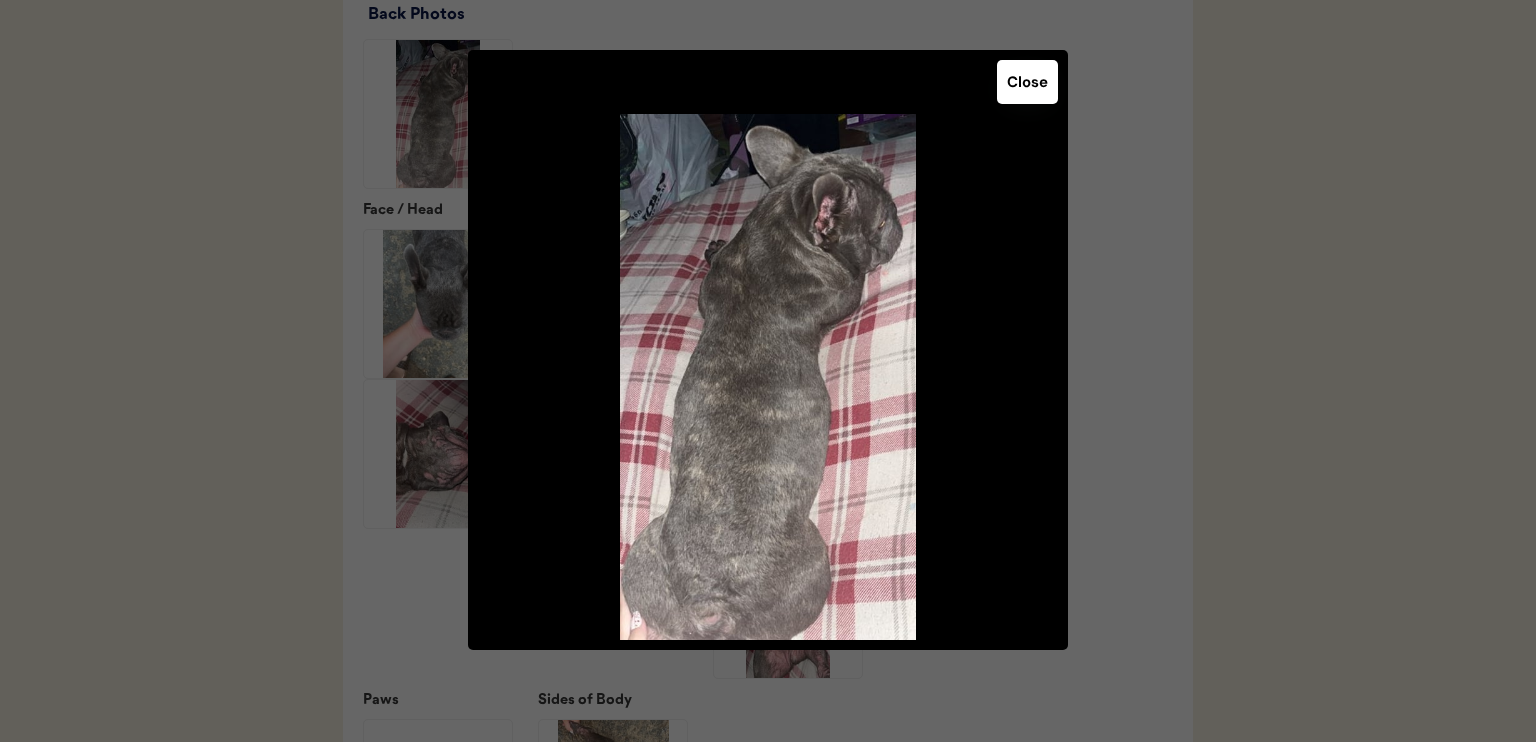 click on "Close" at bounding box center (1027, 82) 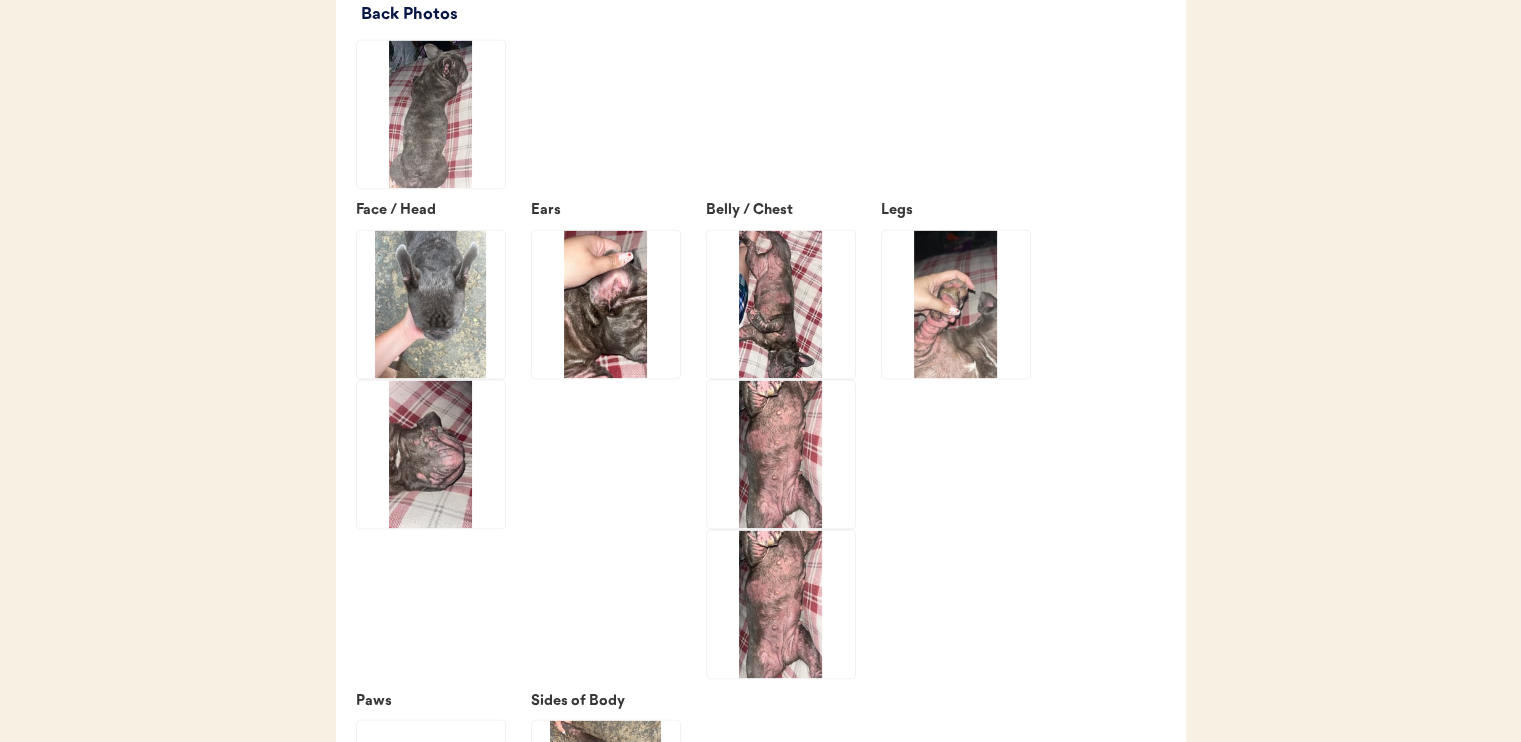 click 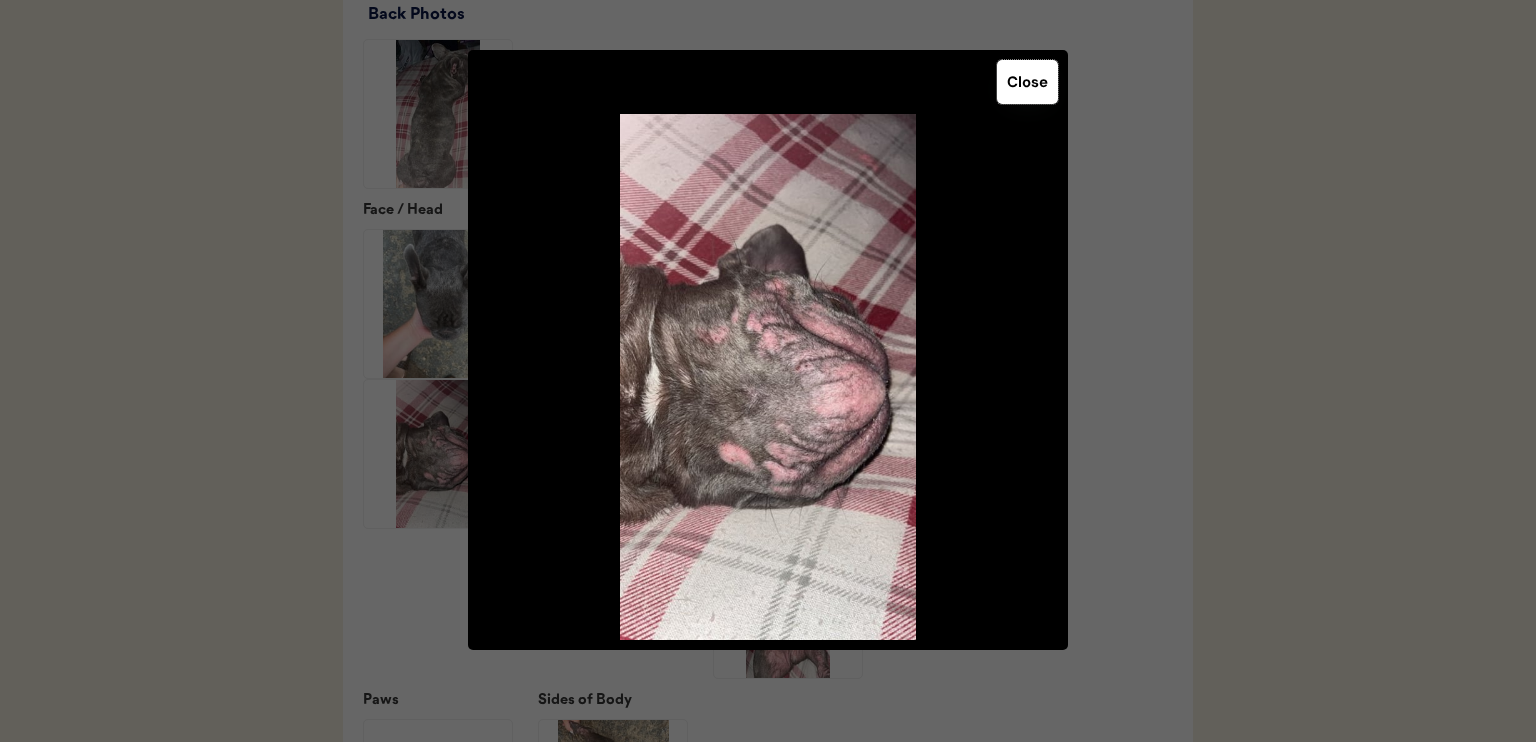 click on "Close" at bounding box center (1027, 82) 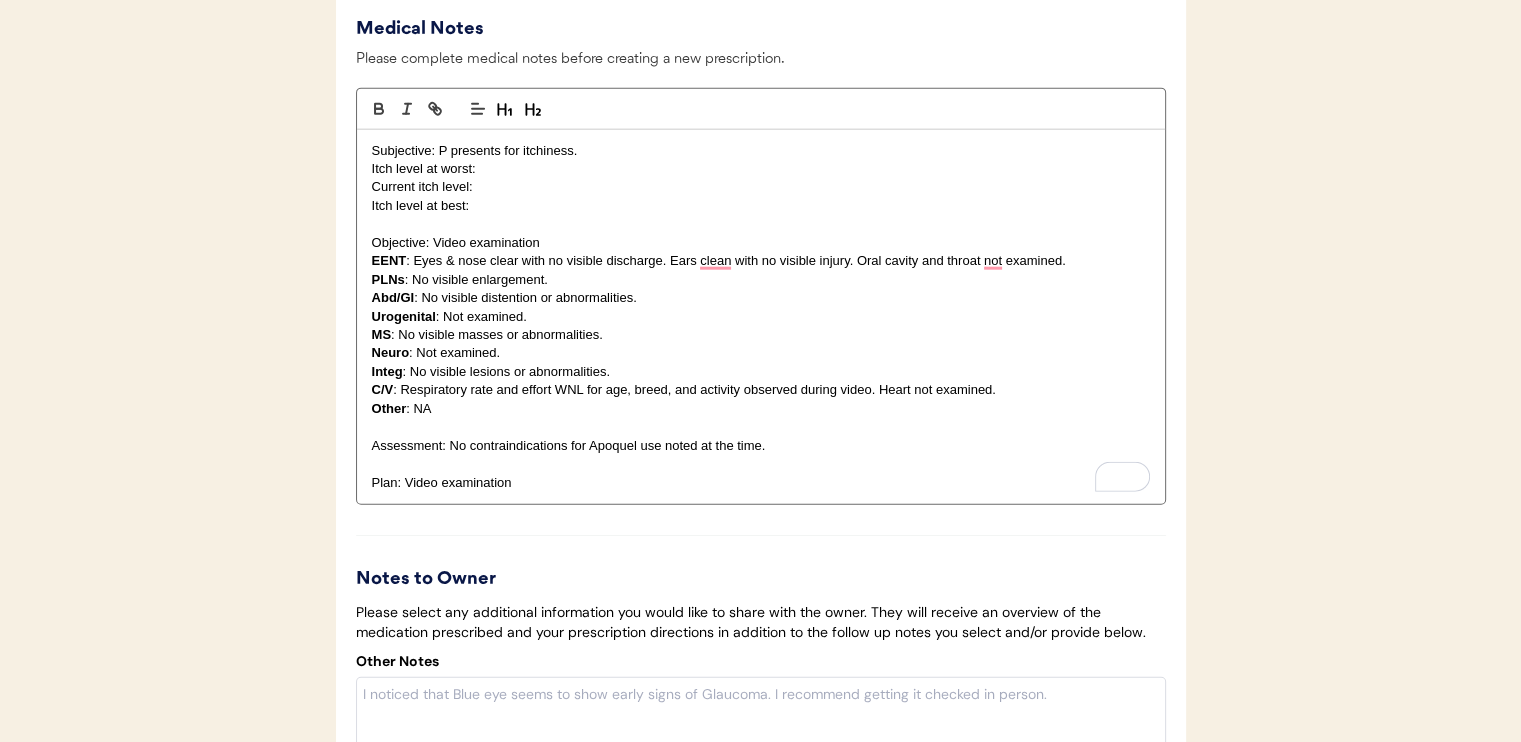 scroll, scrollTop: 4900, scrollLeft: 0, axis: vertical 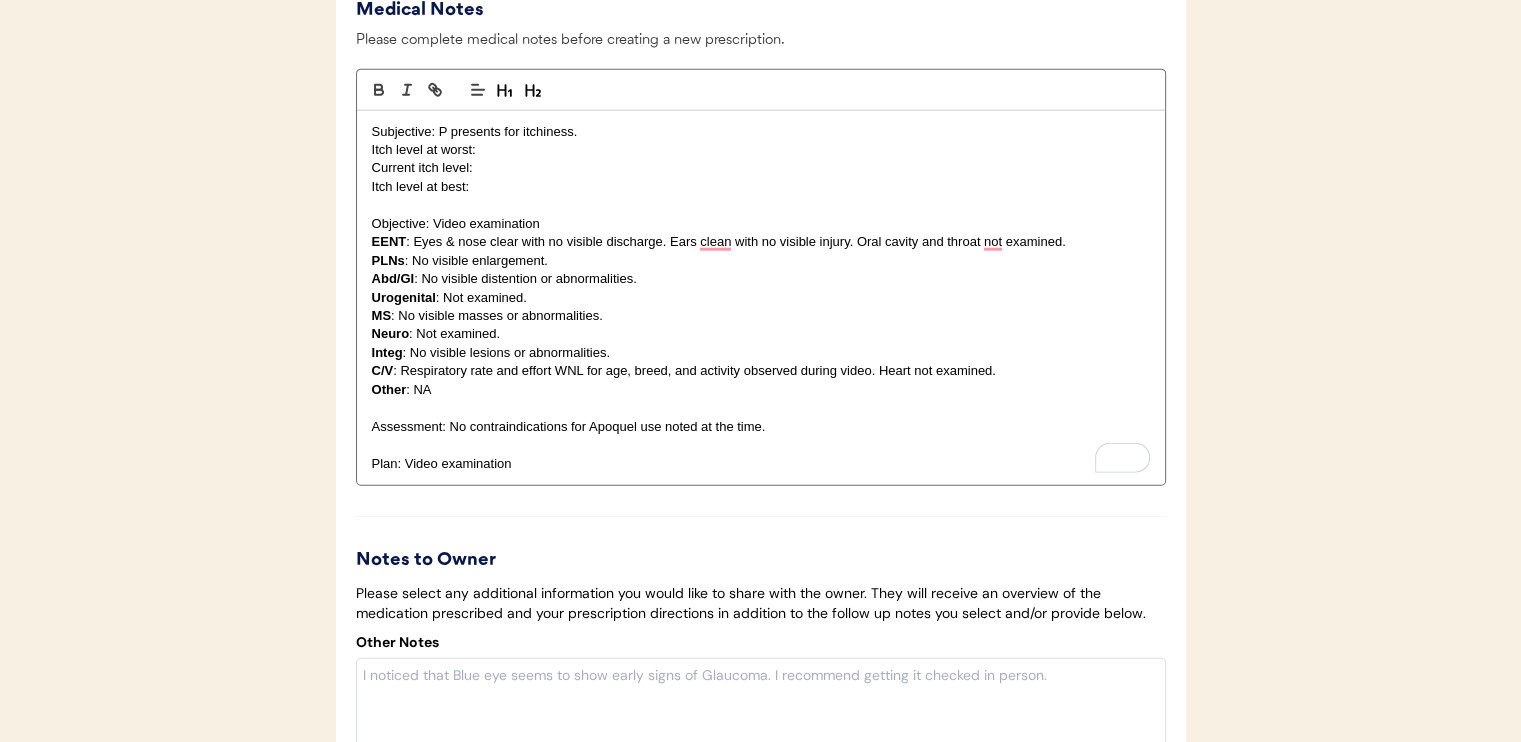 click on "Plan: Video examination" at bounding box center [761, 464] 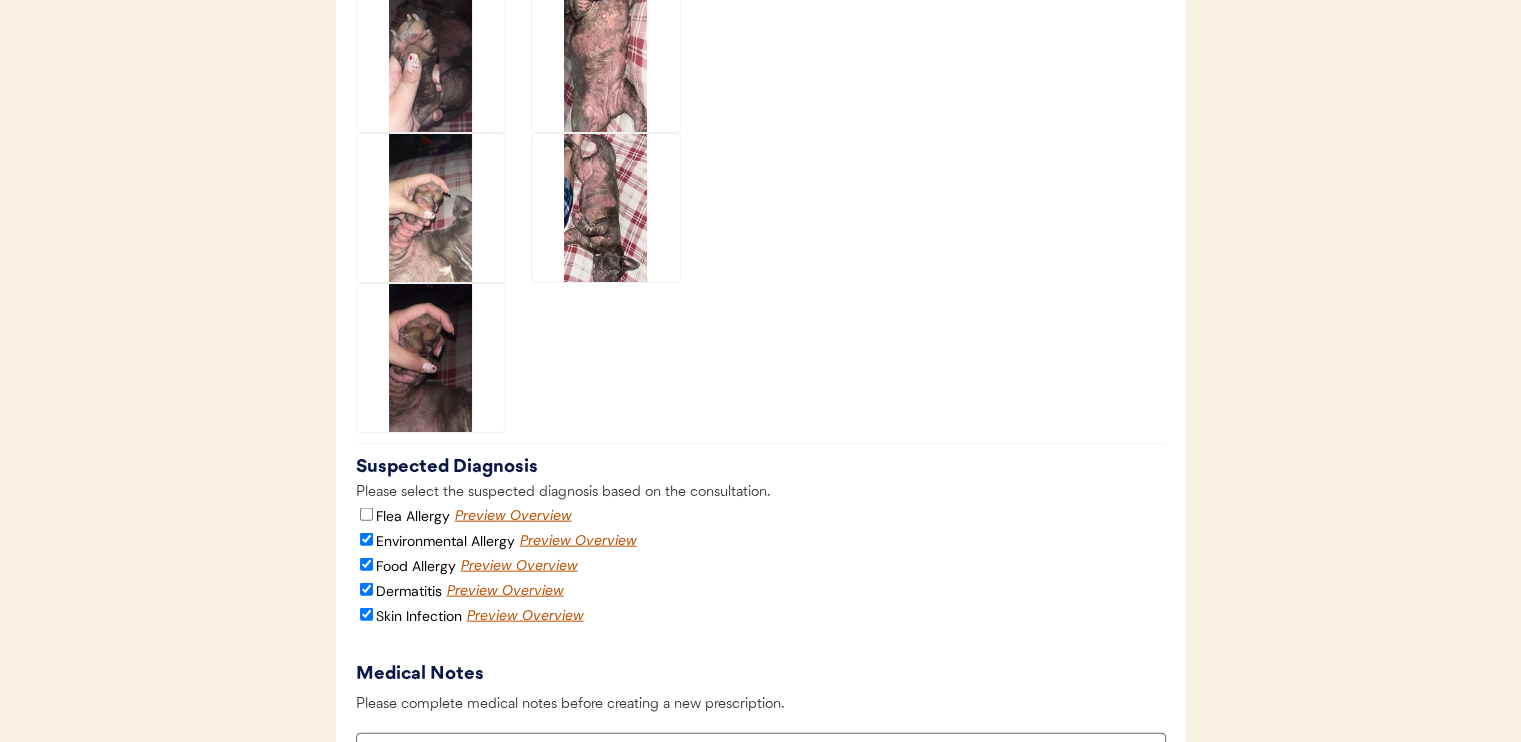 scroll, scrollTop: 4200, scrollLeft: 0, axis: vertical 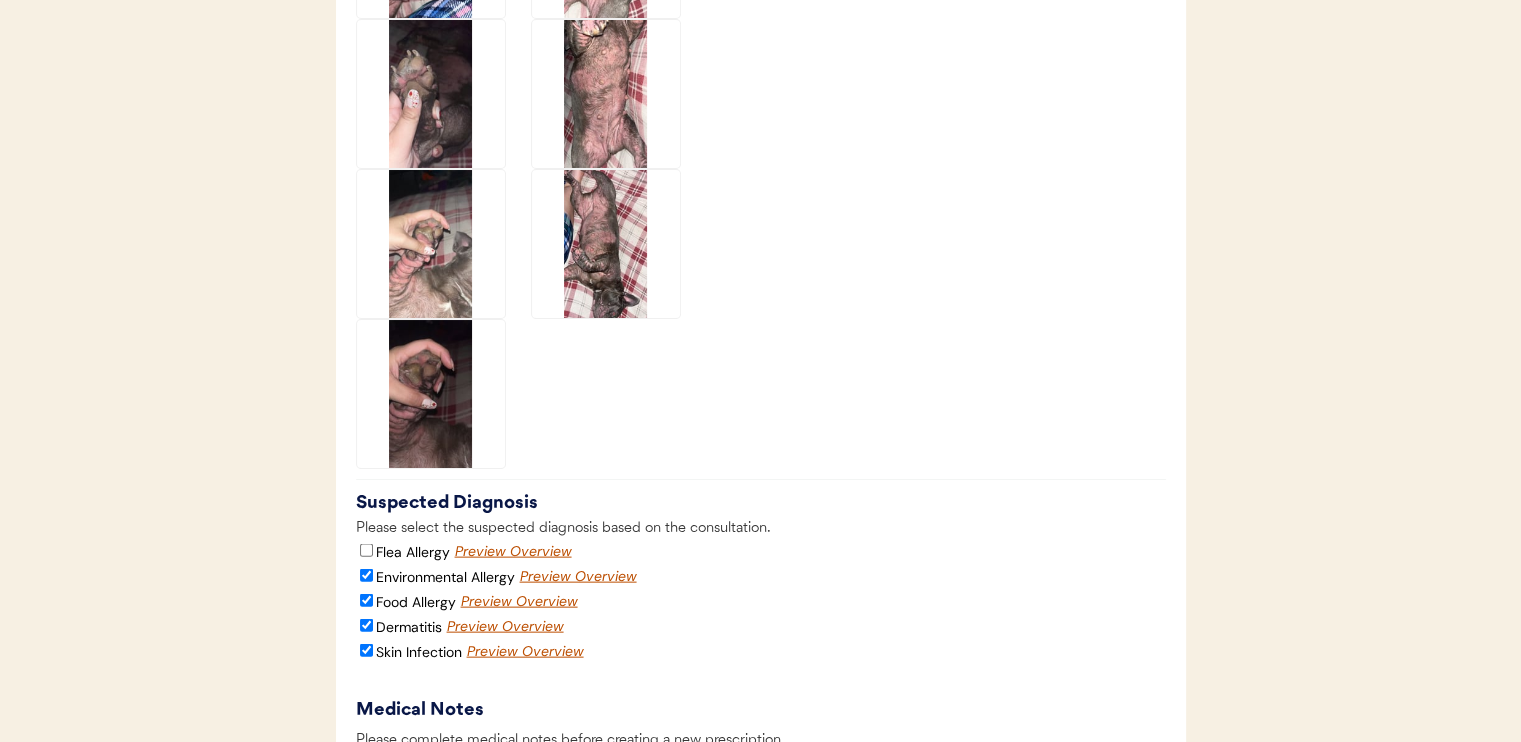 click 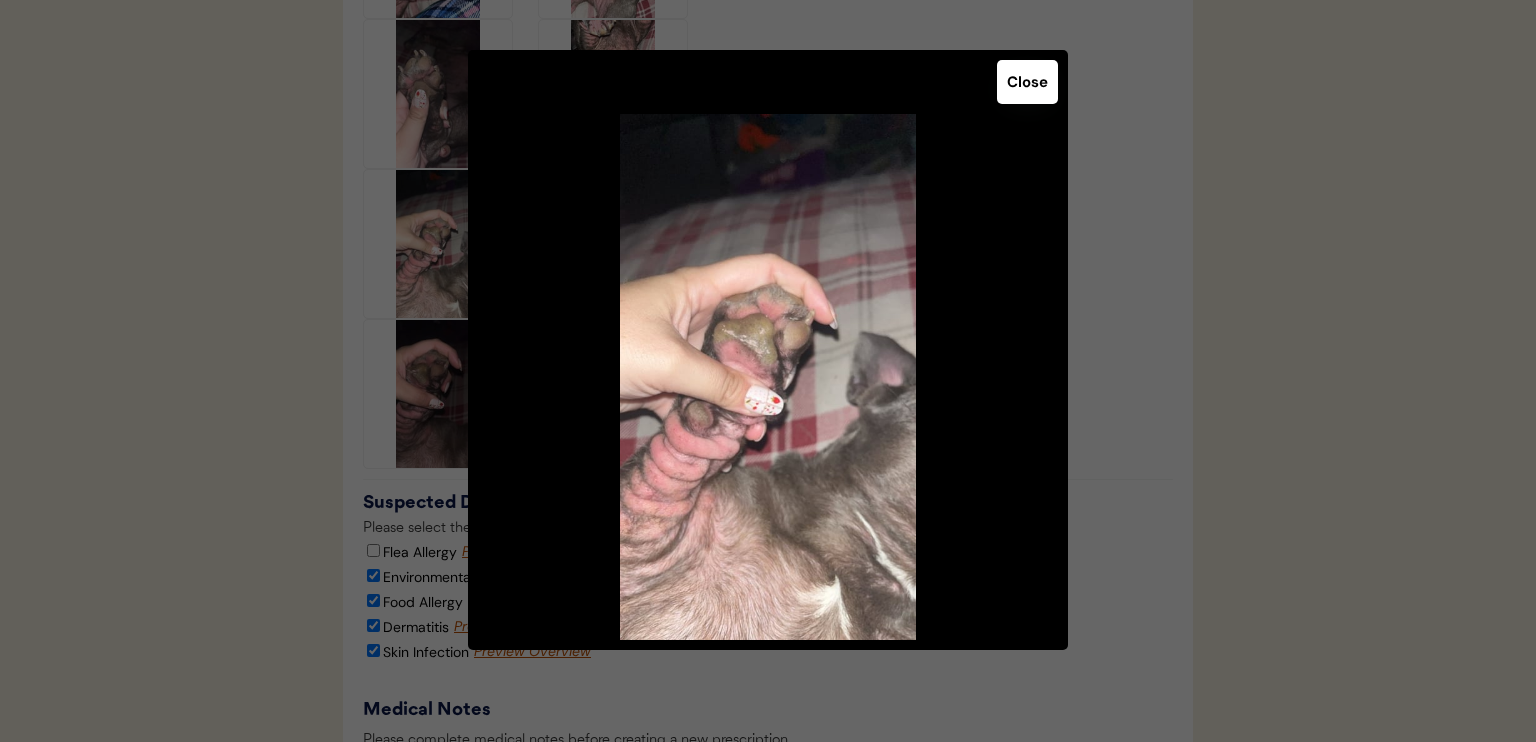 click on "Close" at bounding box center (1027, 82) 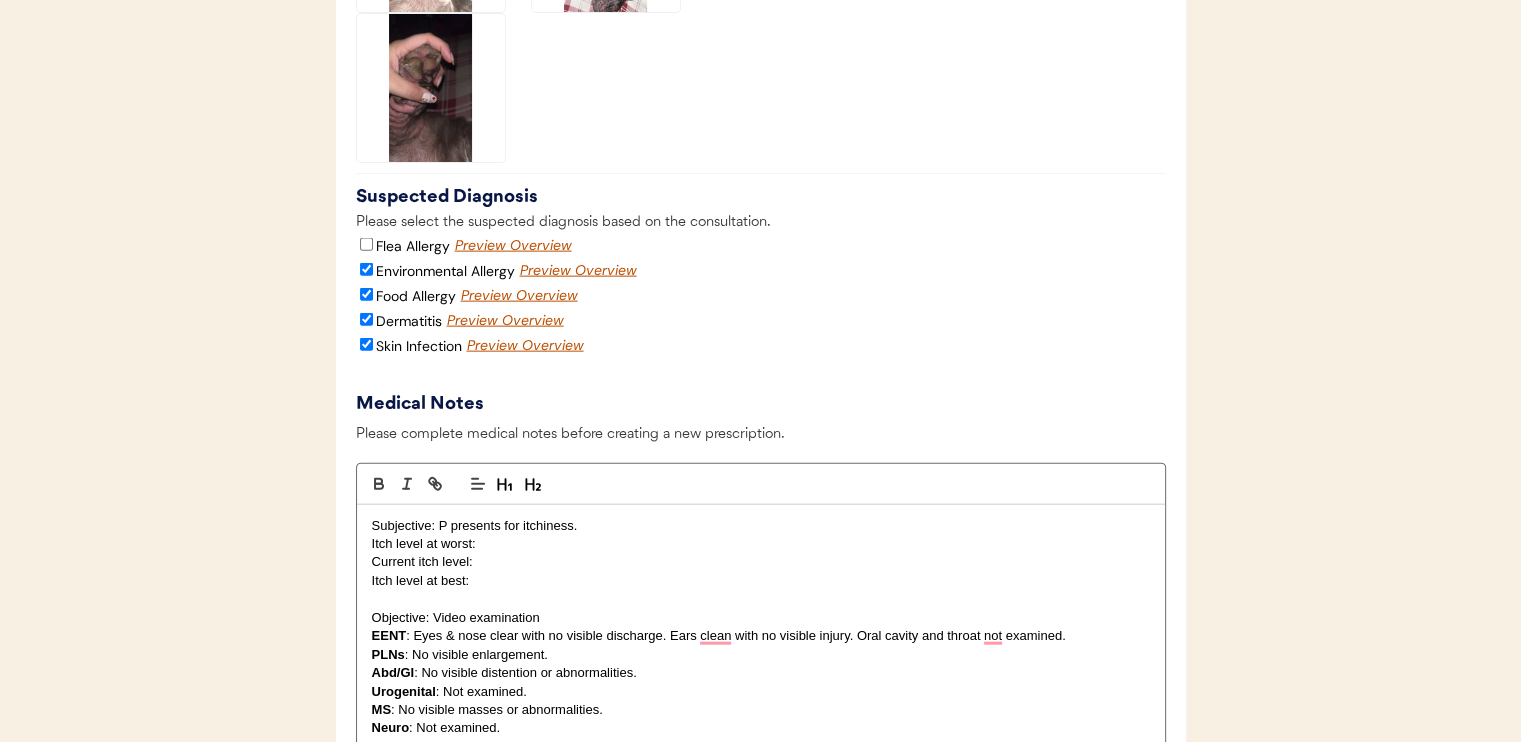 scroll, scrollTop: 5100, scrollLeft: 0, axis: vertical 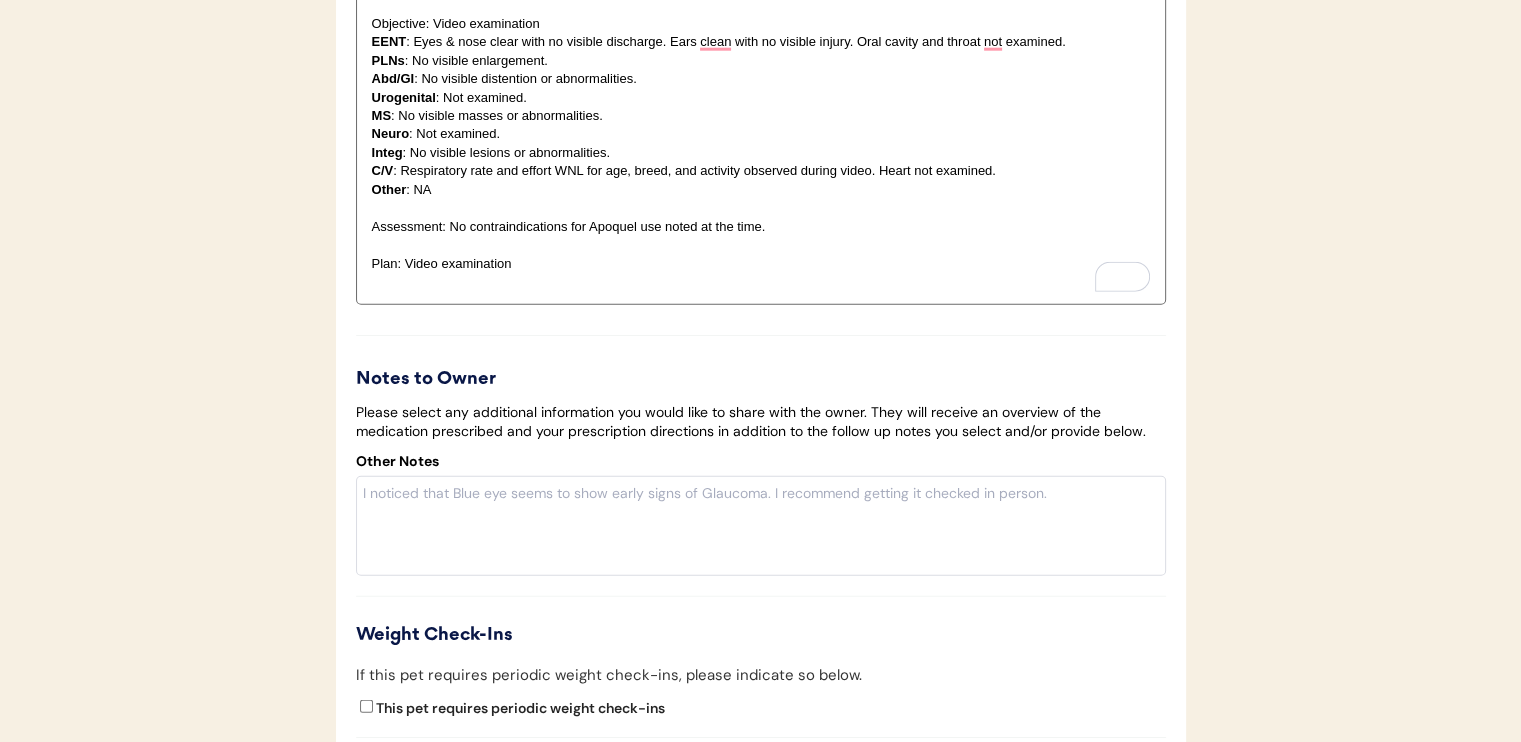 click at bounding box center (761, 282) 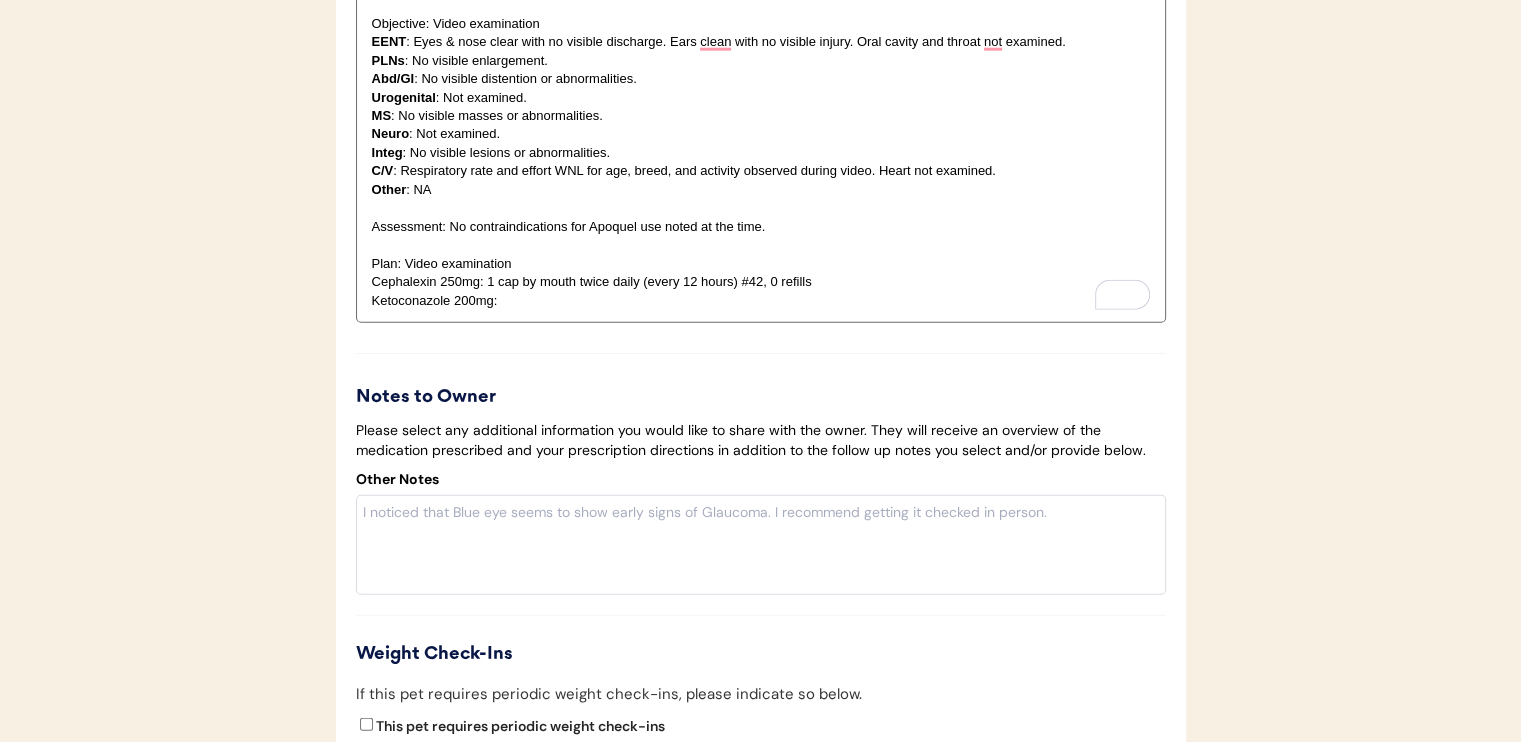 click on "Ketoconazole 200mg:" at bounding box center [761, 301] 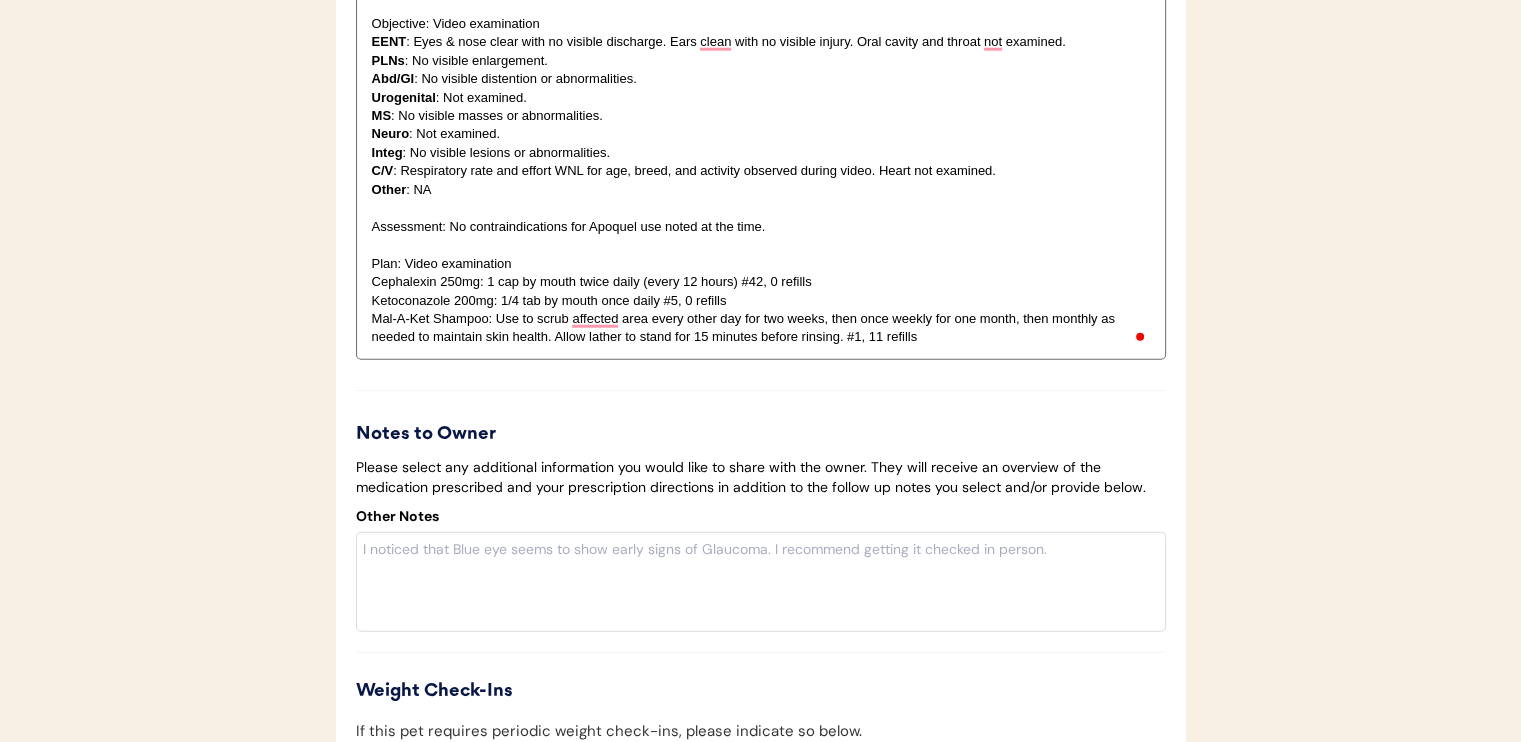 click on "Mal-A-Ket Shampoo: Use to scrub affected area every other day for two weeks, then once weekly for one month, then monthly as needed to maintain skin health. Allow lather to stand for 15 minutes before rinsing. #1, 11 refills" at bounding box center [761, 328] 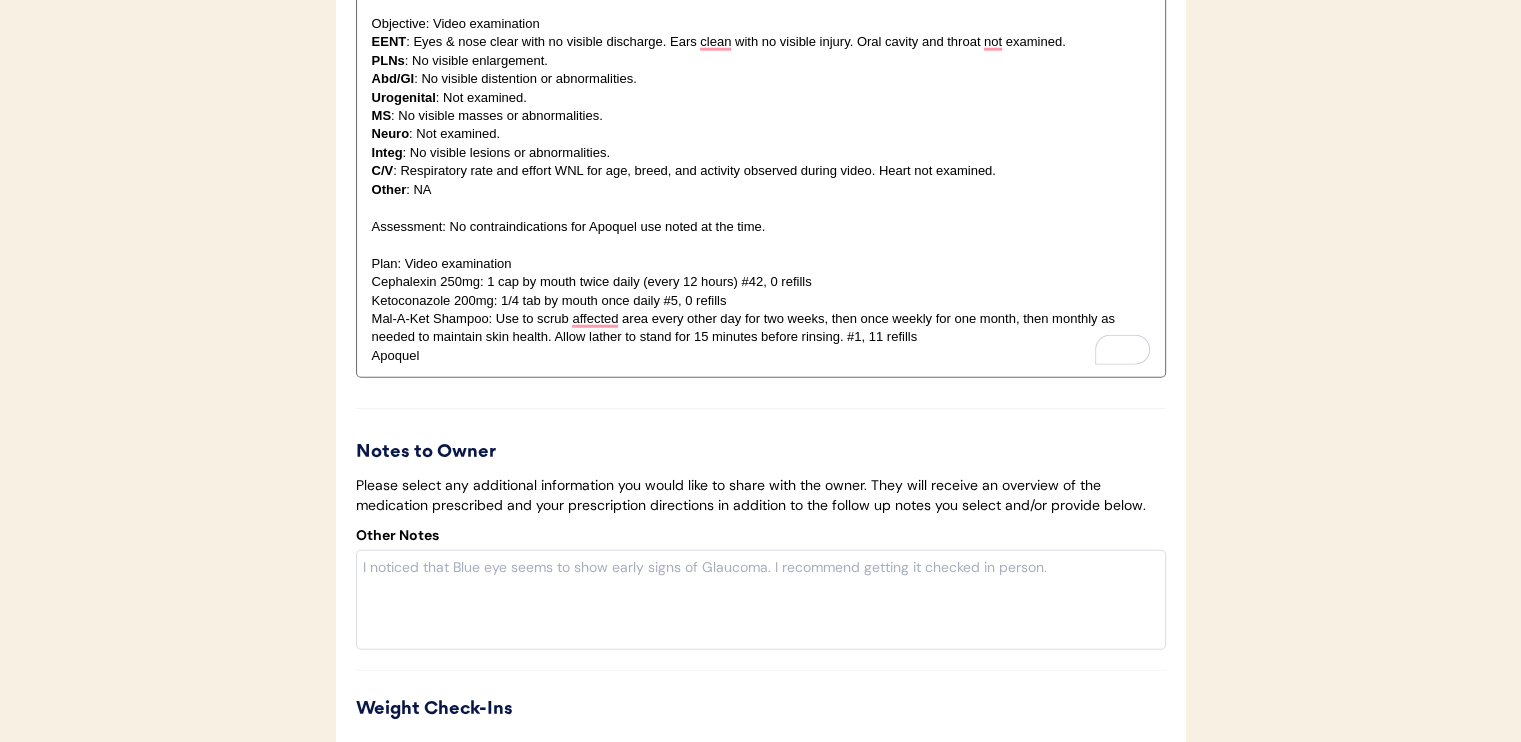 click on "Apoquel" at bounding box center (761, 356) 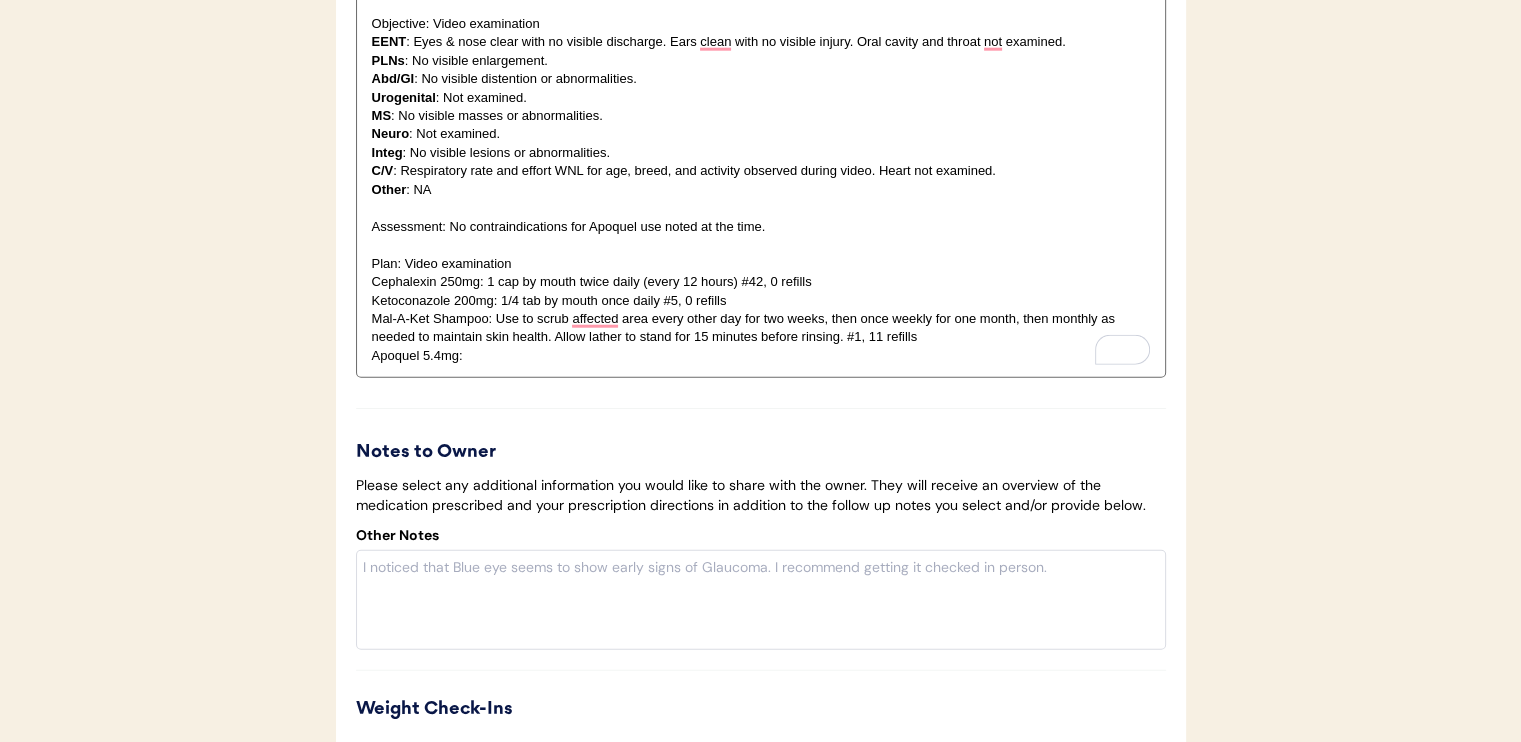 click on "Apoquel 5.4mg:" at bounding box center [761, 356] 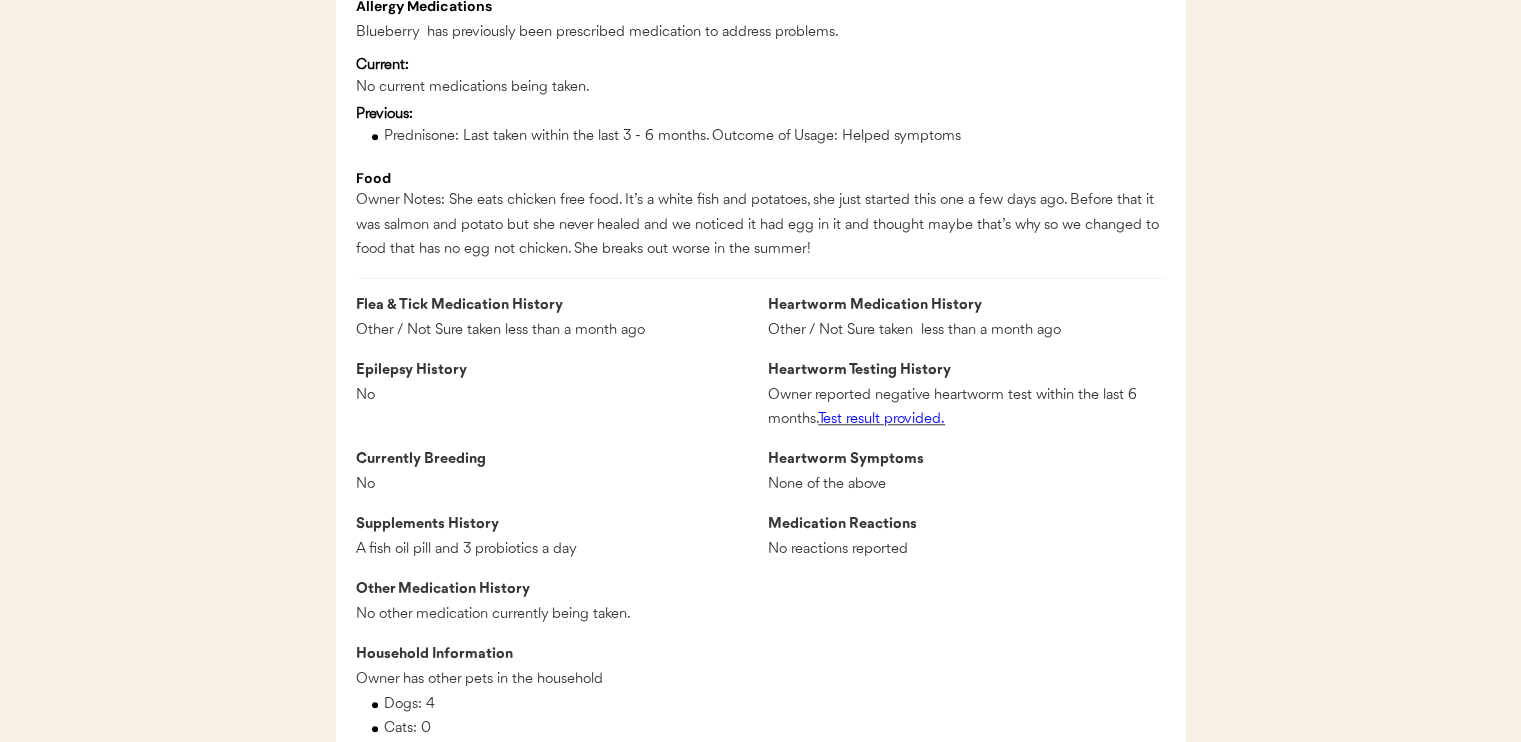 scroll, scrollTop: 1800, scrollLeft: 0, axis: vertical 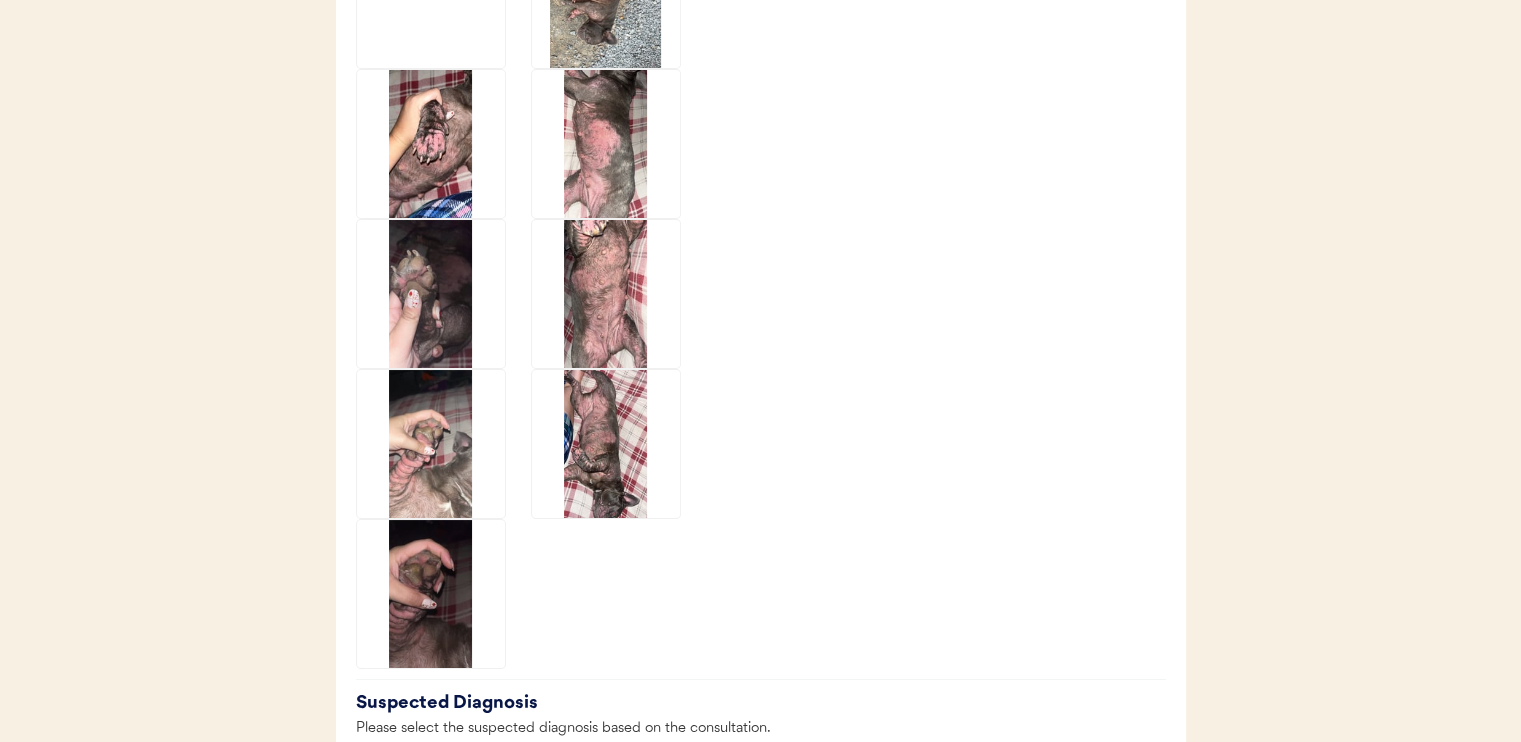 click 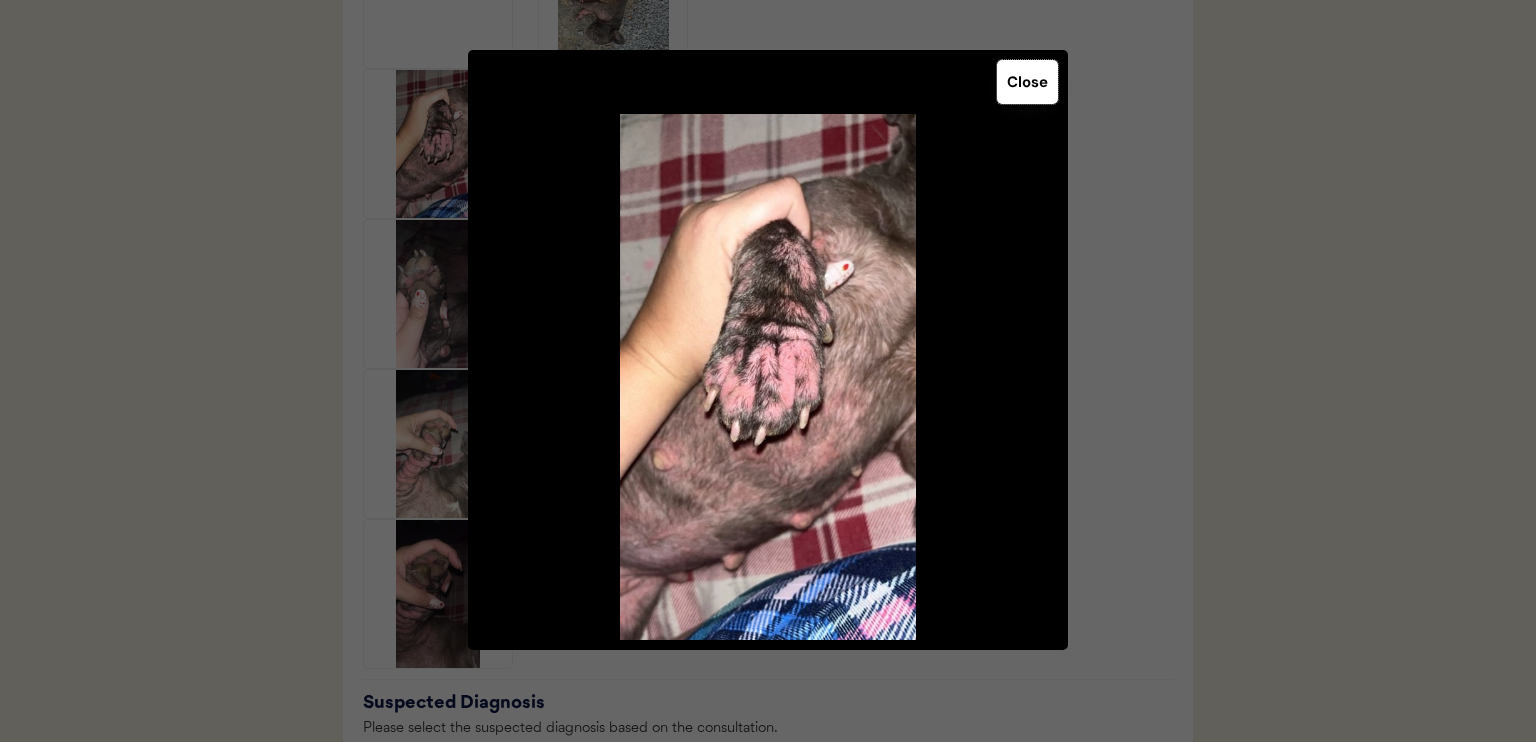 click on "Close" at bounding box center (1027, 82) 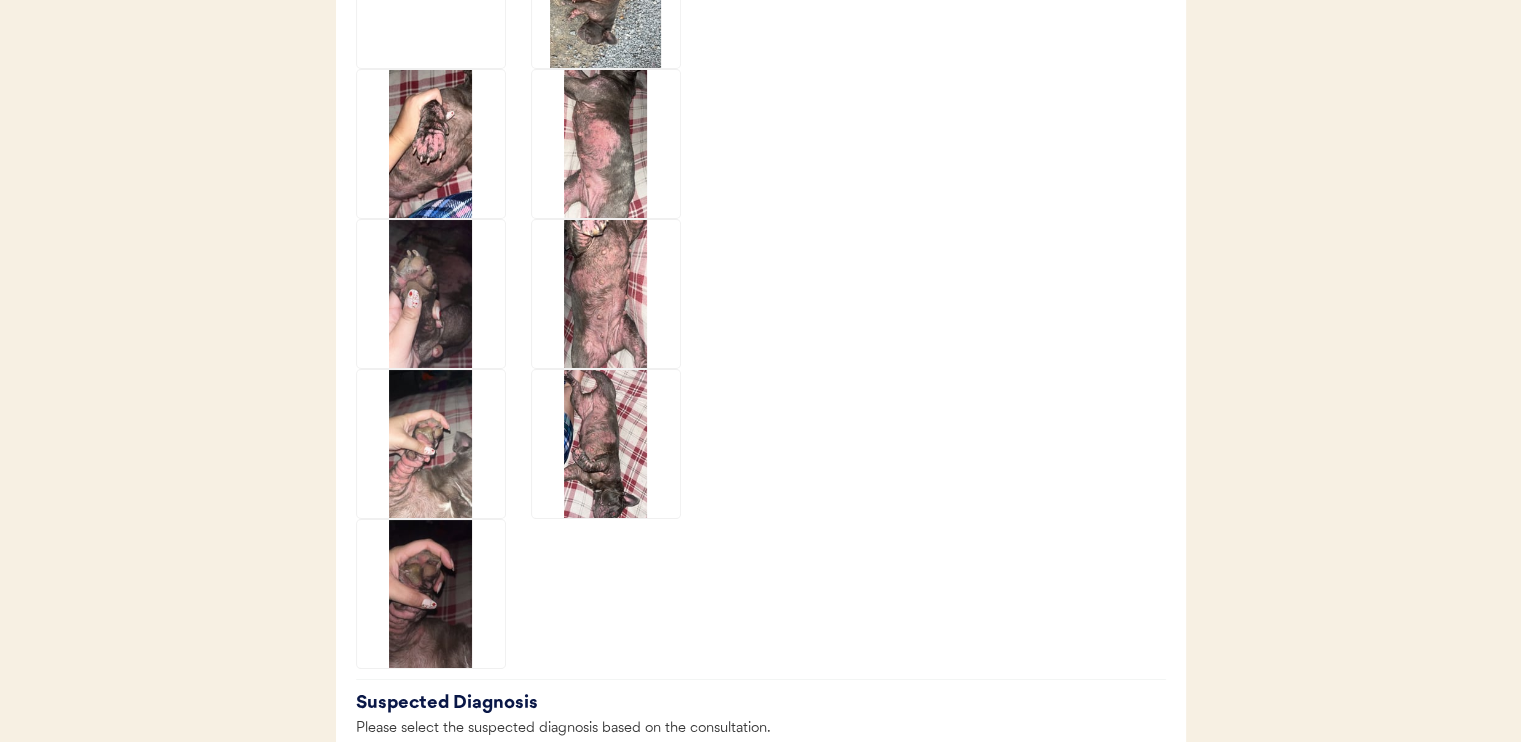 click 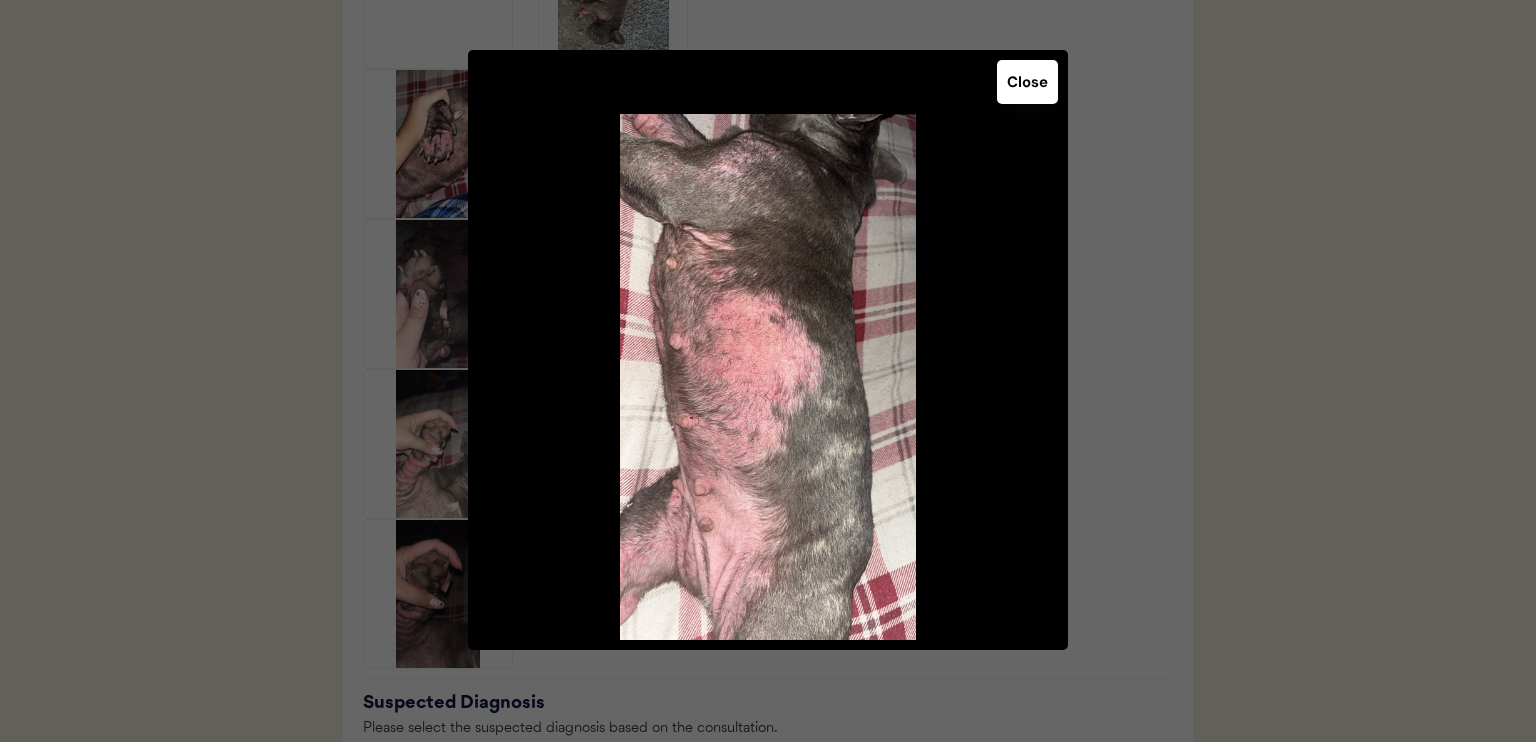 click on "Close" at bounding box center (1027, 82) 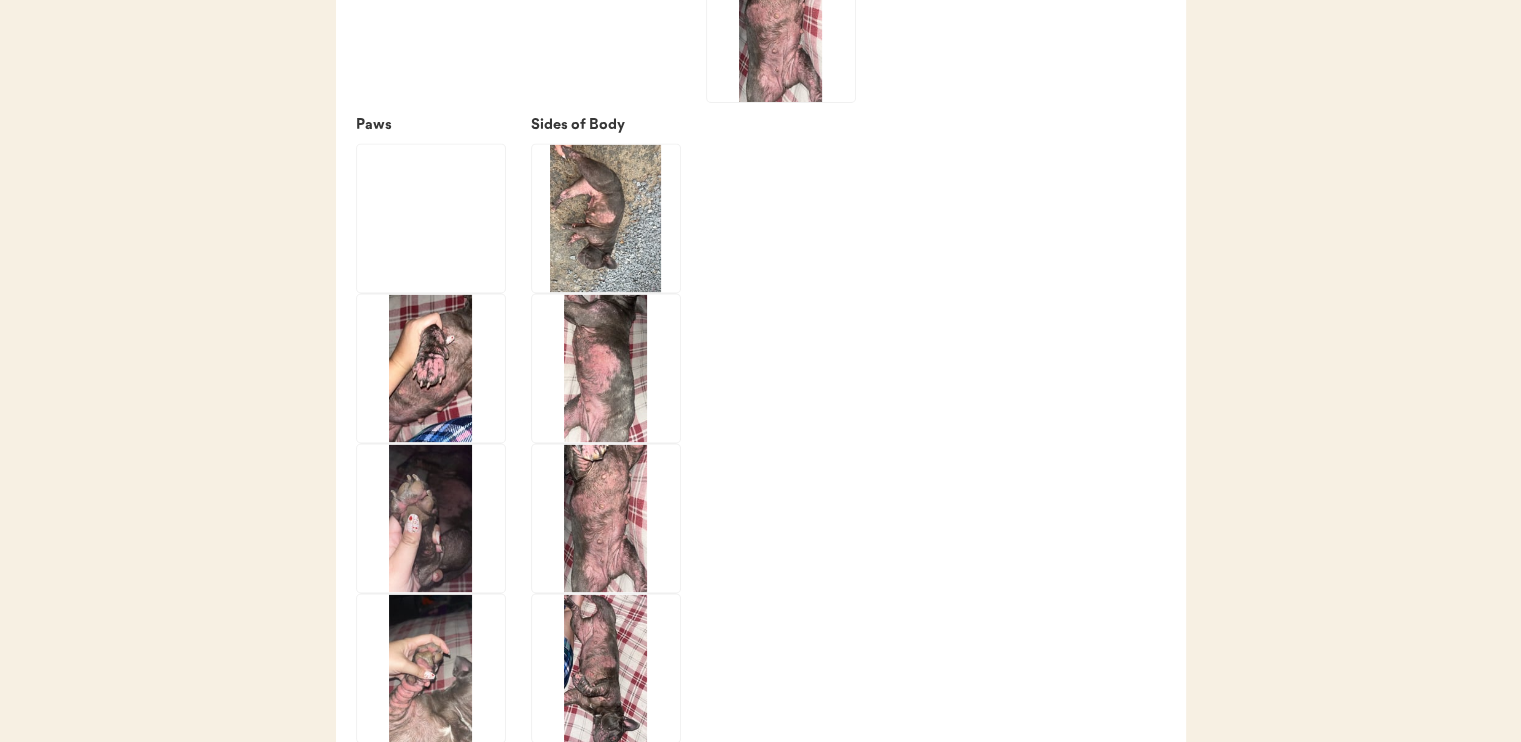 scroll, scrollTop: 3700, scrollLeft: 0, axis: vertical 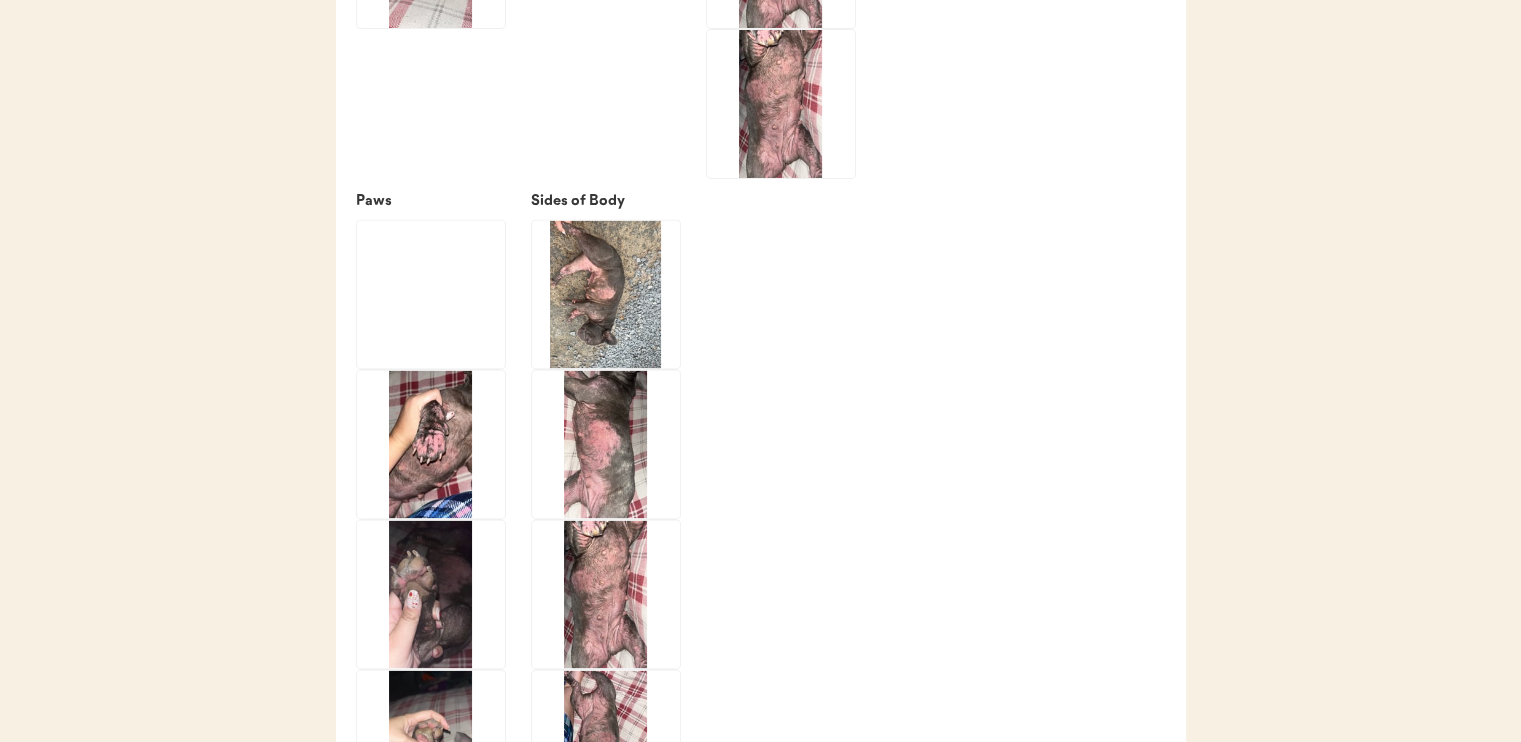 click 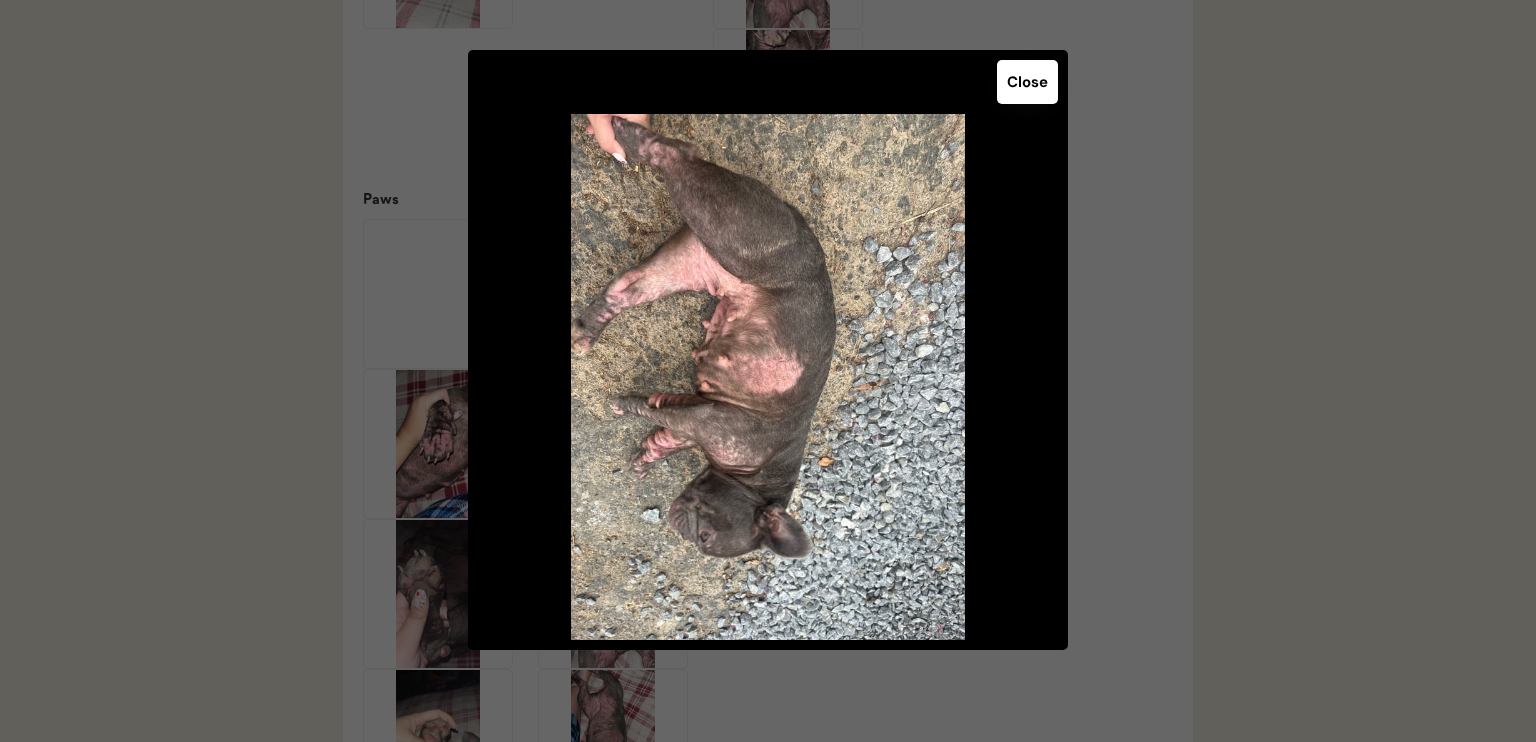 click on "Close" at bounding box center [1027, 82] 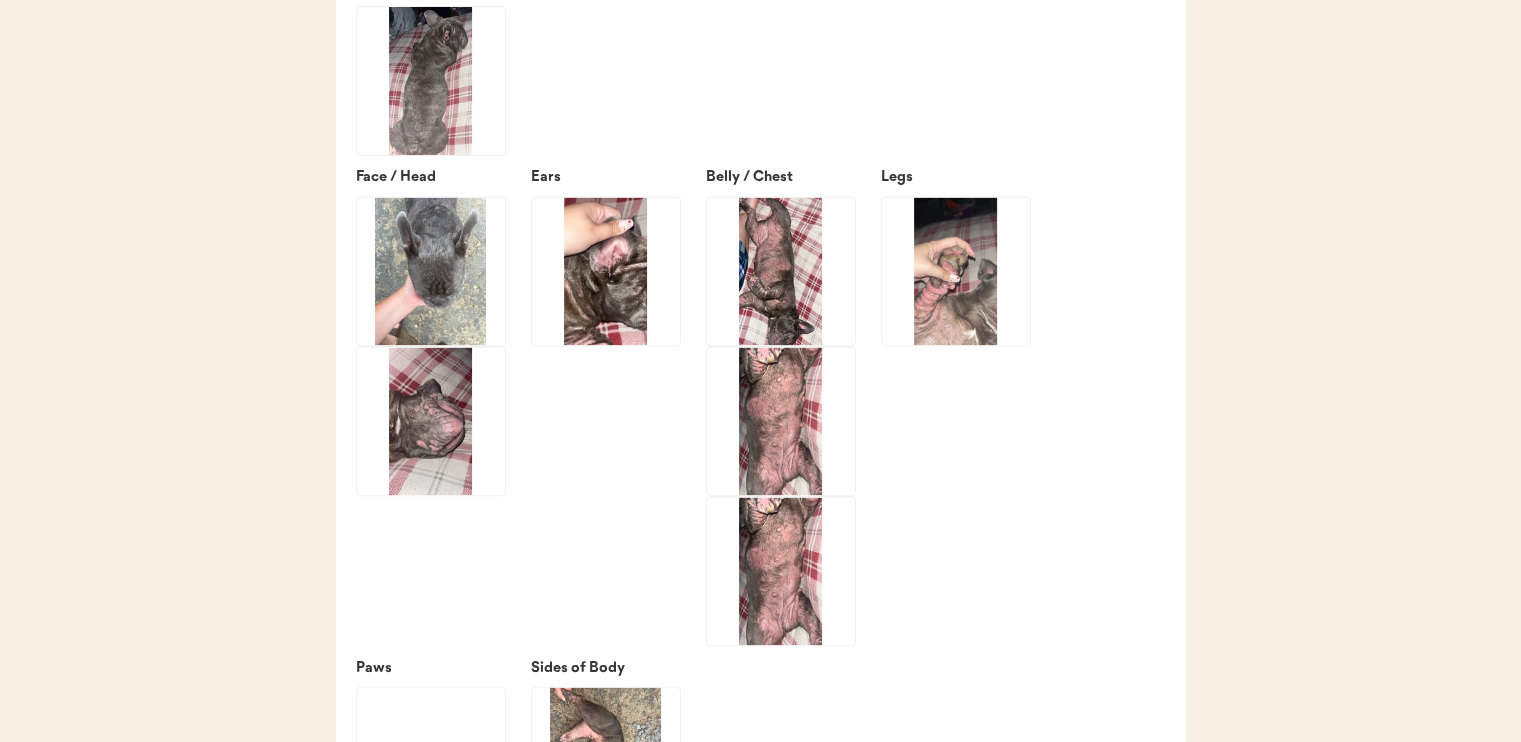 scroll, scrollTop: 3200, scrollLeft: 0, axis: vertical 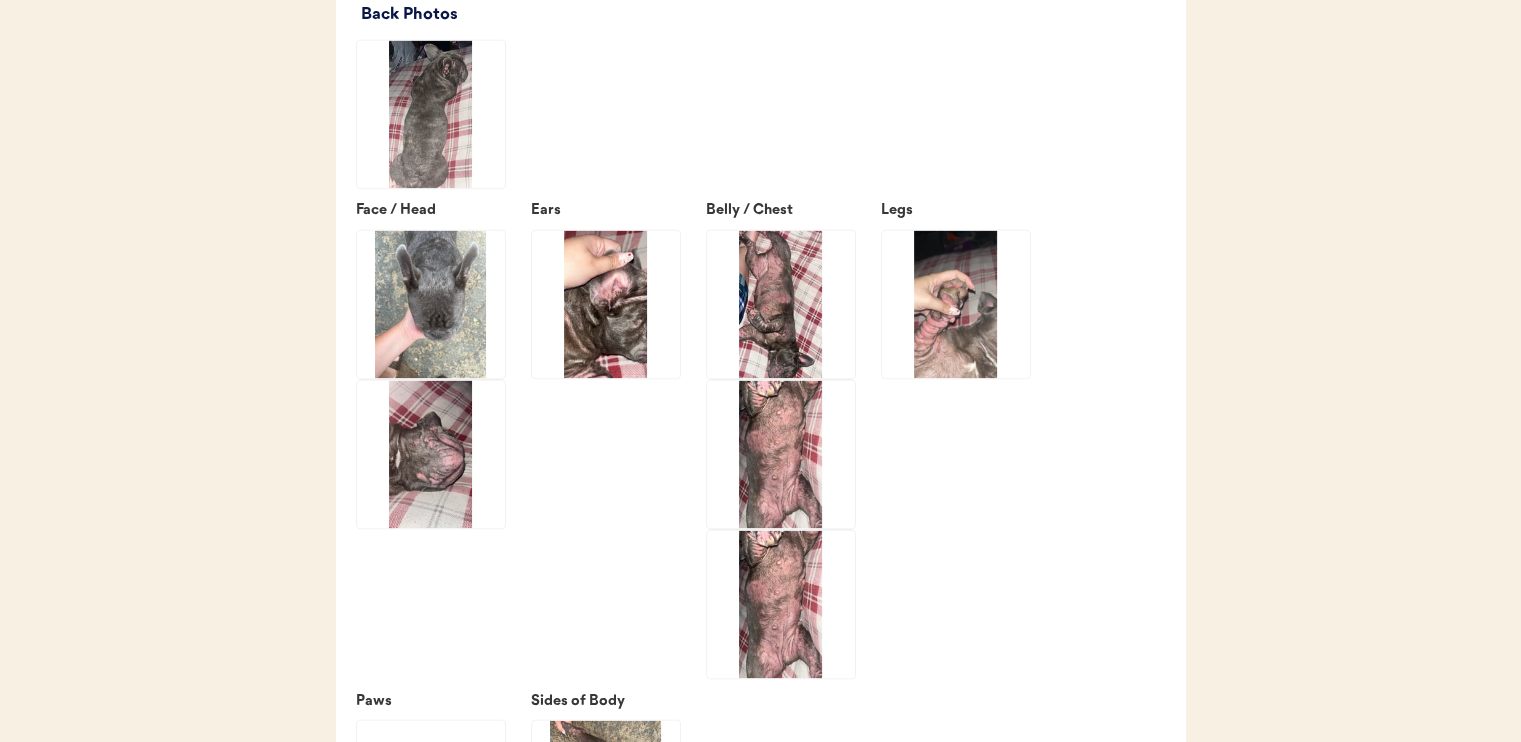 click 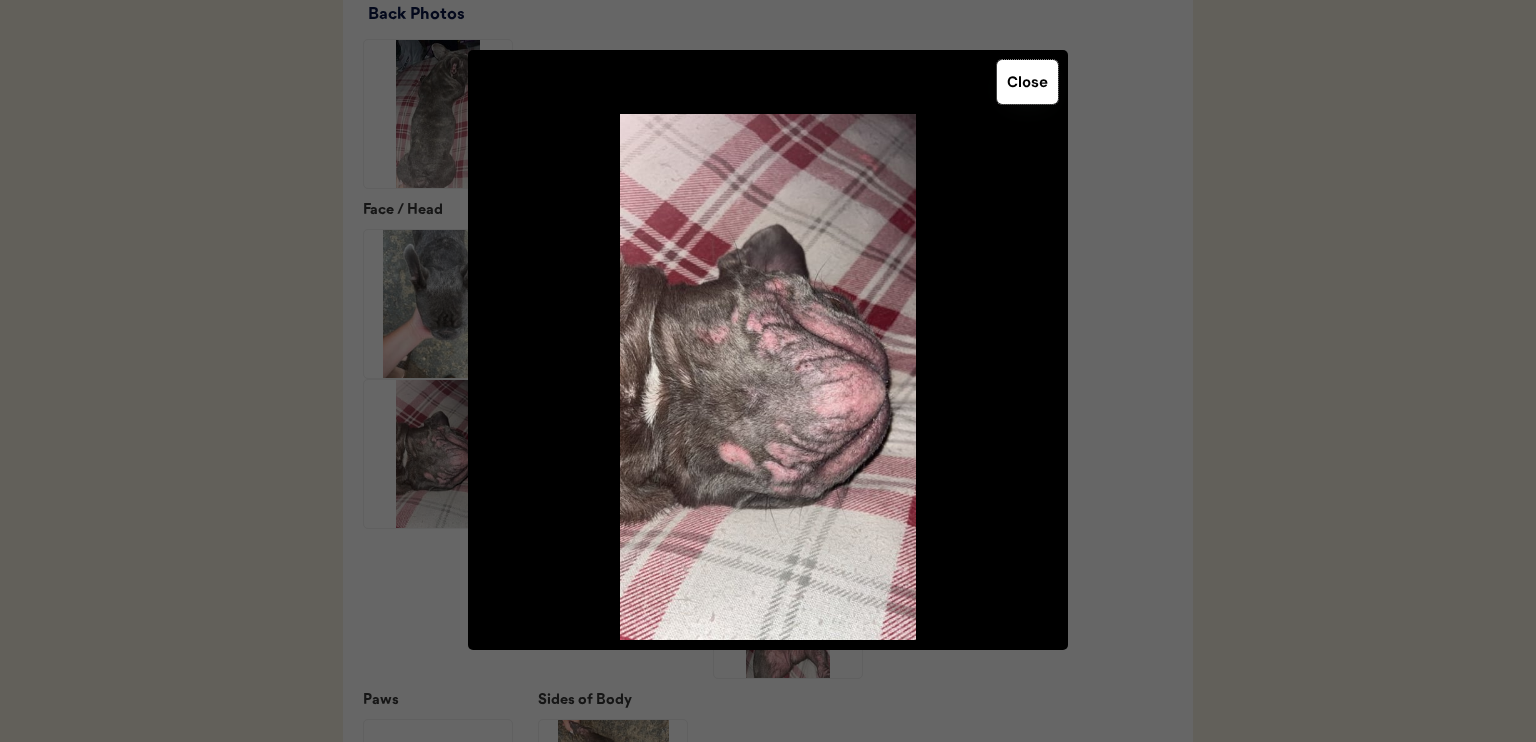 click on "Close" at bounding box center [1027, 82] 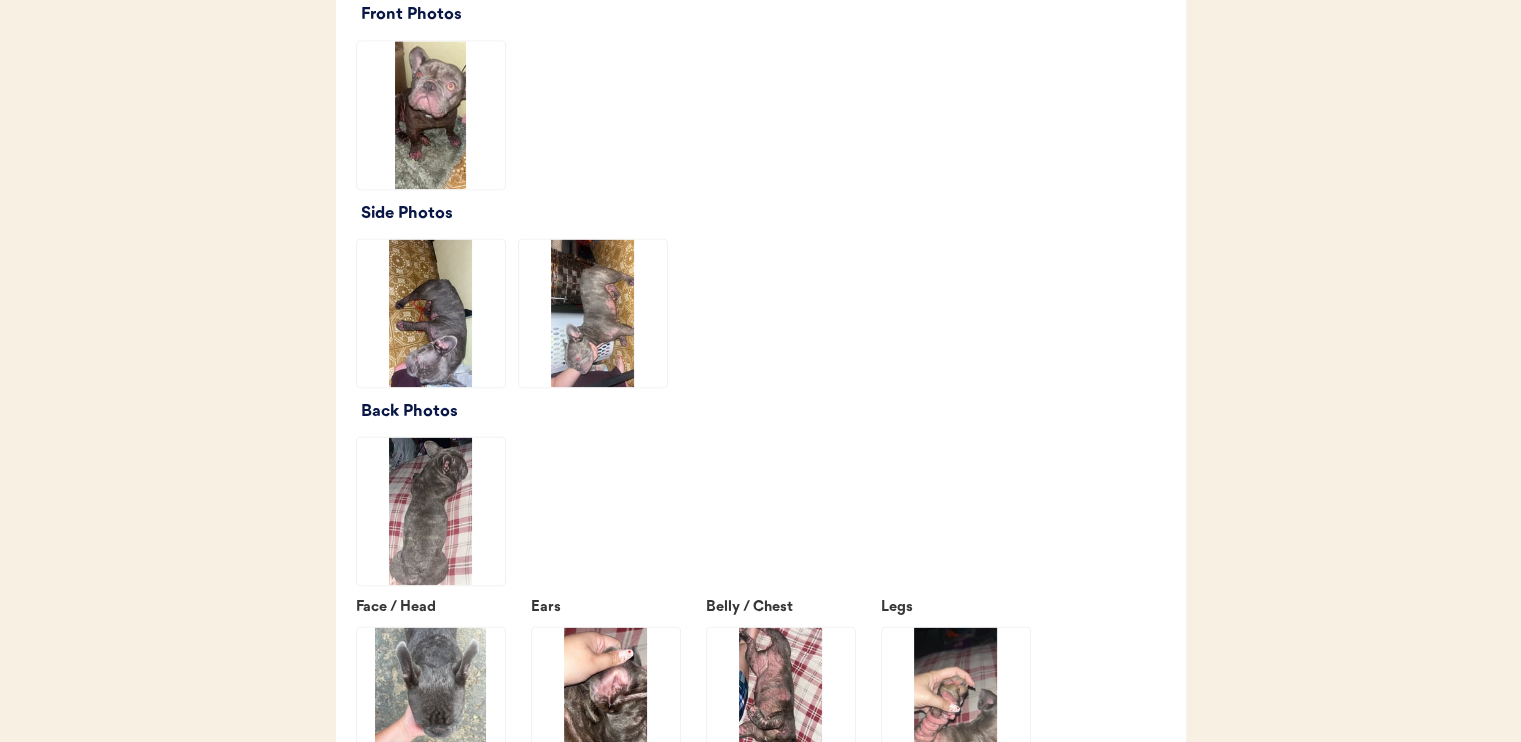 scroll, scrollTop: 2800, scrollLeft: 0, axis: vertical 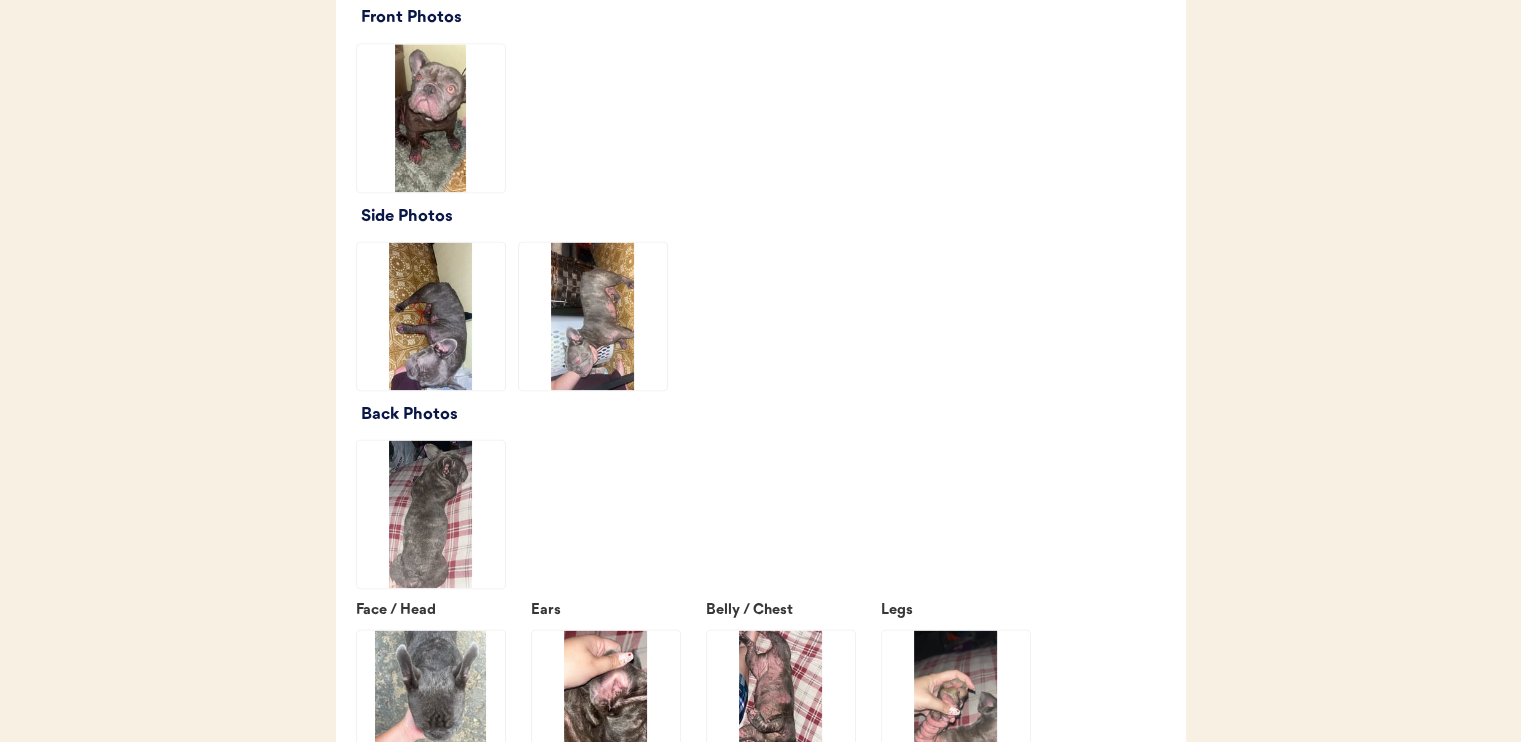click 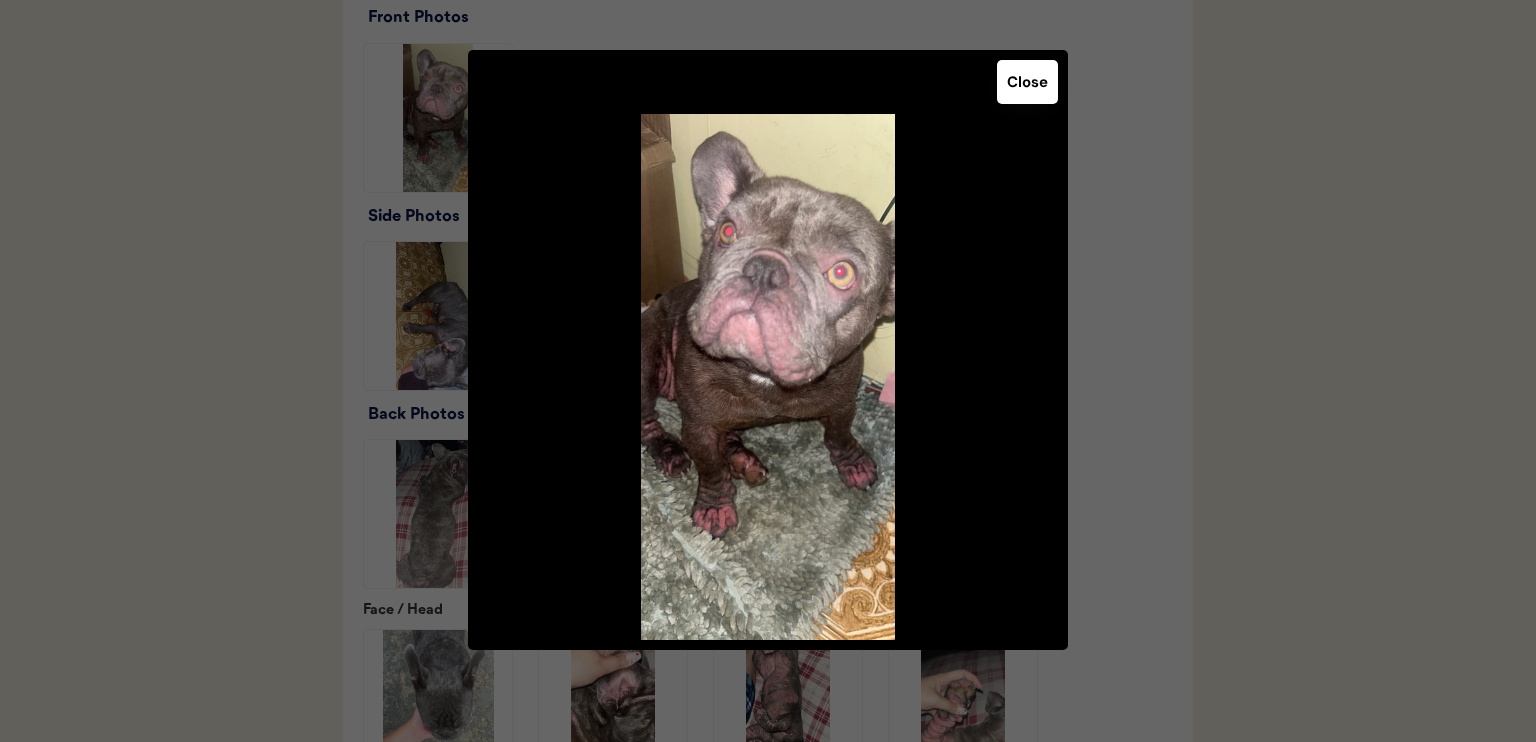 click on "Close" at bounding box center (1027, 82) 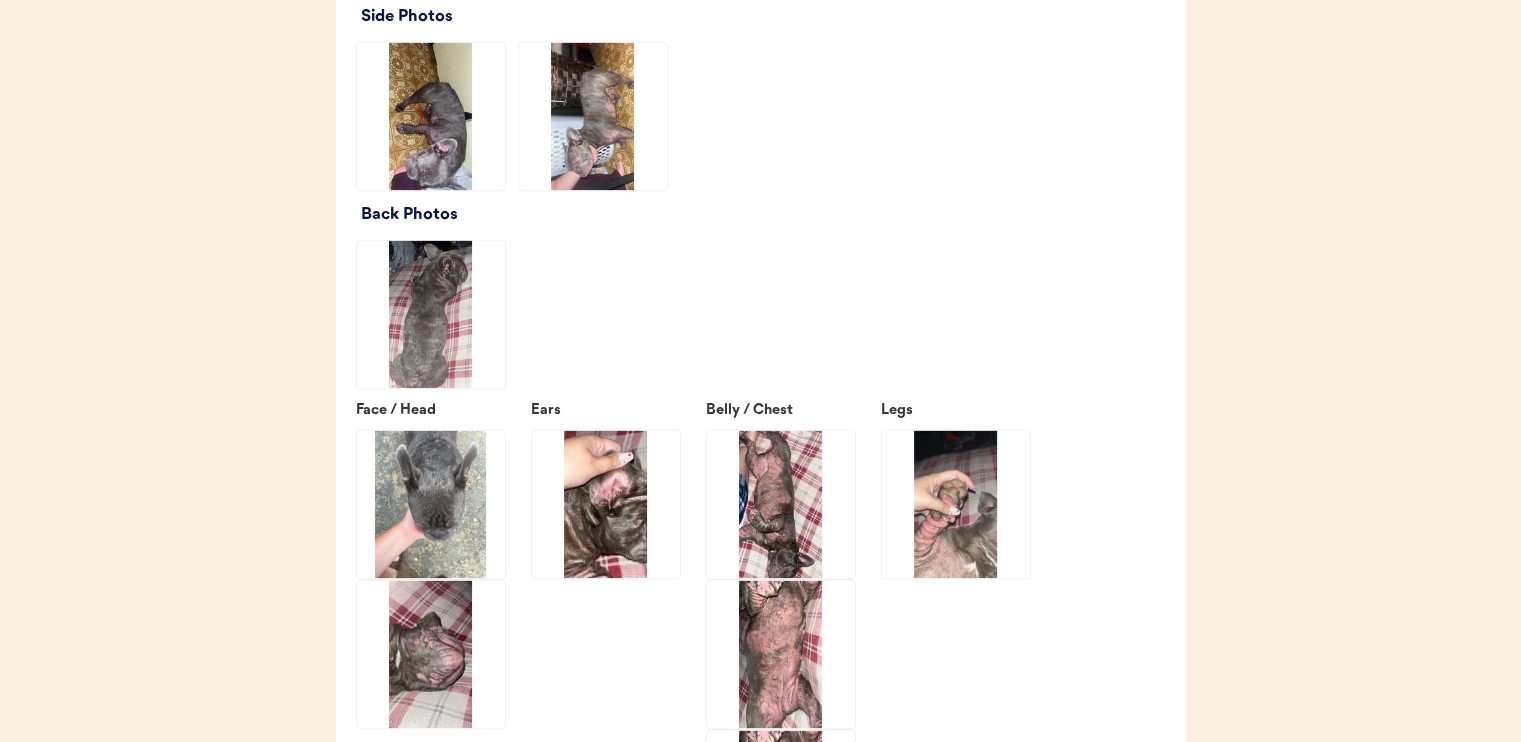 scroll, scrollTop: 3100, scrollLeft: 0, axis: vertical 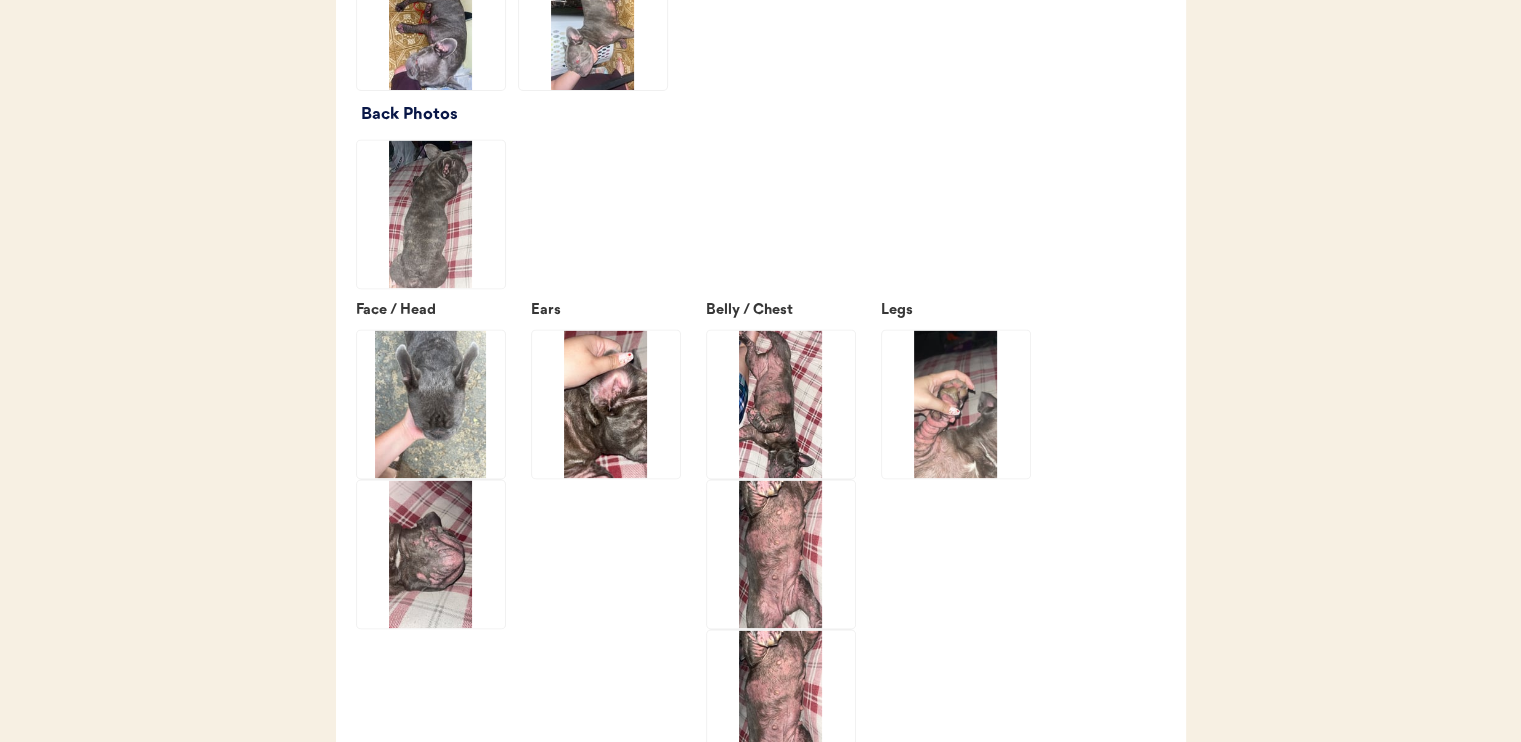 click 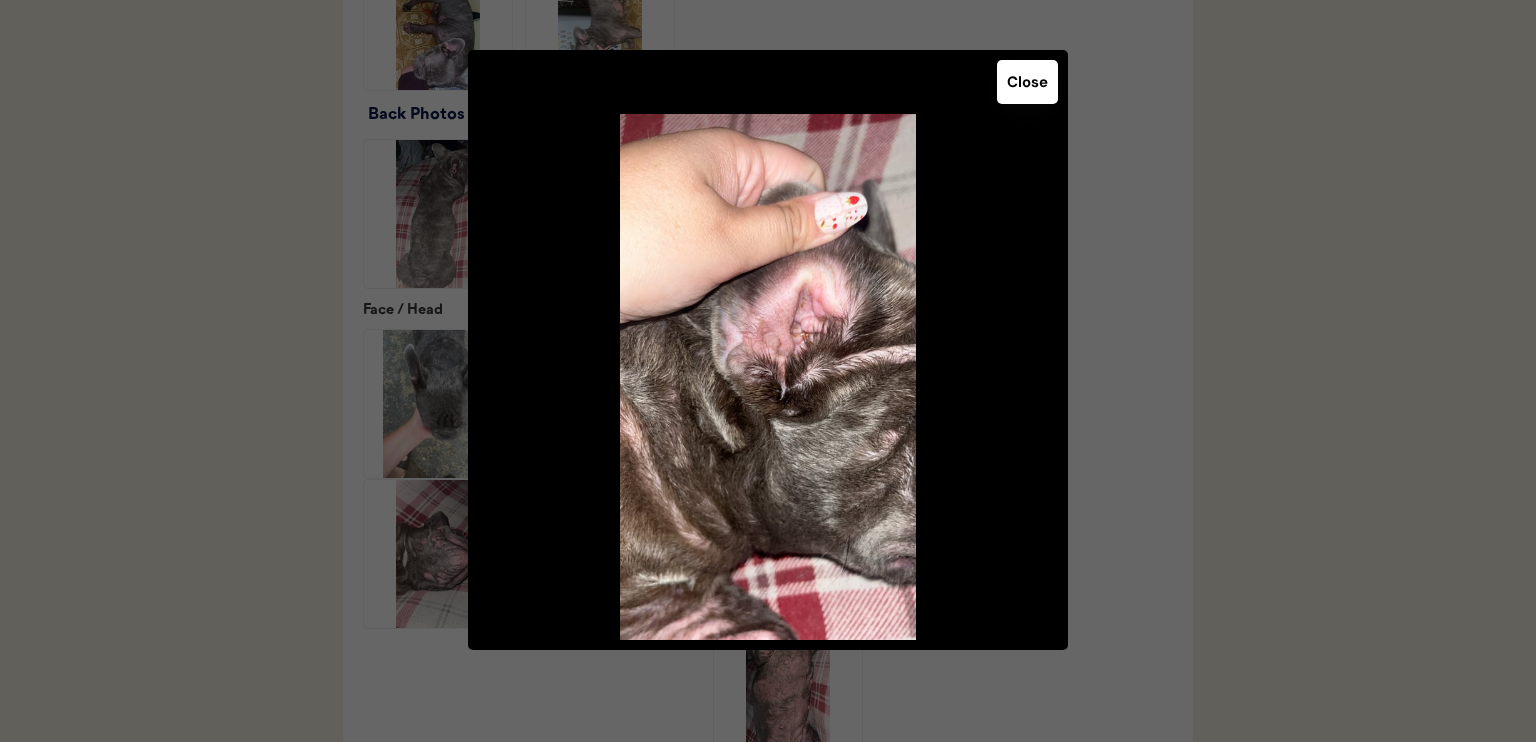 click on "Close" at bounding box center (1027, 82) 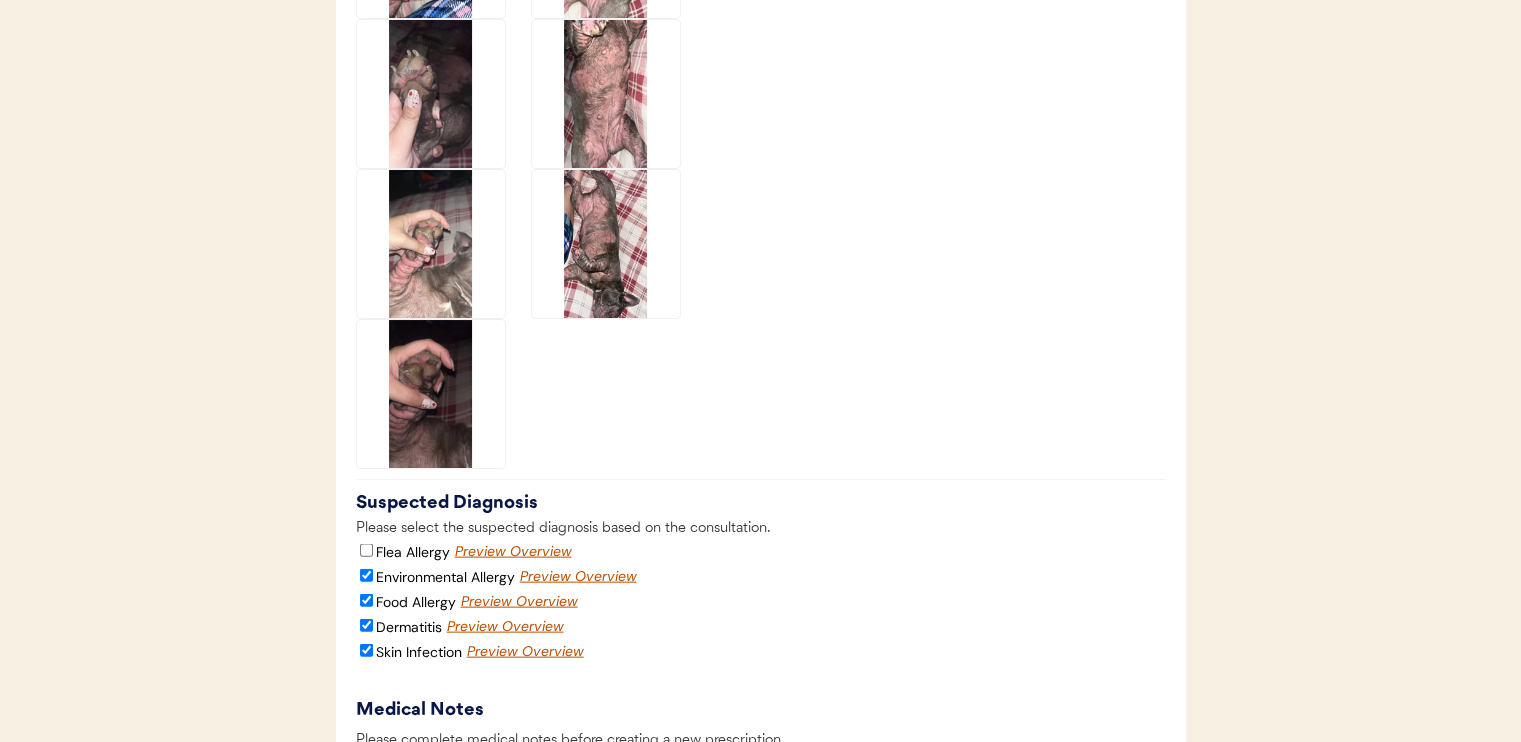 scroll, scrollTop: 4300, scrollLeft: 0, axis: vertical 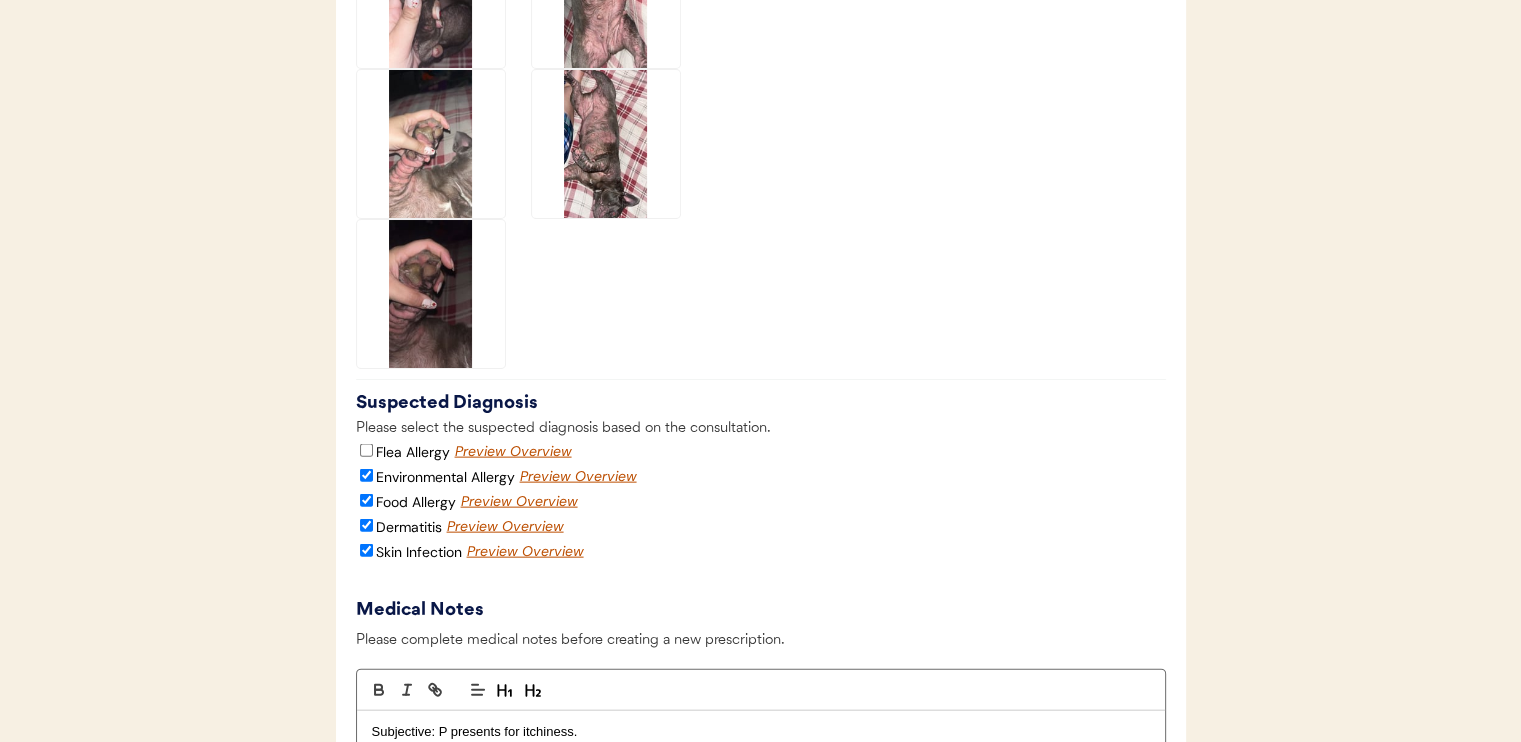 click 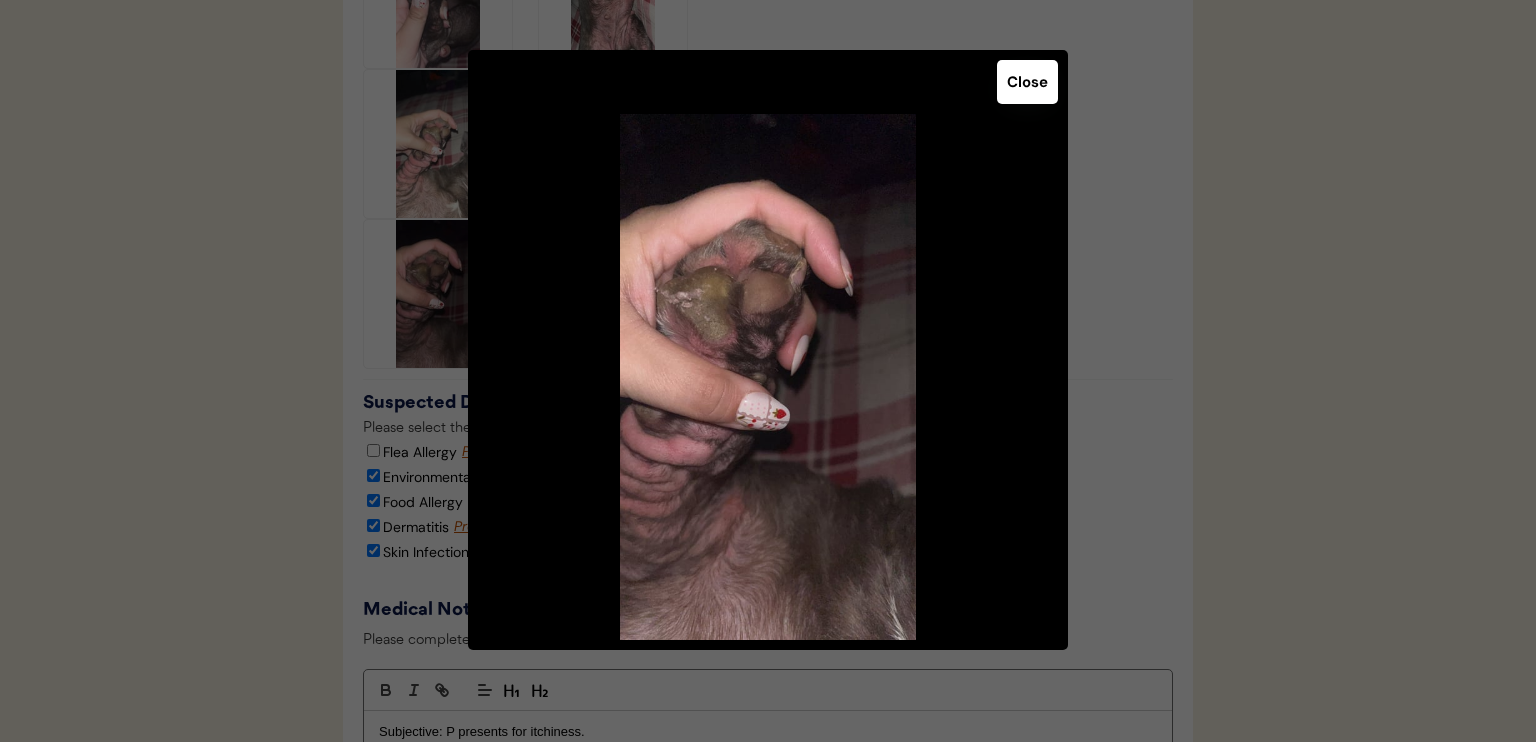 click on "Close" at bounding box center (1027, 82) 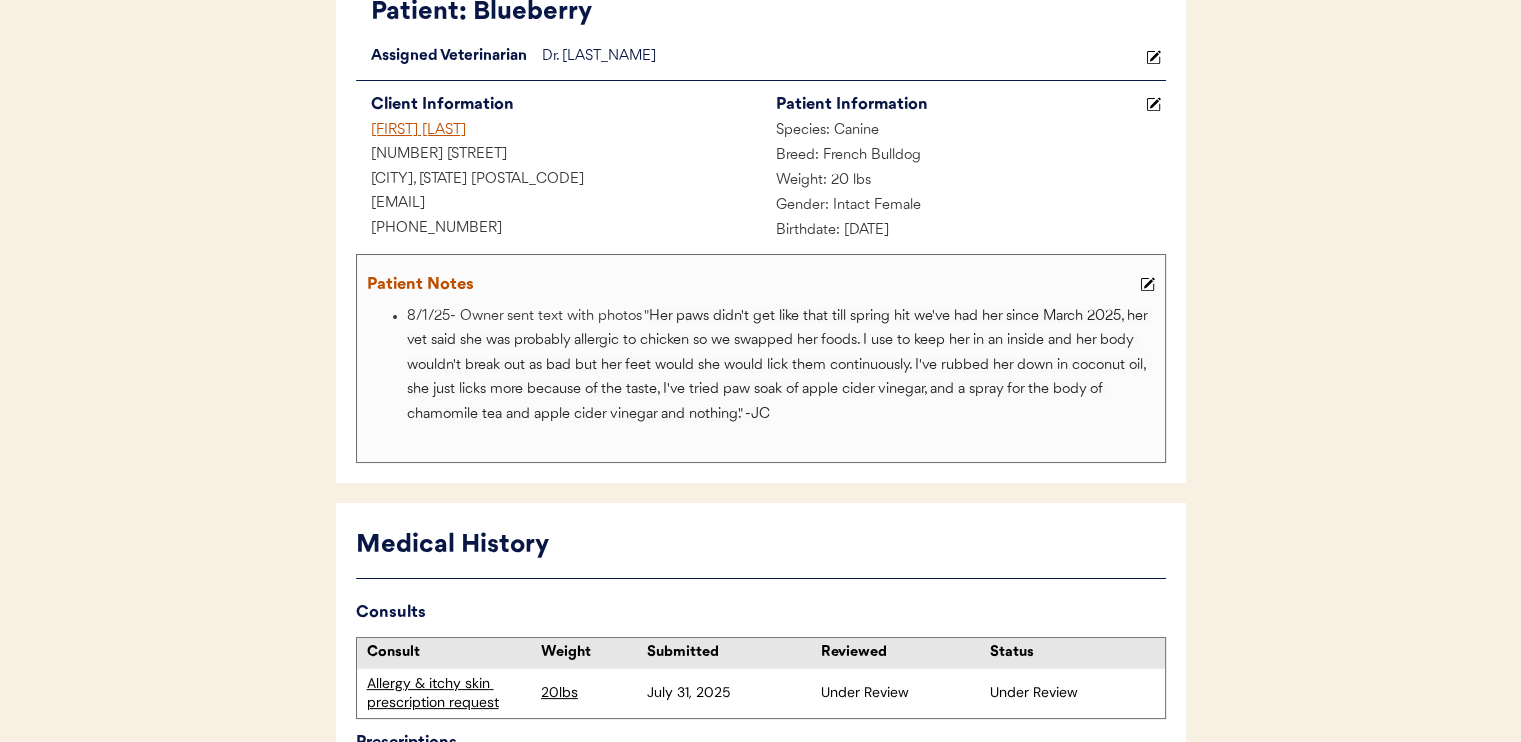 scroll, scrollTop: 0, scrollLeft: 0, axis: both 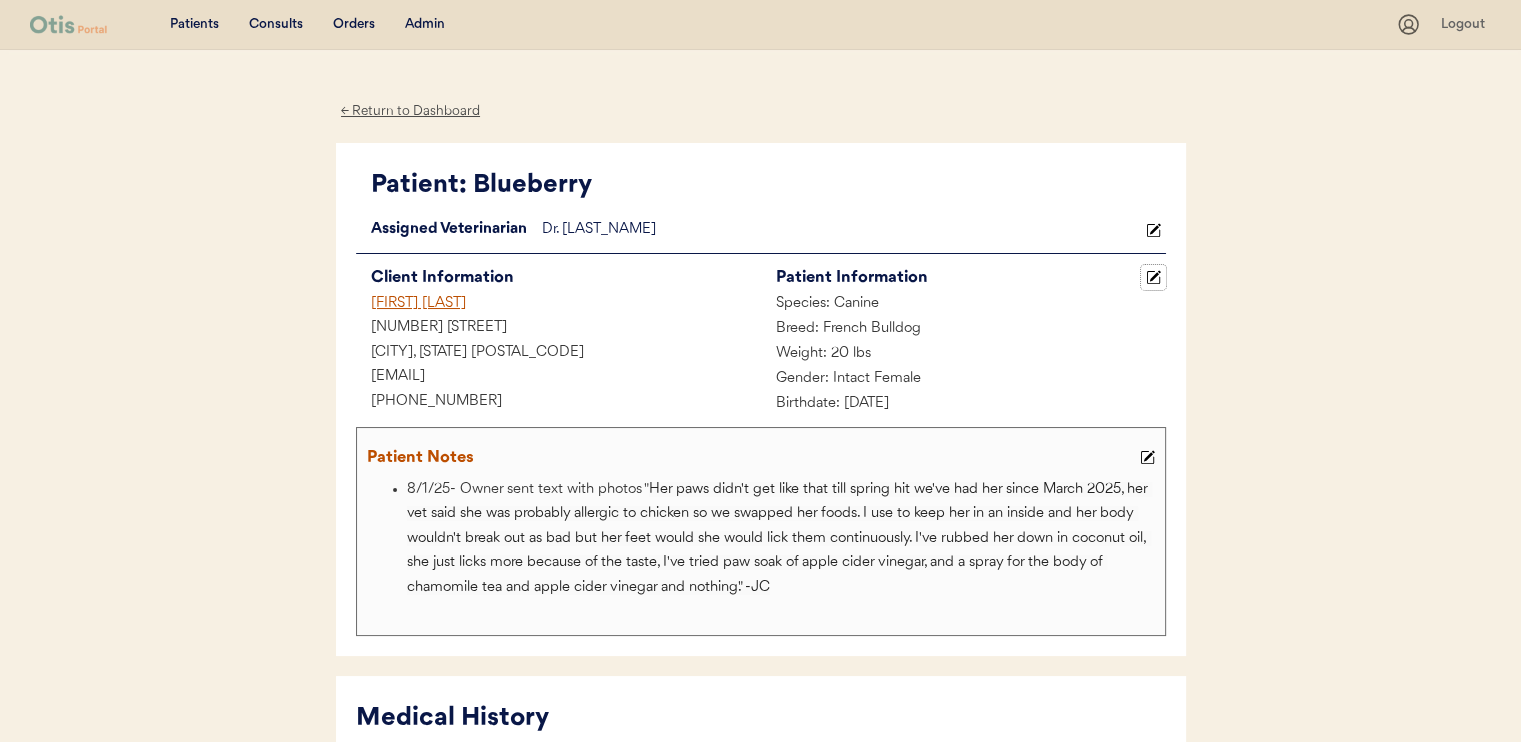 click 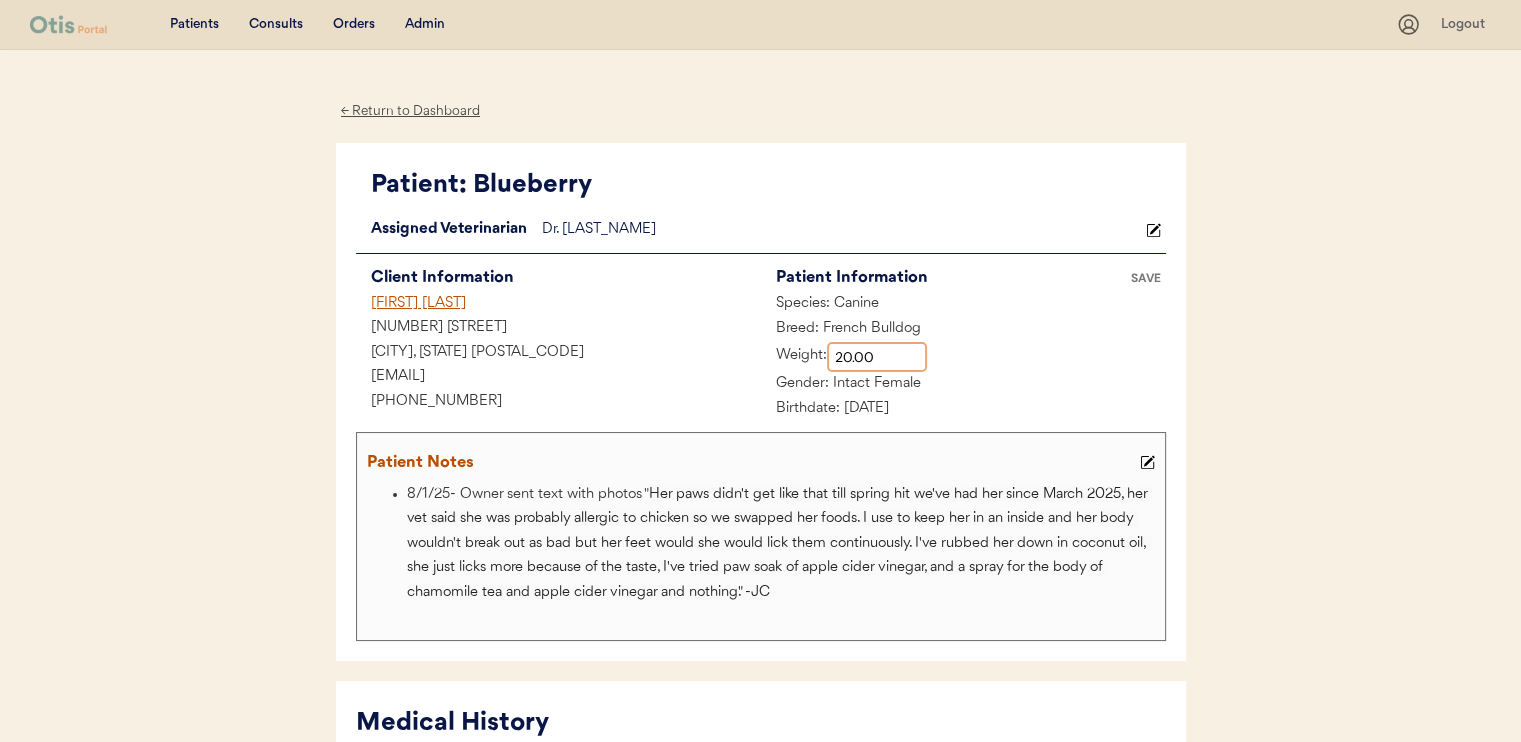 click at bounding box center (877, 357) 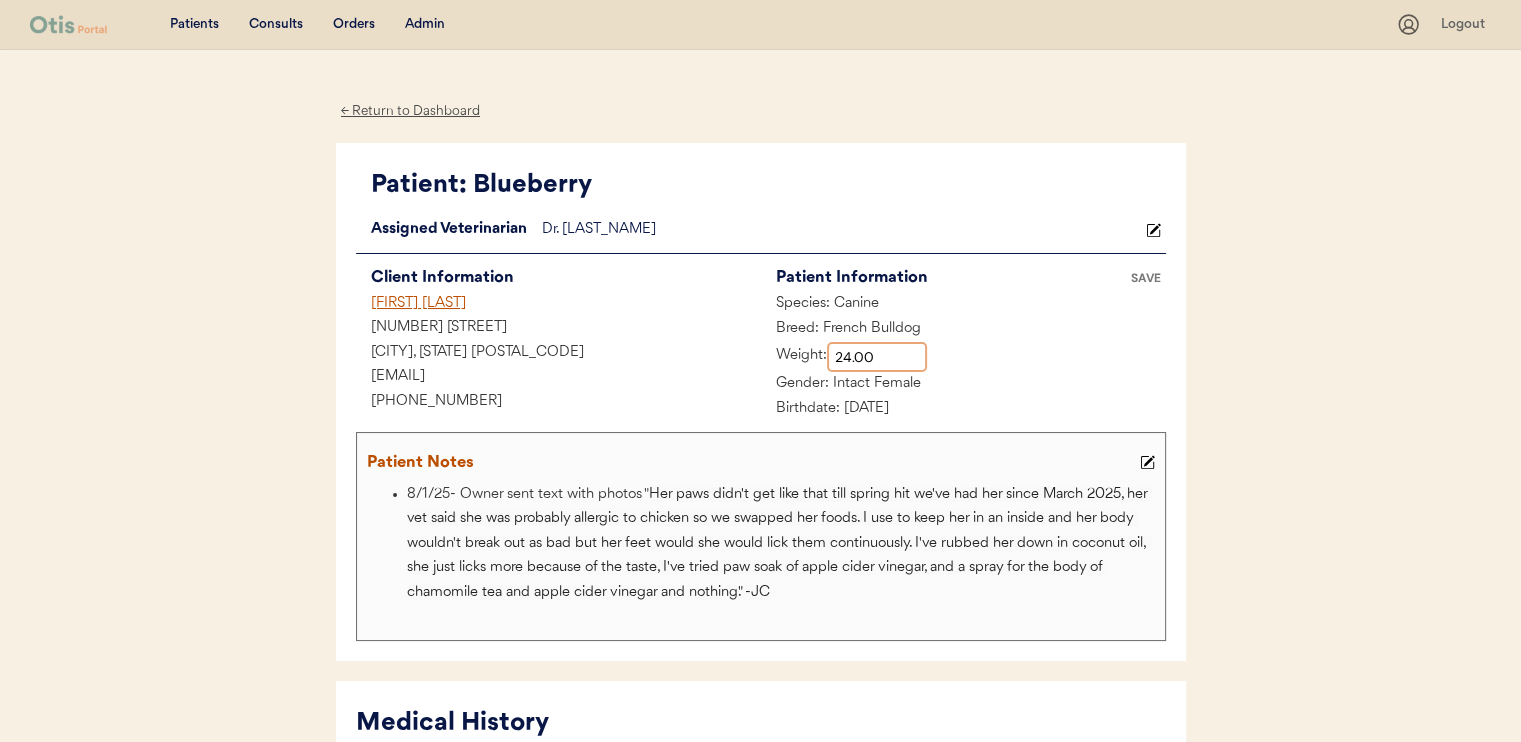 type on "24.50" 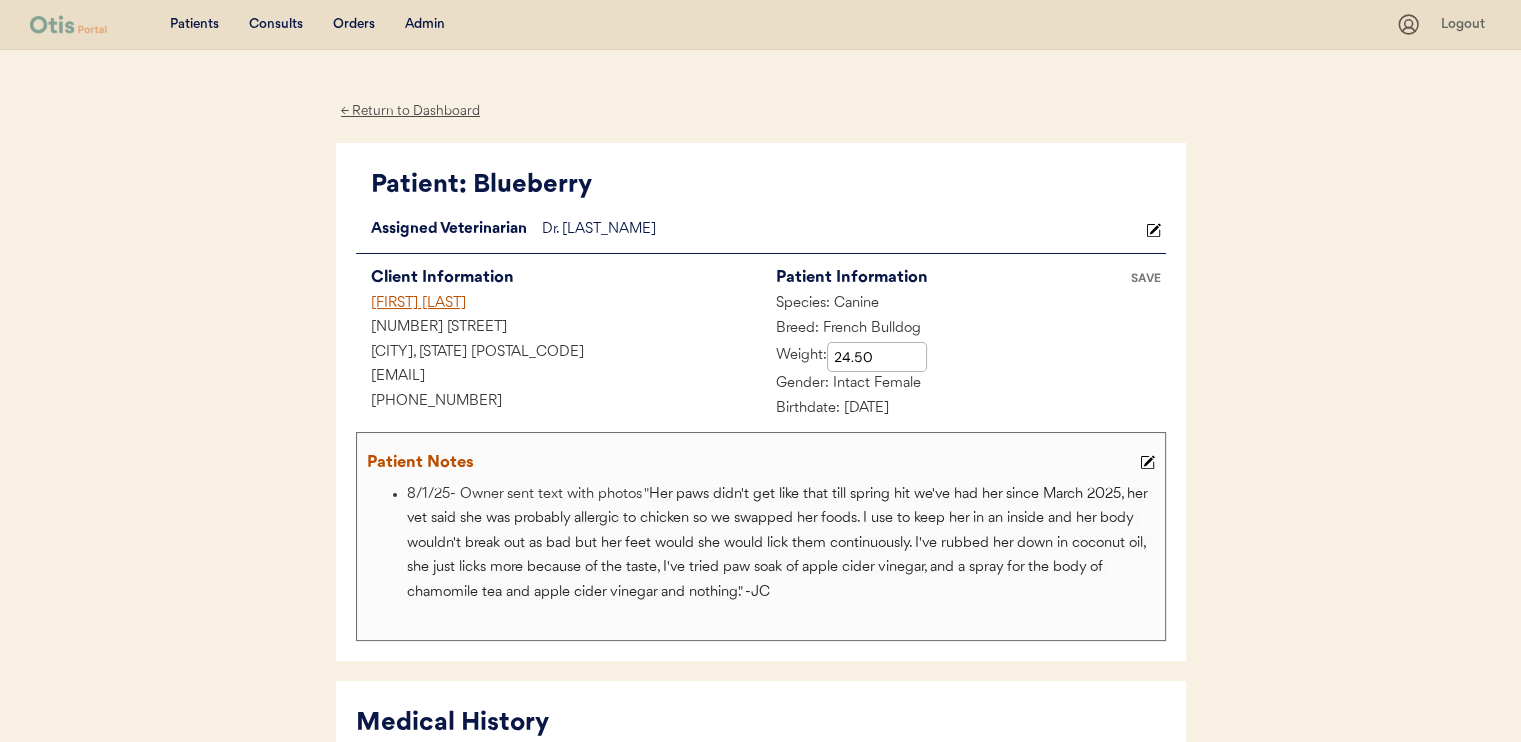 click on "SAVE" at bounding box center (1146, 278) 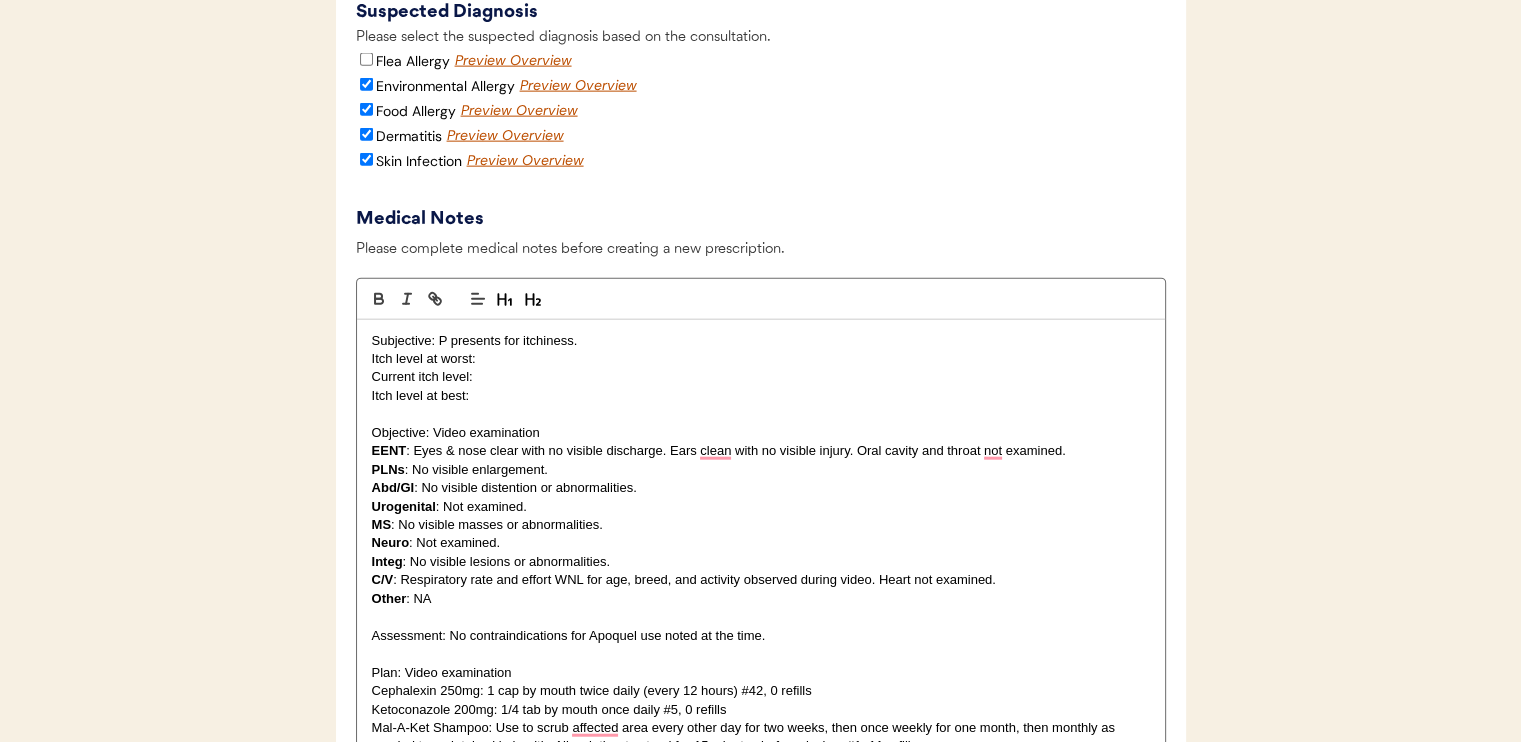 scroll, scrollTop: 4700, scrollLeft: 0, axis: vertical 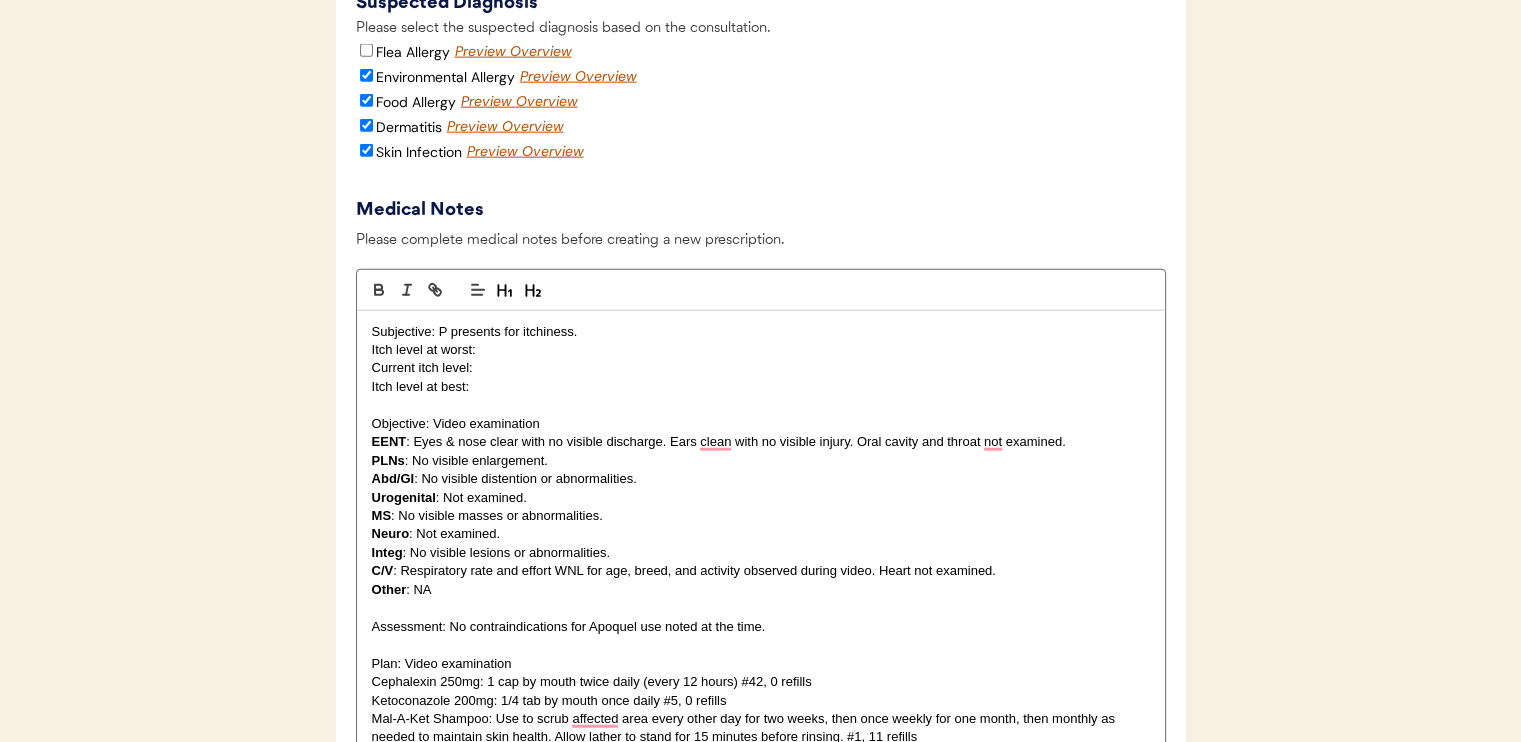 click on "Current itch level:" at bounding box center (761, 368) 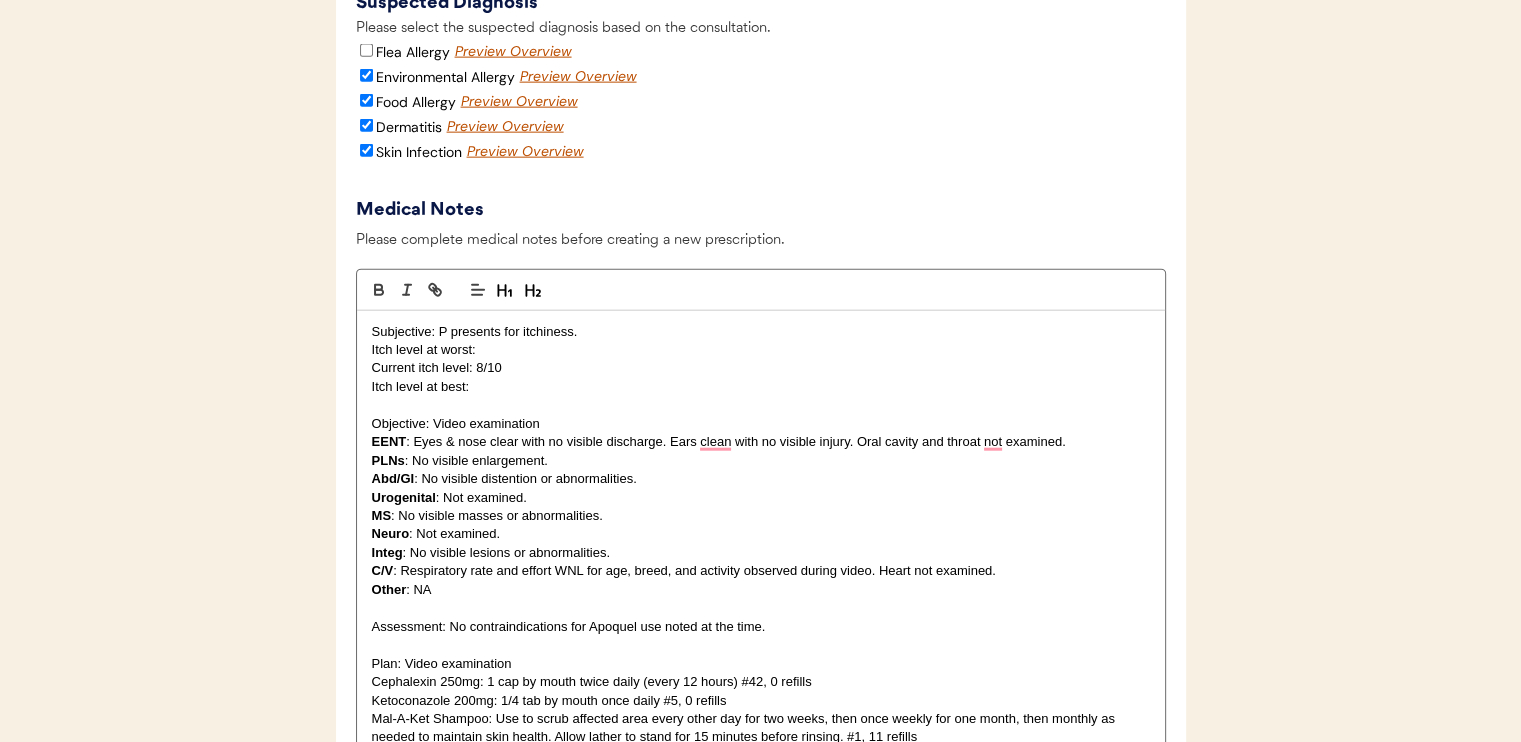 click on "Itch level at worst:" at bounding box center [761, 350] 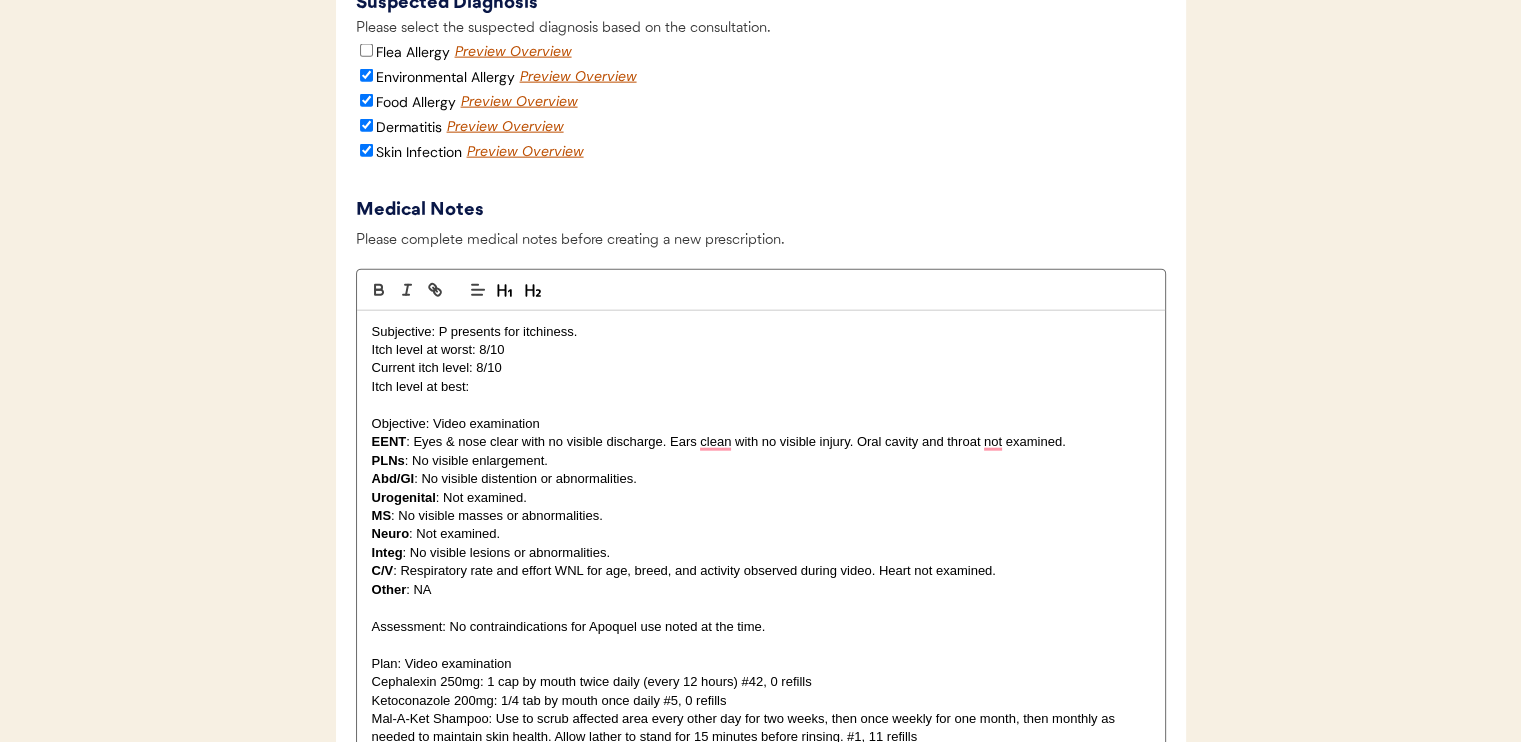 click on "Itch level at best:" at bounding box center [761, 387] 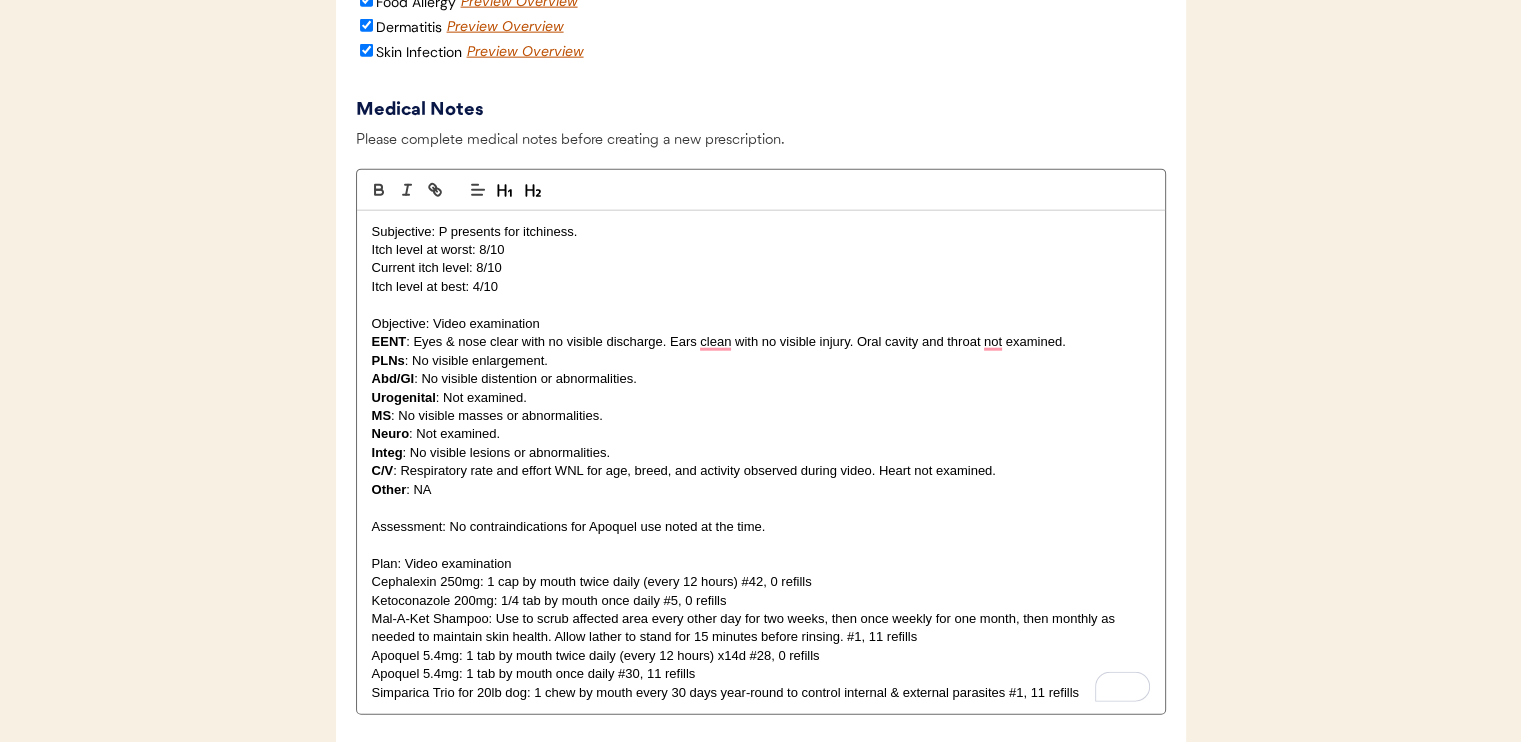 scroll, scrollTop: 4900, scrollLeft: 0, axis: vertical 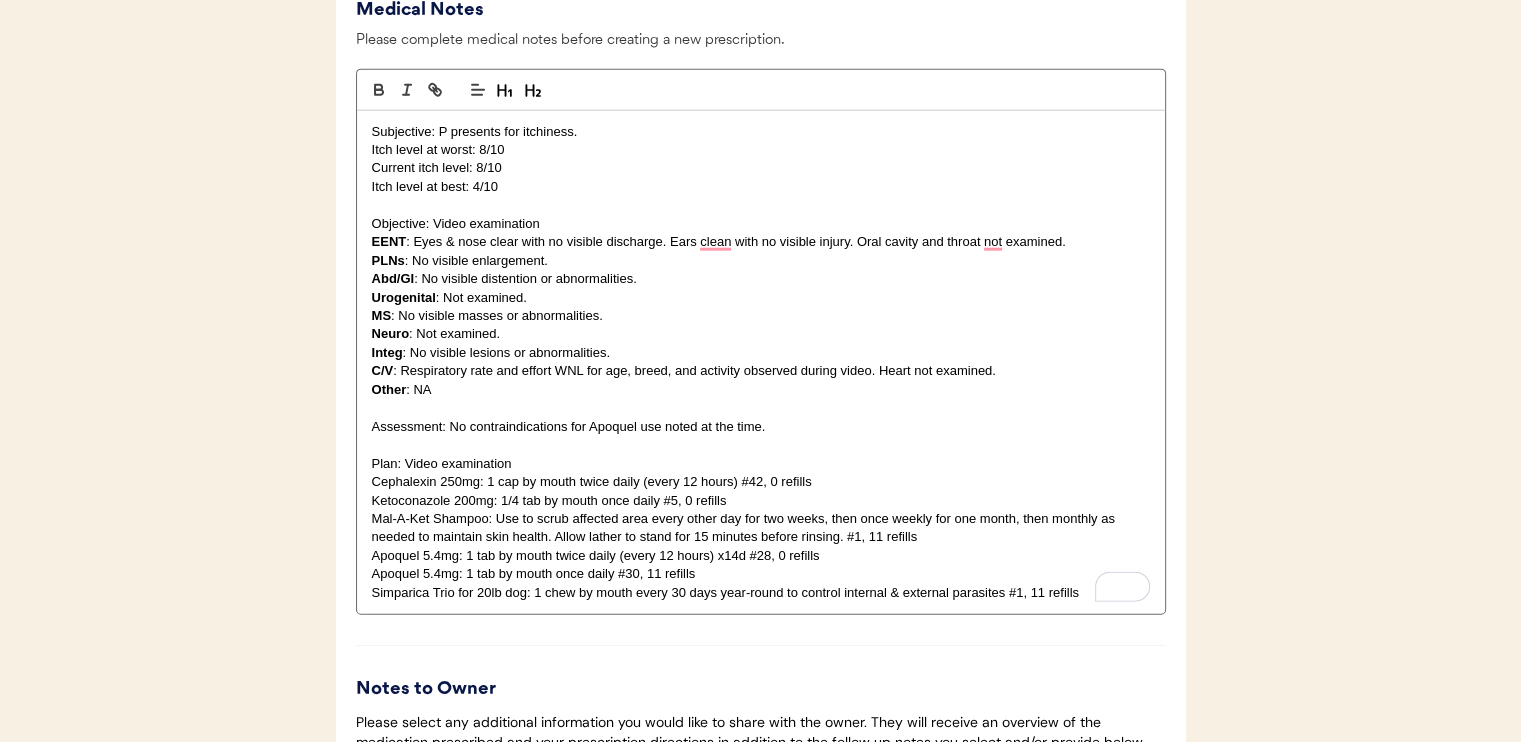 click on "Subjective: P presents for itchiness." at bounding box center (761, 132) 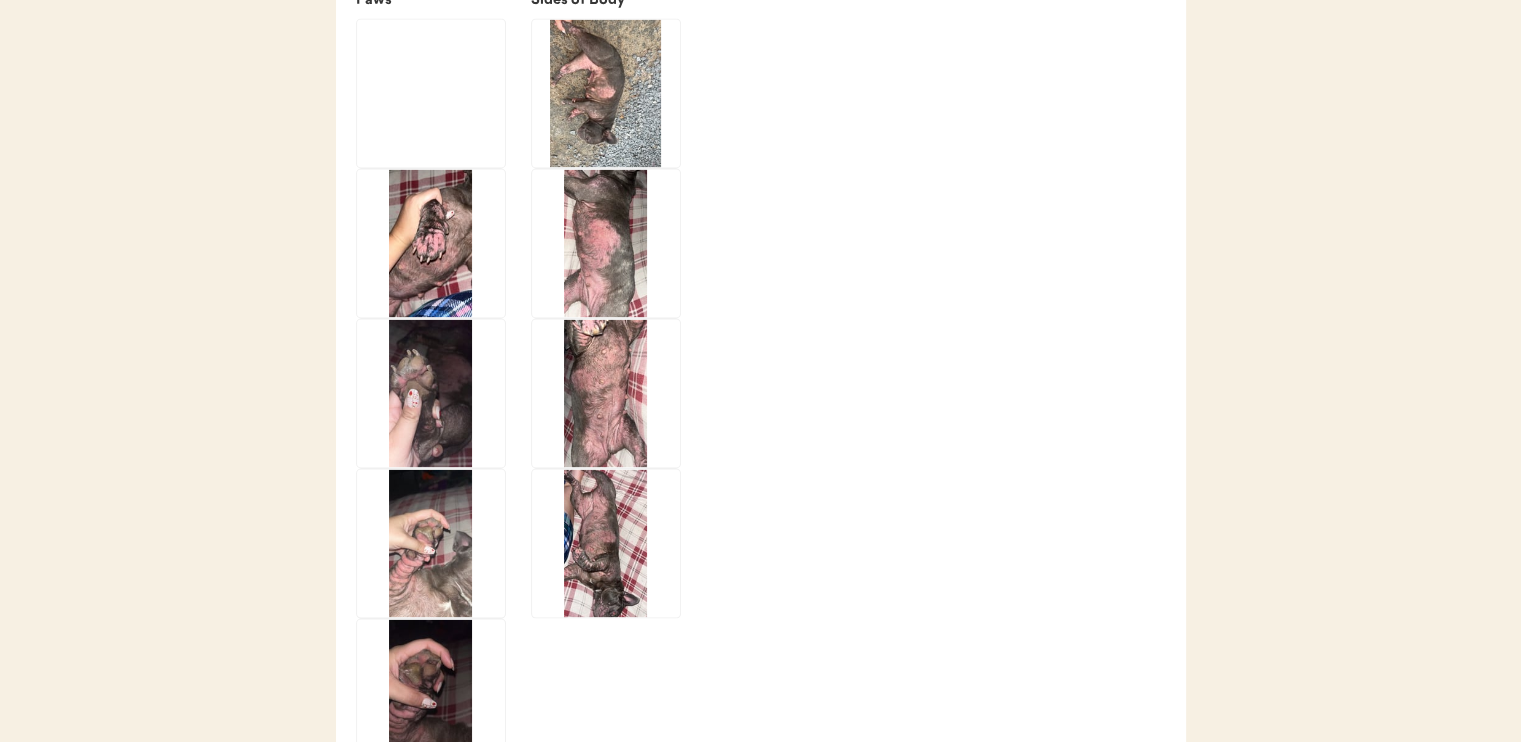 scroll, scrollTop: 4000, scrollLeft: 0, axis: vertical 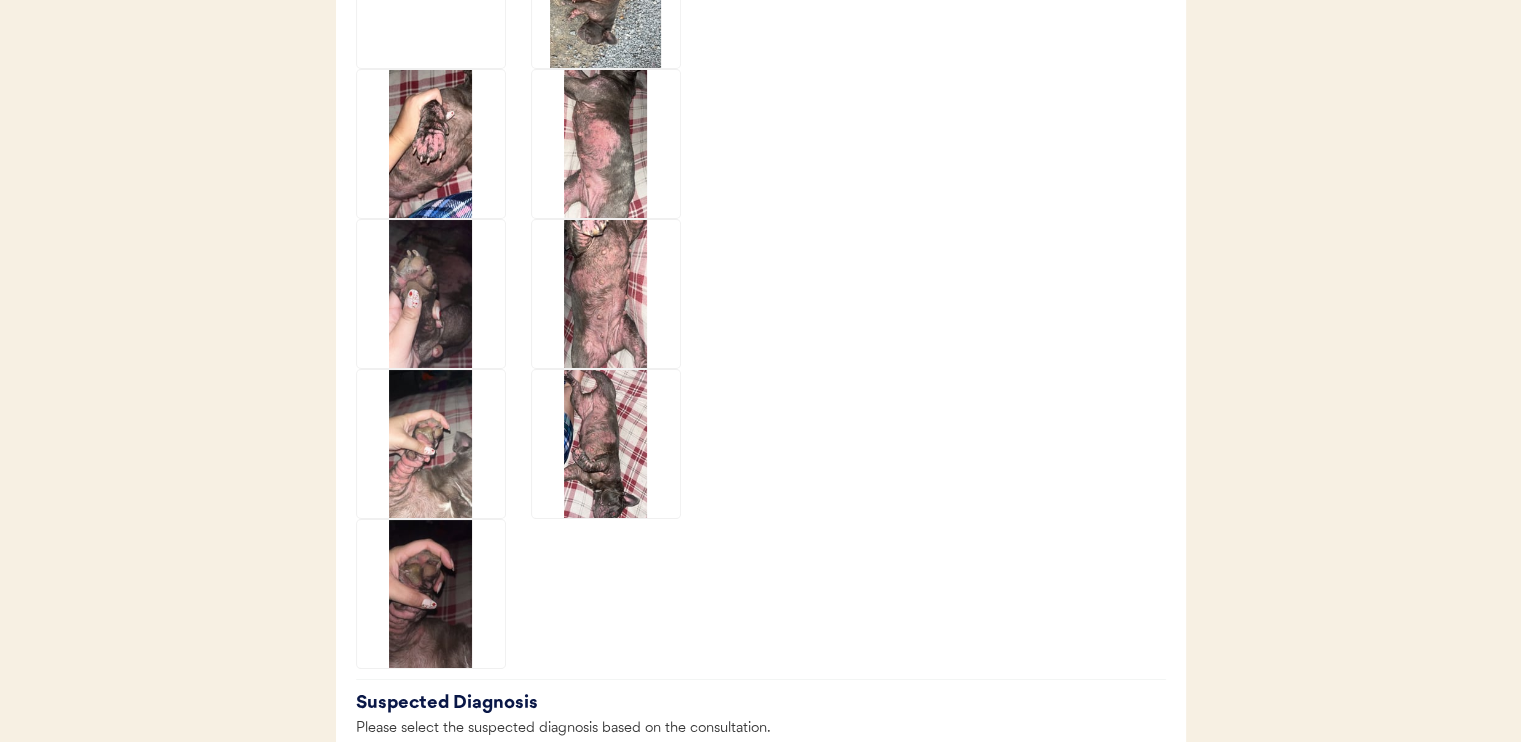 click 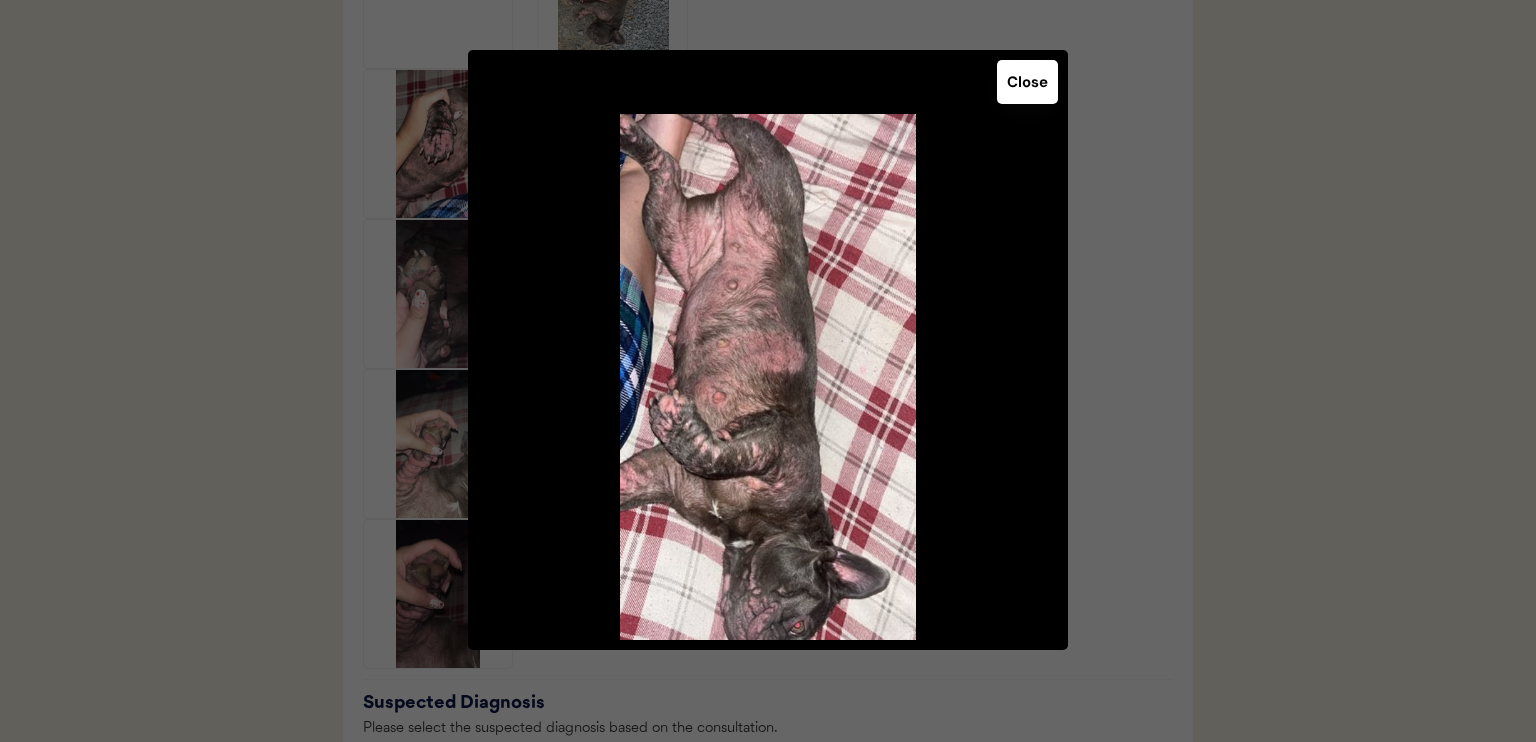 click on "Close" at bounding box center (1027, 82) 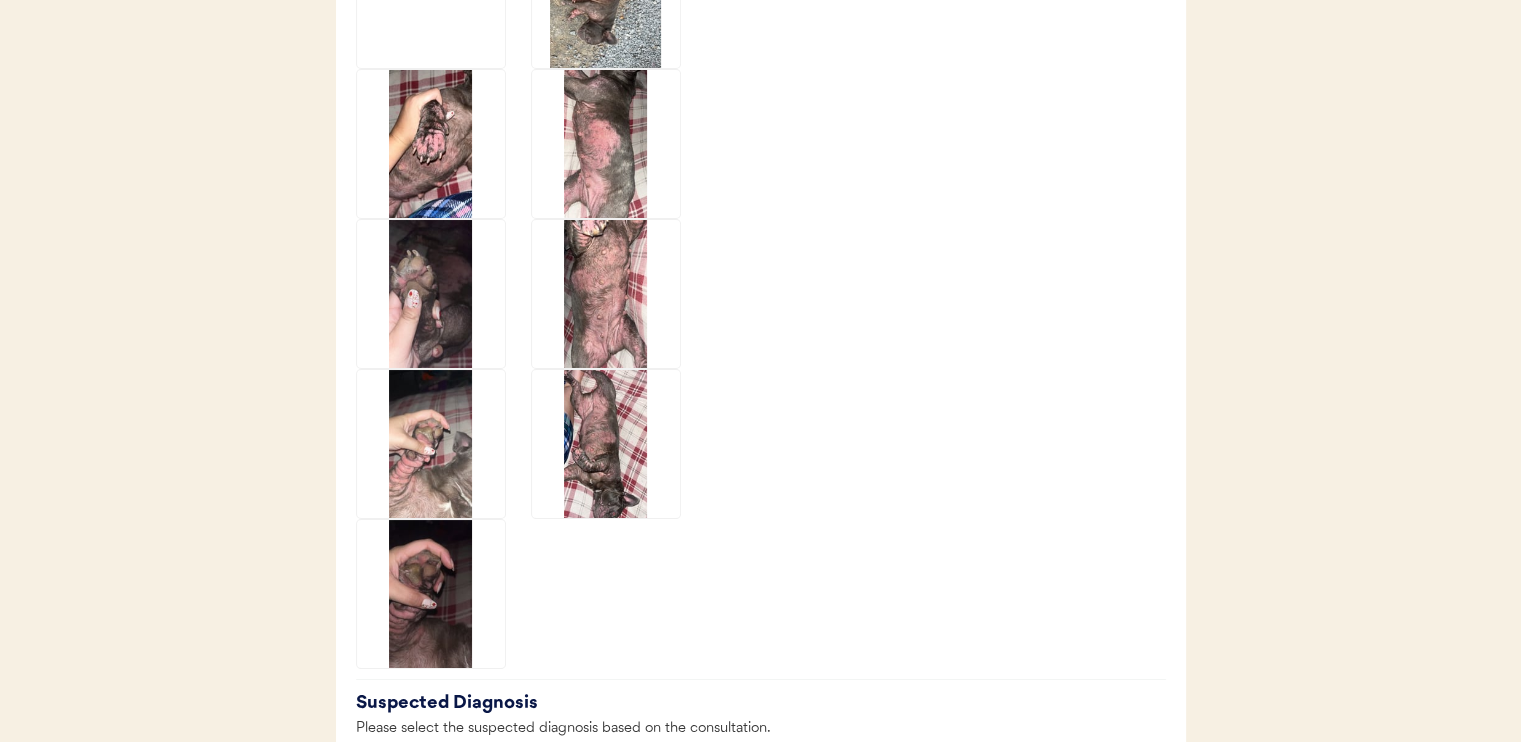 click 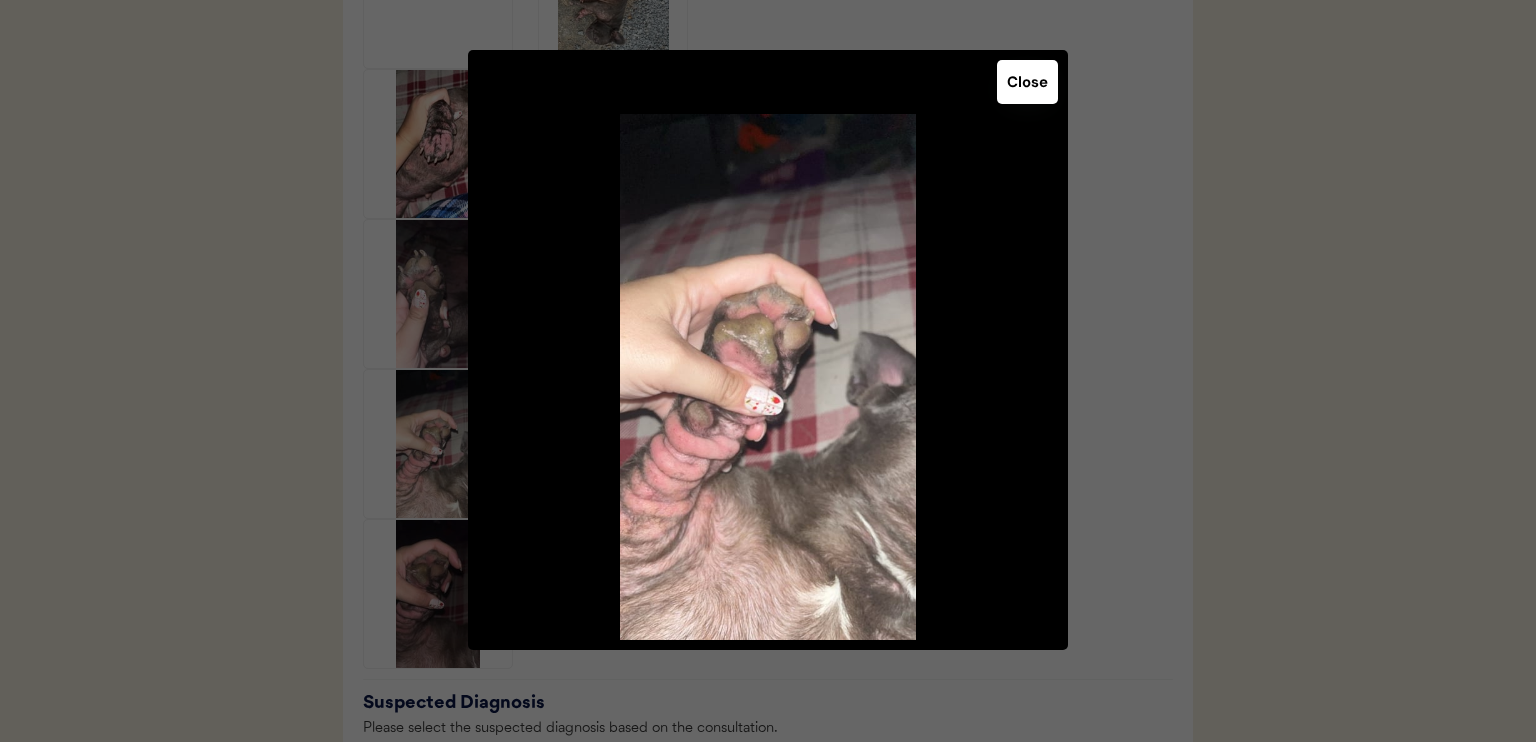click on "Close" at bounding box center (1027, 82) 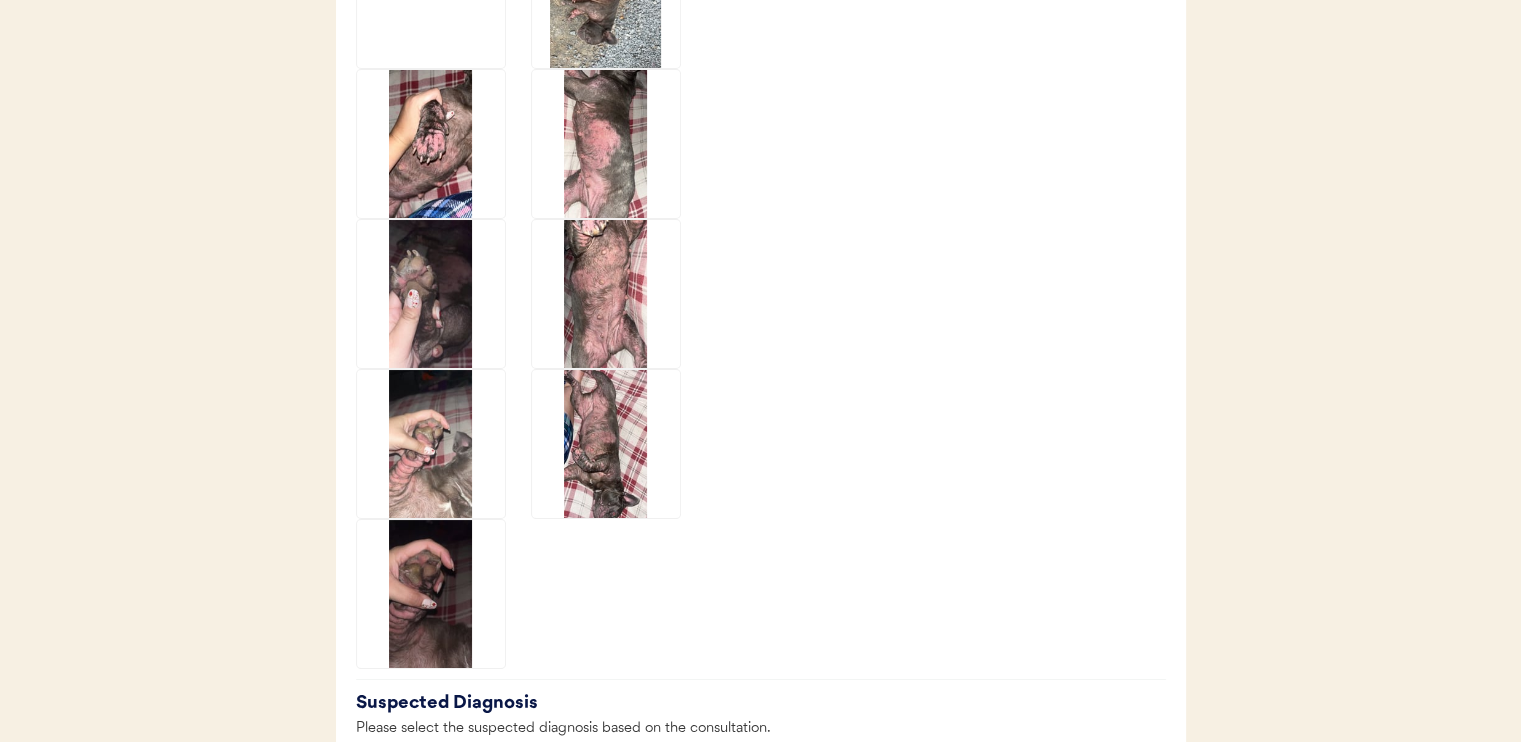 click 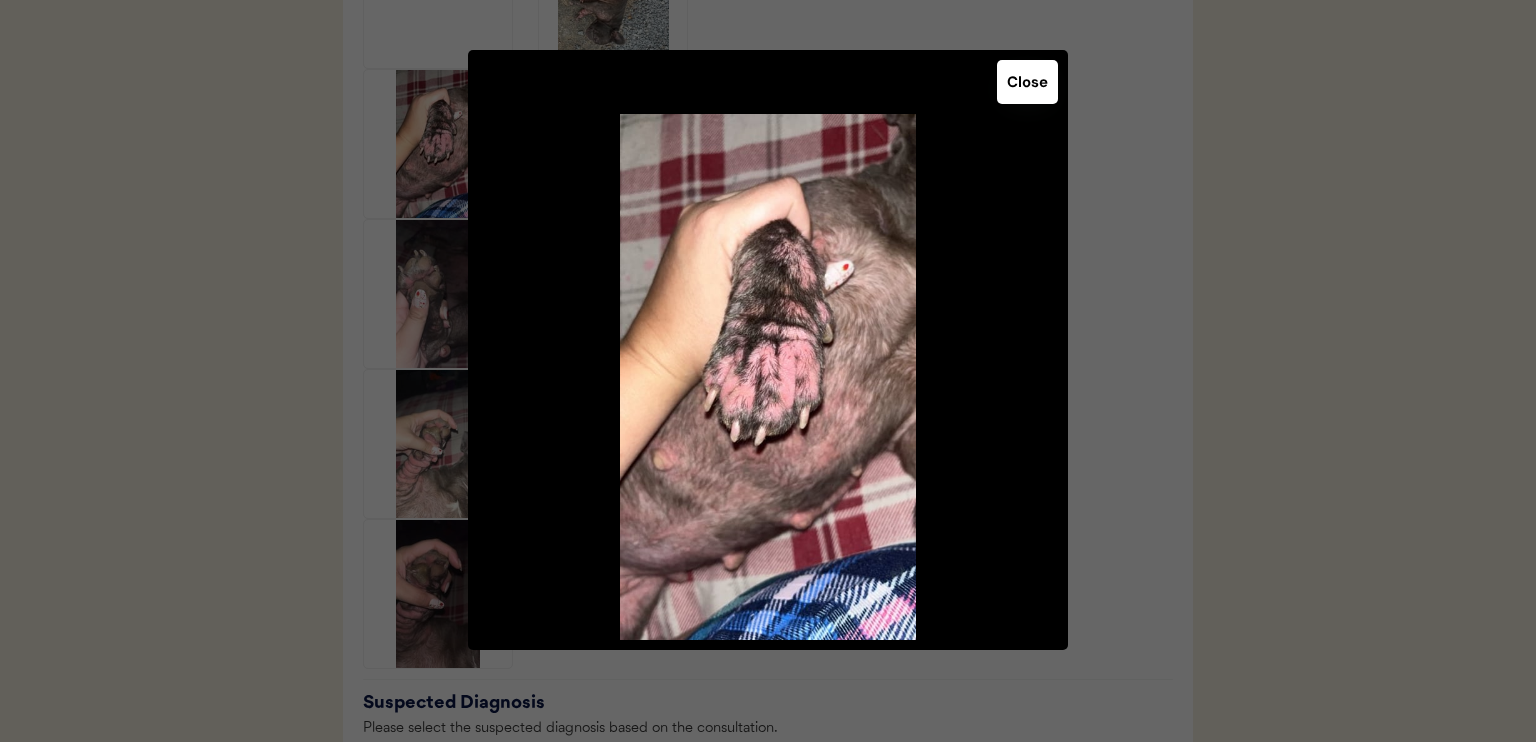 click on "Close" at bounding box center [1027, 82] 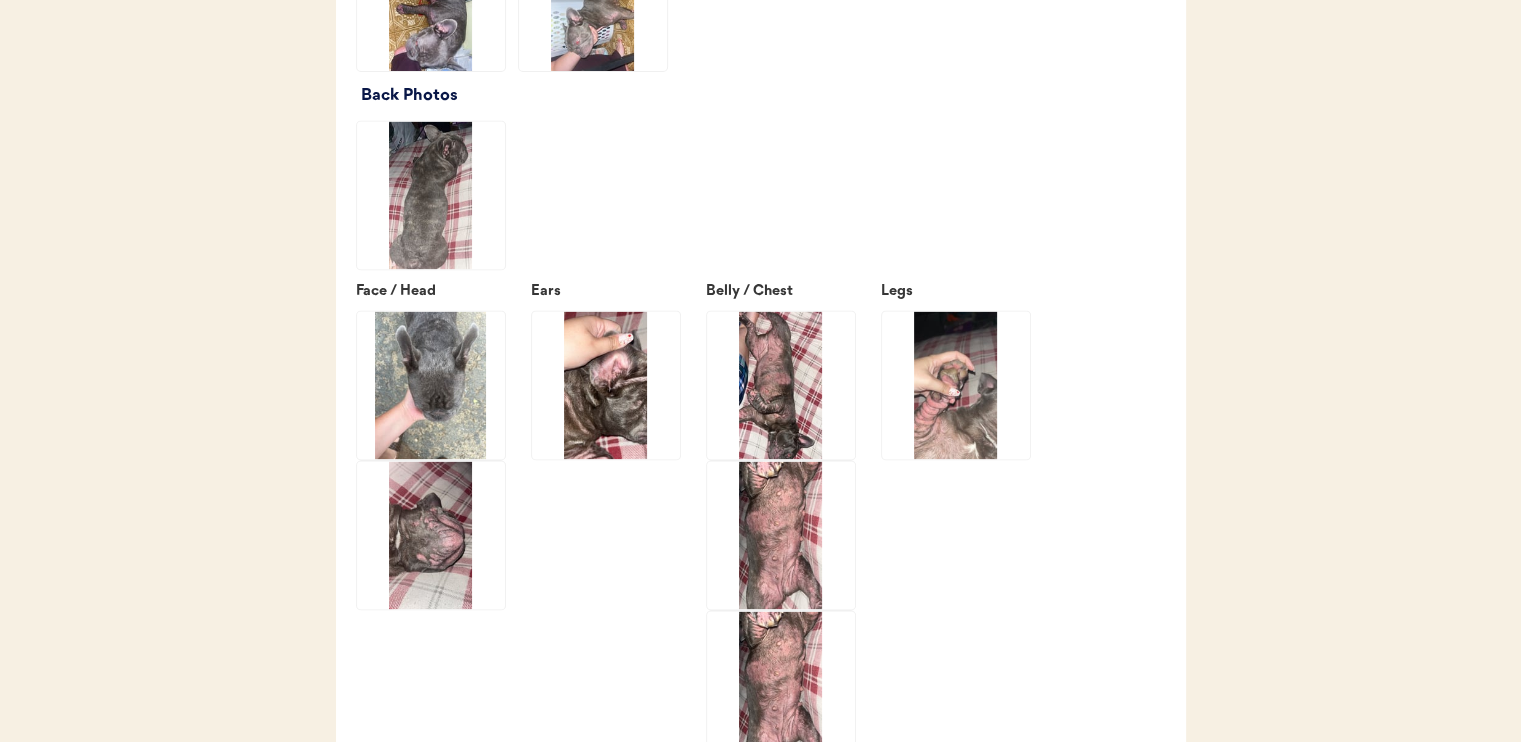 scroll, scrollTop: 3100, scrollLeft: 0, axis: vertical 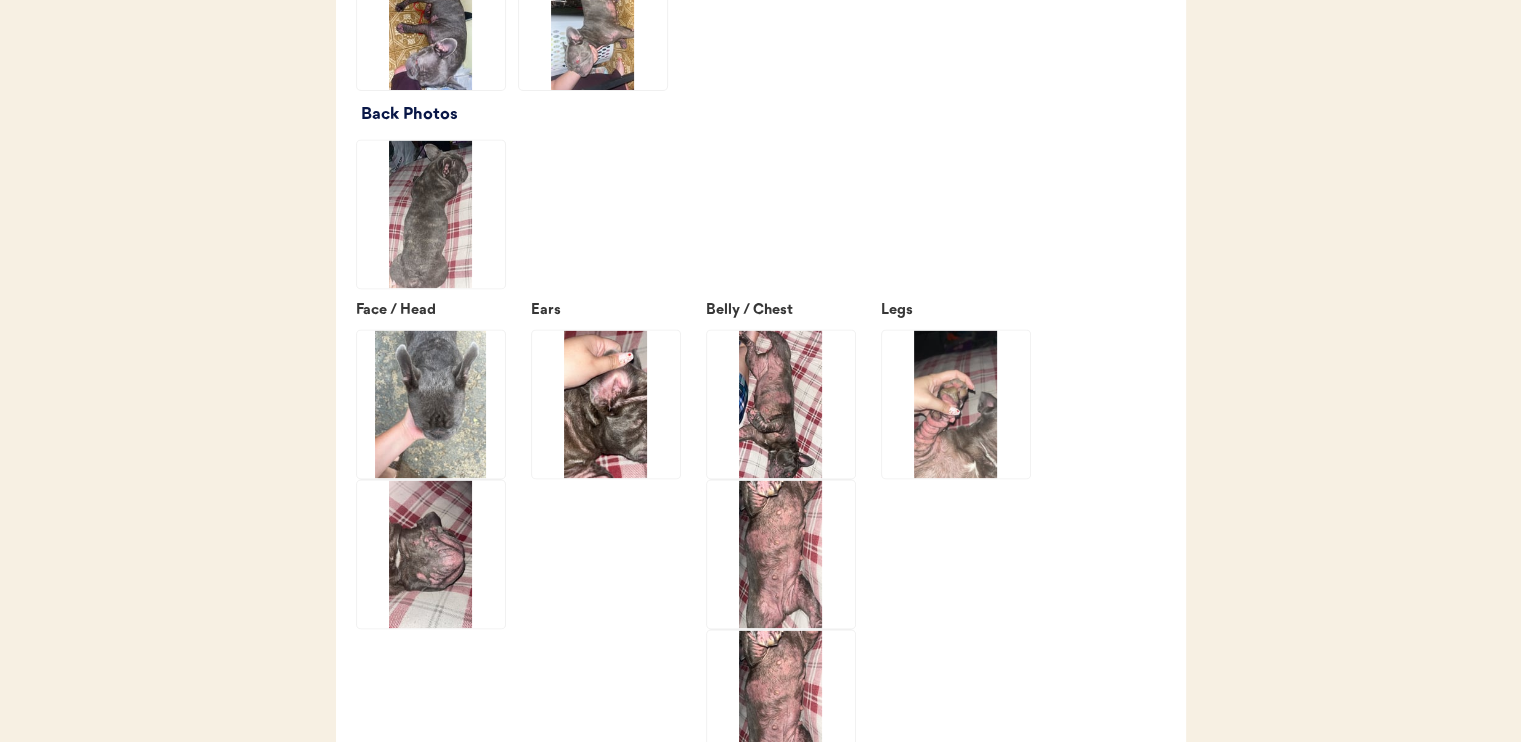click 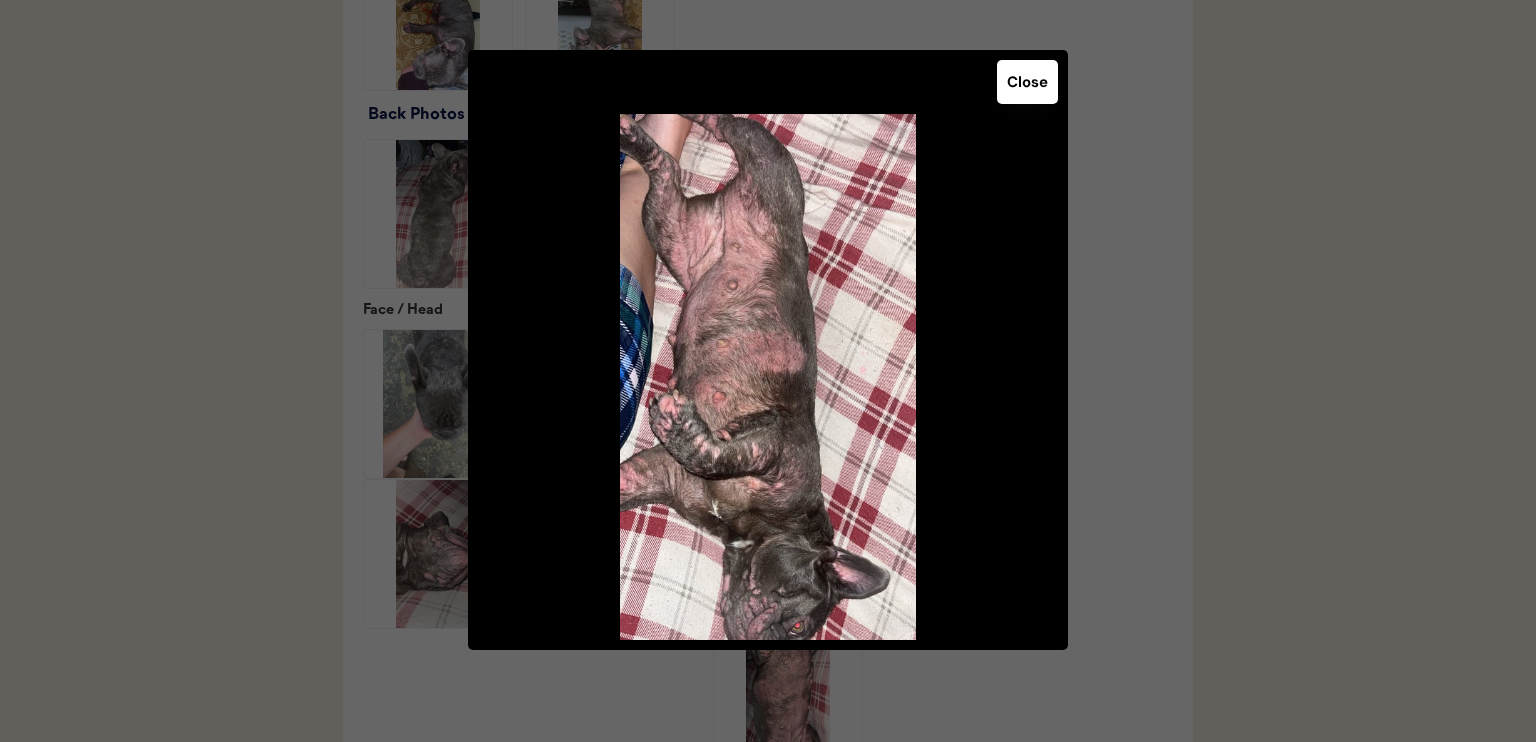 click on "Close" at bounding box center (1027, 82) 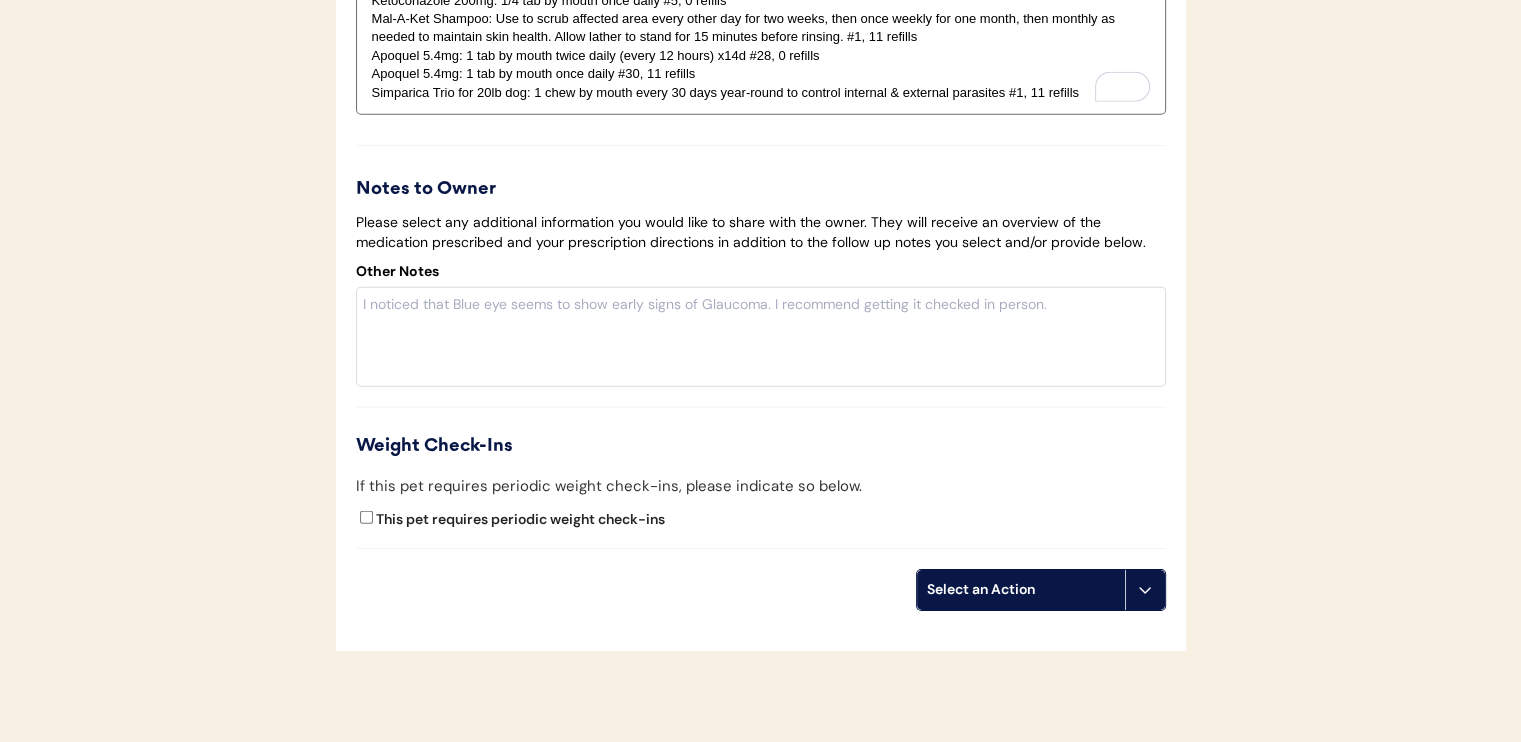 scroll, scrollTop: 5300, scrollLeft: 0, axis: vertical 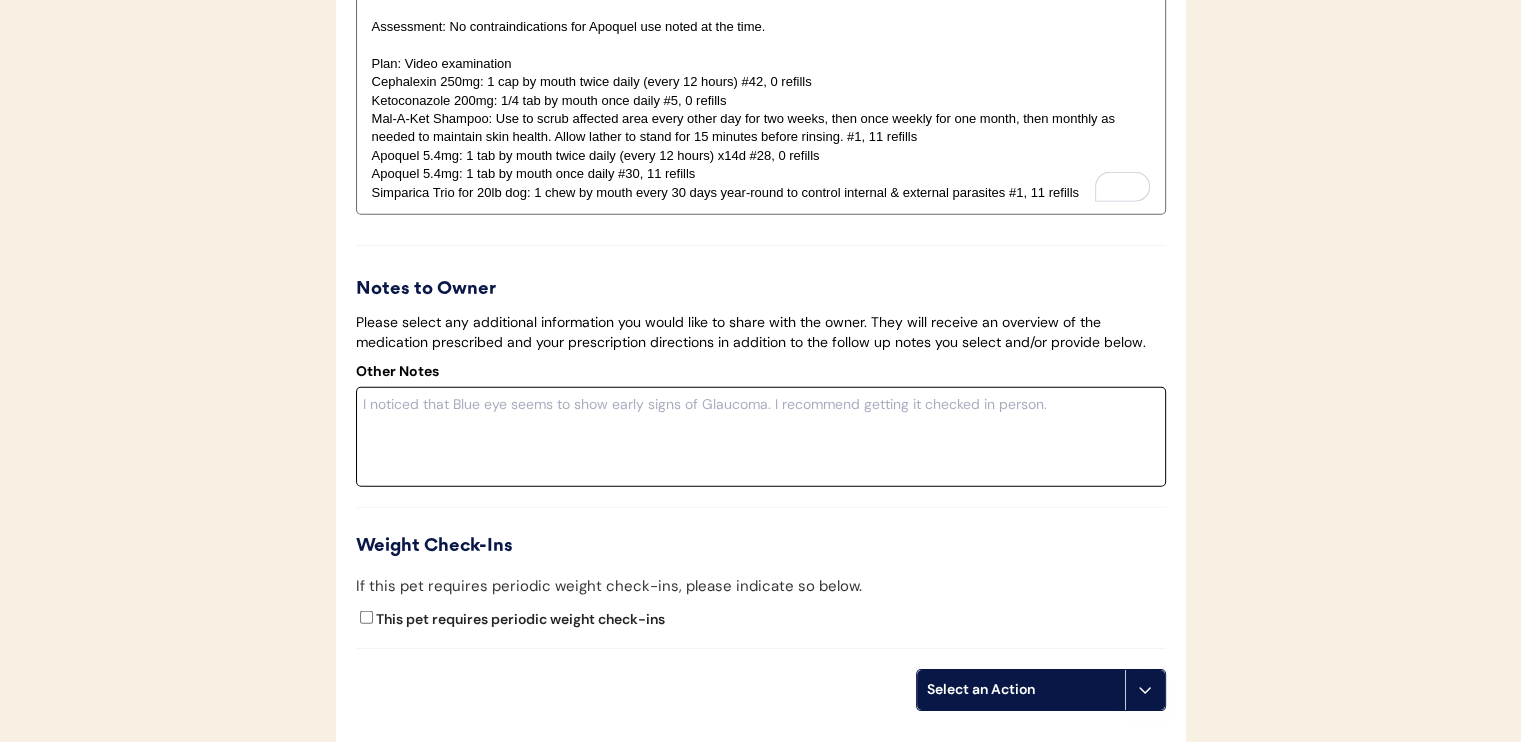 click at bounding box center [761, 437] 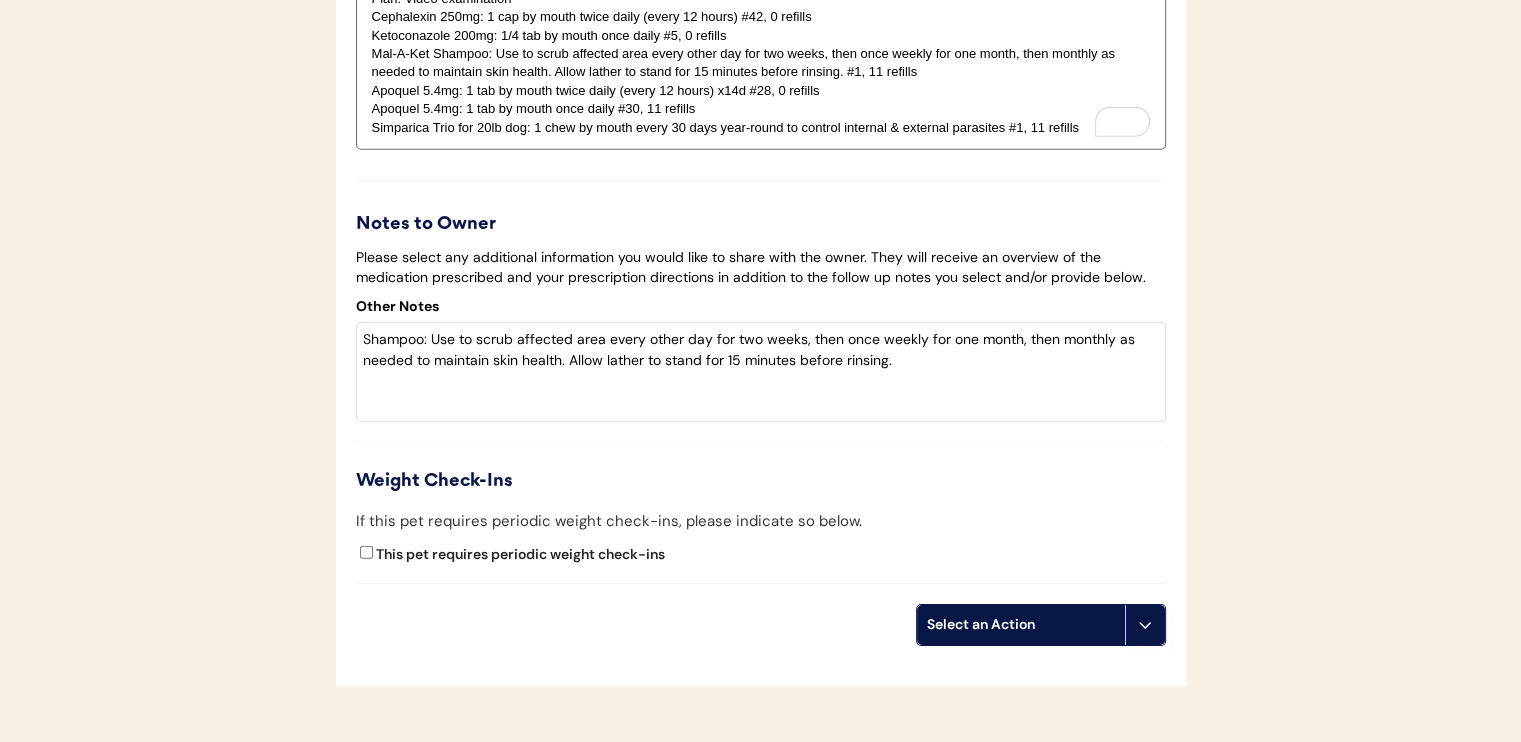 scroll, scrollTop: 5400, scrollLeft: 0, axis: vertical 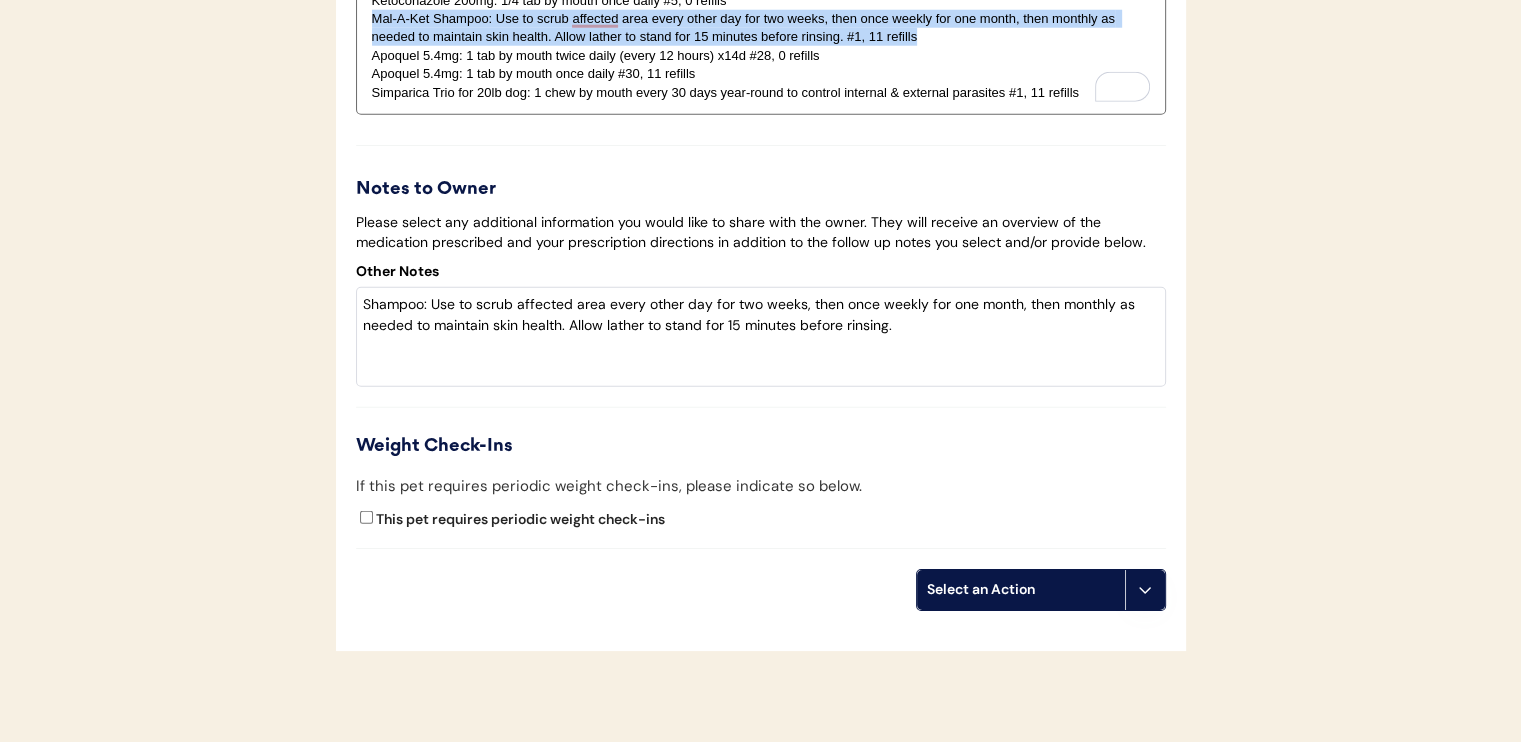 drag, startPoint x: 372, startPoint y: 39, endPoint x: 920, endPoint y: 57, distance: 548.29553 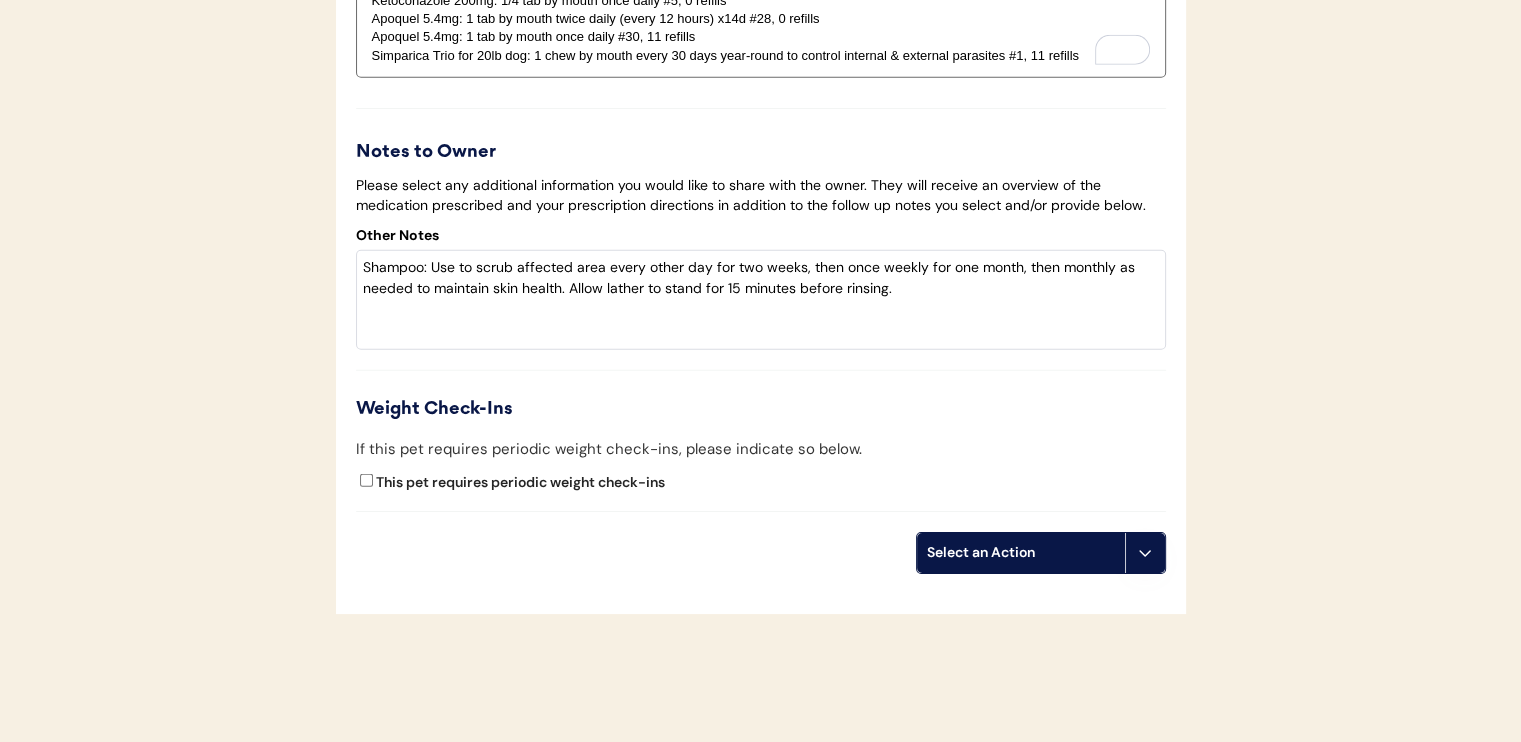scroll, scrollTop: 5300, scrollLeft: 0, axis: vertical 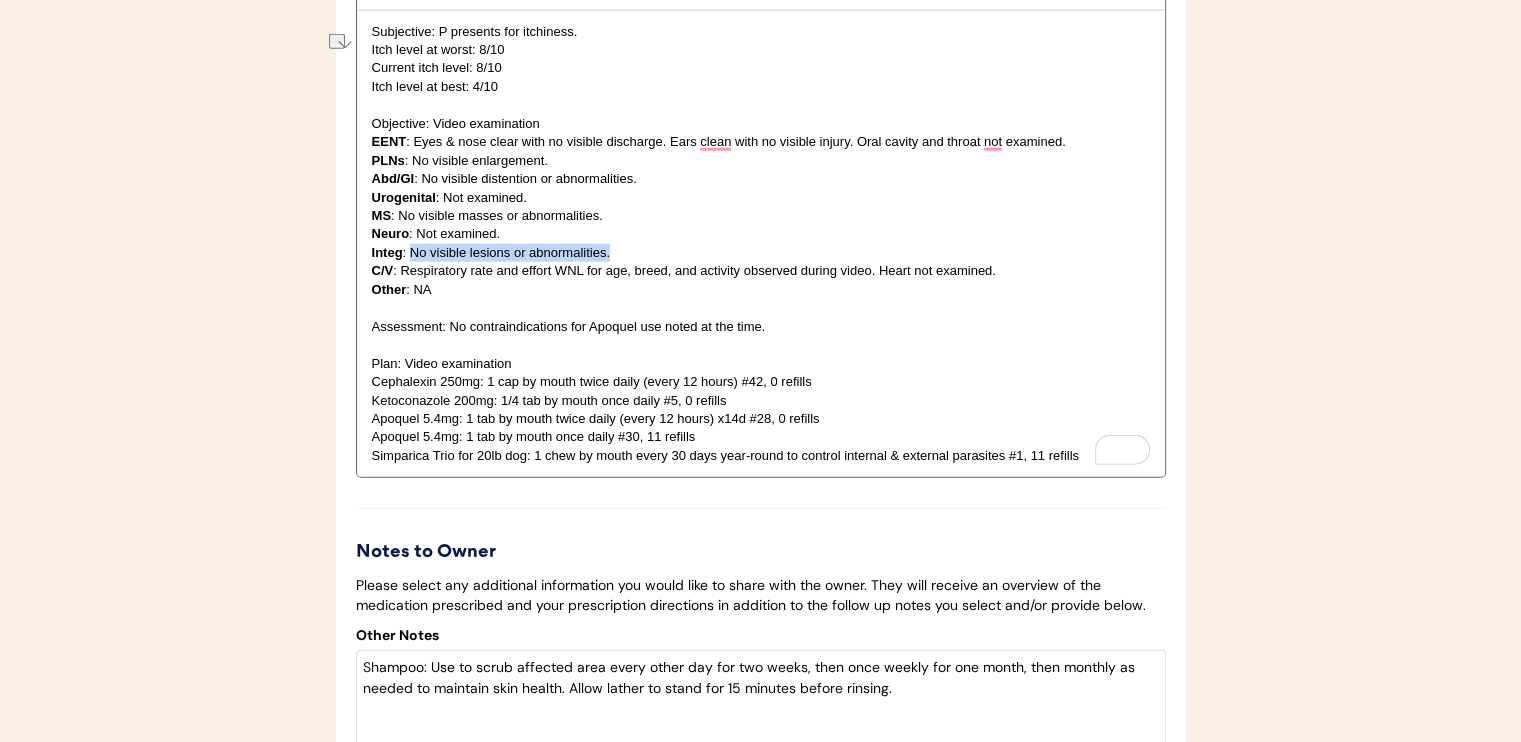drag, startPoint x: 412, startPoint y: 274, endPoint x: 612, endPoint y: 275, distance: 200.0025 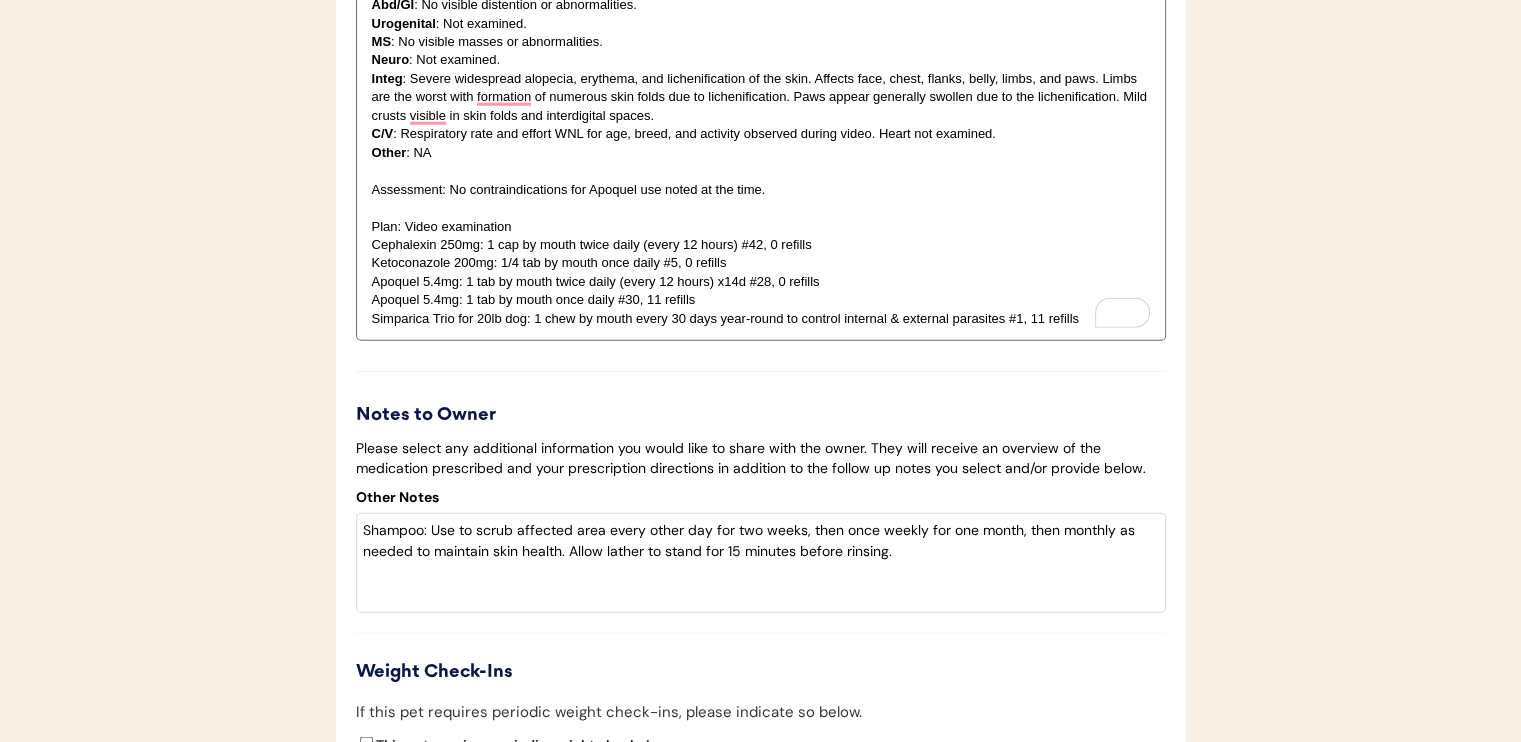 scroll, scrollTop: 5130, scrollLeft: 0, axis: vertical 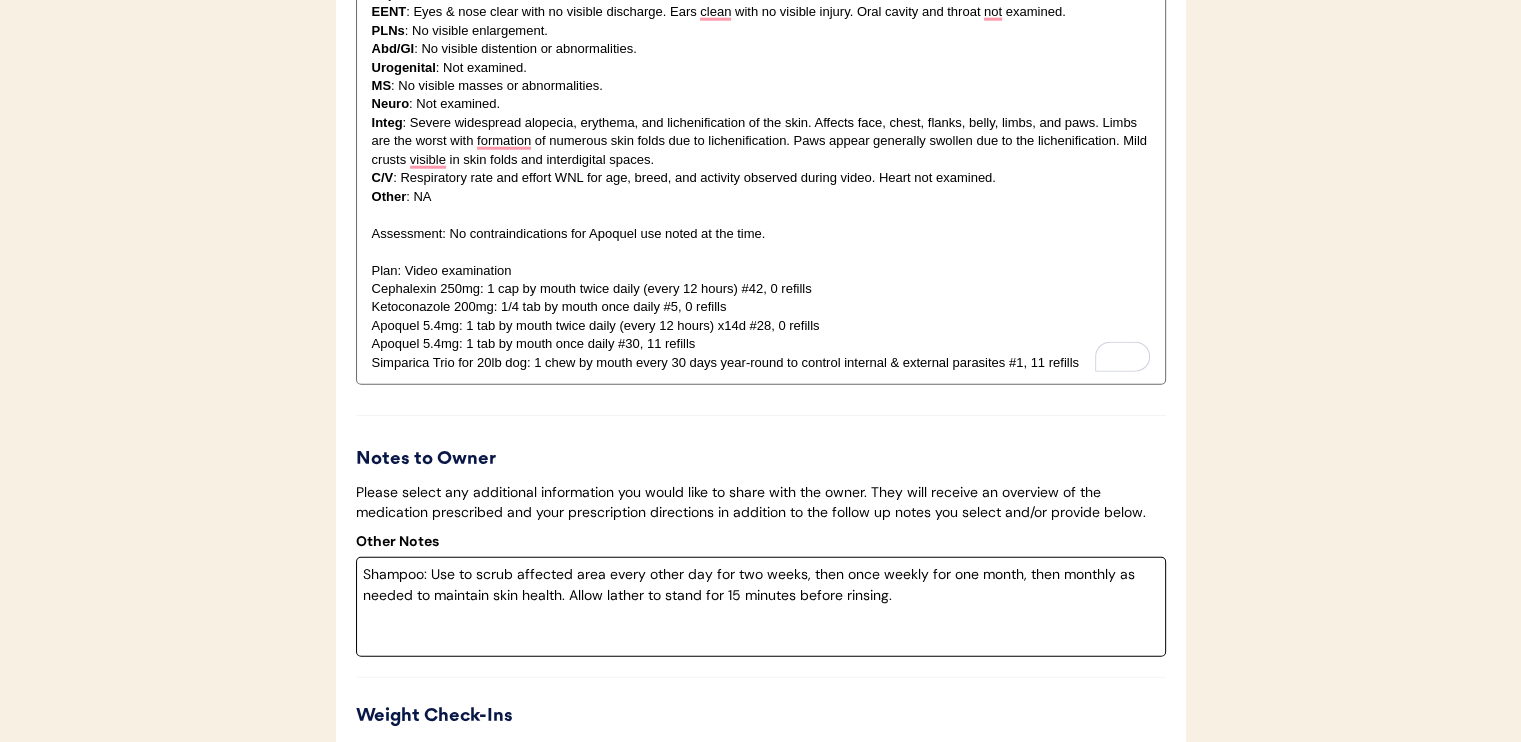 click on "Shampoo: Use to scrub affected area every other day for two weeks, then once weekly for one month, then monthly as needed to maintain skin health. Allow lather to stand for 15 minutes before rinsing." at bounding box center (761, 607) 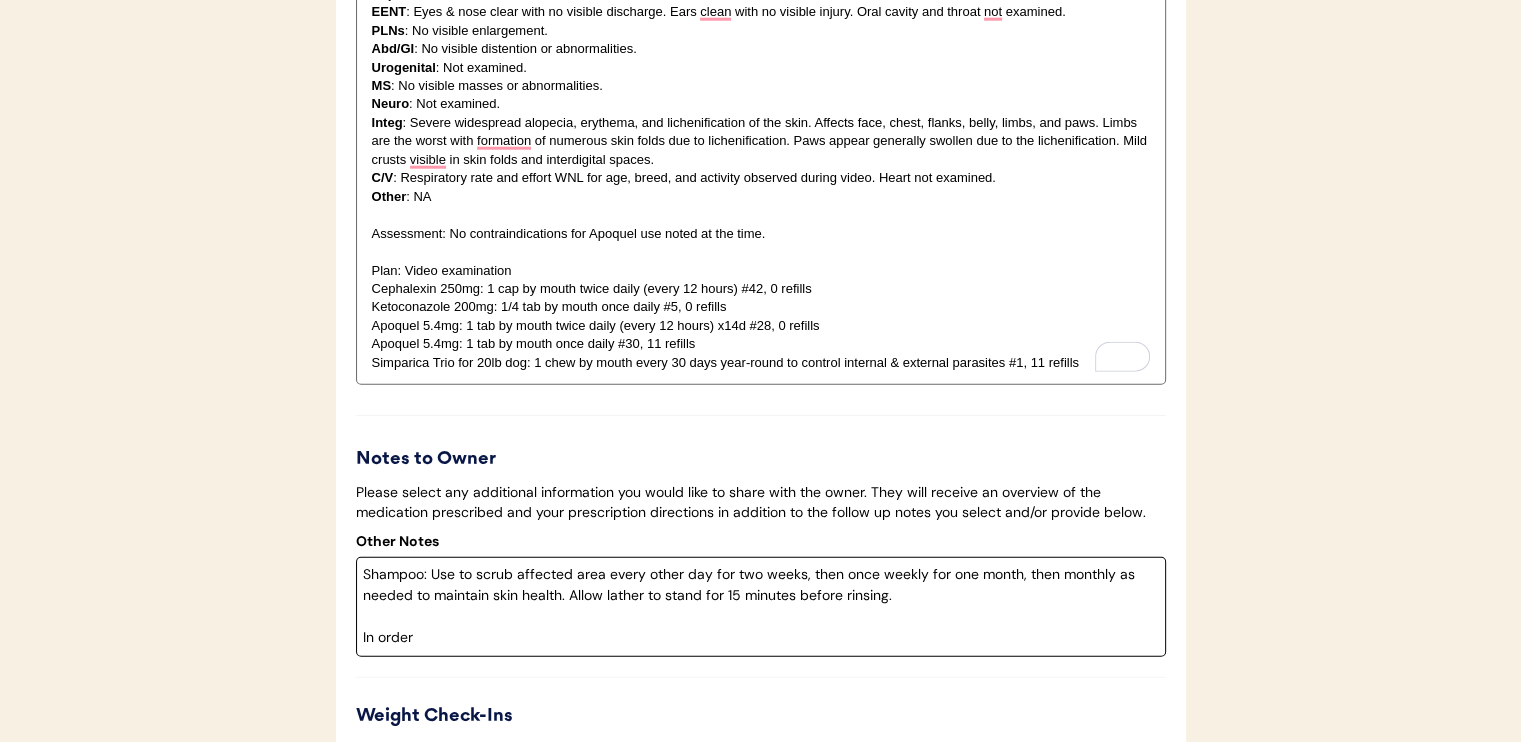 click on "Plan: Video examination" at bounding box center [761, 271] 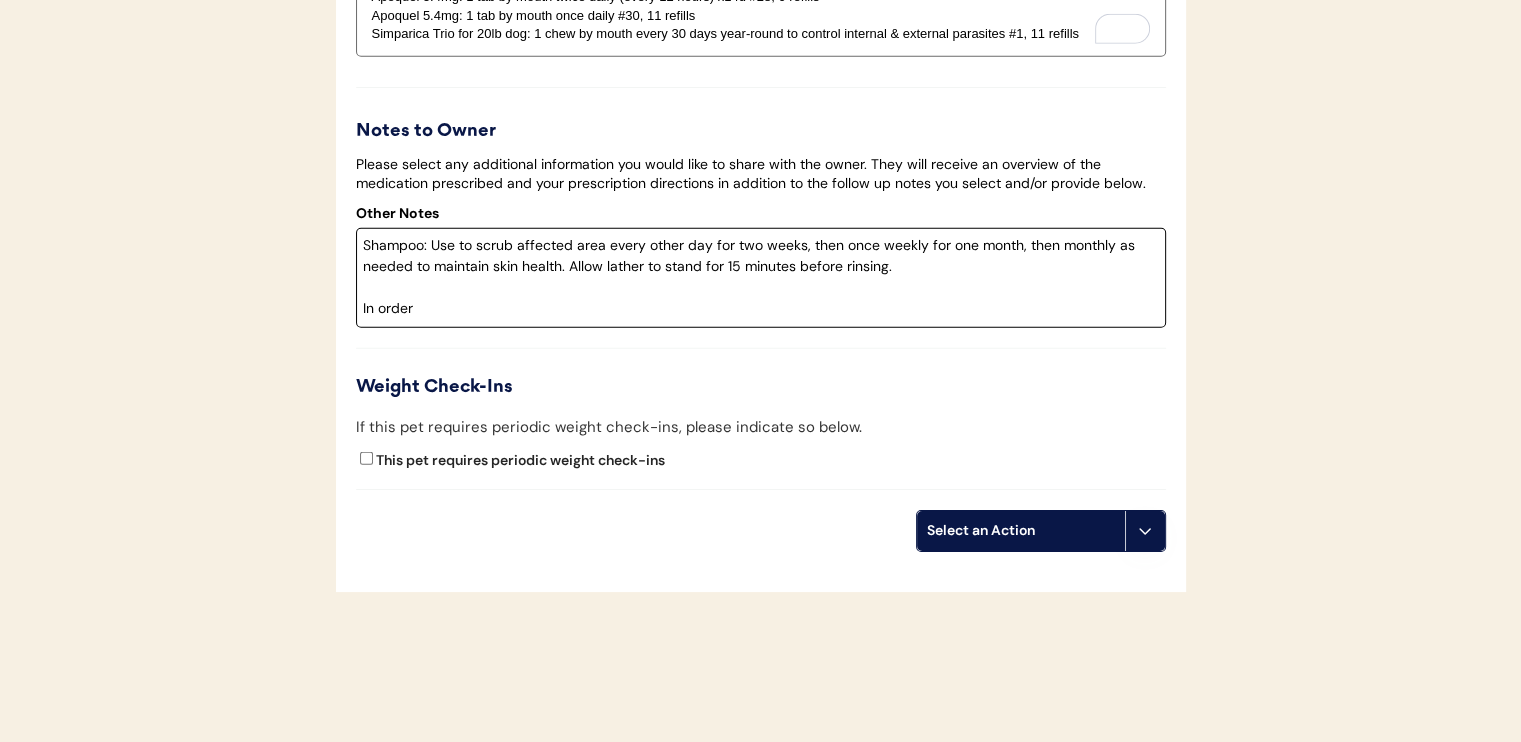 scroll, scrollTop: 5530, scrollLeft: 0, axis: vertical 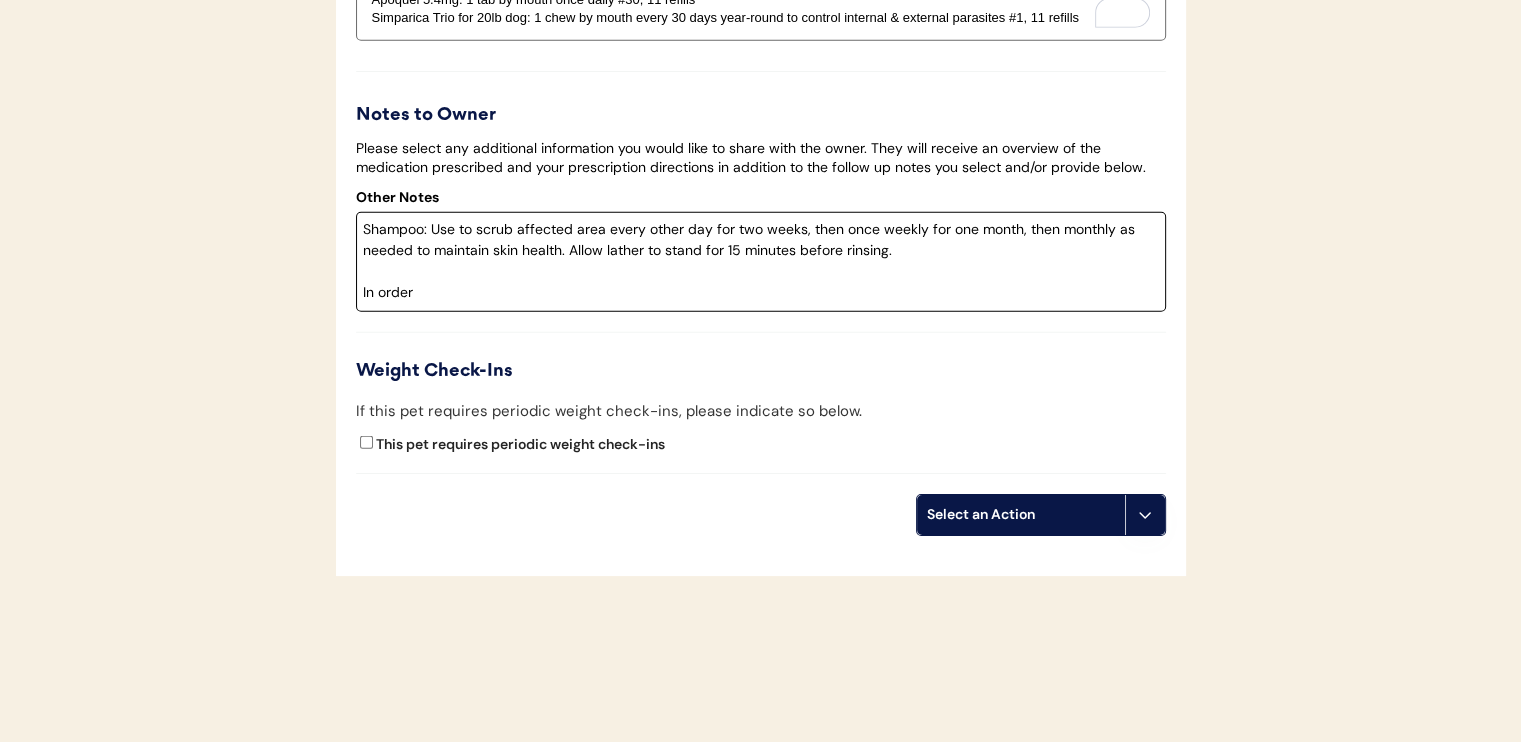 click on "Shampoo: Use to scrub affected area every other day for two weeks, then once weekly for one month, then monthly as needed to maintain skin health. Allow lather to stand for 15 minutes before rinsing.
In order" at bounding box center [761, 262] 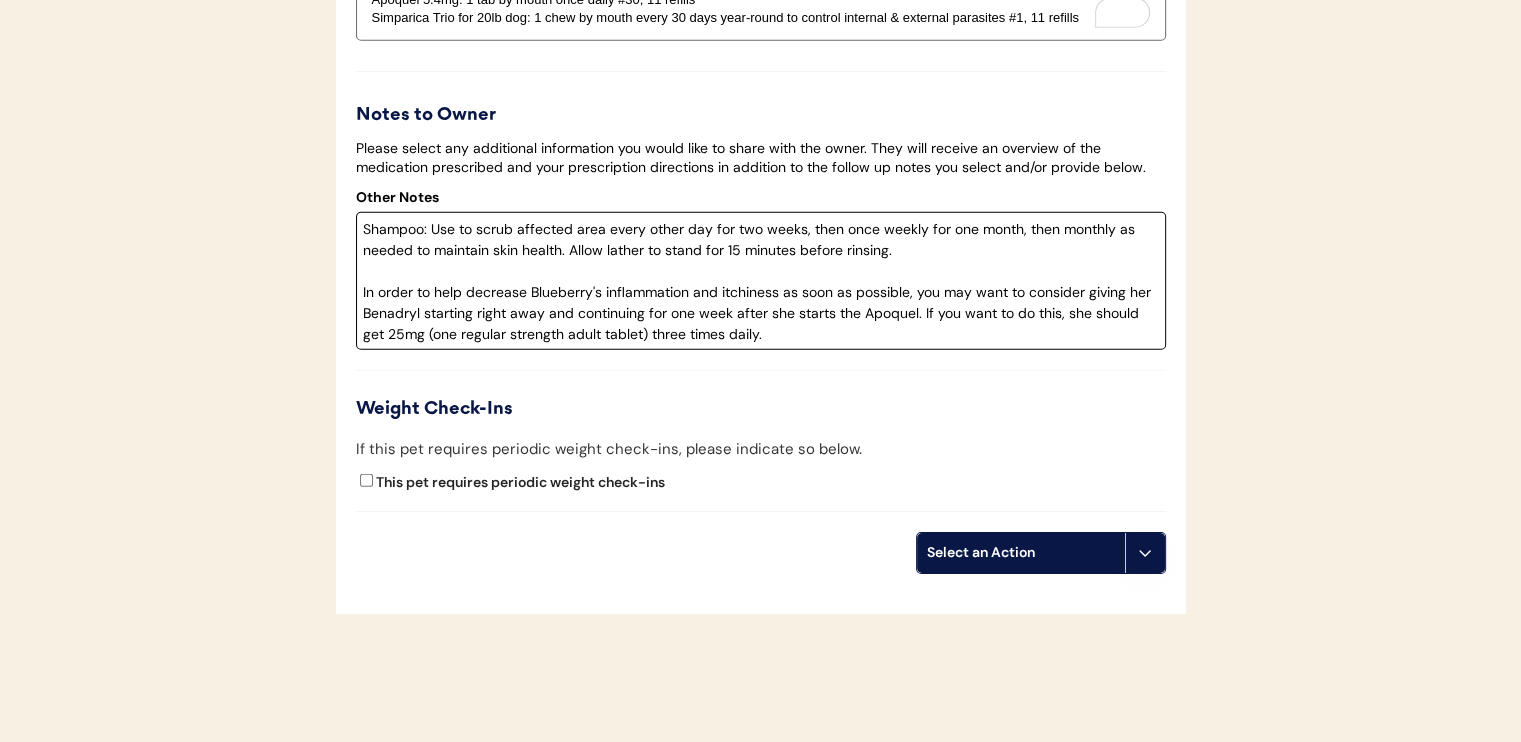type on "Shampoo: Use to scrub affected area every other day for two weeks, then once weekly for one month, then monthly as needed to maintain skin health. Allow lather to stand for 15 minutes before rinsing.
In order to help decrease Blueberry's inflammation and itchiness as soon as possible, you may want to consider giving her Benadryl starting right away and continuing for one week after she starts the Apoquel. If you want to do this, she should get 25mg (one regular strength adult tablet) three times daily." 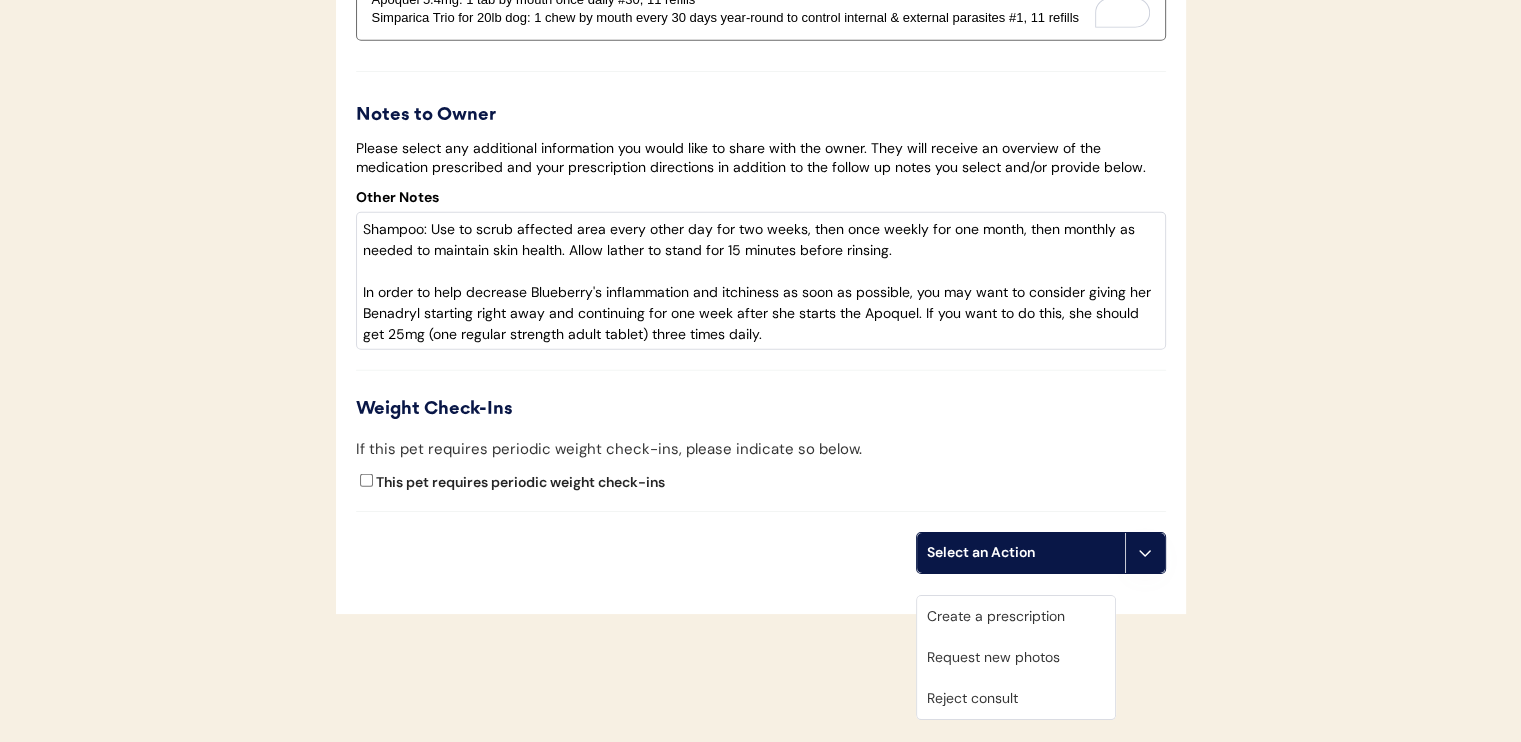 click on "Create a prescription" at bounding box center [1016, 616] 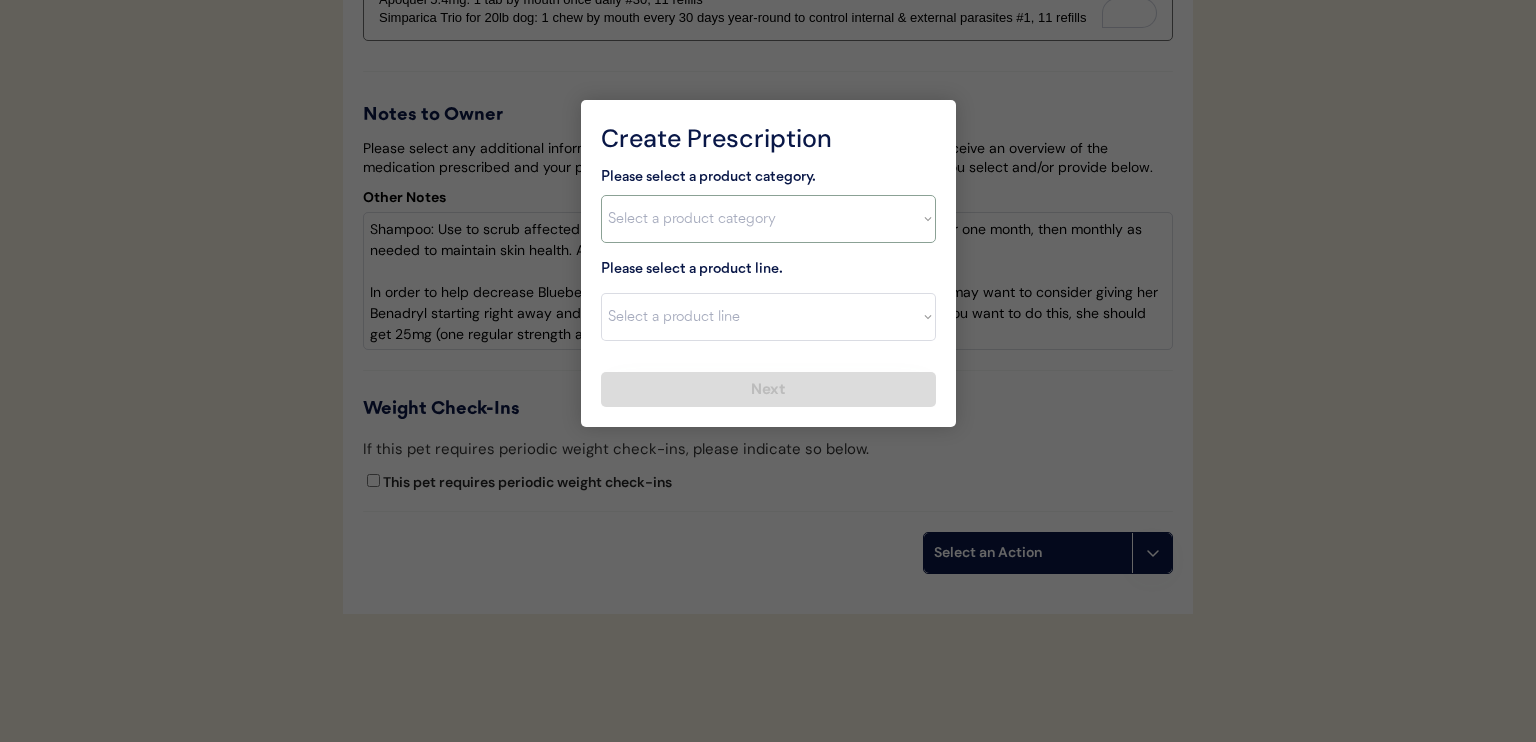 click on "Select a product category Allergies Antibiotics Anxiety Combo Parasite Prevention Flea & Tick Heartworm" at bounding box center (768, 219) 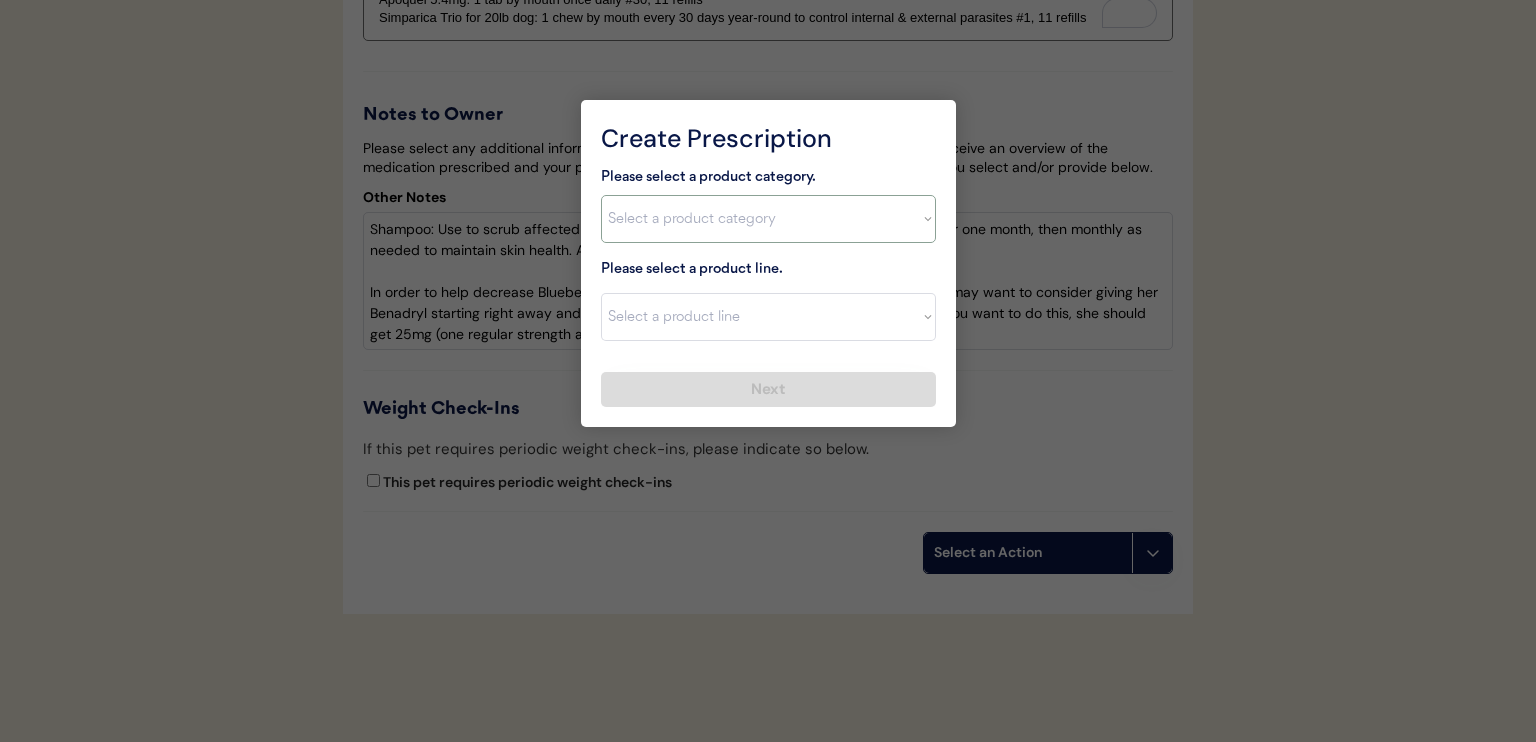 select on ""allergies"" 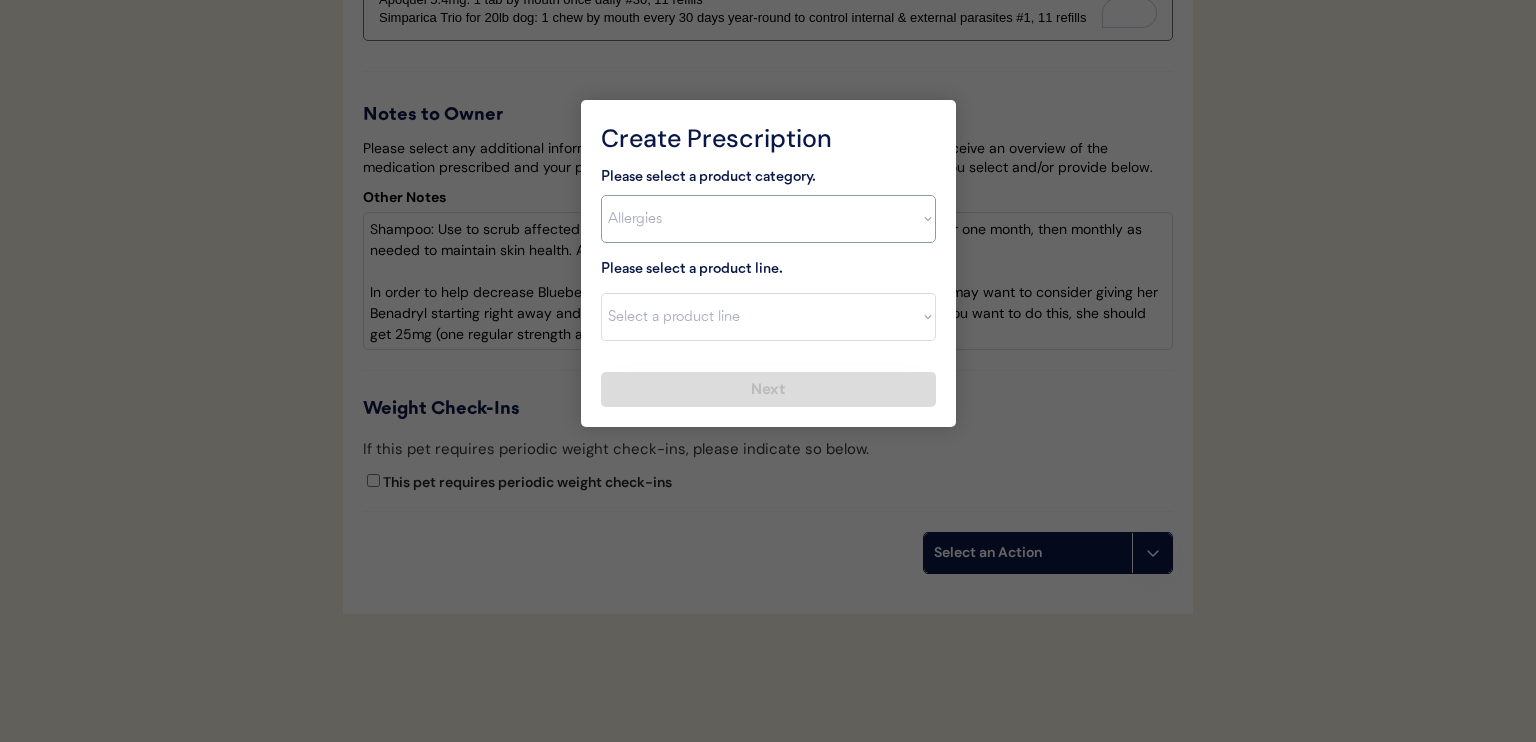 click on "Select a product category Allergies Antibiotics Anxiety Combo Parasite Prevention Flea & Tick Heartworm" at bounding box center [768, 219] 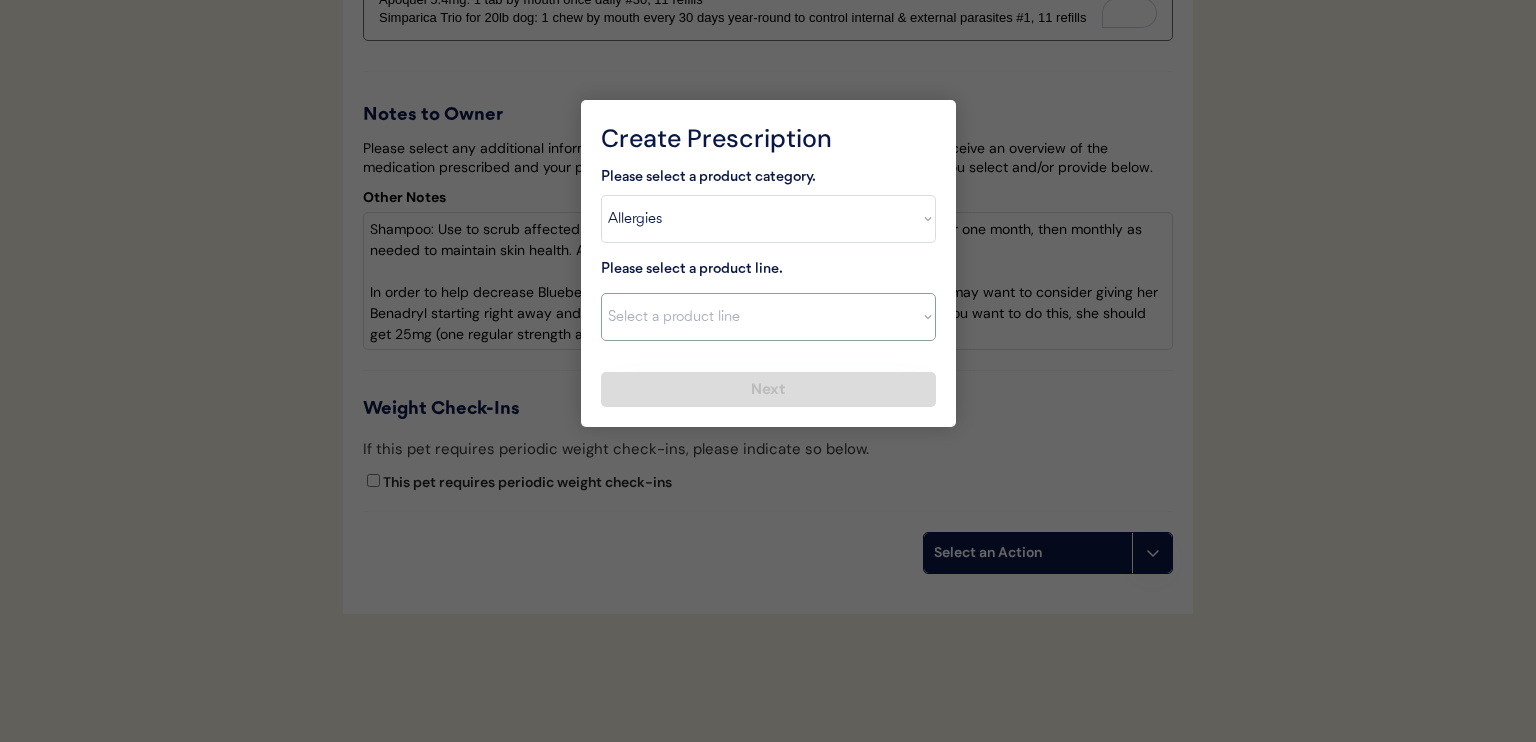 click on "Select a product line Apoquel Chewable Tablet Apoquel Tablet Cyclosporine DermaBenSs Shampoo Hydroxyzine Mal-A-Ket Shampoo Mal-A-Ket Wipes Malaseb Shampoo MiconaHex+Triz Mousse MiconaHex+Triz Wipes Prednisone Temaril-P" at bounding box center [768, 317] 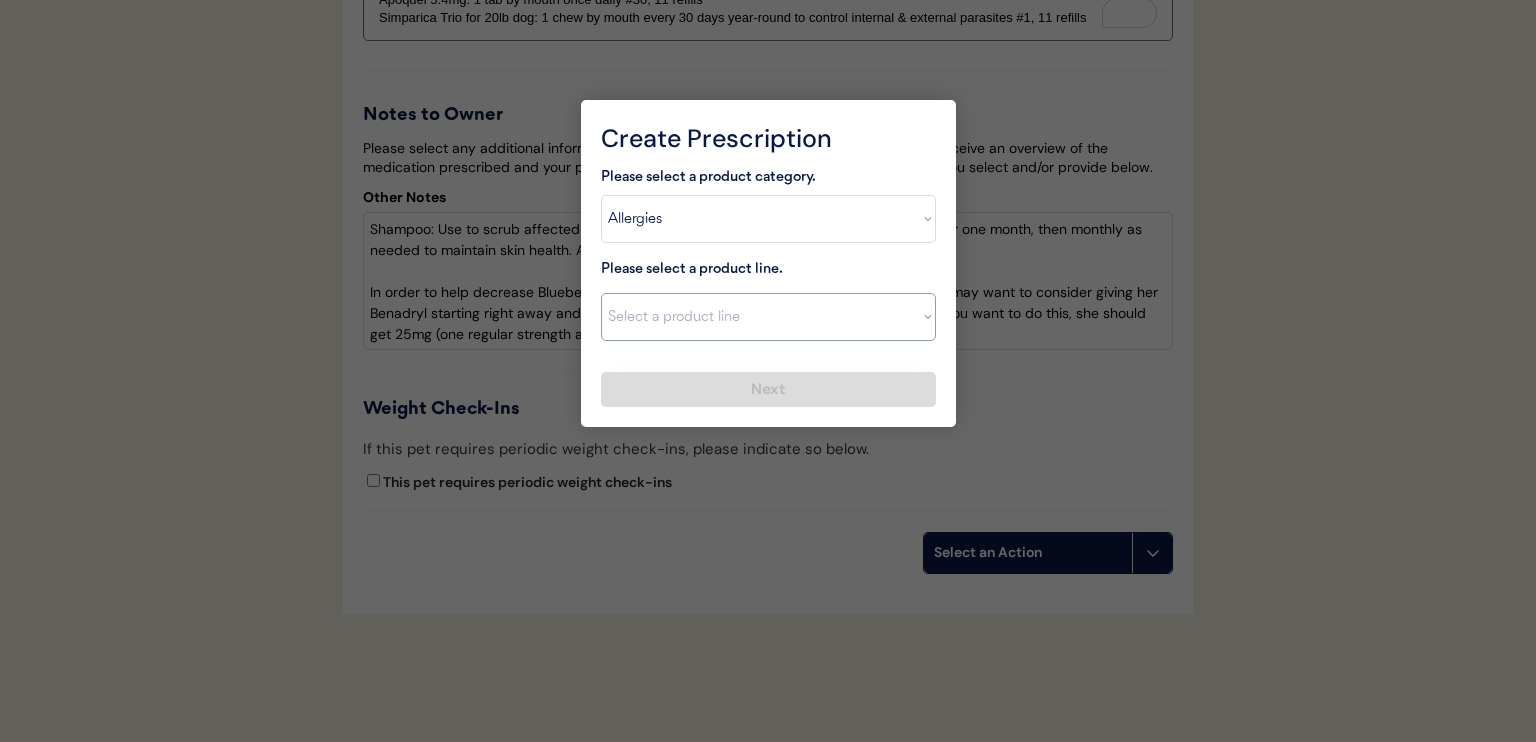 select on ""Apoquel Tablet"" 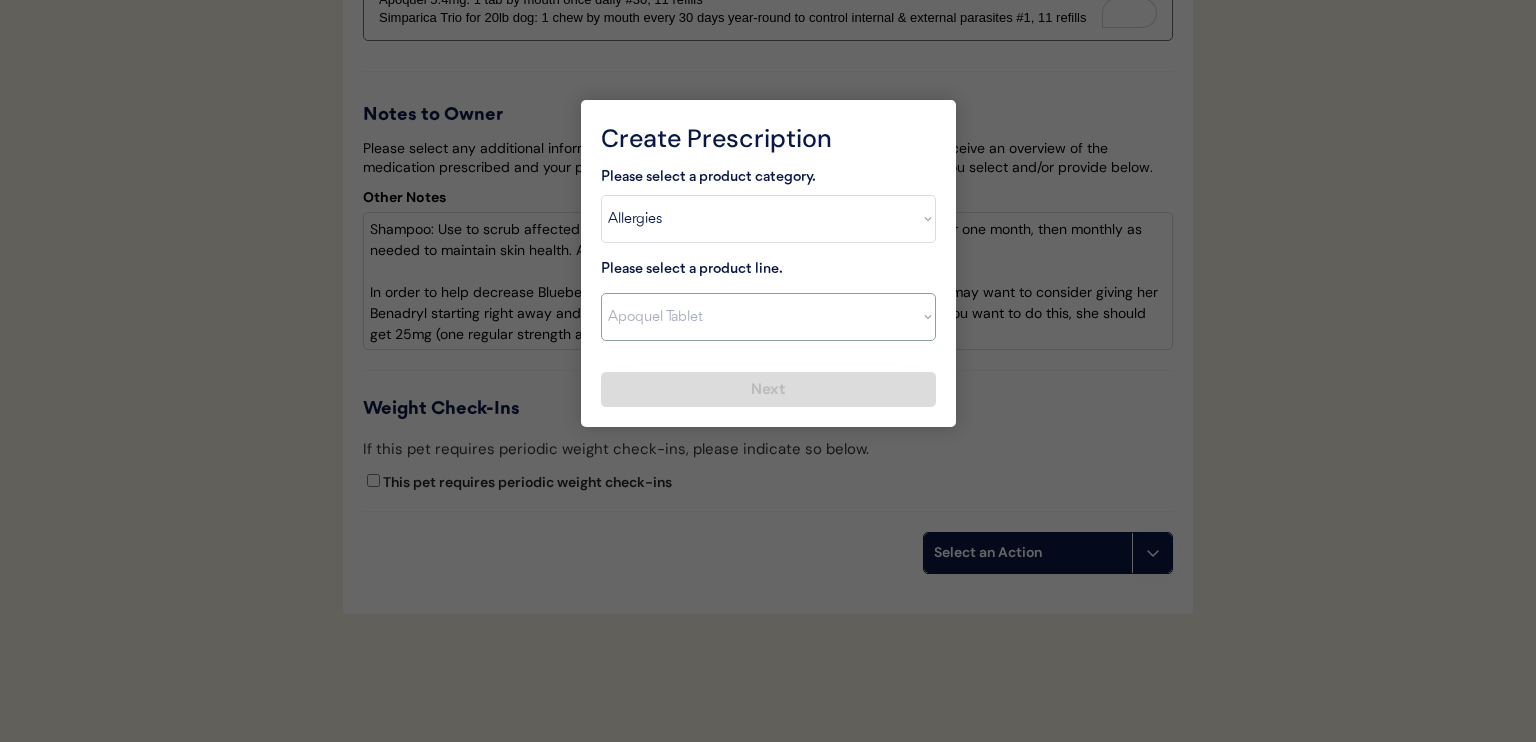 click on "Select a product line Apoquel Chewable Tablet Apoquel Tablet Cyclosporine DermaBenSs Shampoo Hydroxyzine Mal-A-Ket Shampoo Mal-A-Ket Wipes Malaseb Shampoo MiconaHex+Triz Mousse MiconaHex+Triz Wipes Prednisone Temaril-P" at bounding box center [768, 317] 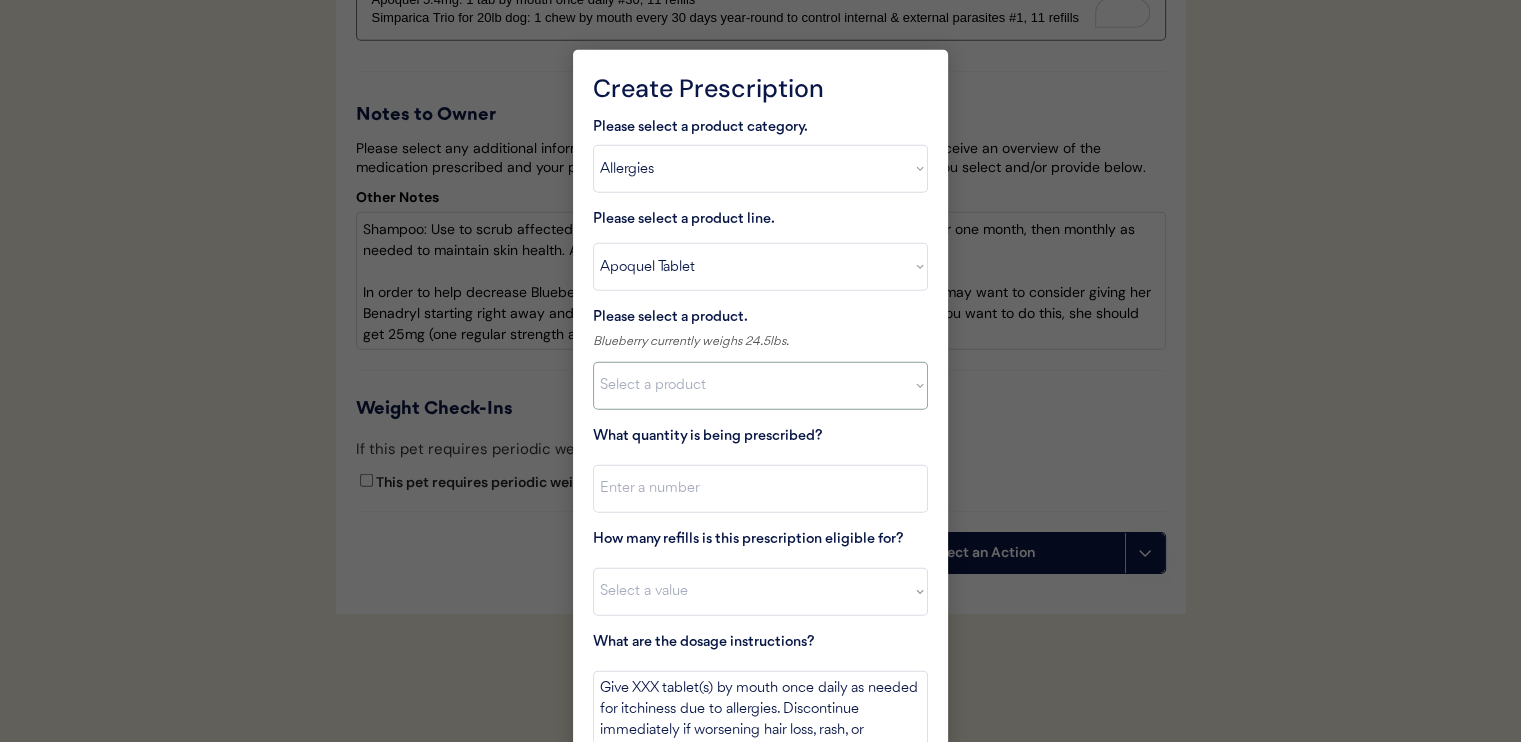 click on "Select a product Apoquel Tablet (16 mg) Apoquel Tablet (3.6 mg) Apoquel Tablet (5.4 mg)" at bounding box center (760, 386) 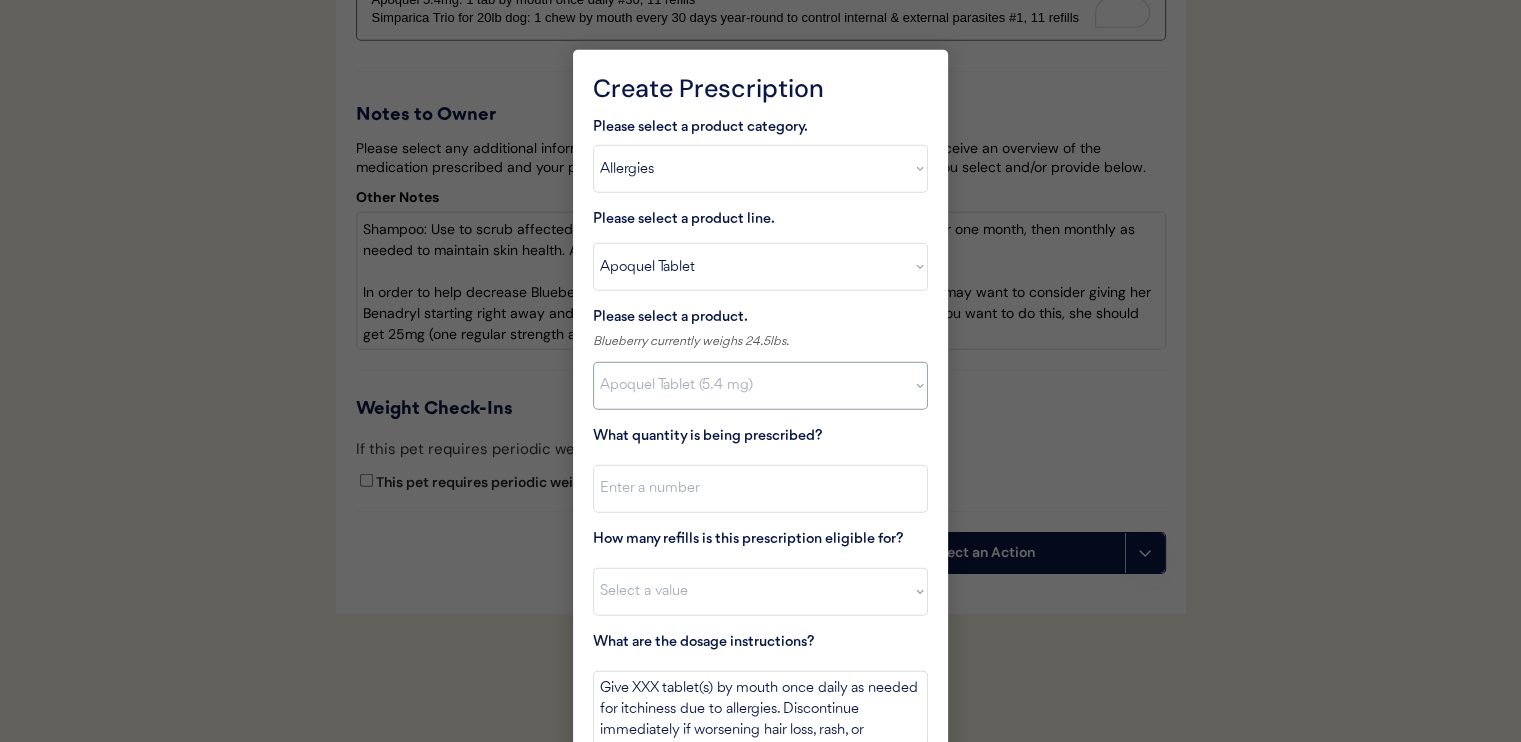 click on "Select a product Apoquel Tablet (16 mg) Apoquel Tablet (3.6 mg) Apoquel Tablet (5.4 mg)" at bounding box center [760, 386] 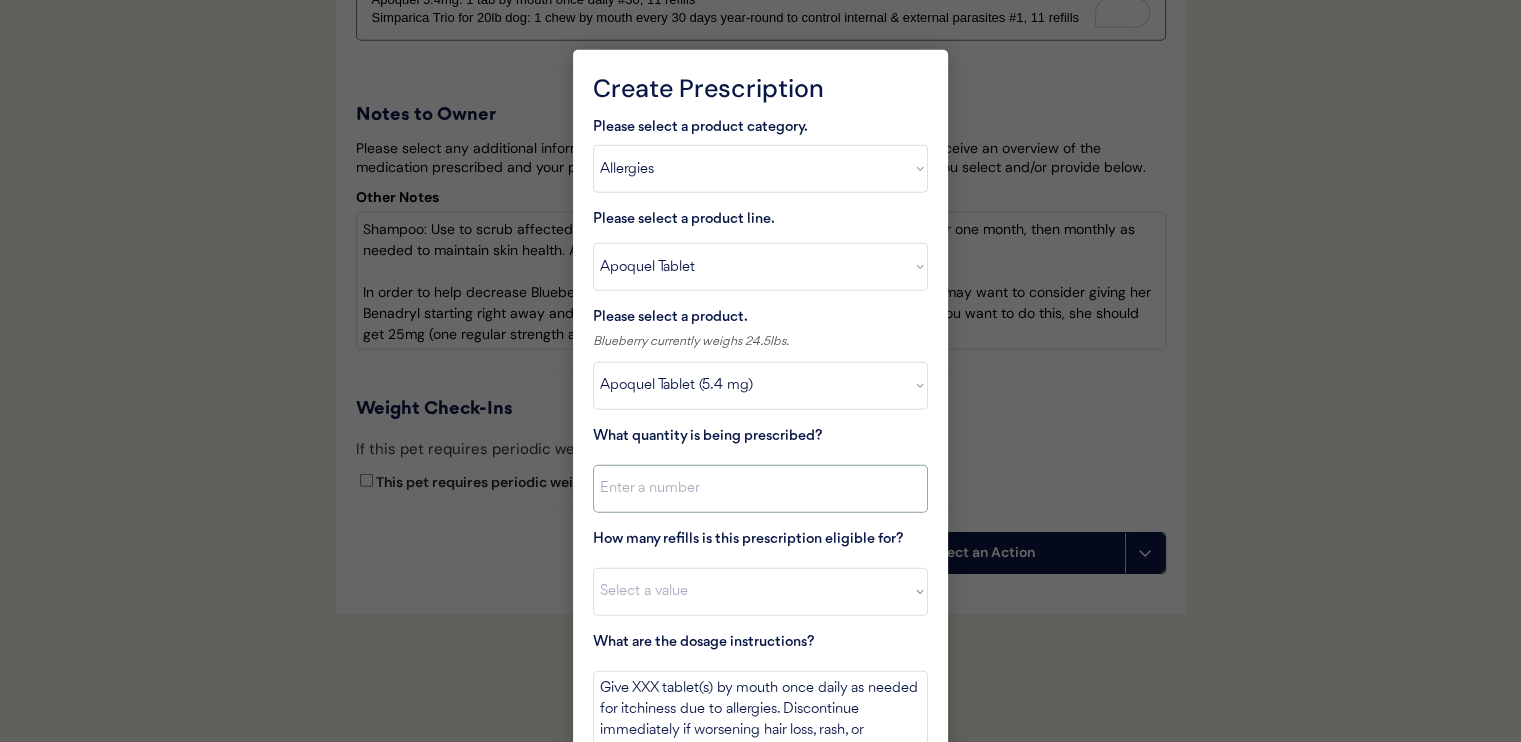 click at bounding box center [760, 489] 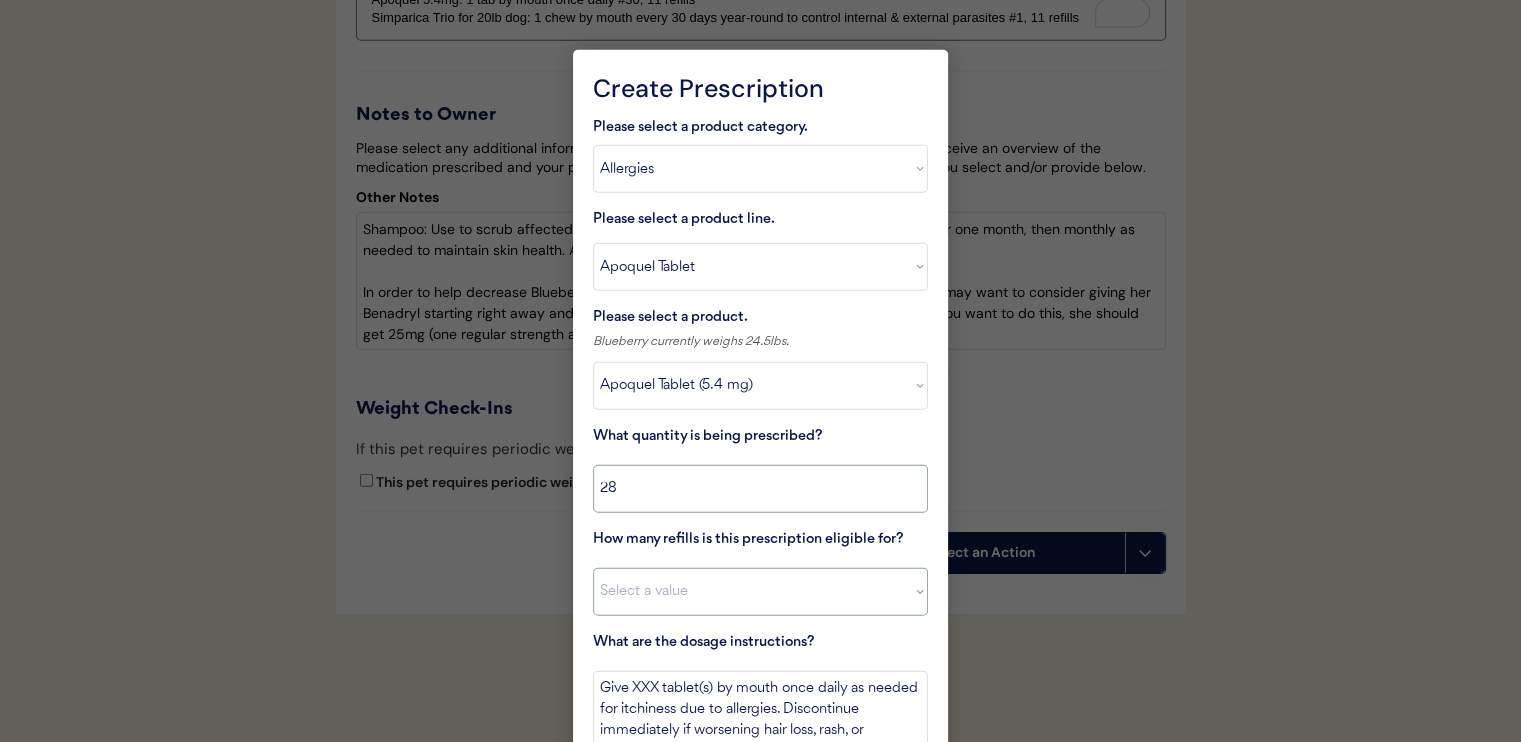 type on "28" 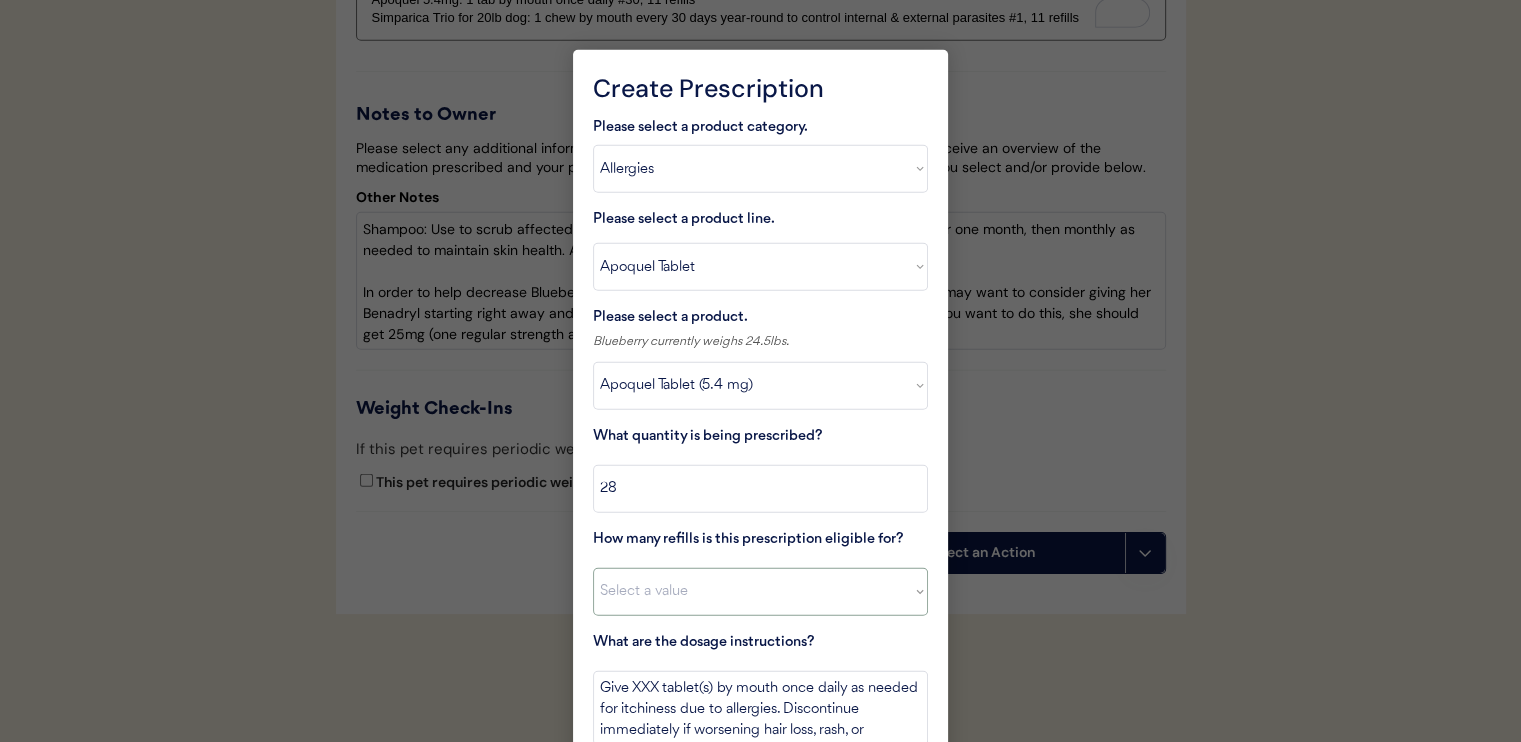 select on "0" 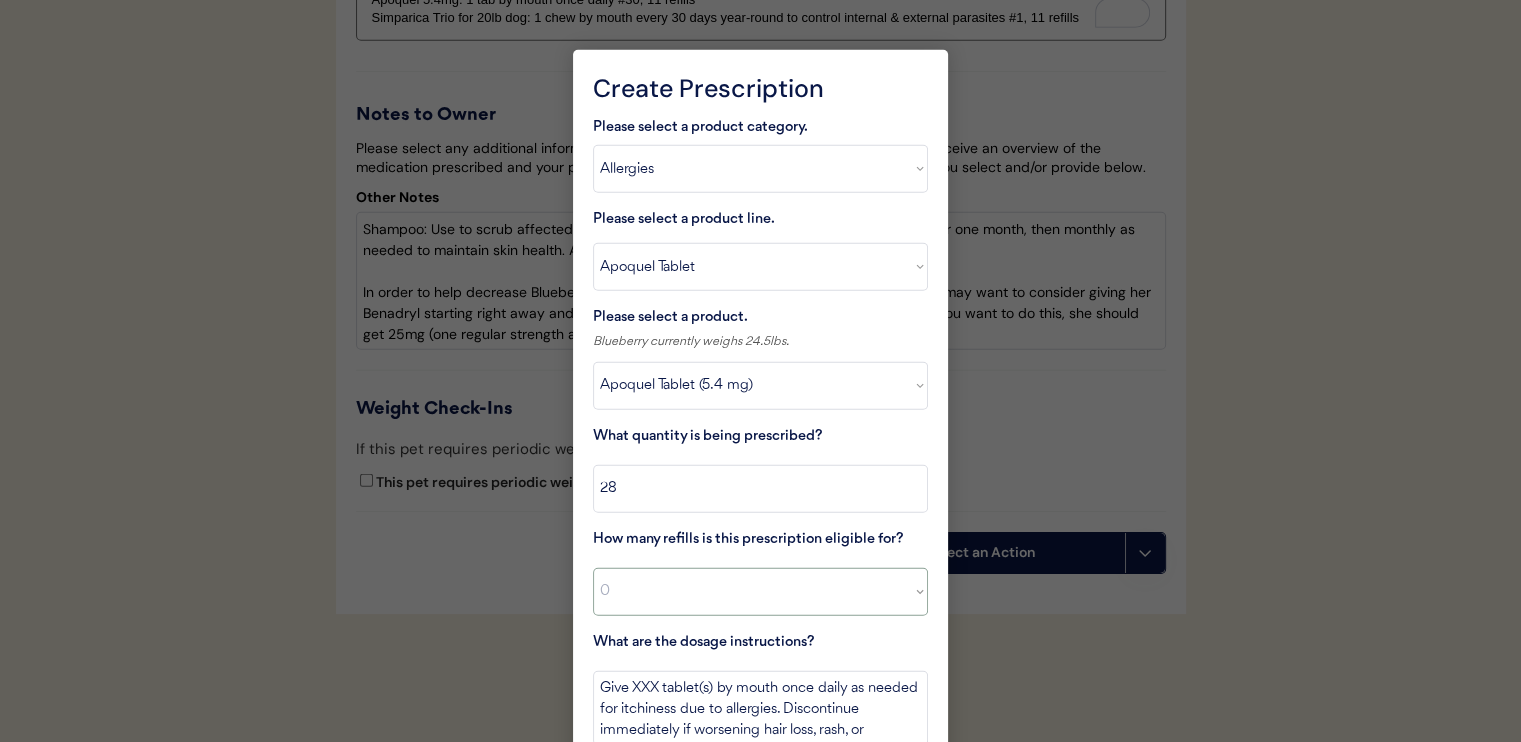 click on "Select a value 0 1 2 3 4 5 6 7 8 10 11" at bounding box center [760, 592] 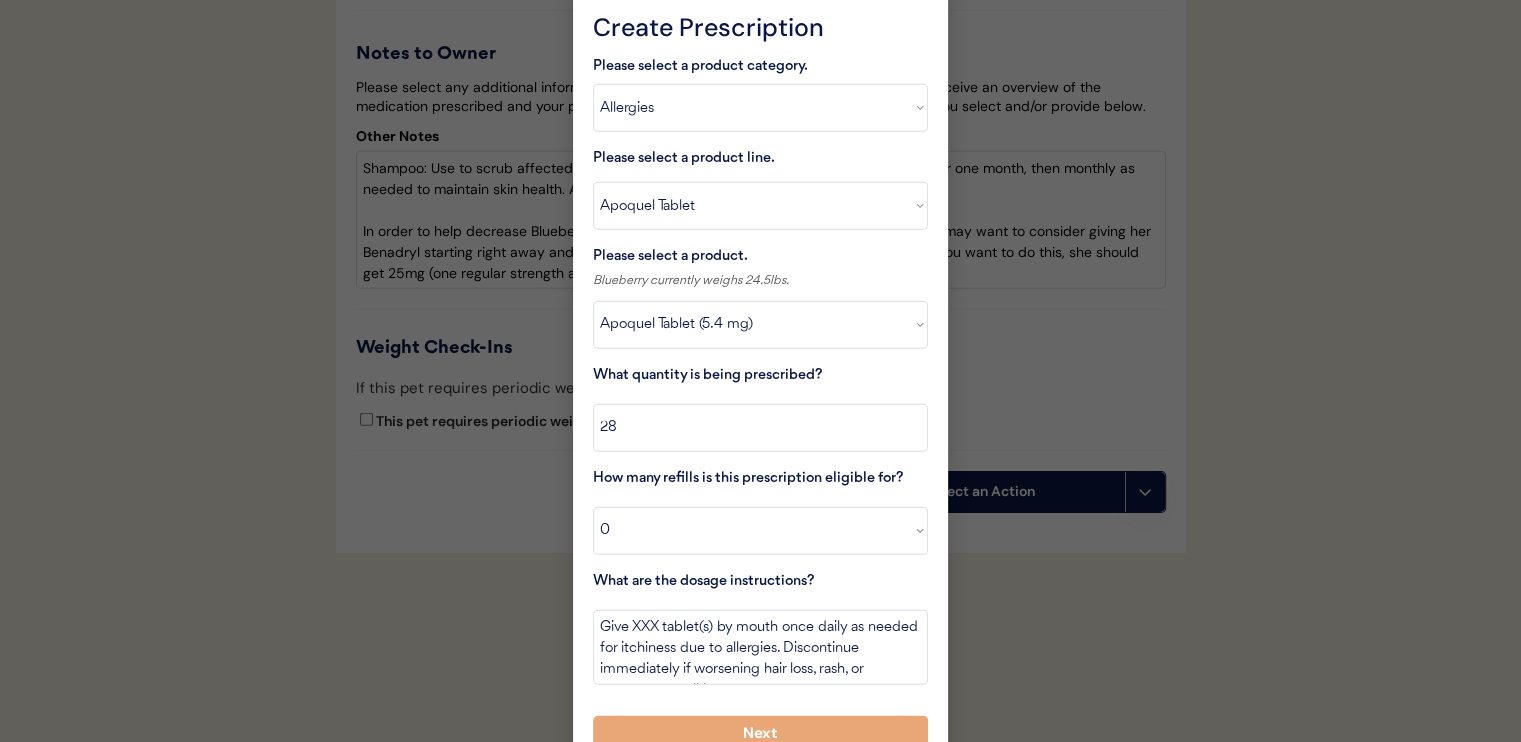 scroll, scrollTop: 5624, scrollLeft: 0, axis: vertical 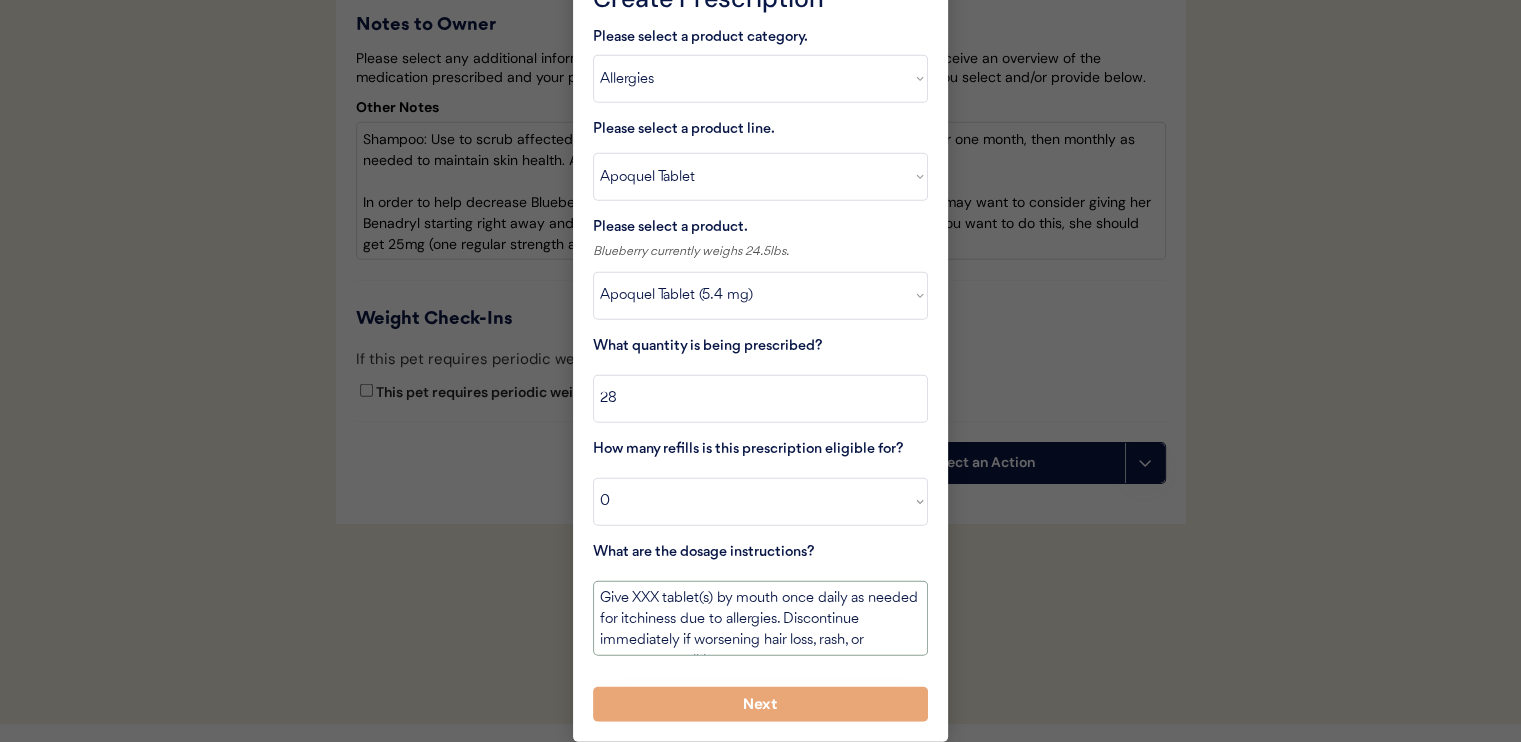 click on "Give XXX tablet(s) by mouth once daily as needed for itchiness due to allergies. Discontinue immediately if worsening hair loss, rash, or numerous small lumps appear." at bounding box center [760, 618] 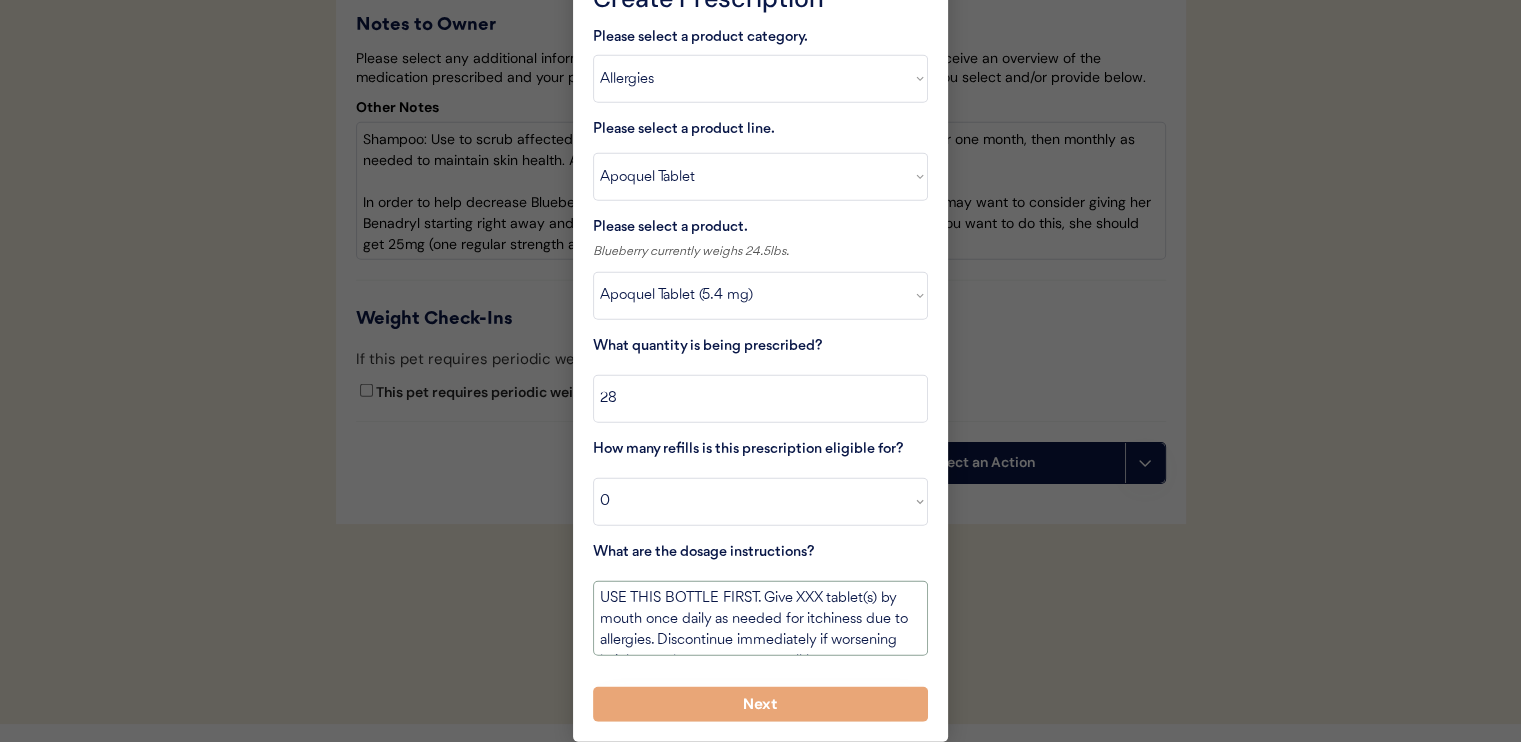 click on "USE THIS BOTTLE FIRST. Give XXX tablet(s) by mouth once daily as needed for itchiness due to allergies. Discontinue immediately if worsening hair loss, rash, or numerous small lumps appear." at bounding box center [760, 618] 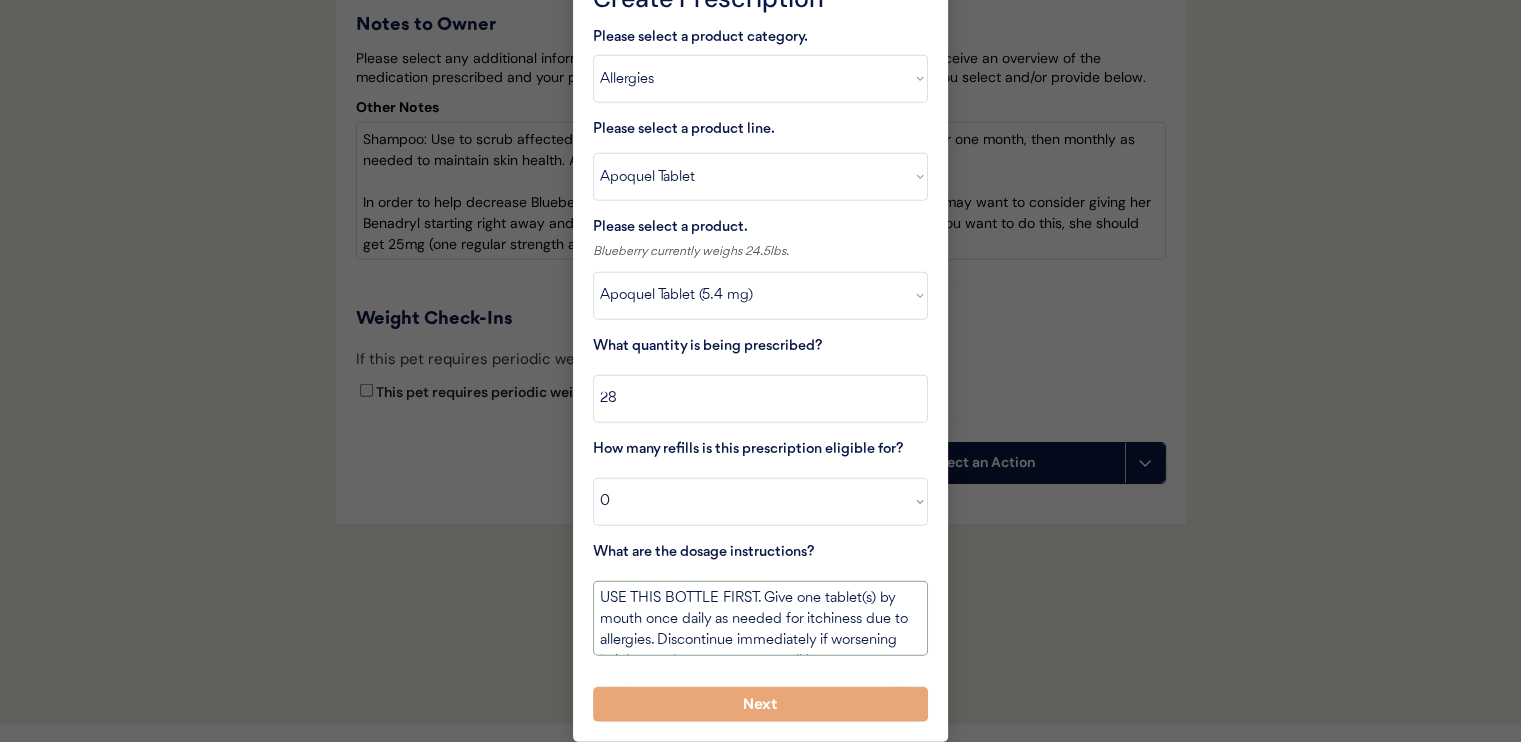 click on "USE THIS BOTTLE FIRST. Give one tablet(s) by mouth once daily as needed for itchiness due to allergies. Discontinue immediately if worsening hair loss, rash, or numerous small lumps appear." at bounding box center (760, 618) 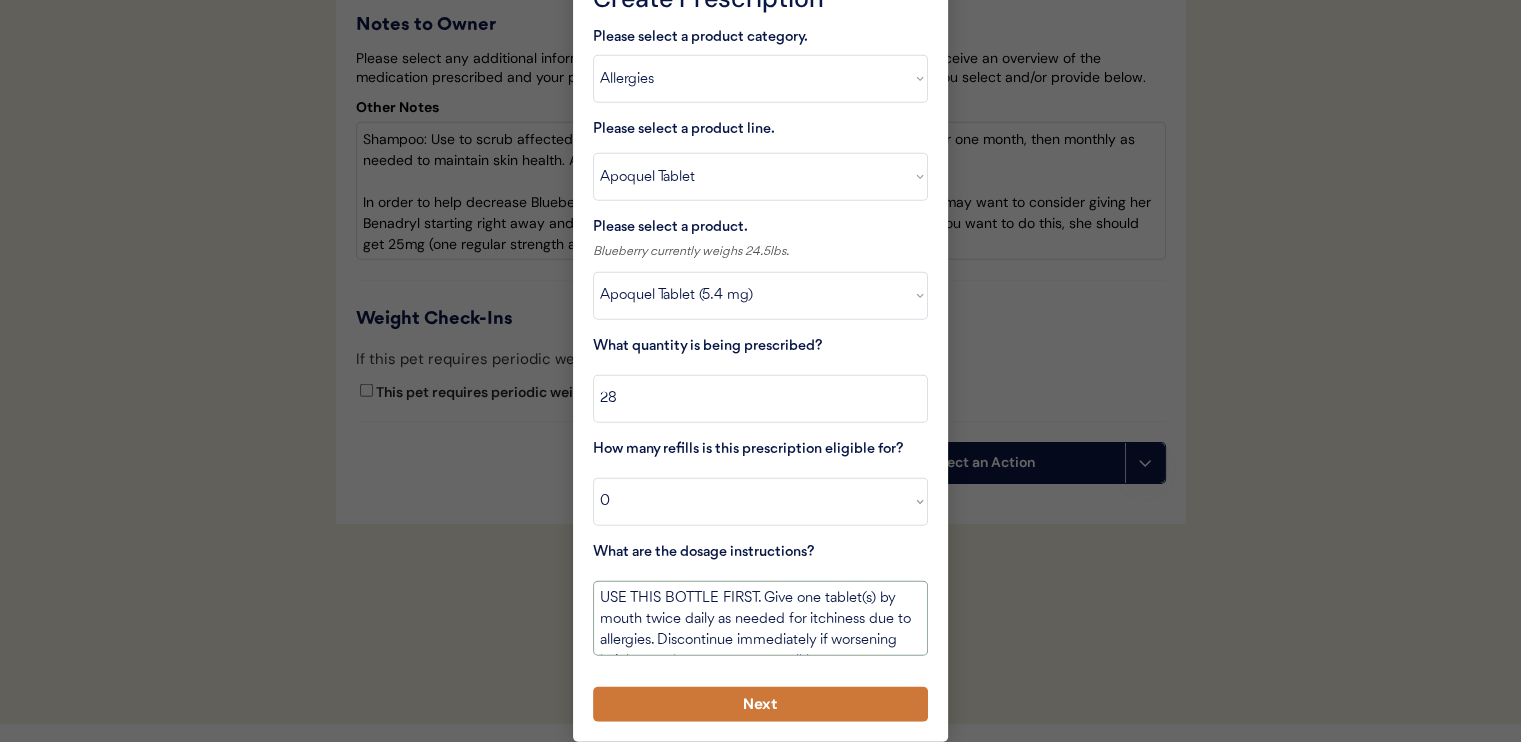 type on "USE THIS BOTTLE FIRST. Give one tablet(s) by mouth twice daily as needed for itchiness due to allergies. Discontinue immediately if worsening hair loss, rash, or numerous small lumps appear." 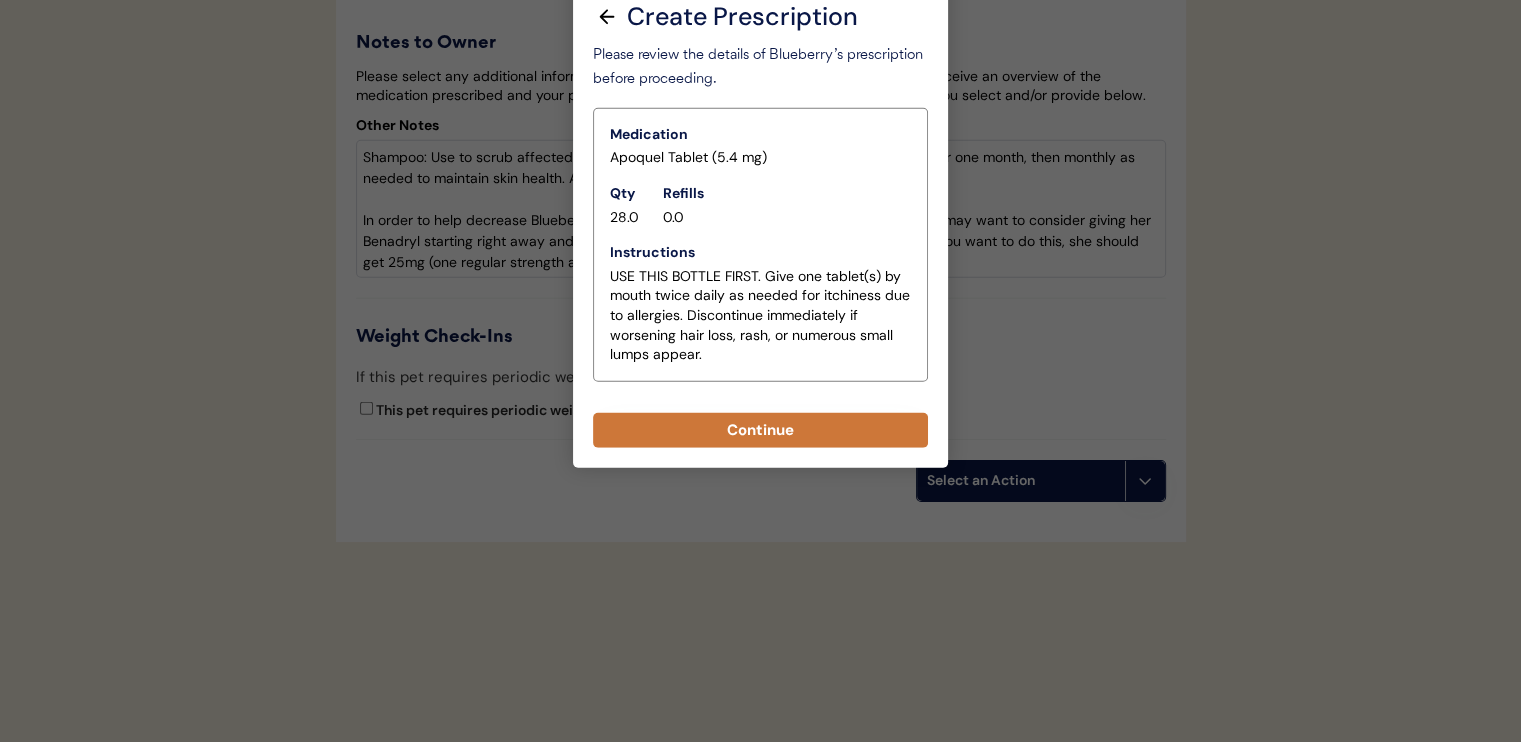 click on "Continue" at bounding box center (760, 430) 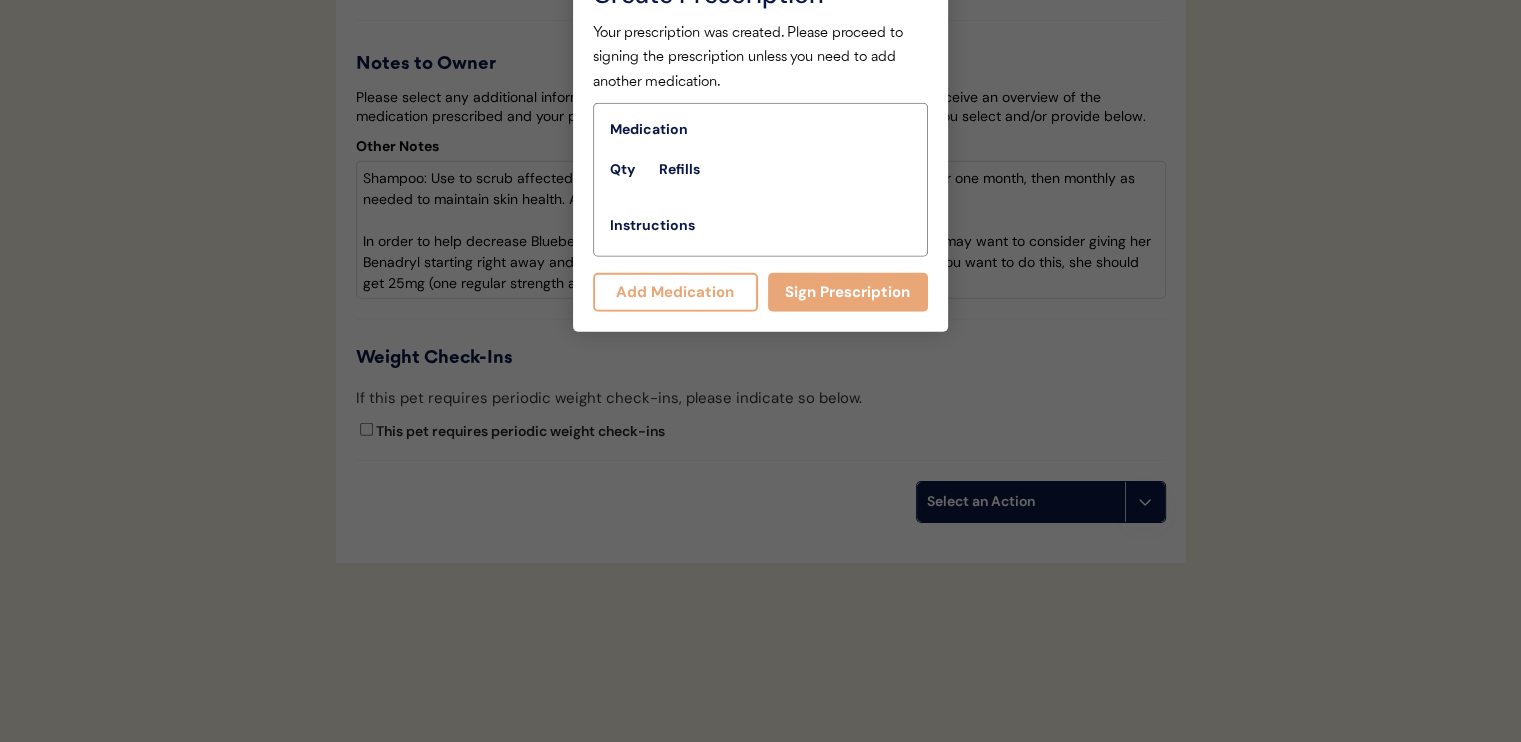 scroll, scrollTop: 5666, scrollLeft: 0, axis: vertical 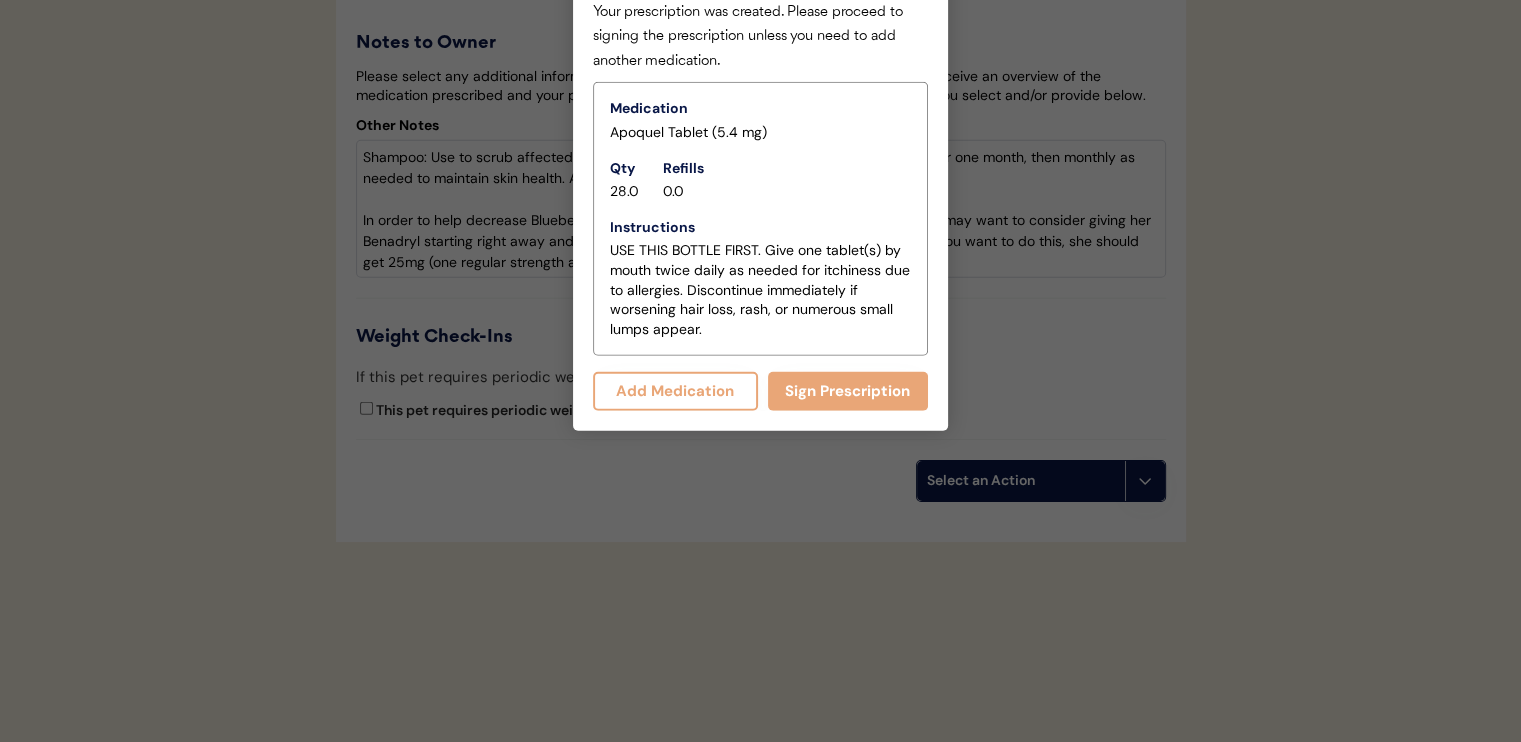 click on "Add Medication" at bounding box center [675, 391] 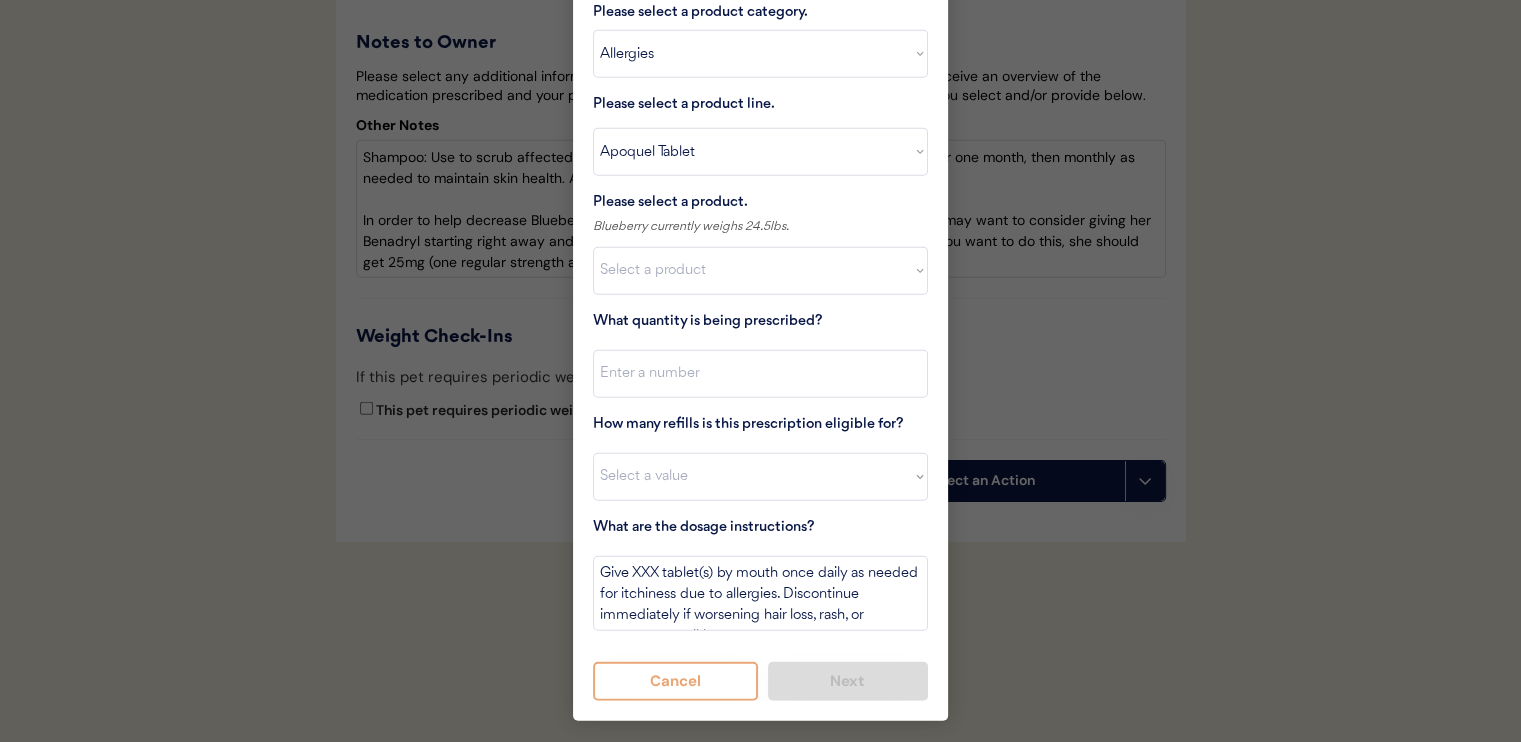 click on "Select a product Apoquel Tablet (16 mg) Apoquel Tablet (3.6 mg) Apoquel Tablet (5.4 mg)" at bounding box center [760, 271] 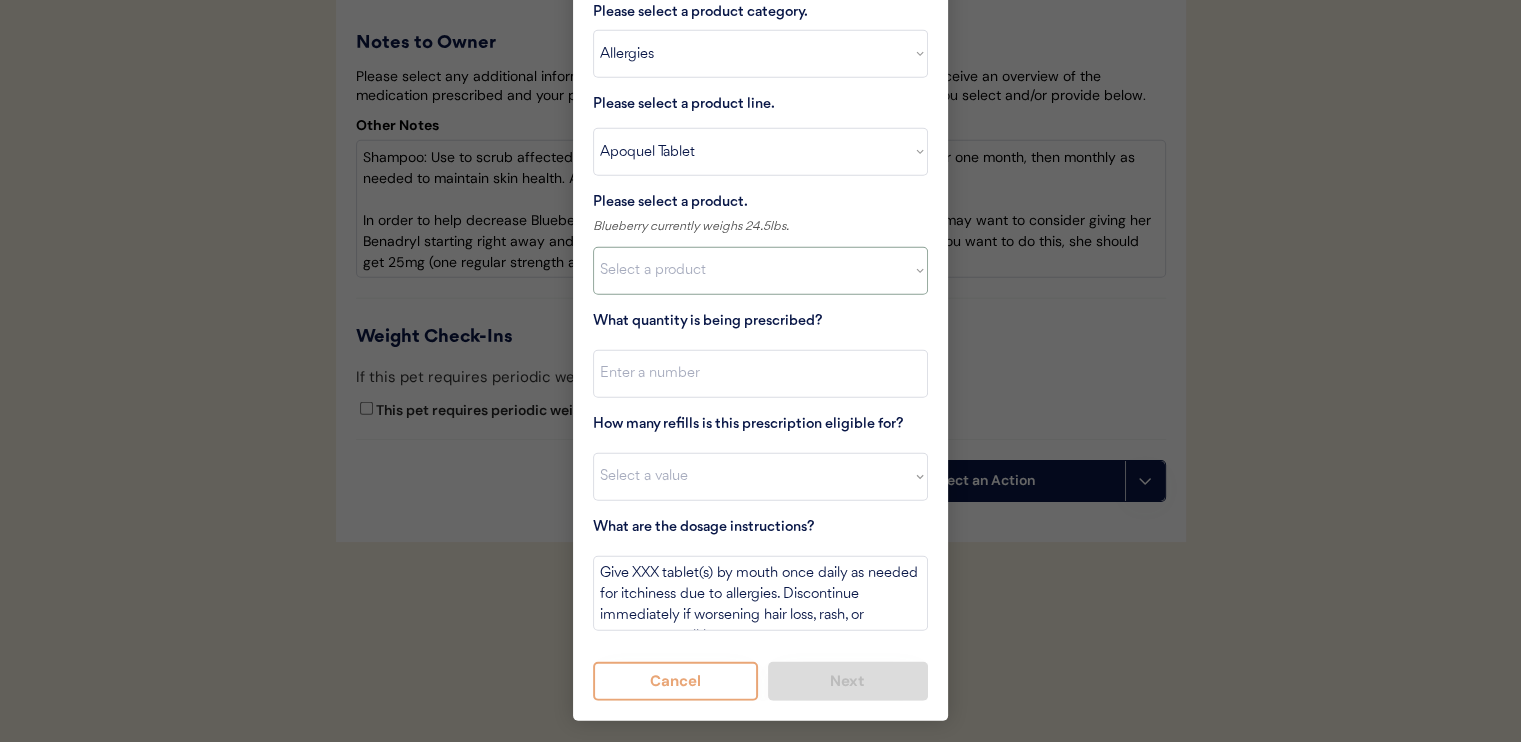 select on ""1348695171700984260__LOOKUP__1720647054595x451849566471218300"" 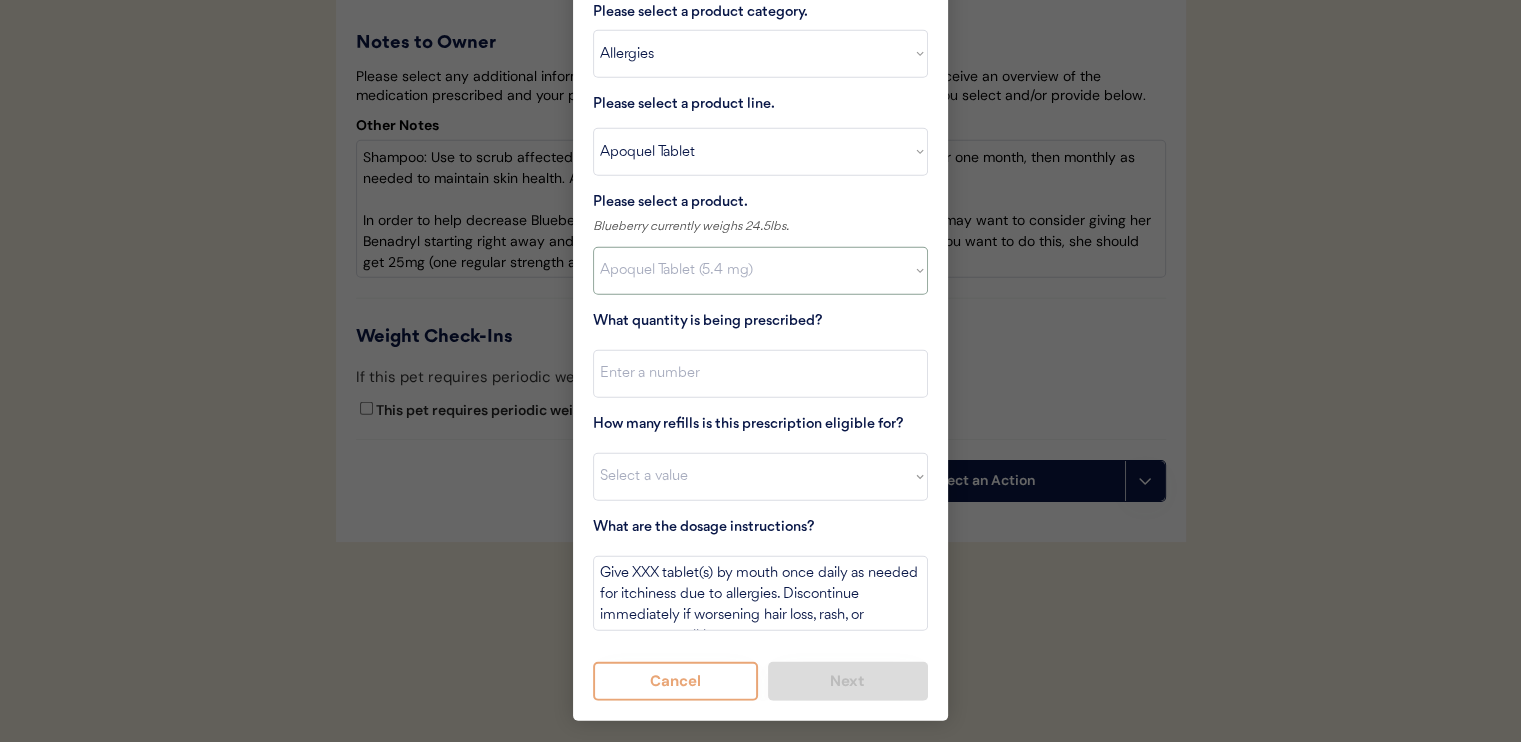 click on "Select a product Apoquel Tablet (16 mg) Apoquel Tablet (3.6 mg) Apoquel Tablet (5.4 mg)" at bounding box center (760, 271) 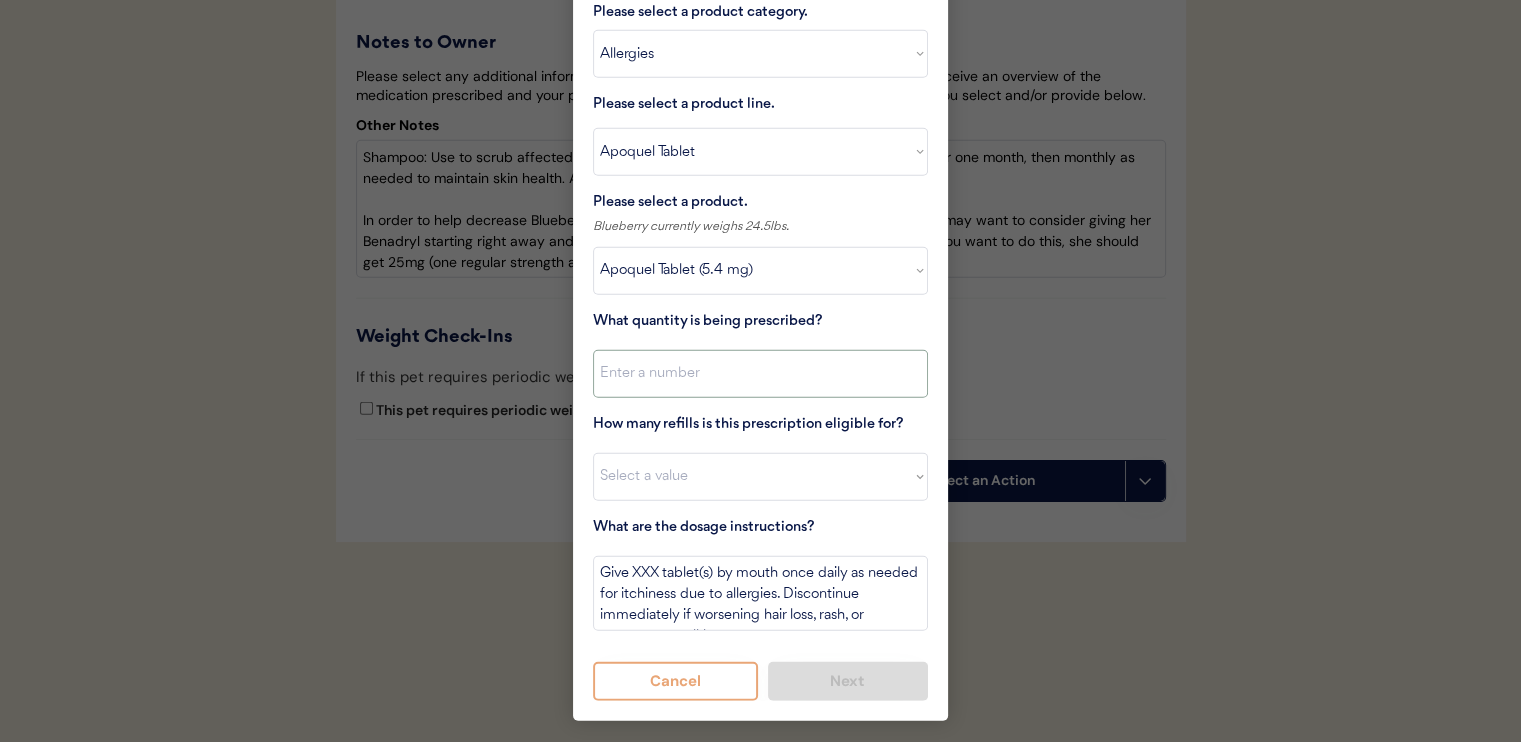 click at bounding box center [760, 374] 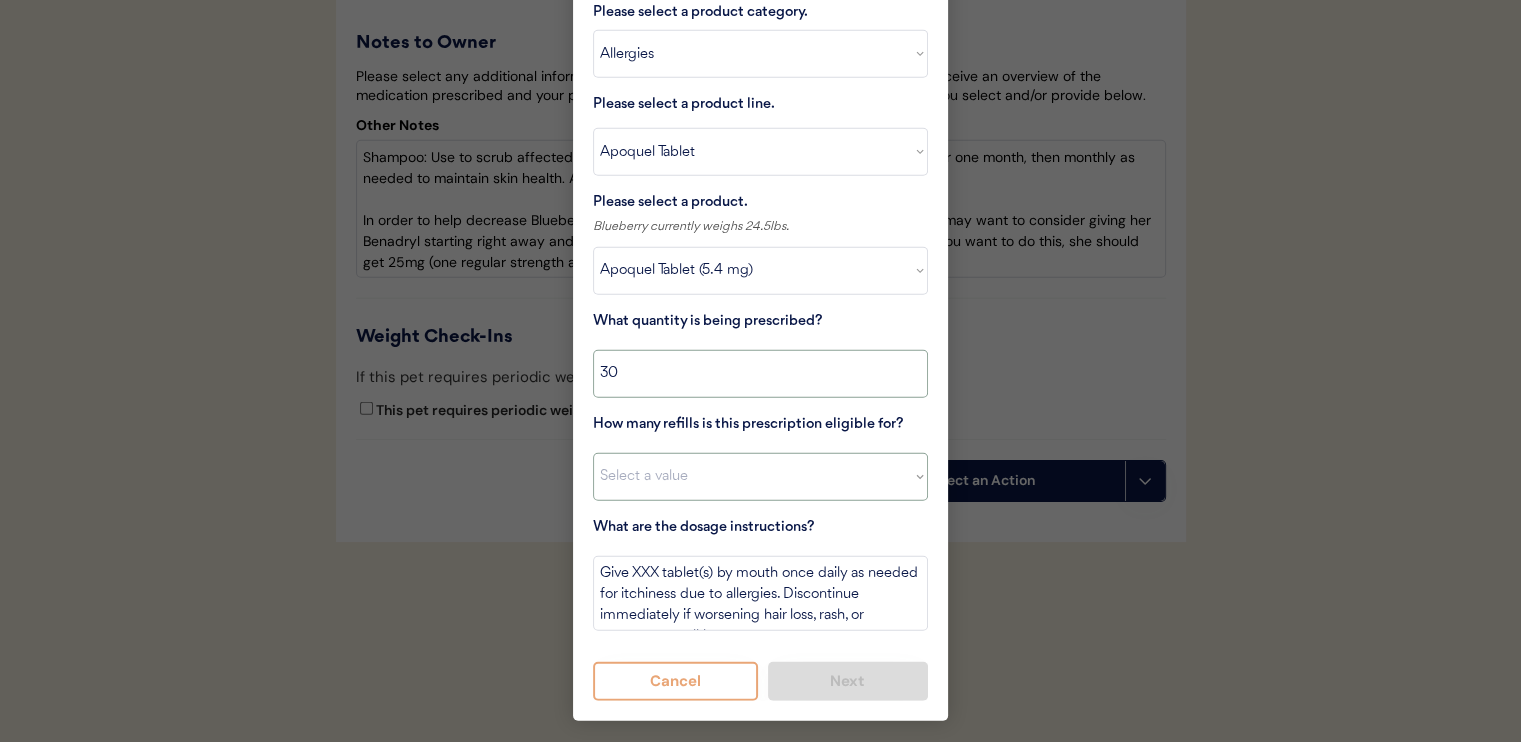 type on "30" 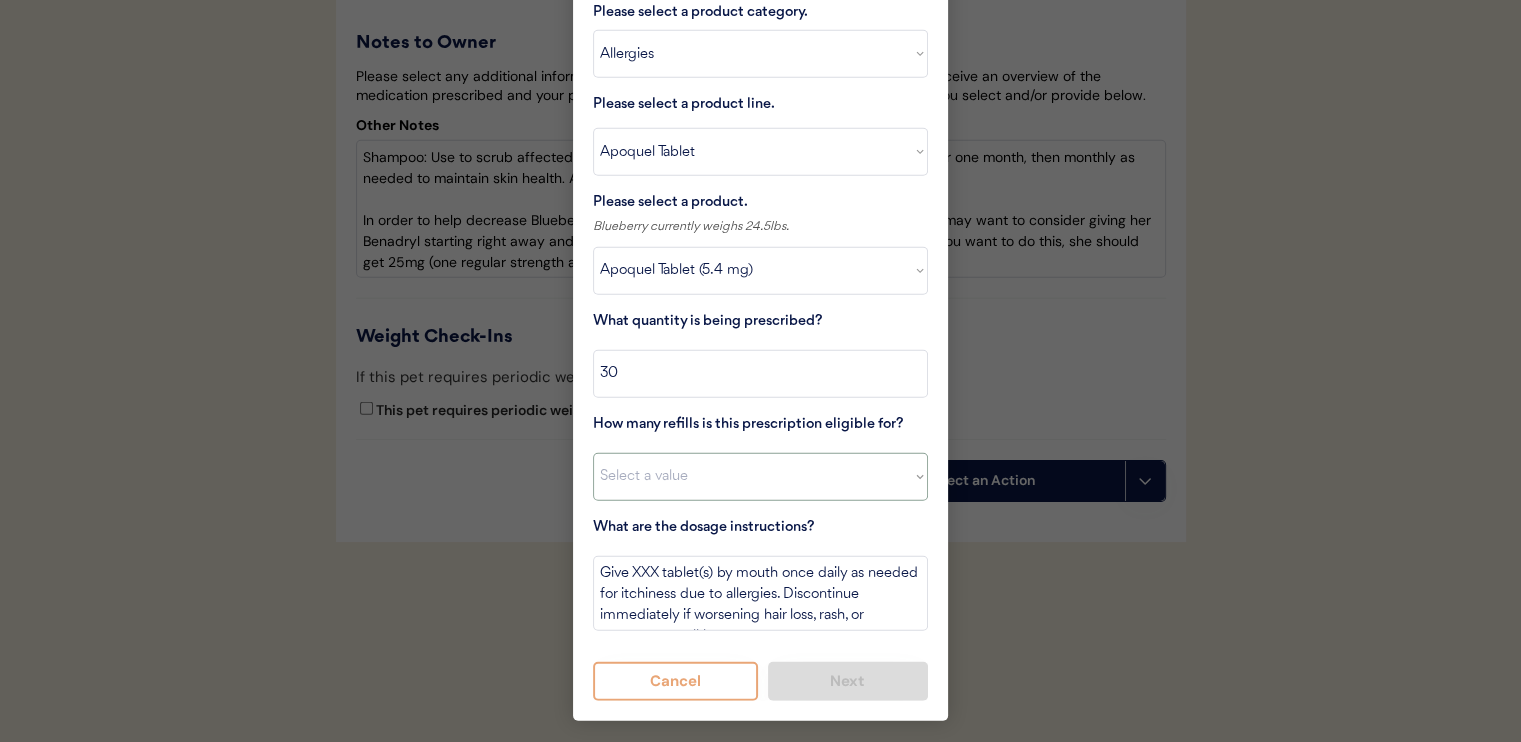 click on "Select a value 0 1 2 3 4 5 6 7 8 10 11" at bounding box center [760, 477] 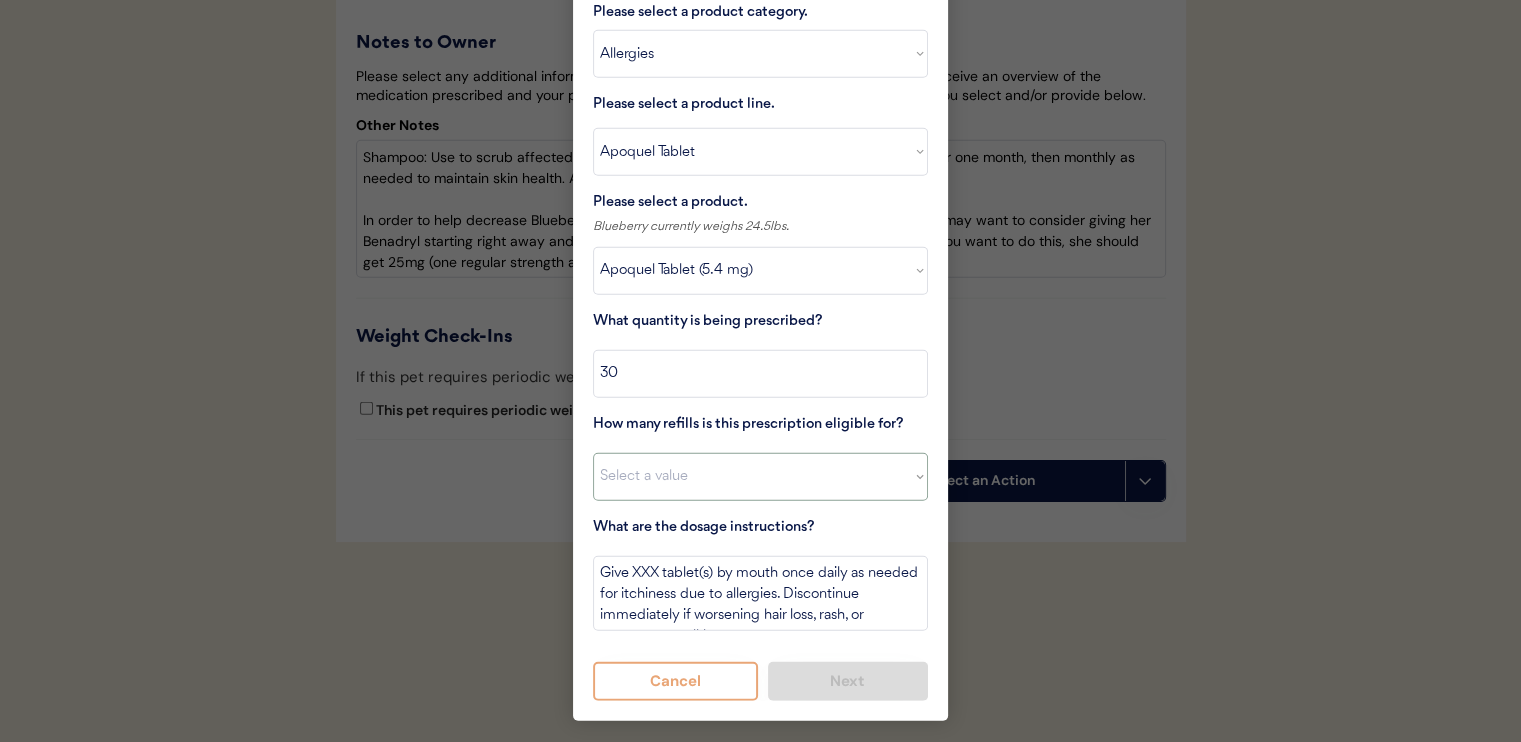 select on "11" 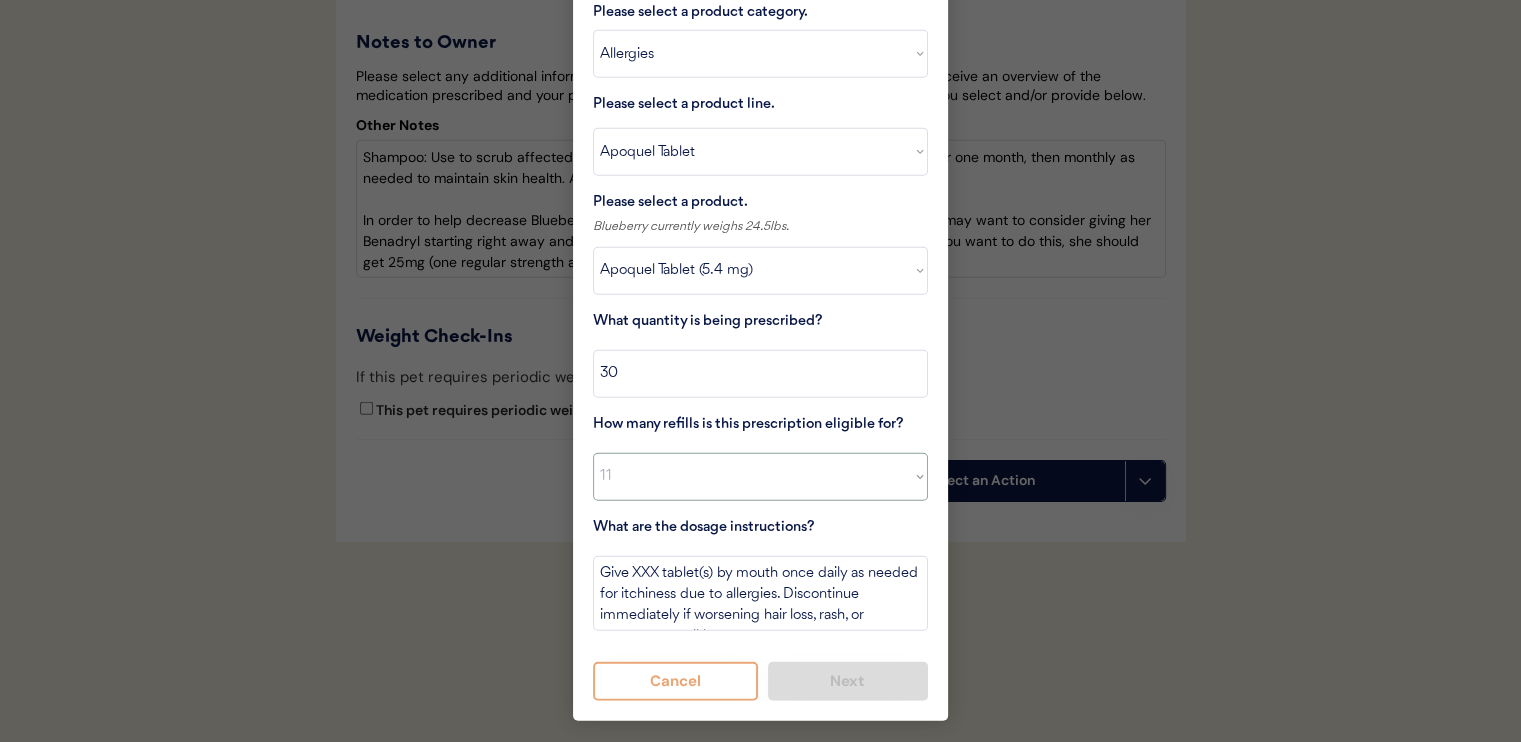 click on "Select a value 0 1 2 3 4 5 6 7 8 10 11" at bounding box center [760, 477] 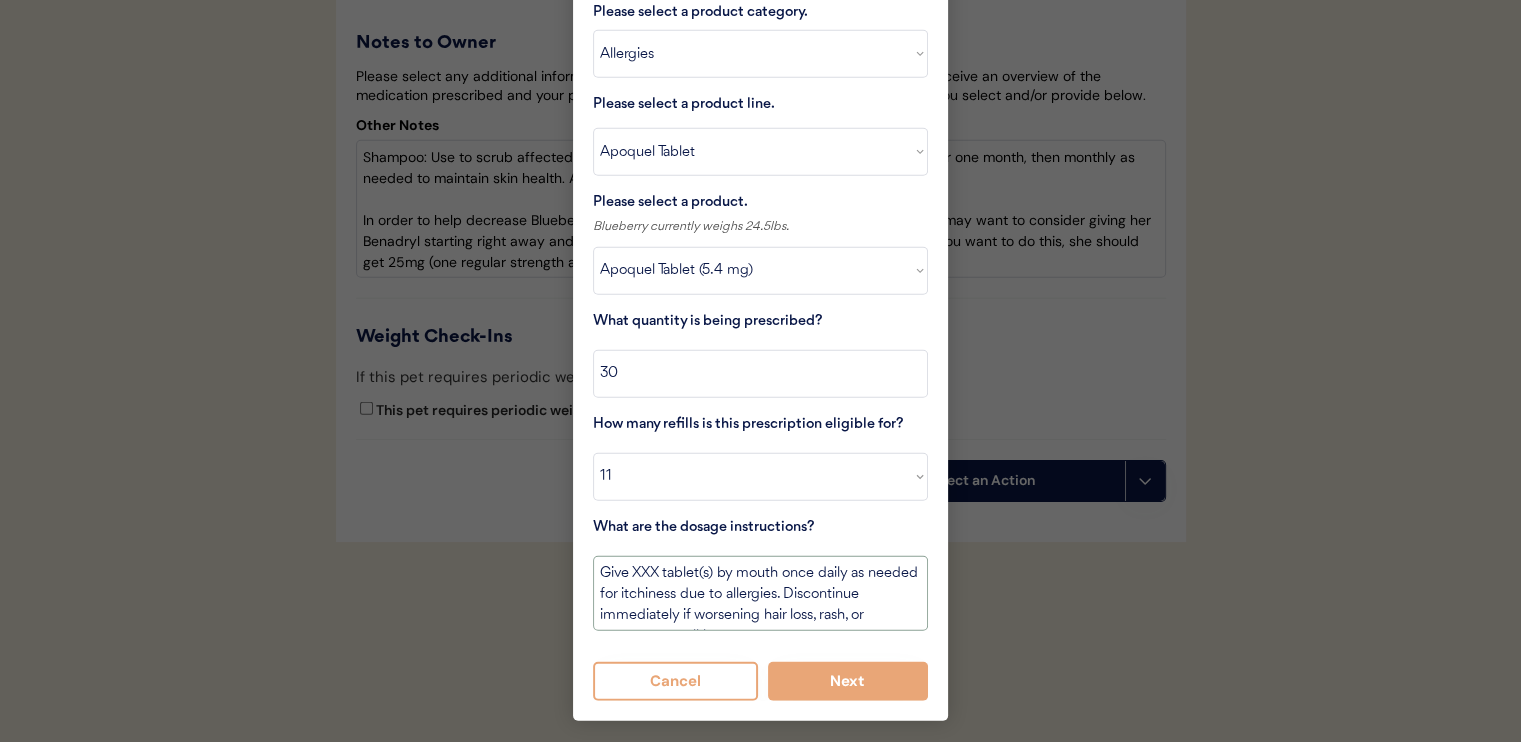 click on "Give XXX tablet(s) by mouth once daily as needed for itchiness due to allergies. Discontinue immediately if worsening hair loss, rash, or numerous small lumps appear." at bounding box center (760, 593) 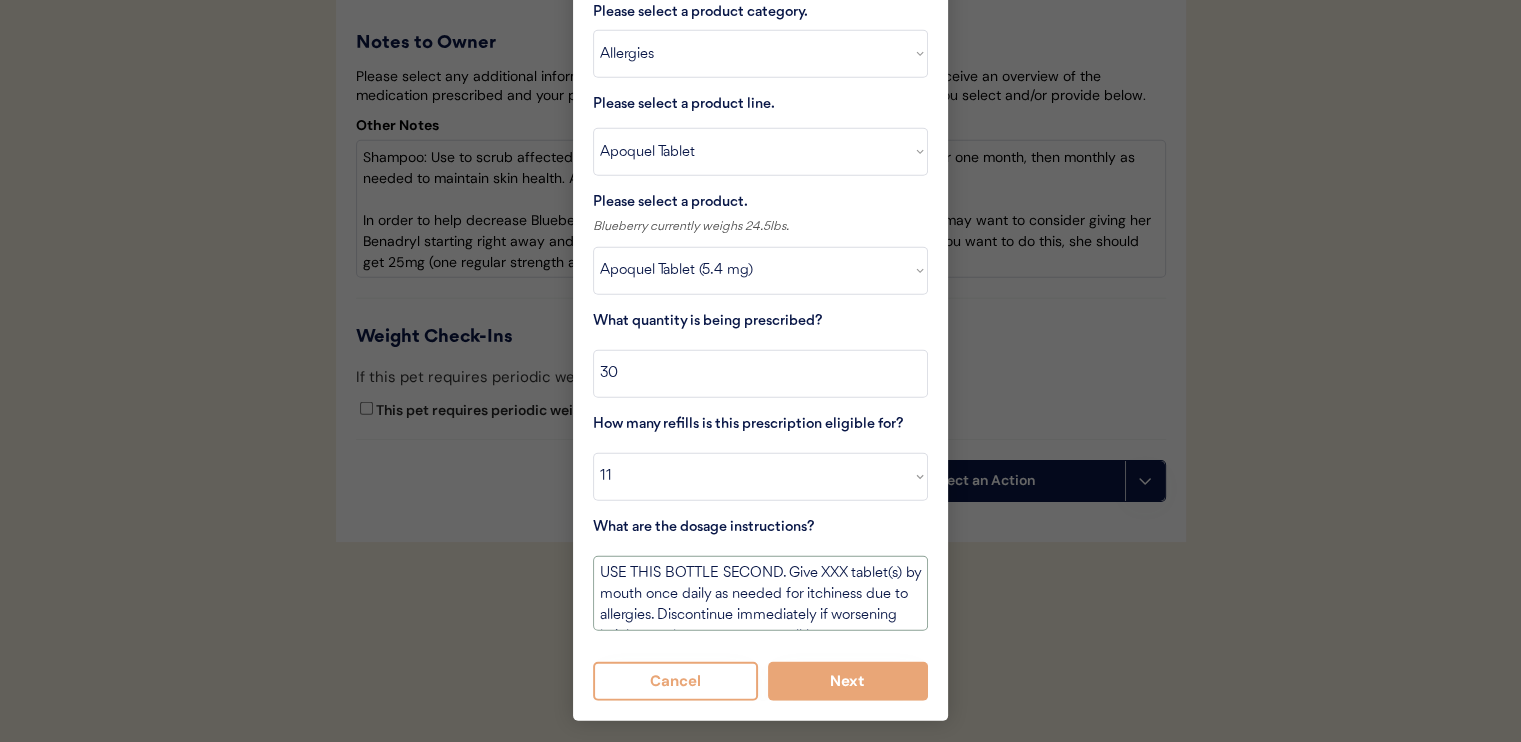 click on "USE THIS BOTTLE SECOND. Give XXX tablet(s) by mouth once daily as needed for itchiness due to allergies. Discontinue immediately if worsening hair loss, rash, or numerous small lumps appear." at bounding box center [760, 593] 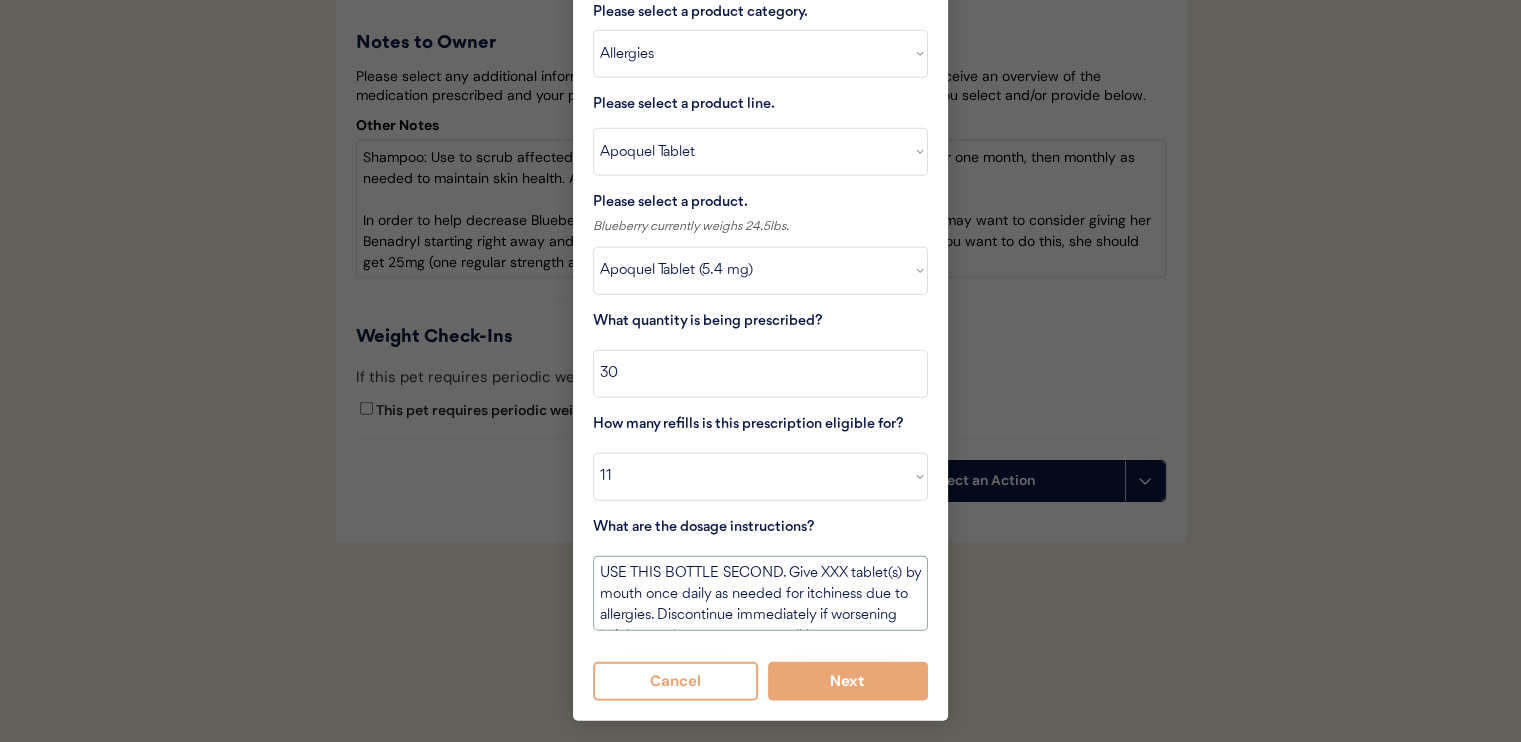 click on "USE THIS BOTTLE SECOND. Give XXX tablet(s) by mouth once daily as needed for itchiness due to allergies. Discontinue immediately if worsening hair loss, rash, or numerous small lumps appear." at bounding box center (760, 593) 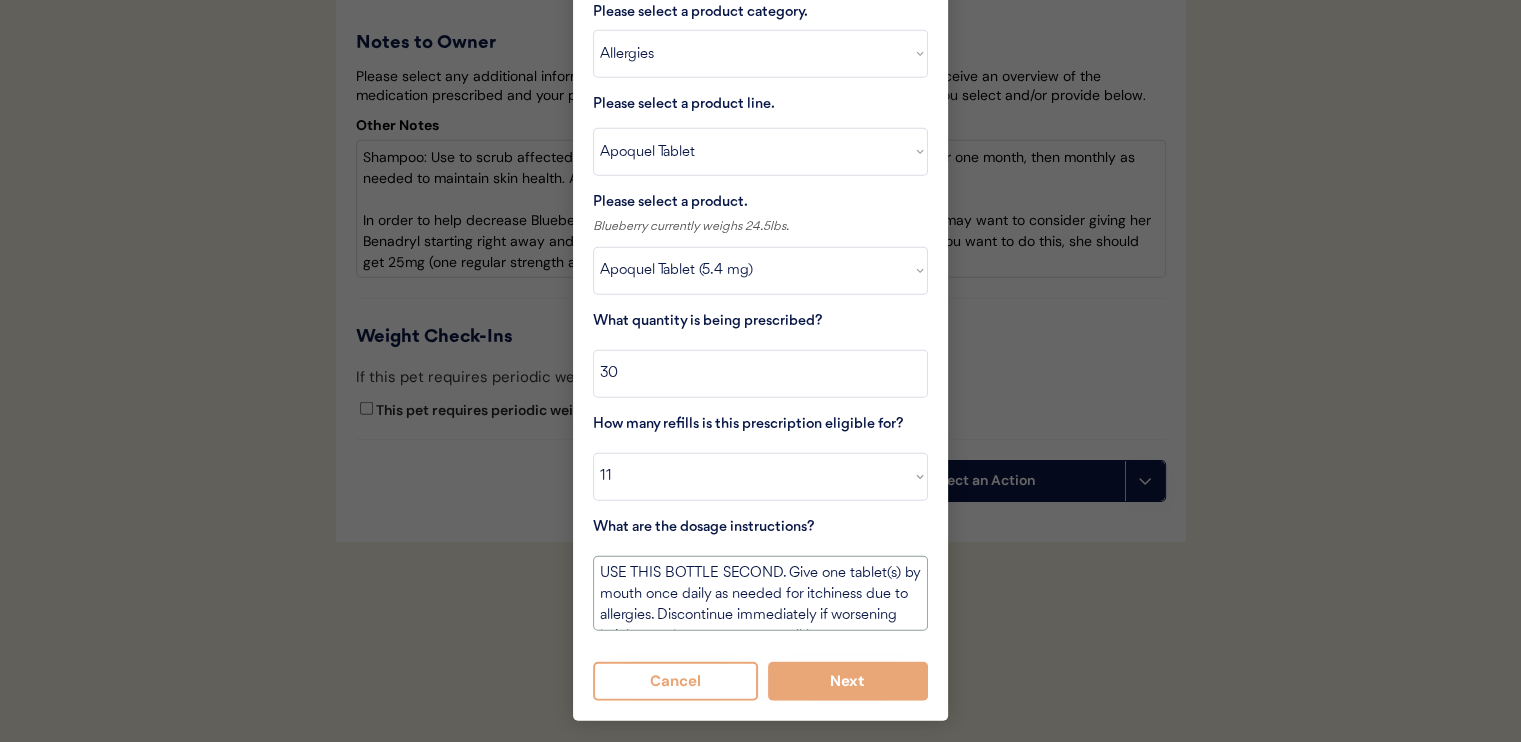 click on "USE THIS BOTTLE SECOND. Give one tablet(s) by mouth once daily as needed for itchiness due to allergies. Discontinue immediately if worsening hair loss, rash, or numerous small lumps appear." at bounding box center [760, 593] 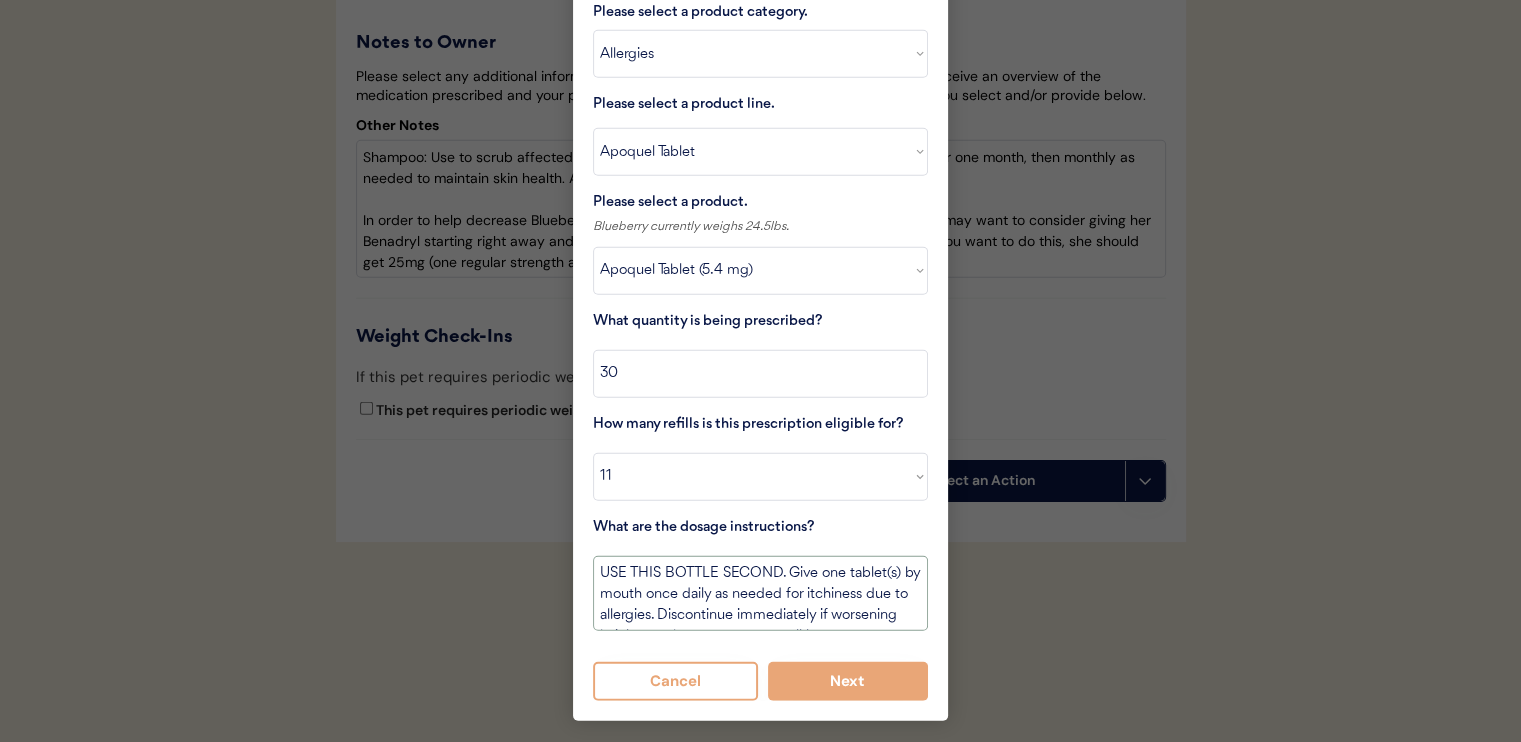 click on "USE THIS BOTTLE SECOND. Give one tablet(s) by mouth once daily as needed for itchiness due to allergies. Discontinue immediately if worsening hair loss, rash, or numerous small lumps appear." at bounding box center (760, 593) 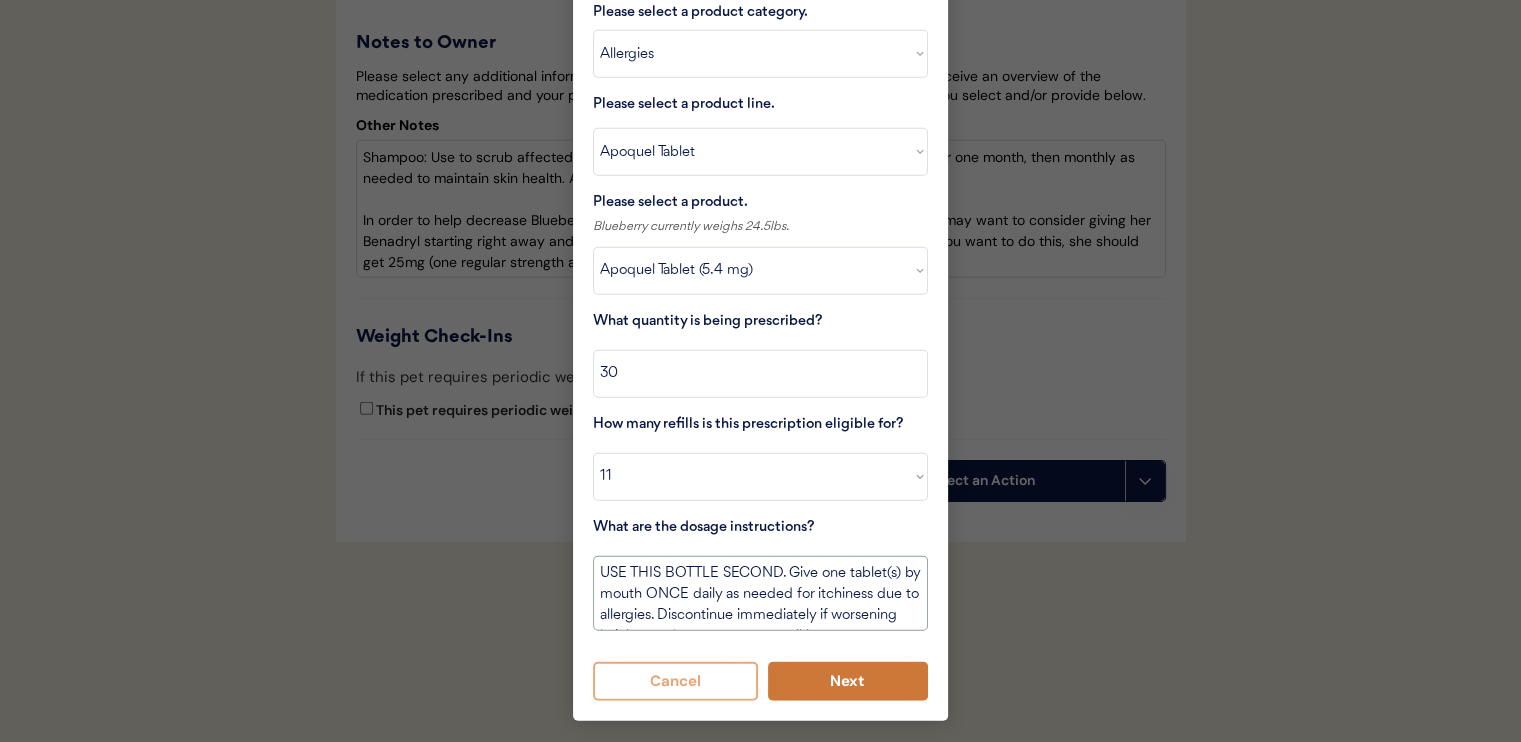 type on "USE THIS BOTTLE SECOND. Give one tablet(s) by mouth ONCE daily as needed for itchiness due to allergies. Discontinue immediately if worsening hair loss, rash, or numerous small lumps appear." 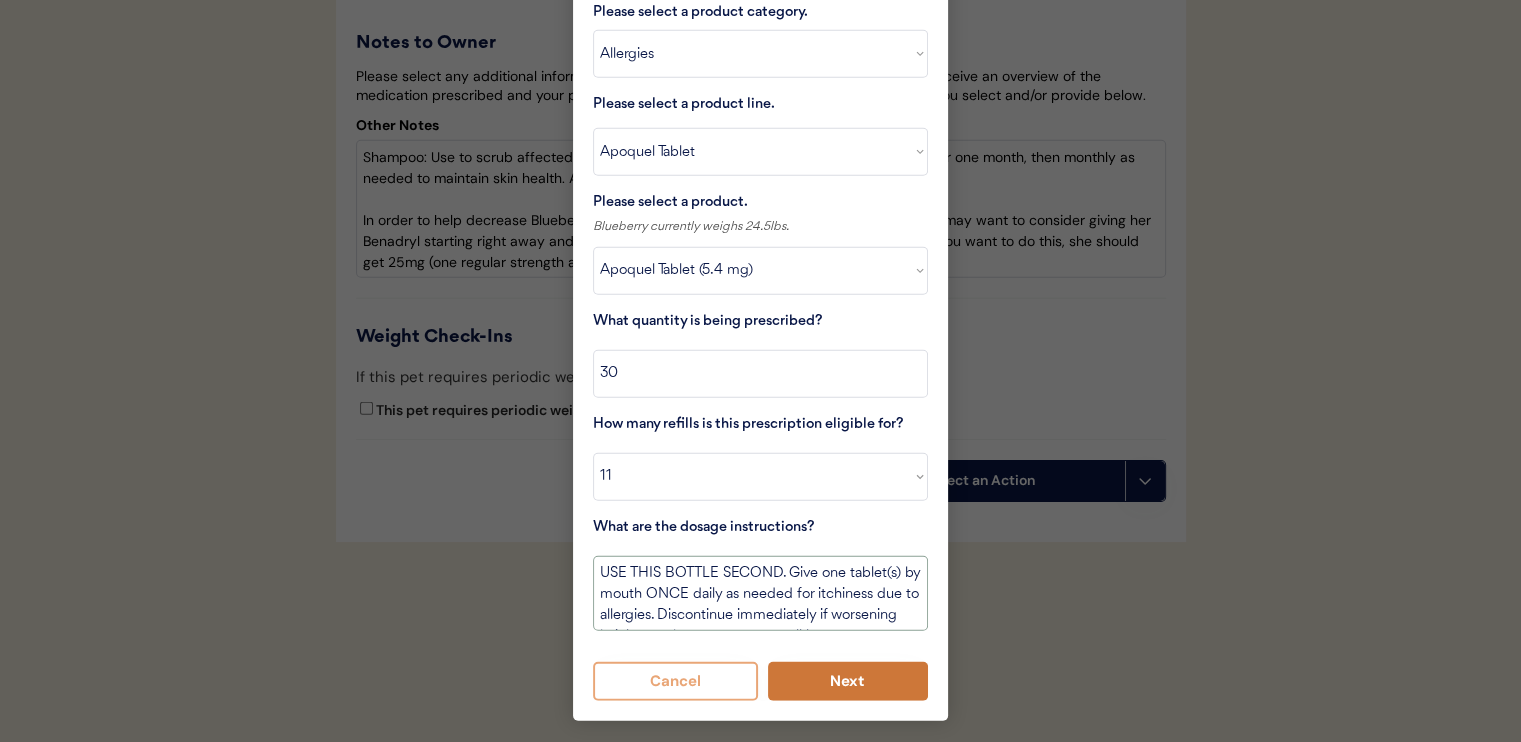 click on "Next" at bounding box center (848, 681) 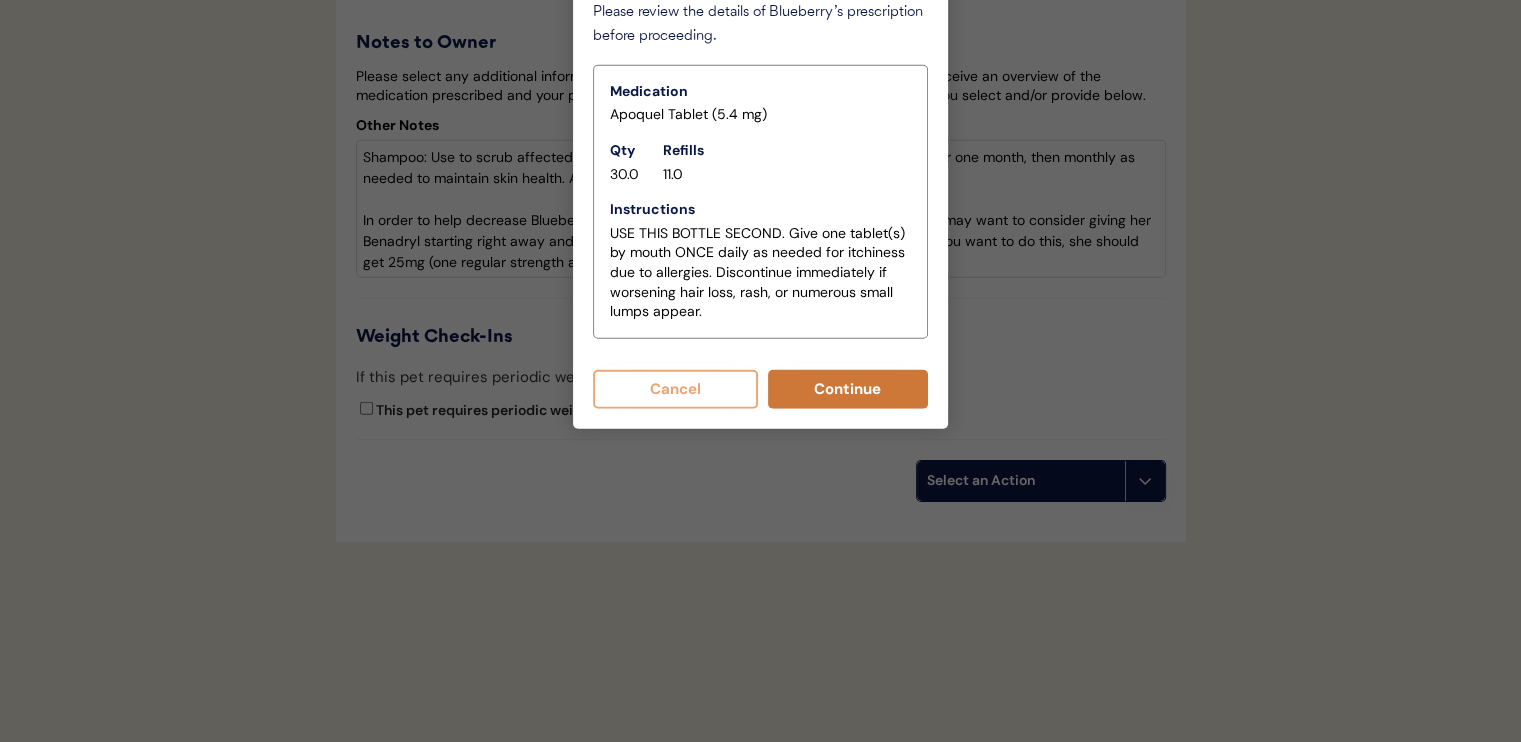 click on "Continue" at bounding box center [848, 389] 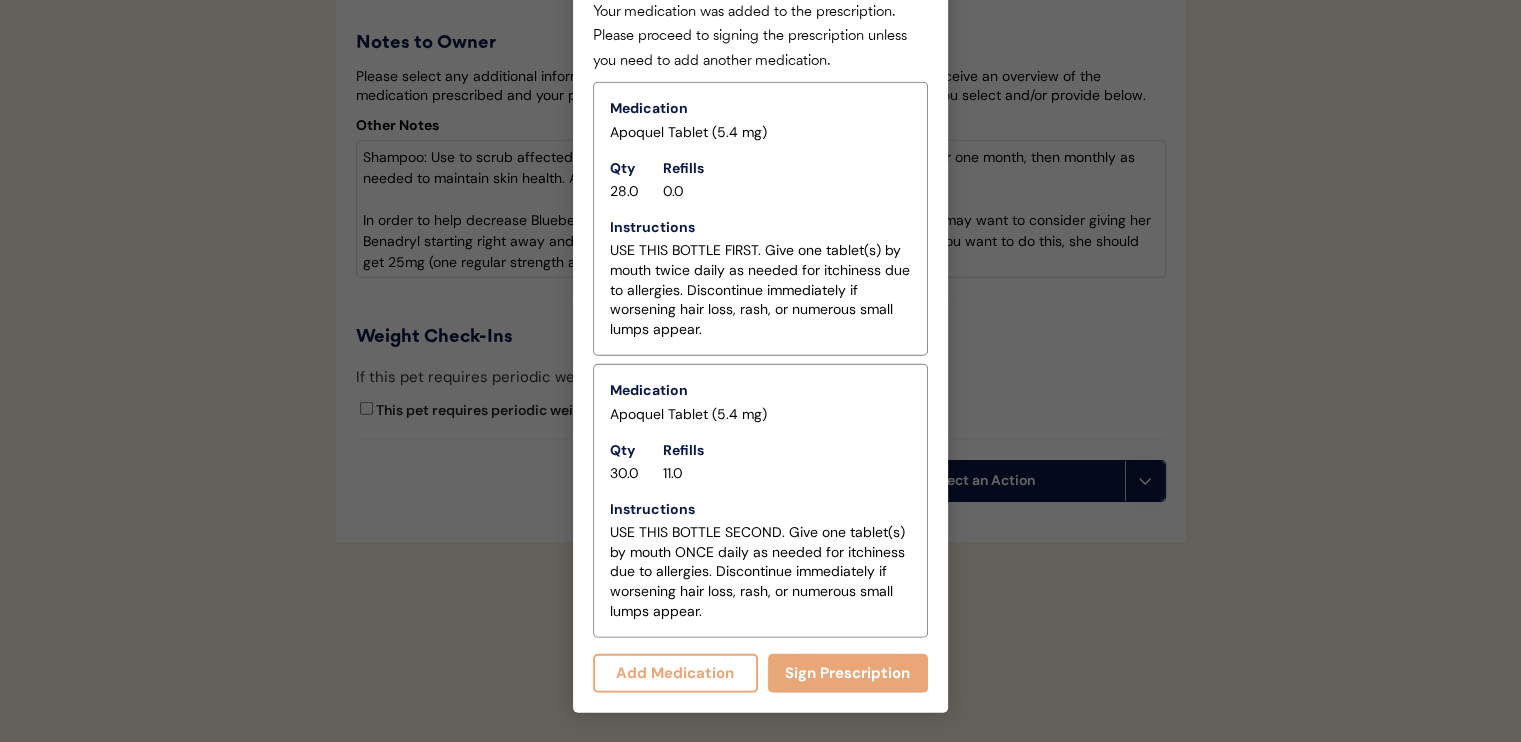 click on "Add Medication" at bounding box center (675, 673) 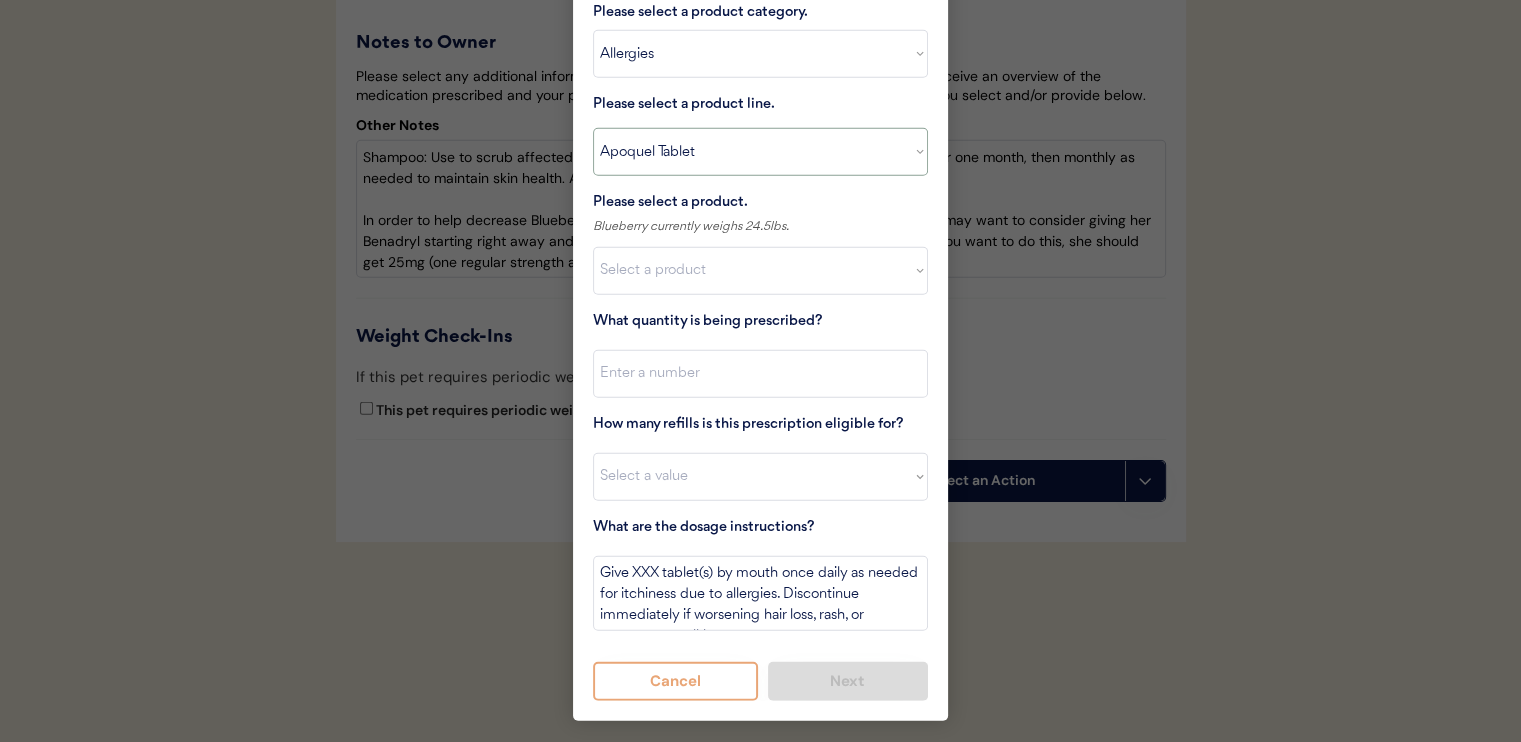 click on "Select a product line Apoquel Chewable Tablet Apoquel Tablet Cyclosporine DermaBenSs Shampoo Hydroxyzine Mal-A-Ket Shampoo Mal-A-Ket Wipes Malaseb Shampoo MiconaHex+Triz Mousse MiconaHex+Triz Wipes Prednisone Temaril-P" at bounding box center (760, 152) 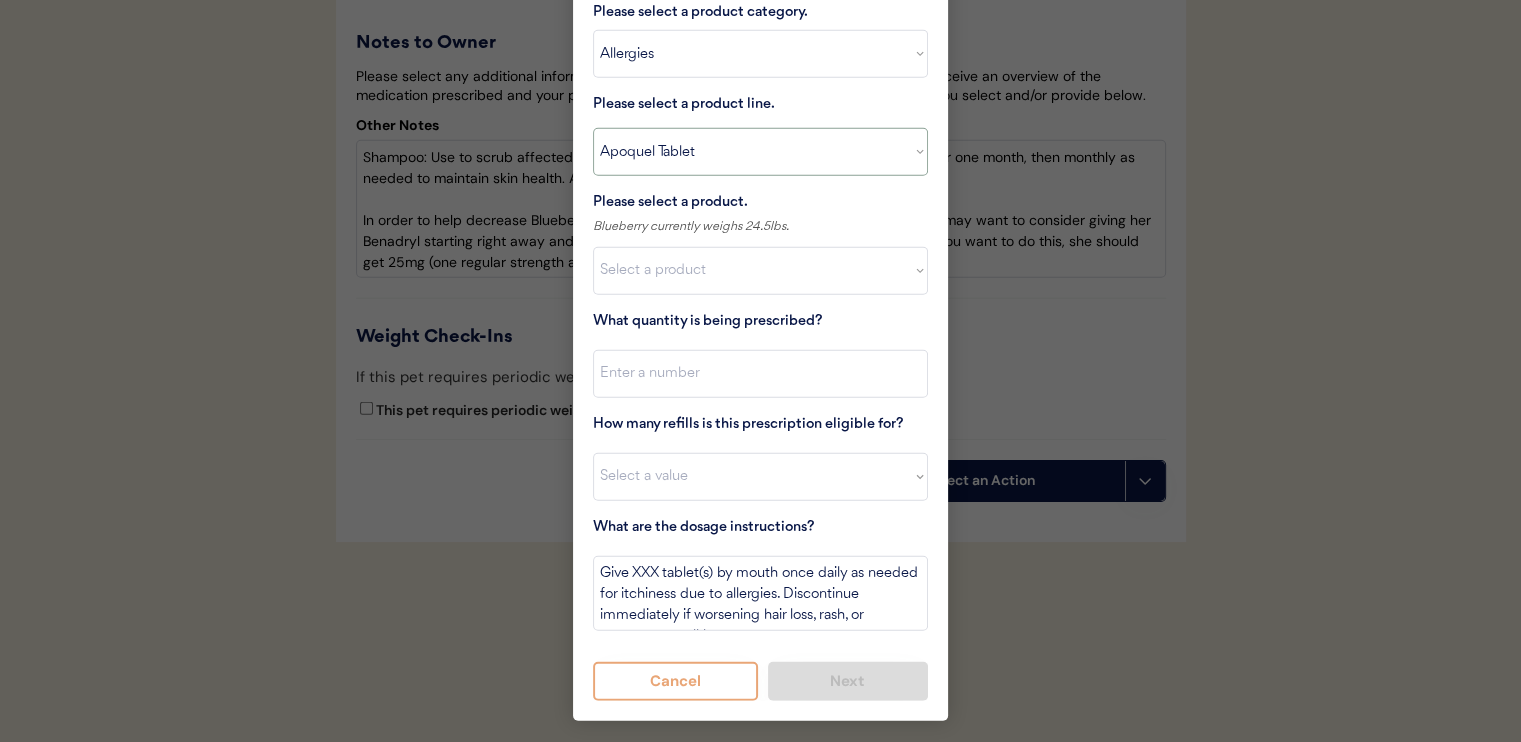 click on "Select a product line Apoquel Chewable Tablet Apoquel Tablet Cyclosporine DermaBenSs Shampoo Hydroxyzine Mal-A-Ket Shampoo Mal-A-Ket Wipes Malaseb Shampoo MiconaHex+Triz Mousse MiconaHex+Triz Wipes Prednisone Temaril-P" at bounding box center (760, 152) 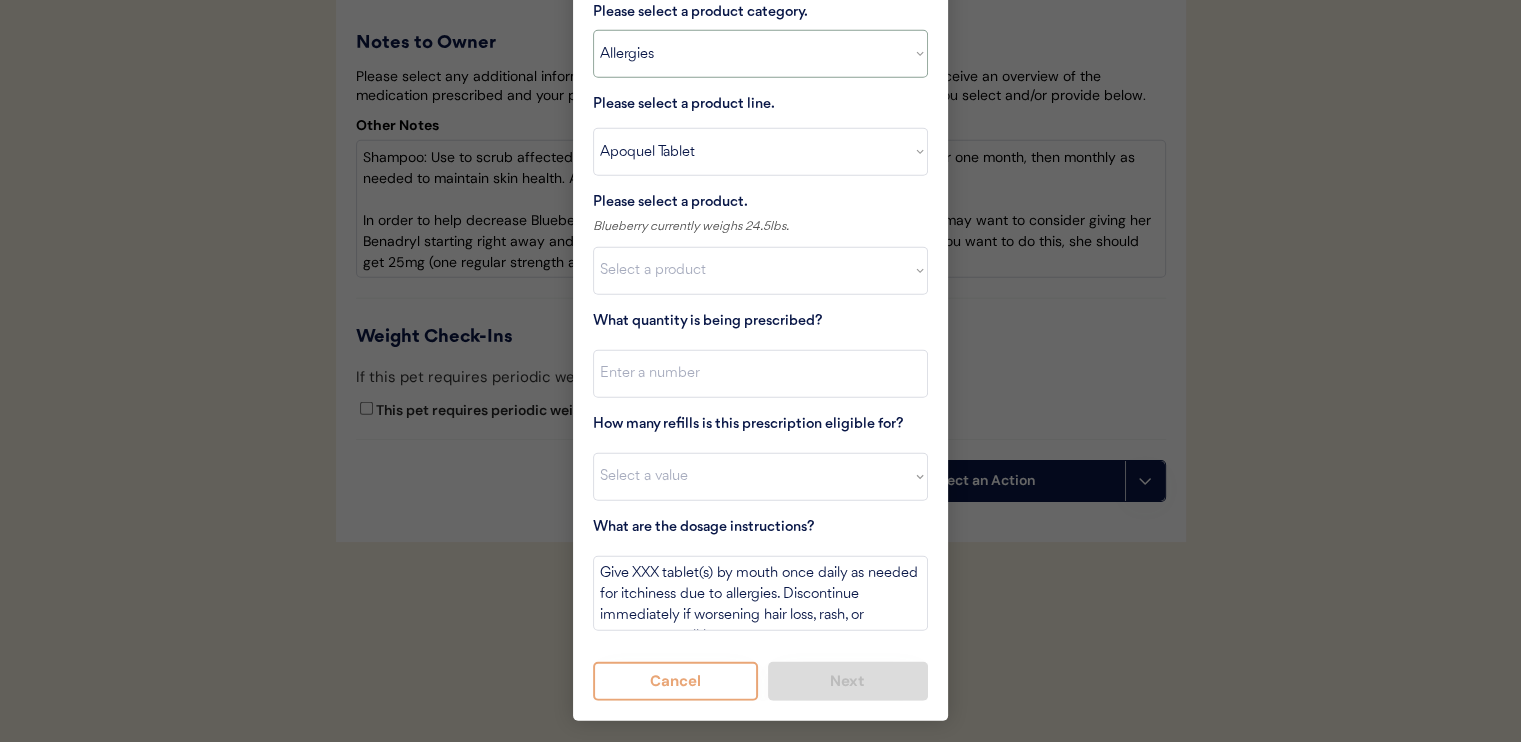 click on "Select a product category Allergies Antibiotics Anxiety Combo Parasite Prevention Flea & Tick Heartworm" at bounding box center (760, 54) 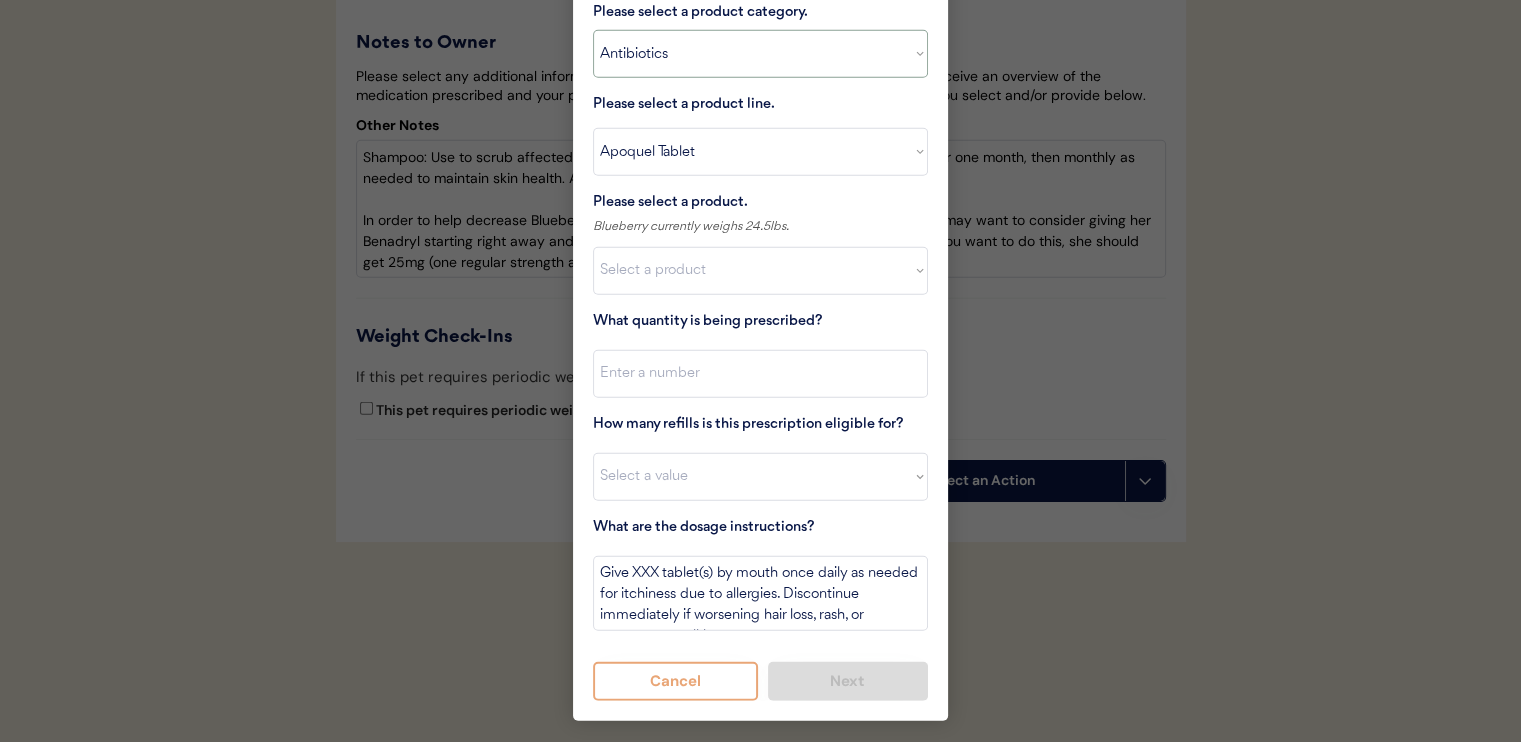 click on "Select a product category Allergies Antibiotics Anxiety Combo Parasite Prevention Flea & Tick Heartworm" at bounding box center (760, 54) 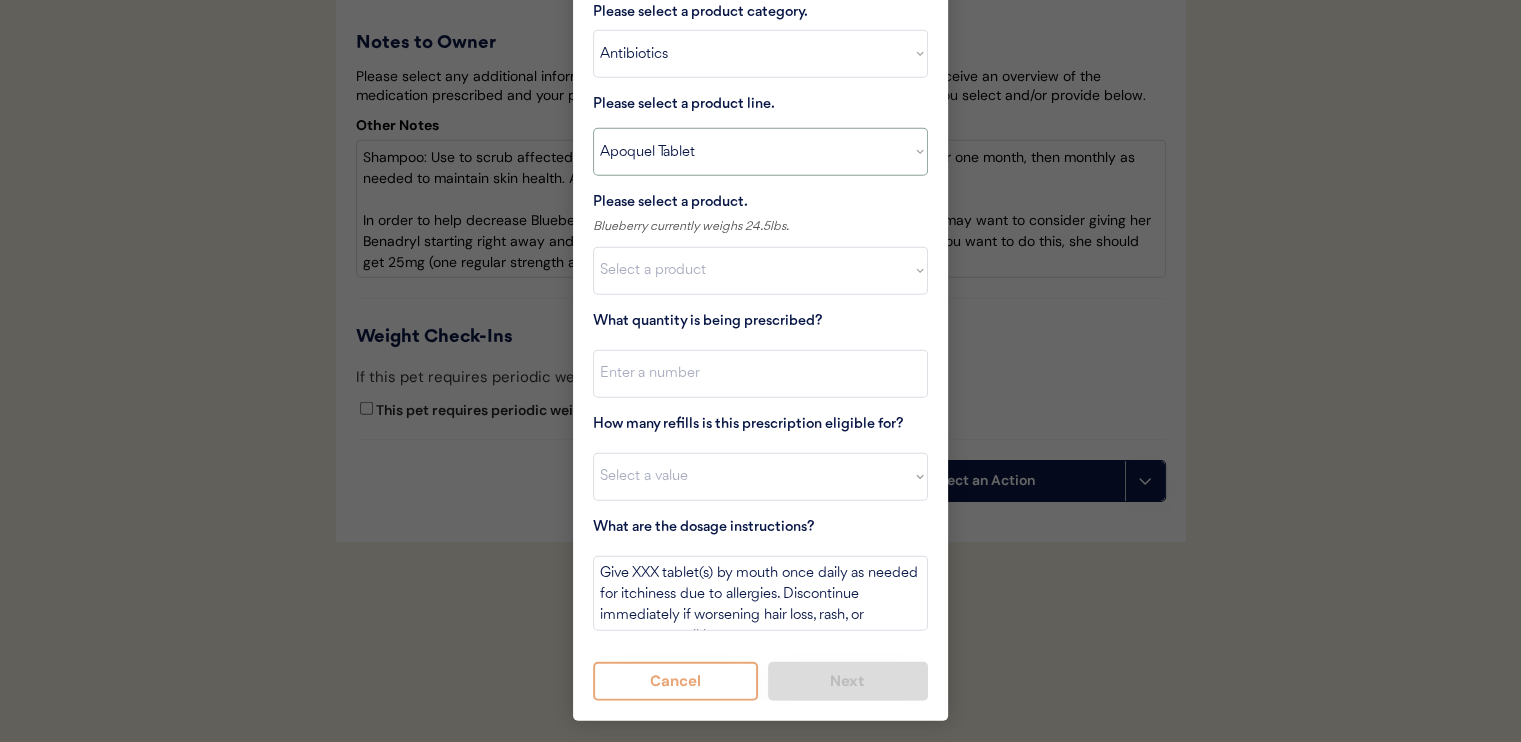 type 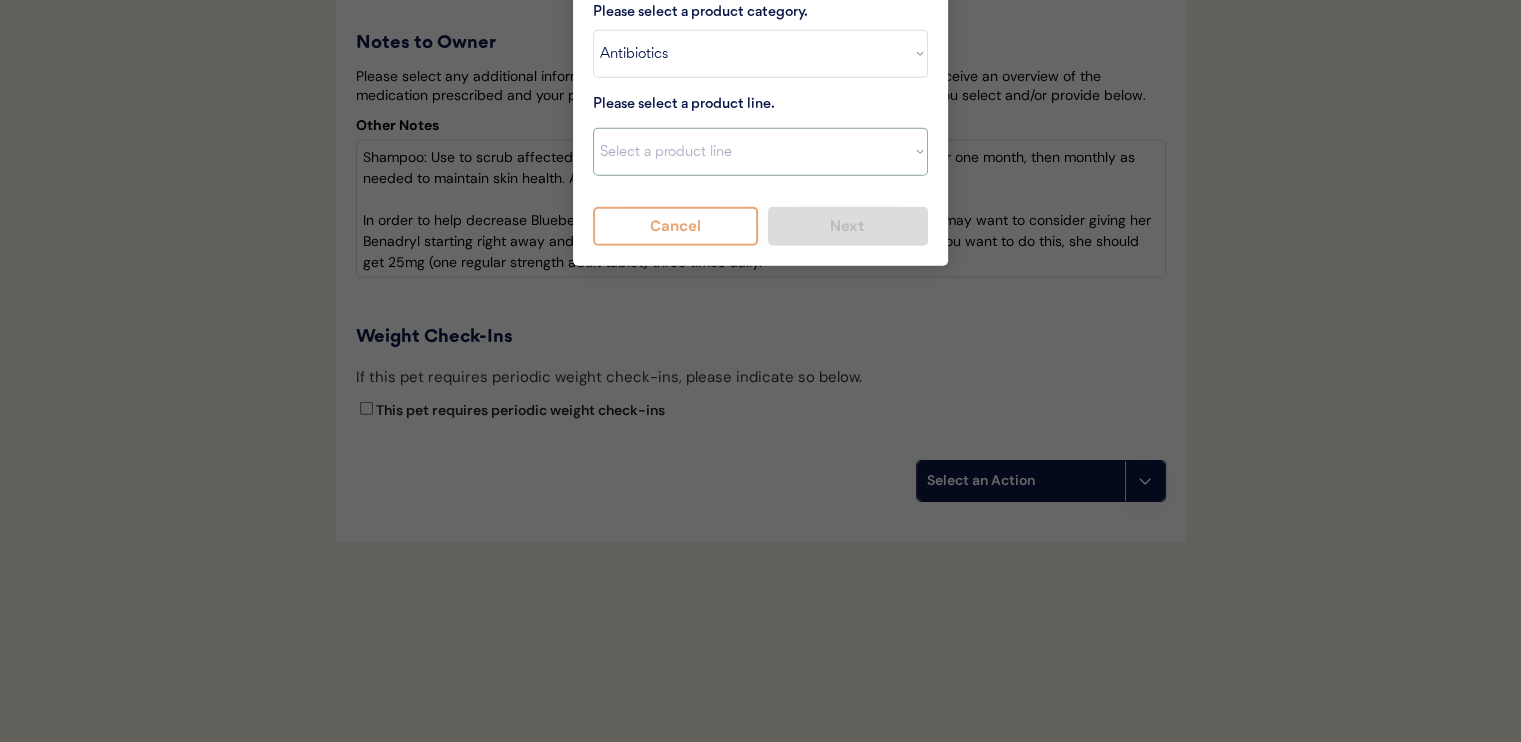 click on "Select a product line Cephalexin Cephalexin Suspension Doxycycline Ketoconazole" at bounding box center (760, 152) 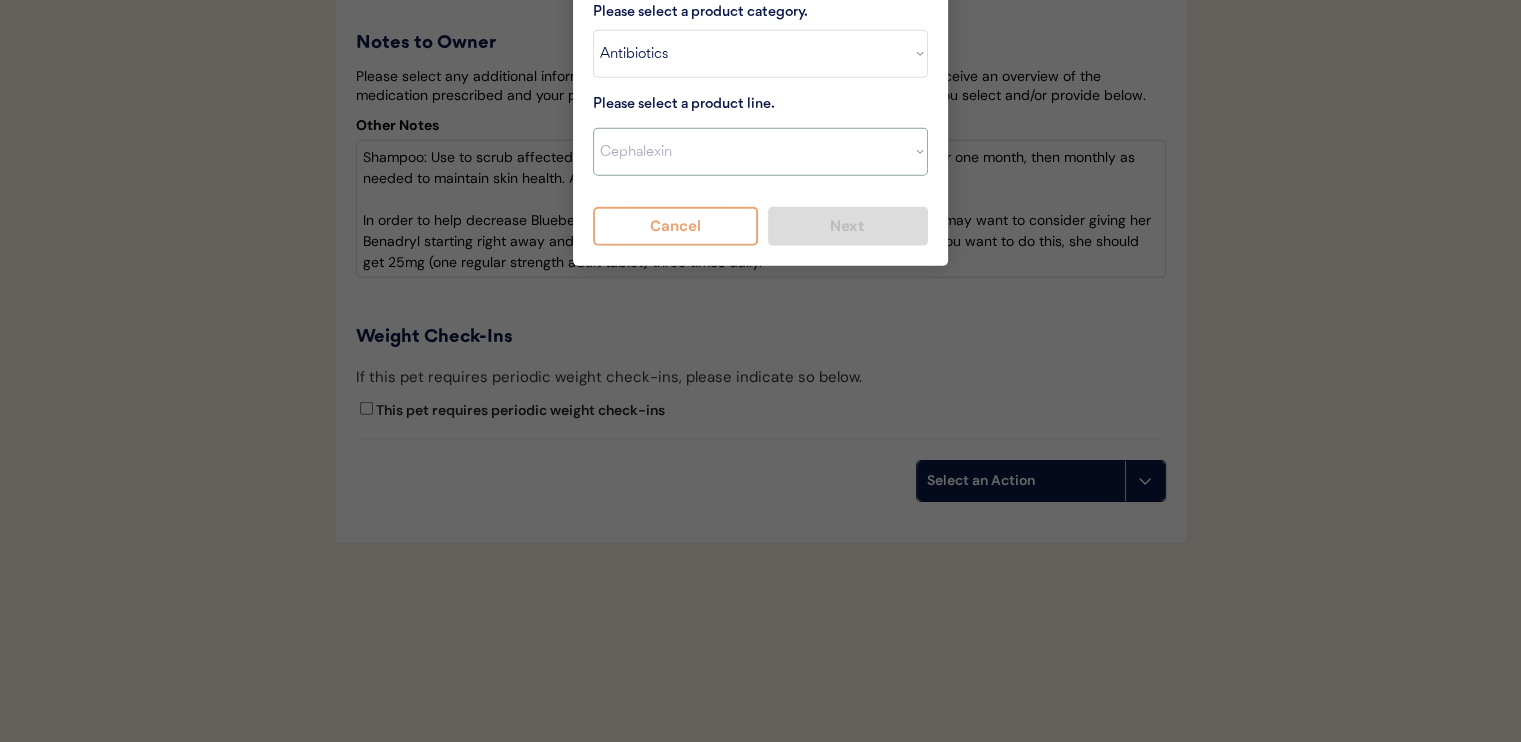 click on "Select a product line Cephalexin Cephalexin Suspension Doxycycline Ketoconazole" at bounding box center [760, 152] 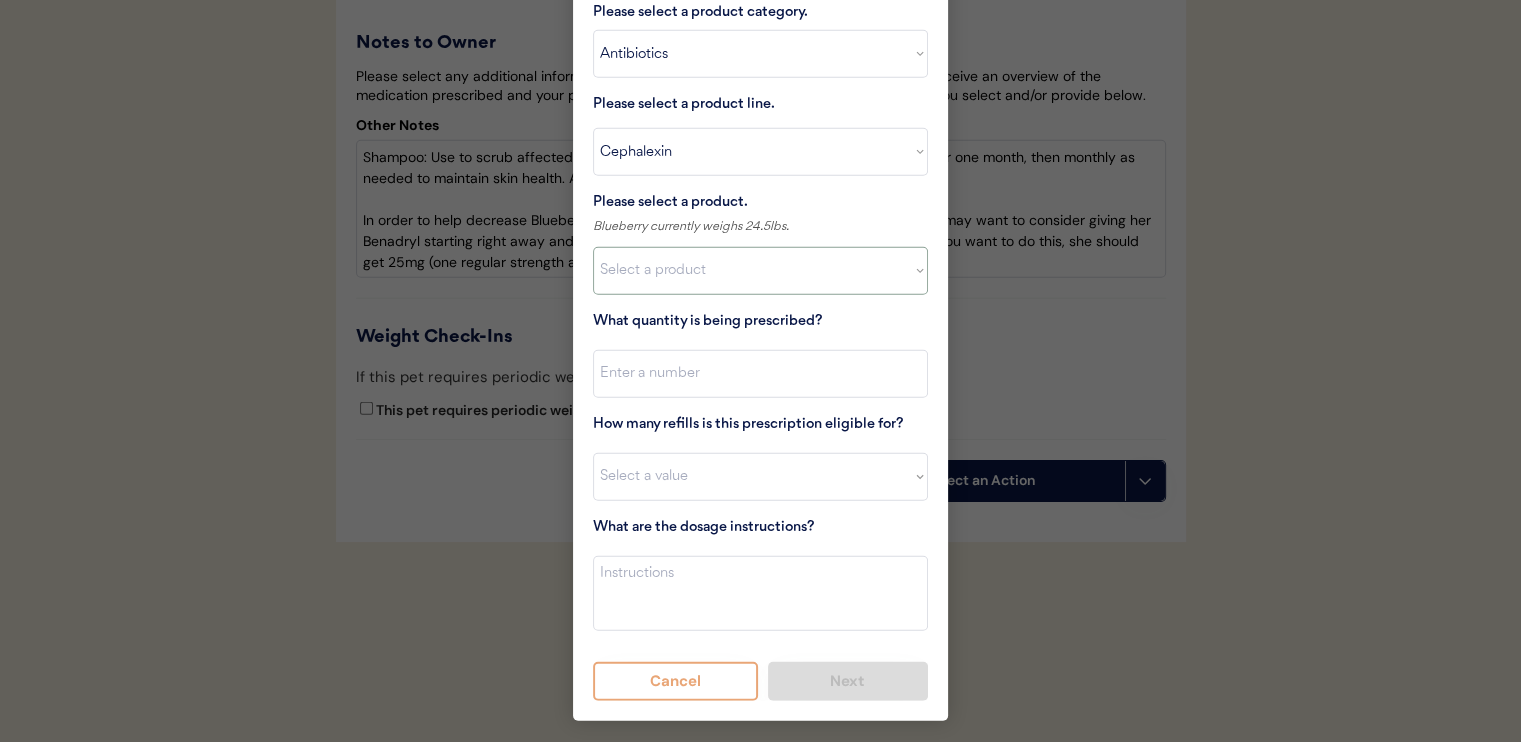 click on "Select a product Cephalexin Capsule (500mg) Cephalexin Capsule (250mg)" at bounding box center (760, 271) 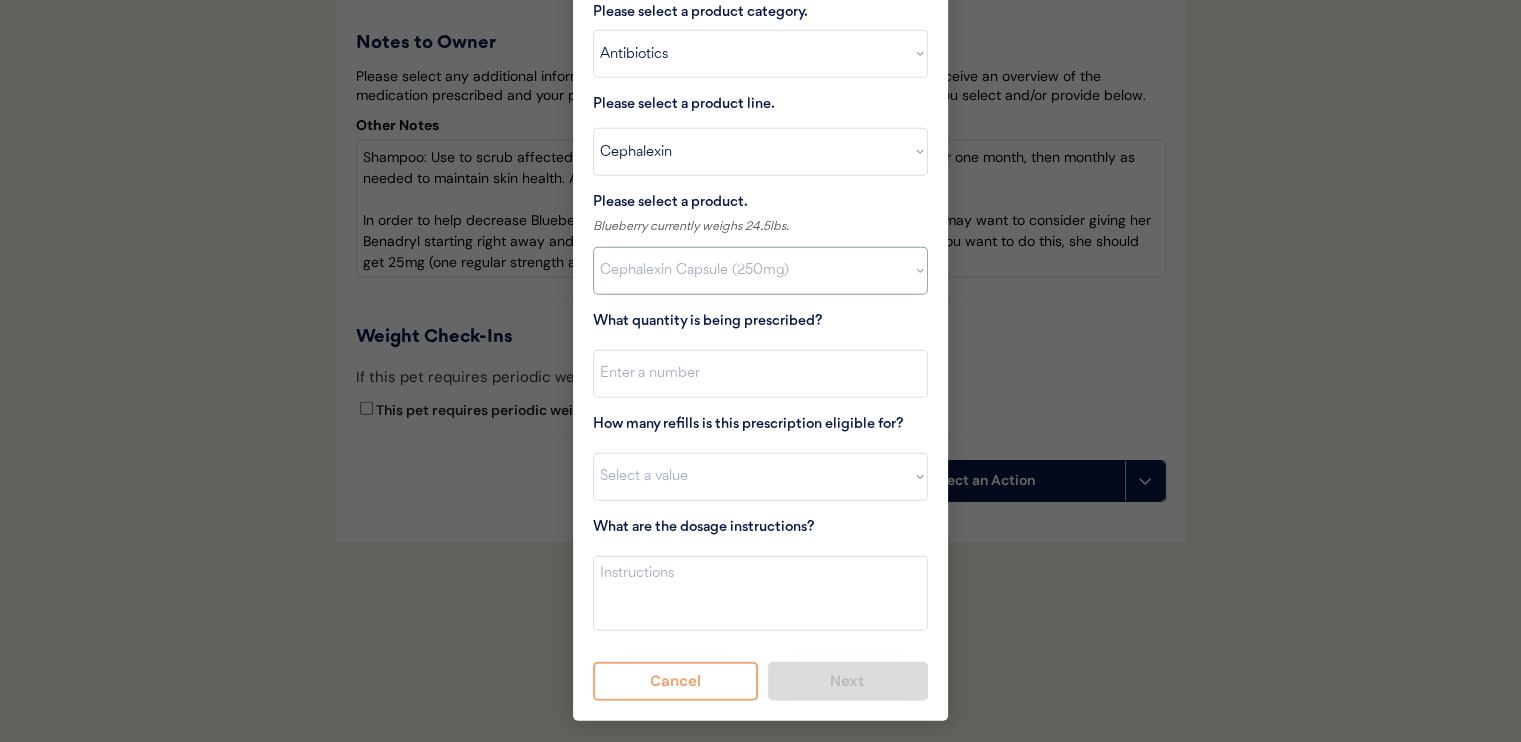 click on "Select a product Cephalexin Capsule (500mg) Cephalexin Capsule (250mg)" at bounding box center (760, 271) 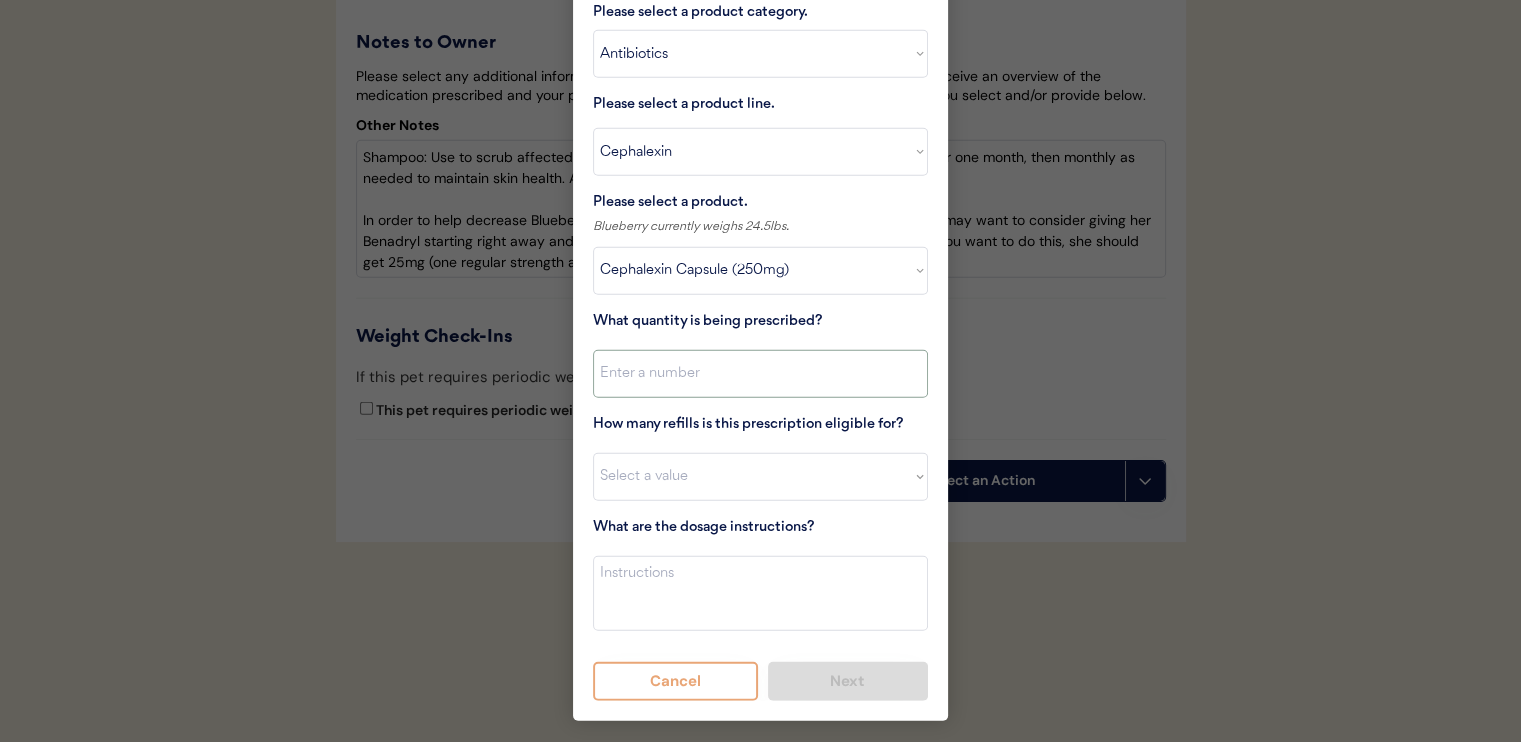 click at bounding box center [760, 374] 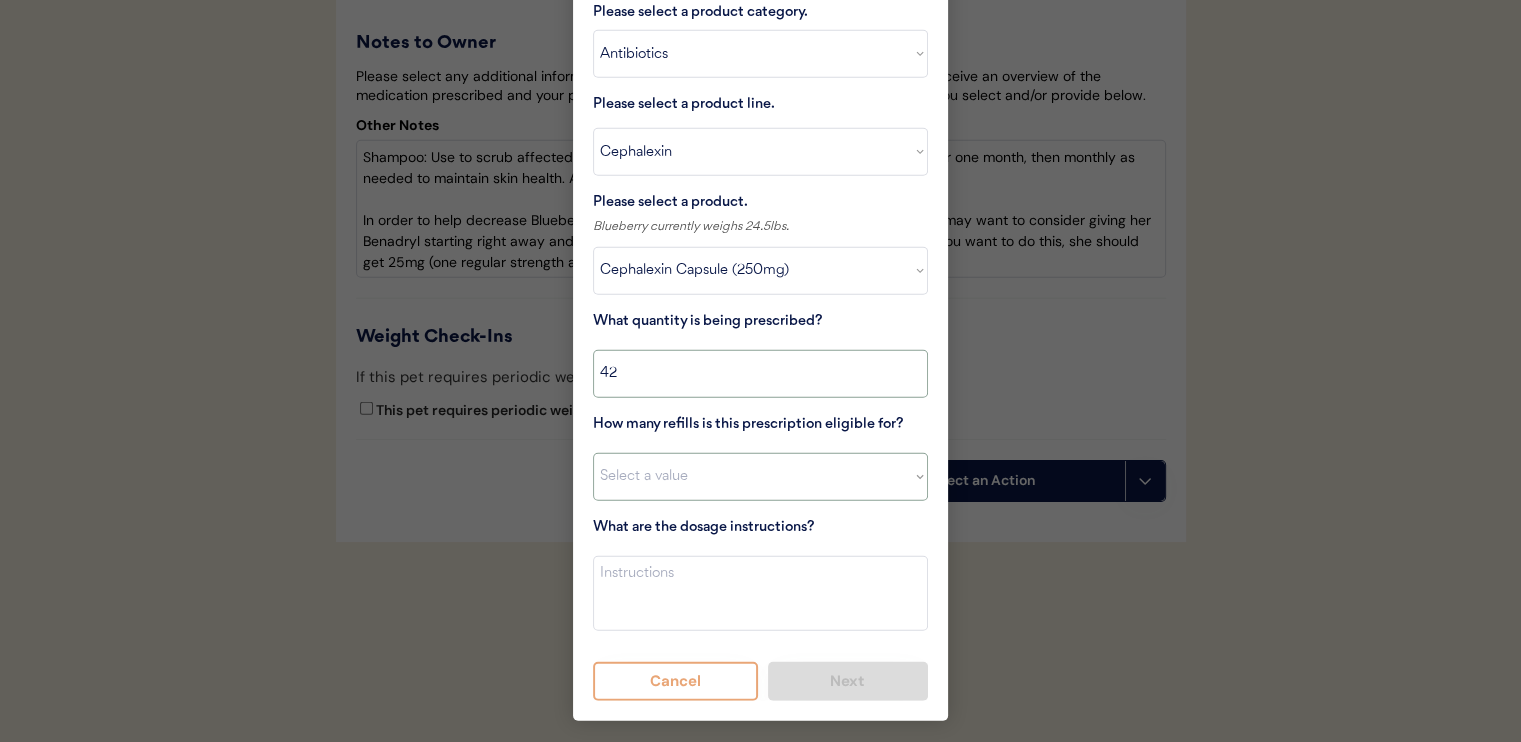 type on "42" 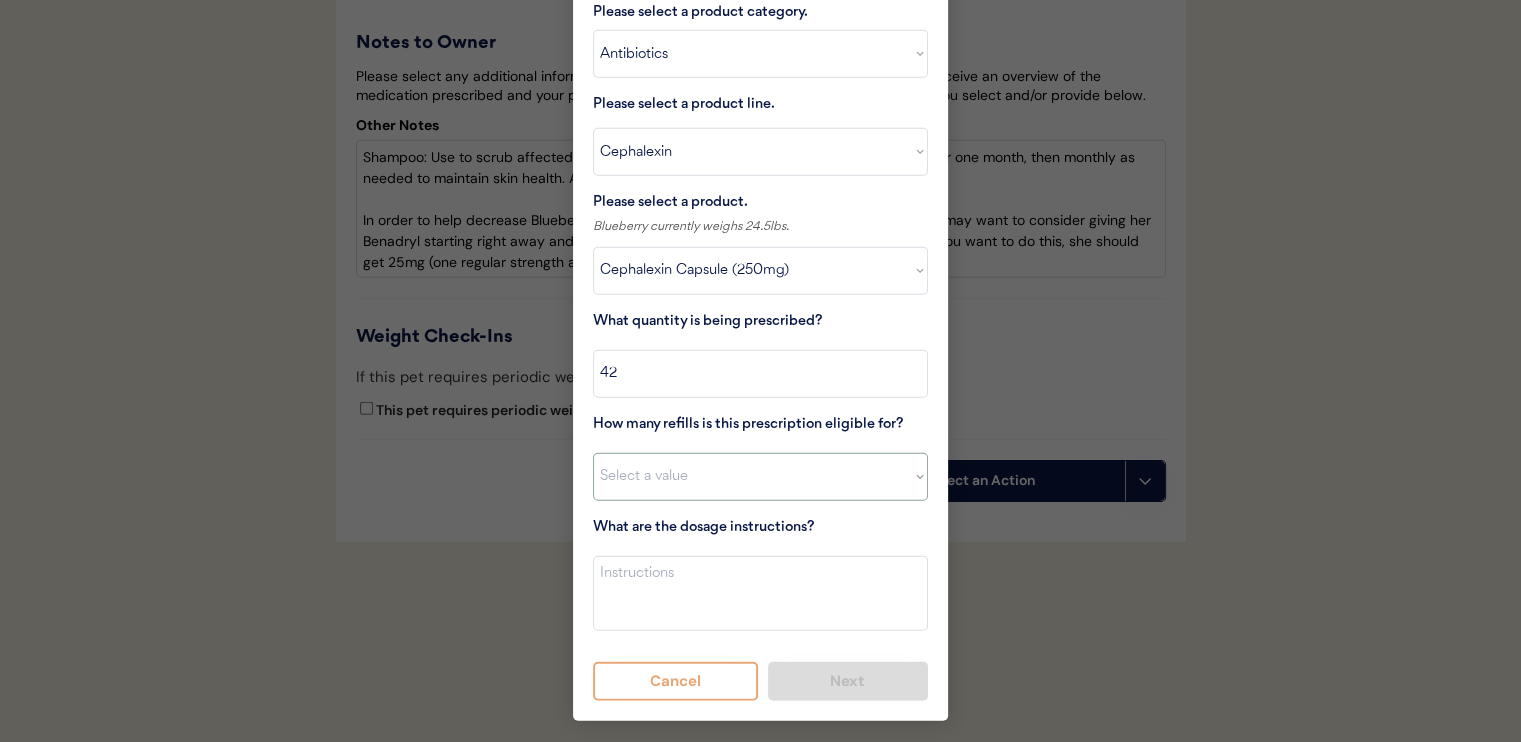 select on "0" 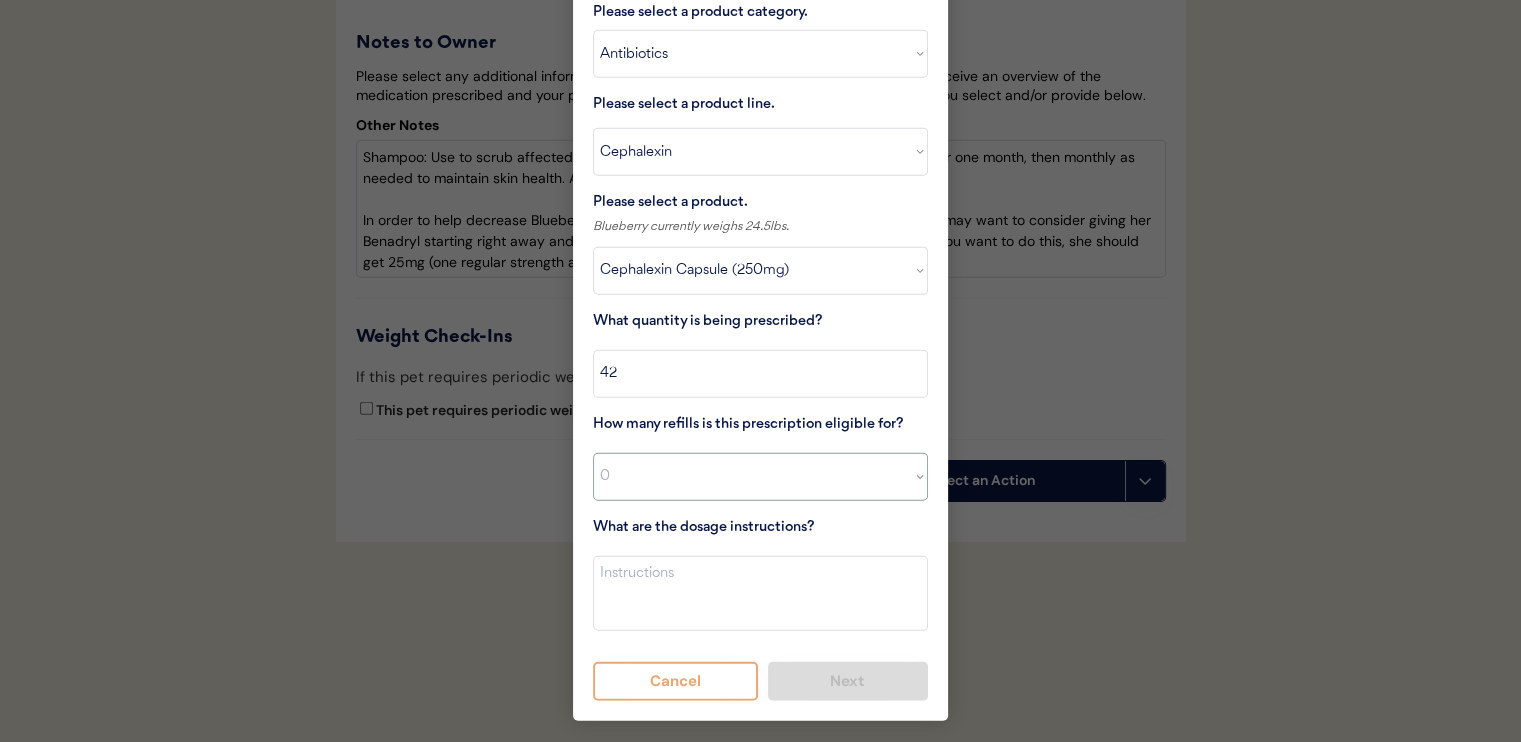 click on "Select a value 0 1 2 3 4 5 6 7 8 10 11" at bounding box center (760, 477) 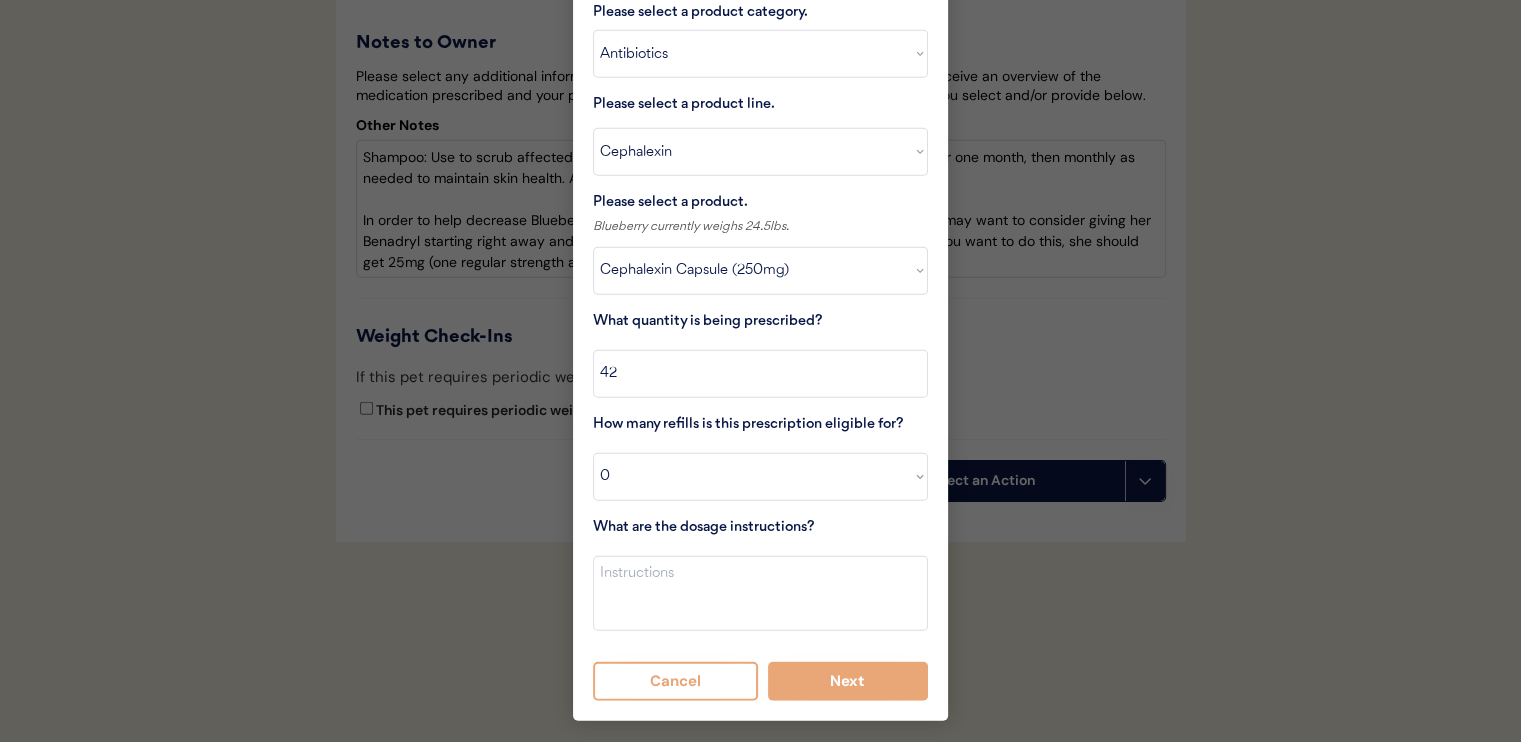 click on "Please select a product category. Select a product category Allergies Antibiotics Anxiety Combo Parasite Prevention Flea & Tick Heartworm Please select a product line. Select a product line Cephalexin Cephalexin Suspension Doxycycline Ketoconazole Please select a product. Blueberry currently weighs 24.5lbs.  Select a product Cephalexin Capsule (500mg) Cephalexin Capsule (250mg) What quantity is being prescribed? How many refills is this prescription eligible for? Select a value 0 1 2 3 4 5 6 7 8 10 11 What are the dosage instructions? Cancel Next" at bounding box center [760, 351] 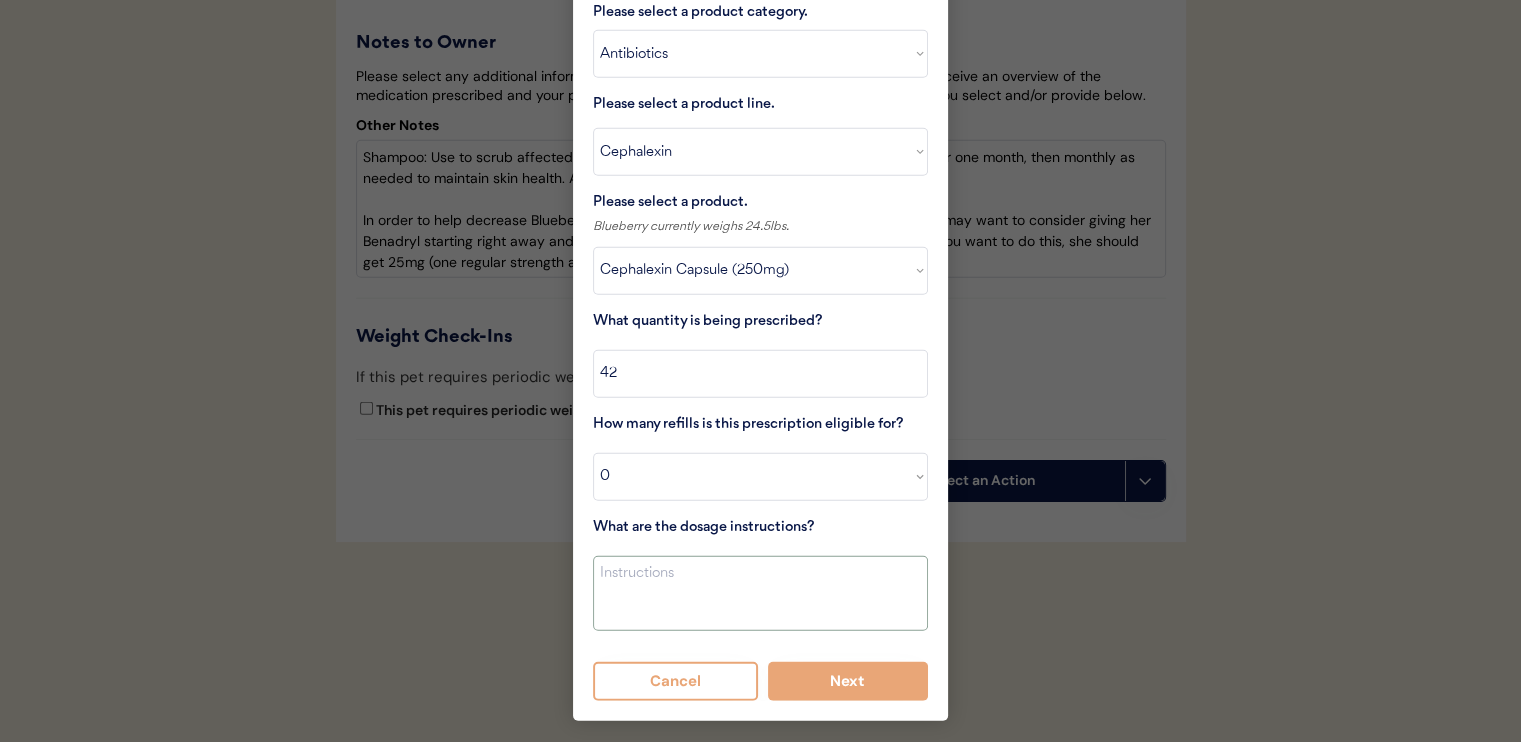 click at bounding box center (760, 593) 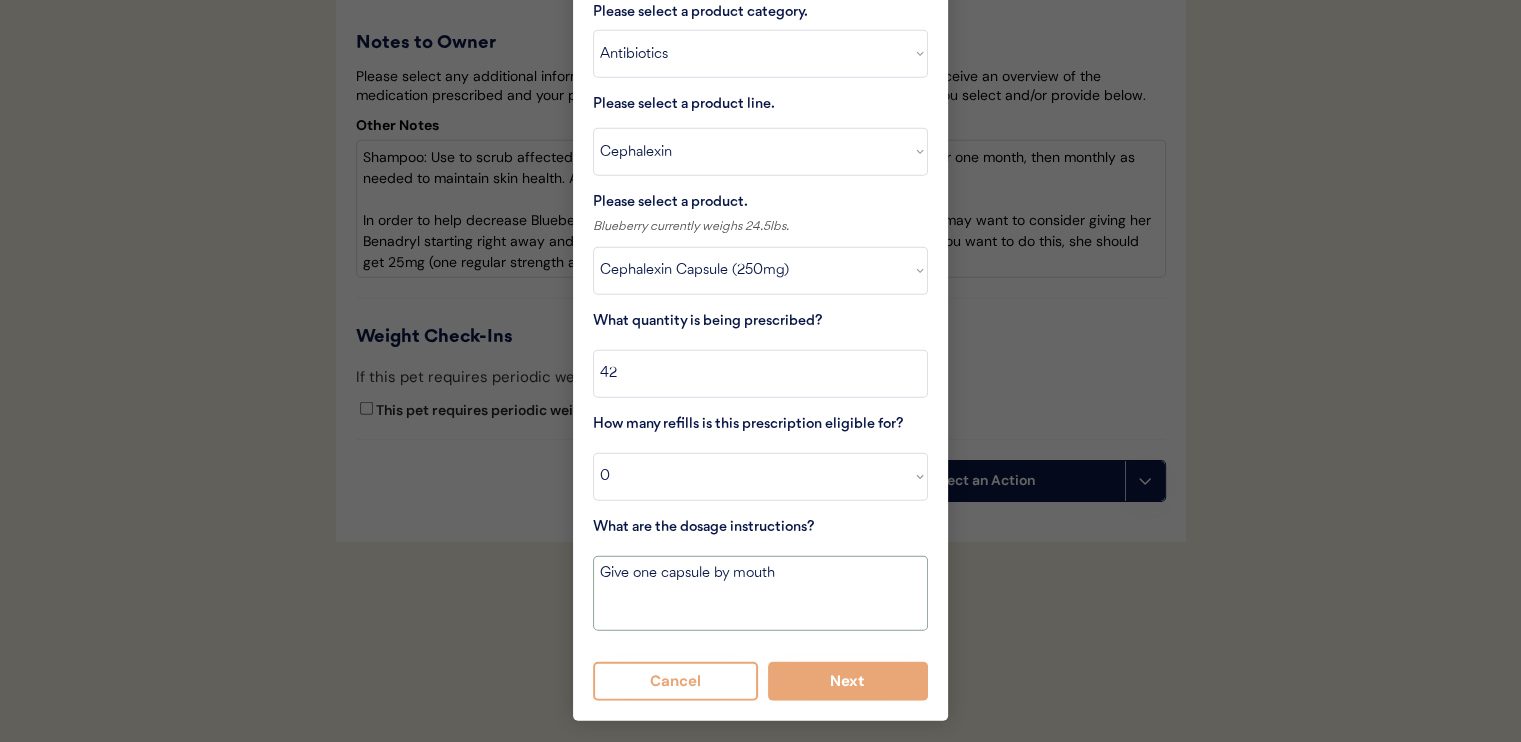 click on "Give one capsule by mouth" at bounding box center [760, 593] 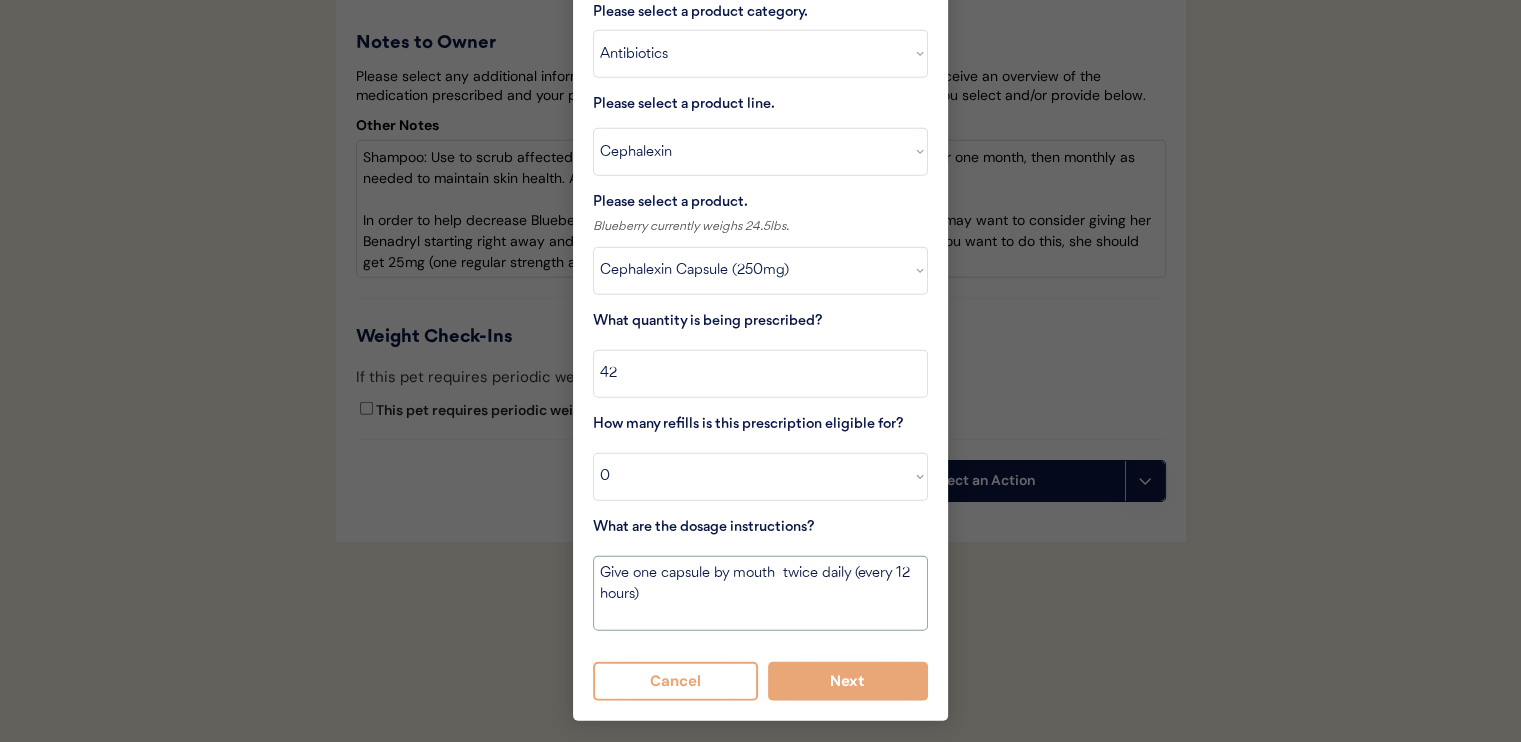 click on "Give one capsule by mouth  twice daily (every 12 hours)" at bounding box center (760, 593) 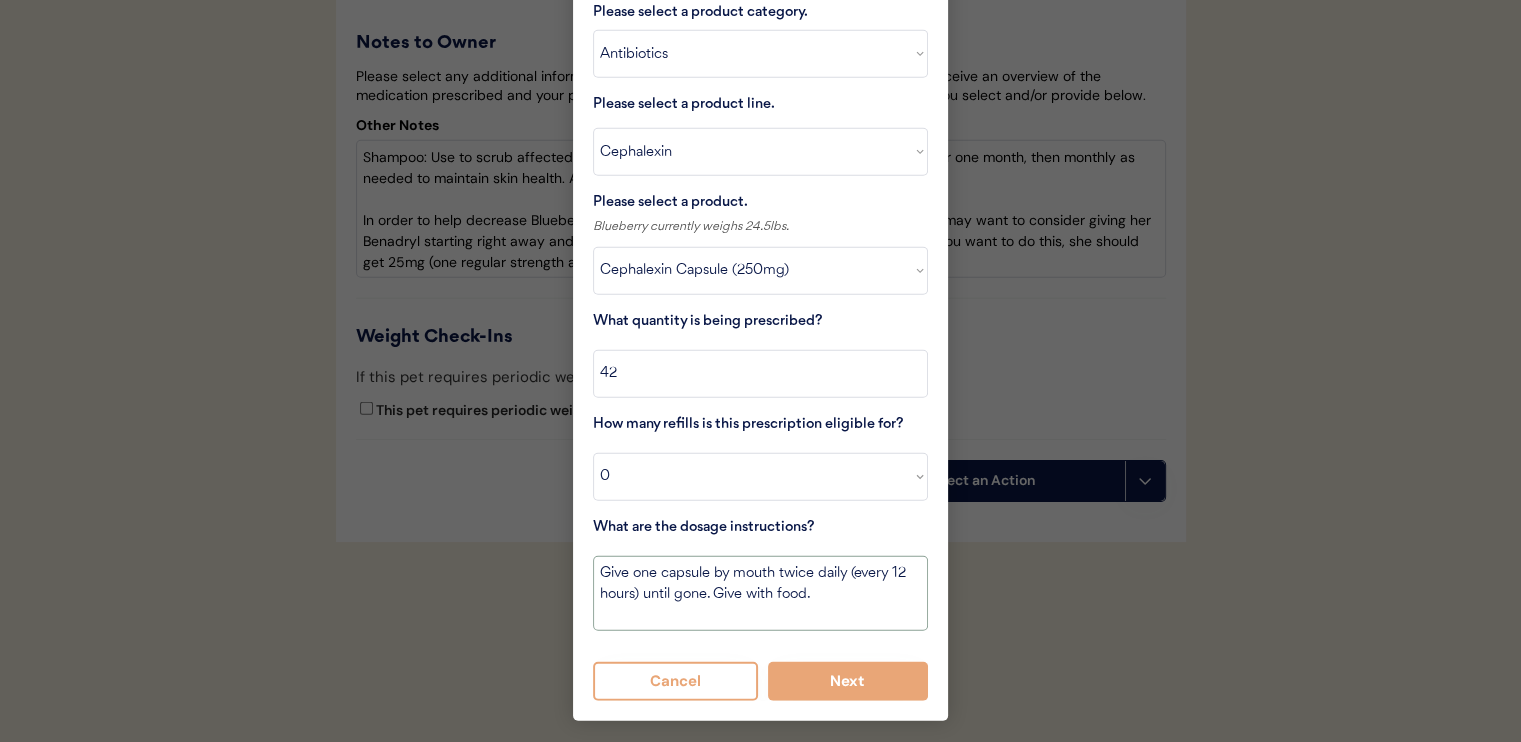 click on "Give one capsule by mouth twice daily (every 12 hours) until gone. Give with food." at bounding box center (760, 593) 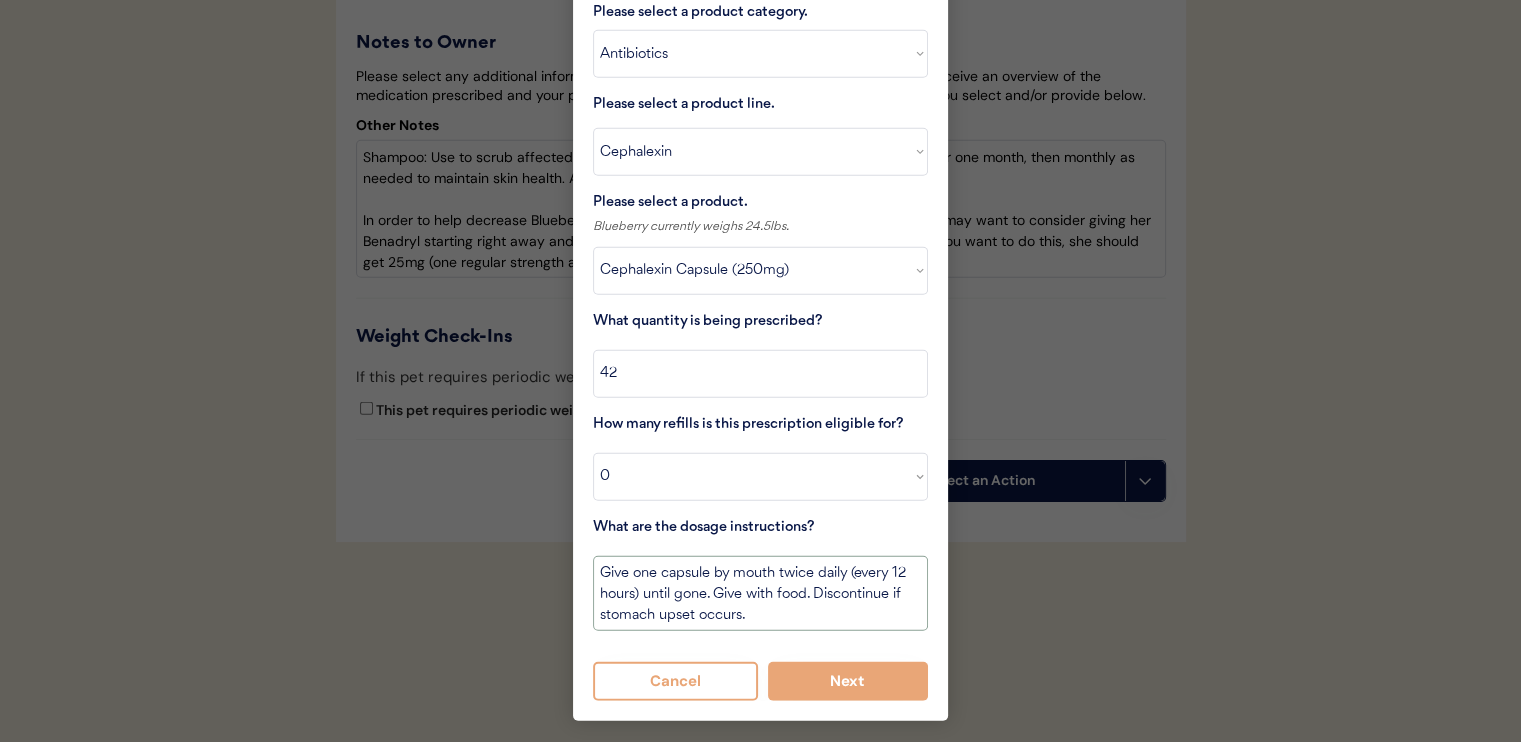 type on "Give one capsule by mouth twice daily (every 12 hours) until gone. Give with food. Discontinue if stomach upset occurs." 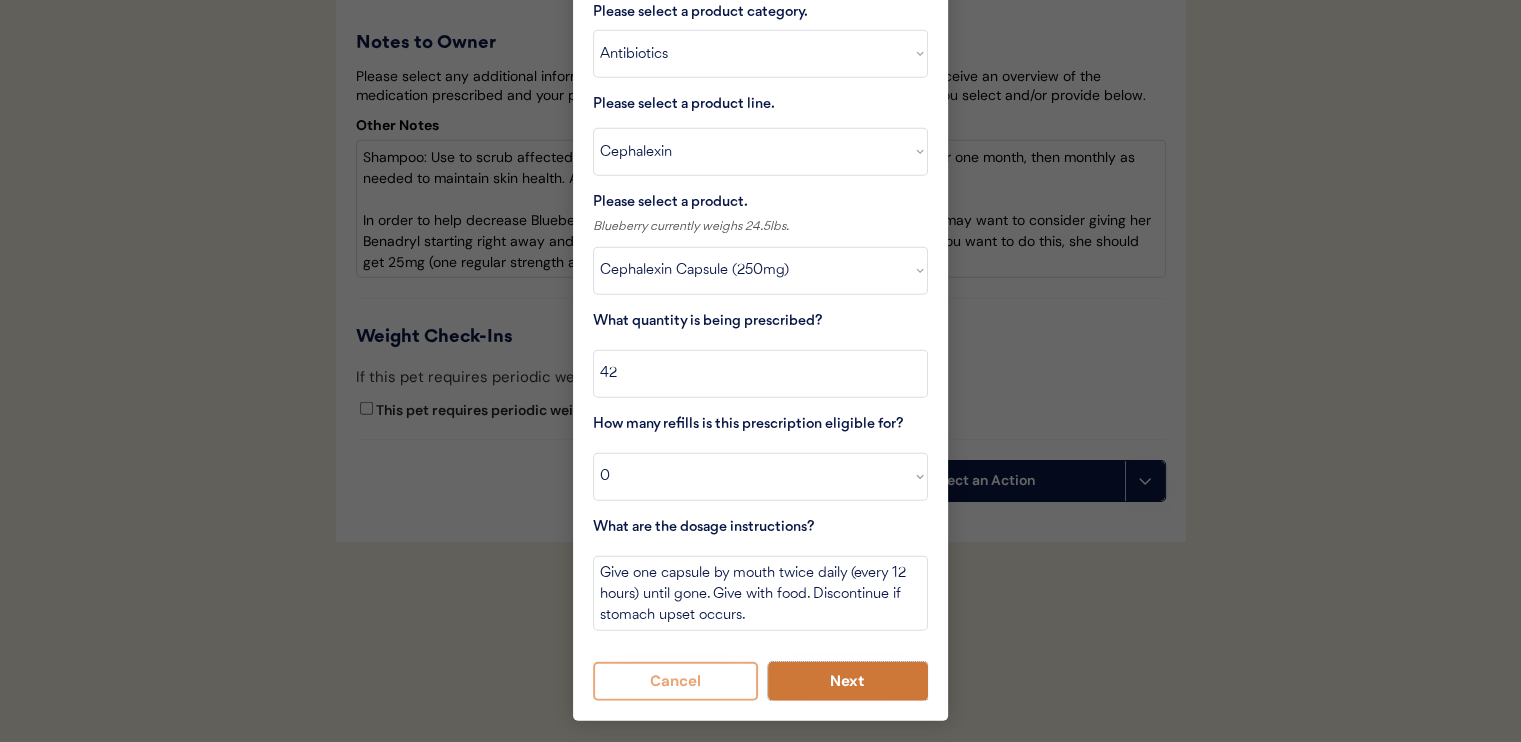click on "Next" at bounding box center (848, 681) 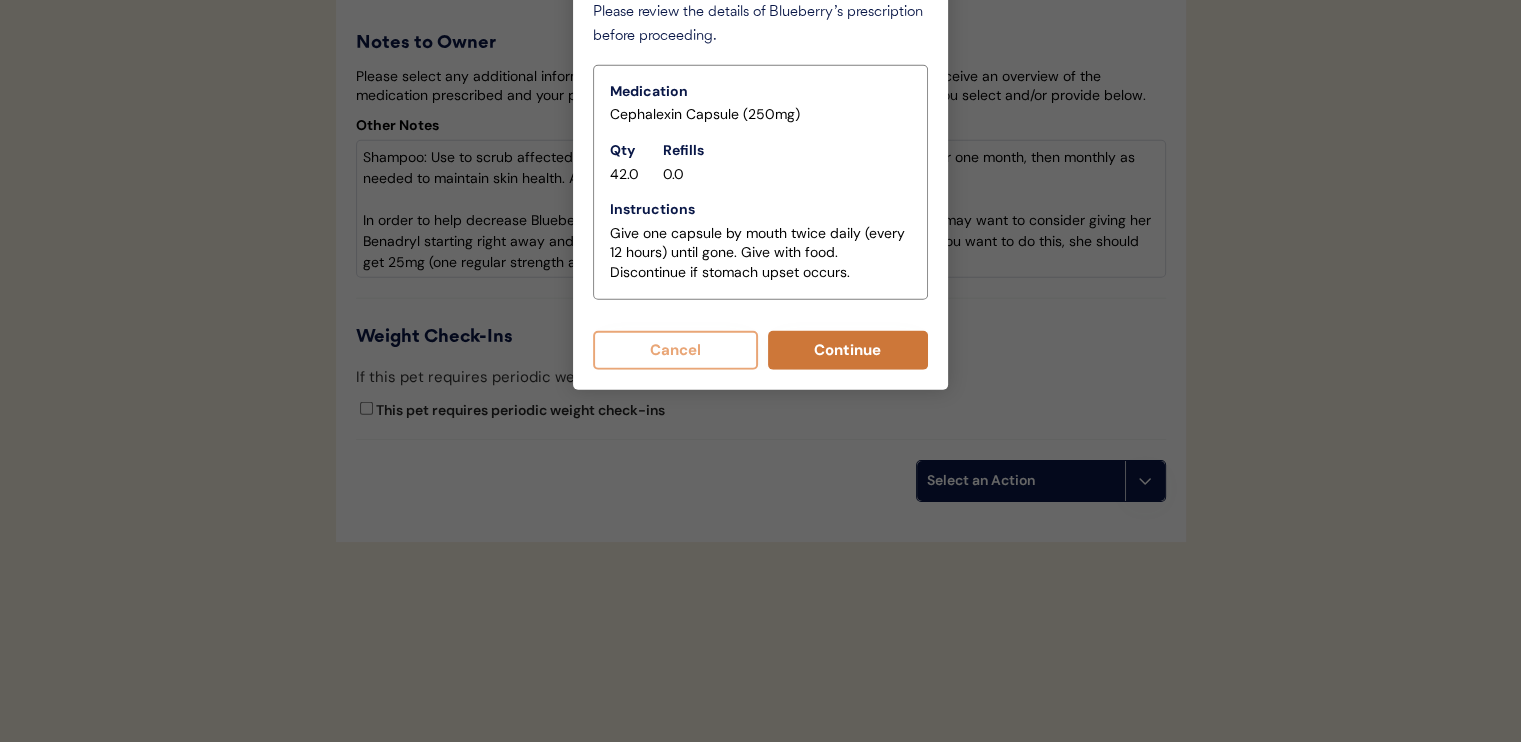 click on "Continue" at bounding box center [848, 350] 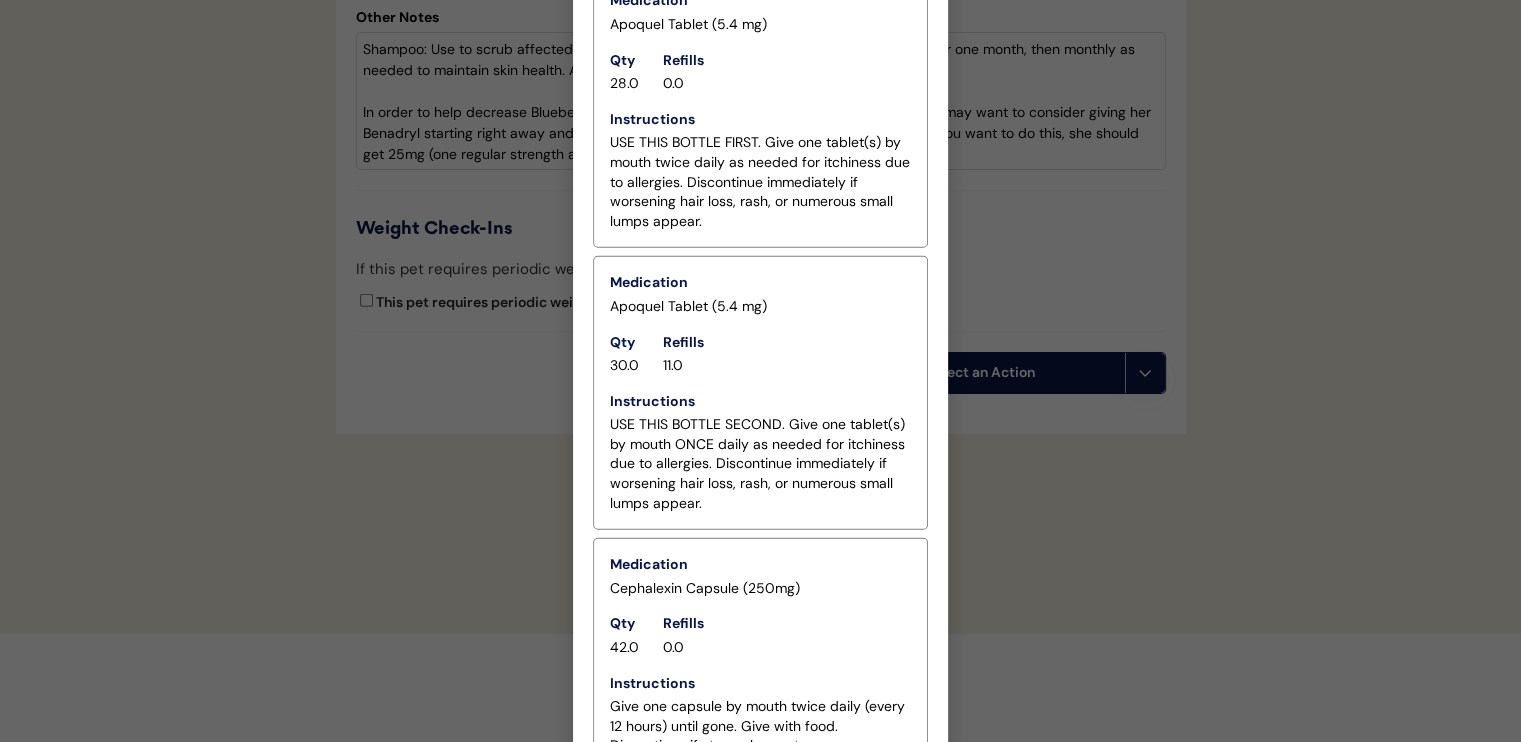 scroll, scrollTop: 5856, scrollLeft: 0, axis: vertical 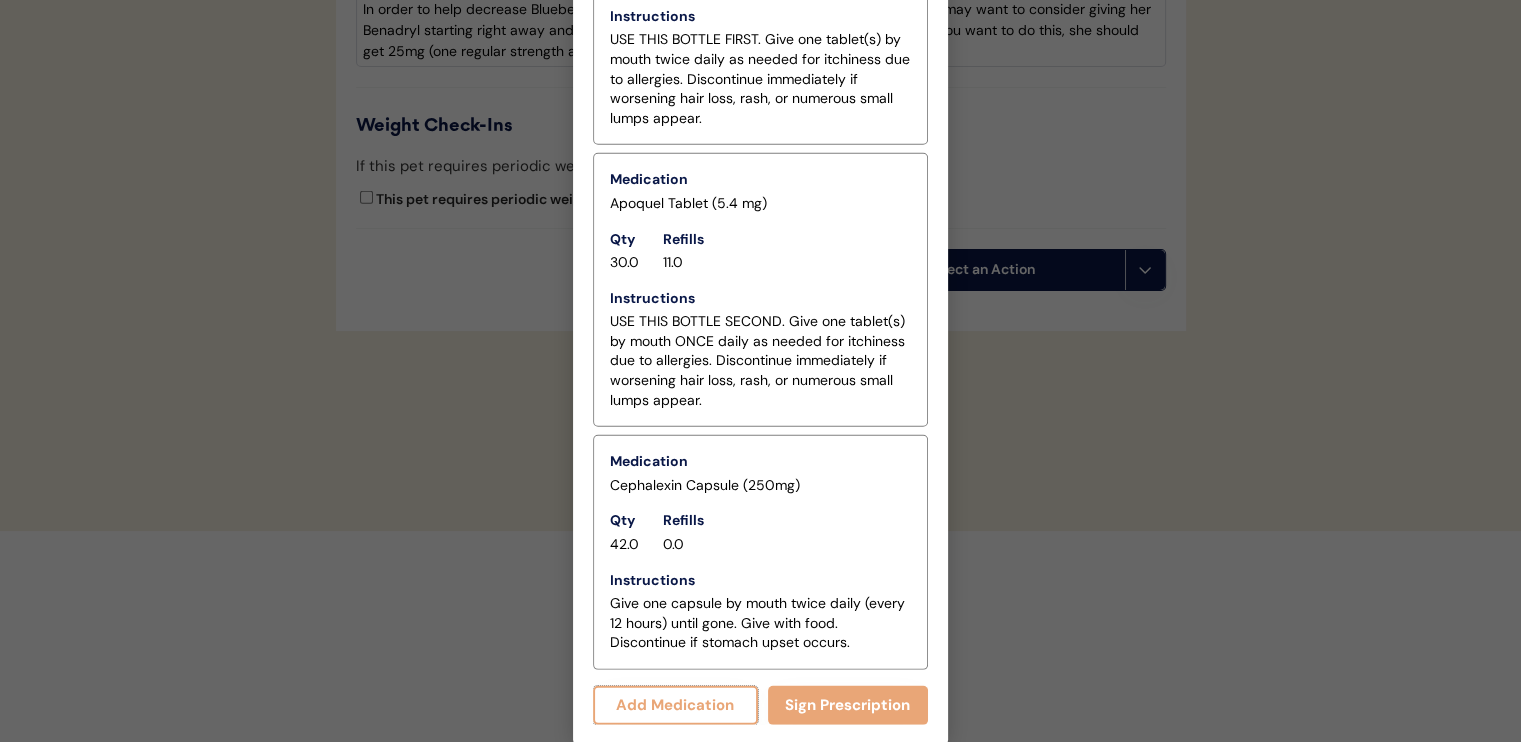 click on "Add Medication" at bounding box center [675, 705] 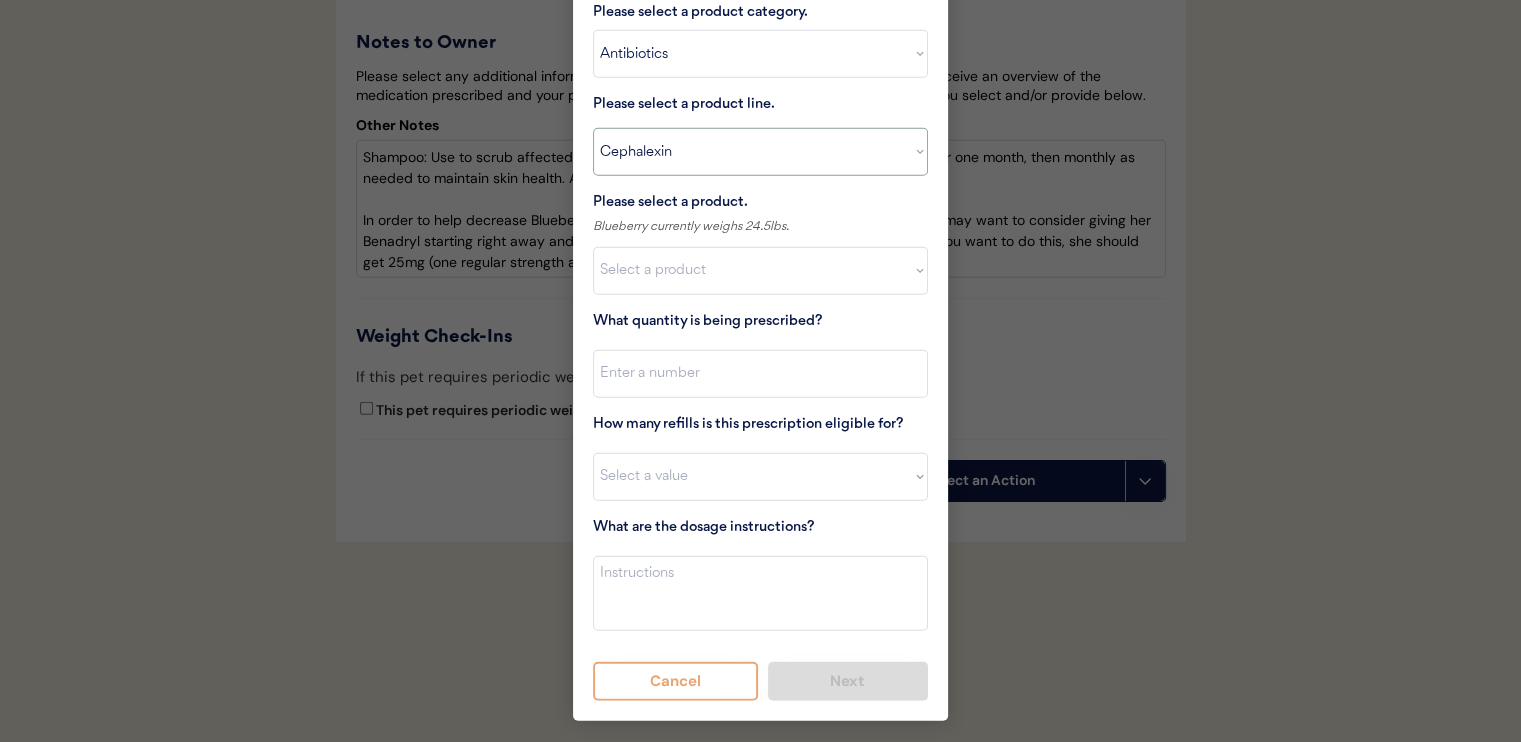 click on "Select a product line Cephalexin Cephalexin Suspension Doxycycline Ketoconazole" at bounding box center (760, 152) 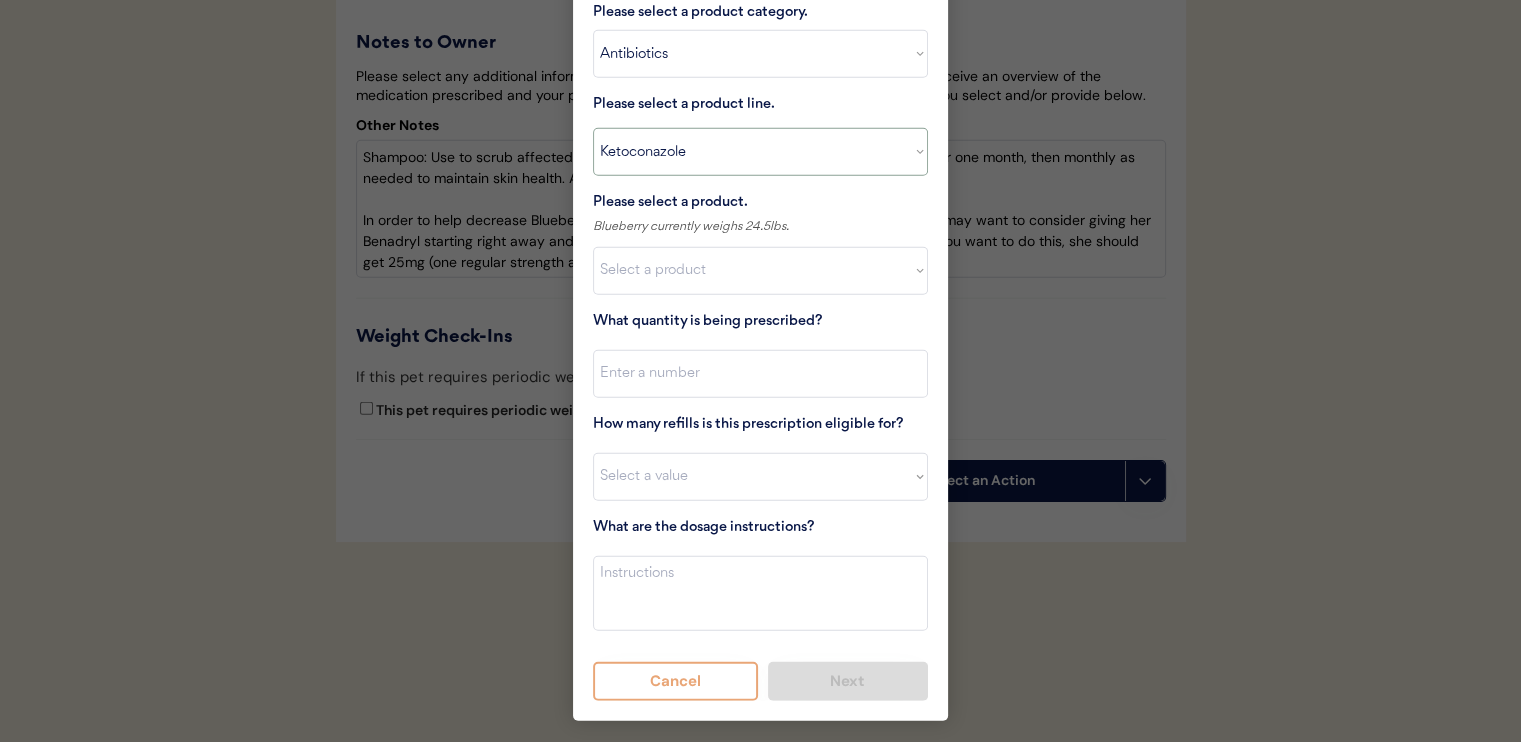 click on "Select a product line Cephalexin Cephalexin Suspension Doxycycline Ketoconazole" at bounding box center [760, 152] 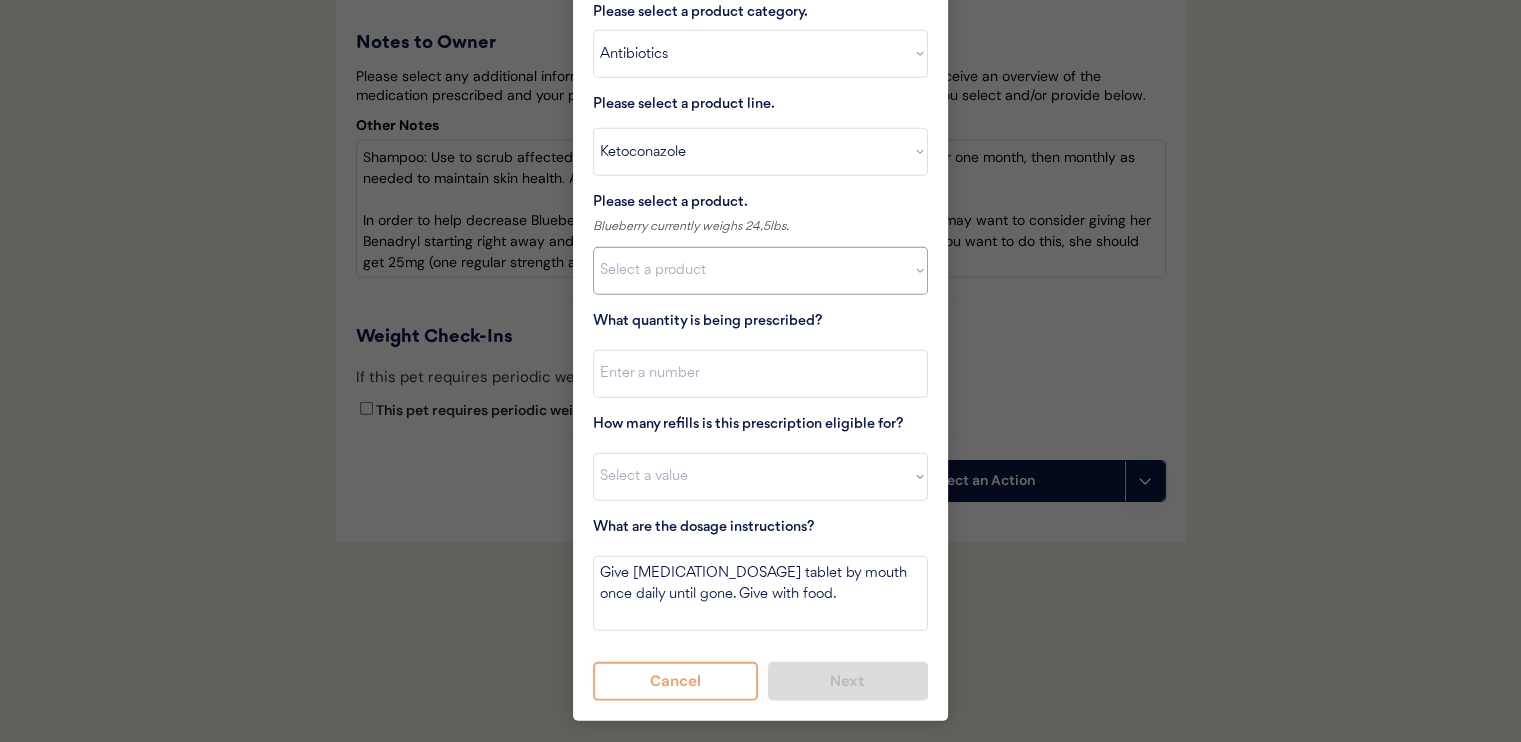 click on "Select a product Ketoconazole (200mg)" at bounding box center (760, 271) 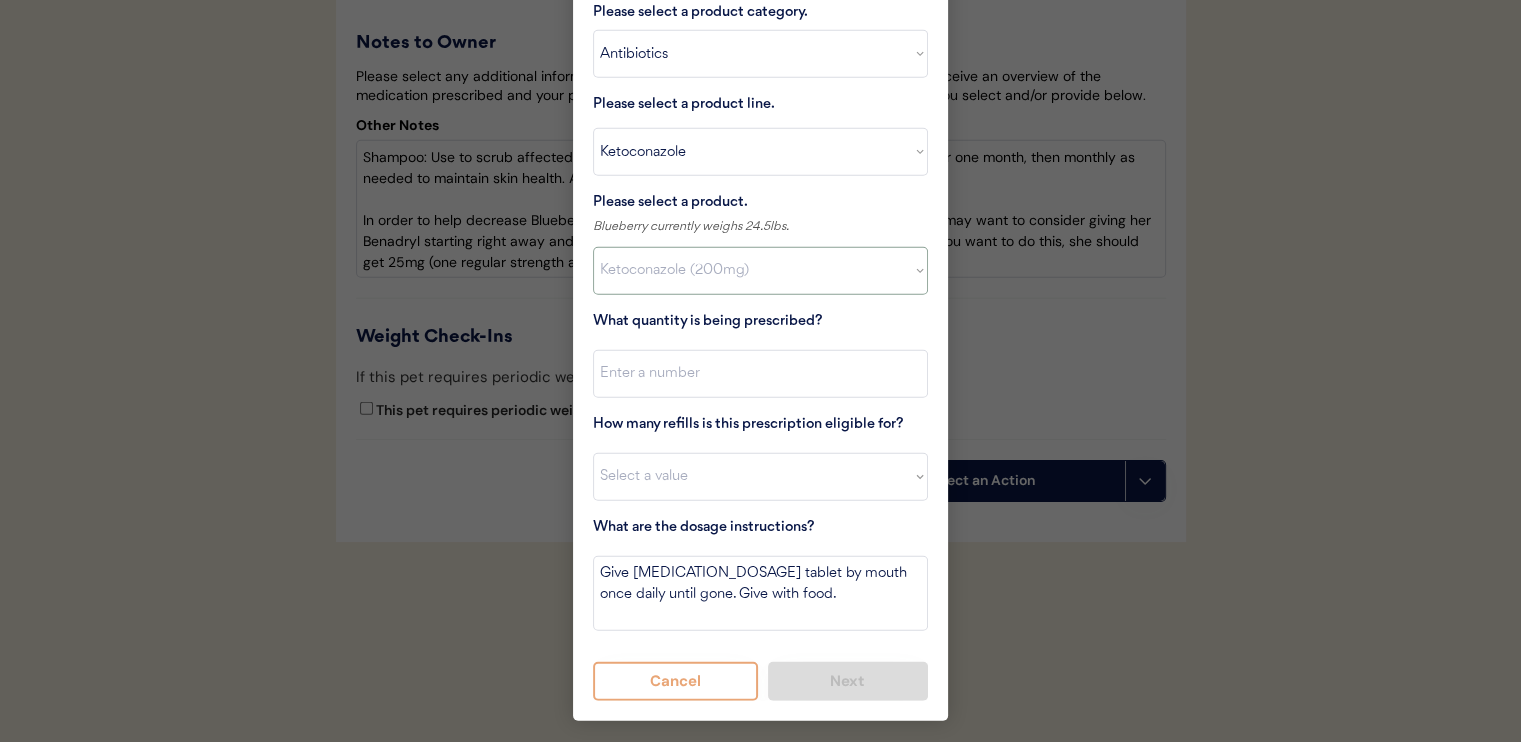 click on "Select a product Ketoconazole (200mg)" at bounding box center (760, 271) 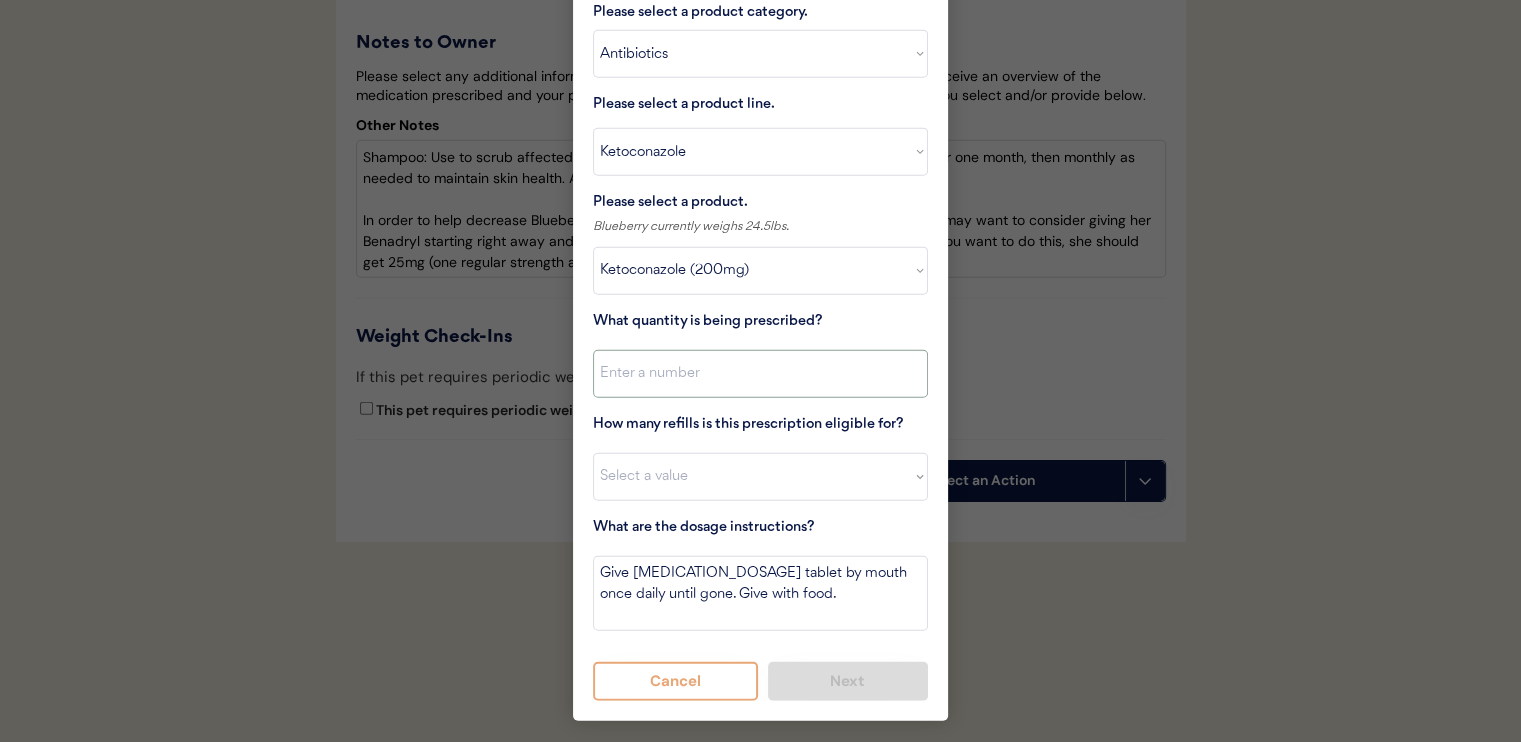 click at bounding box center (760, 374) 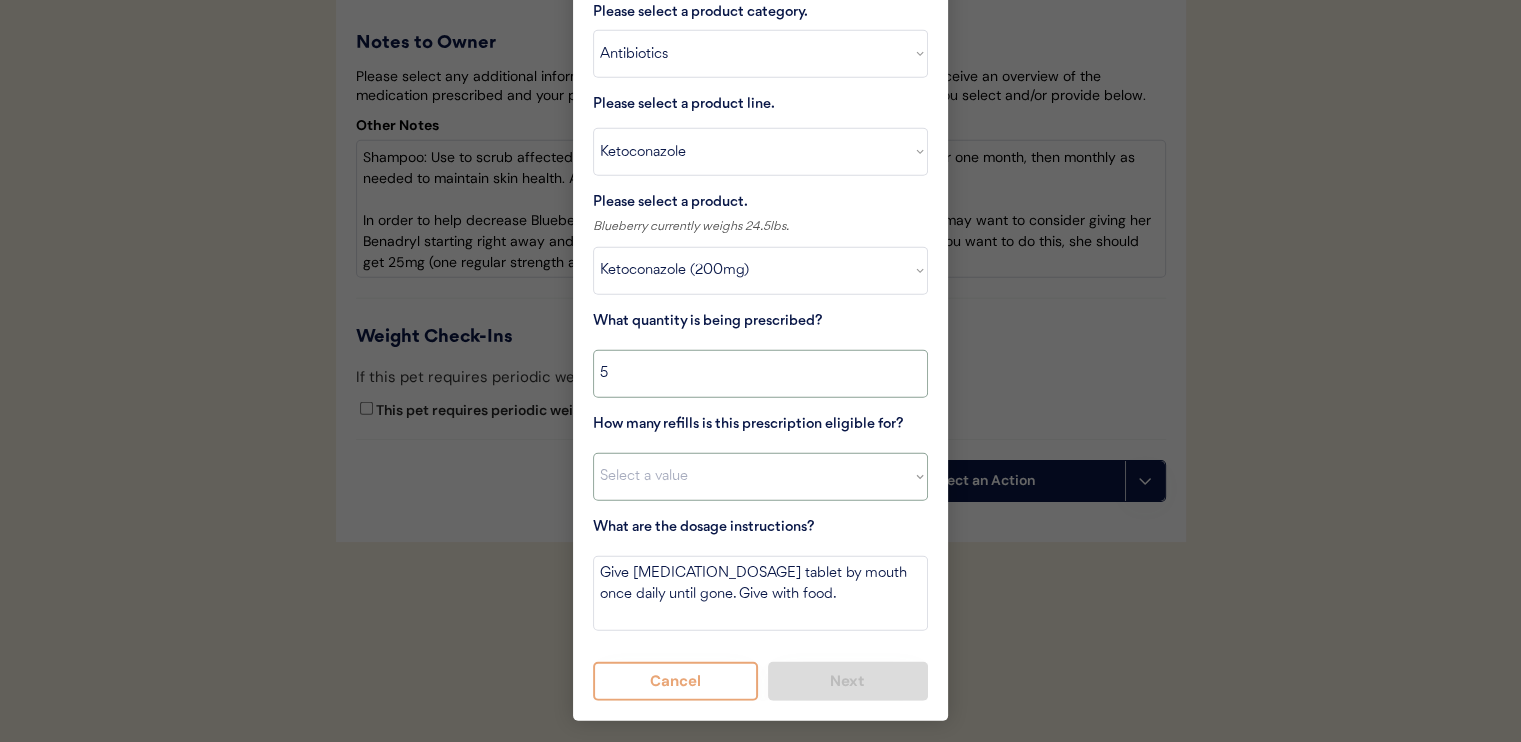 type on "5" 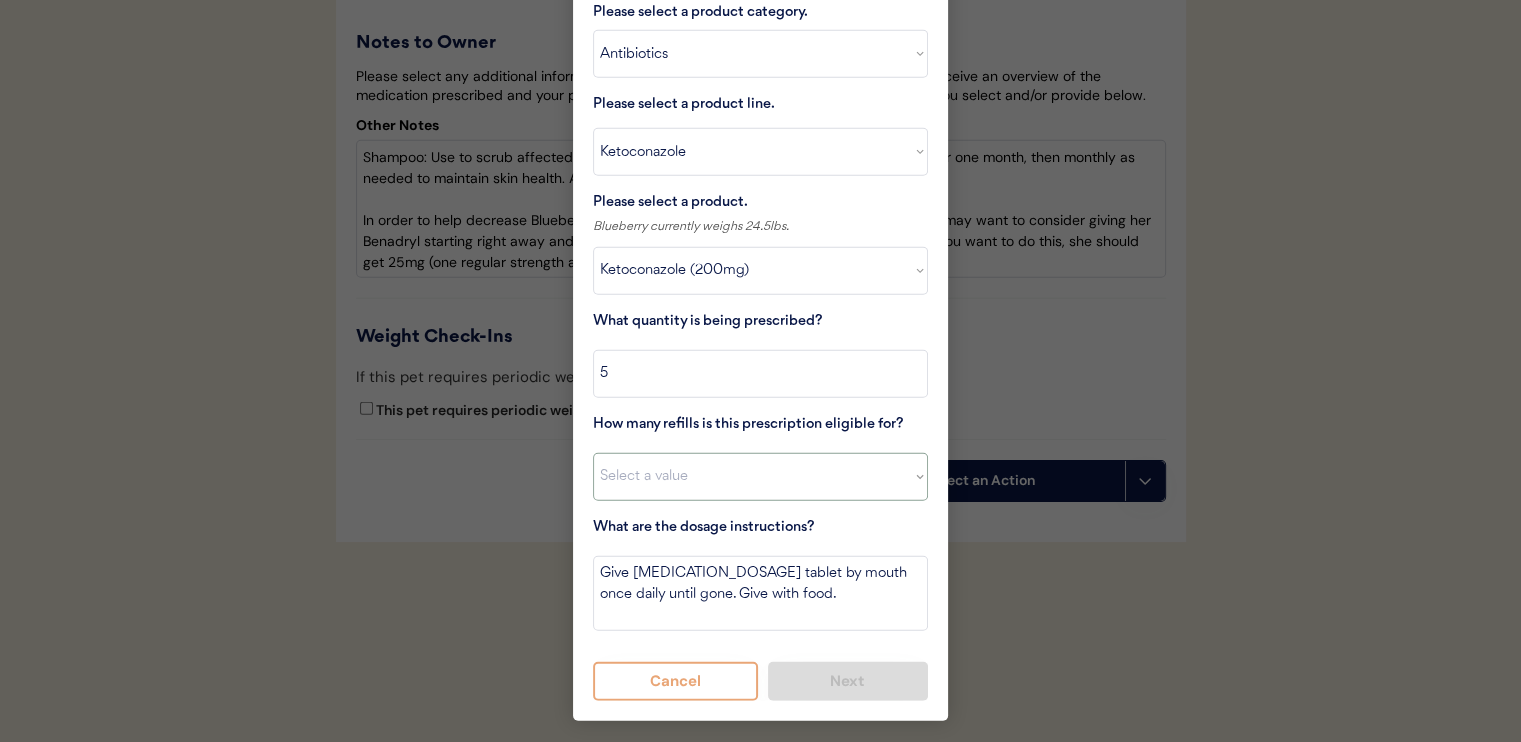 click on "Select a value 0 1 2 3 4 5 6 7 8 10 11" at bounding box center [760, 477] 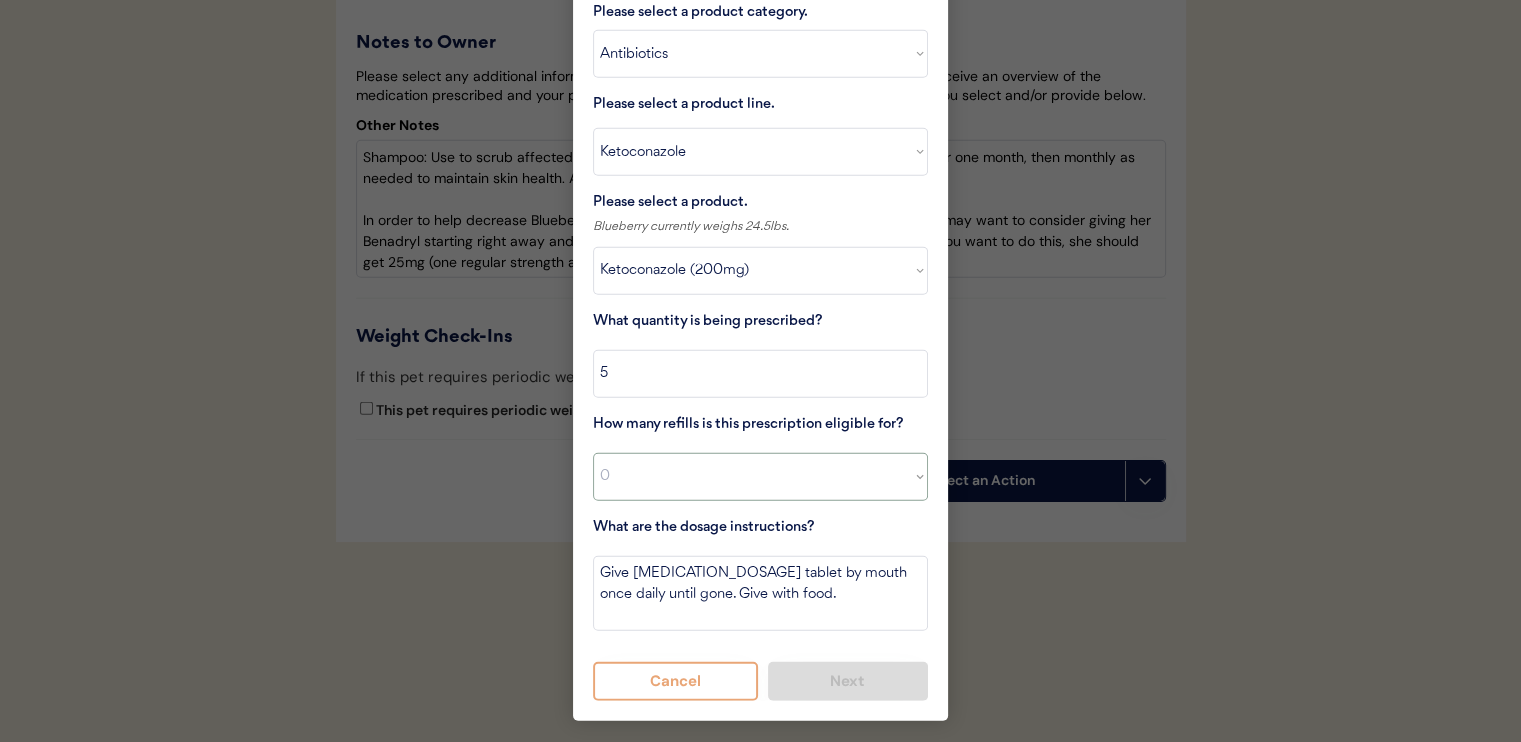 click on "Select a value 0 1 2 3 4 5 6 7 8 10 11" at bounding box center [760, 477] 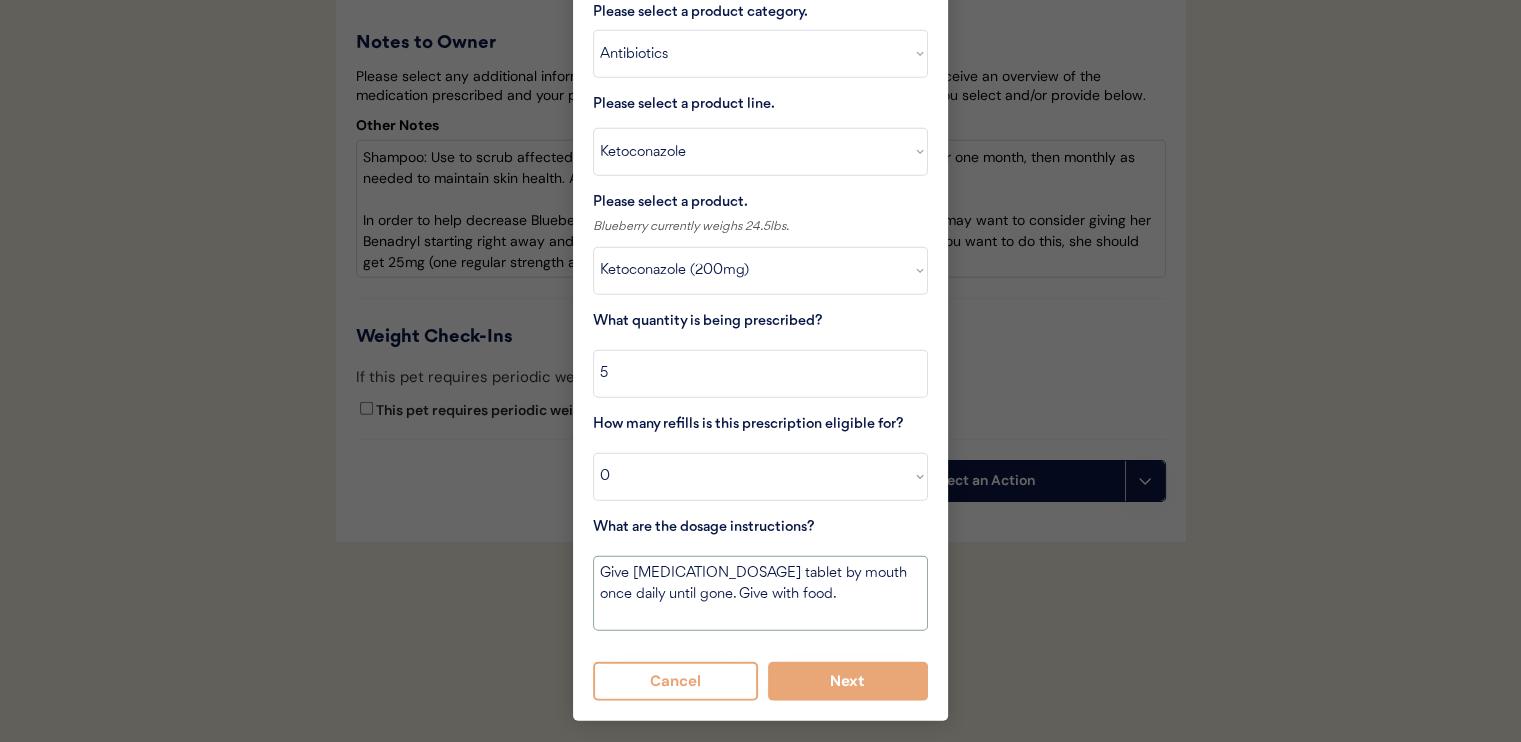click on "Give XXX tablet by mouth once daily until gone. Give with food." at bounding box center [760, 593] 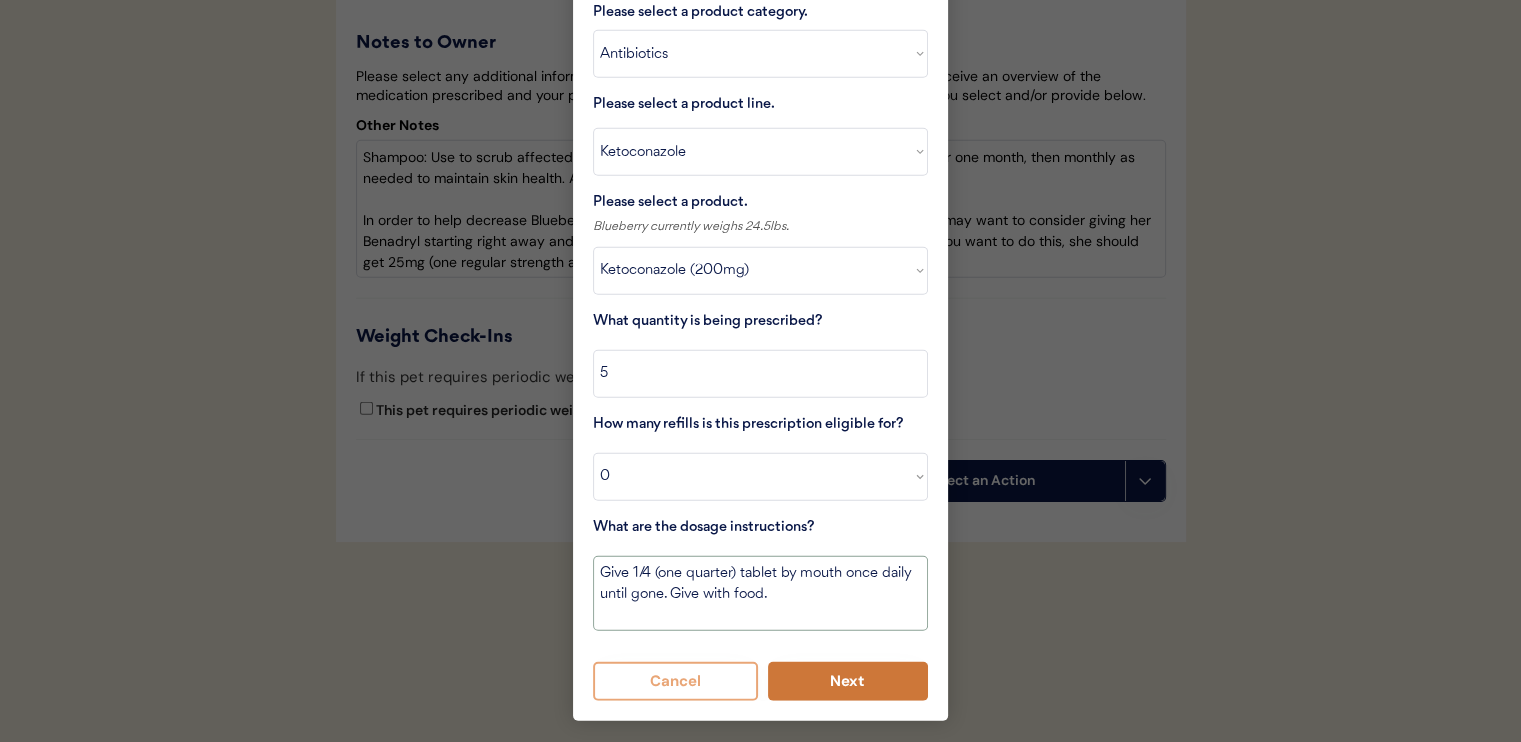 type on "Give 1/4 (one quarter) tablet by mouth once daily until gone. Give with food." 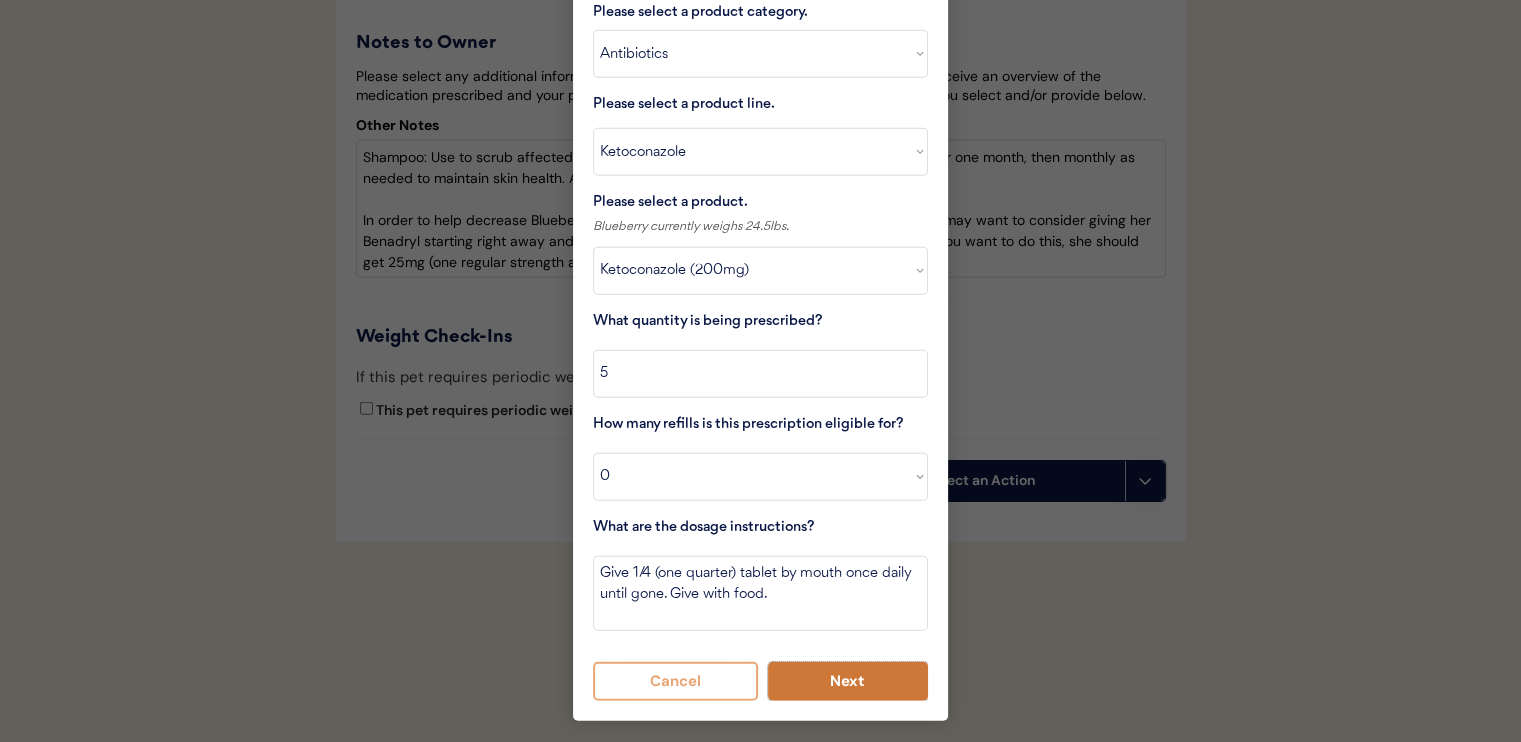 click on "Next" at bounding box center [848, 681] 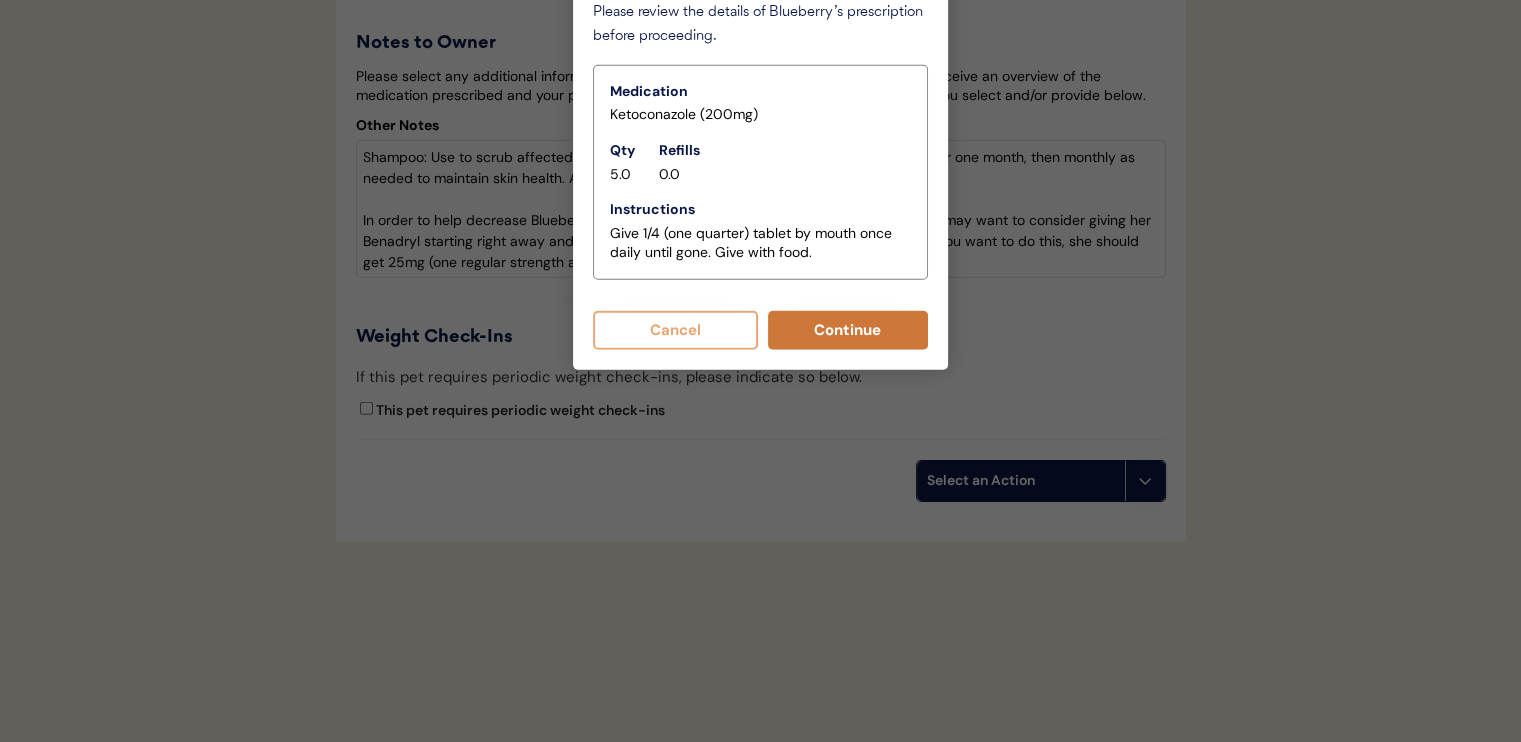 click on "Continue" at bounding box center (848, 330) 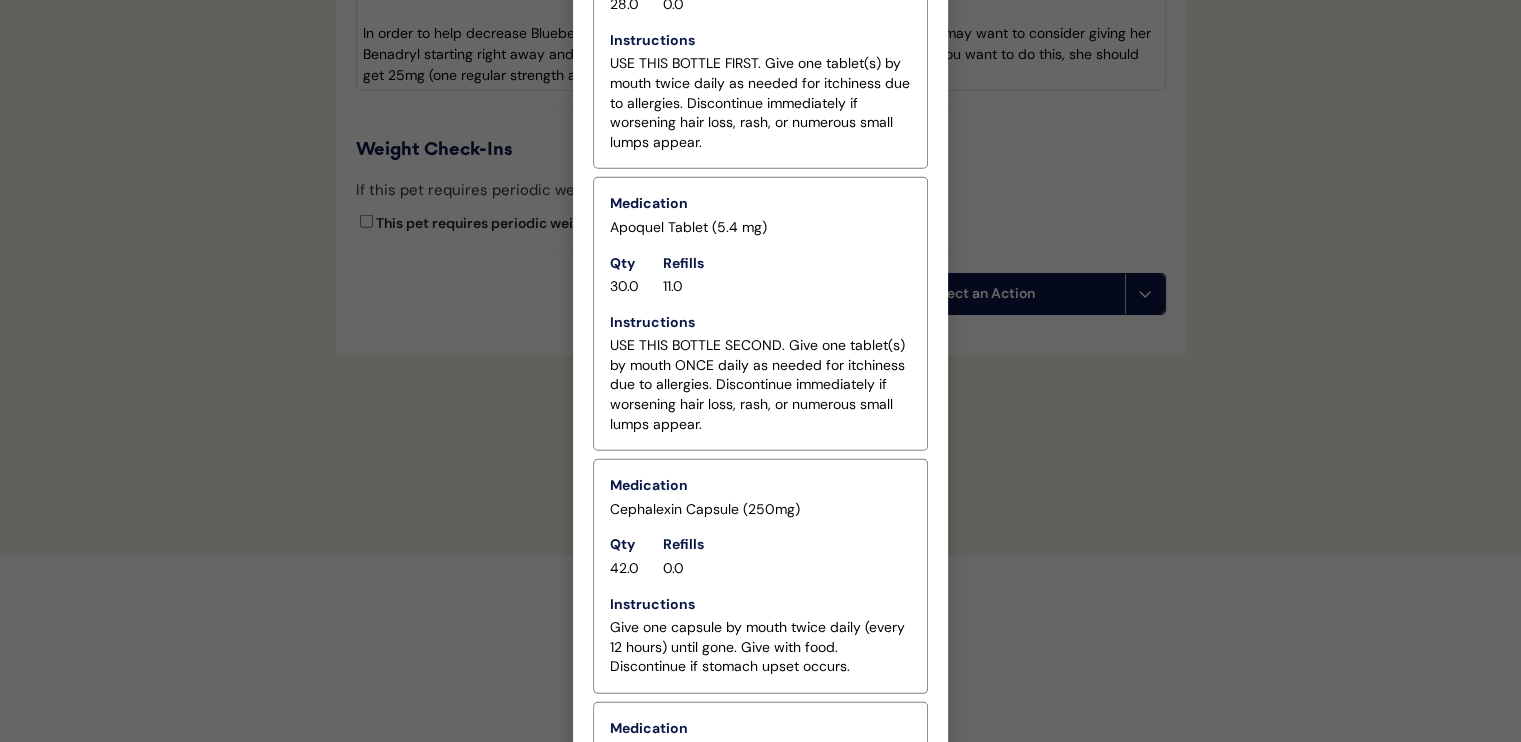 scroll, scrollTop: 6080, scrollLeft: 0, axis: vertical 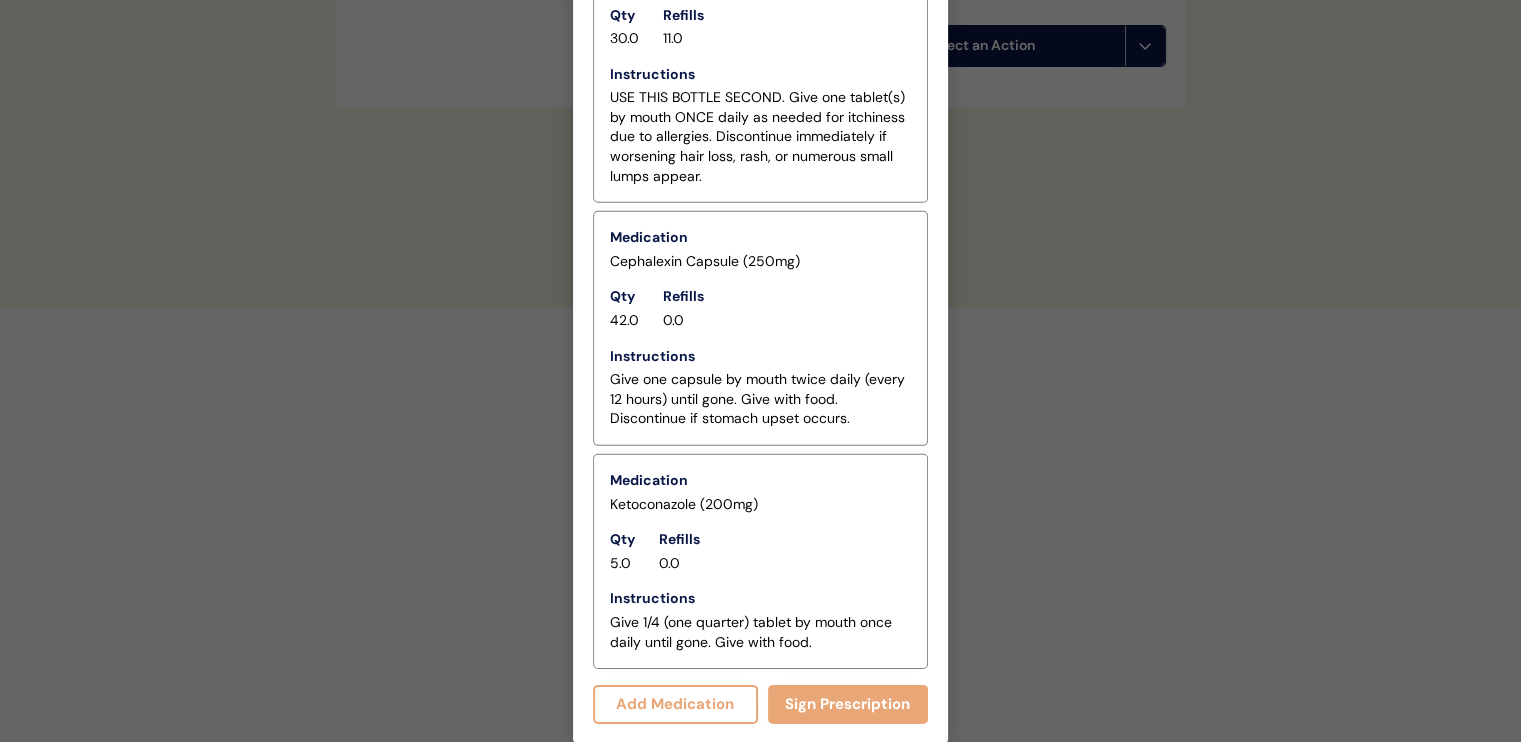 click on "Add Medication" at bounding box center (675, 704) 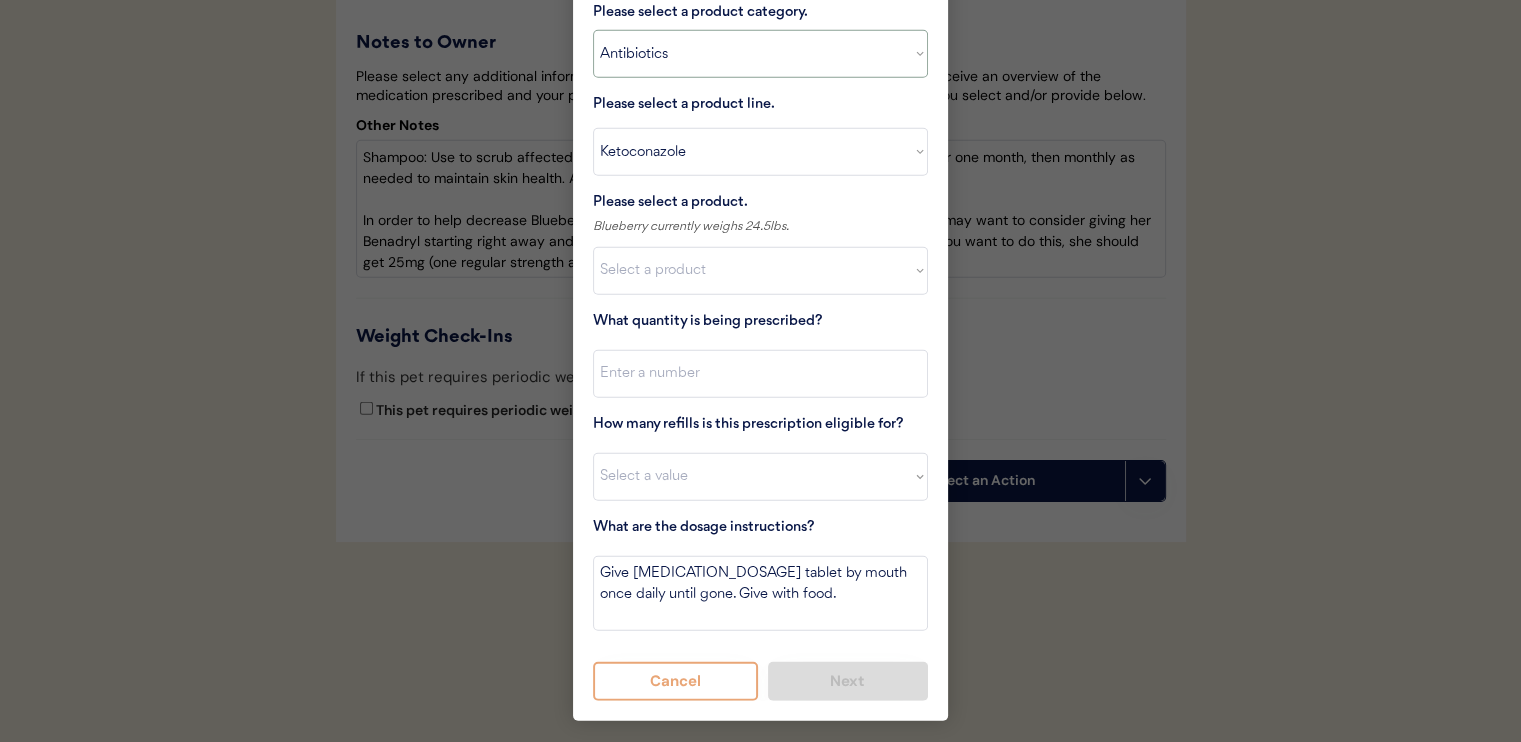 click on "Select a product category Allergies Antibiotics Anxiety Combo Parasite Prevention Flea & Tick Heartworm" at bounding box center (760, 54) 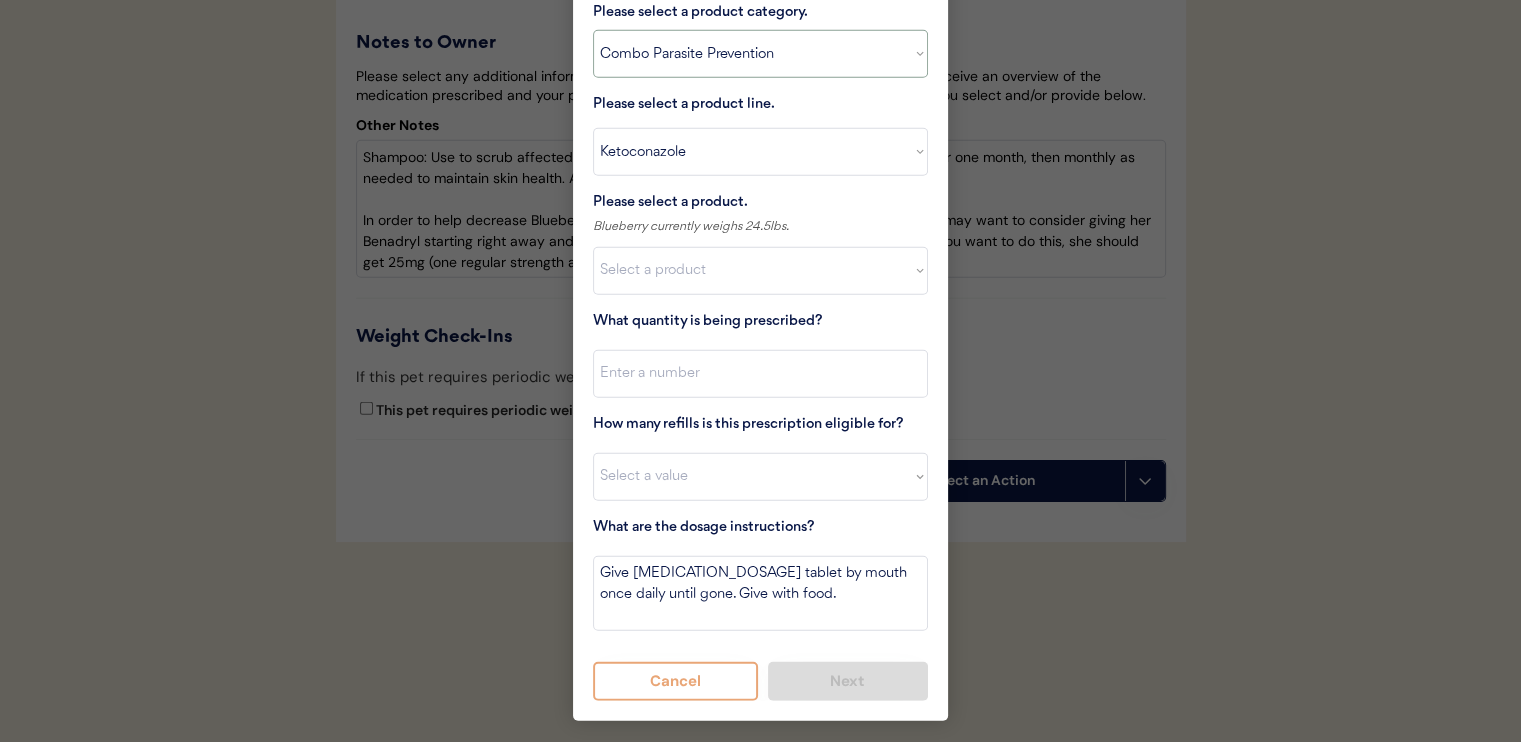 click on "Select a product category Allergies Antibiotics Anxiety Combo Parasite Prevention Flea & Tick Heartworm" at bounding box center [760, 54] 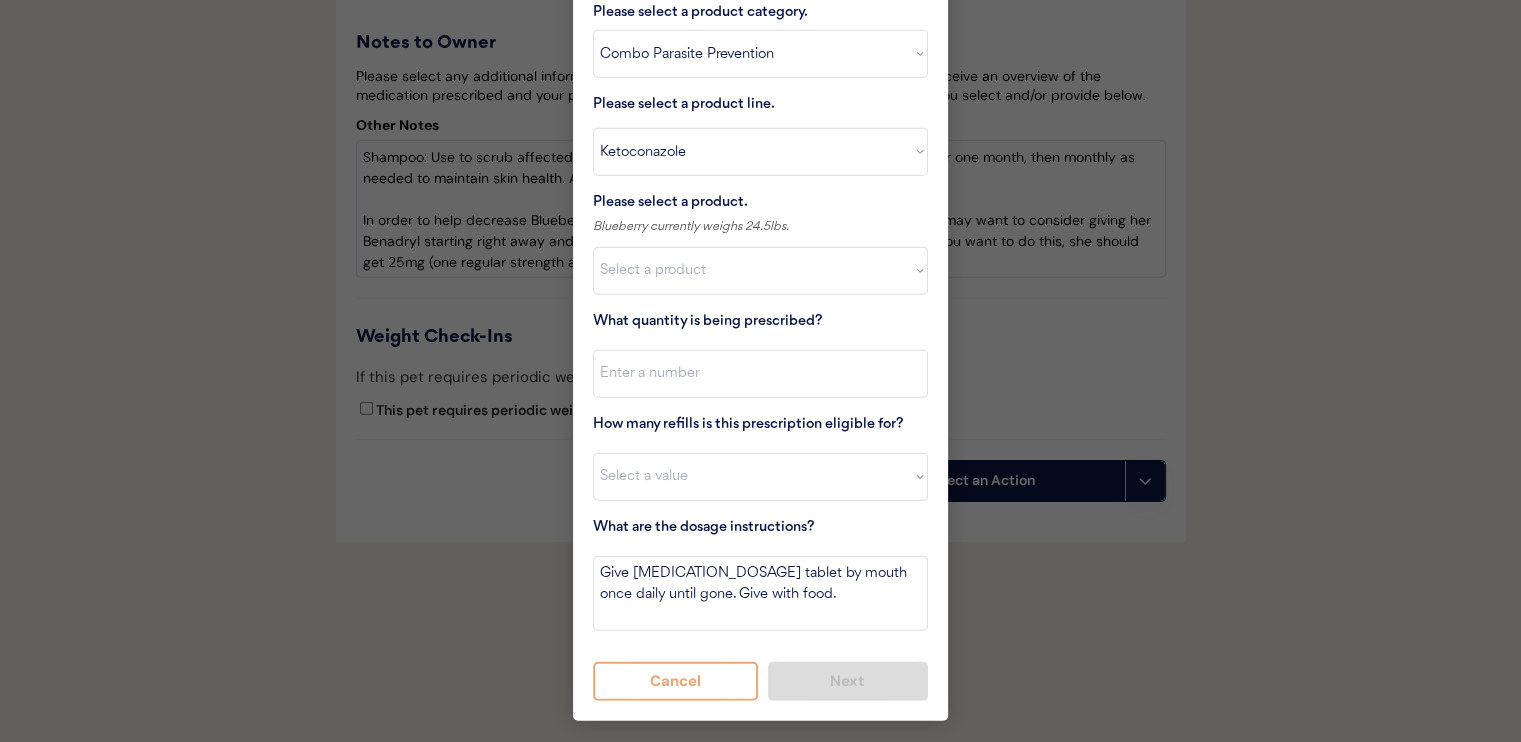 type 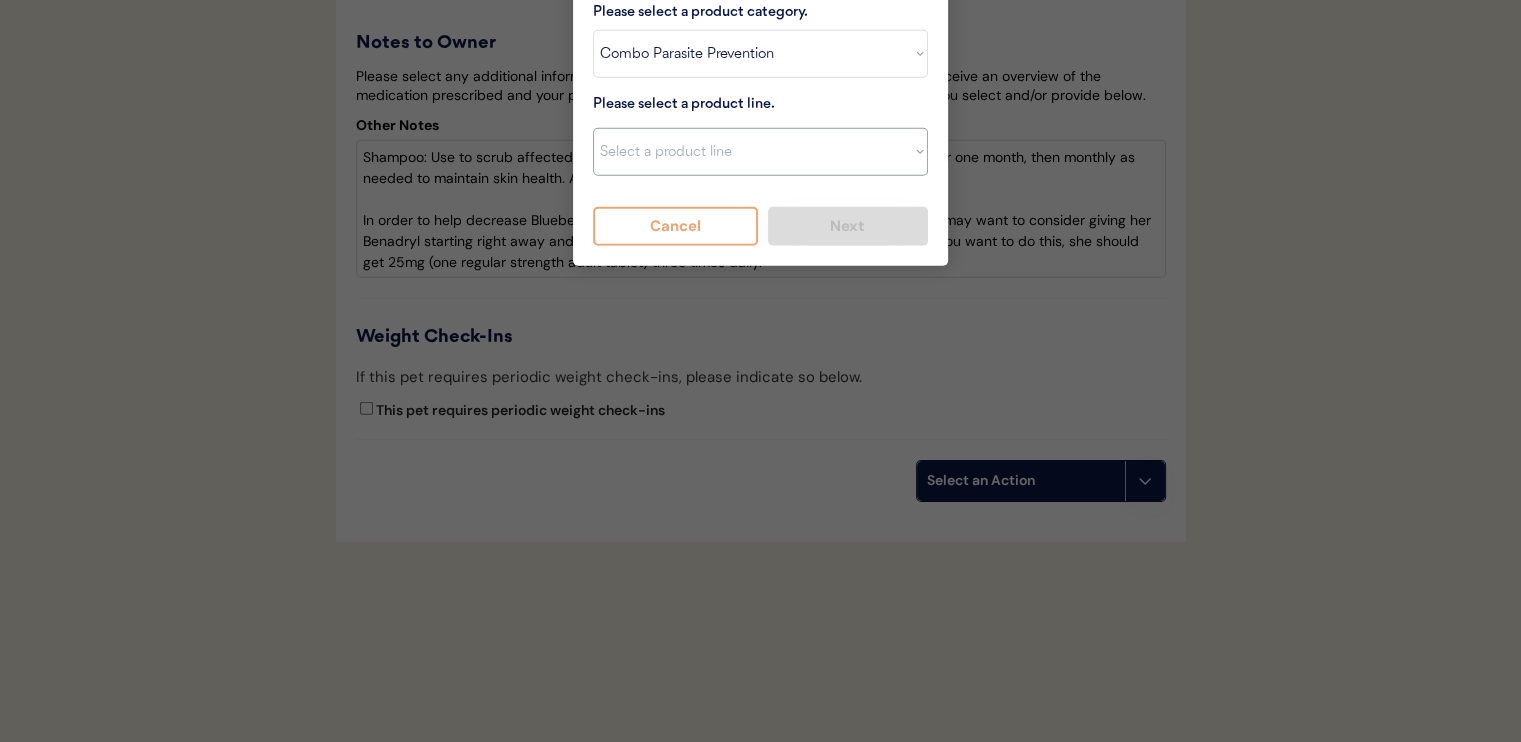 click on "Select a product line Advantage Multi for Dogs Credelio Quattro NexGard Plus NexGard Plus (3 Month) NexGard Plus (6 Month) Revolution for Dogs Sentinel Spectrum (3 Month) Simparica Trio Simparica Trio (12 Month) Simparica Trio (3 Month) Simparica Trio (6 Month) Trifexis" at bounding box center (760, 152) 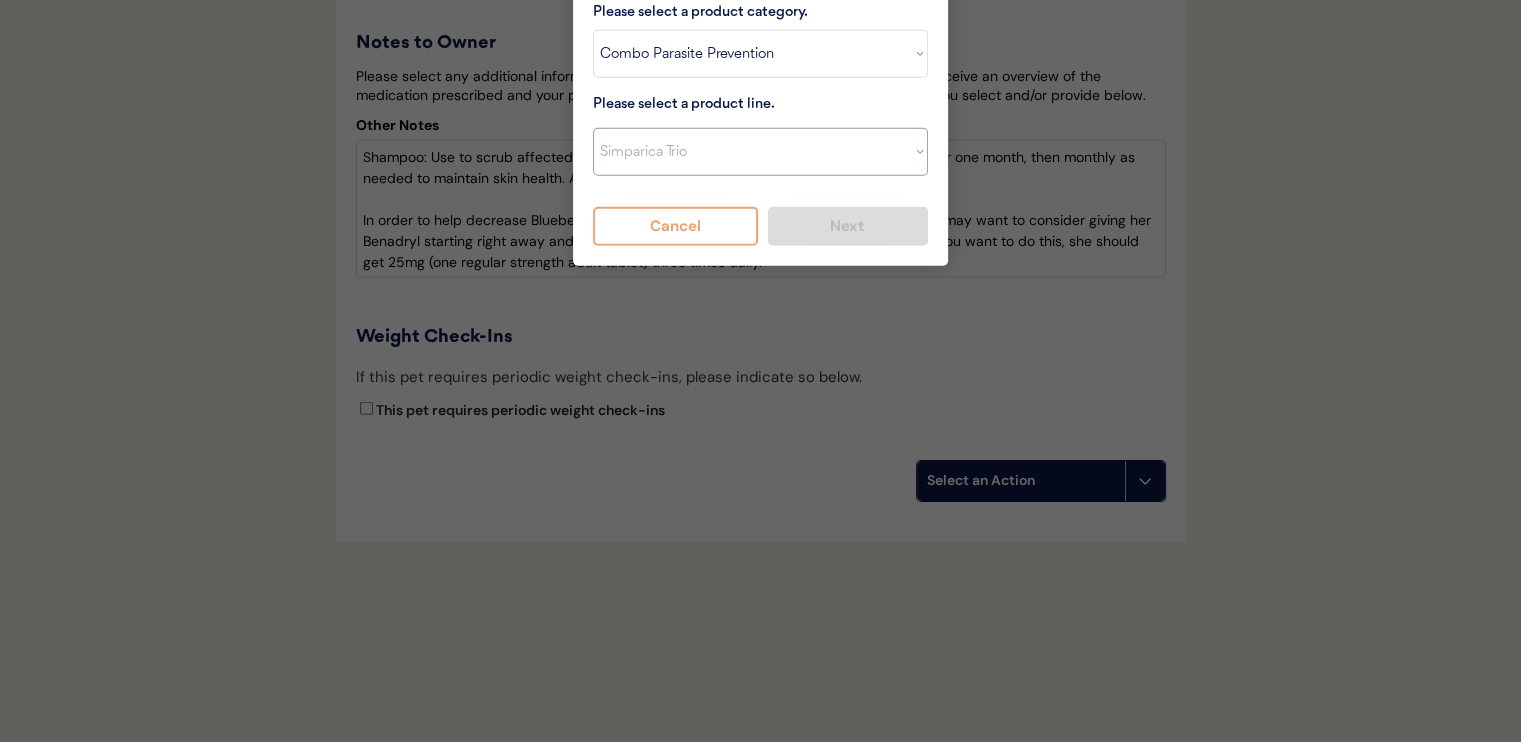 click on "Select a product line Advantage Multi for Dogs Credelio Quattro NexGard Plus NexGard Plus (3 Month) NexGard Plus (6 Month) Revolution for Dogs Sentinel Spectrum (3 Month) Simparica Trio Simparica Trio (12 Month) Simparica Trio (3 Month) Simparica Trio (6 Month) Trifexis" at bounding box center (760, 152) 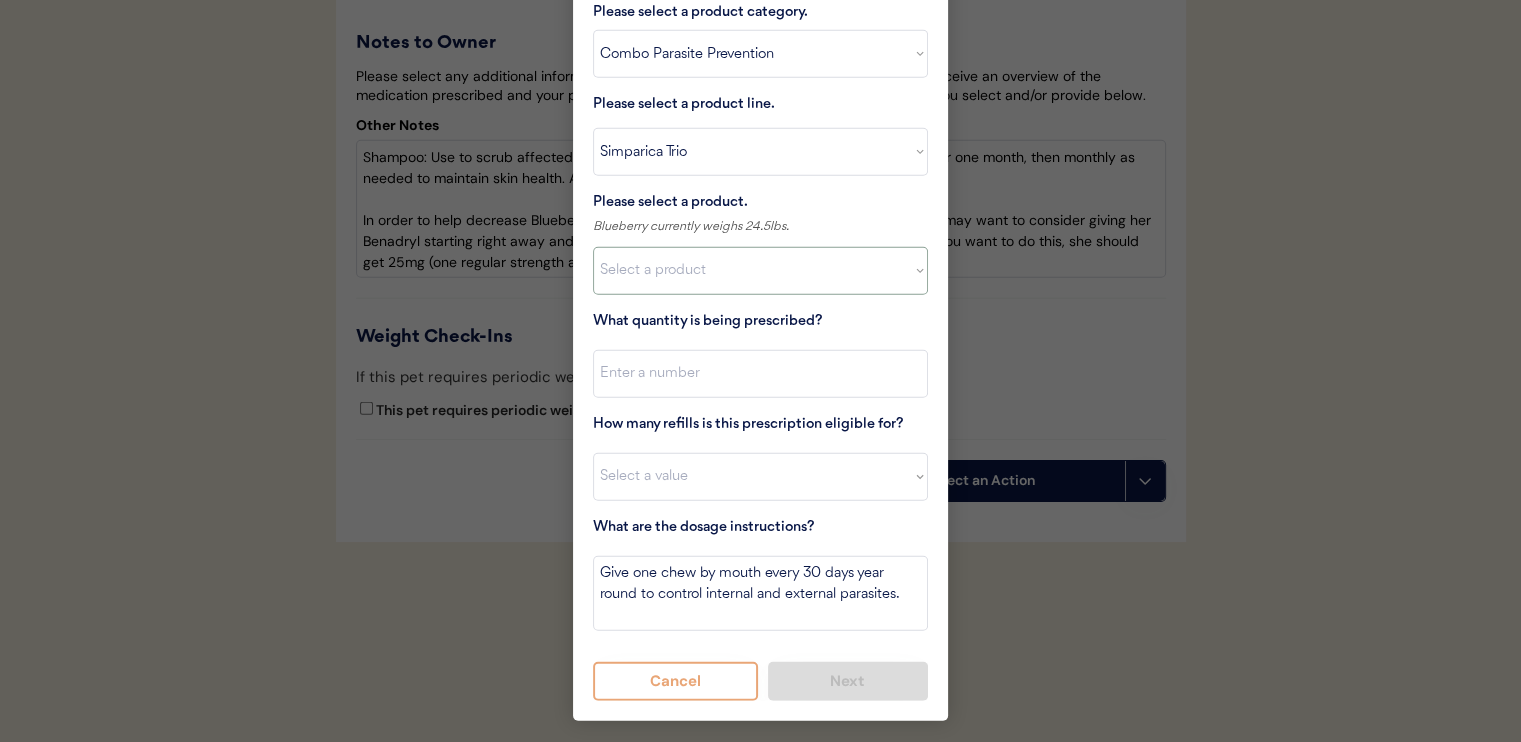 click on "Select a product Simparica Trio, 2.8 - 5.5lbs Simparica Trio, 5.6 - 11lbs Simparica Trio, 11.1 - 22lbs Simparica Trio, 22.1 - 44lbs Simparica Trio, 44.1 - 88lbs Simparica Trio, 88.1 - 132lbs" at bounding box center (760, 271) 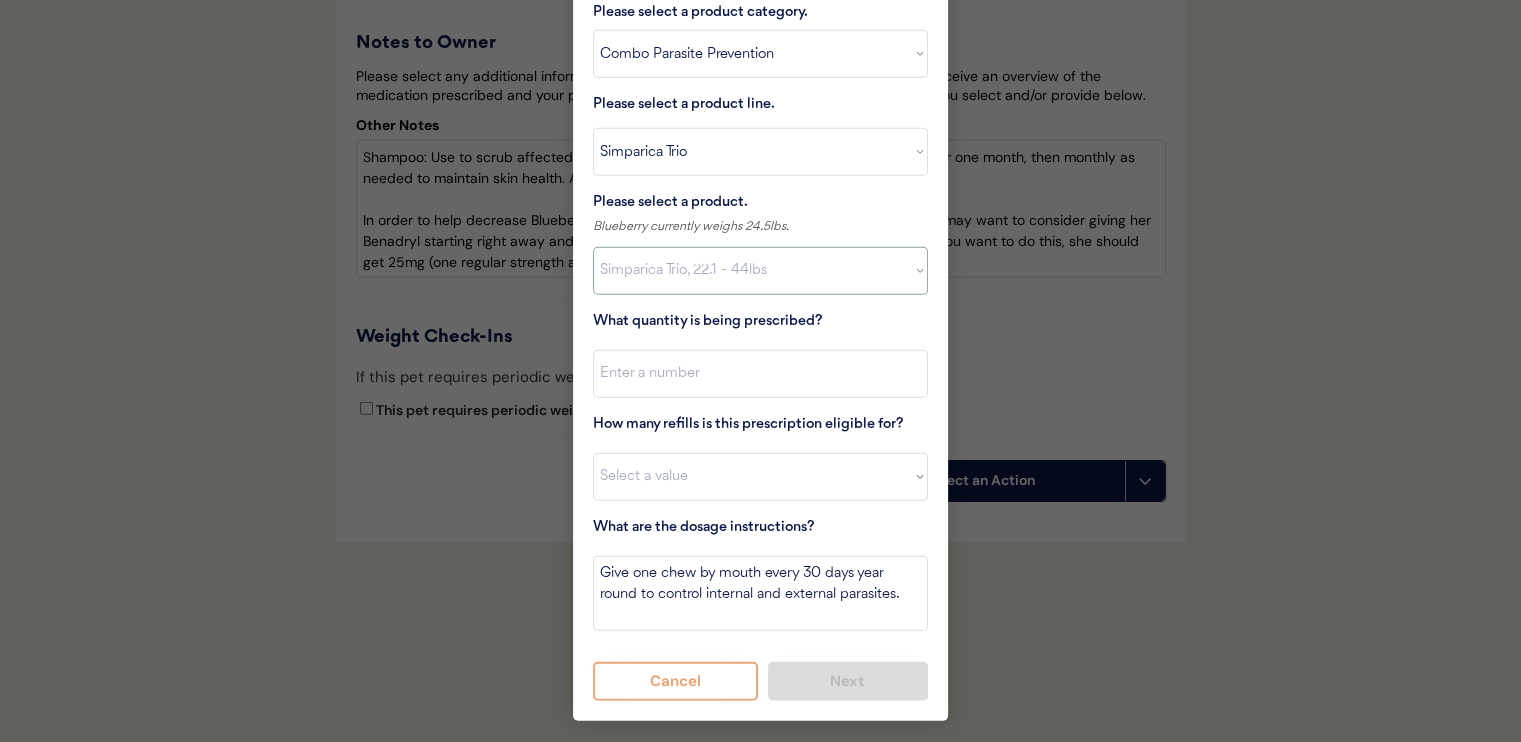 click on "Select a product Simparica Trio, 2.8 - 5.5lbs Simparica Trio, 5.6 - 11lbs Simparica Trio, 11.1 - 22lbs Simparica Trio, 22.1 - 44lbs Simparica Trio, 44.1 - 88lbs Simparica Trio, 88.1 - 132lbs" at bounding box center (760, 271) 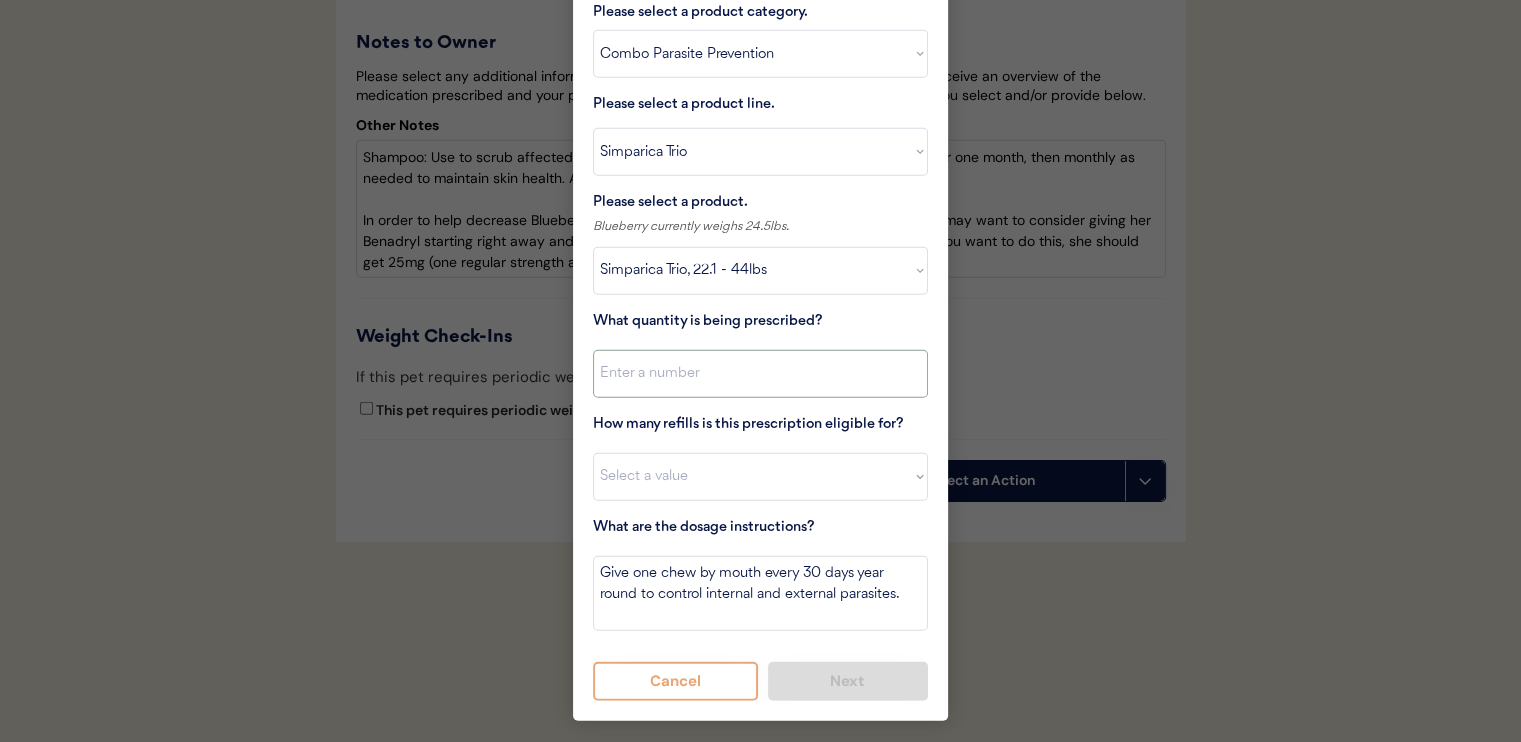 click at bounding box center [760, 374] 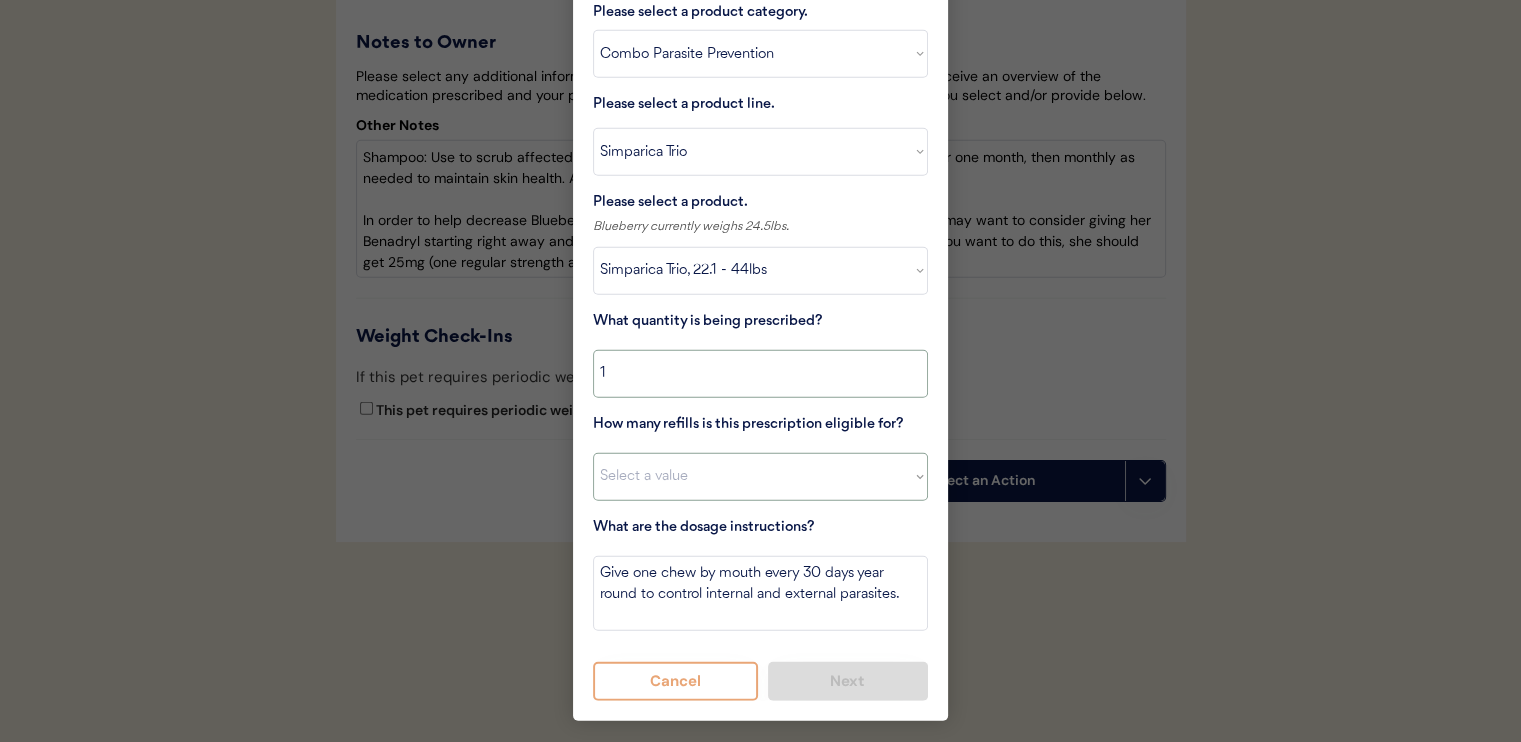 type on "1" 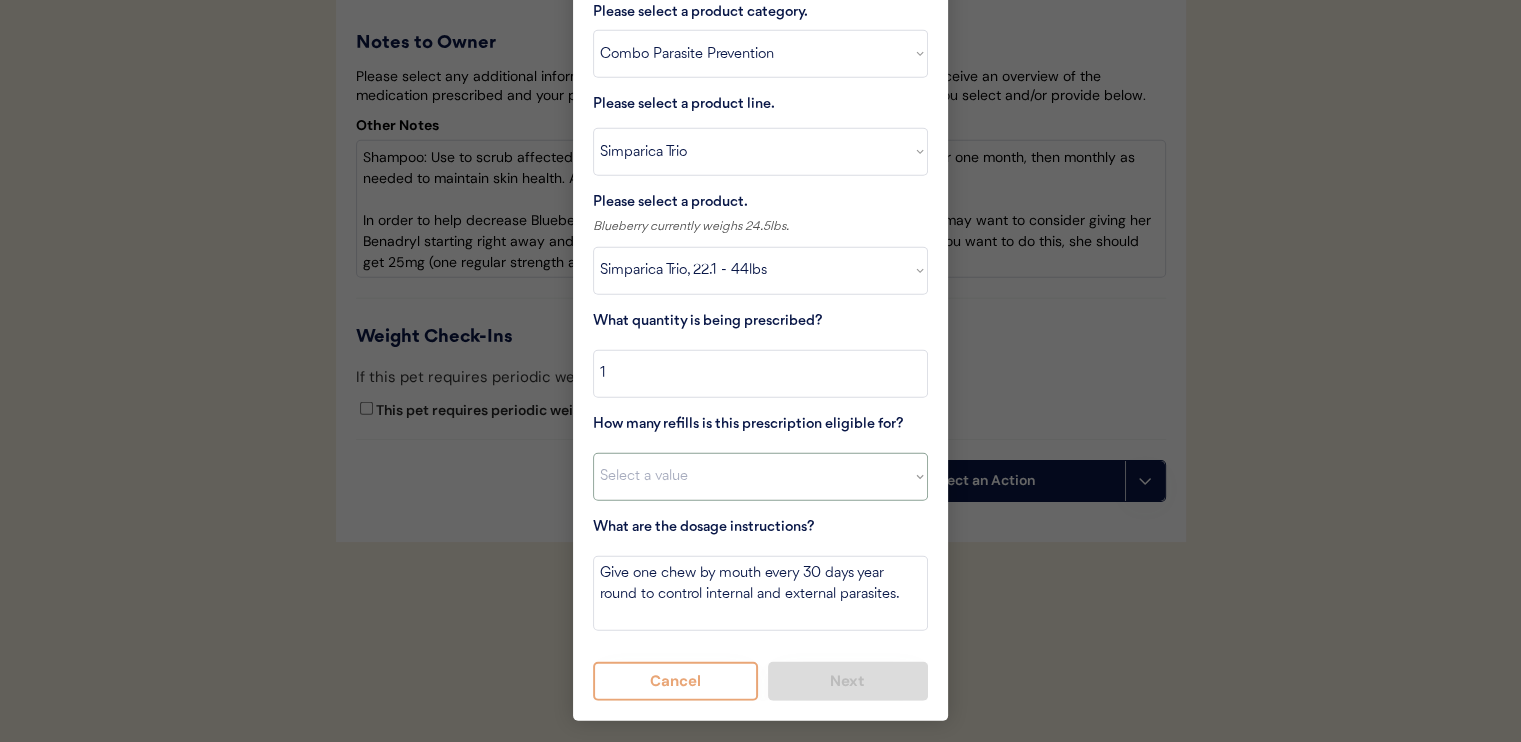 select on "11" 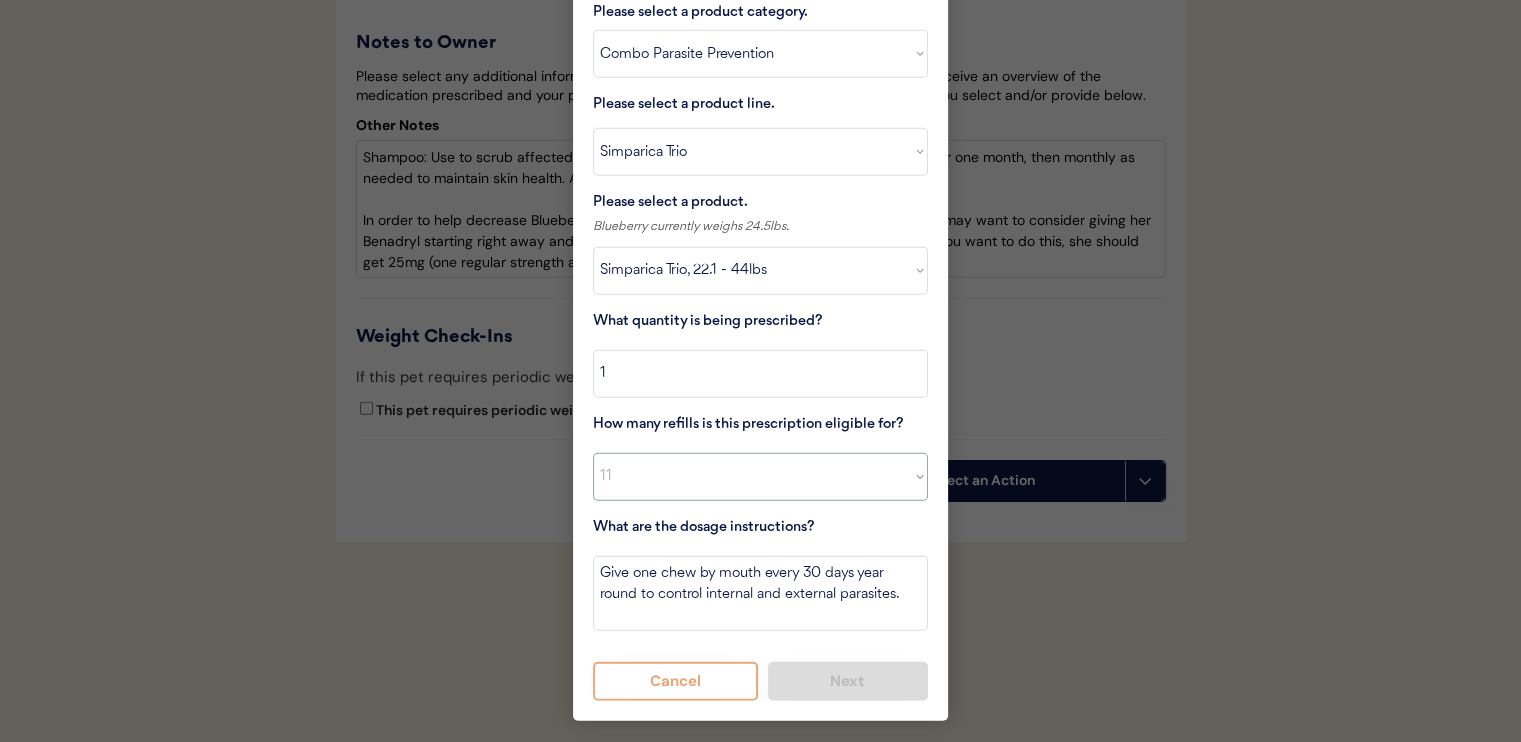 click on "Select a value 0 1 2 3 4 5 6 7 8 10 11" at bounding box center [760, 477] 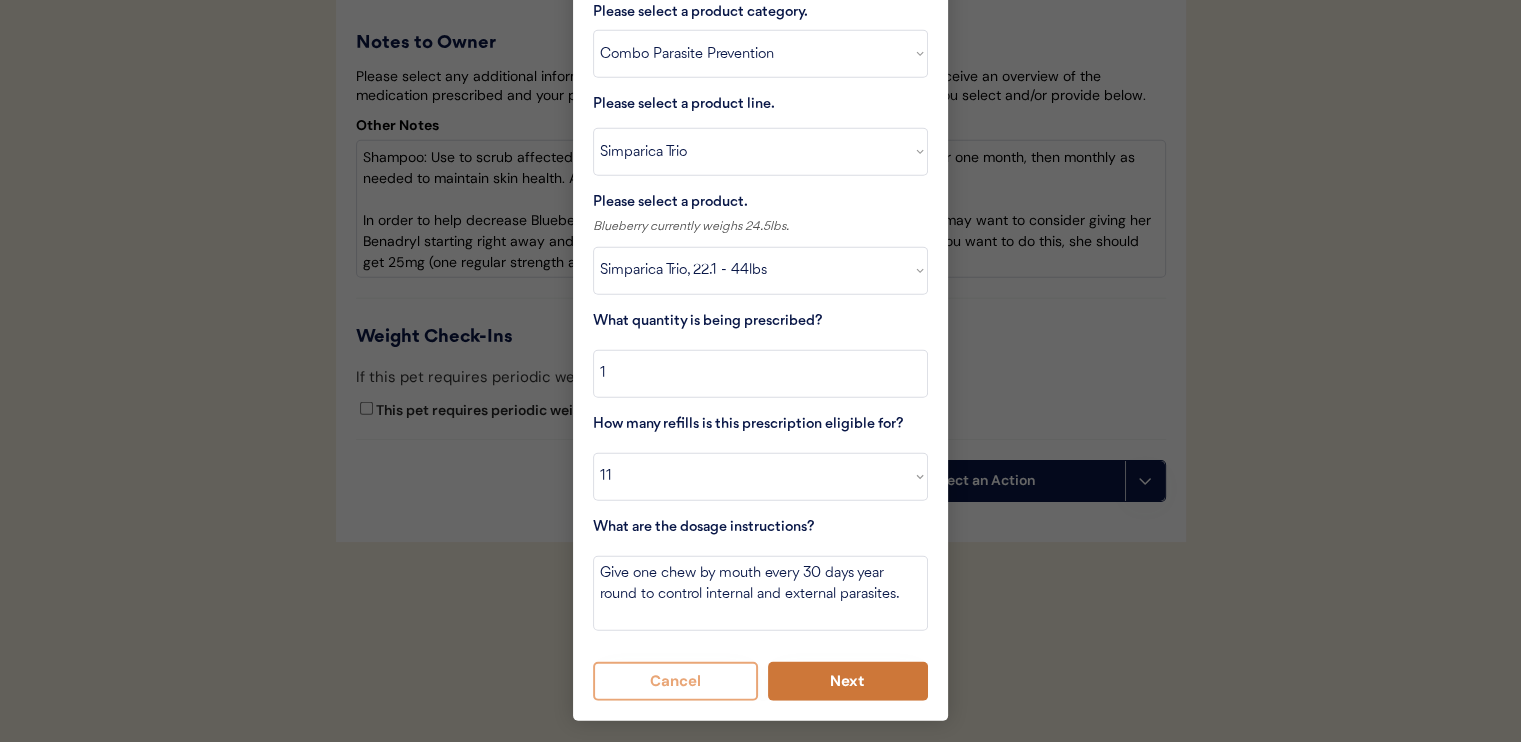 click on "Next" at bounding box center (848, 681) 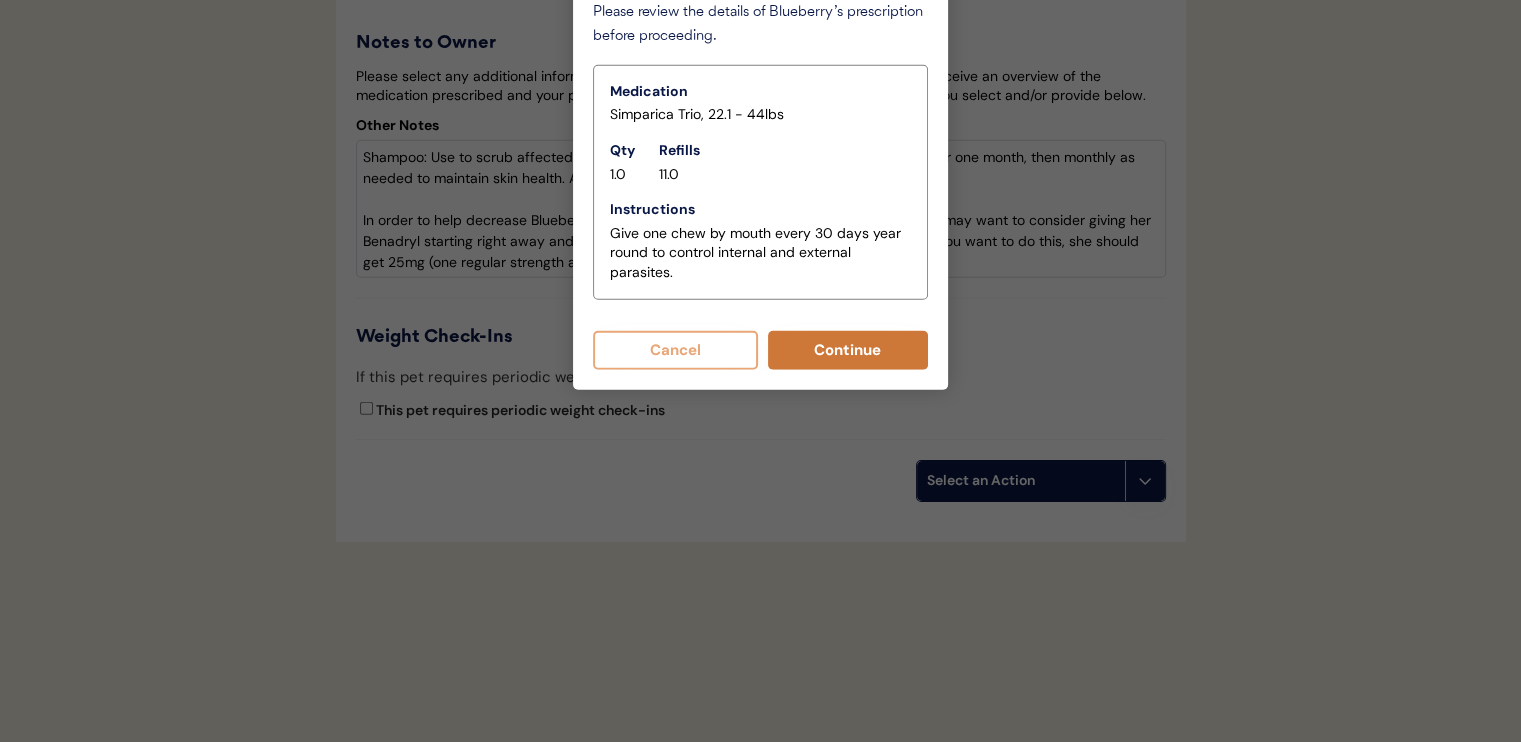 click on "Continue" at bounding box center (848, 350) 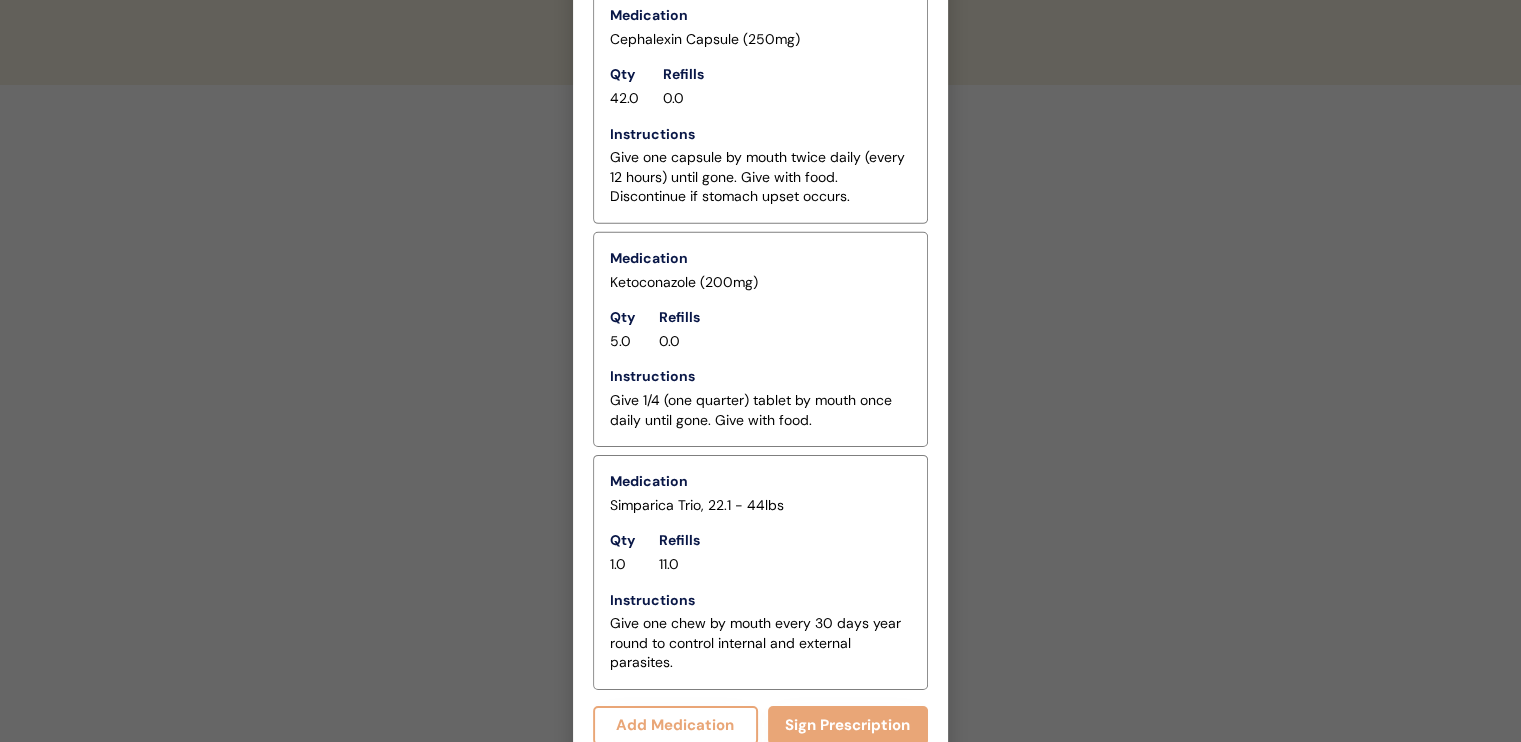 scroll, scrollTop: 6322, scrollLeft: 0, axis: vertical 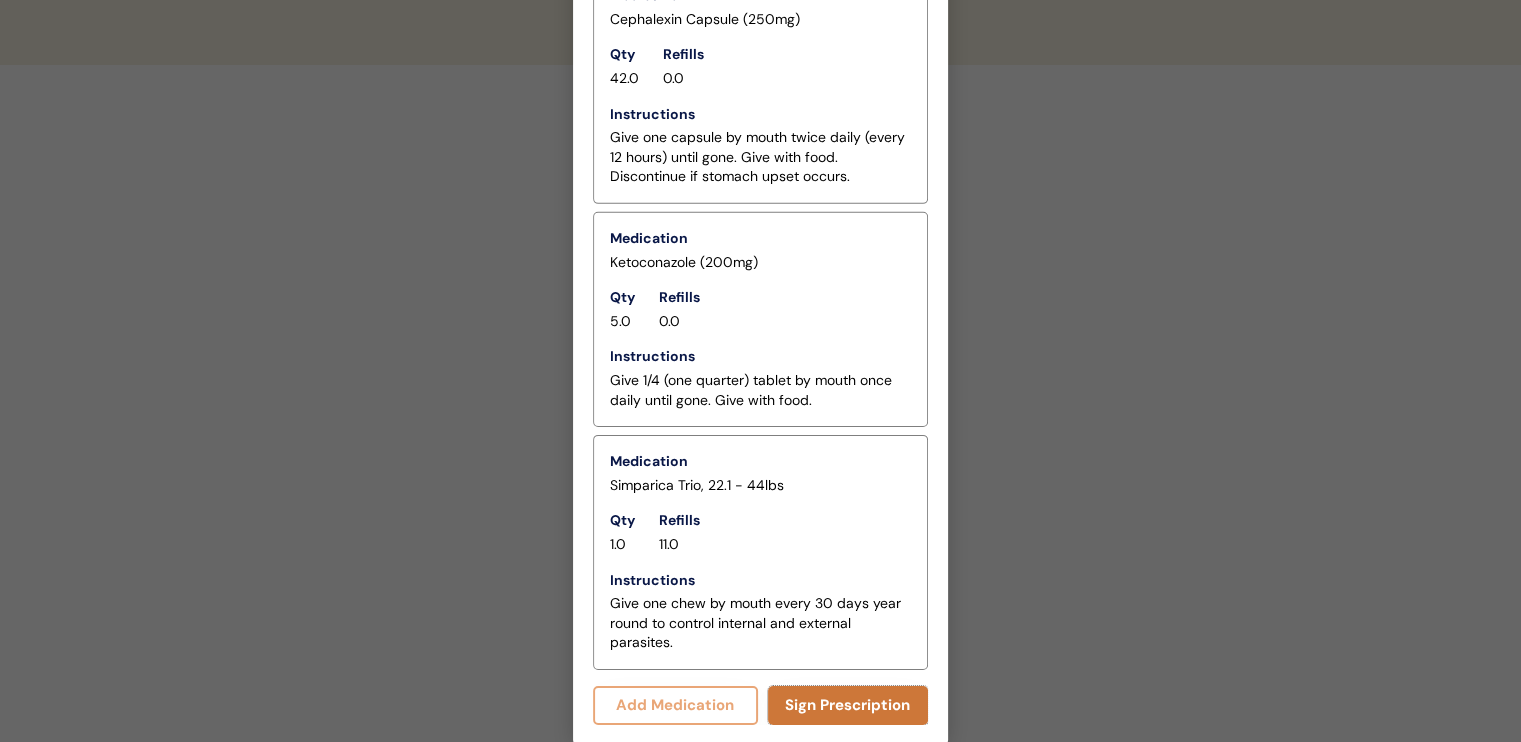 click on "Sign Prescription" at bounding box center [848, 705] 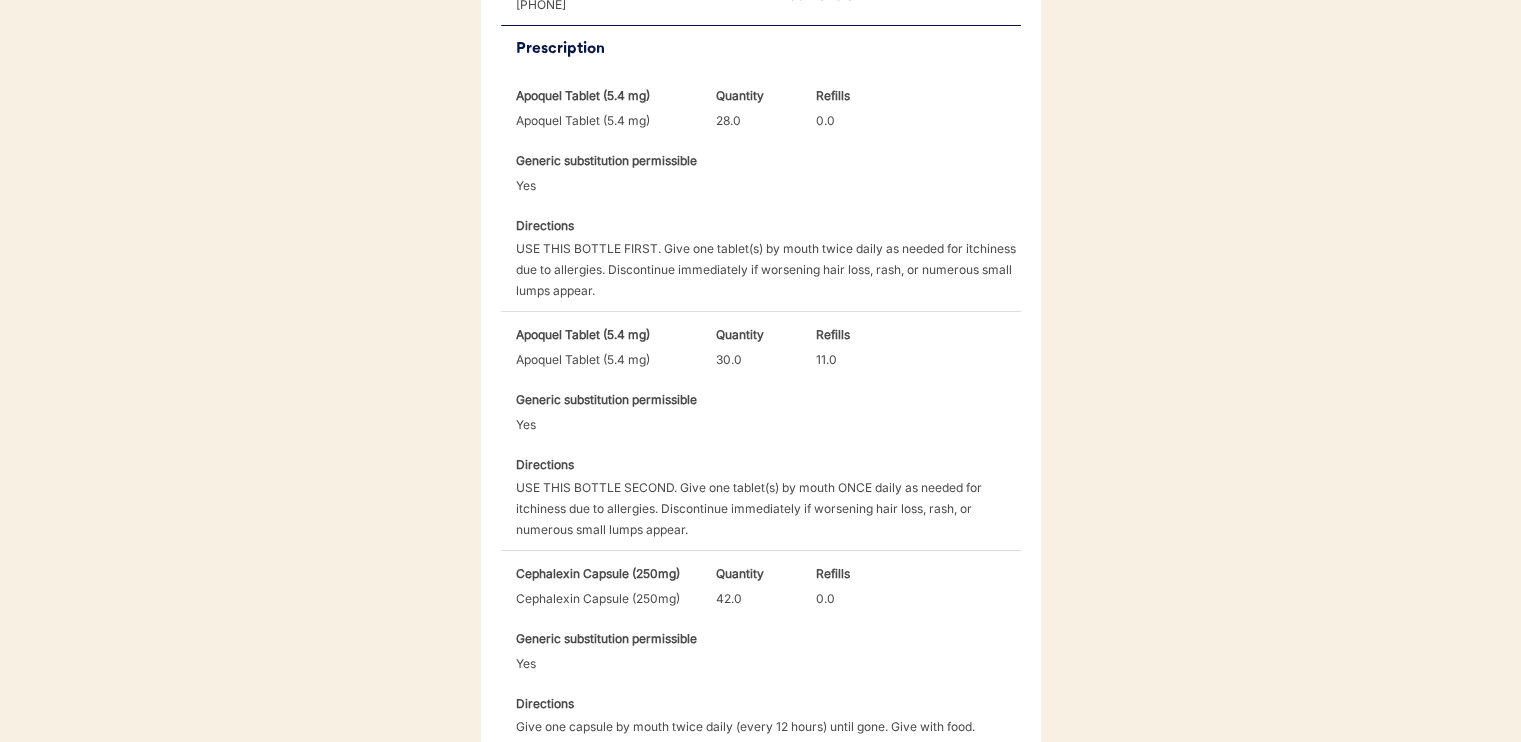 scroll, scrollTop: 1387, scrollLeft: 0, axis: vertical 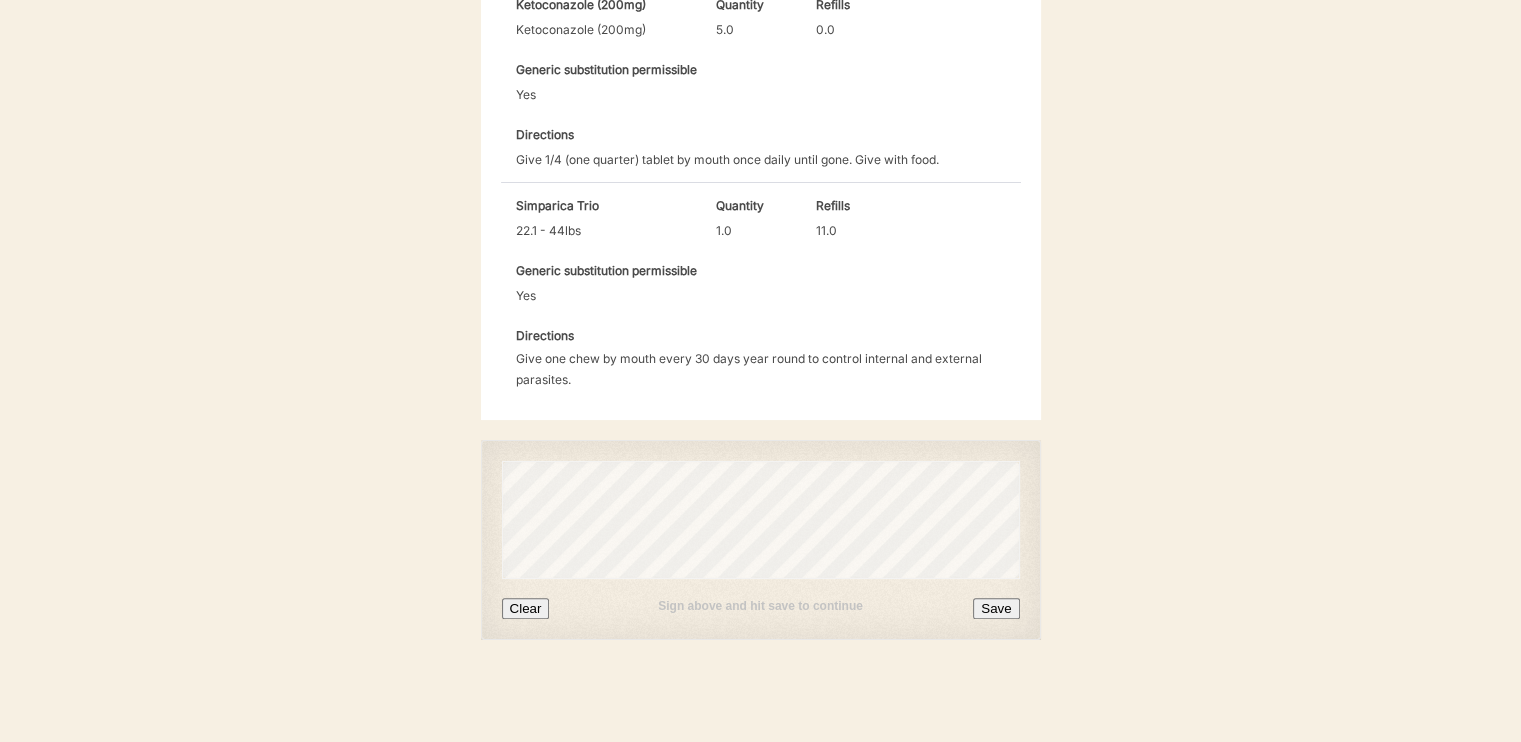 click on "Save" at bounding box center (996, 608) 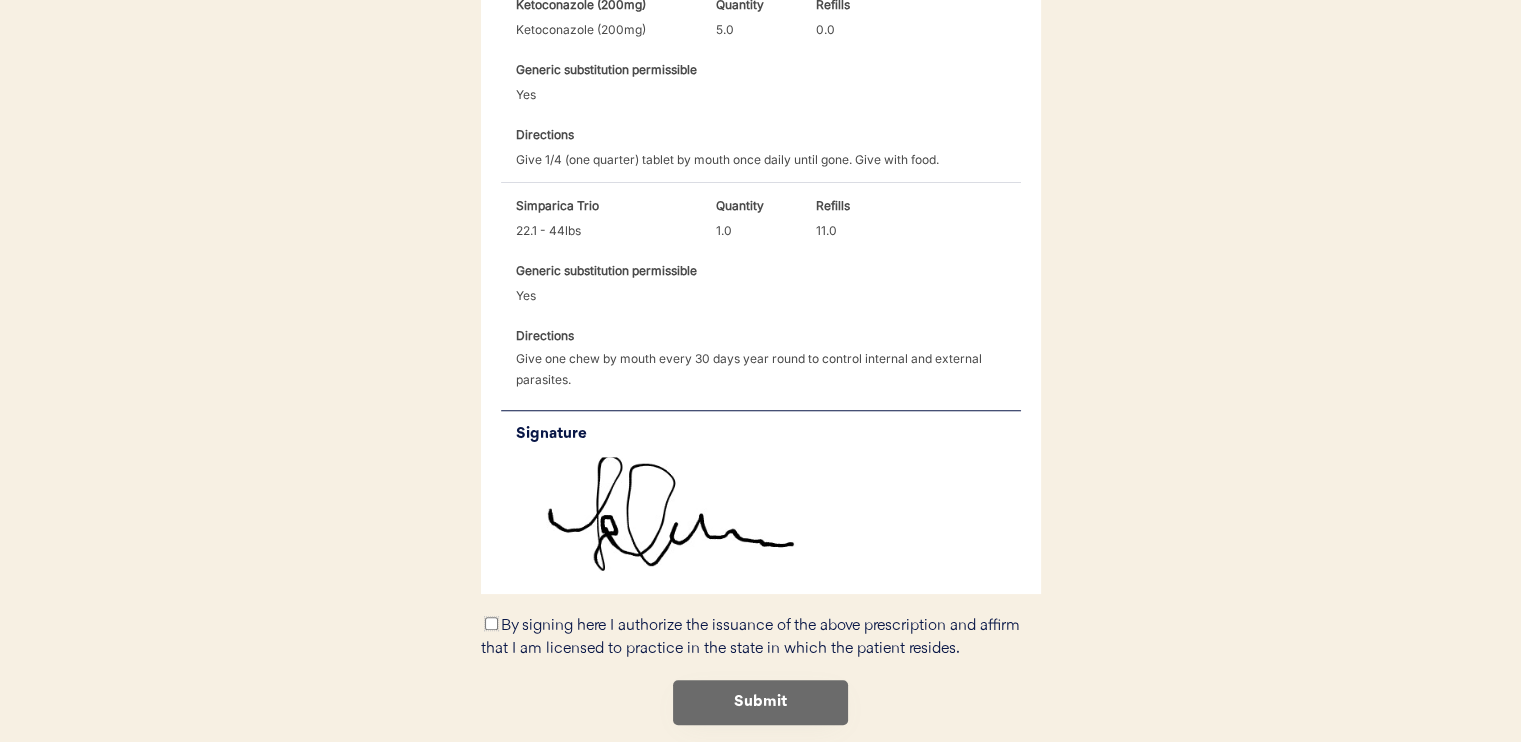click on "By signing here I authorize the issuance of the above prescription and affirm that I am licensed to practice in the state in which the patient resides." at bounding box center [491, 623] 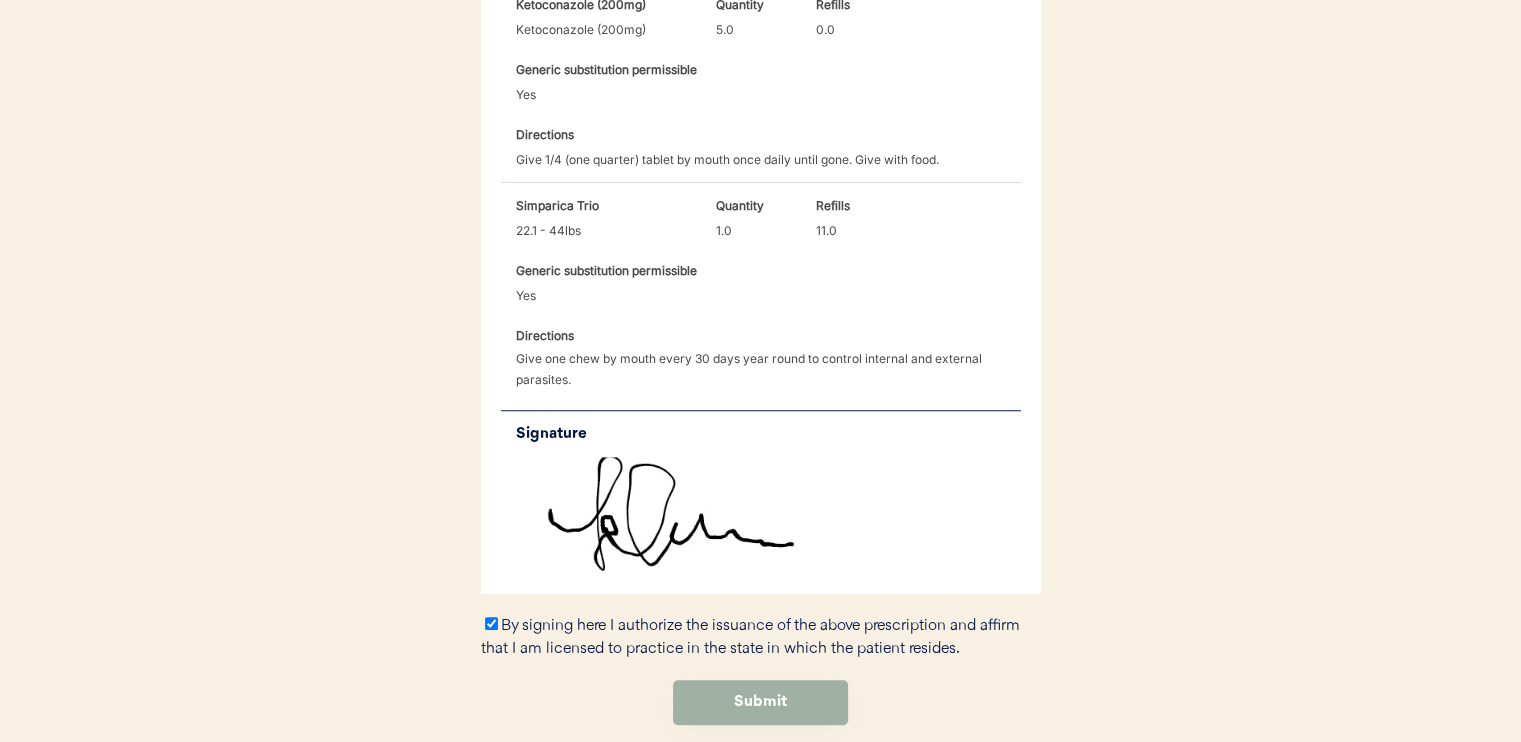 click on "Submit" at bounding box center (760, 702) 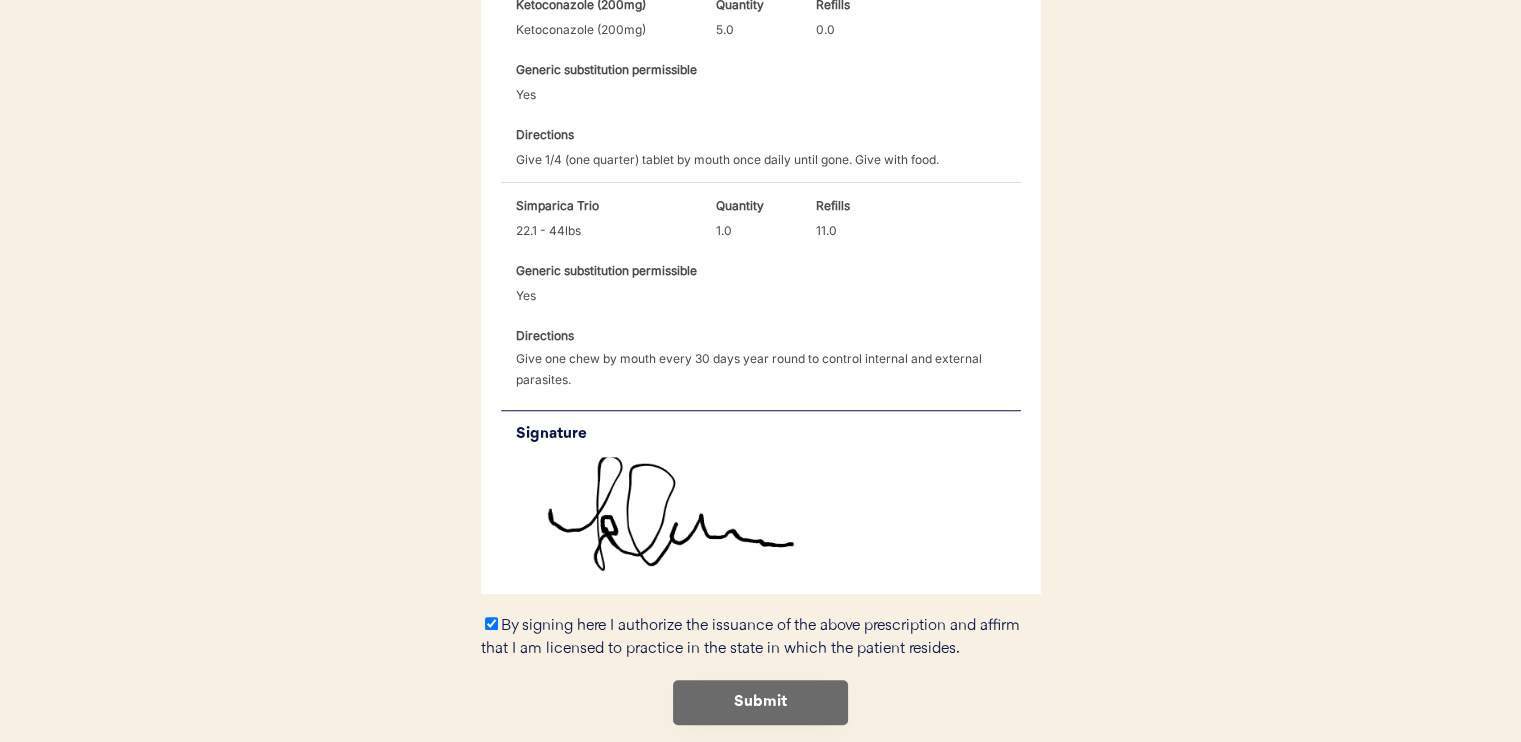 scroll, scrollTop: 0, scrollLeft: 0, axis: both 